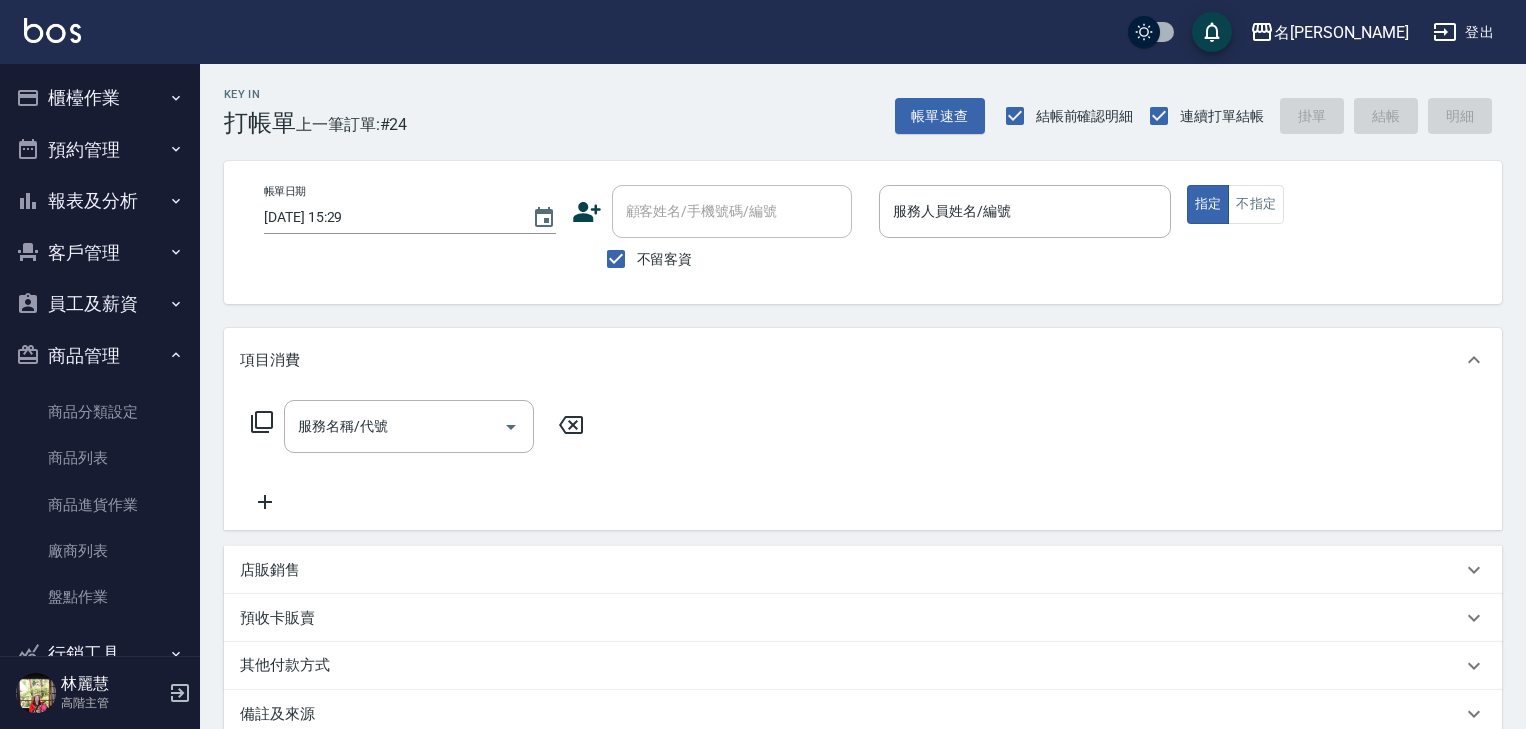 scroll, scrollTop: 0, scrollLeft: 0, axis: both 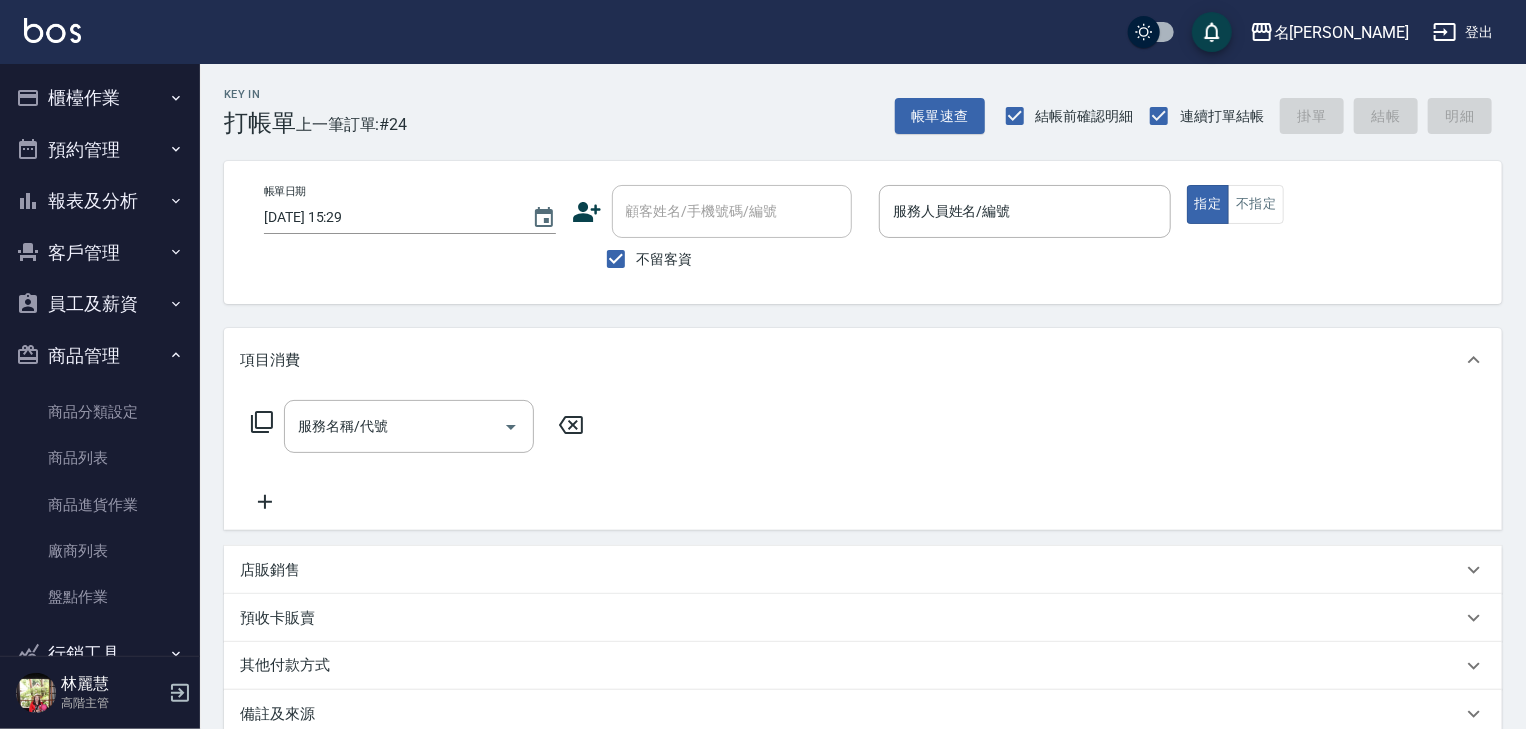 type 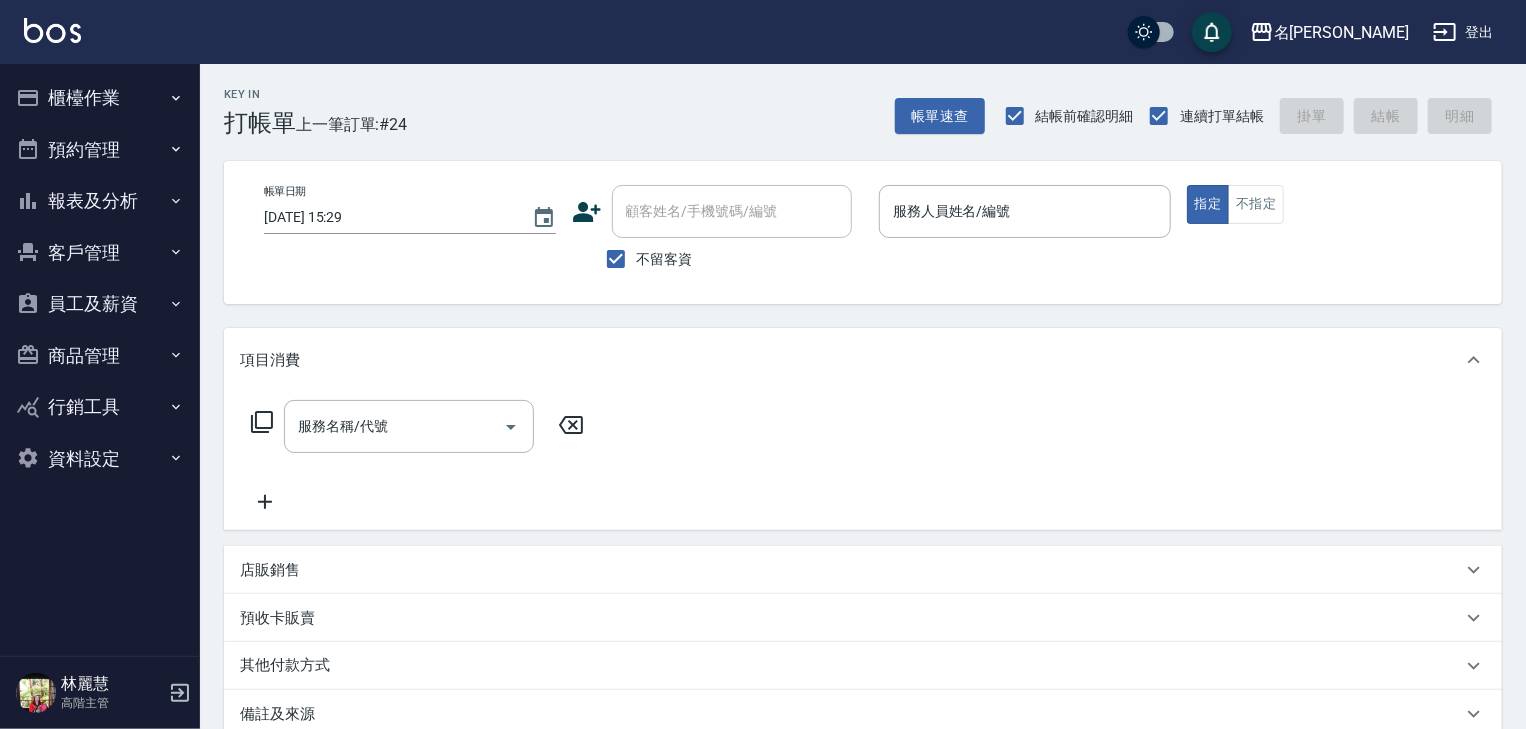 click on "商品管理" at bounding box center [100, 356] 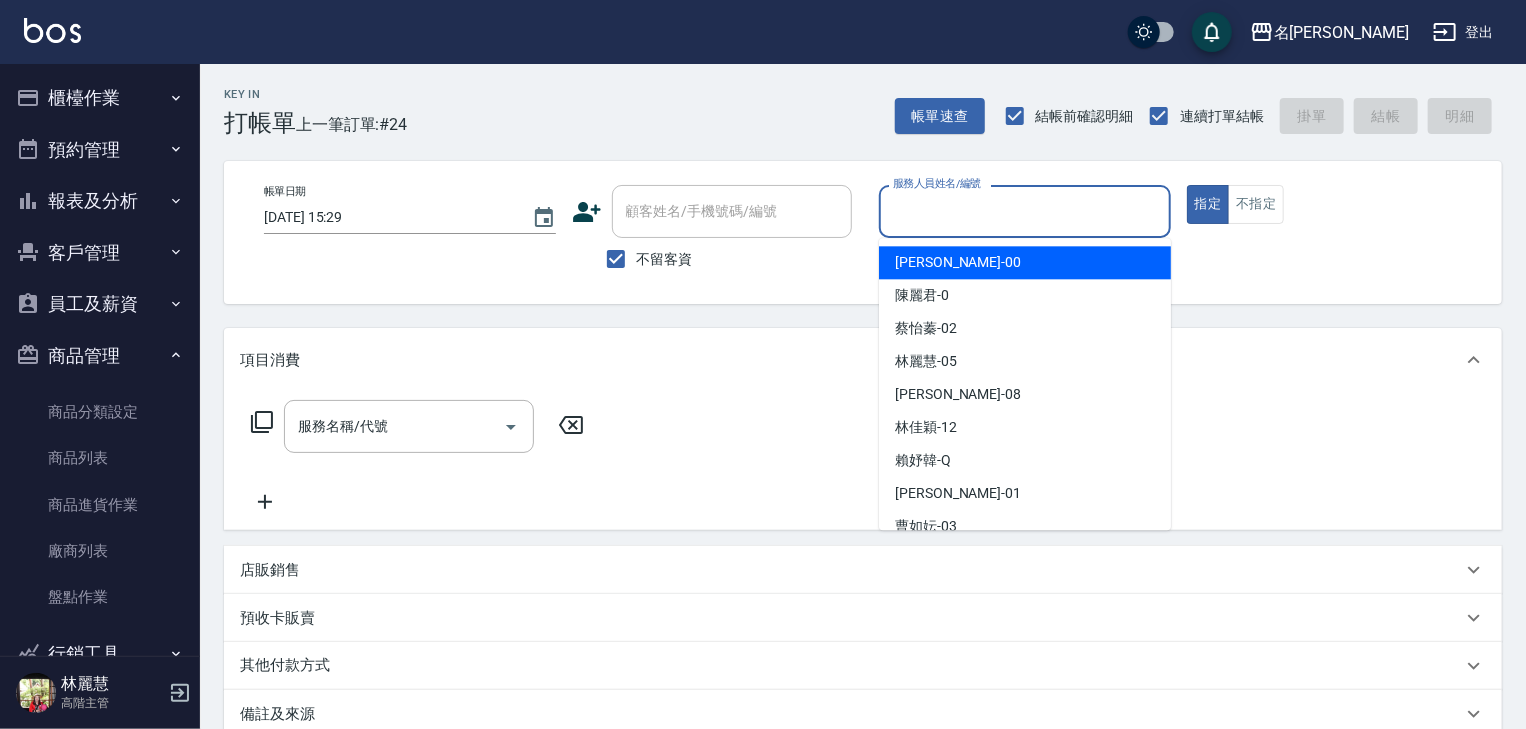 click on "服務人員姓名/編號" at bounding box center [1025, 211] 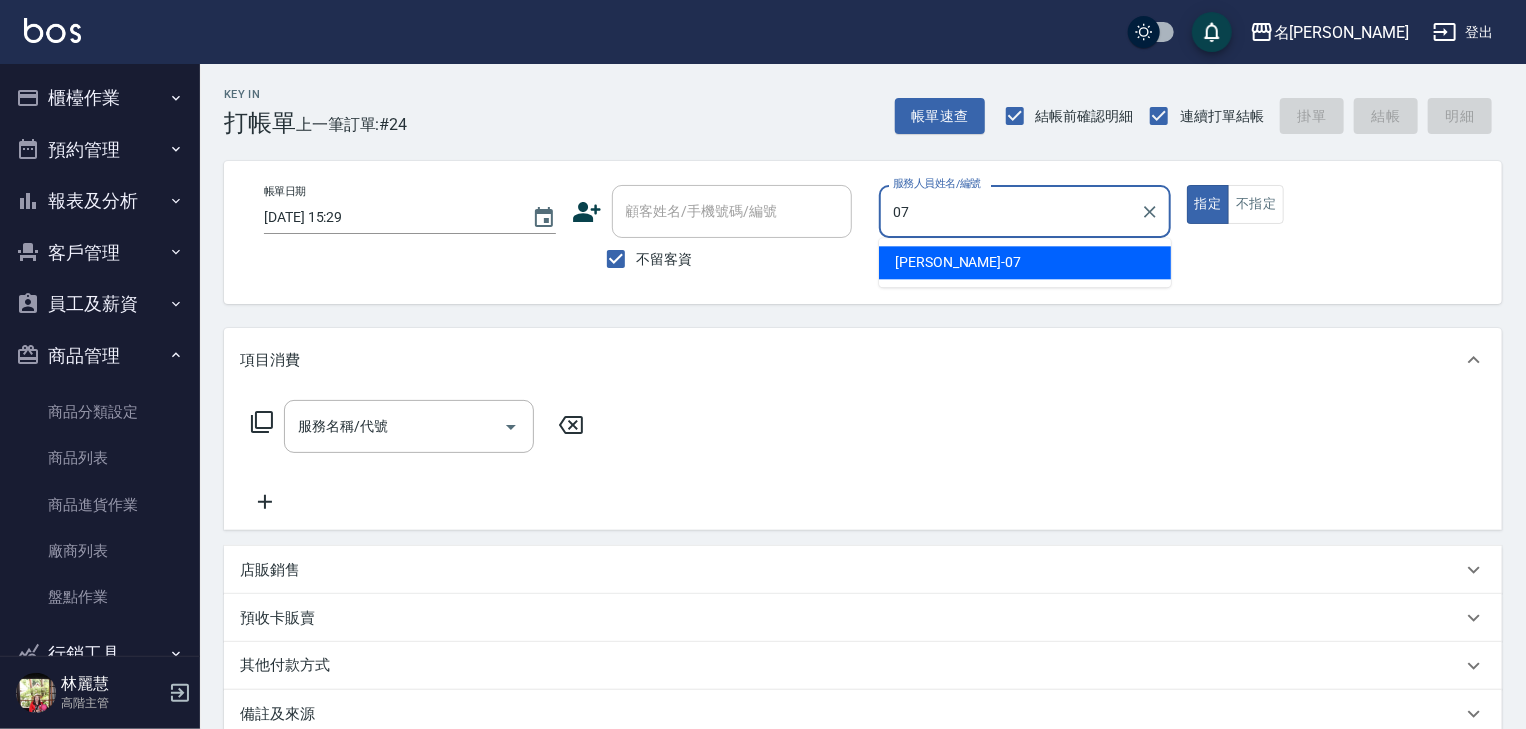 type on "高淳涵-07" 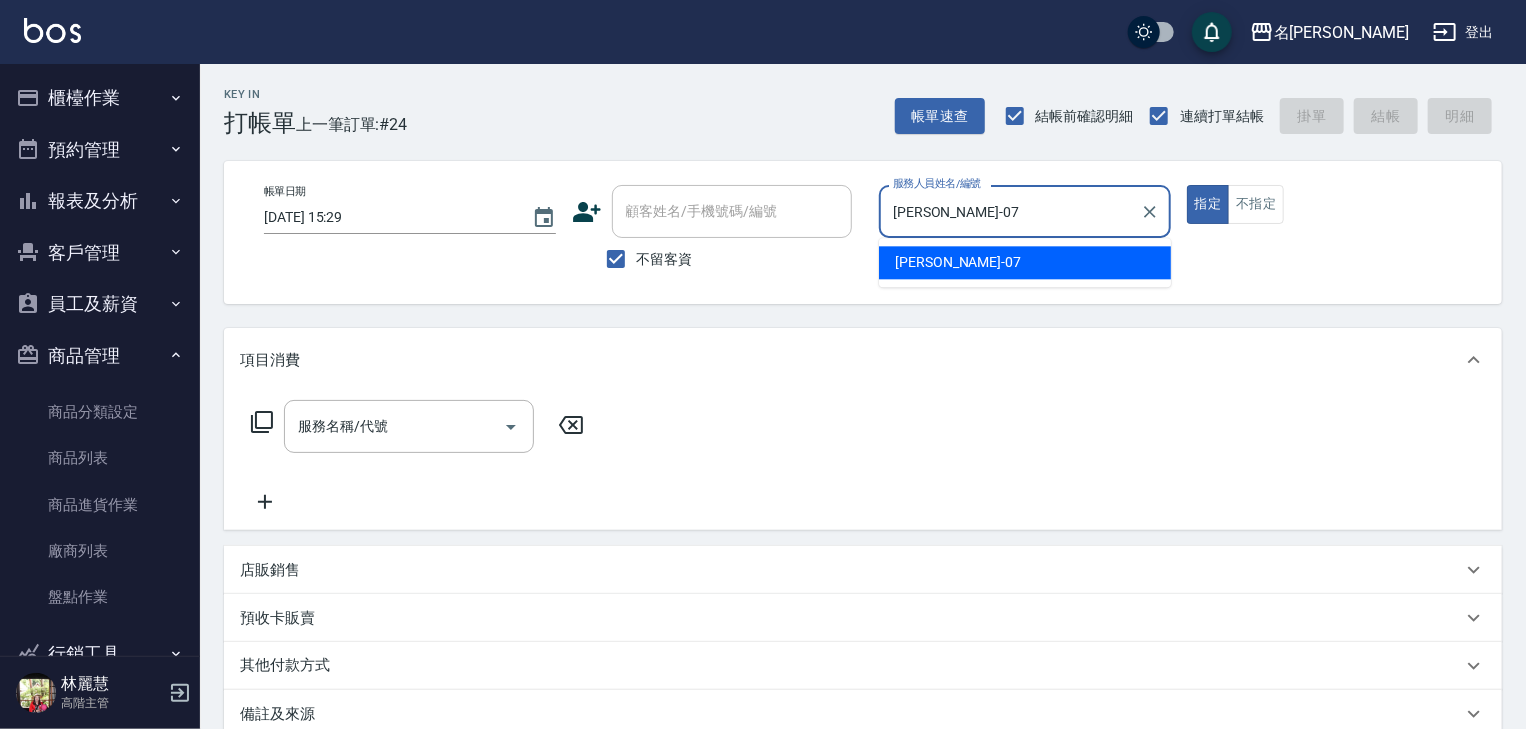 type on "true" 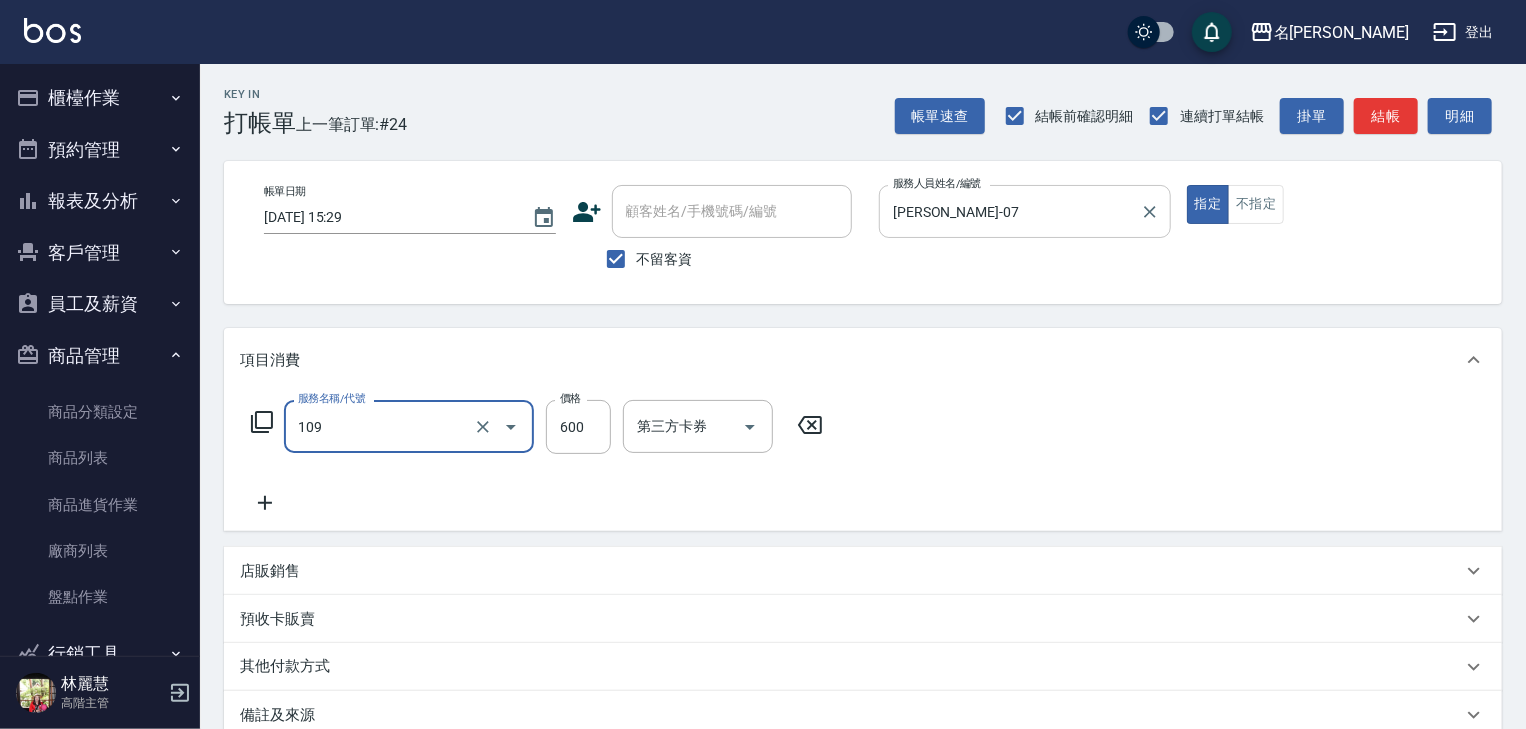 type on "基礎活氧健康洗/何首烏(109)" 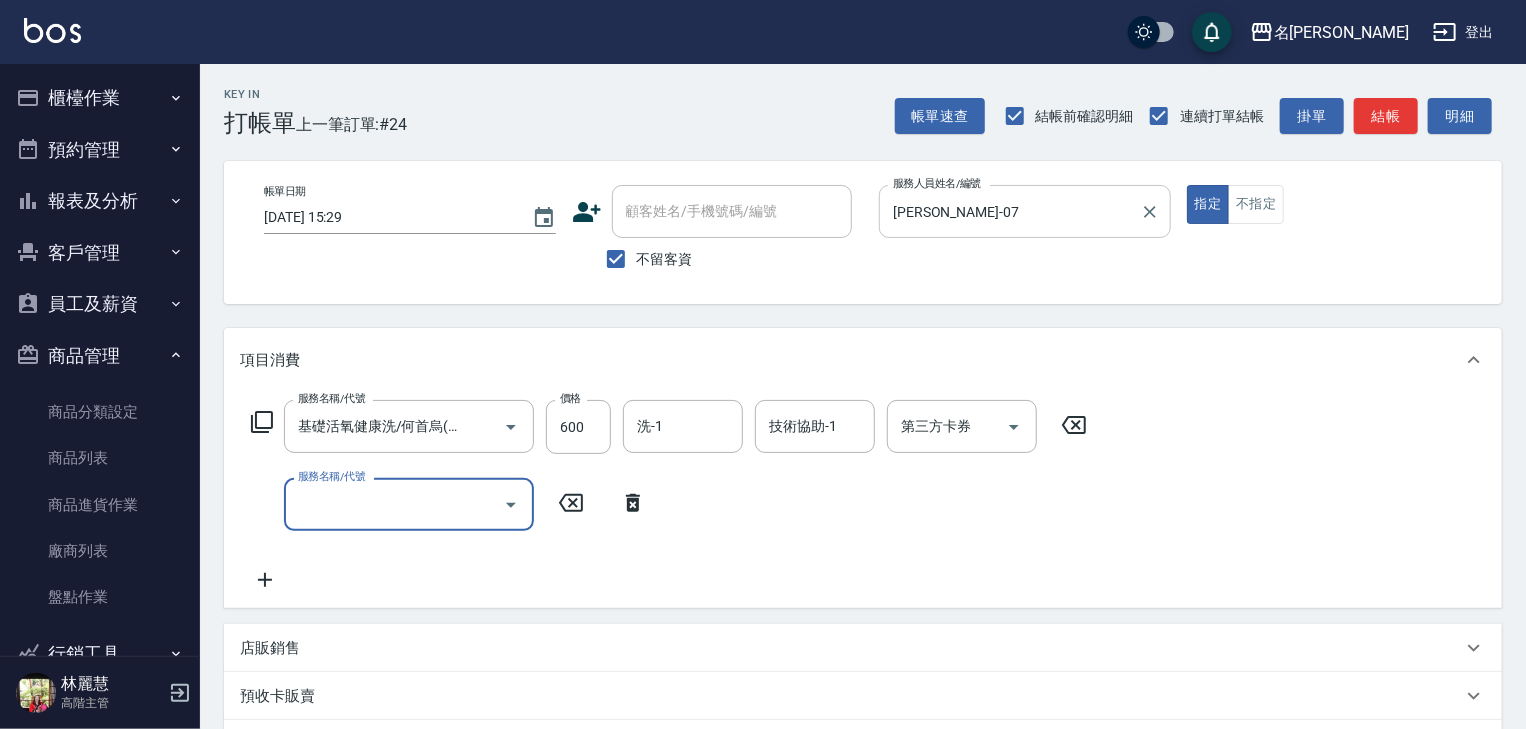 scroll, scrollTop: 0, scrollLeft: 0, axis: both 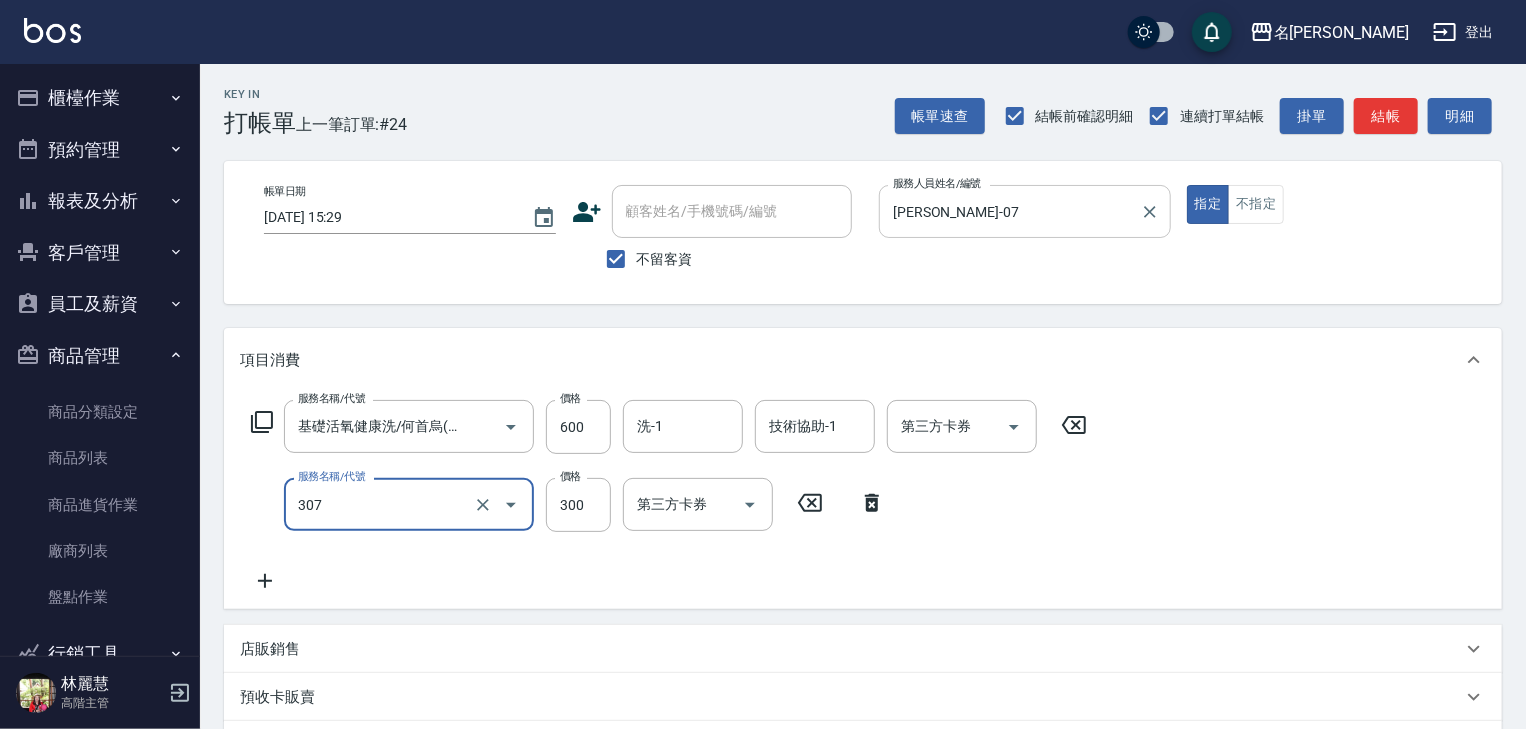 type on "剪髮(307)" 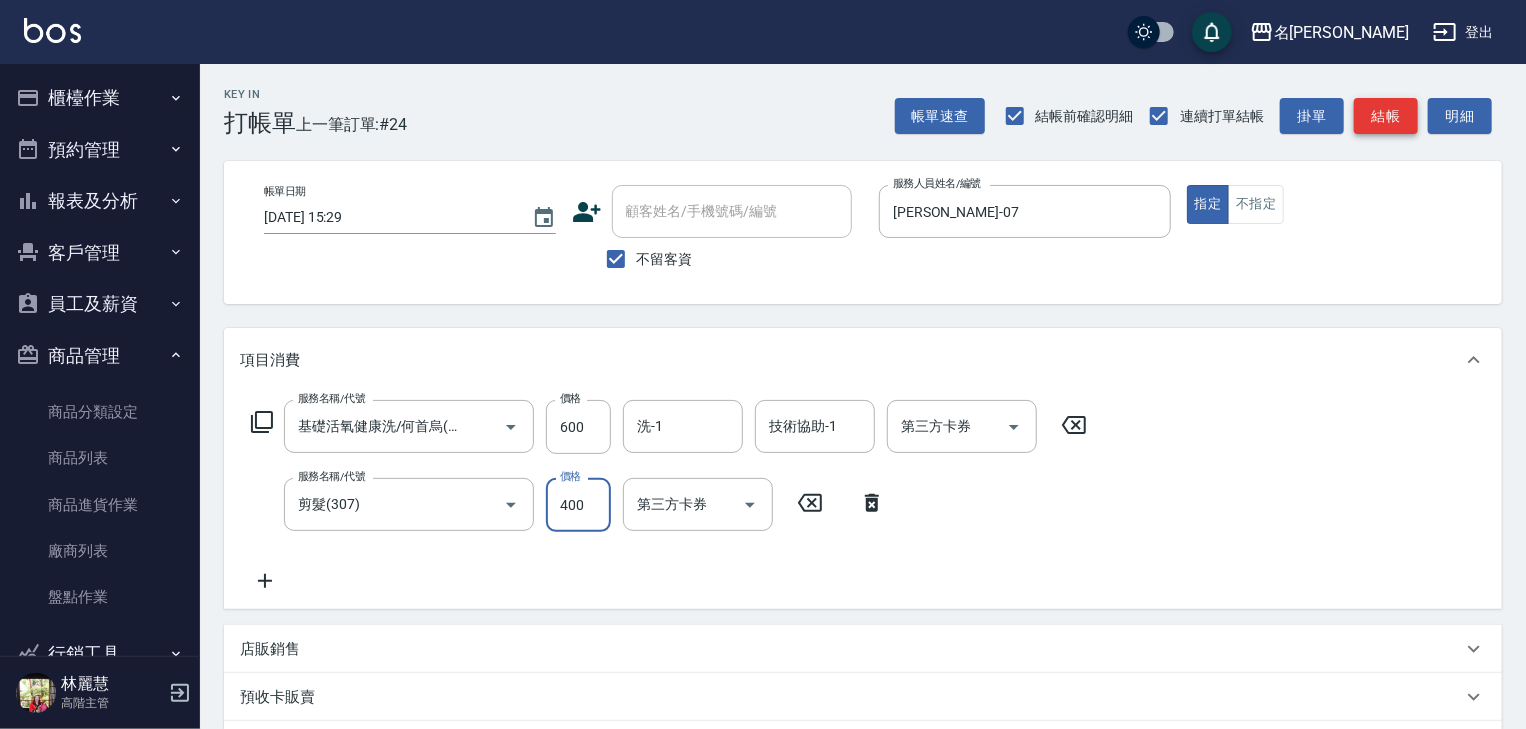type on "400" 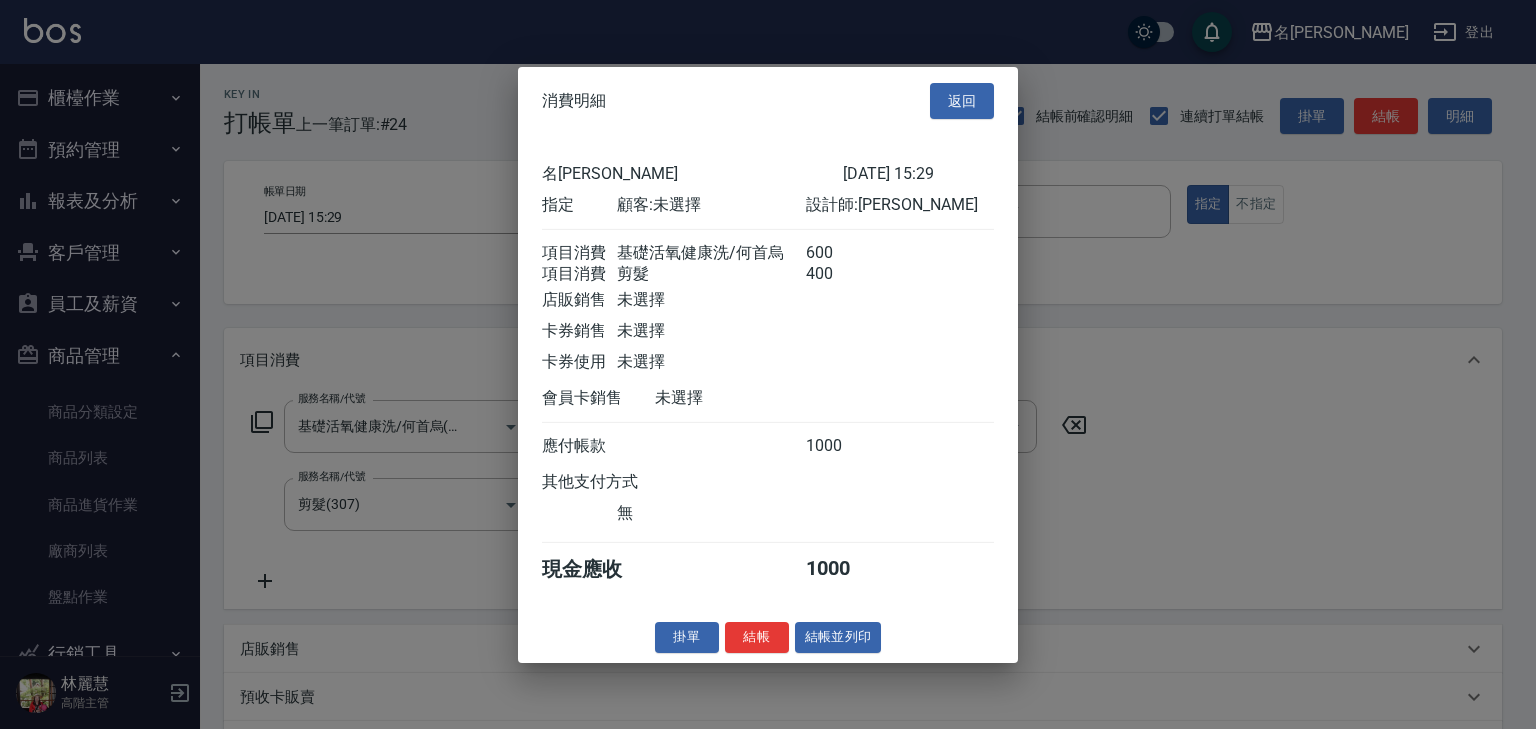 click on "消費明細 返回 名留林森 2025/07/10 15:29 指定 顧客: 未選擇 設計師: 高淳涵 項目消費 基礎活氧健康洗/何首烏 600 項目消費 剪髮 400 店販銷售 未選擇 卡券銷售 未選擇 卡券使用 未選擇 會員卡銷售 未選擇 應付帳款 1000 其他支付方式 無 現金應收 1000 掛單 結帳 結帳並列印 名留林森 結帳單 日期： 2025/07/10 15:29 帳單編號： 0 設計師: 高淳涵 顧客： 未選擇 基礎活氧健康洗/何首烏 600 x1 剪髮 400 x1 合計： 1000 結帳： 扣入金： 0 入金餘額： 0 卡券金額： 0 付現金額： 1000 名留林森 結帳單 日期： 2025/07/10 15:29 帳單編號： 設計師: 高淳涵 顧客： 未選擇 名稱 單價 數量 小計 基礎活氧健康洗/何首烏 600 1 600 剪髮 400 1 400 合計： 1000 扣入金： 0 入金餘額： 0 卡券金額： 0 付現金額： 1000 謝謝惠顧,歡迎下次光臨!" at bounding box center [768, 364] 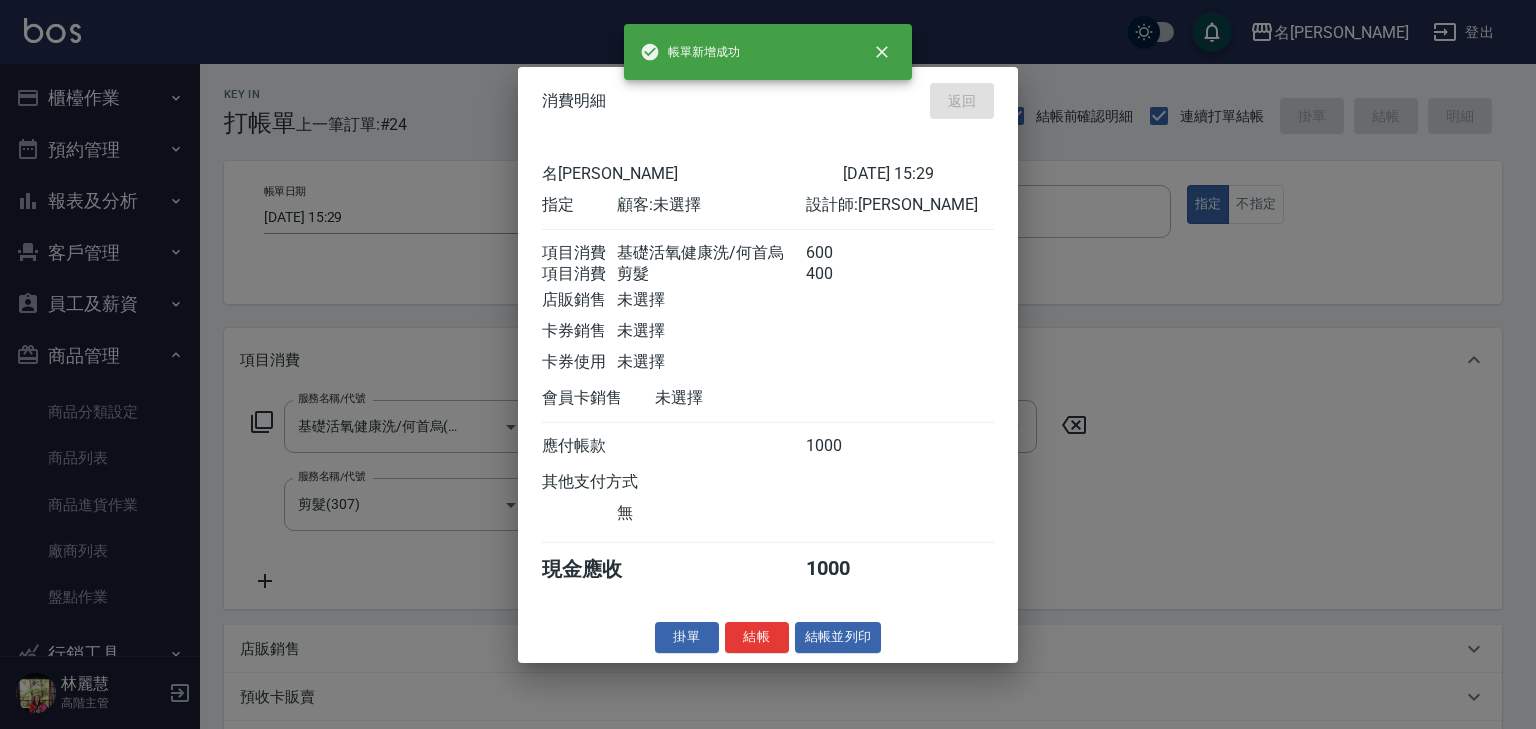 type on "2025/07/10 16:04" 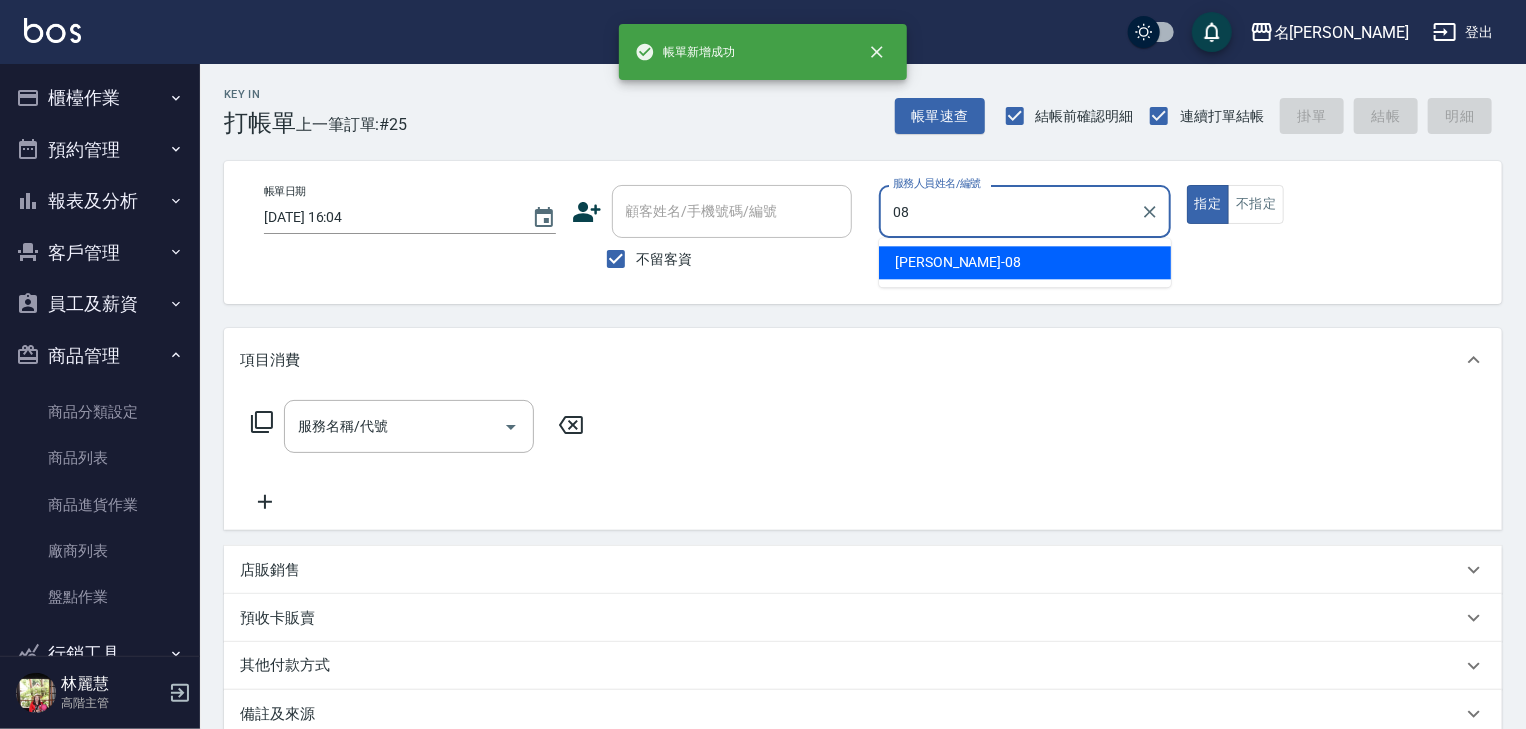 type on "[PERSON_NAME]-08" 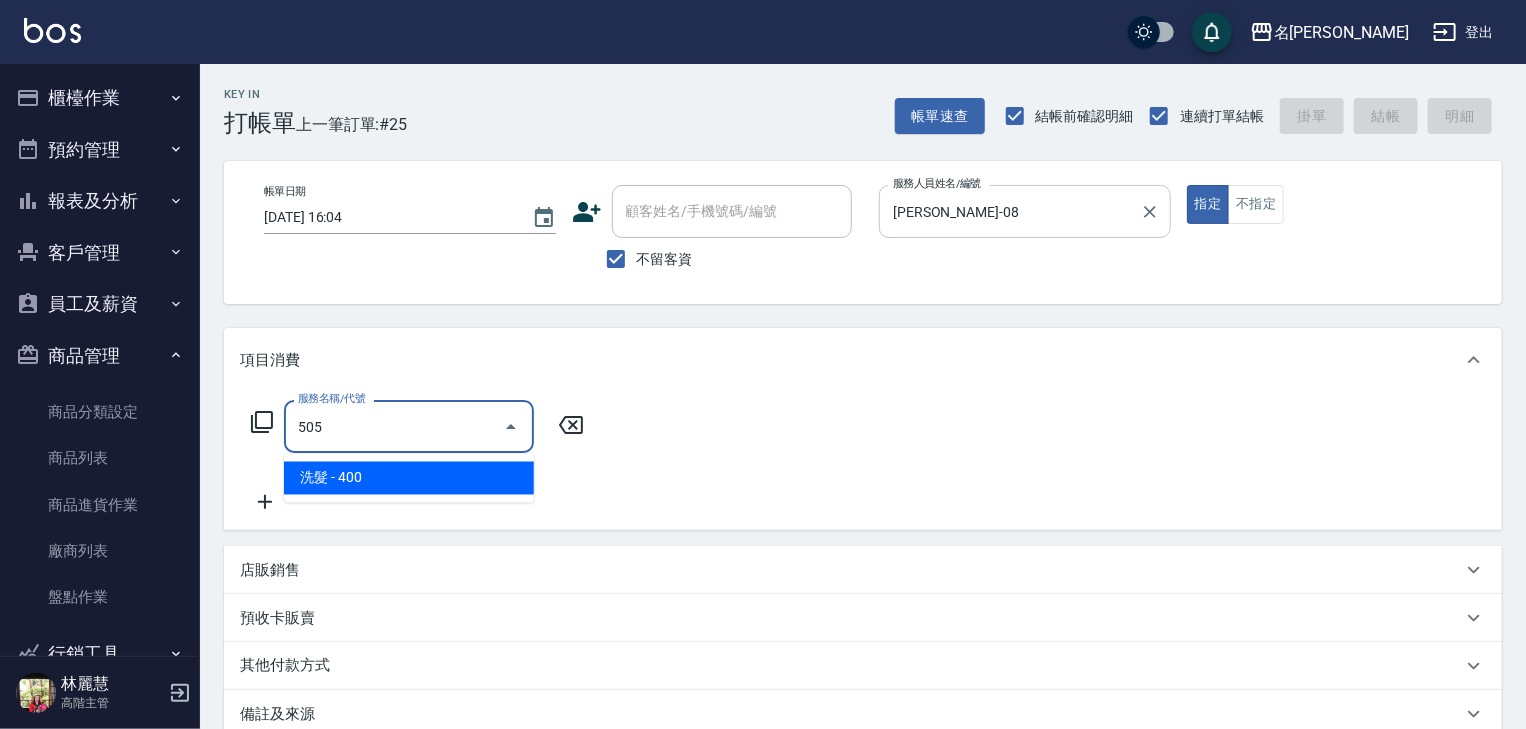 type on "洗髮(505)" 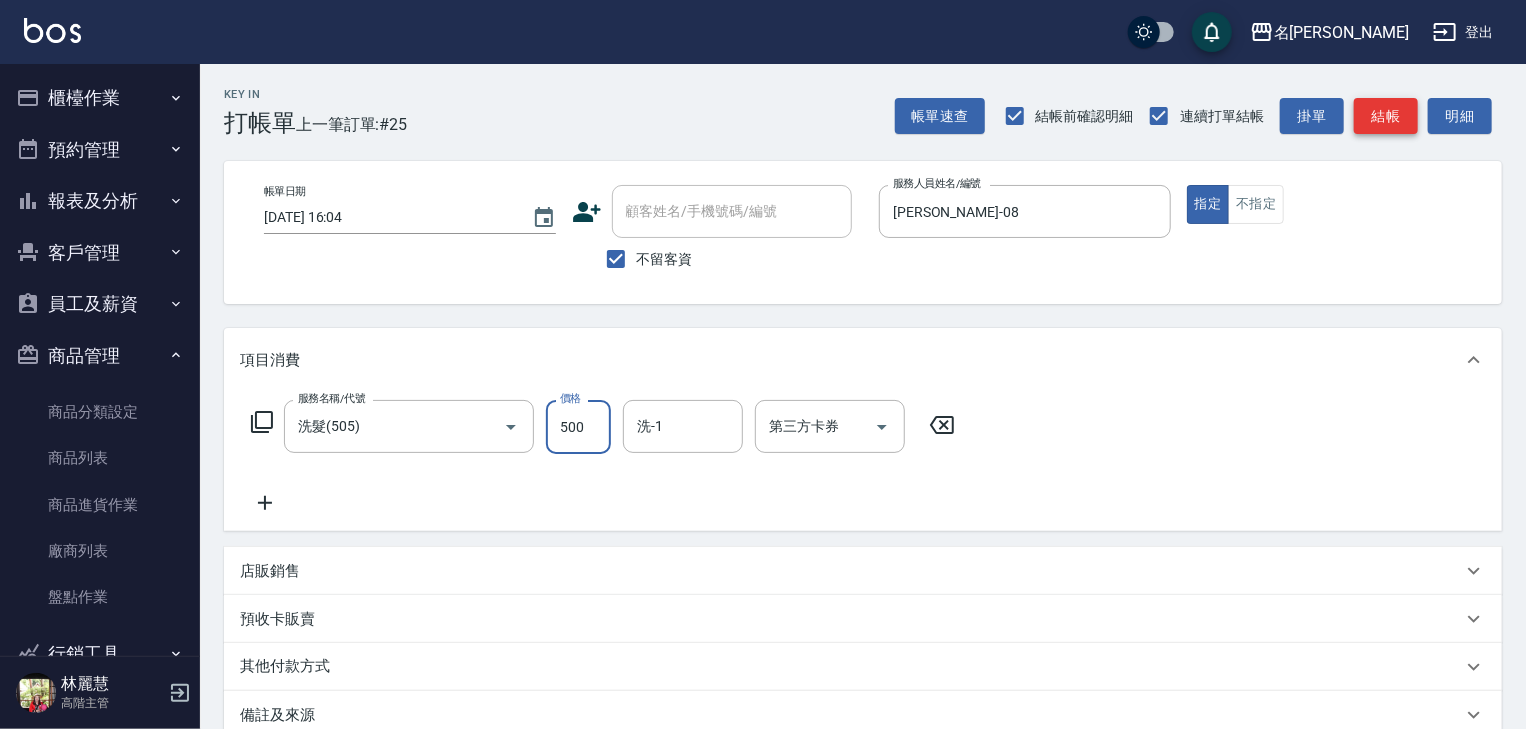type on "500" 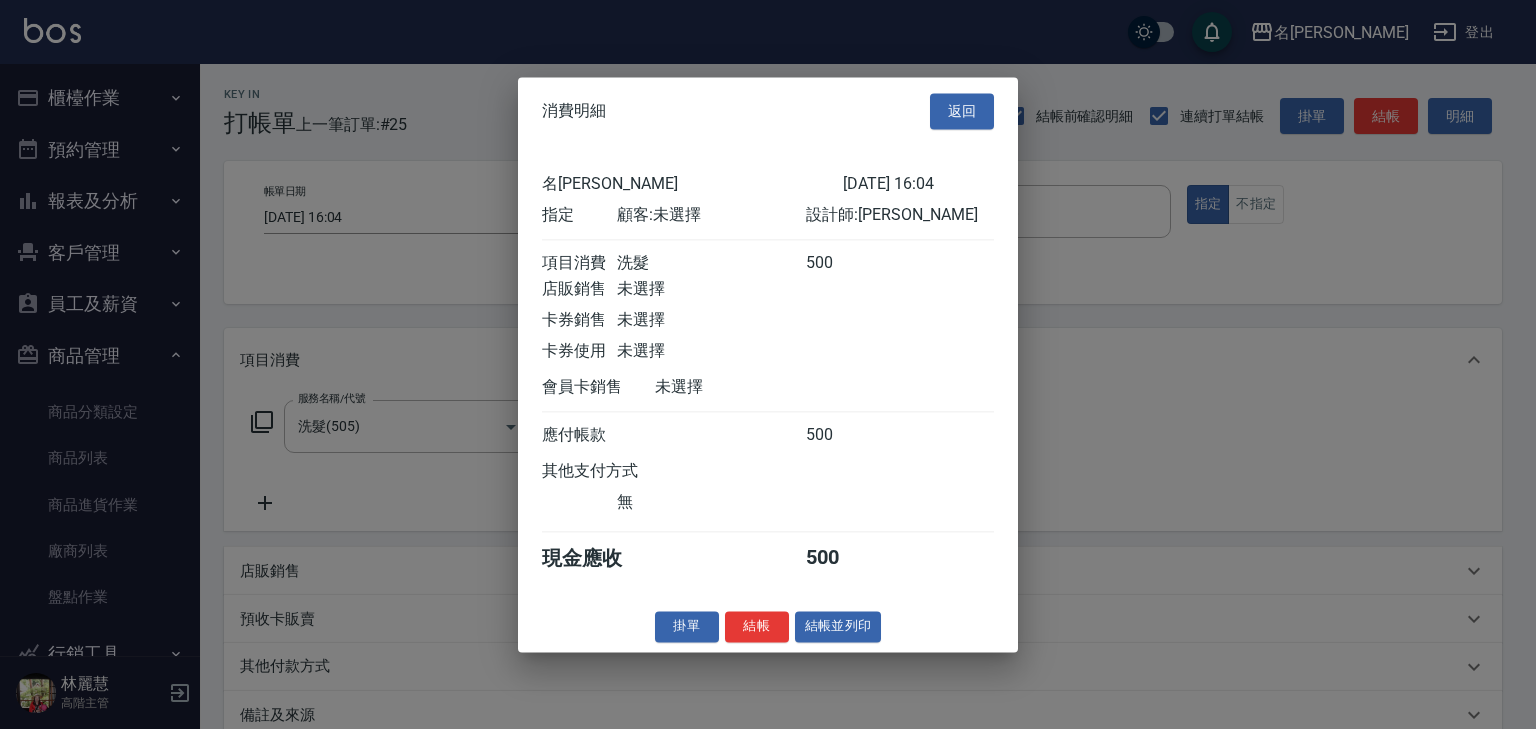 click on "消費明細 返回 名留林森 2025/07/10 16:04 指定 顧客: 未選擇 設計師: 蔡慈恩 項目消費 洗髮 500 店販銷售 未選擇 卡券銷售 未選擇 卡券使用 未選擇 會員卡銷售 未選擇 應付帳款 500 其他支付方式 無 現金應收 500 掛單 結帳 結帳並列印 名留林森 結帳單 日期： 2025/07/10 16:04 帳單編號： 0 設計師: 蔡慈恩 顧客： 未選擇 洗髮 500 x1 合計： 500 結帳： 扣入金： 0 入金餘額： 0 卡券金額： 0 付現金額： 500 名留林森 結帳單 日期： 2025/07/10 16:04 帳單編號： 設計師: 蔡慈恩 顧客： 未選擇 名稱 單價 數量 小計 洗髮 500 1 500 合計： 500 扣入金： 0 入金餘額： 0 卡券金額： 0 付現金額： 500 謝謝惠顧,歡迎下次光臨!" at bounding box center [768, 364] 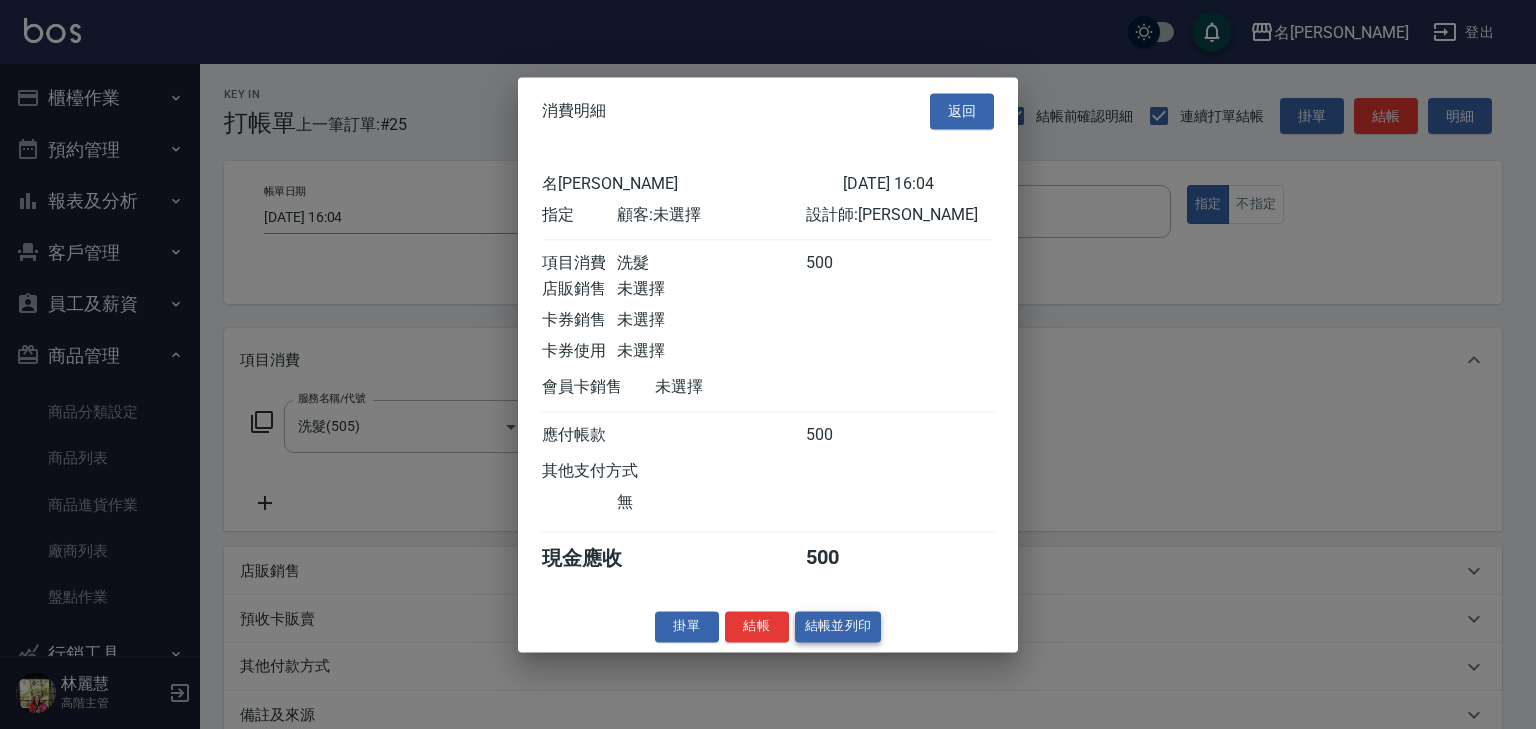 click on "結帳並列印" at bounding box center (838, 626) 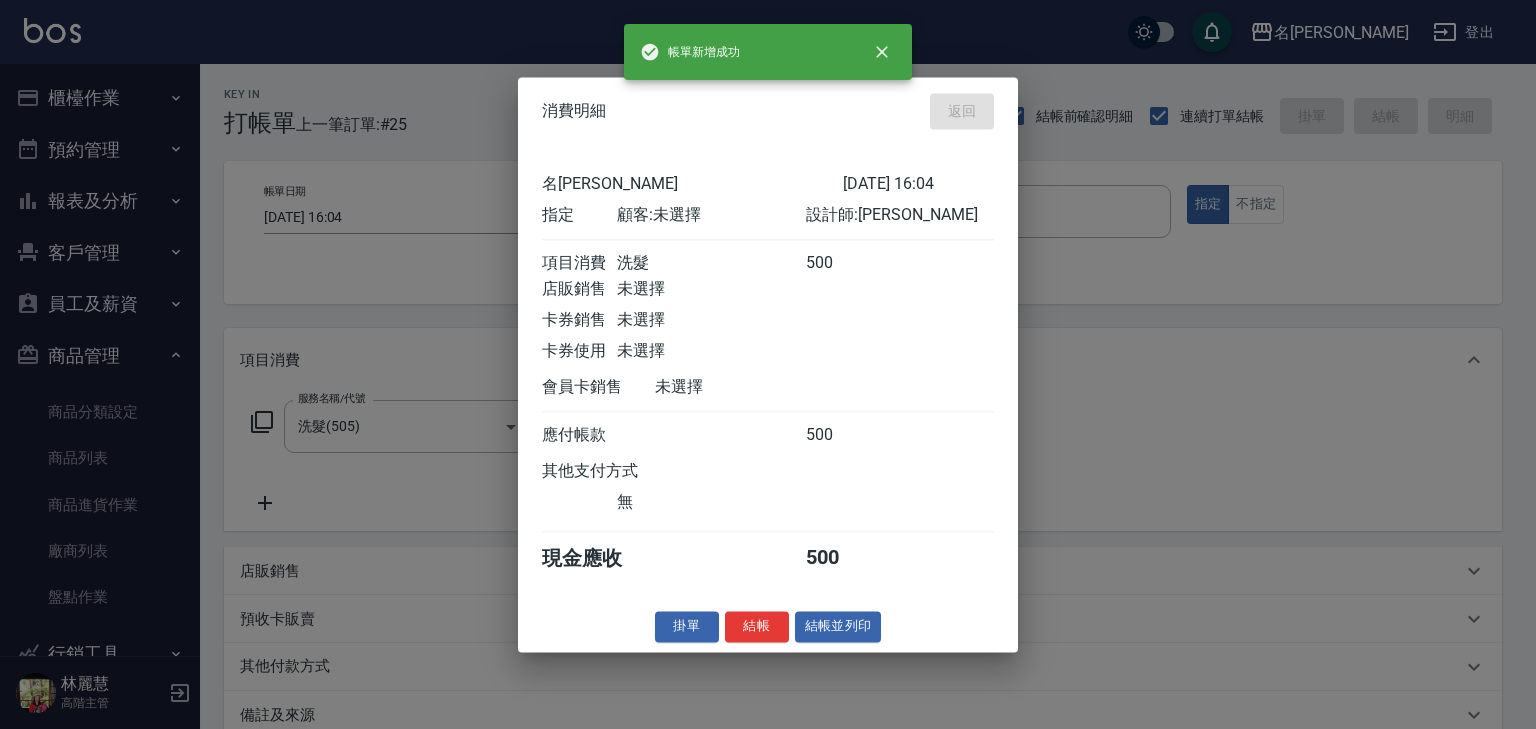 type 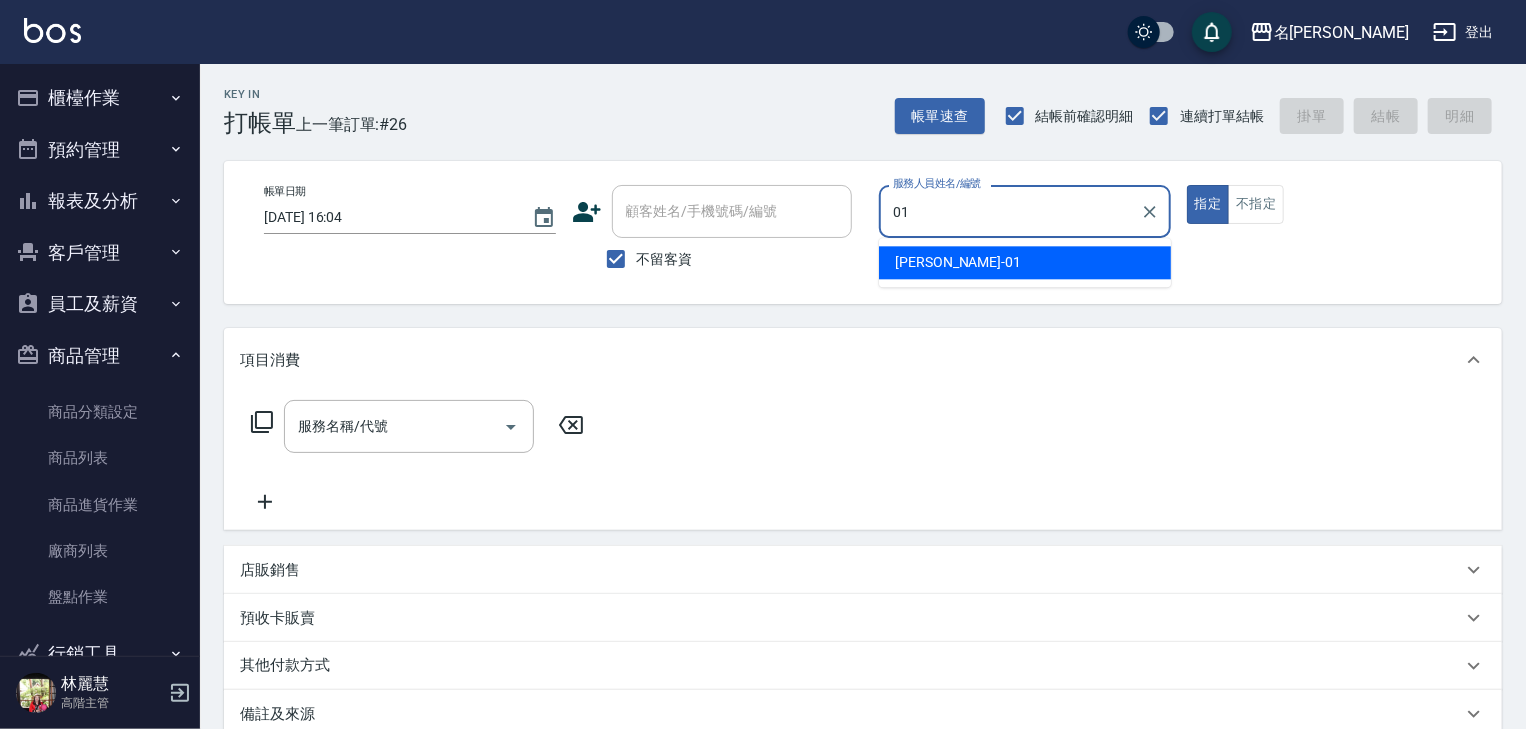 type on "Joyce-01" 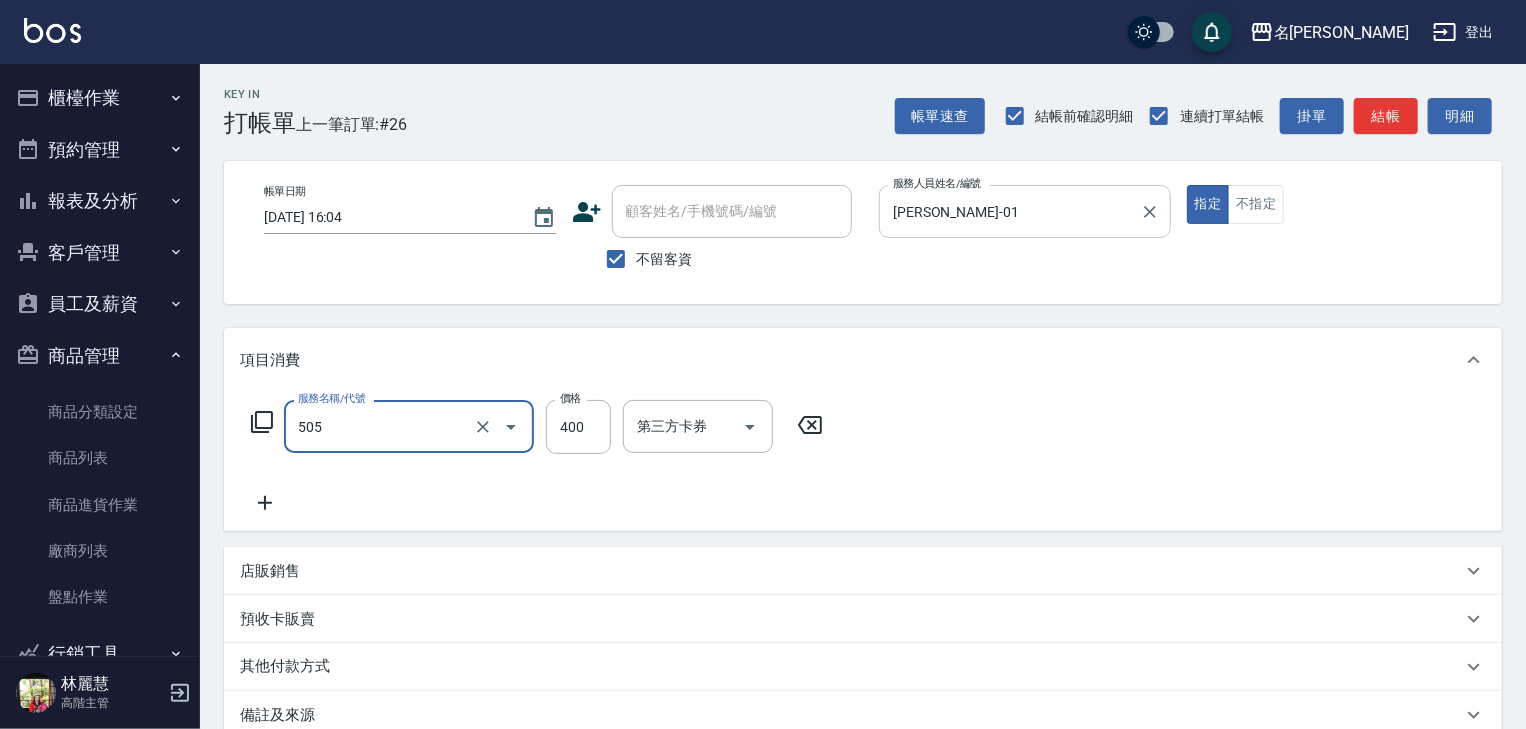 type on "洗髮(505)" 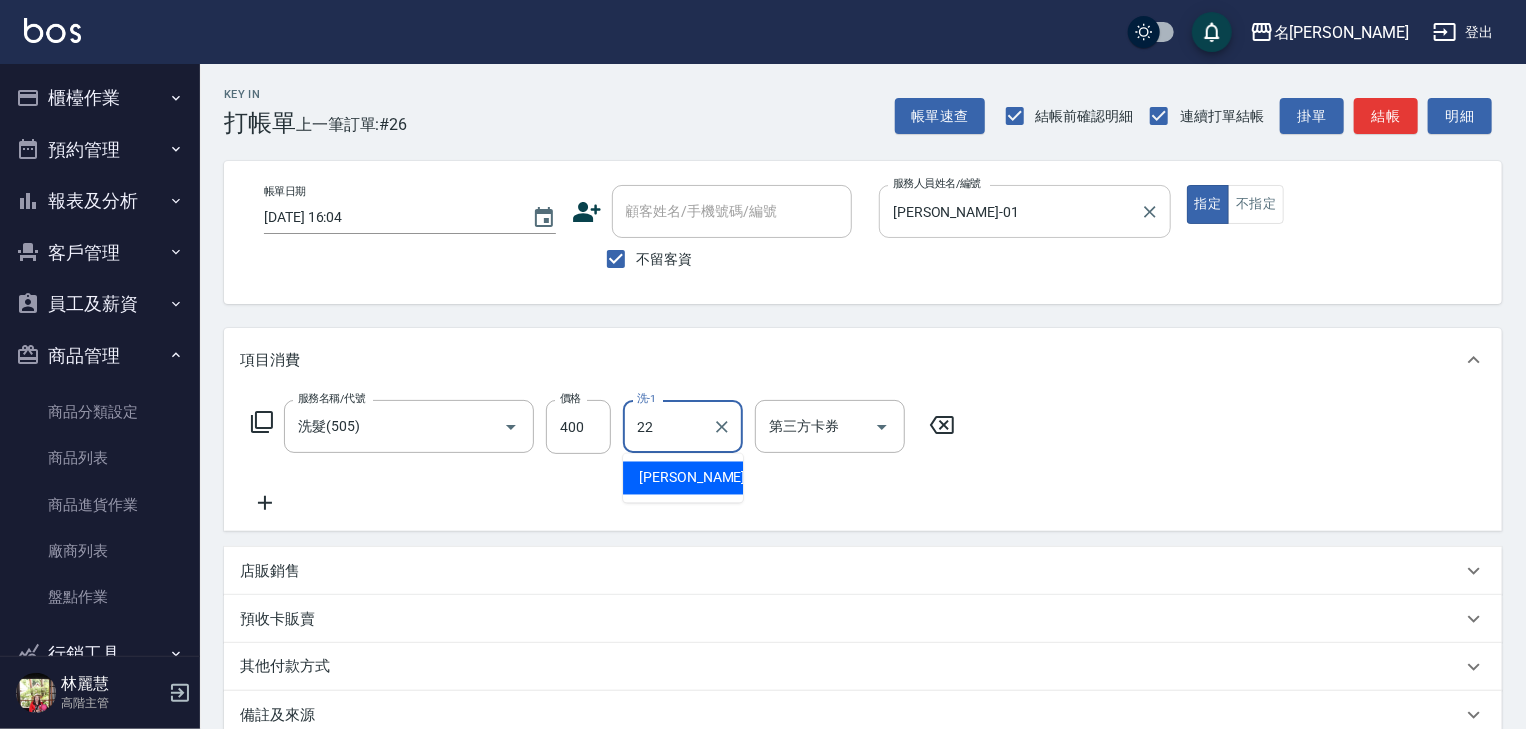 type on "[PERSON_NAME]-22" 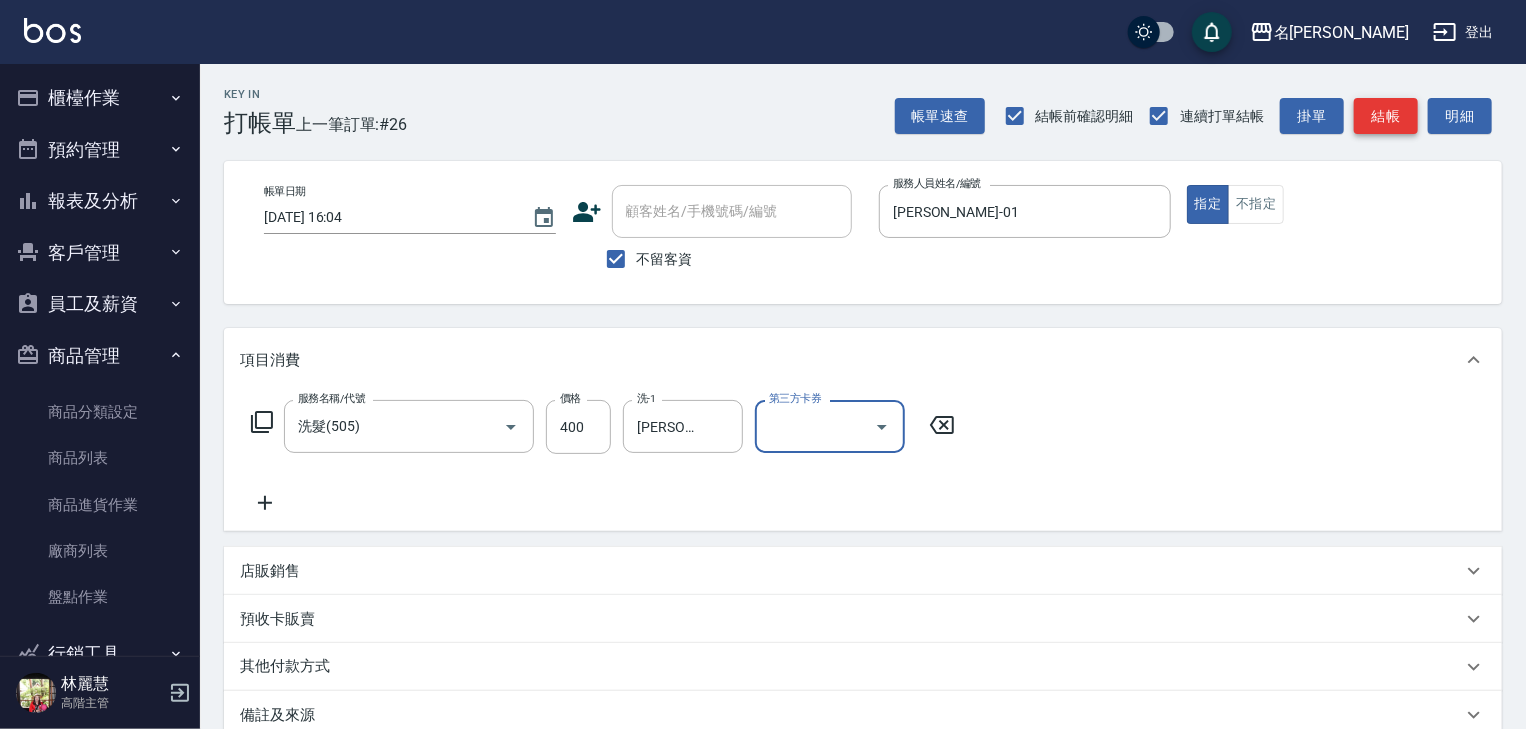 click on "結帳" at bounding box center [1386, 116] 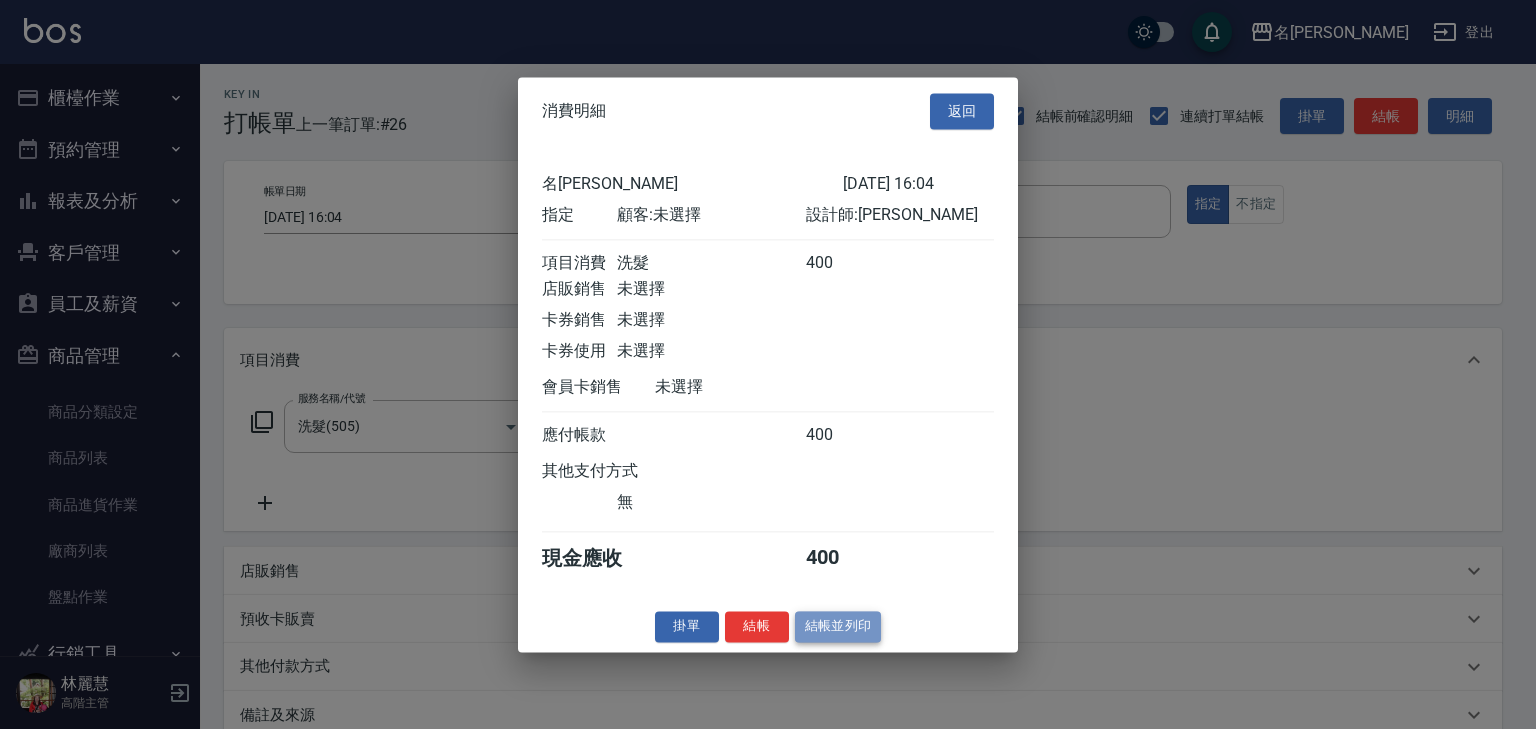 click on "結帳並列印" at bounding box center (838, 626) 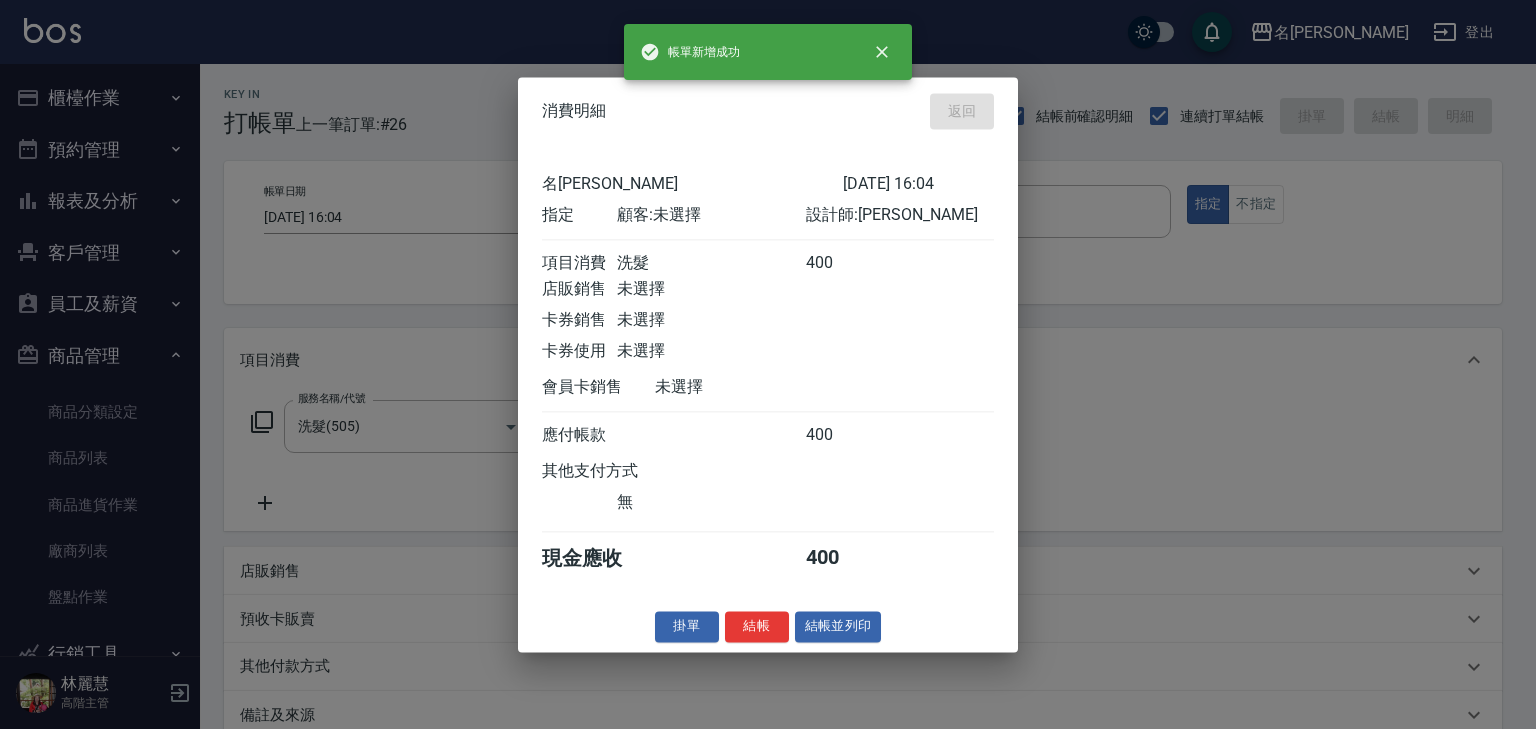 type on "2025/07/10 16:15" 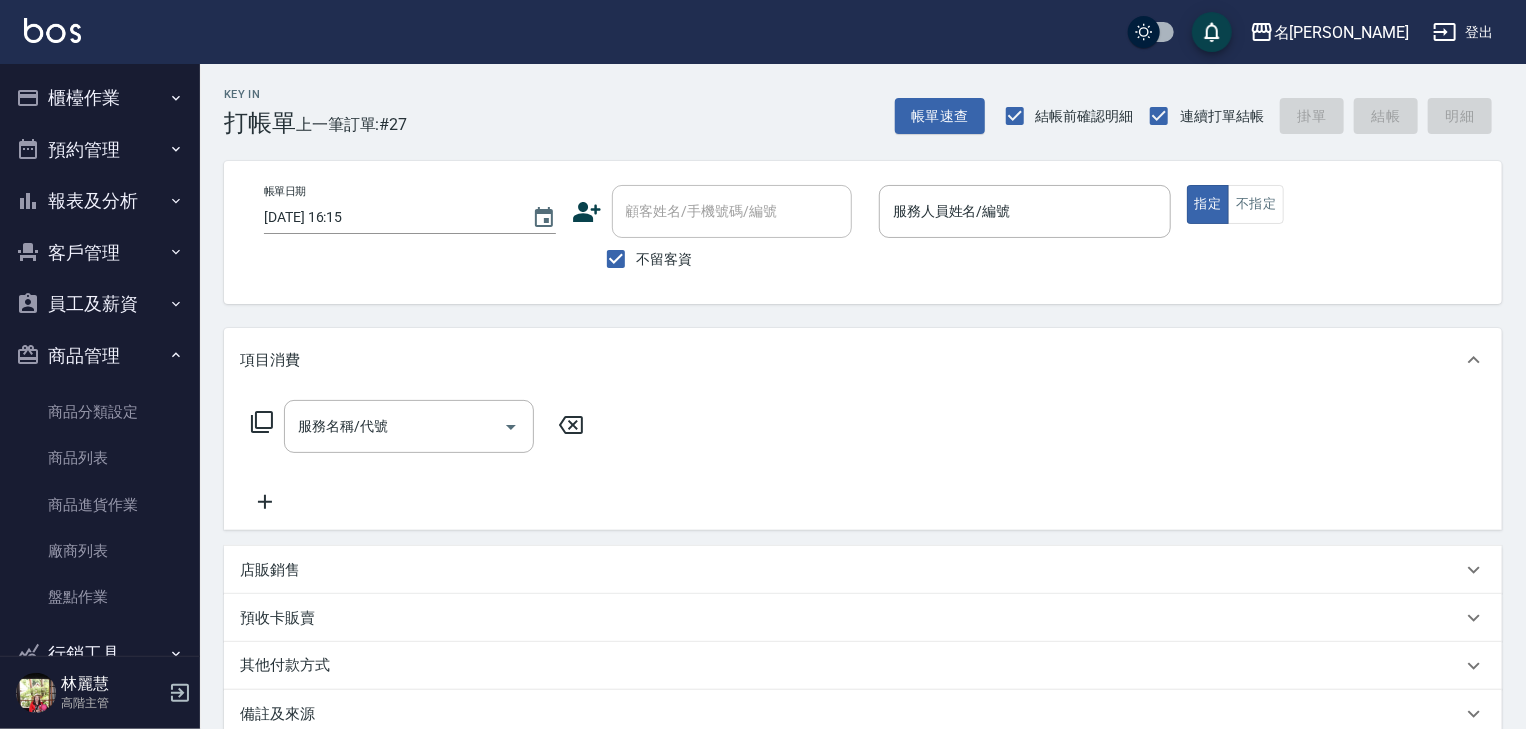 click on "服務名稱/代號 服務名稱/代號" at bounding box center [863, 461] 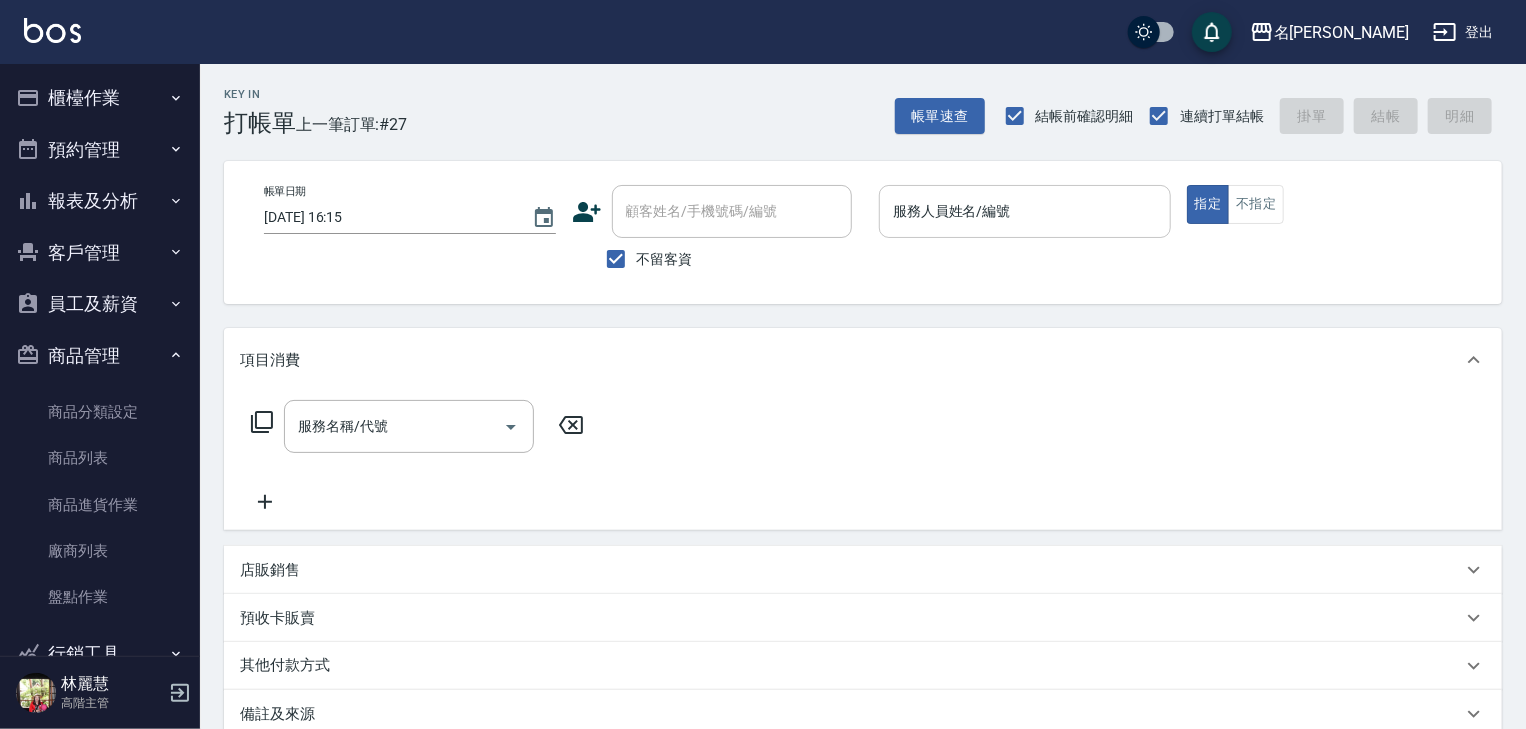 click on "服務人員姓名/編號" at bounding box center [1025, 211] 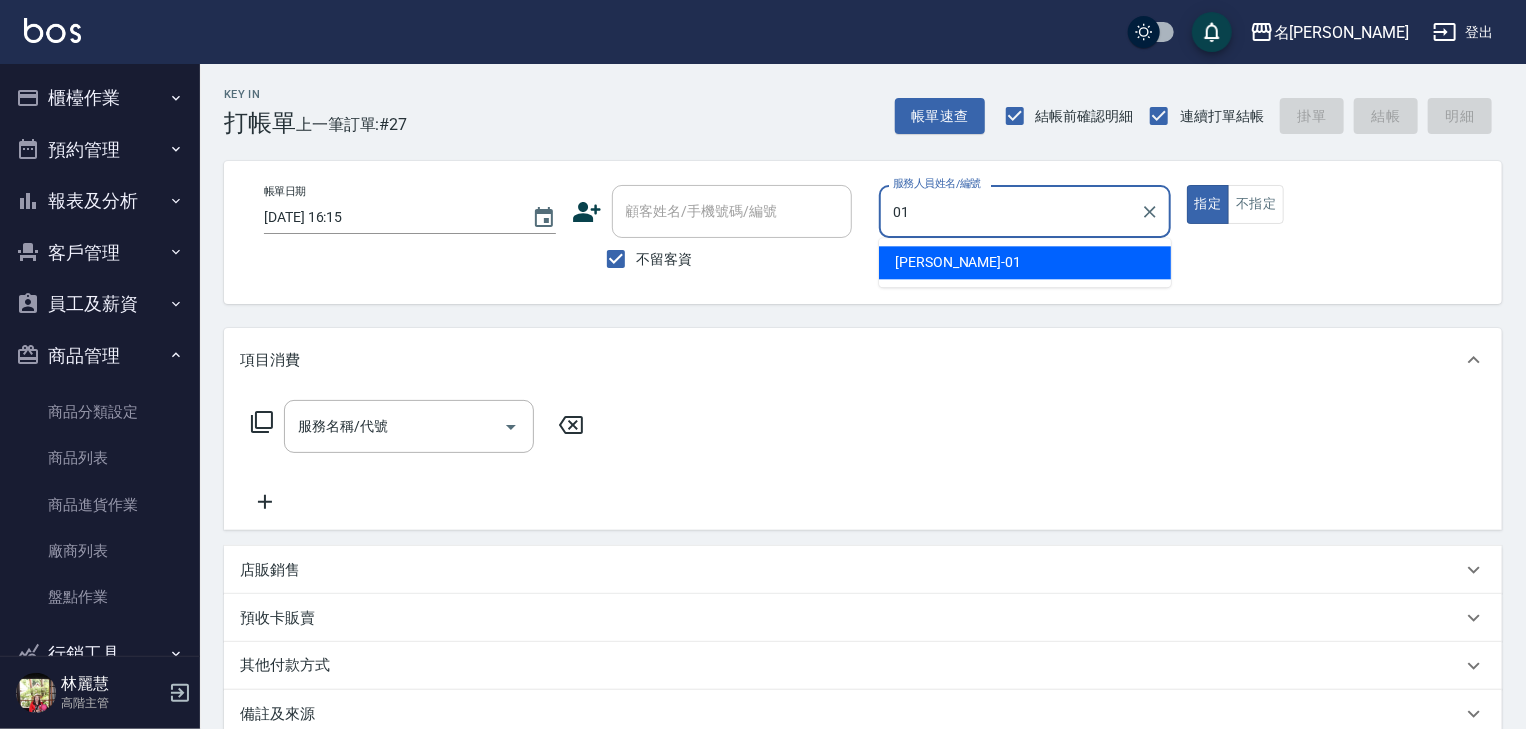 type on "Joyce-01" 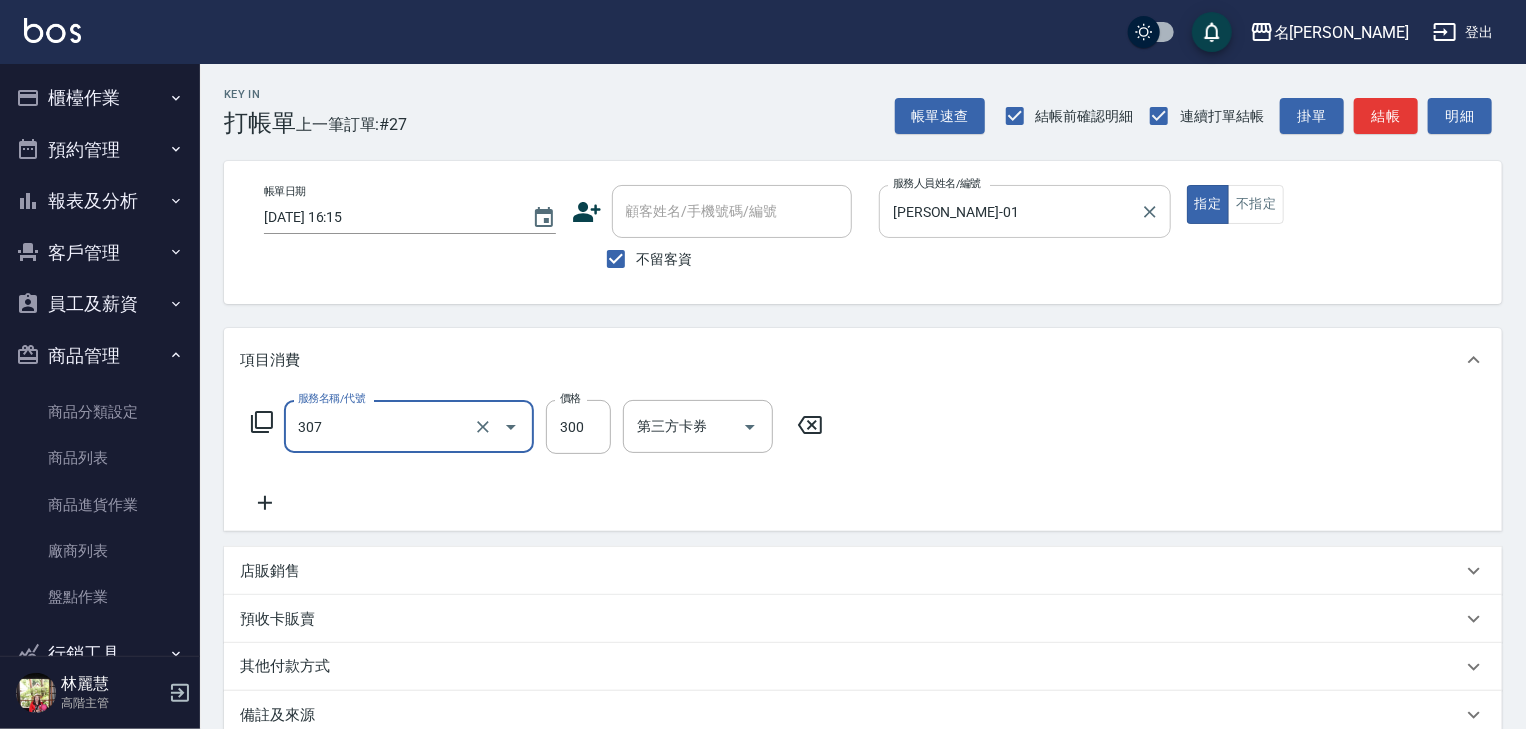 type on "剪髮(307)" 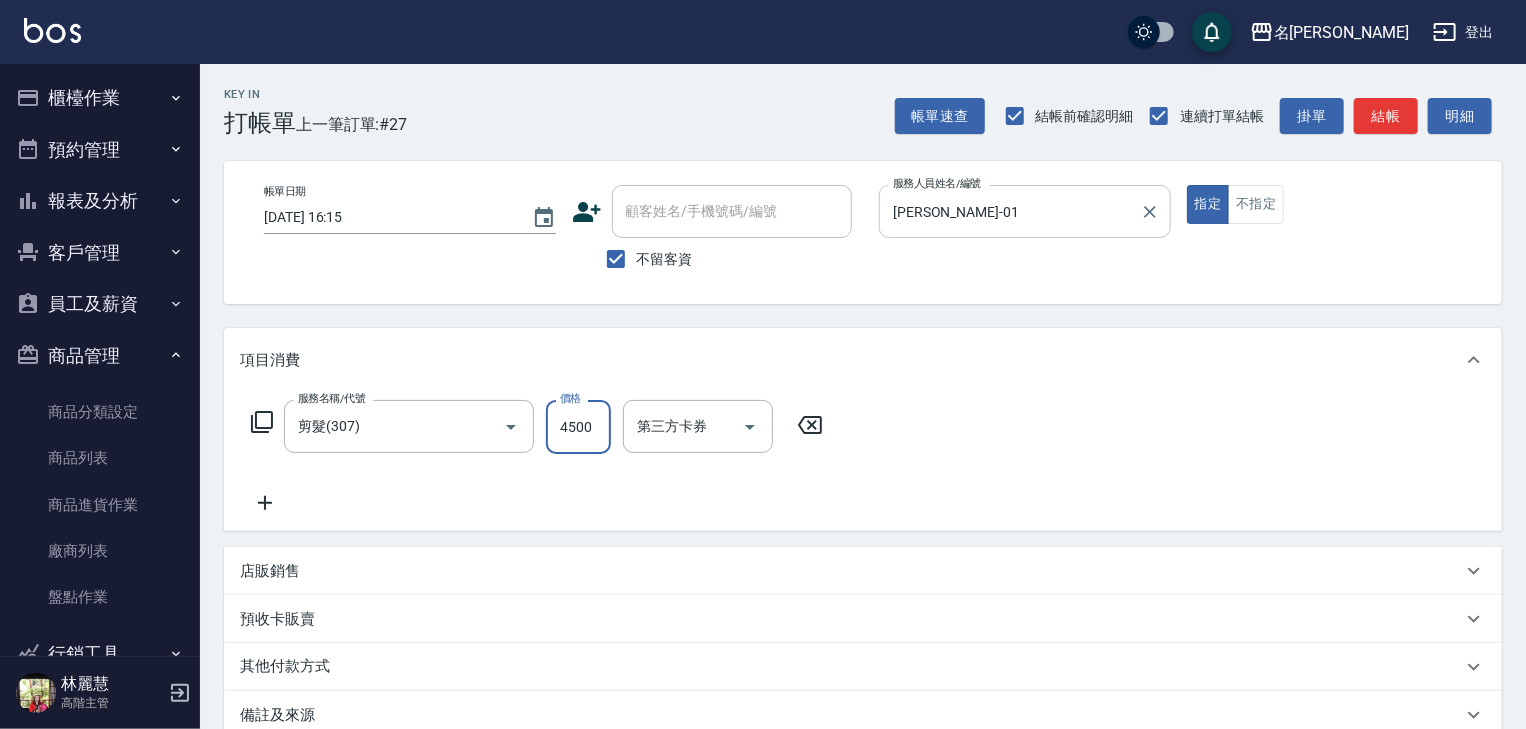 type on "4500" 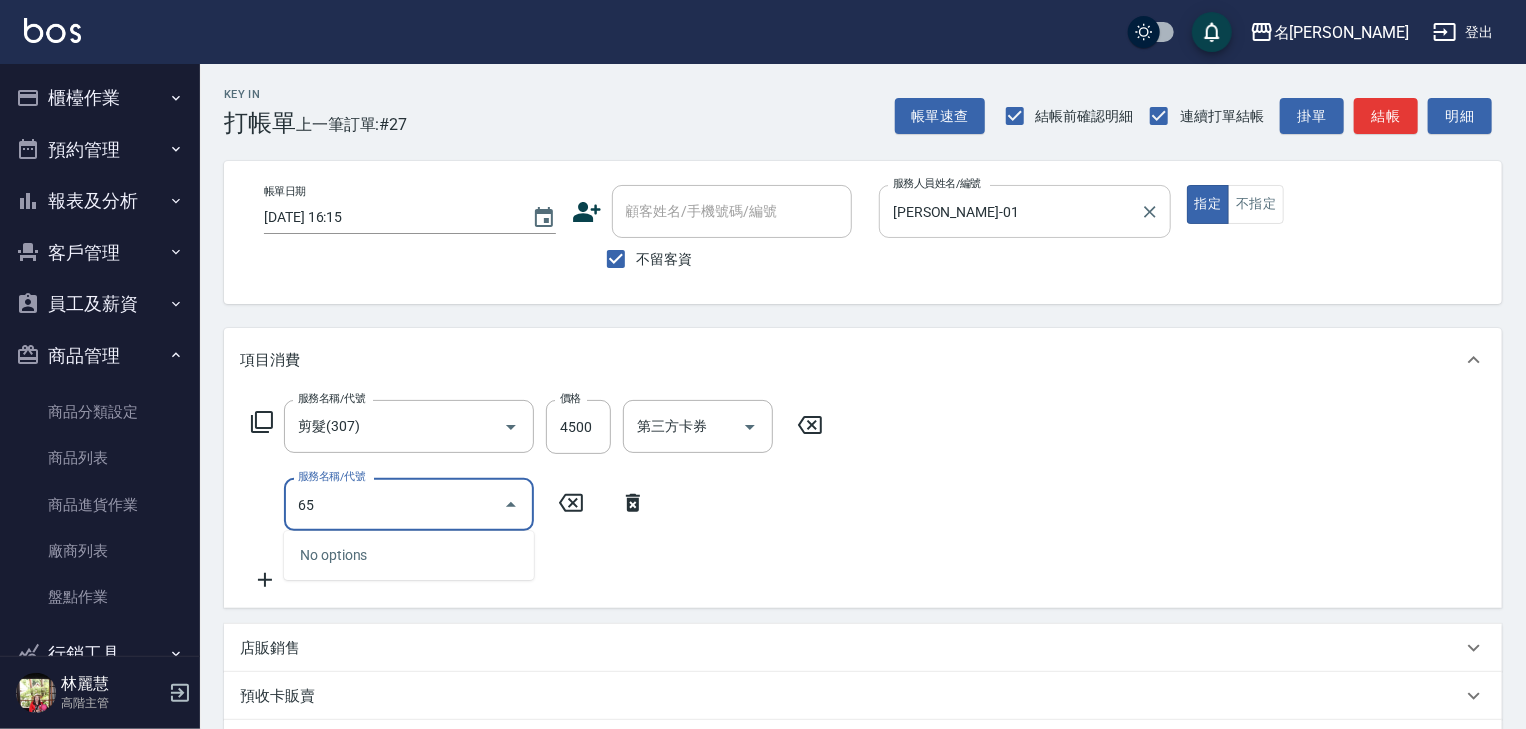 type on "6" 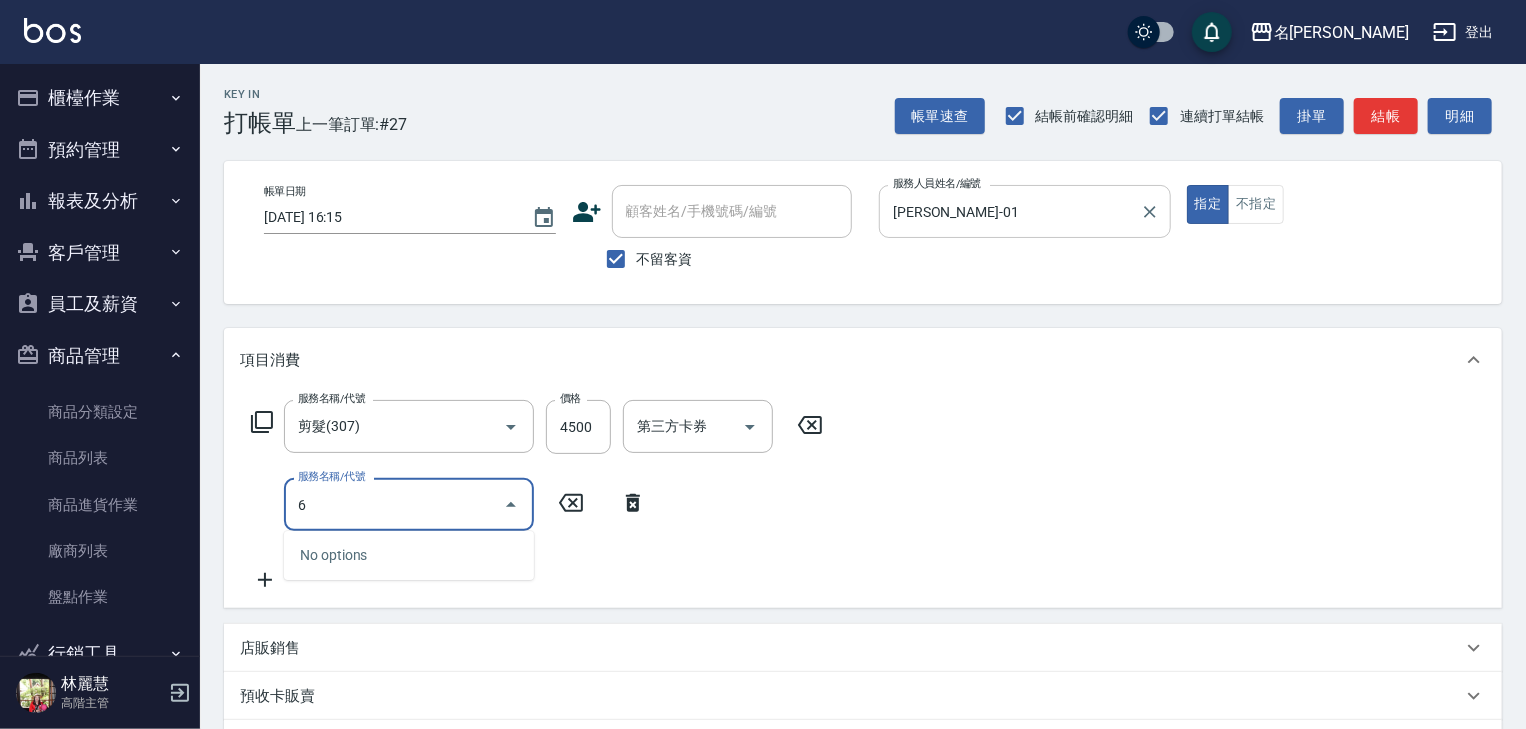 type 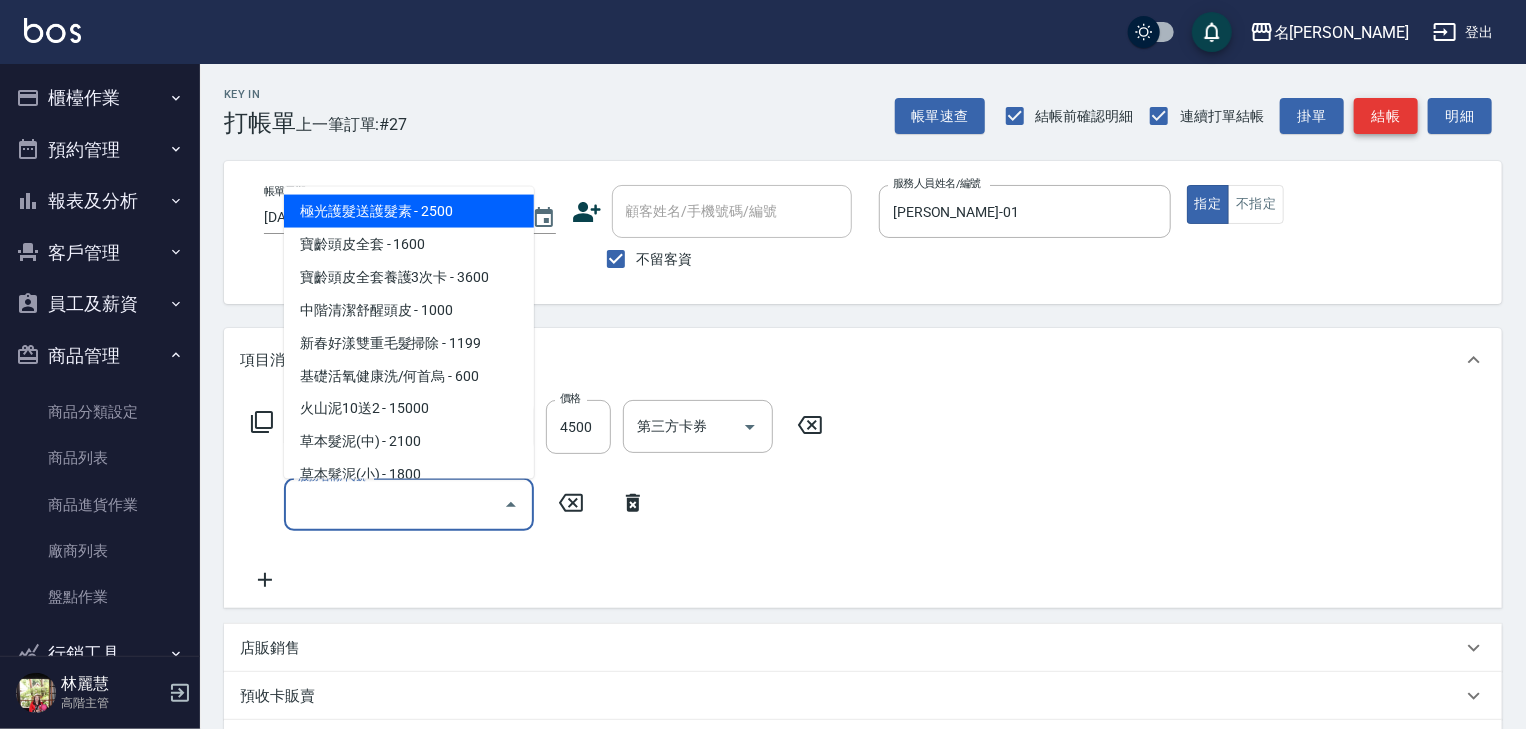 click on "結帳" at bounding box center (1386, 116) 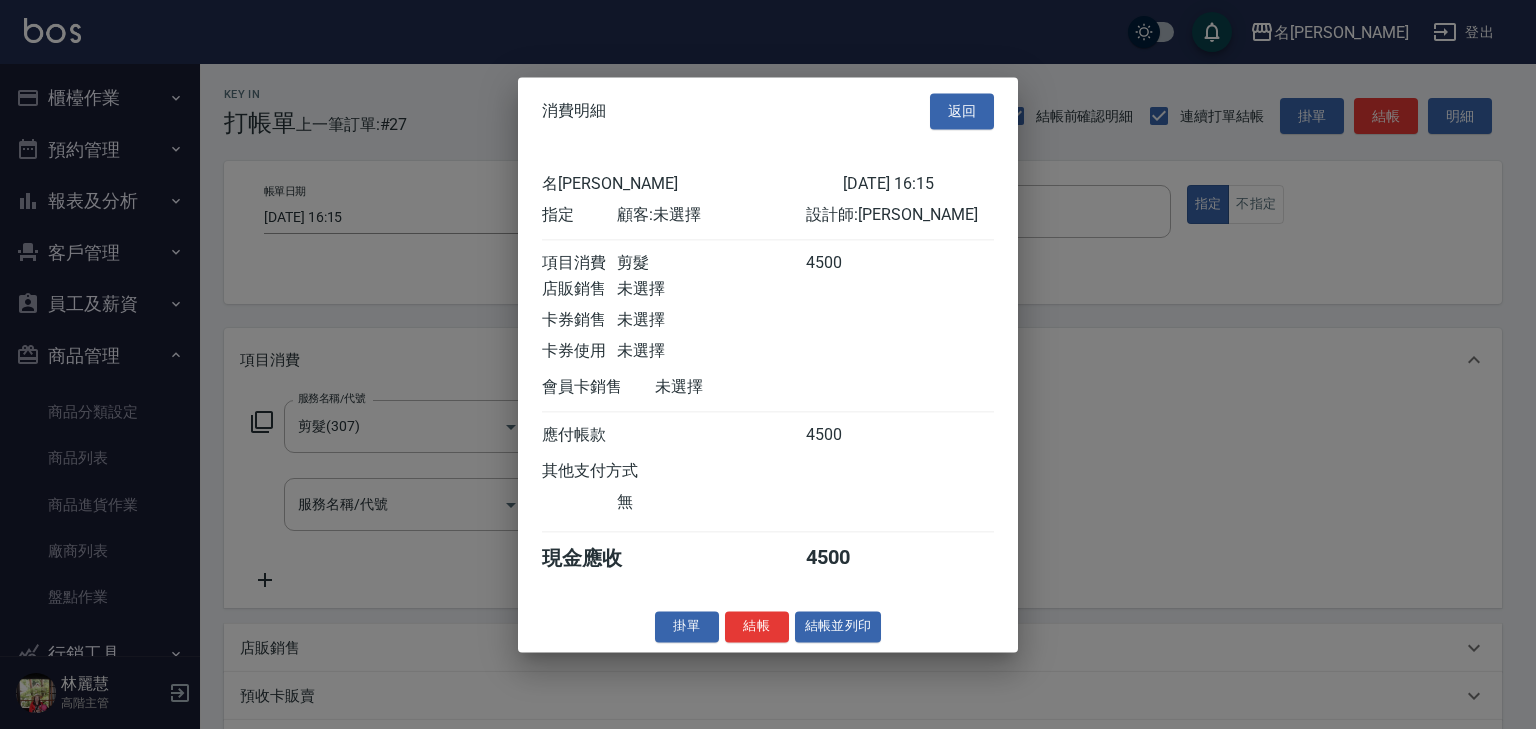 click on "消費明細 返回 名留林森 2025/07/10 16:15 指定 顧客: 未選擇 設計師: Joyce 項目消費 剪髮 4500 店販銷售 未選擇 卡券銷售 未選擇 卡券使用 未選擇 會員卡銷售 未選擇 應付帳款 4500 其他支付方式 無 現金應收 4500 掛單 結帳 結帳並列印 名留林森 結帳單 日期： 2025/07/10 16:15 帳單編號： 0 設計師: Joyce 顧客： 未選擇 剪髮 4500 x1 合計： 4500 結帳： 扣入金： 0 入金餘額： 0 卡券金額： 0 付現金額： 4500 名留林森 結帳單 日期： 2025/07/10 16:15 帳單編號： 設計師: Joyce 顧客： 未選擇 名稱 單價 數量 小計 剪髮 4500 1 4500 合計： 4500 扣入金： 0 入金餘額： 0 卡券金額： 0 付現金額： 4500 謝謝惠顧,歡迎下次光臨!" at bounding box center [768, 364] 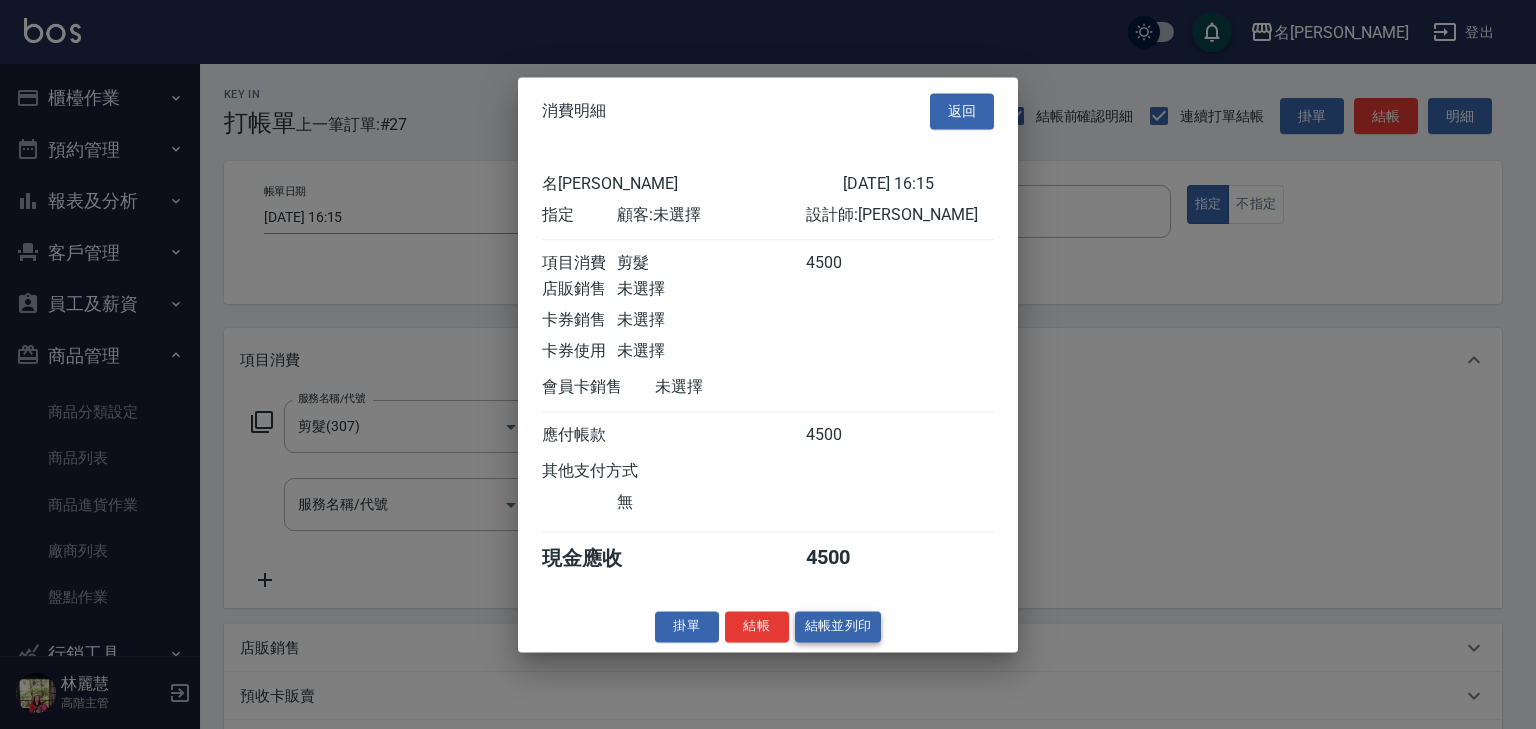click on "結帳並列印" at bounding box center (838, 626) 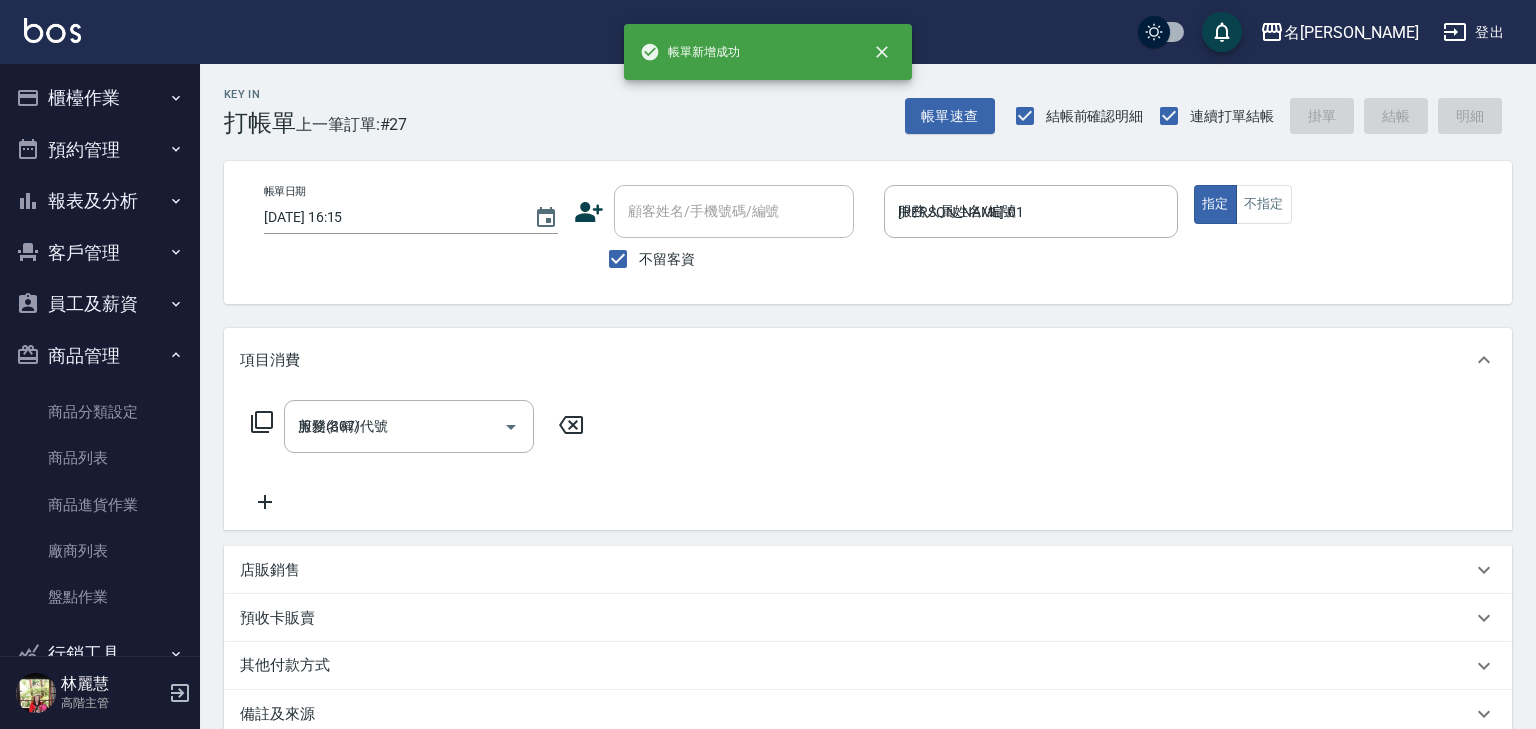 type on "2025/07/10 16:22" 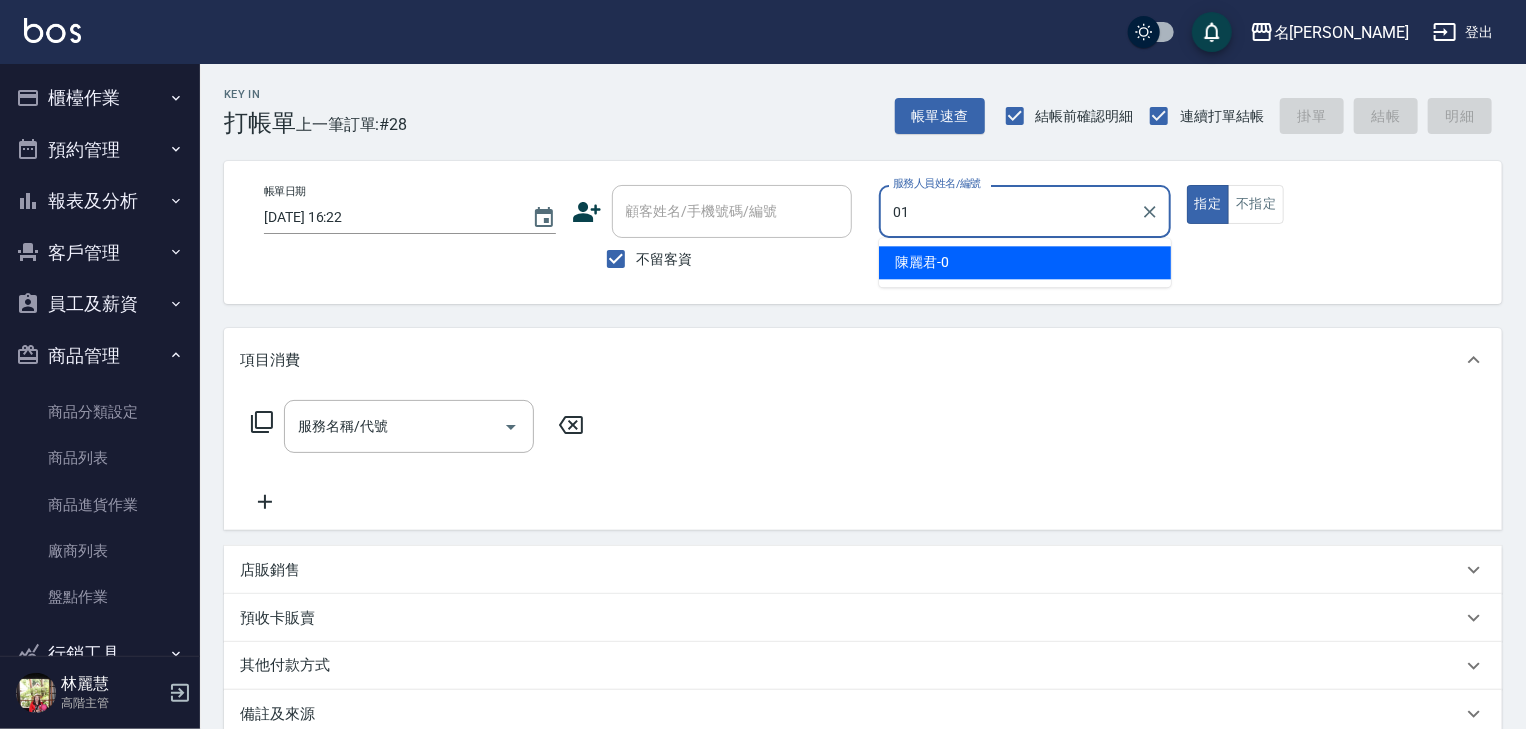 type on "Joyce-01" 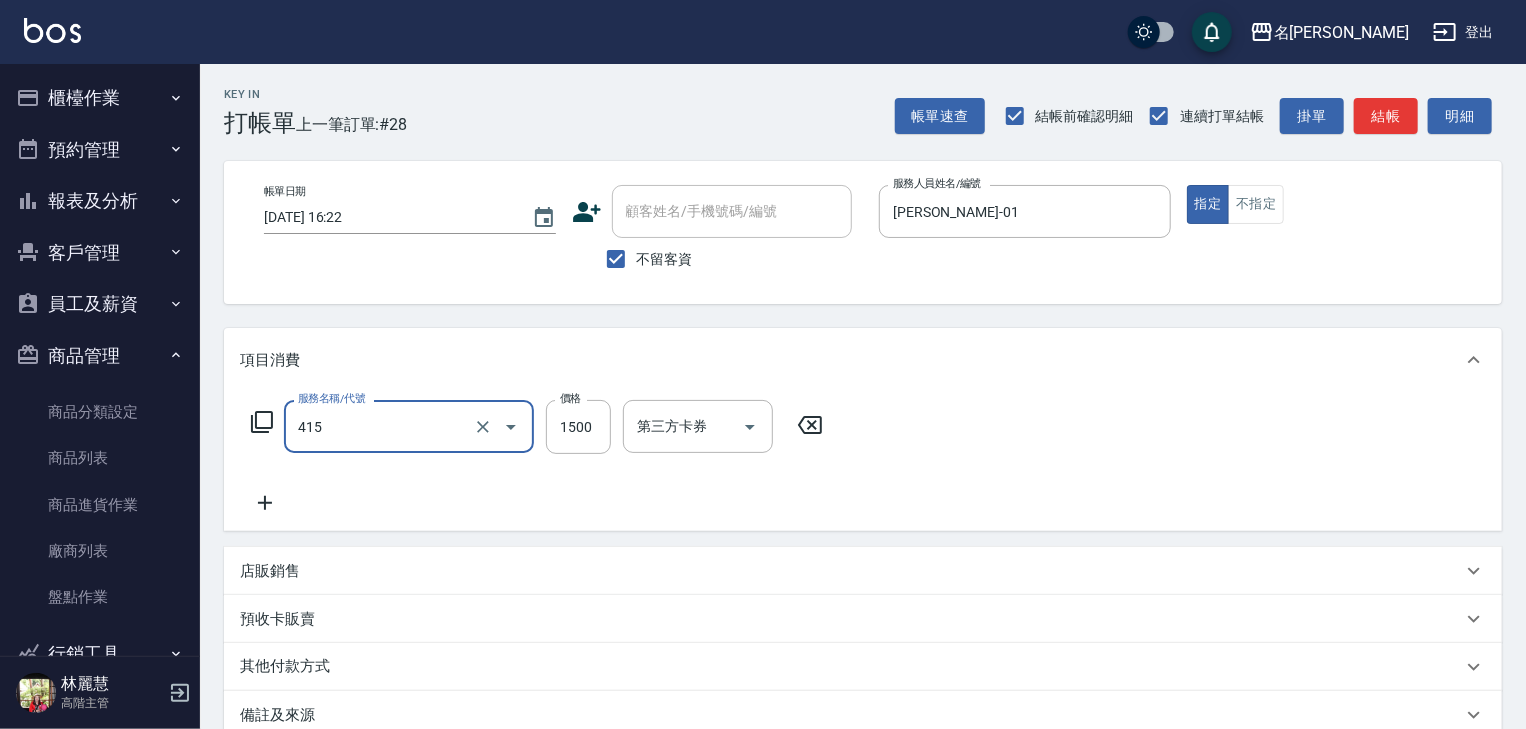 type on "染髮1500↑(415)" 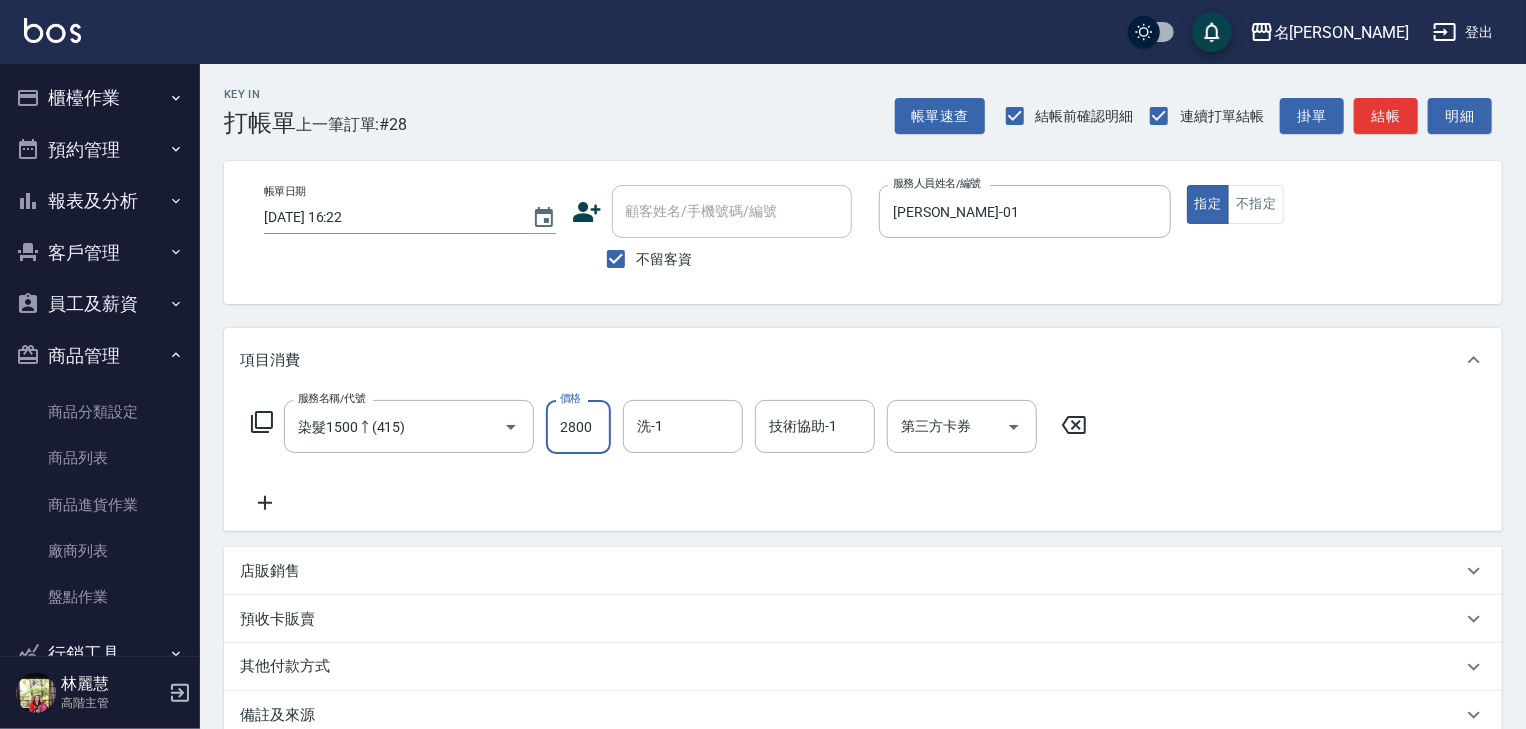 type on "2800" 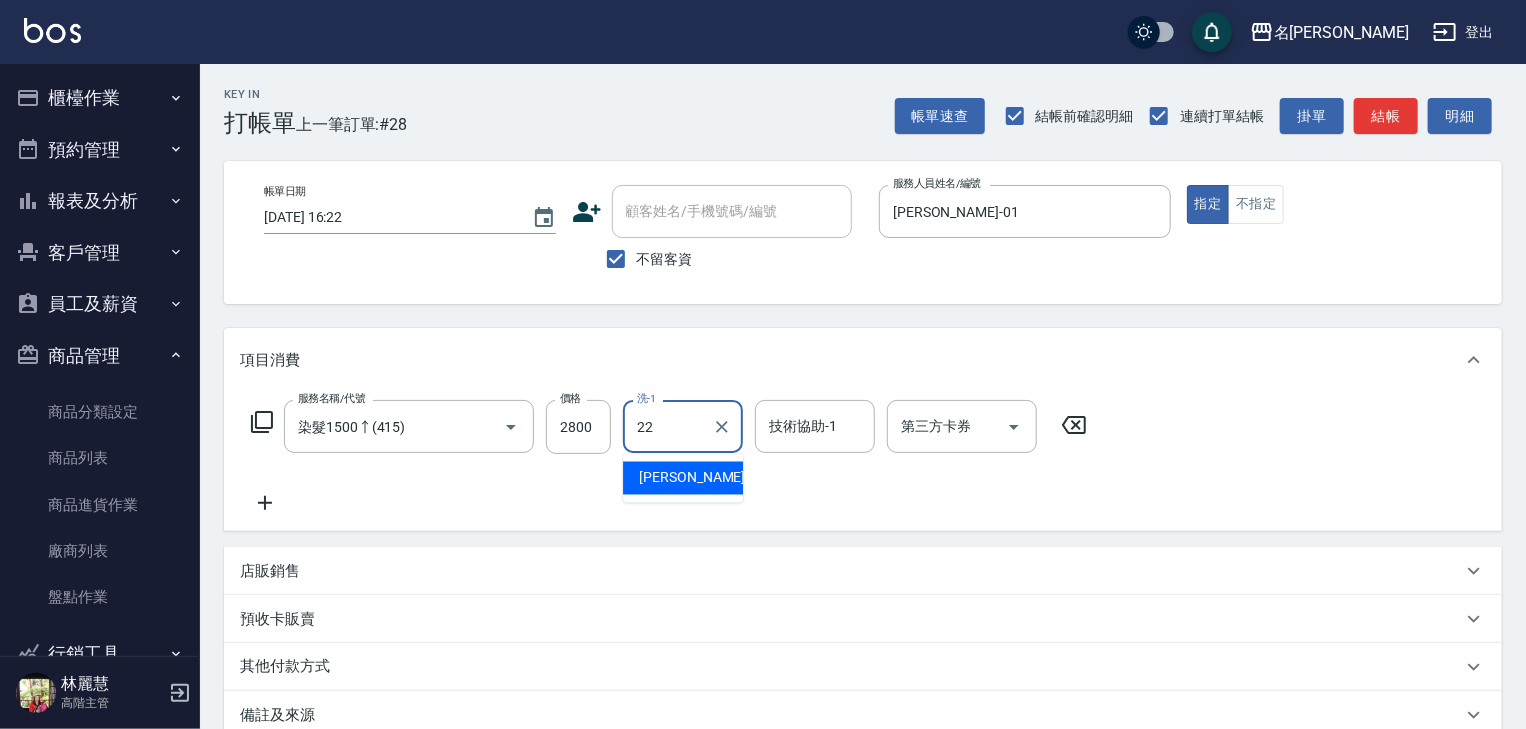 type on "[PERSON_NAME]-22" 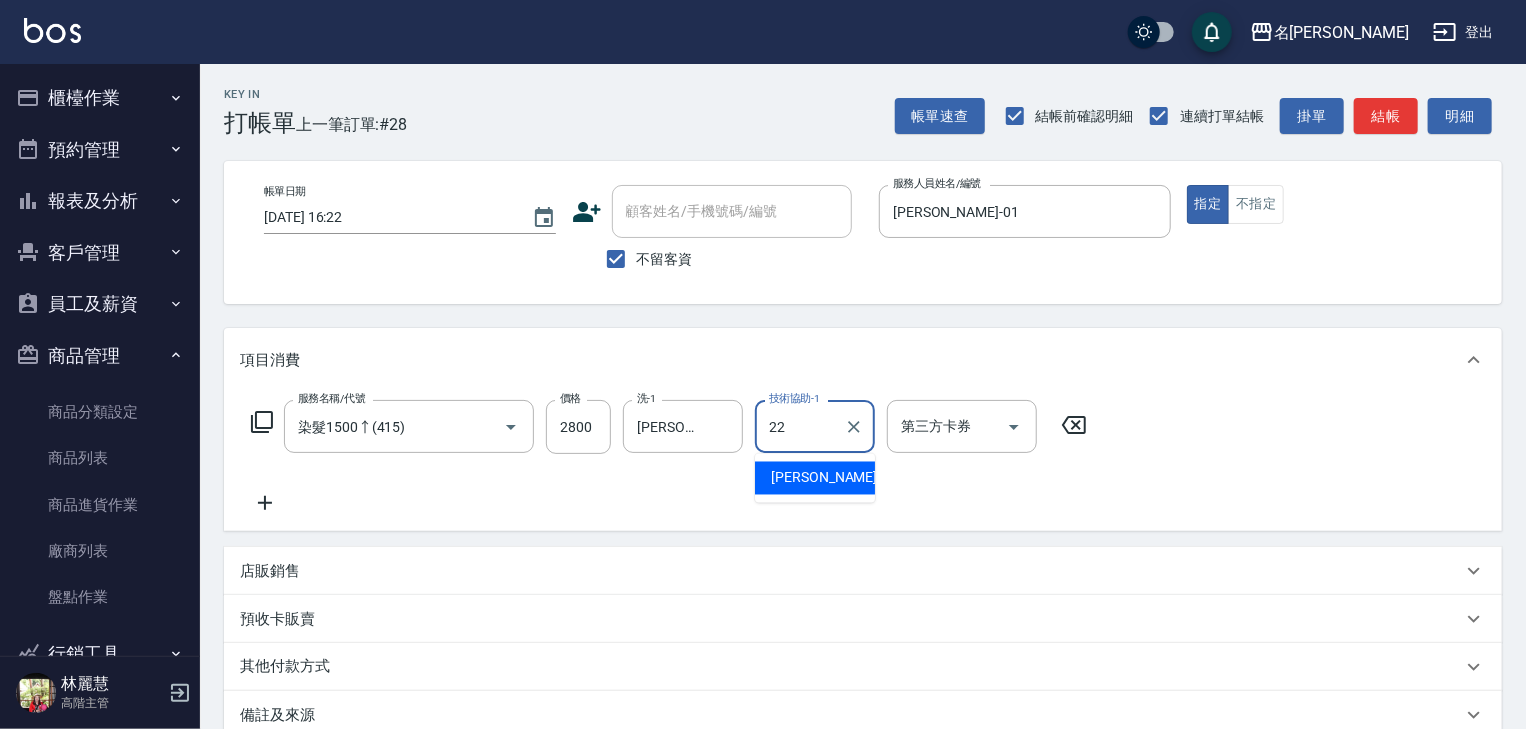 type on "[PERSON_NAME]-22" 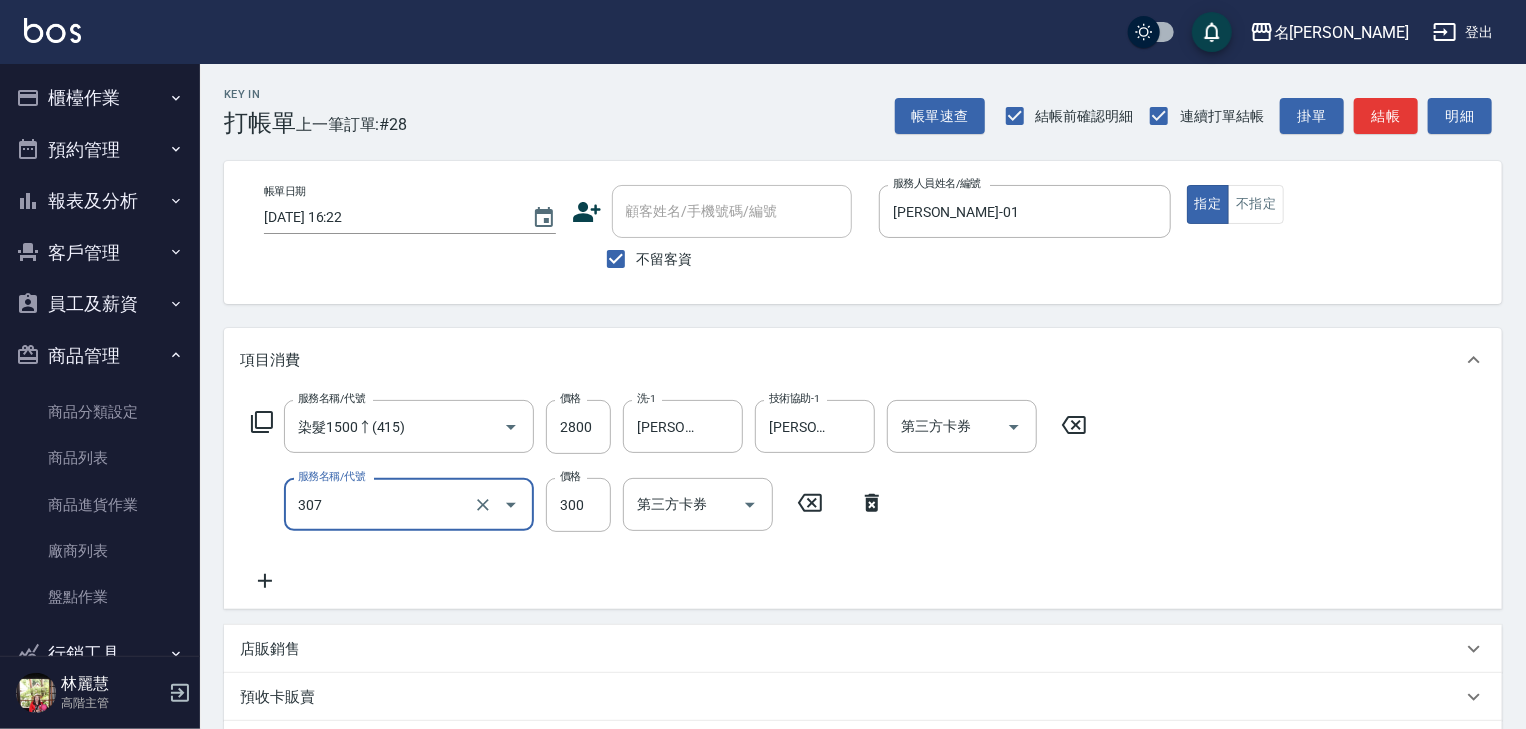 type on "剪髮(307)" 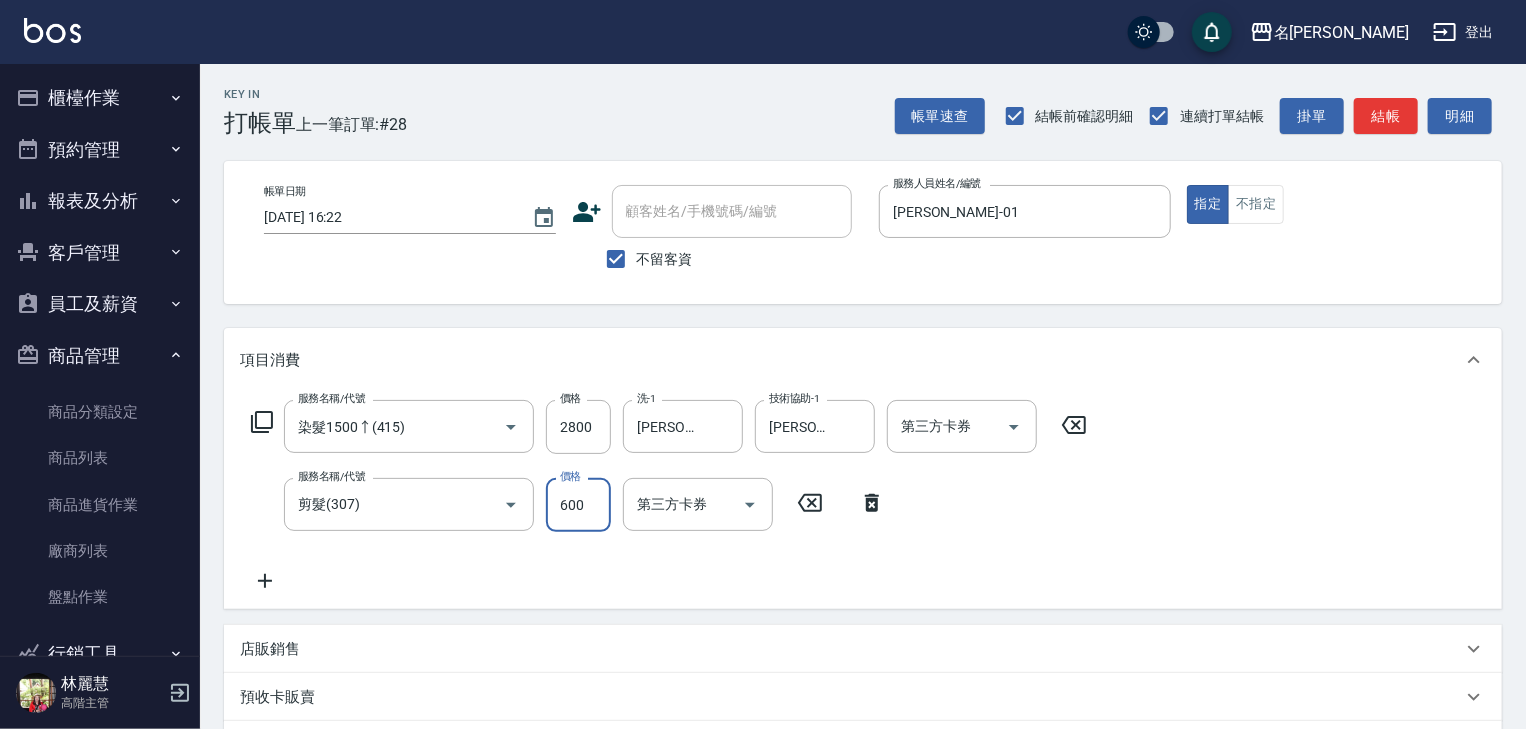 type on "600" 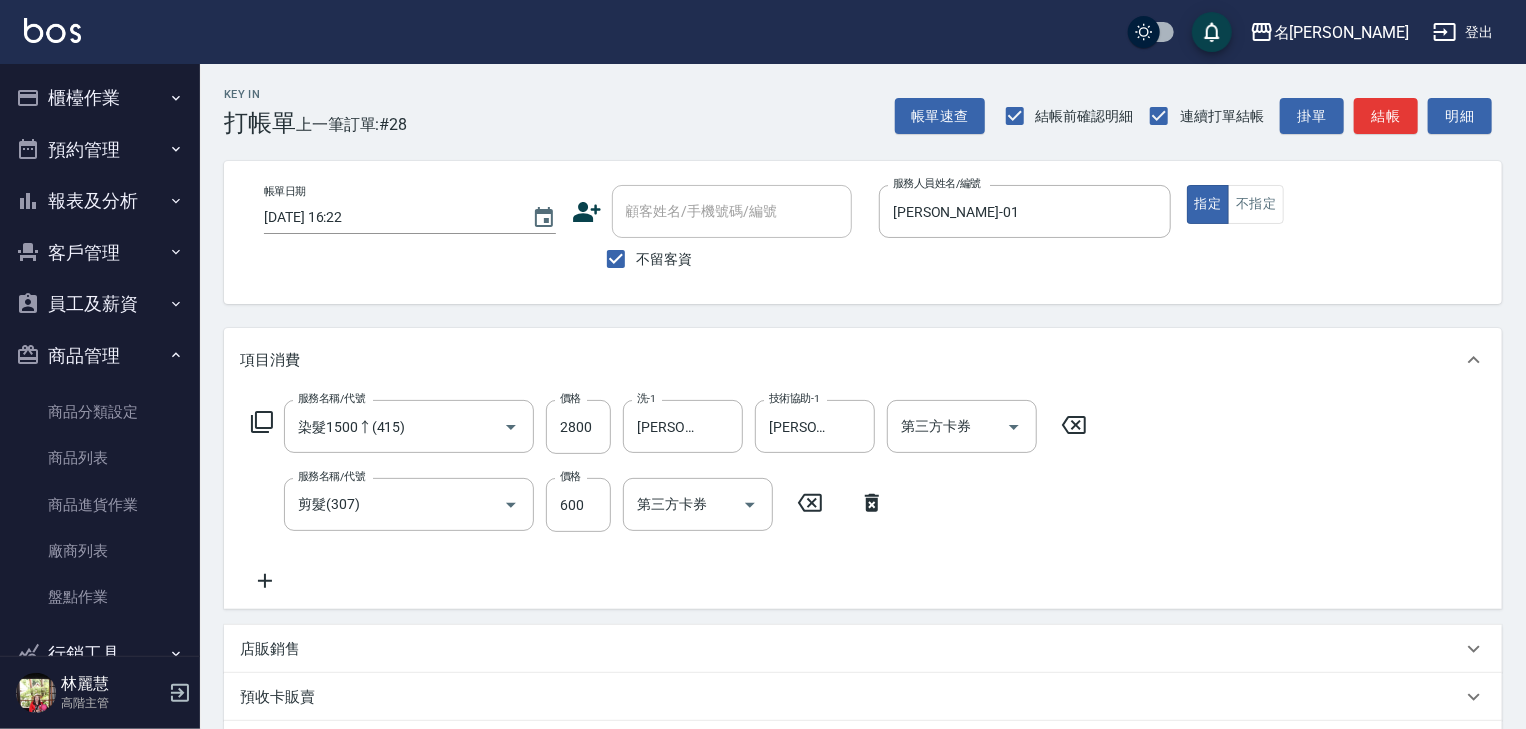 click on "服務名稱/代號 染髮1500↑(415) 服務名稱/代號 價格 2800 價格 洗-1 王婕宇-22 洗-1 技術協助-1 王婕宇-22 技術協助-1 第三方卡券 第三方卡券 服務名稱/代號 剪髮(307) 服務名稱/代號 價格 600 價格 第三方卡券 第三方卡券" at bounding box center (669, 496) 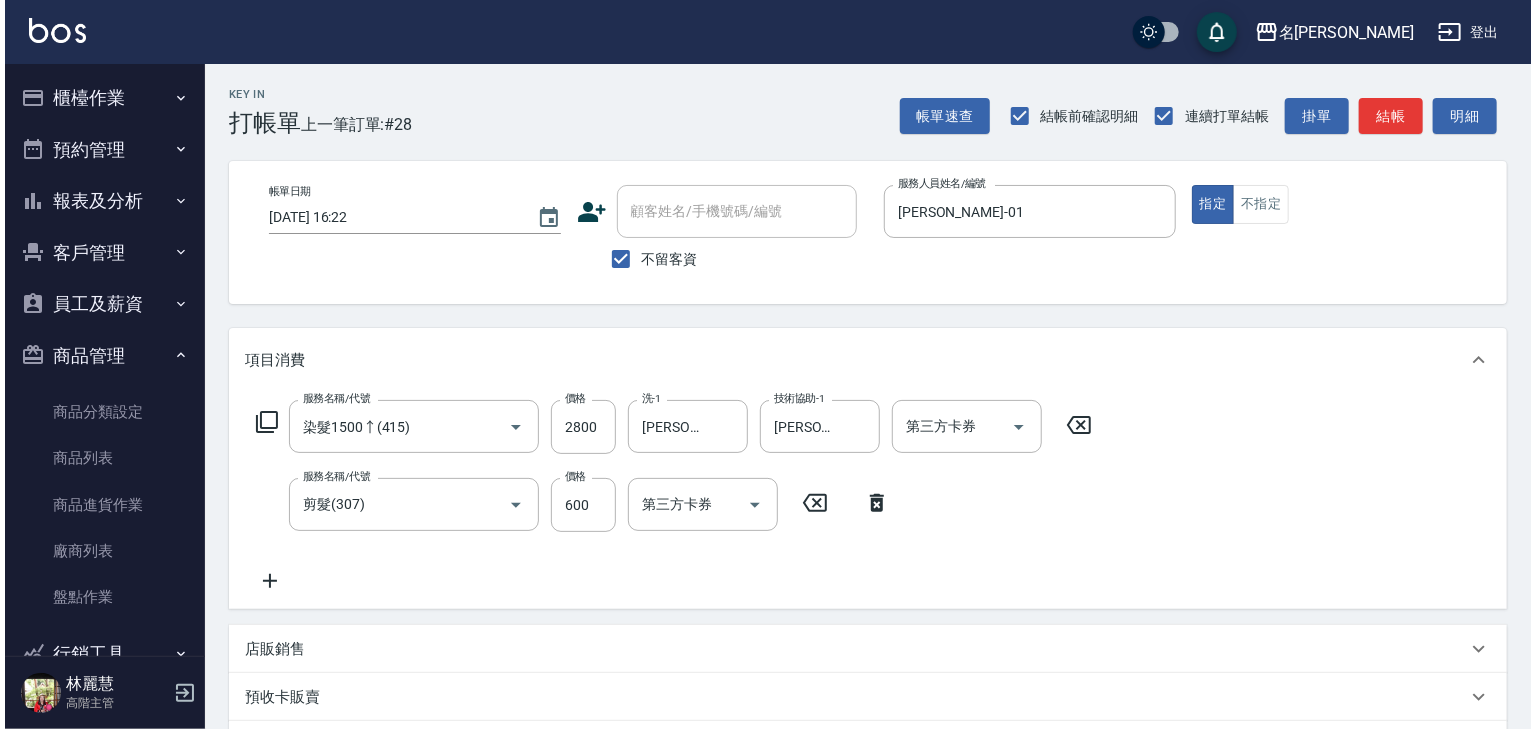 scroll, scrollTop: 312, scrollLeft: 0, axis: vertical 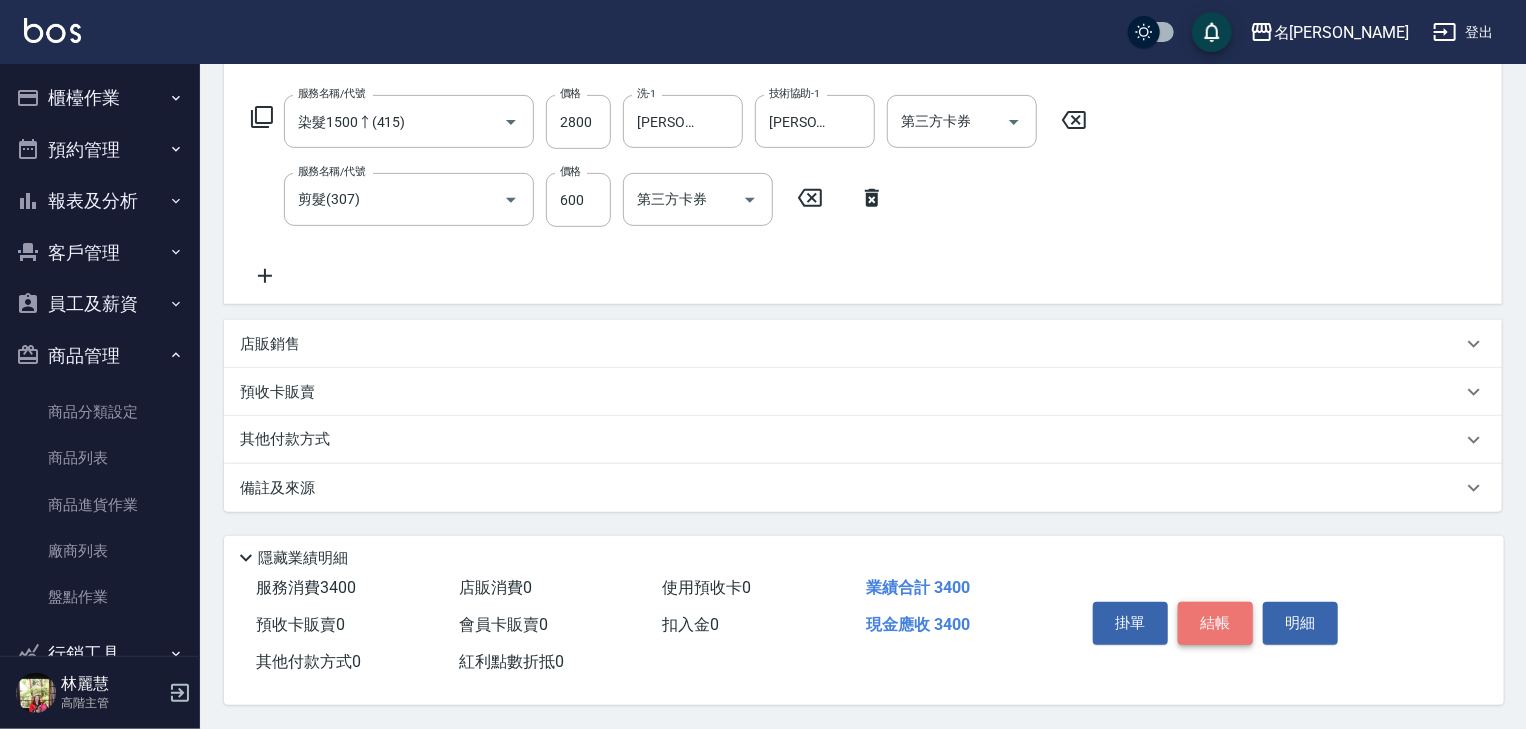 click on "結帳" at bounding box center [1215, 623] 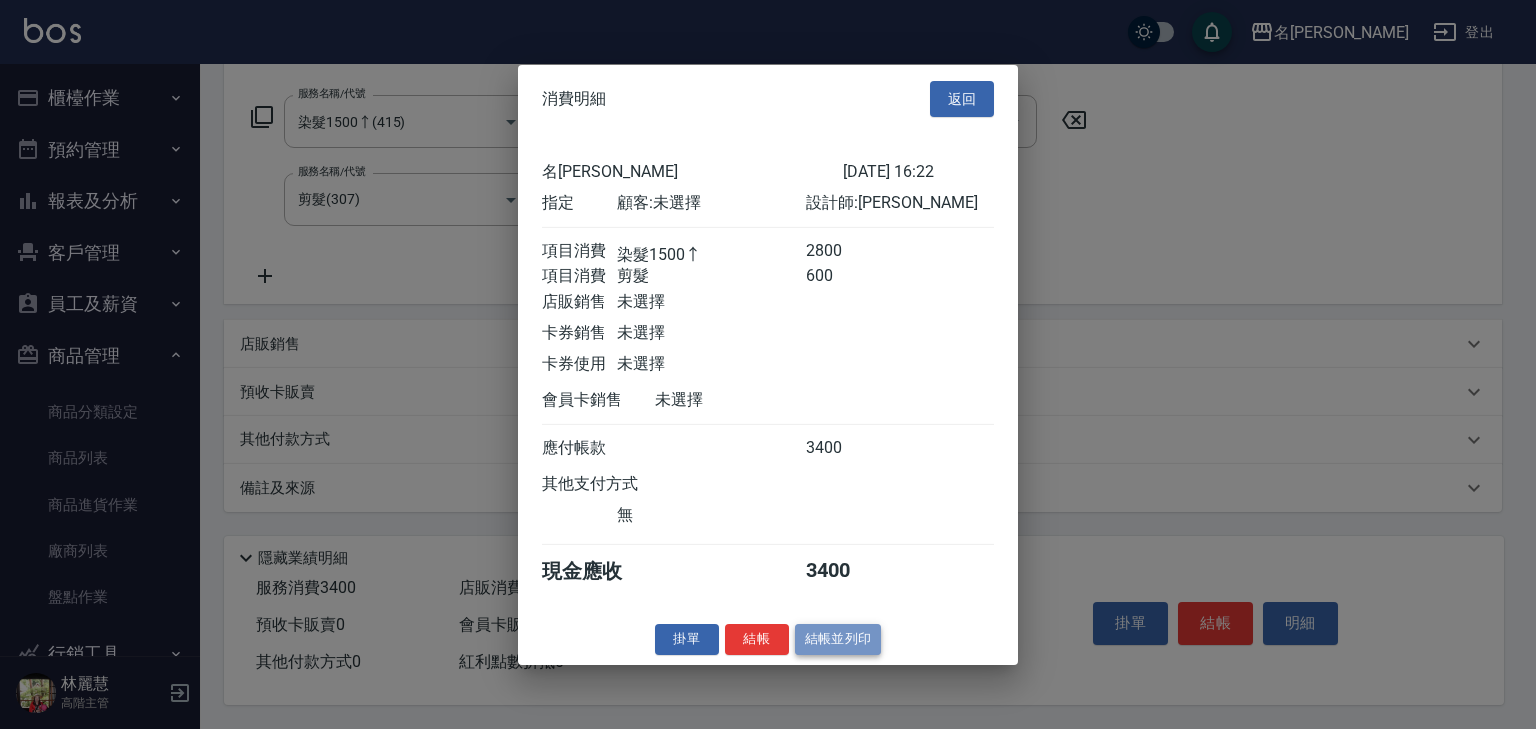 click on "結帳並列印" at bounding box center [838, 639] 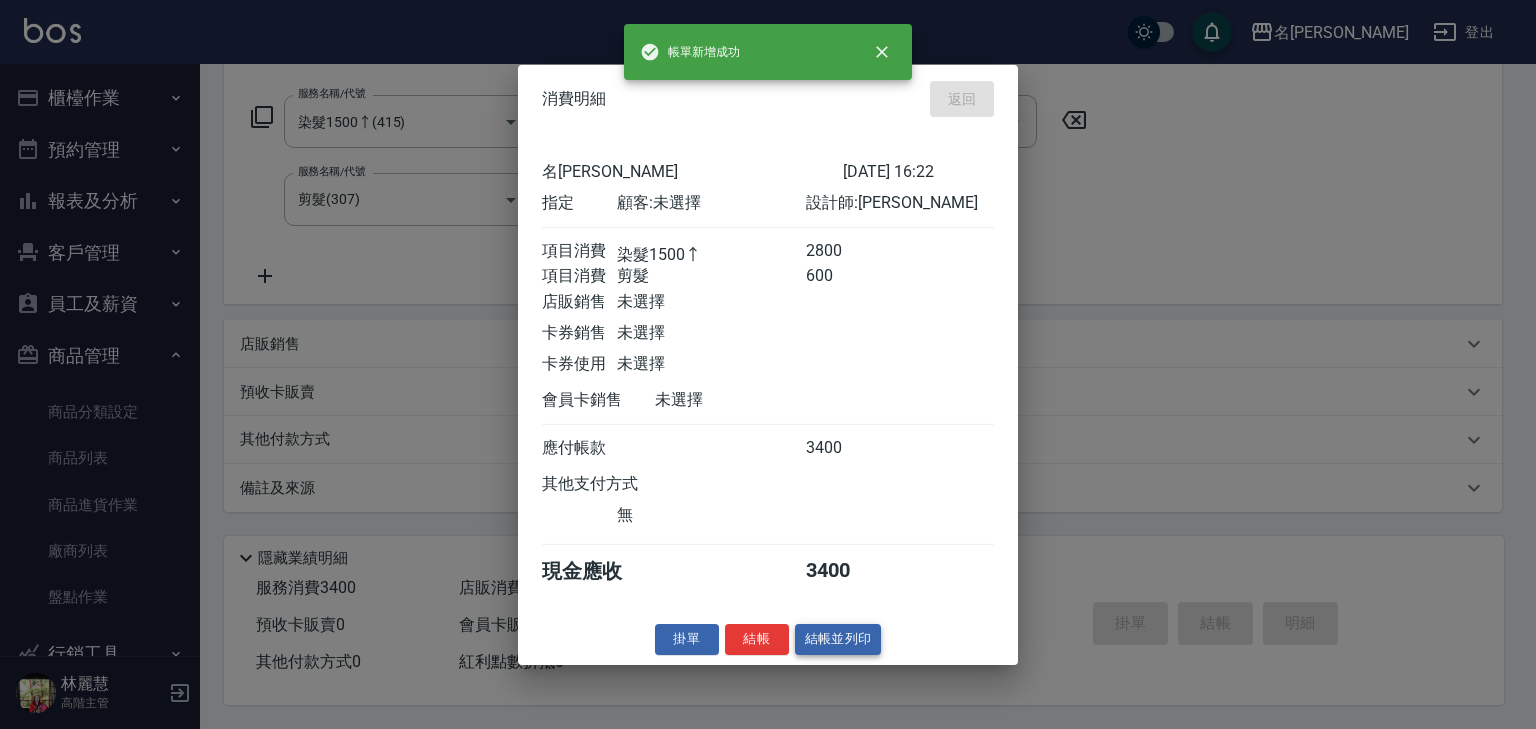 type on "2025/07/10 16:25" 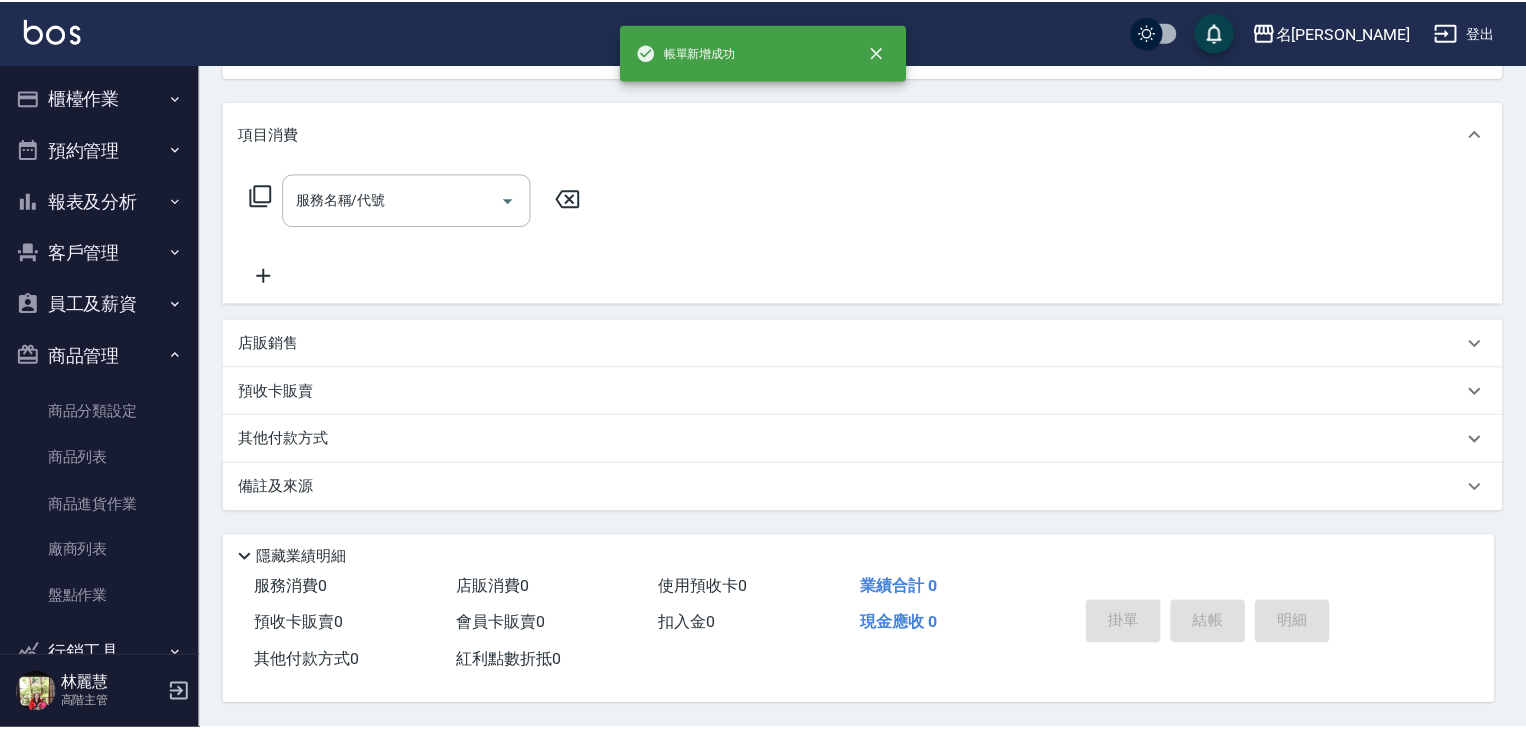 scroll, scrollTop: 0, scrollLeft: 0, axis: both 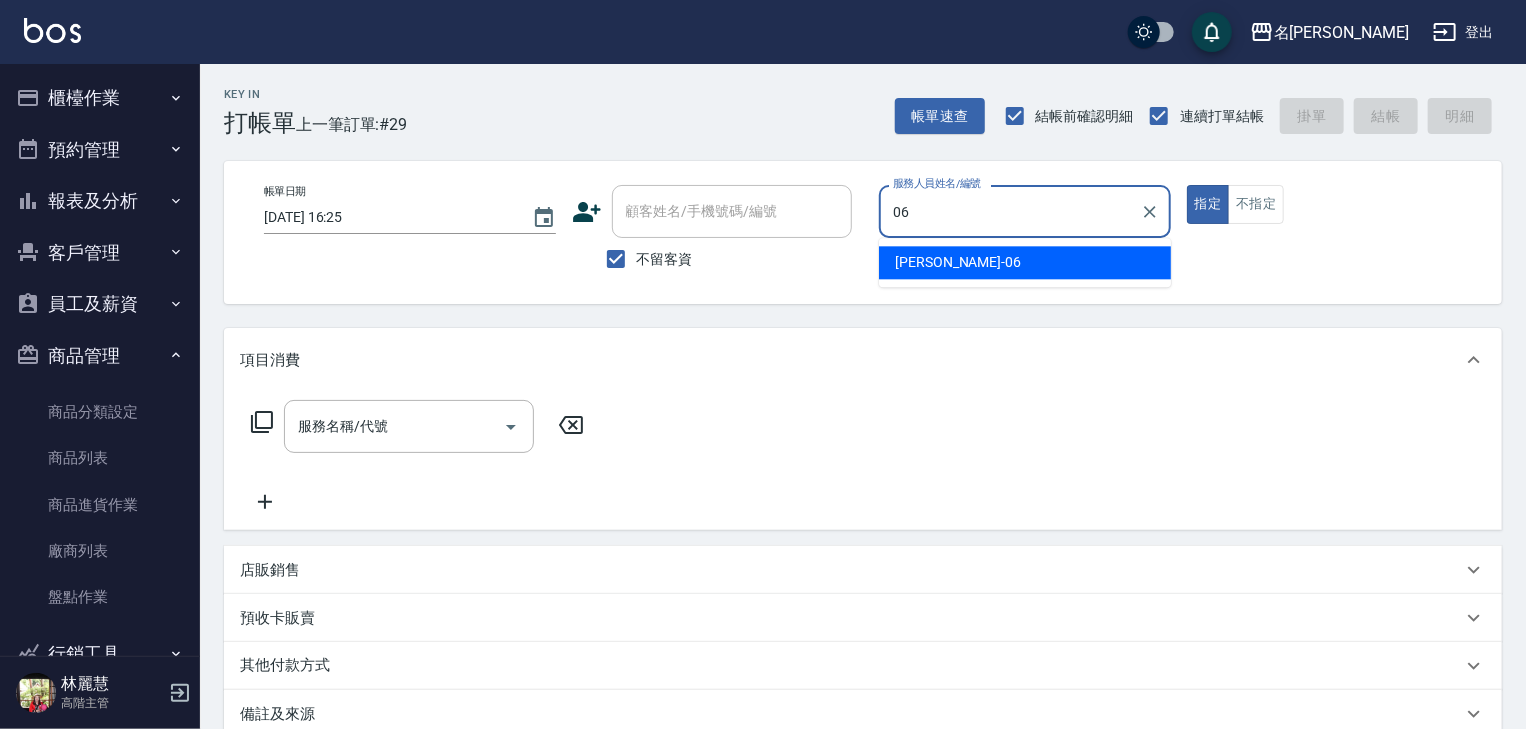 type on "[PERSON_NAME]-06" 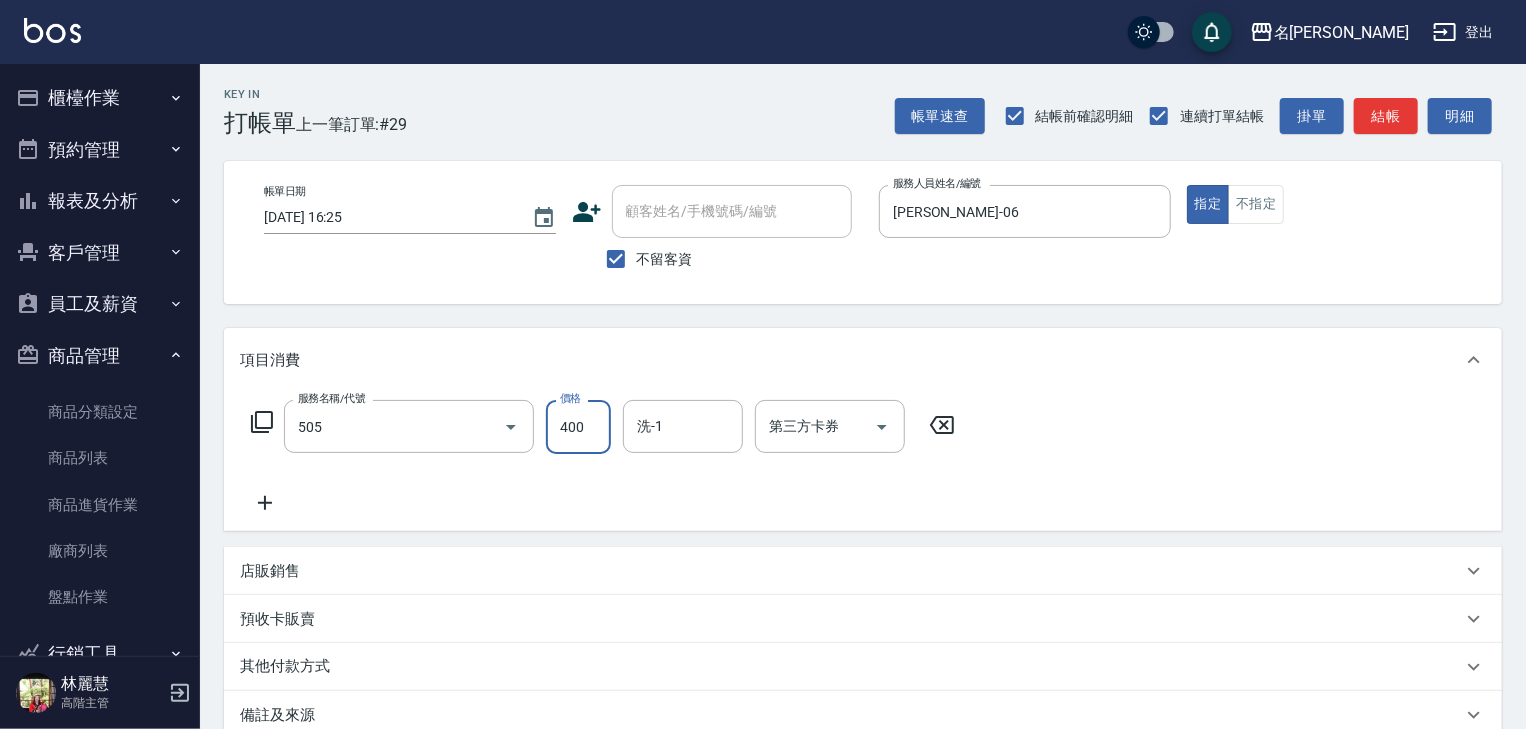 type on "洗髮(505)" 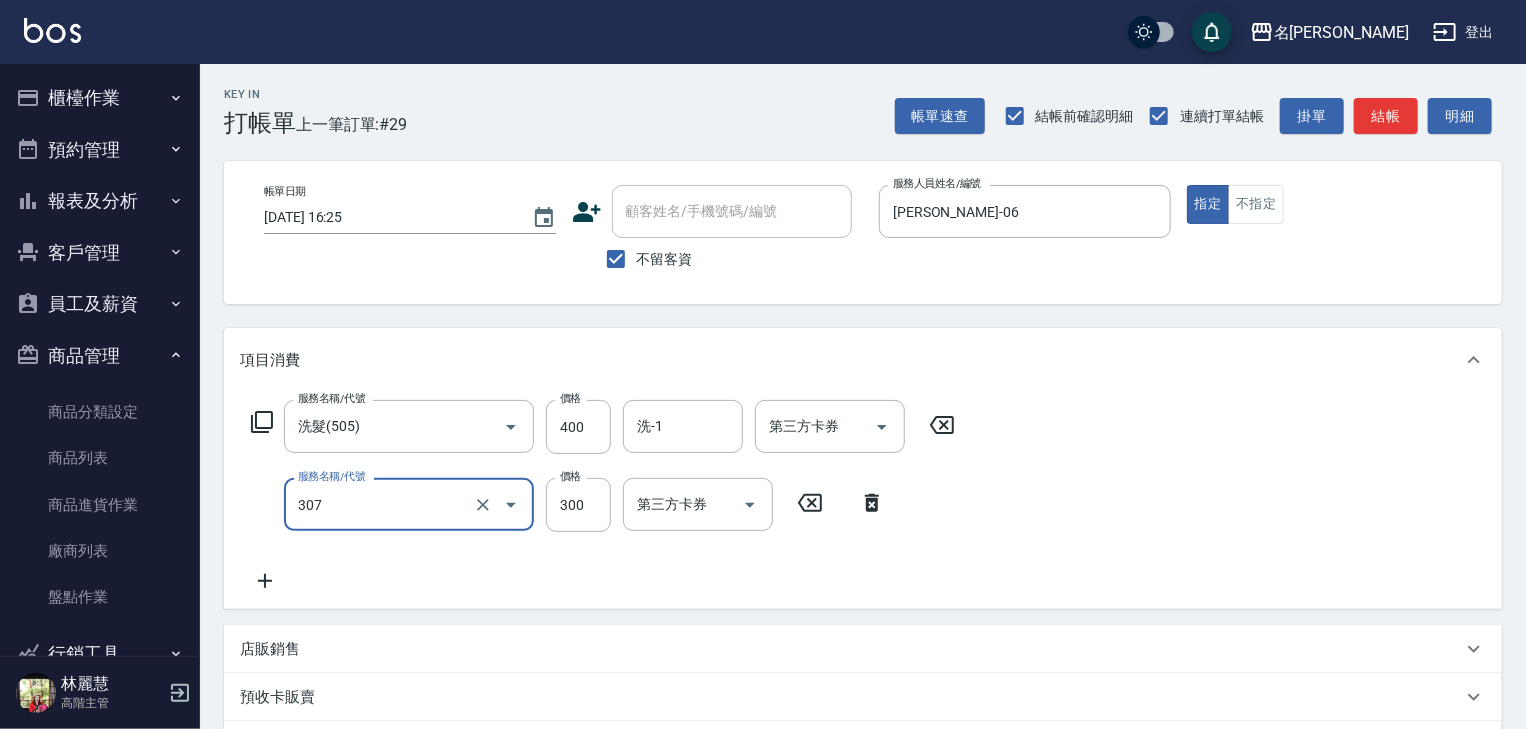 type on "剪髮(307)" 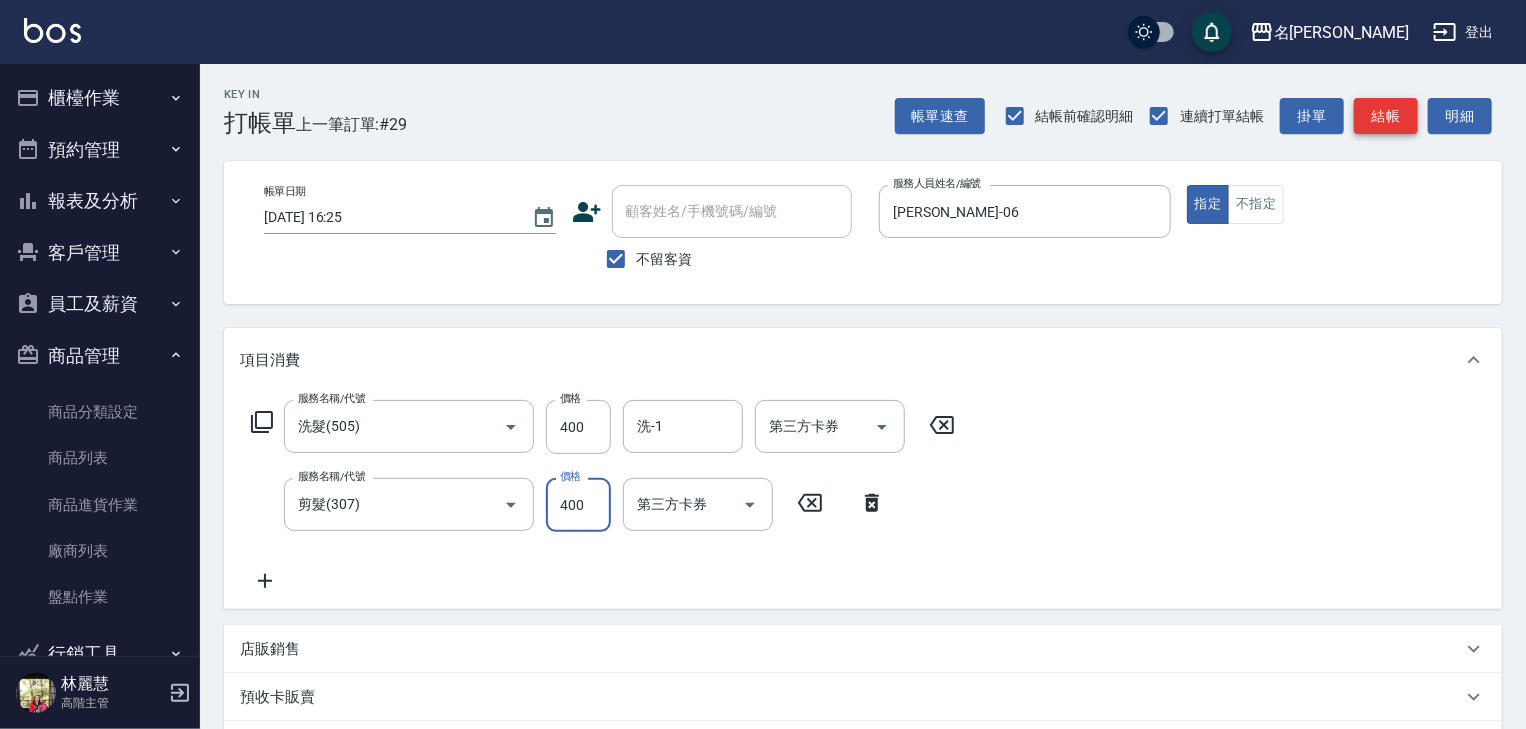 type on "400" 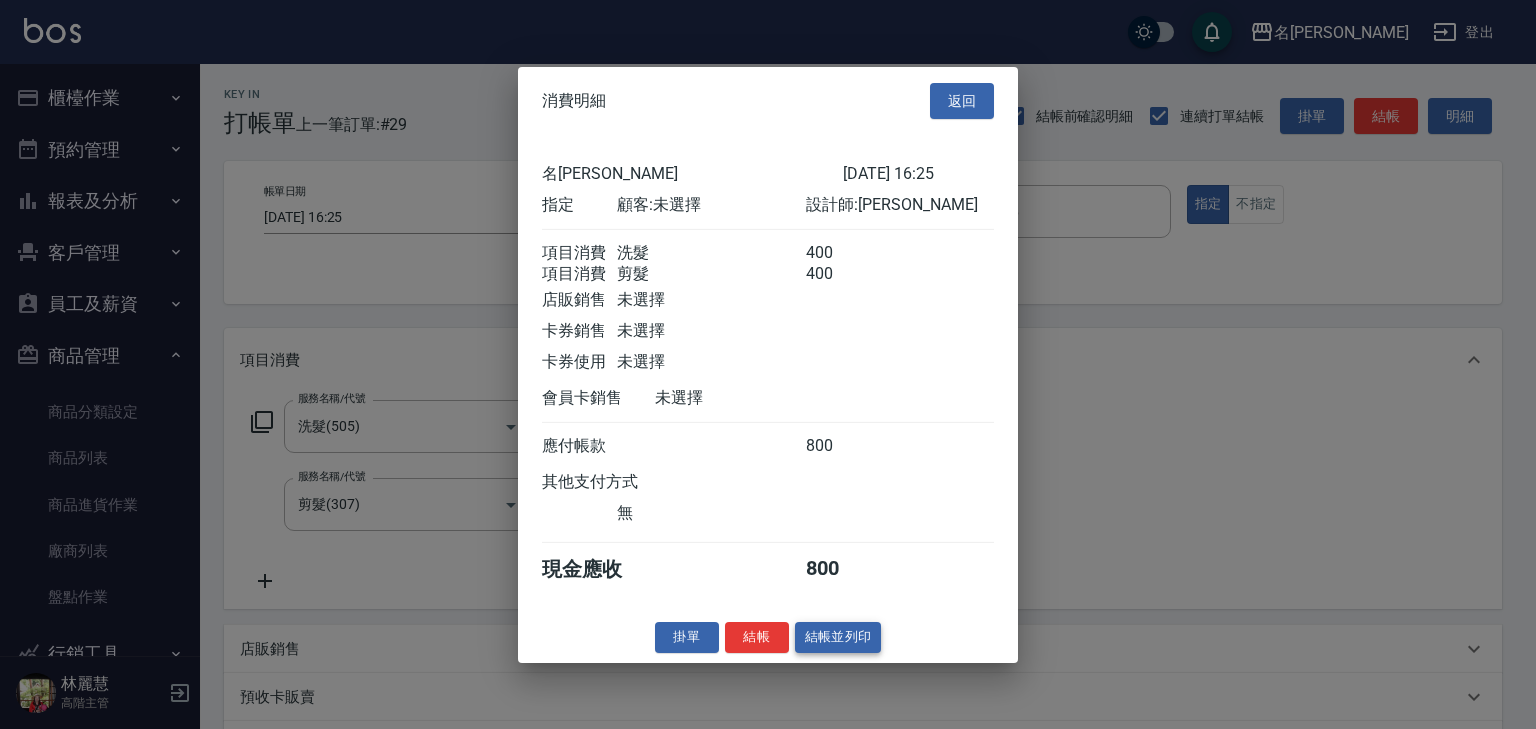 click on "結帳並列印" at bounding box center [838, 637] 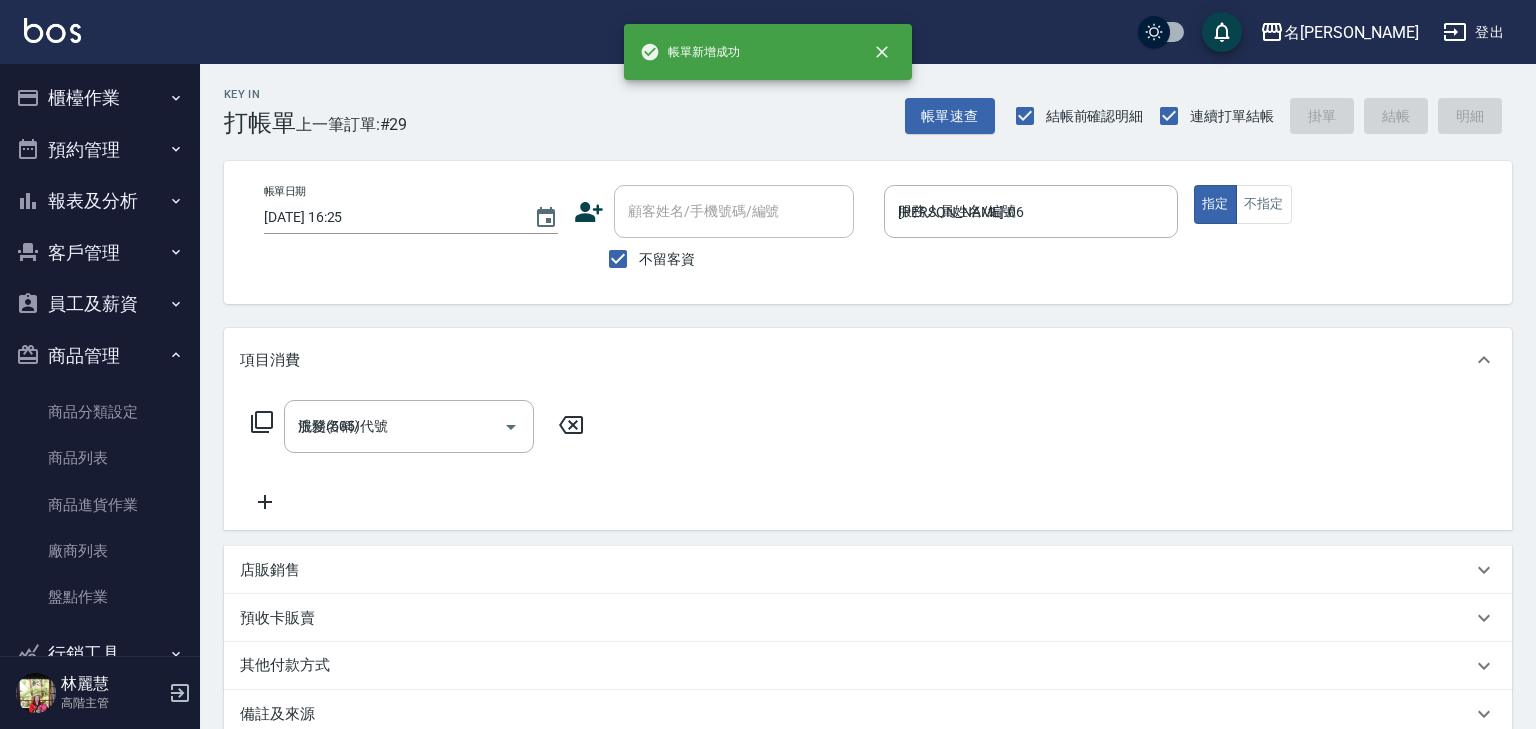 type on "2025/07/10 16:31" 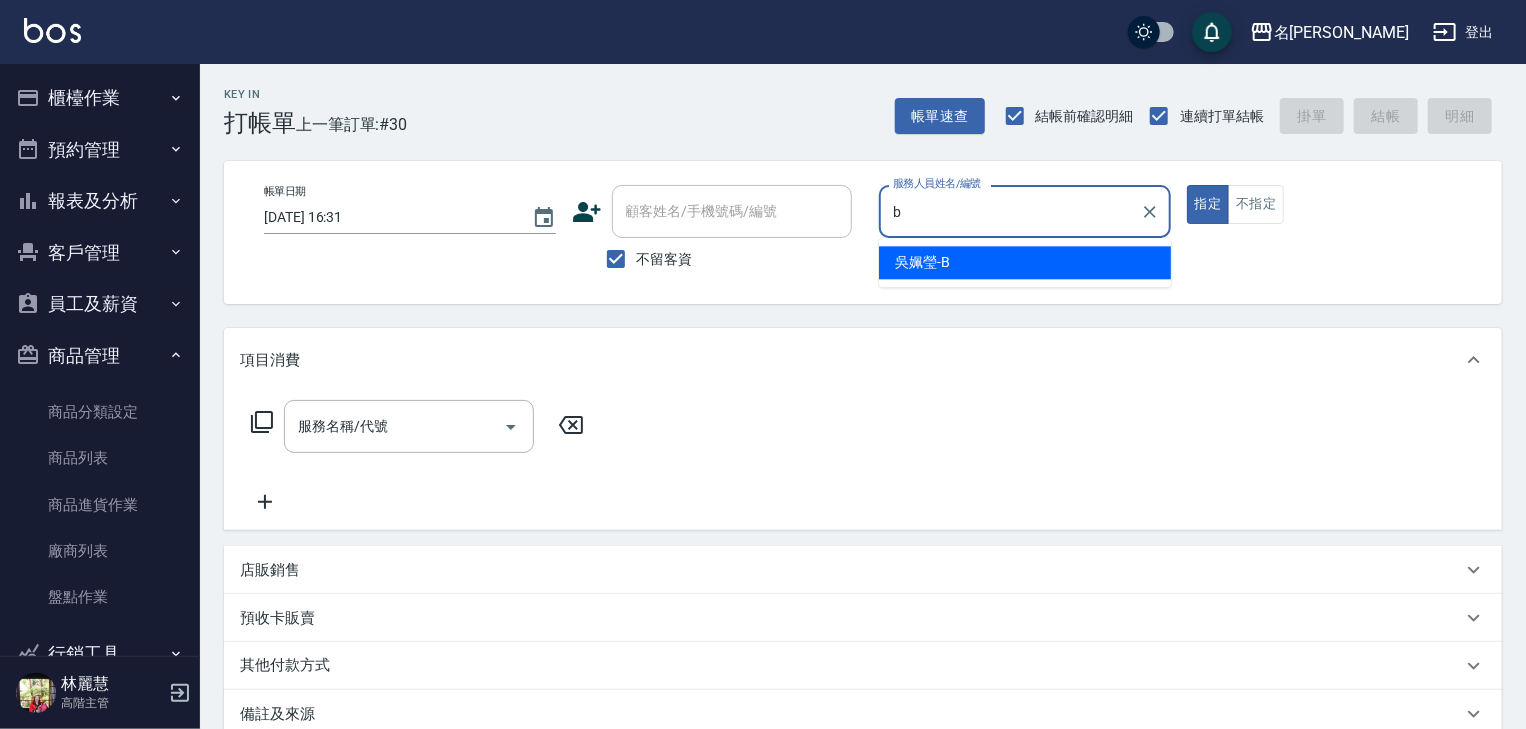 type on "[PERSON_NAME]" 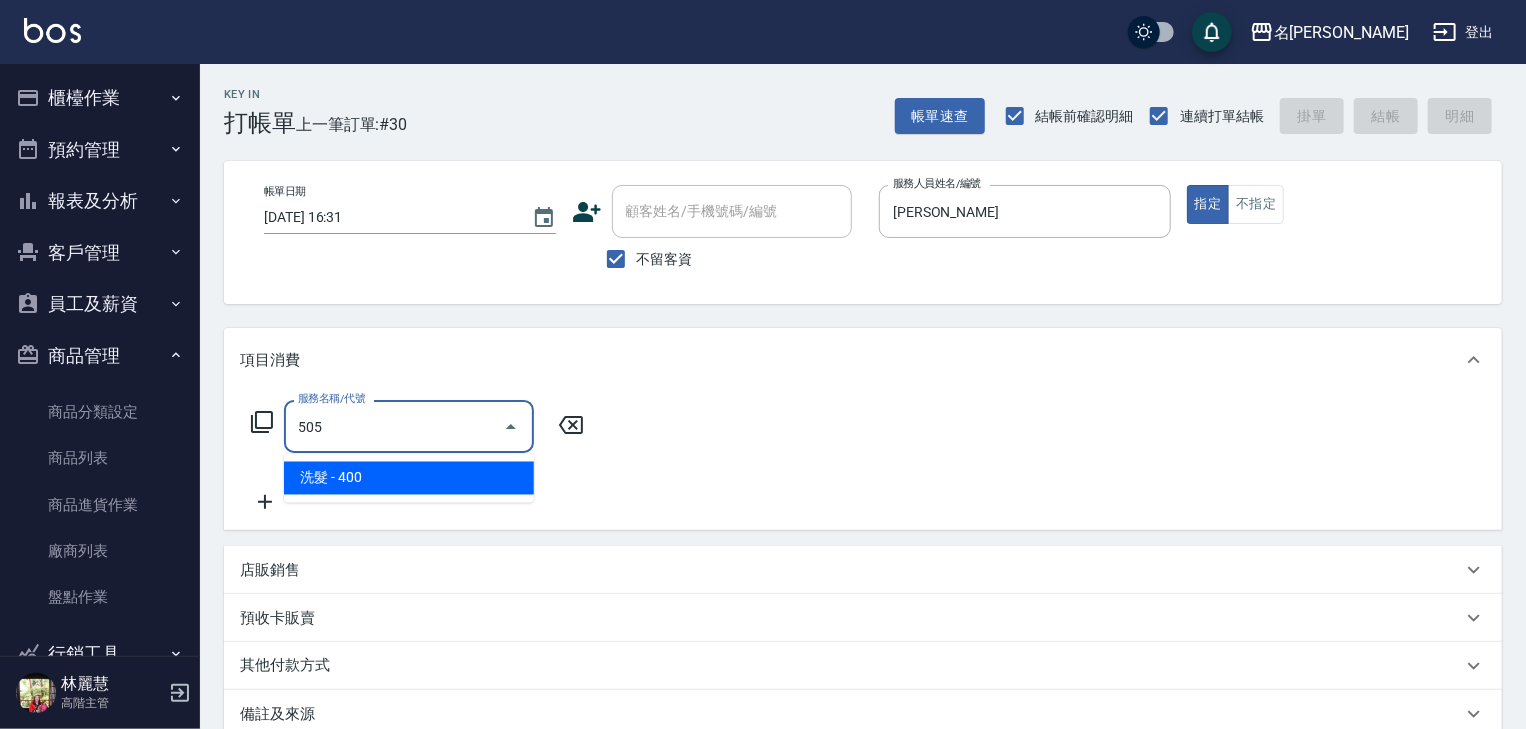 type on "洗髮(505)" 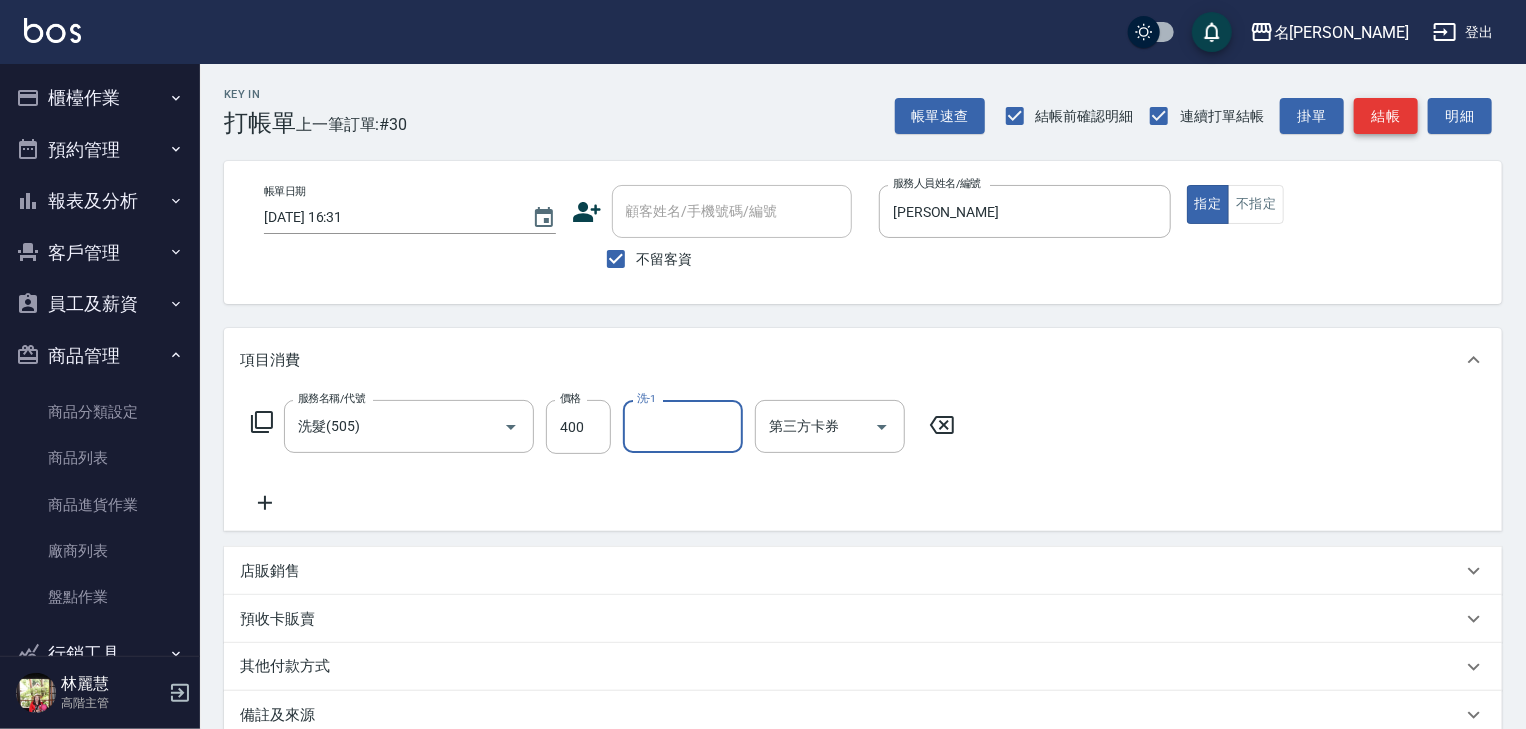 click on "結帳" at bounding box center (1386, 116) 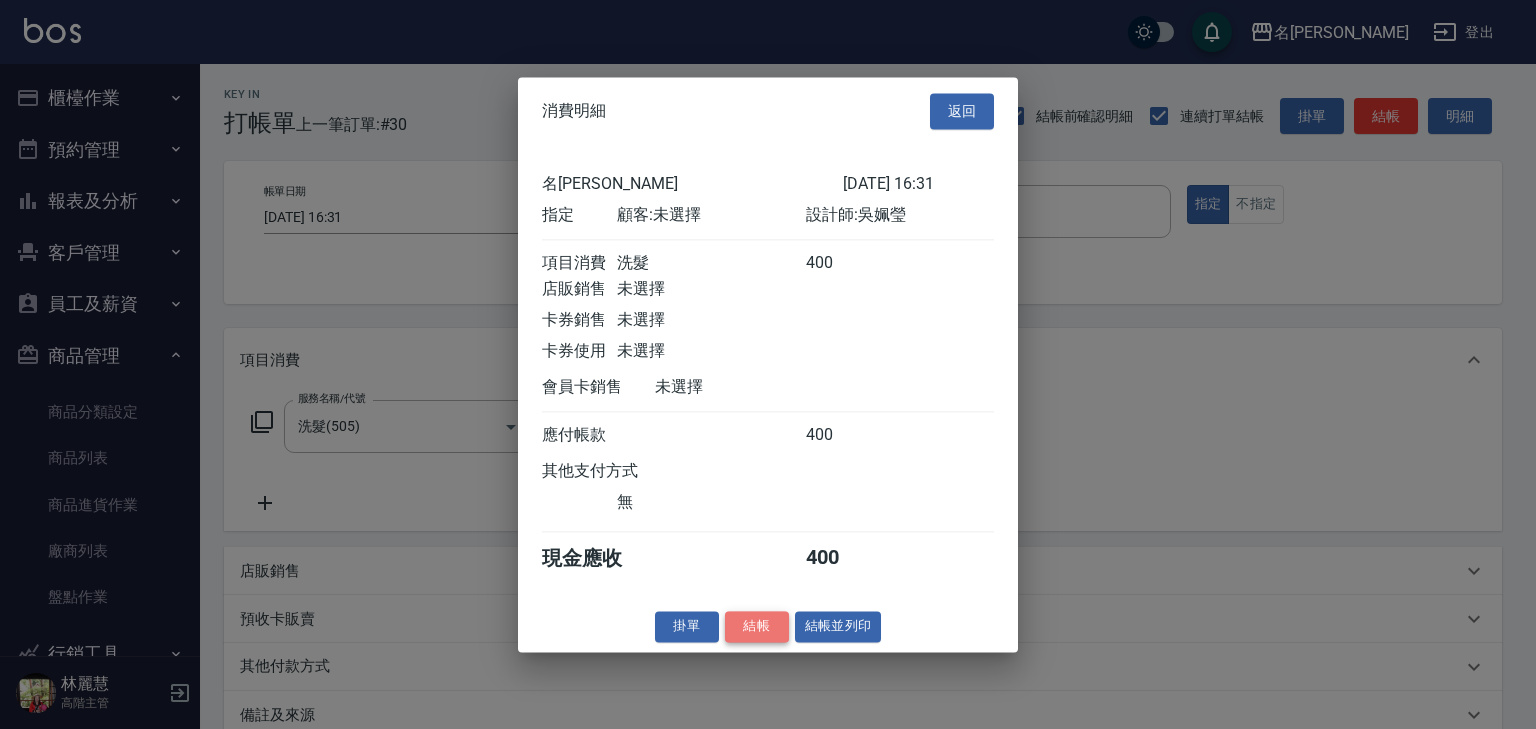 click on "結帳" at bounding box center [757, 626] 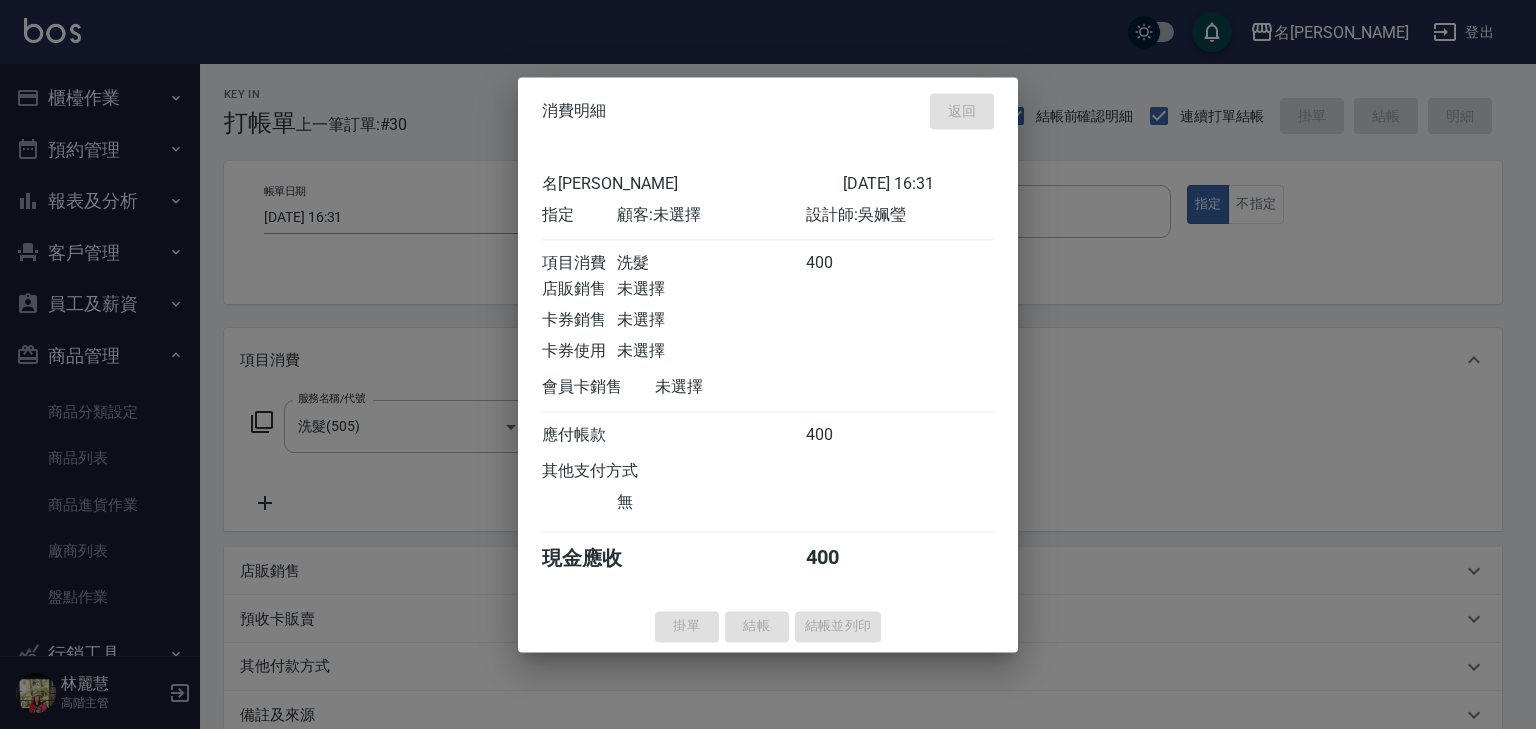 type on "2025/07/10 16:34" 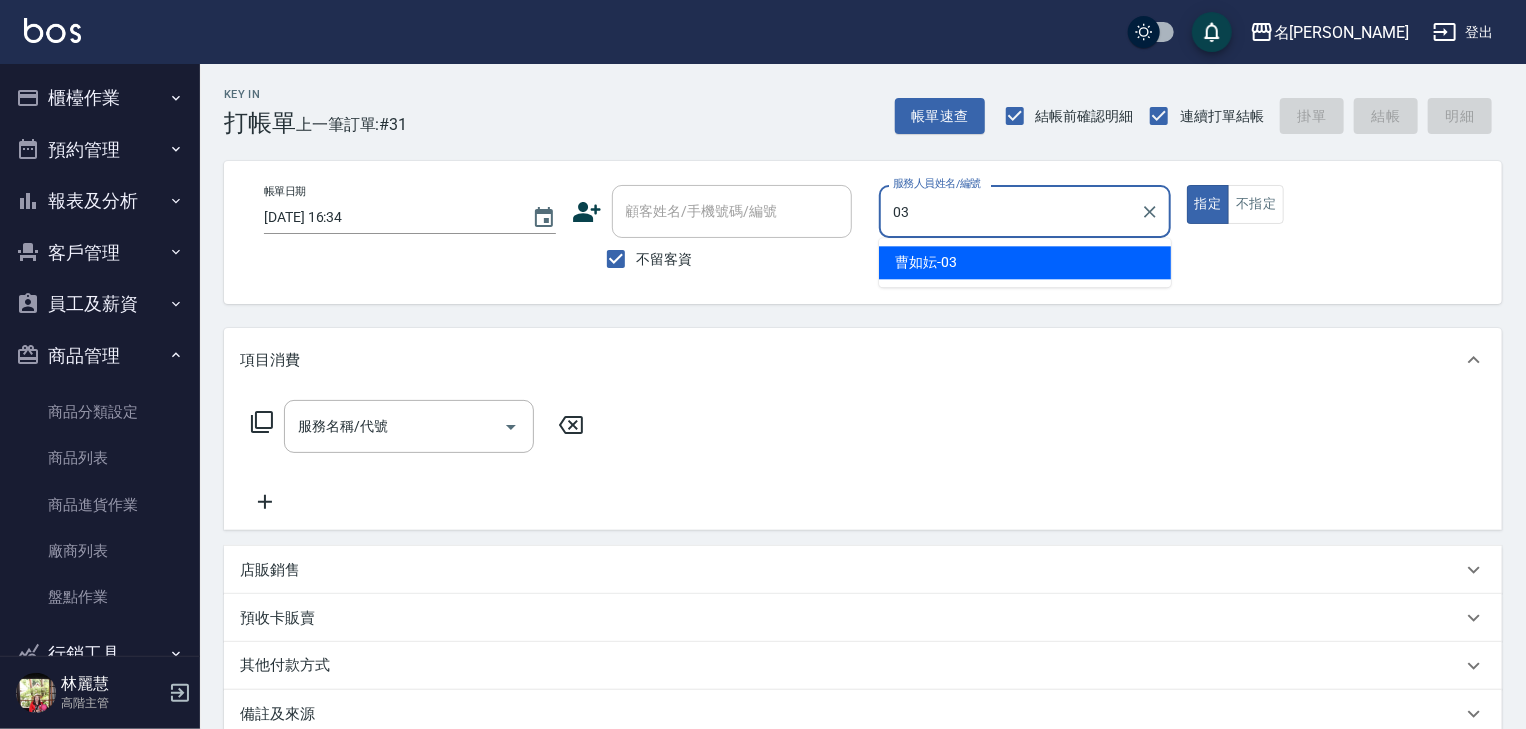 type on "曹如妘-03" 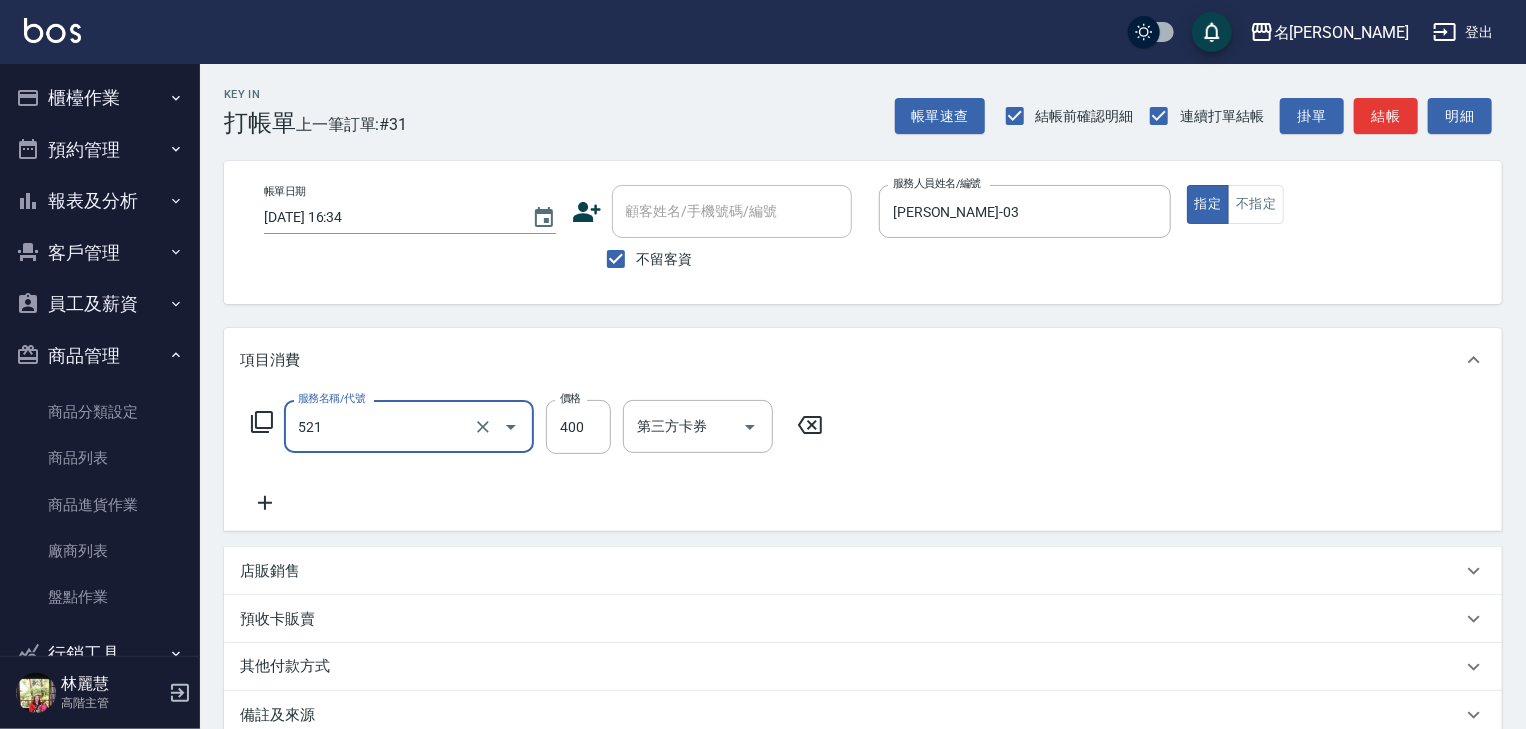 type on "健康洗髮(寶齡洗髮精)(521)" 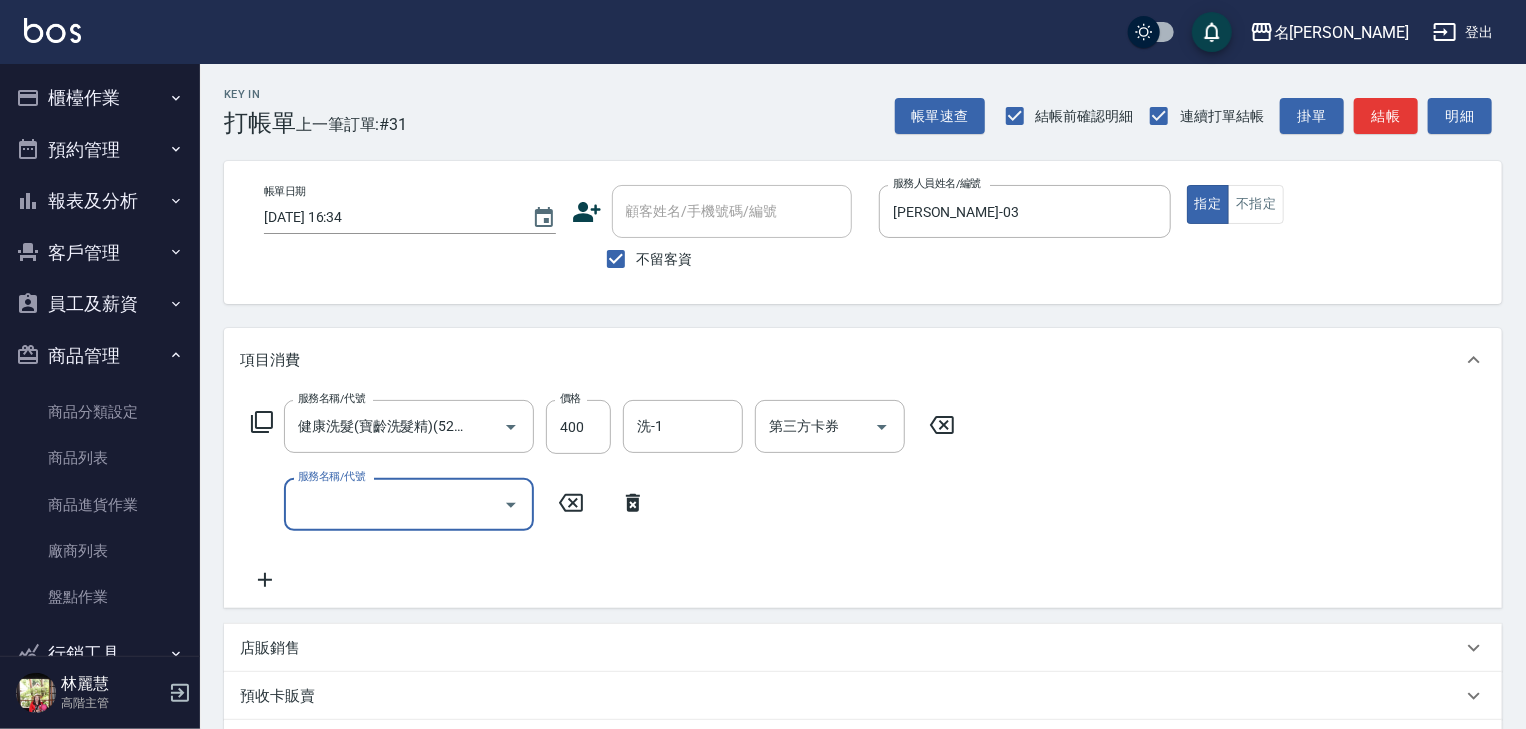 scroll, scrollTop: 0, scrollLeft: 0, axis: both 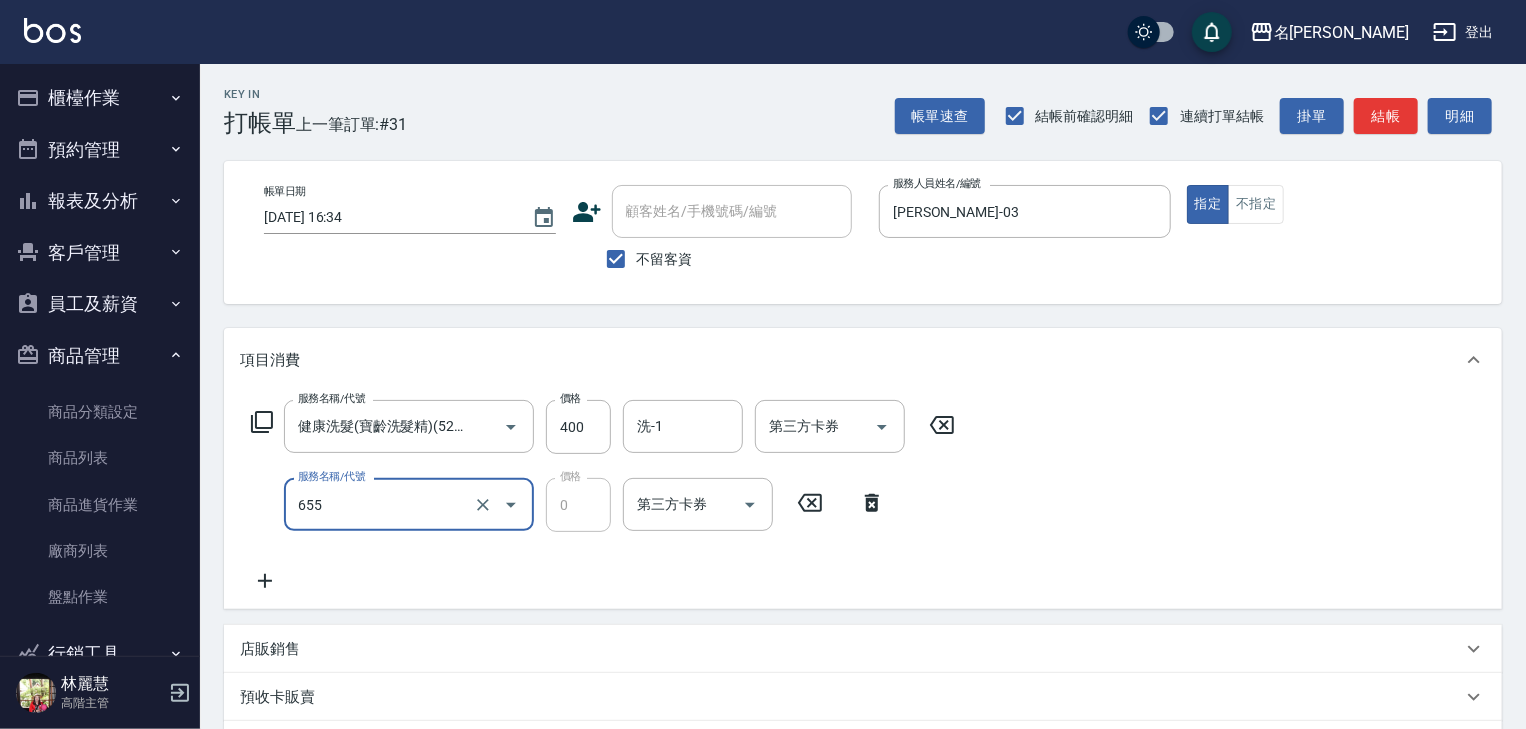 type on "頭皮、護髮免費卡(新)(655)" 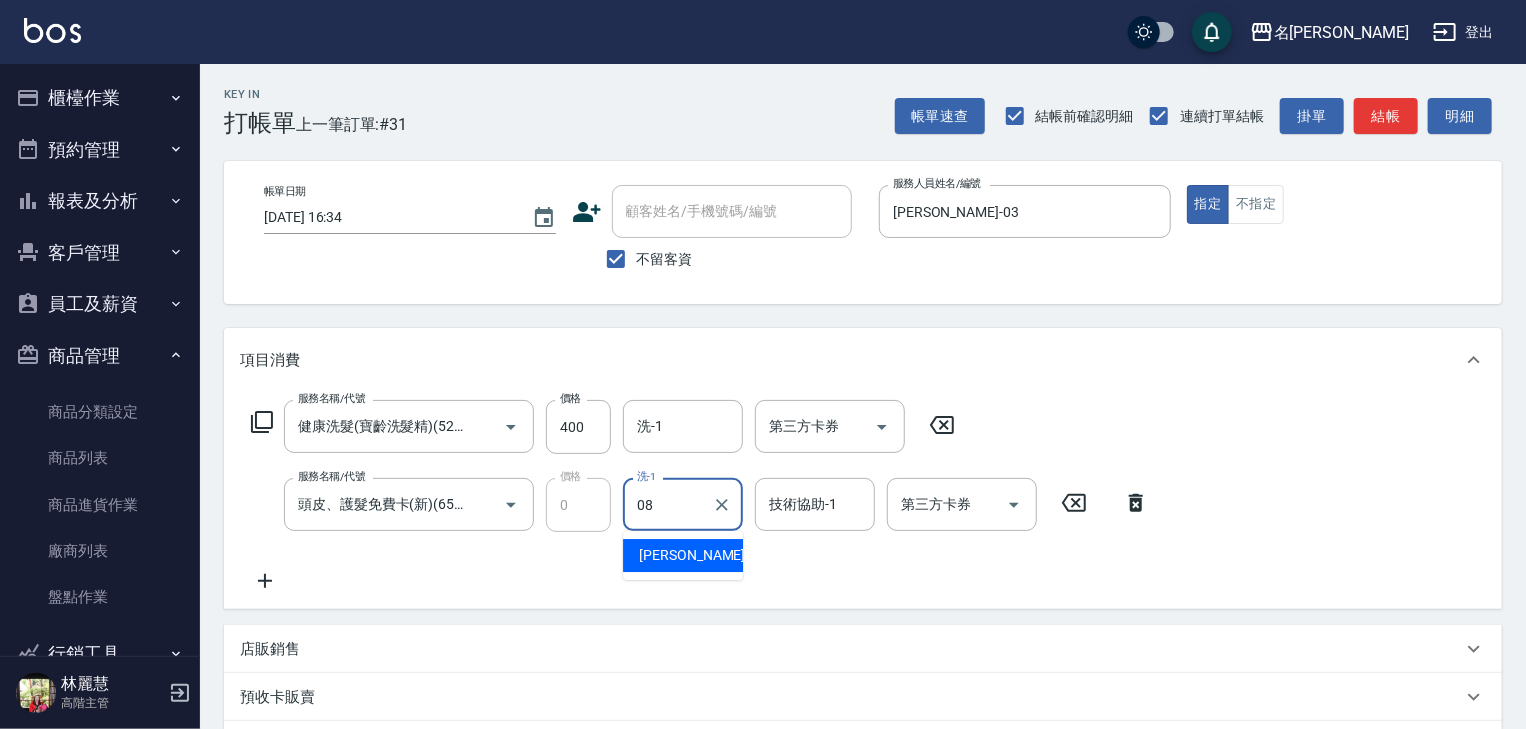 type on "[PERSON_NAME]-08" 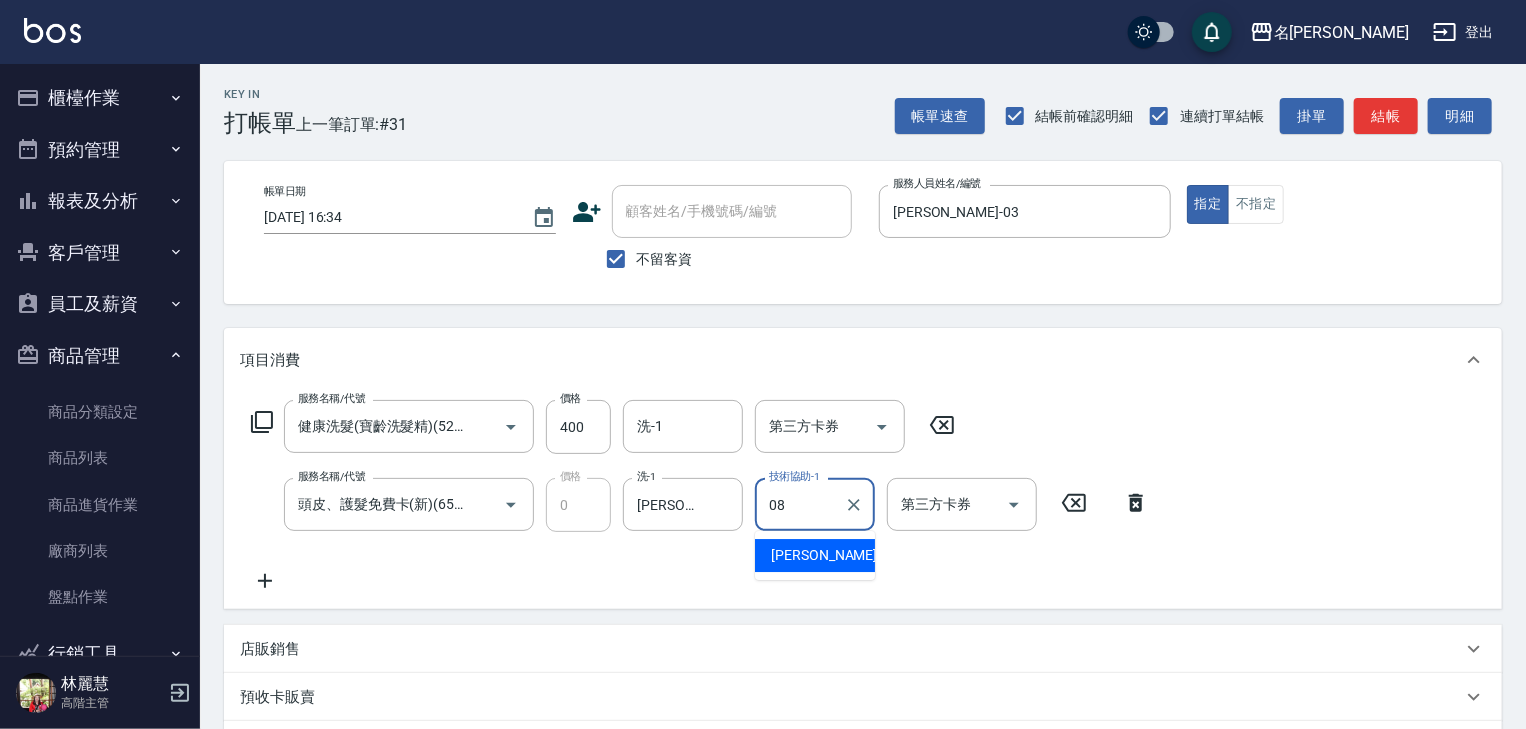 type on "[PERSON_NAME]-08" 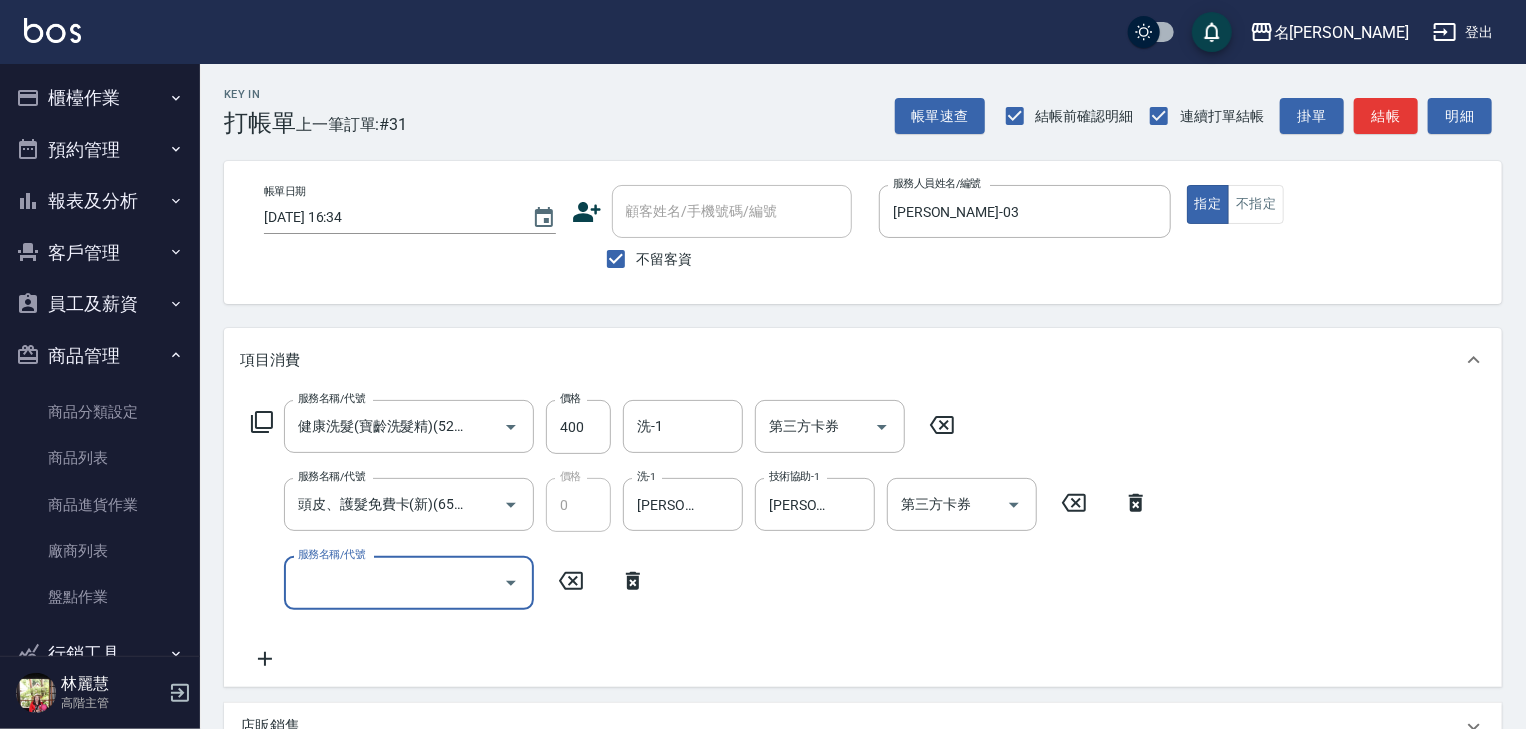 scroll, scrollTop: 0, scrollLeft: 0, axis: both 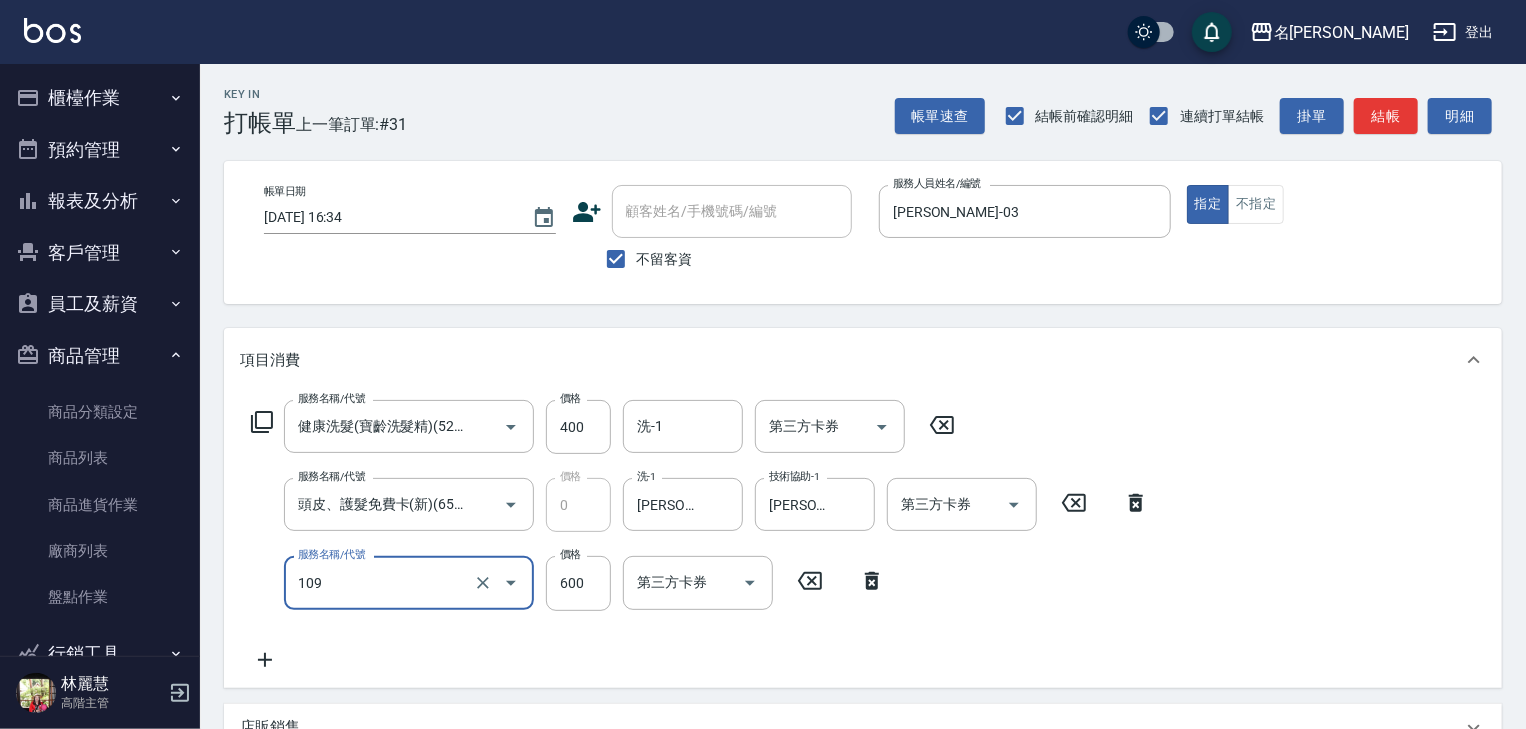 type on "基礎活氧健康洗/何首烏(109)" 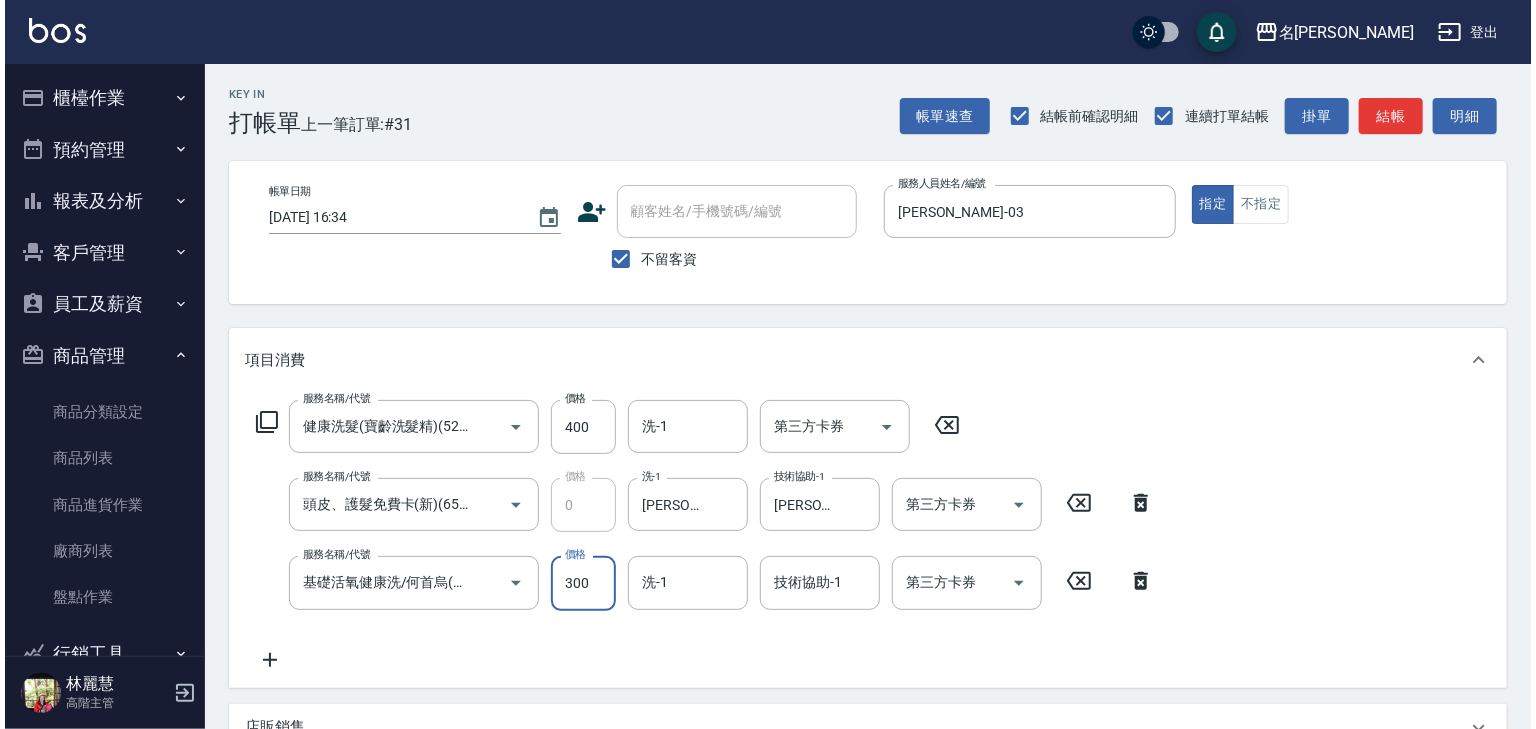 scroll, scrollTop: 390, scrollLeft: 0, axis: vertical 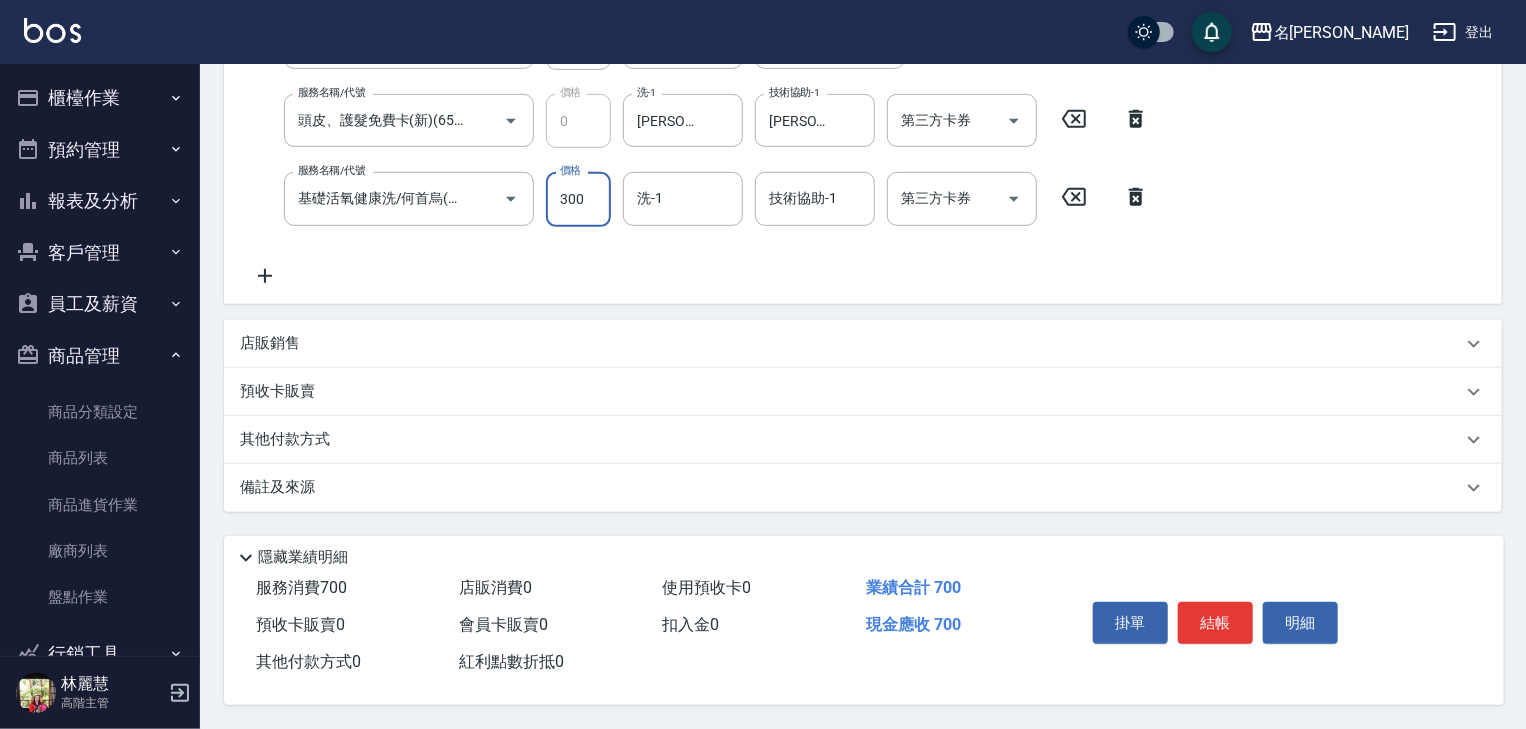 type on "300" 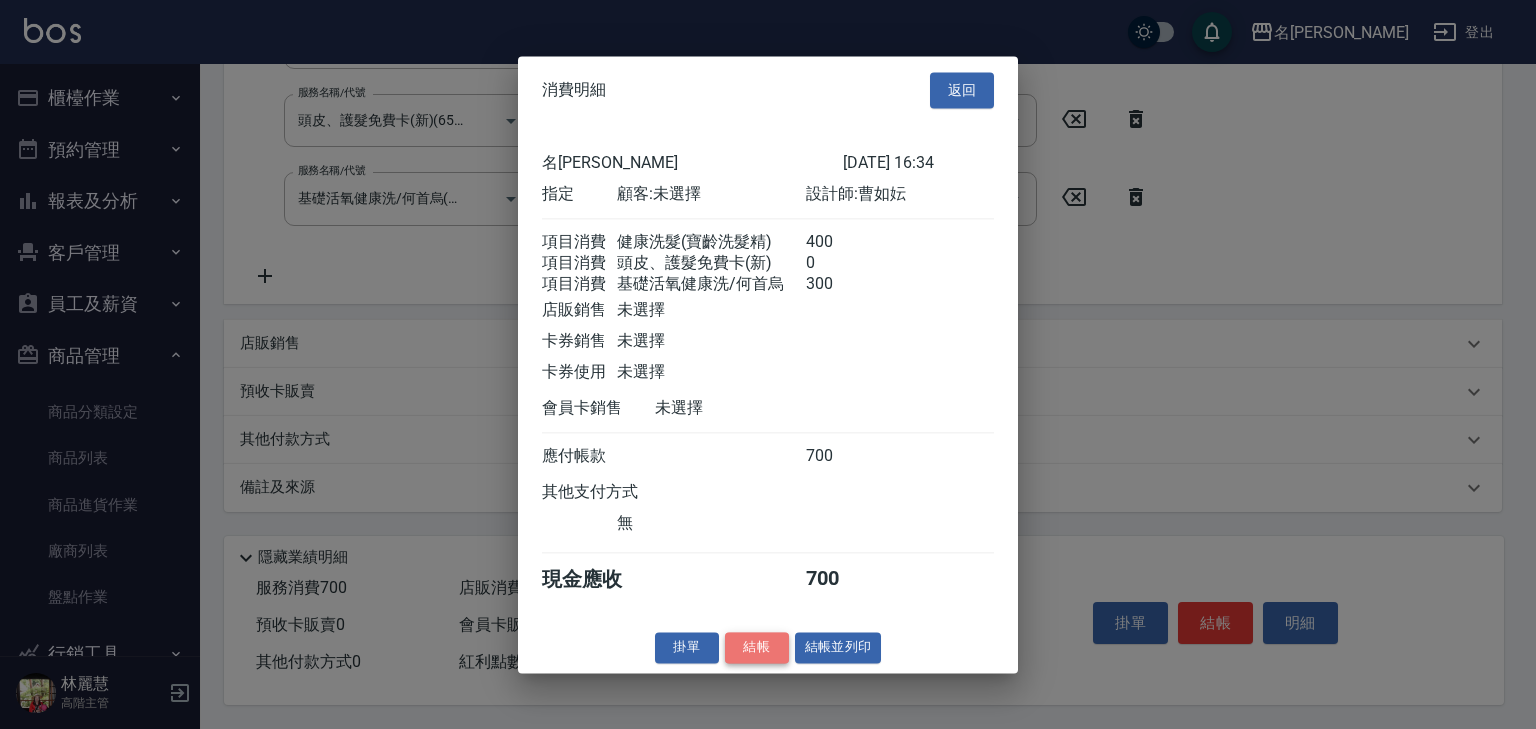 click on "結帳" at bounding box center [757, 647] 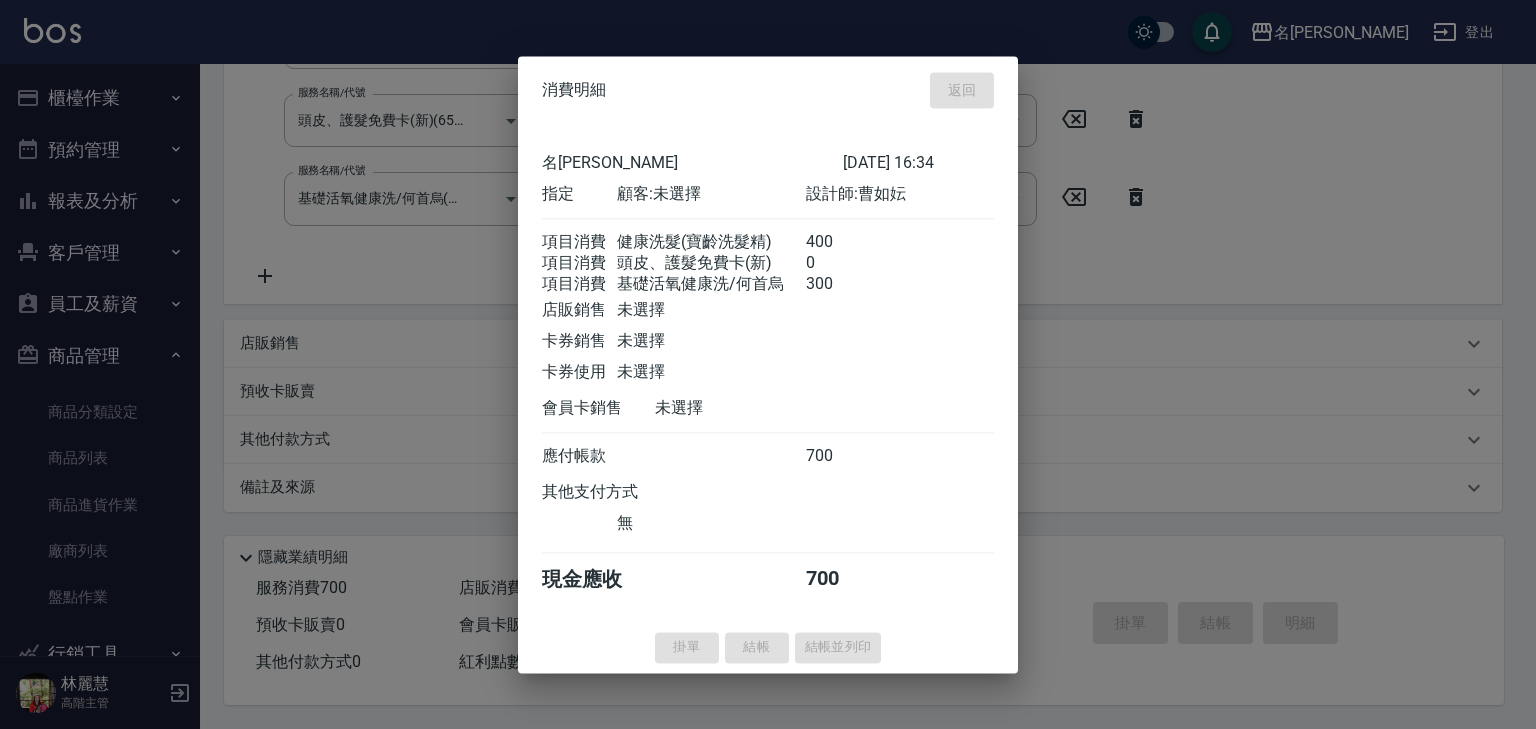type on "2025/07/10 16:42" 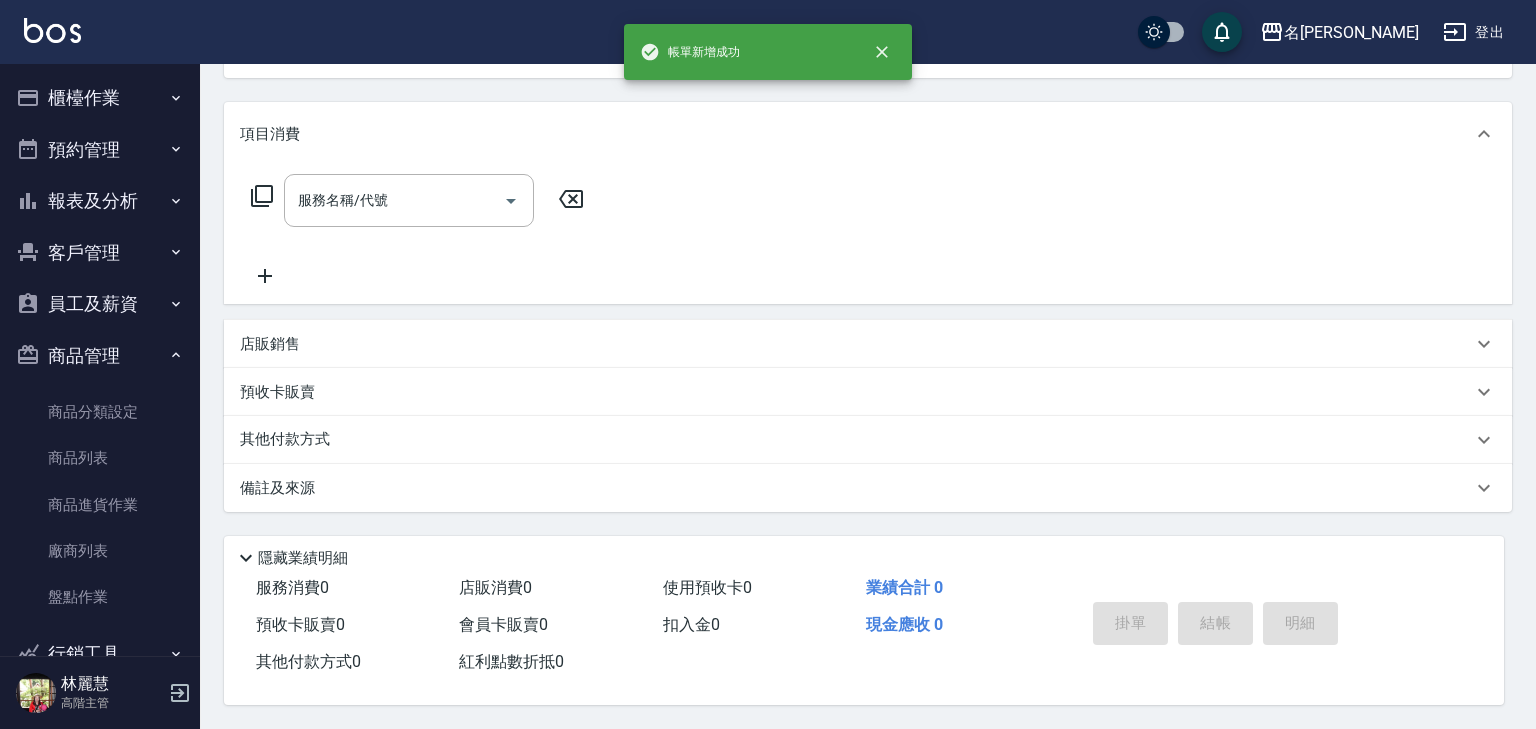 scroll, scrollTop: 0, scrollLeft: 0, axis: both 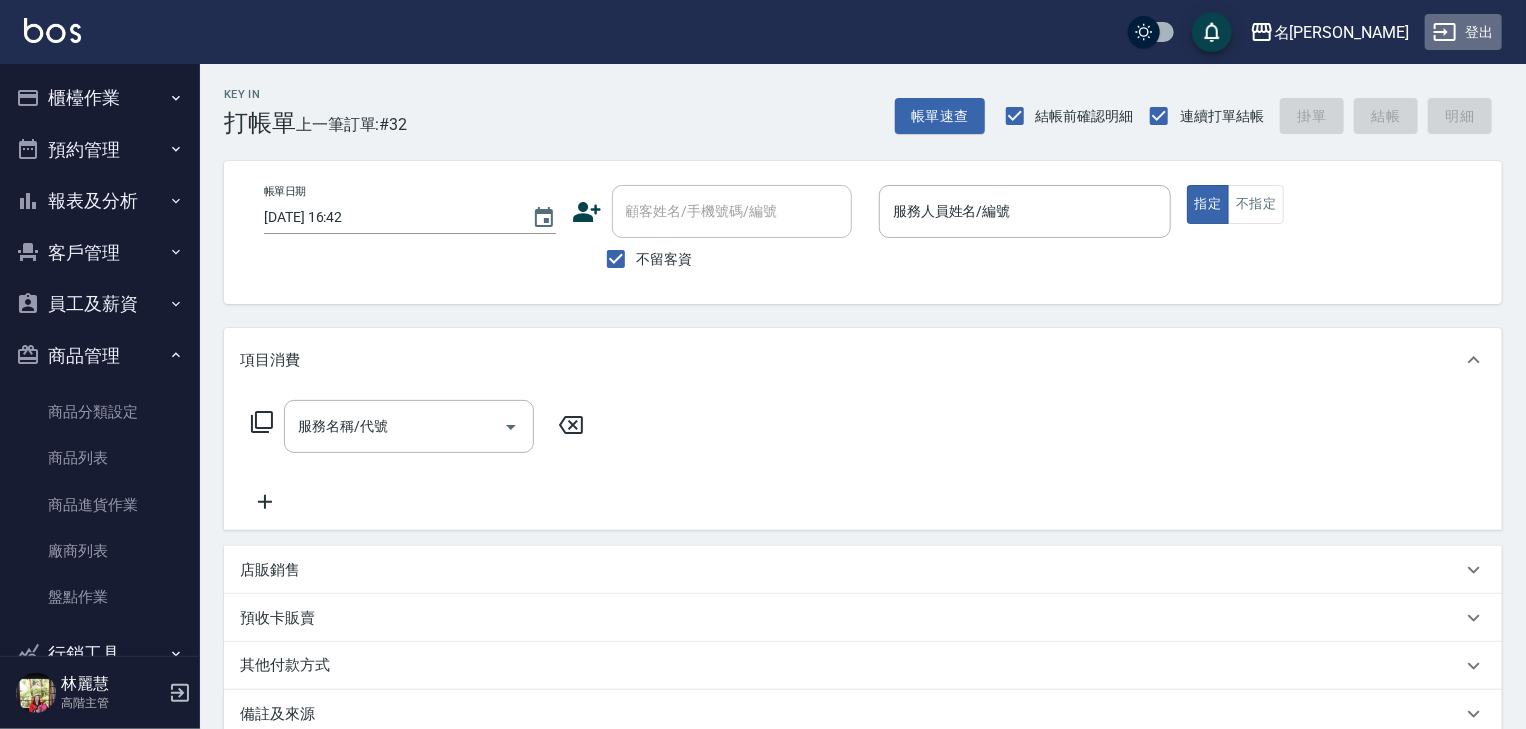 click on "登出" at bounding box center [1463, 32] 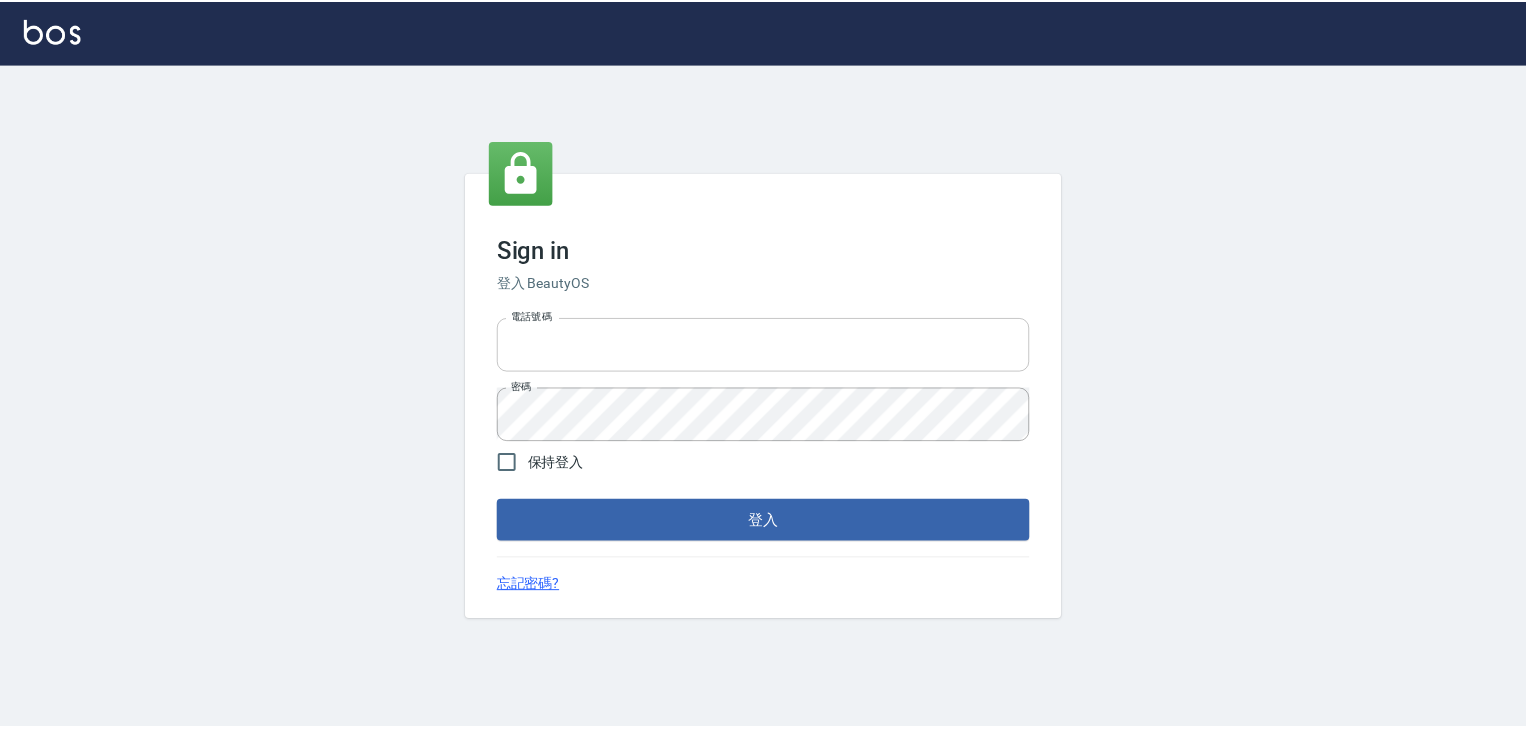 scroll, scrollTop: 0, scrollLeft: 0, axis: both 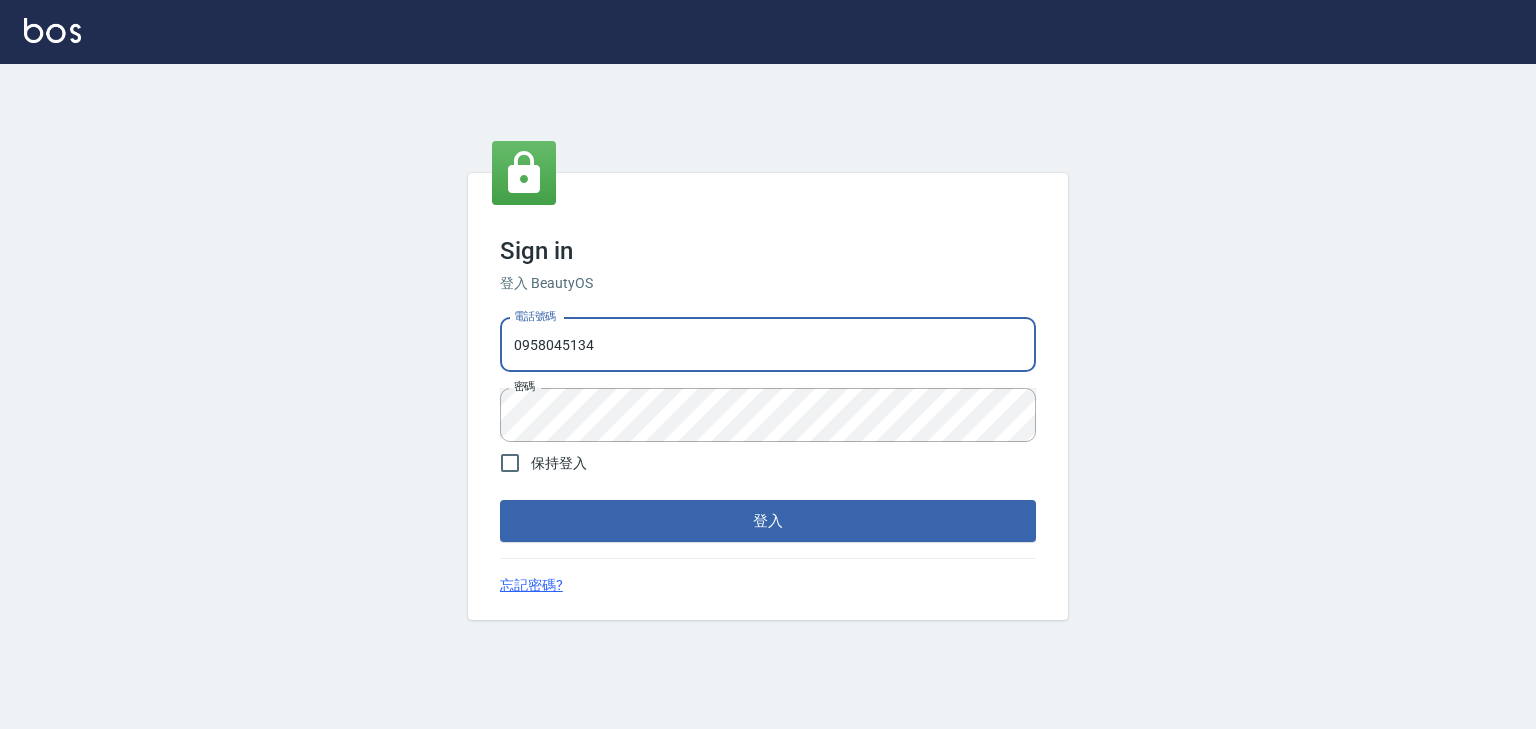 drag, startPoint x: 600, startPoint y: 339, endPoint x: 461, endPoint y: 321, distance: 140.16063 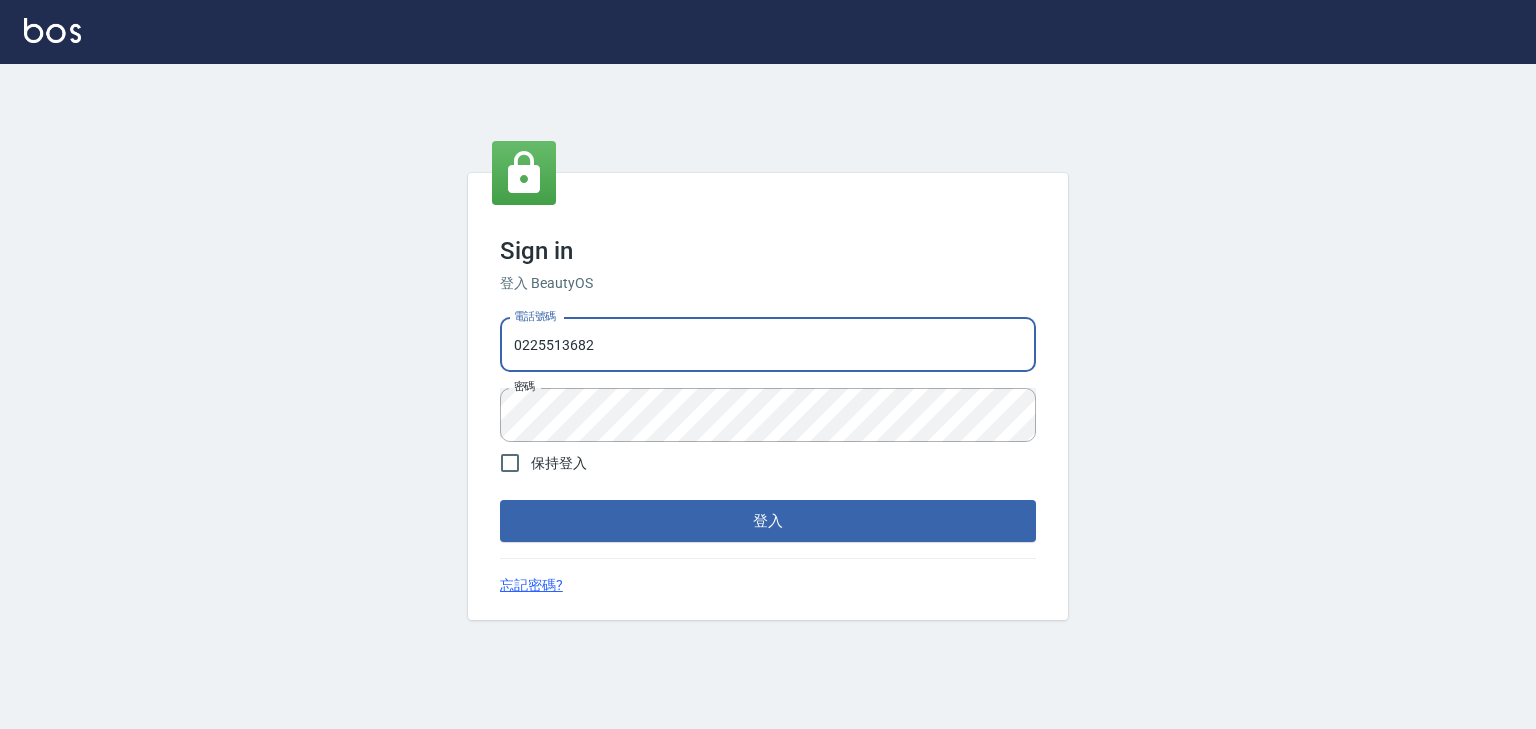 type on "0225513682" 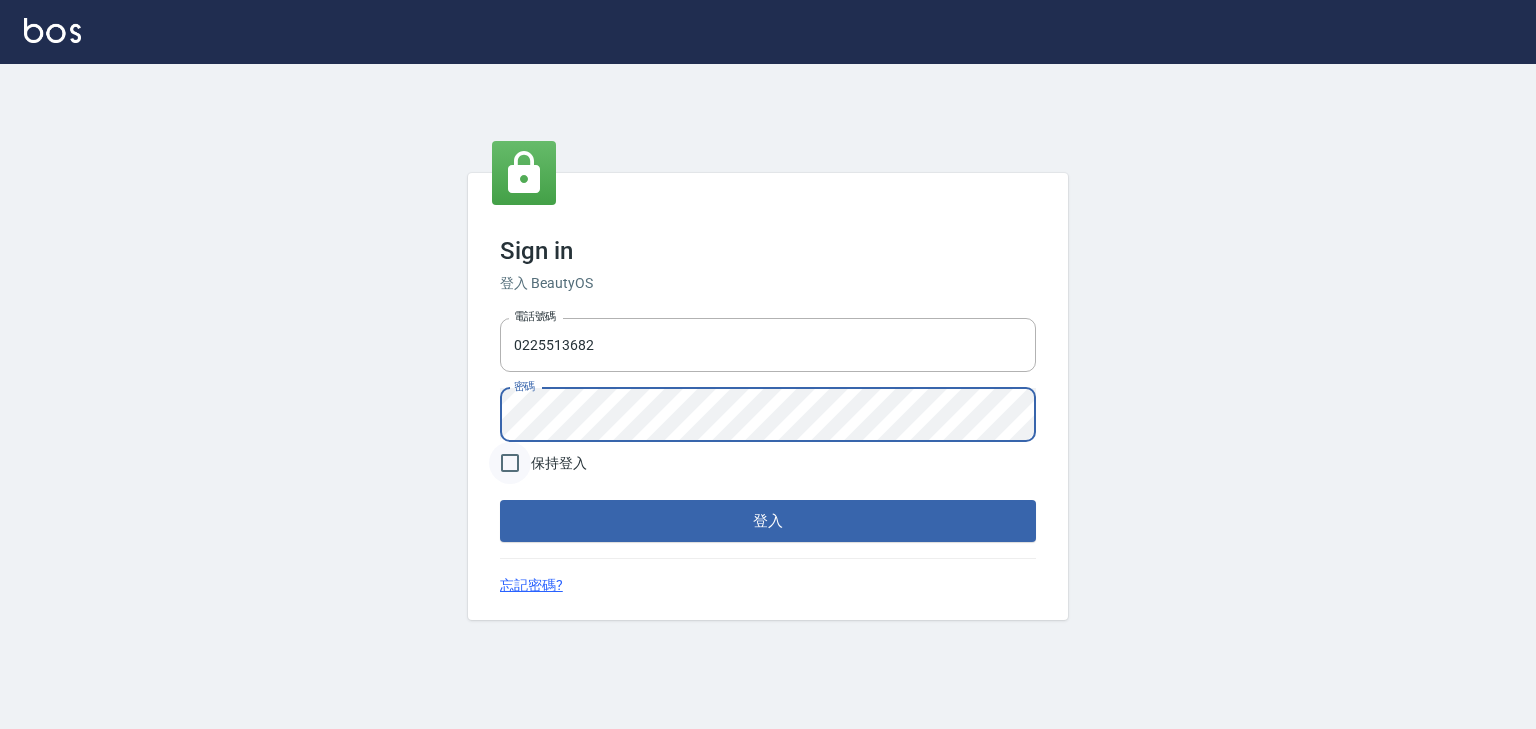 click on "保持登入" at bounding box center (510, 463) 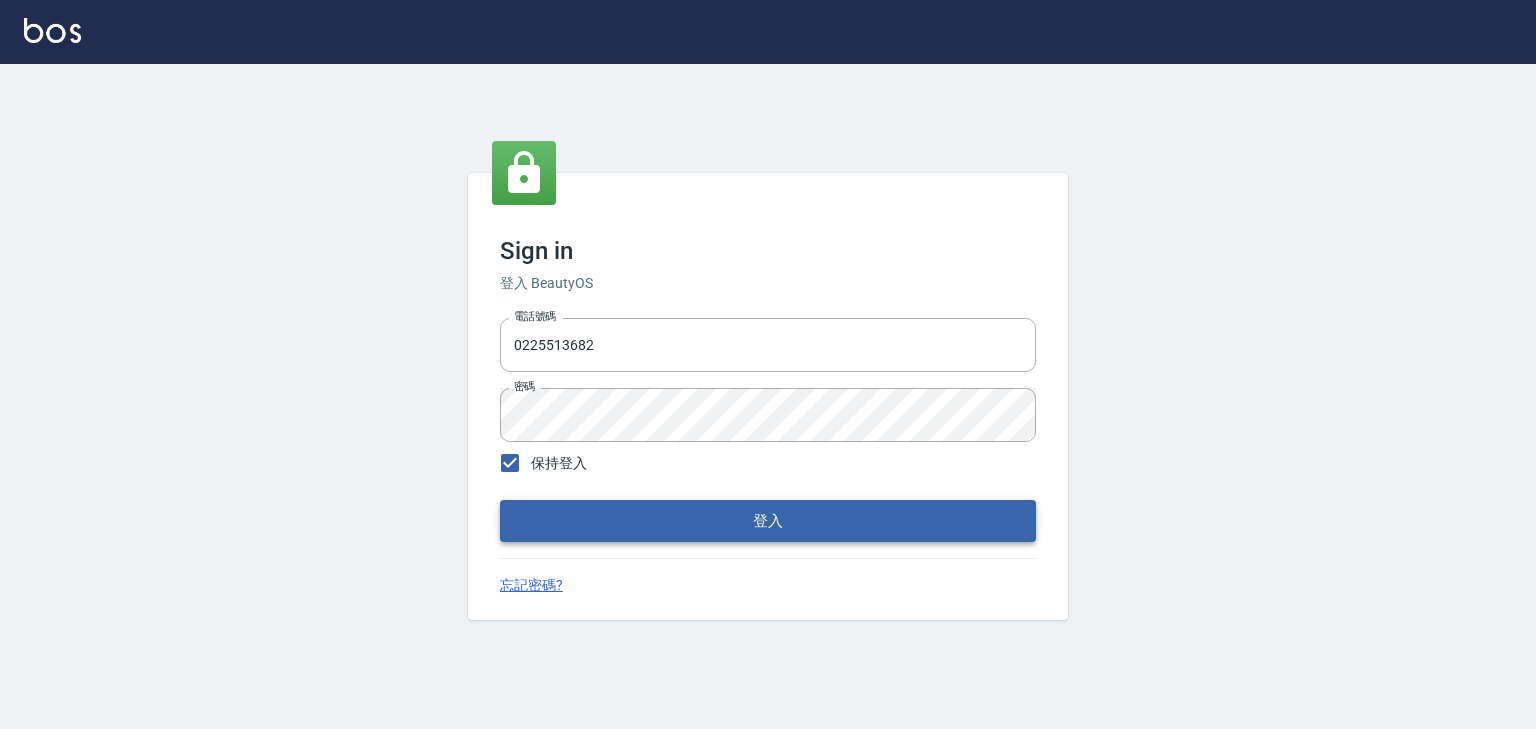 click on "登入" at bounding box center (768, 521) 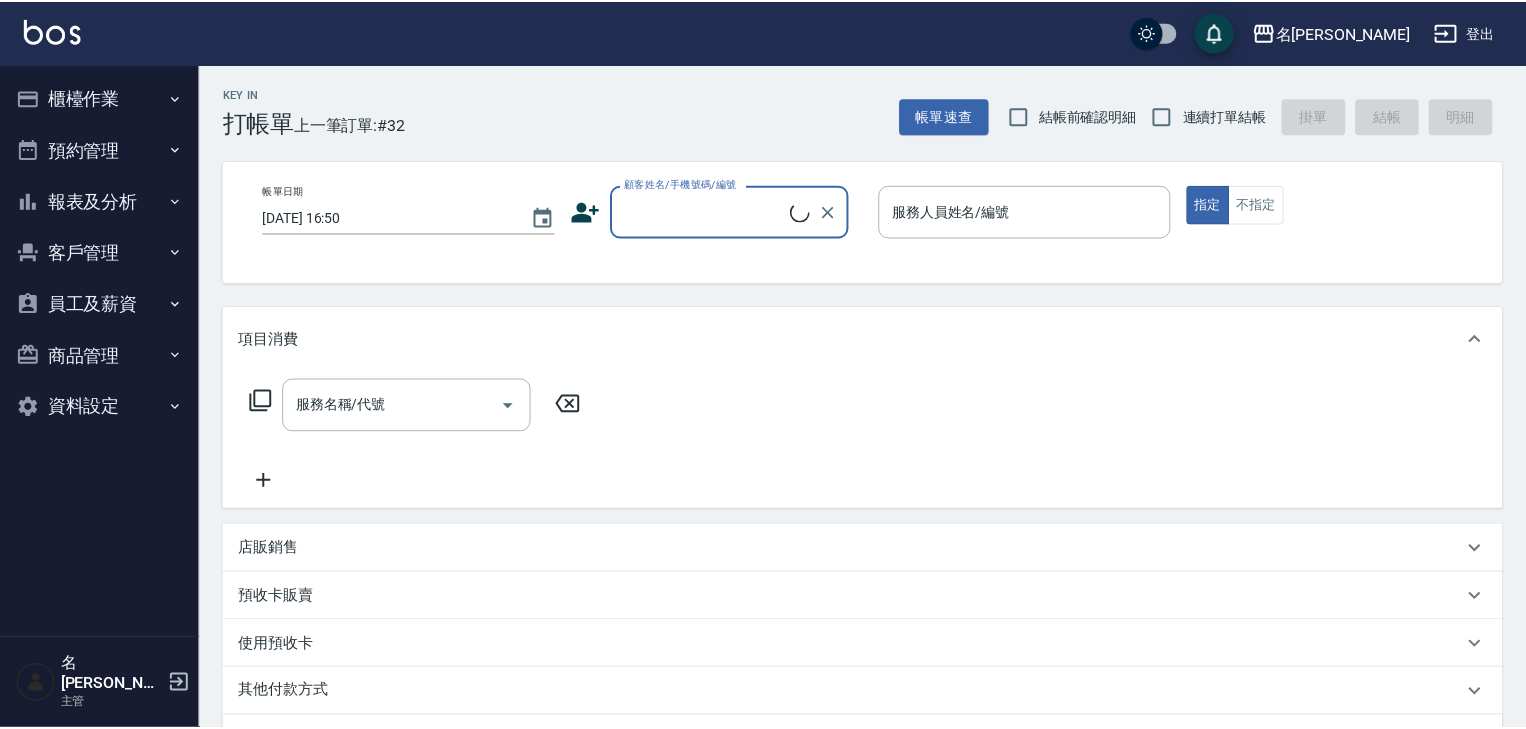 scroll, scrollTop: 0, scrollLeft: 0, axis: both 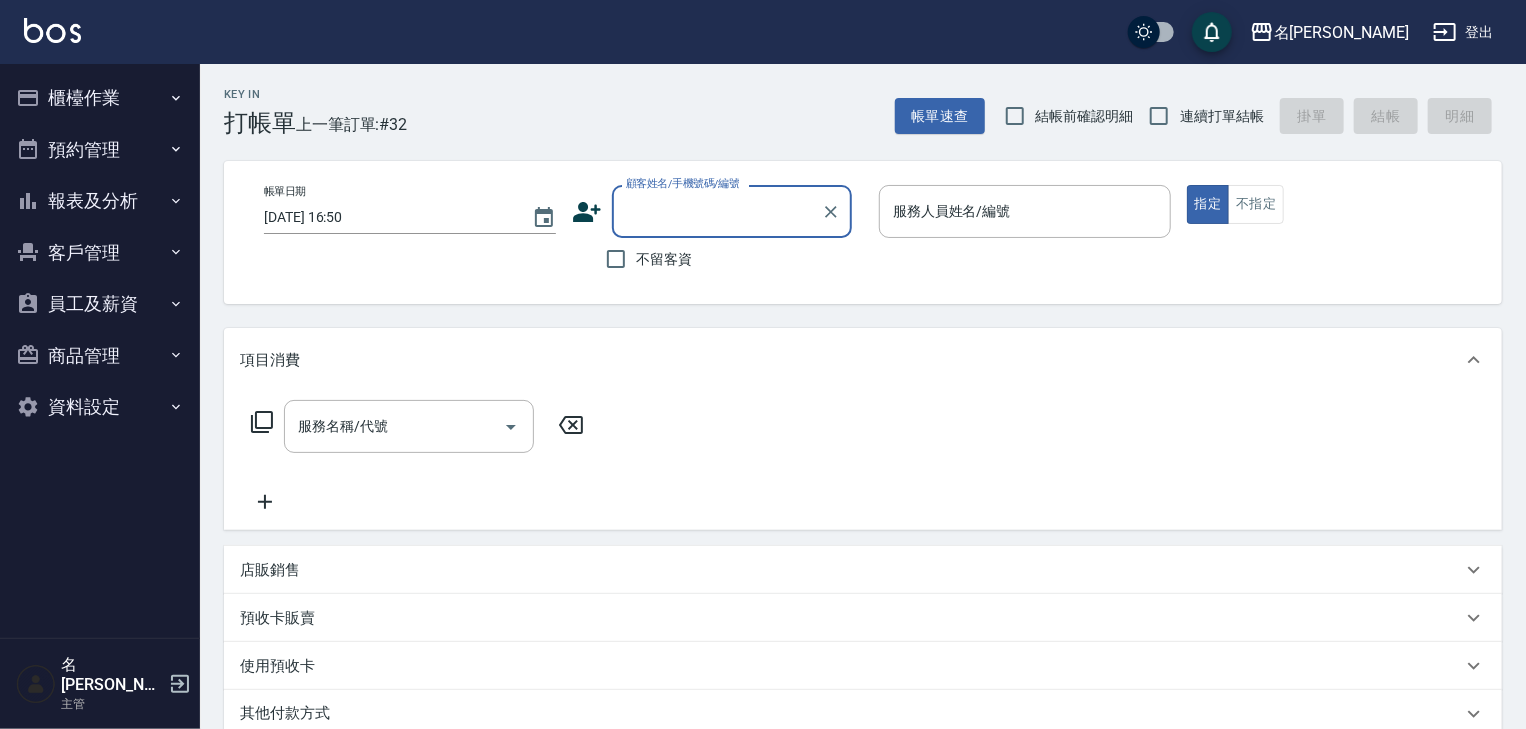 click on "櫃檯作業" at bounding box center [100, 98] 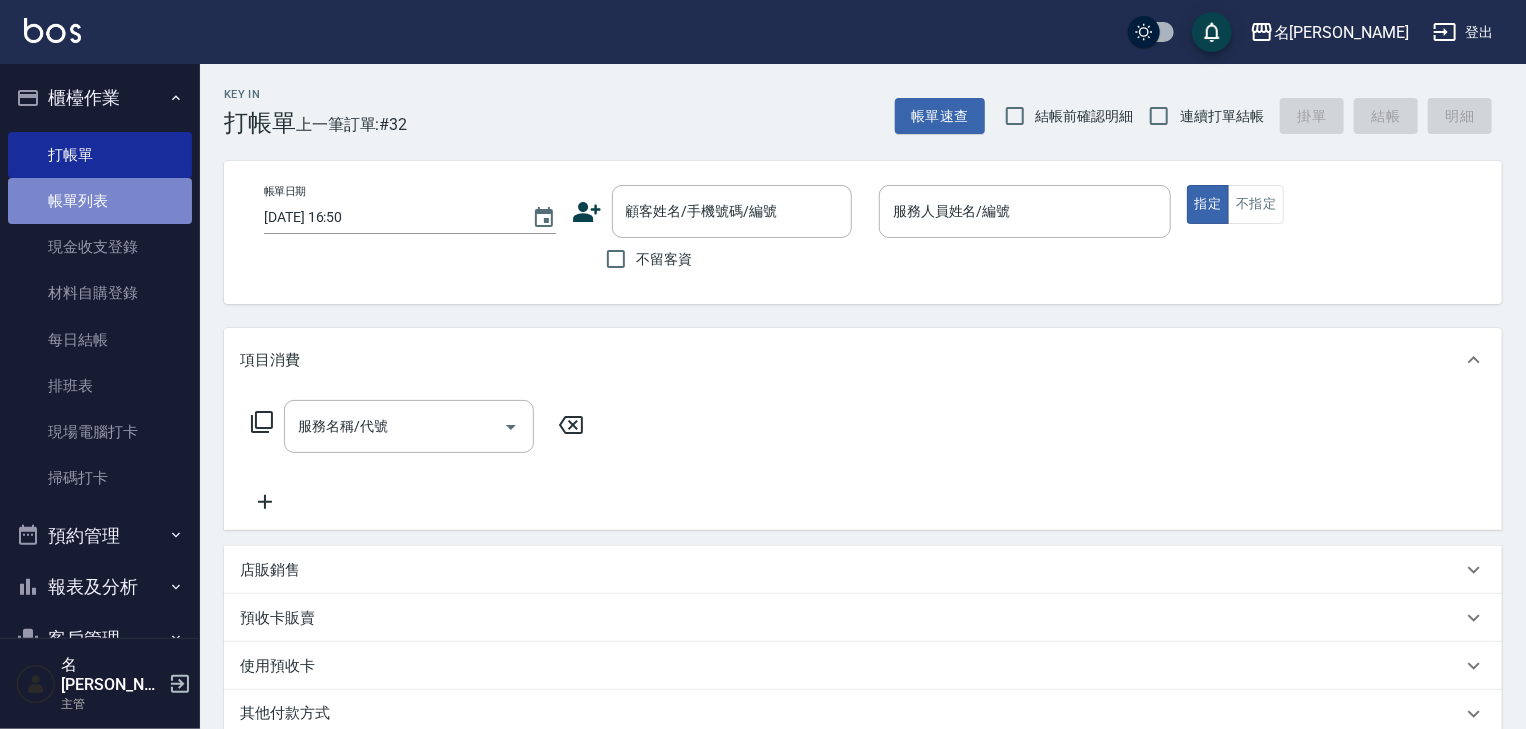 click on "帳單列表" at bounding box center [100, 201] 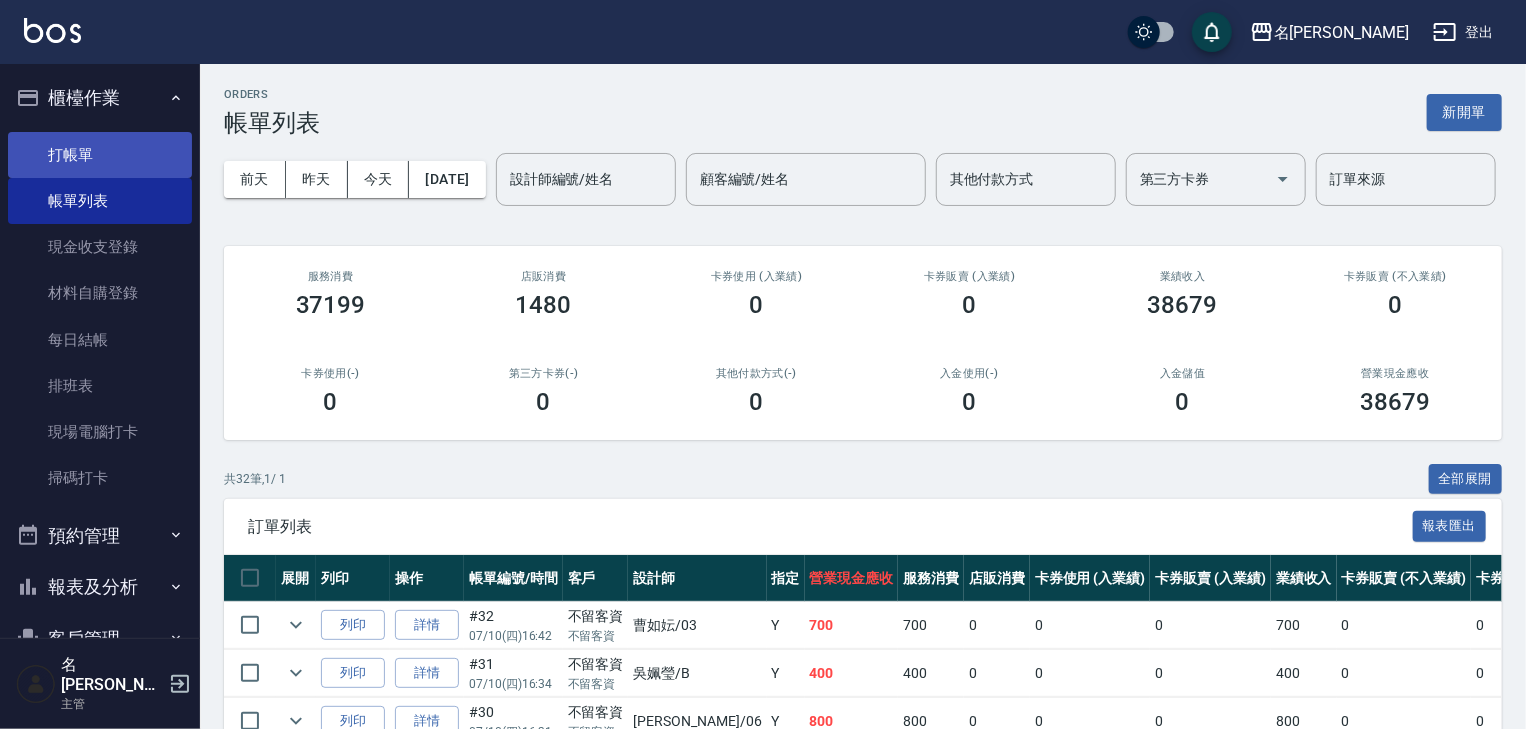 click on "打帳單" at bounding box center [100, 155] 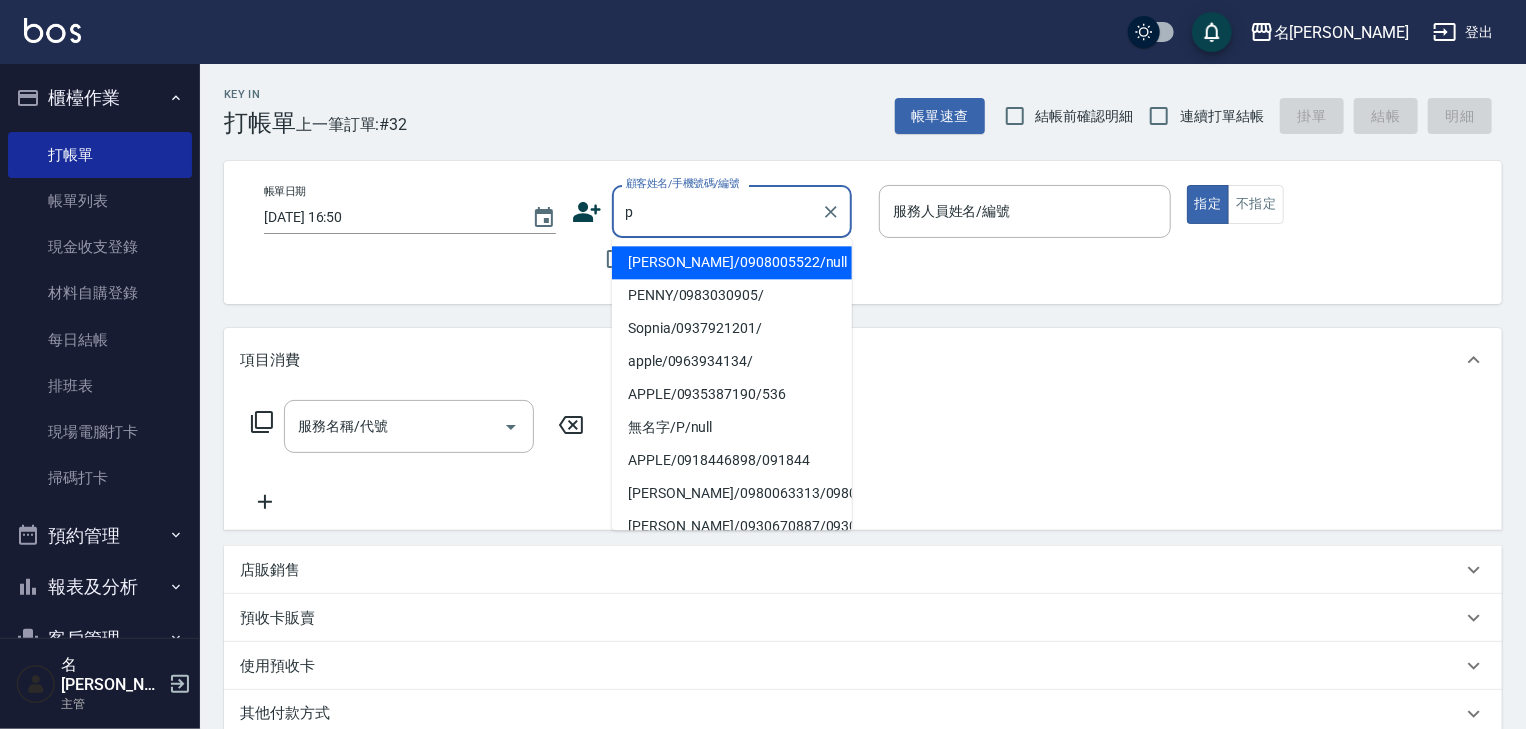 type on "p" 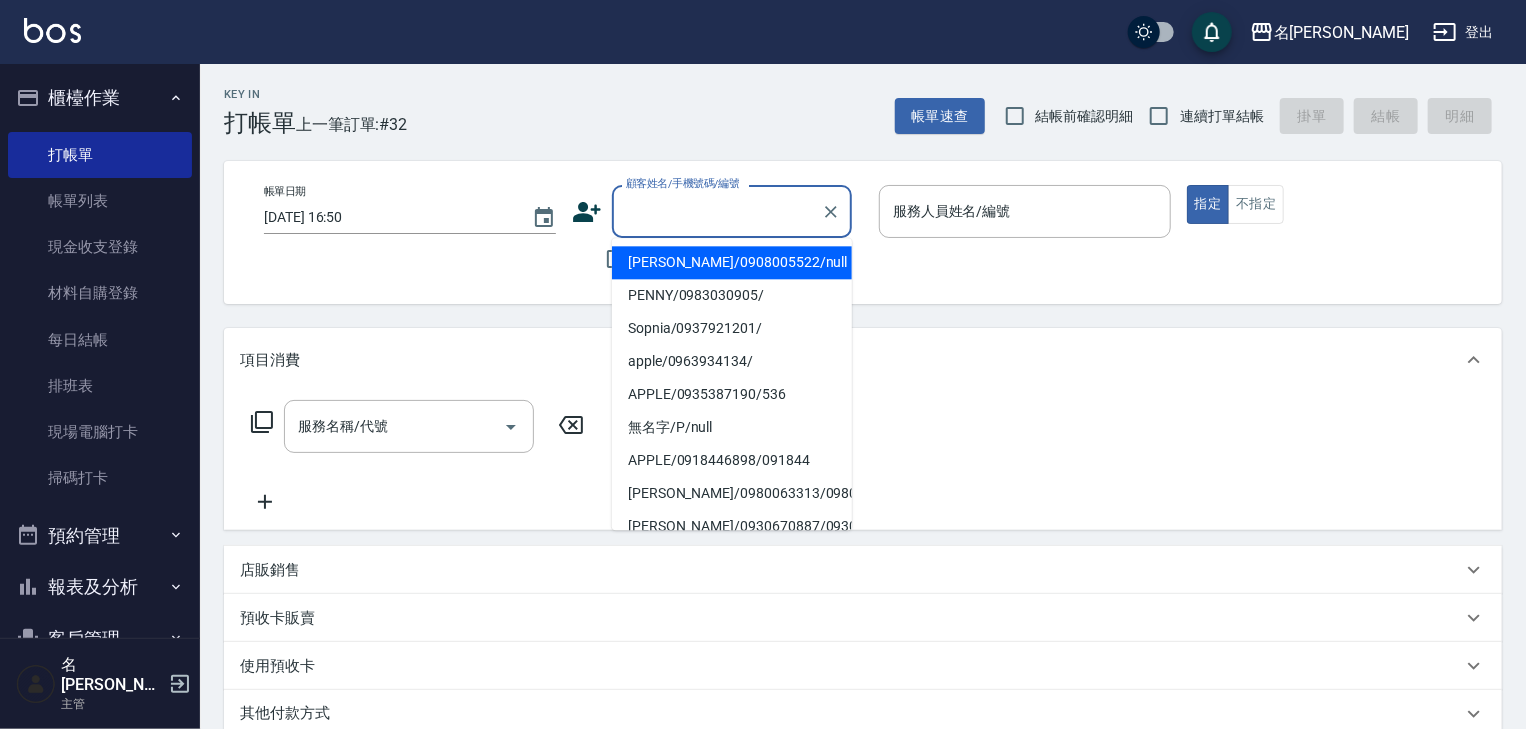 click at bounding box center (52, 30) 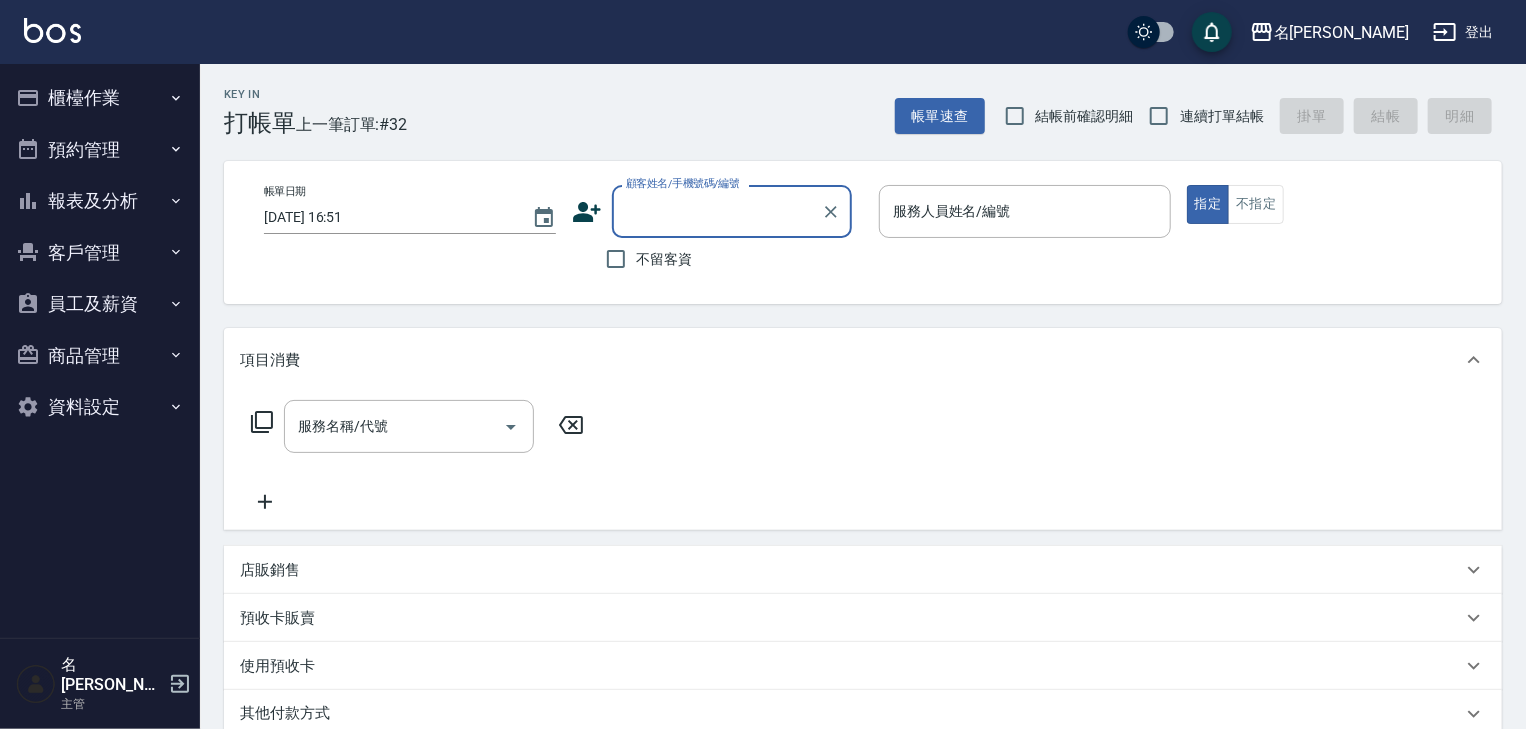 click on "不留客資" at bounding box center [665, 259] 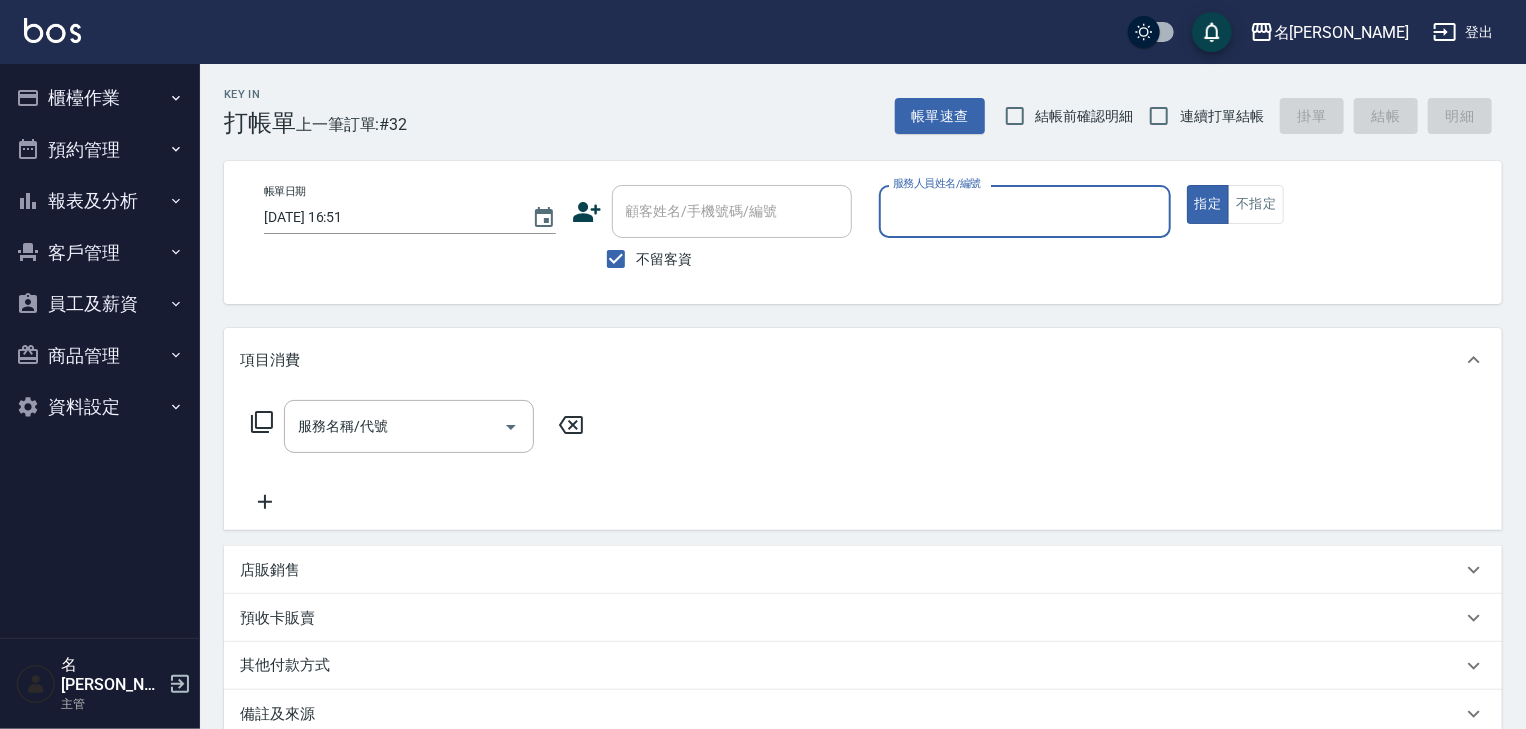click on "結帳前確認明細" at bounding box center [1085, 116] 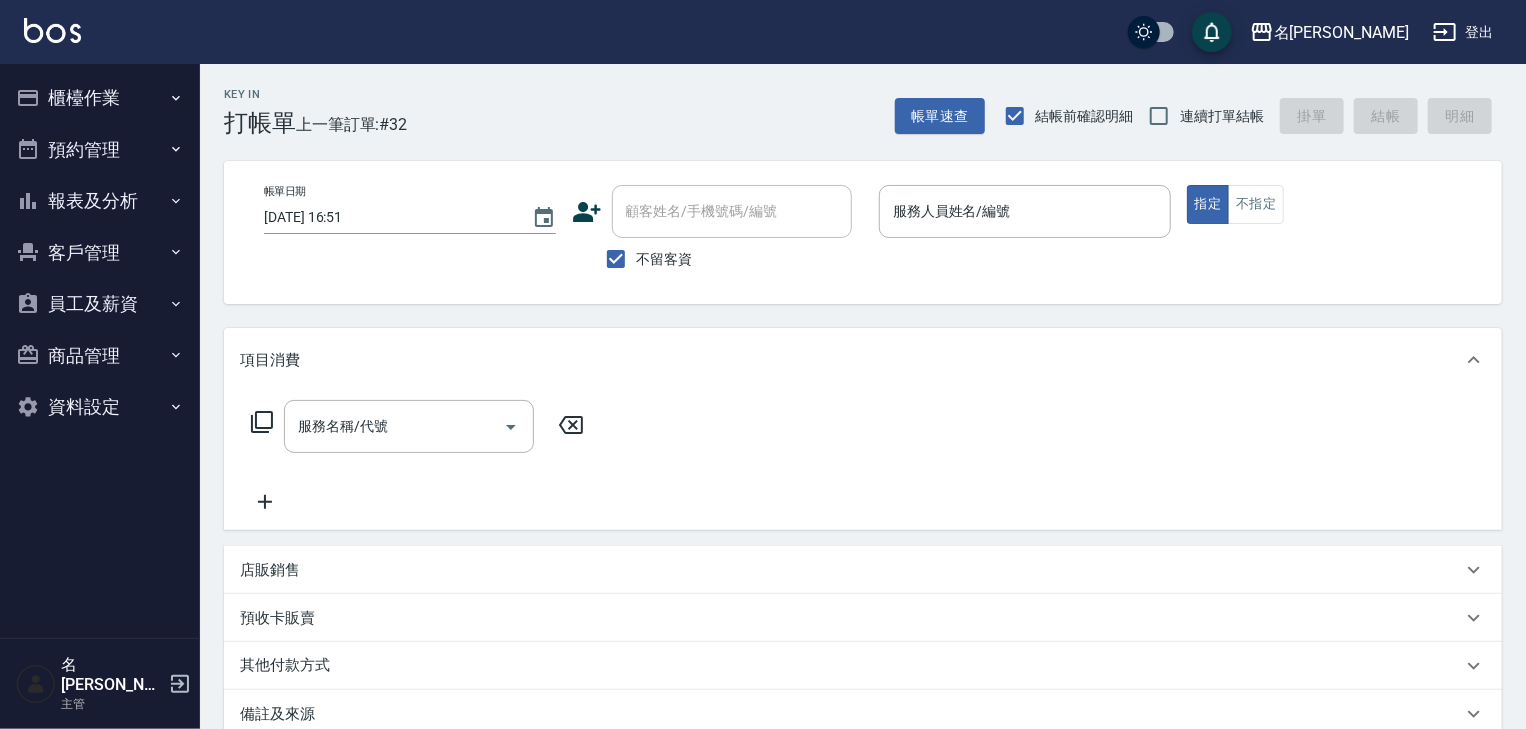 click on "連續打單結帳" at bounding box center (1201, 116) 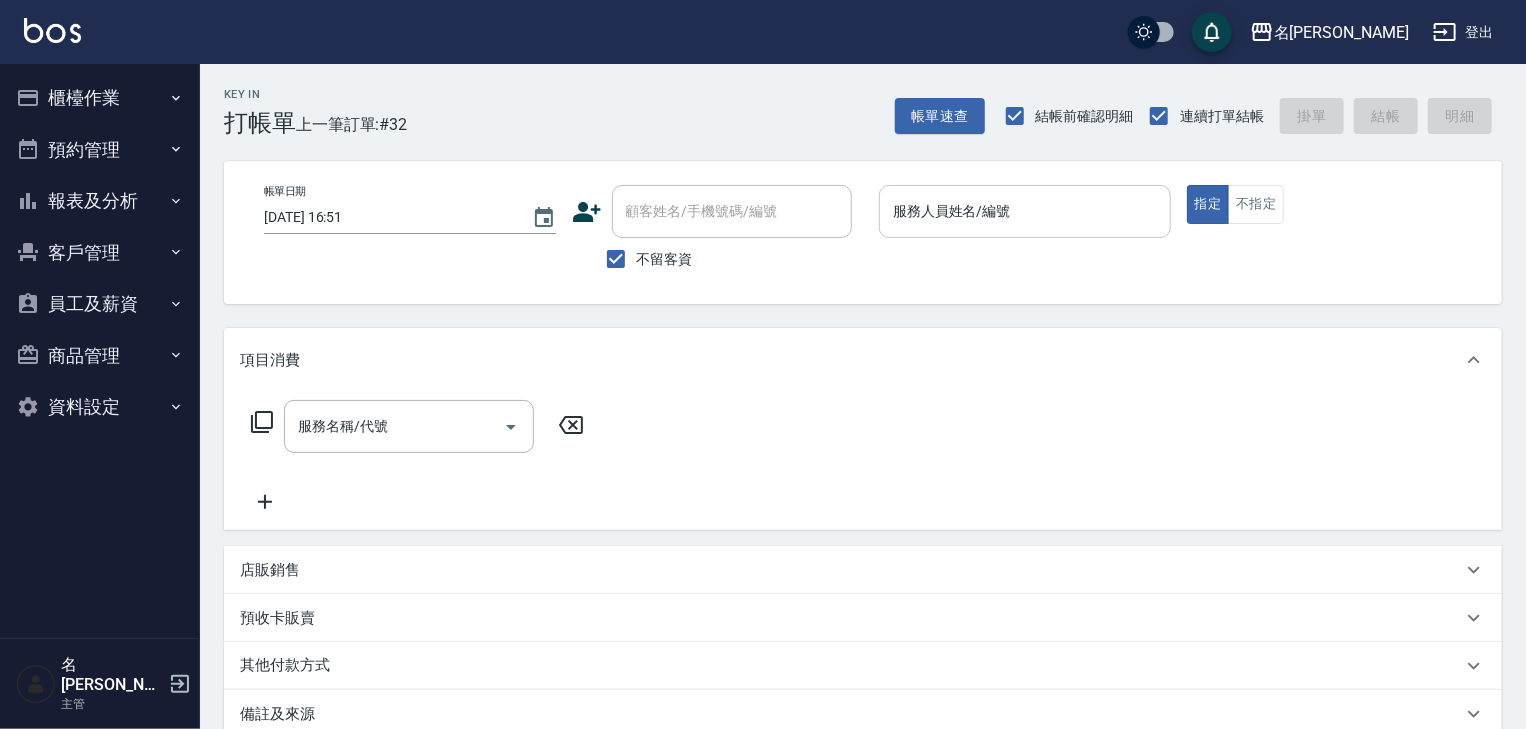 click on "服務人員姓名/編號" at bounding box center (1025, 211) 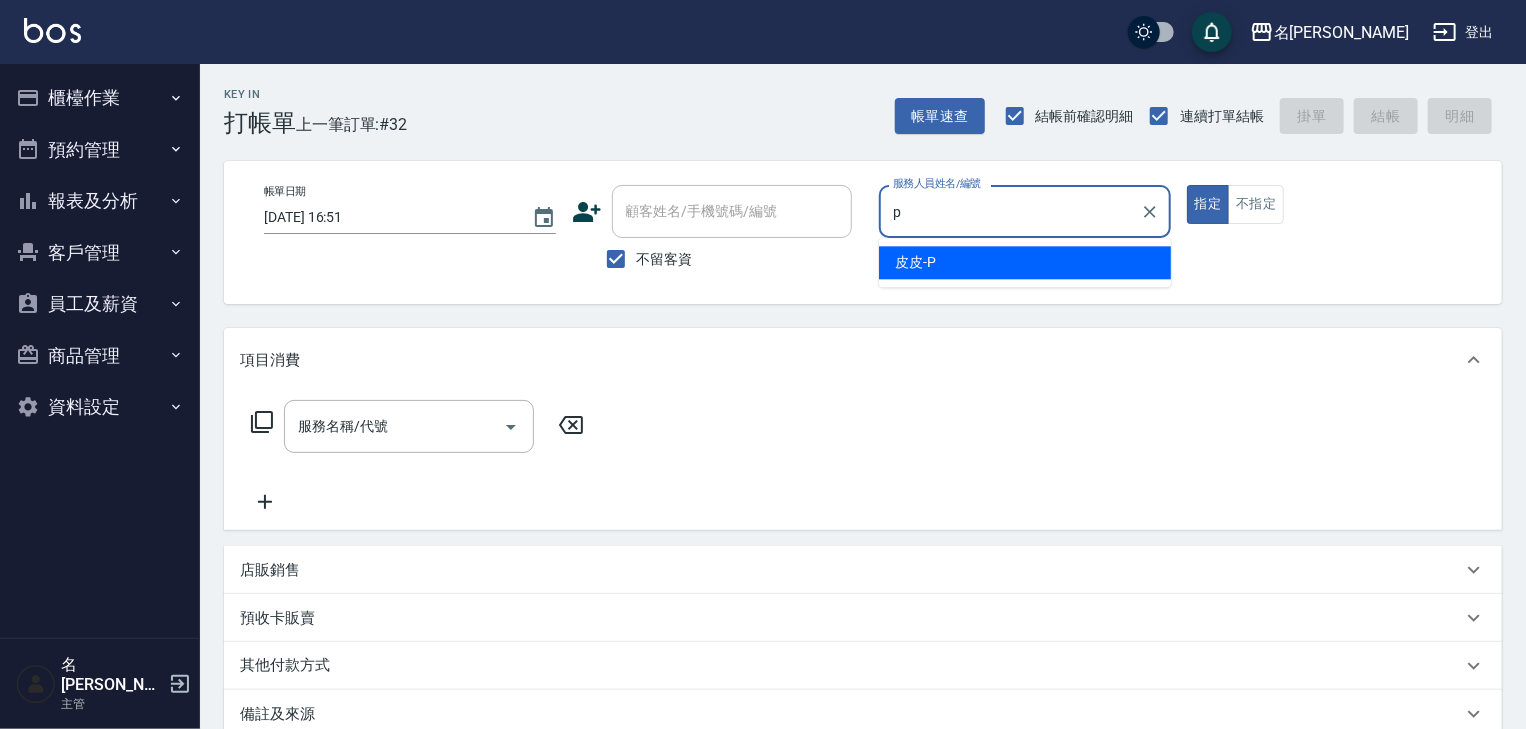 type on "皮皮-P" 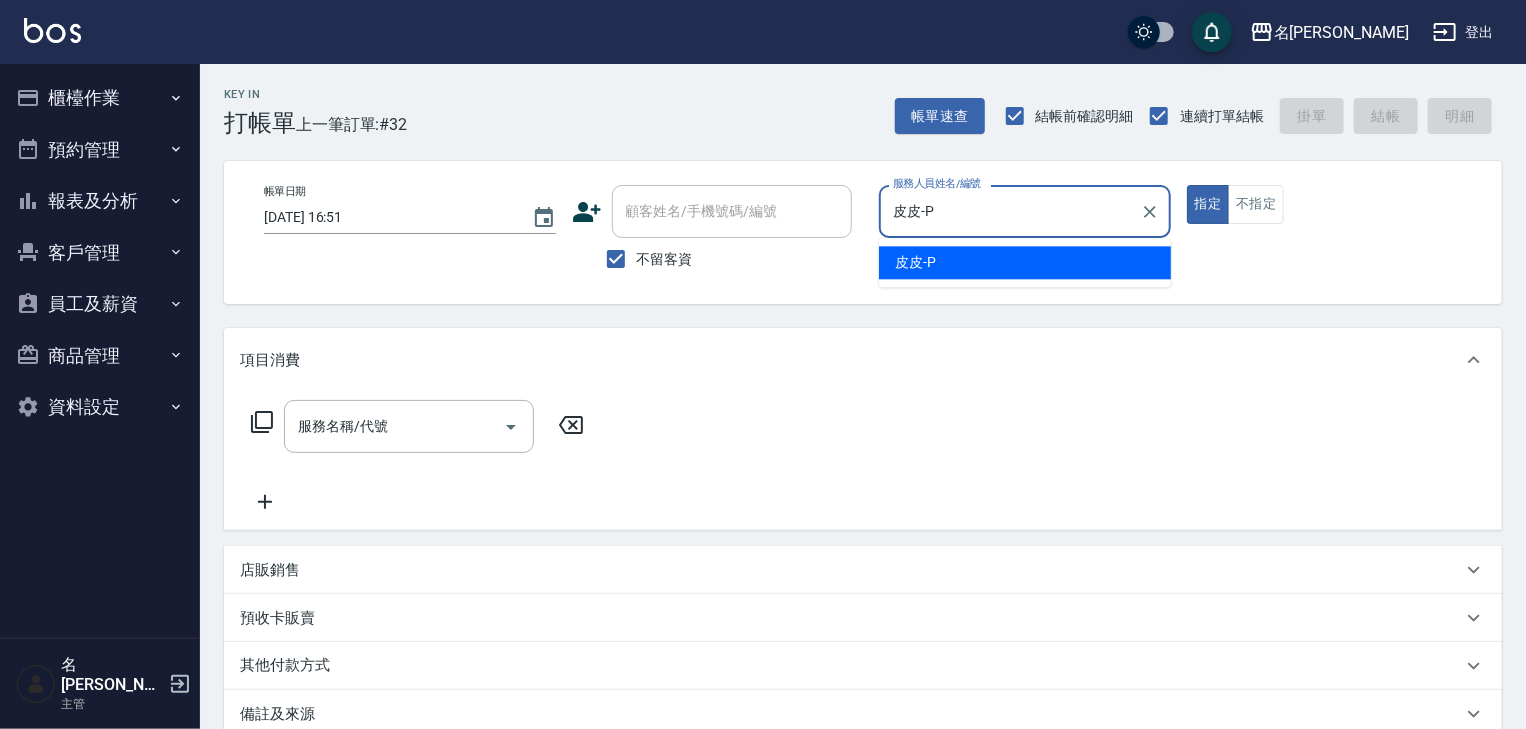 type on "true" 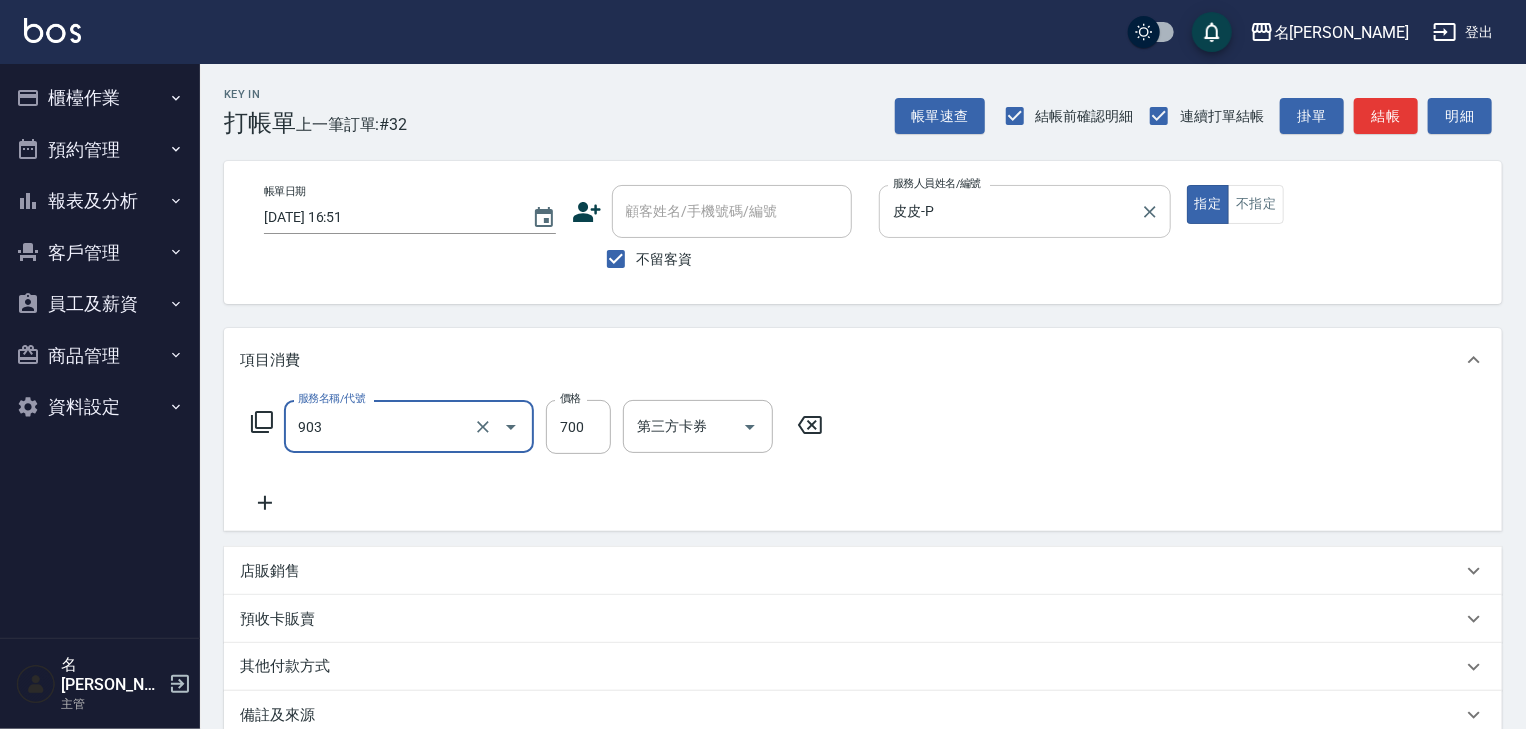 type on "修腳+手(903)" 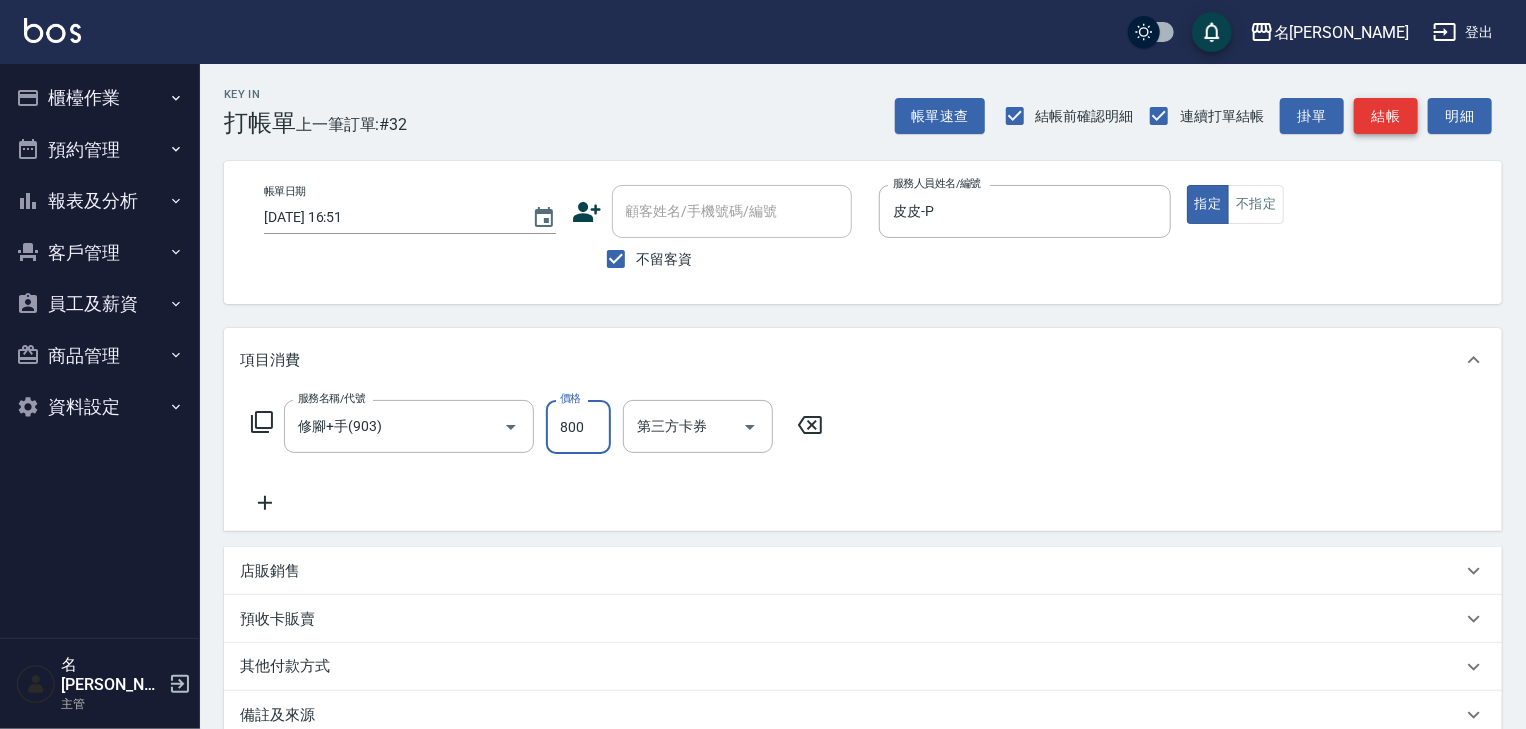 type on "800" 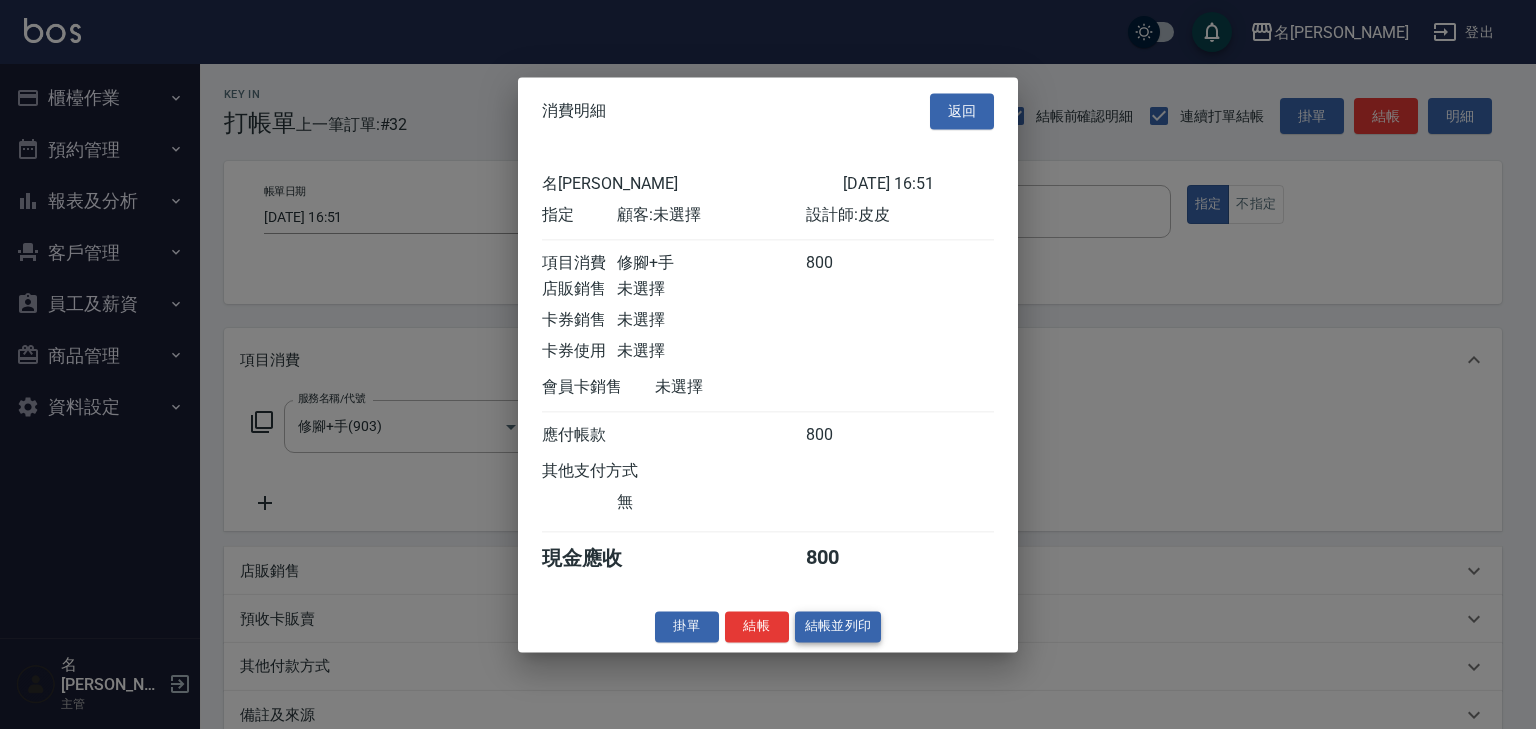 click on "結帳並列印" at bounding box center (838, 626) 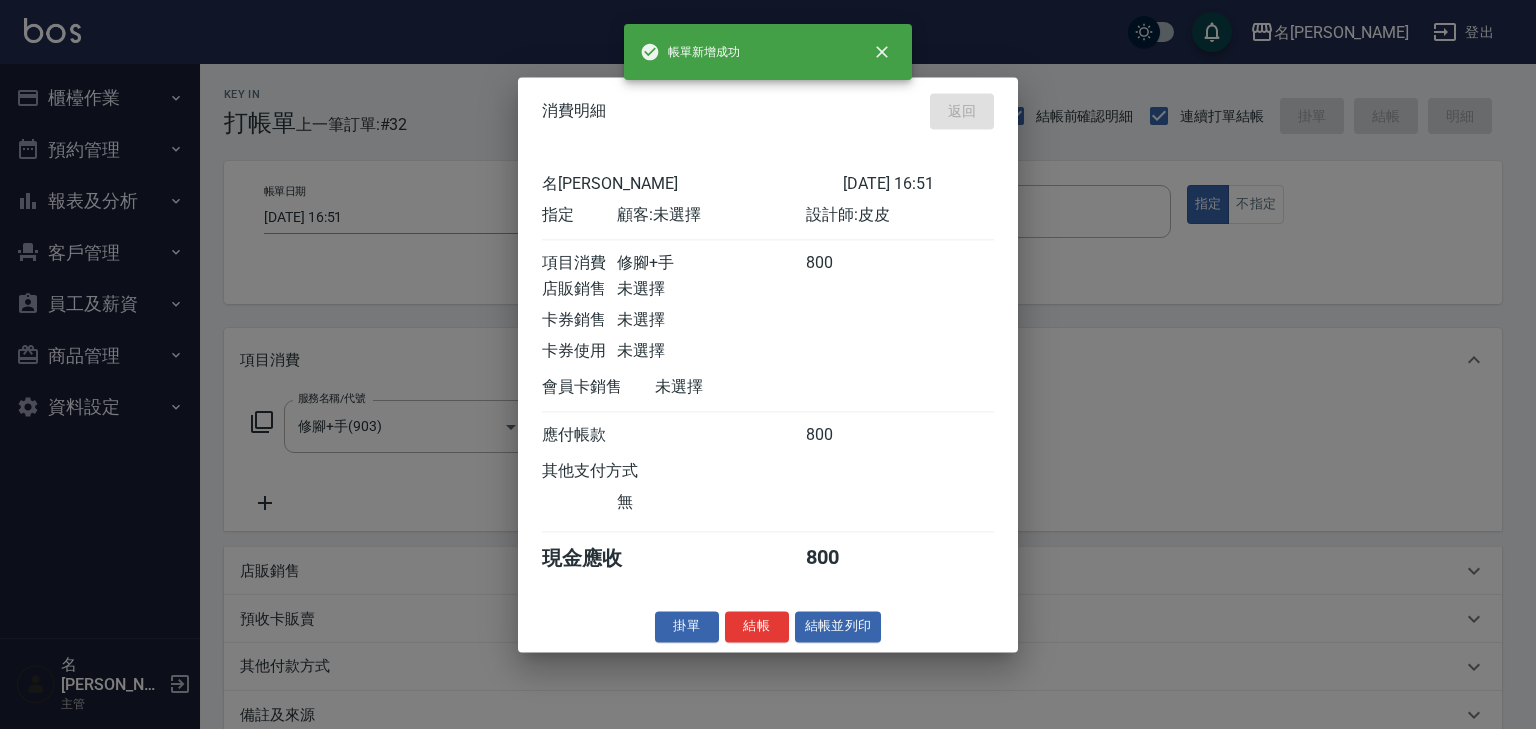 type 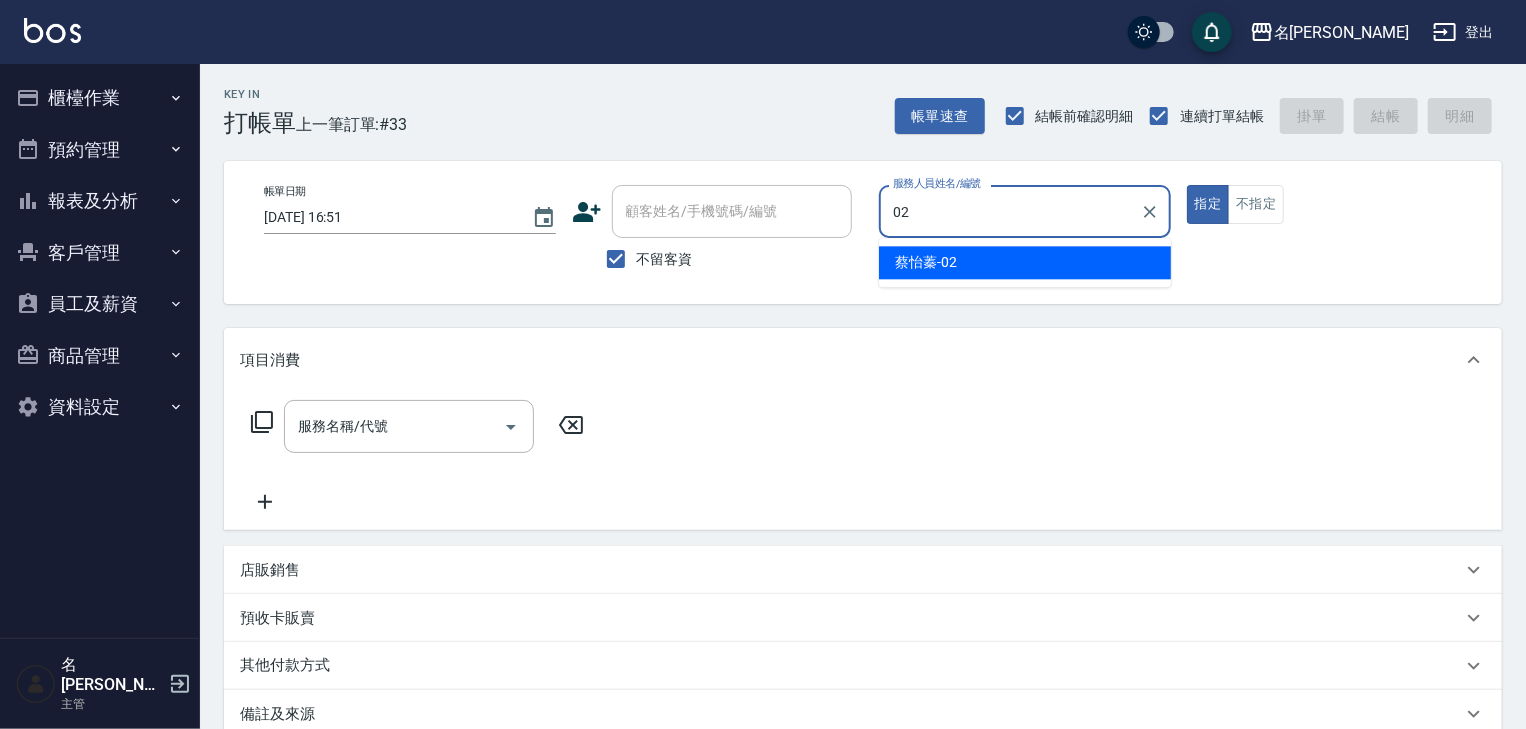 type on "[PERSON_NAME]-02" 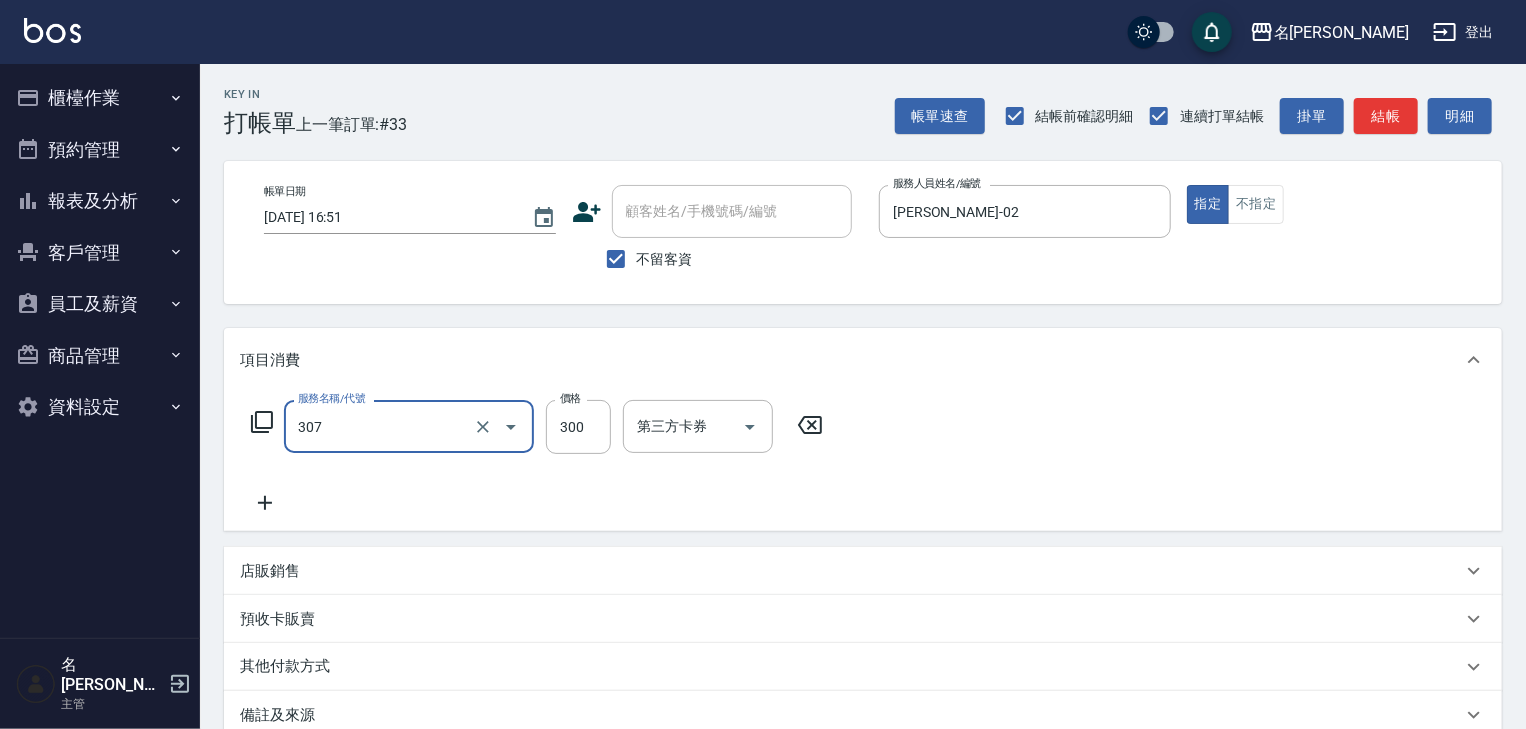 type on "剪髮(307)" 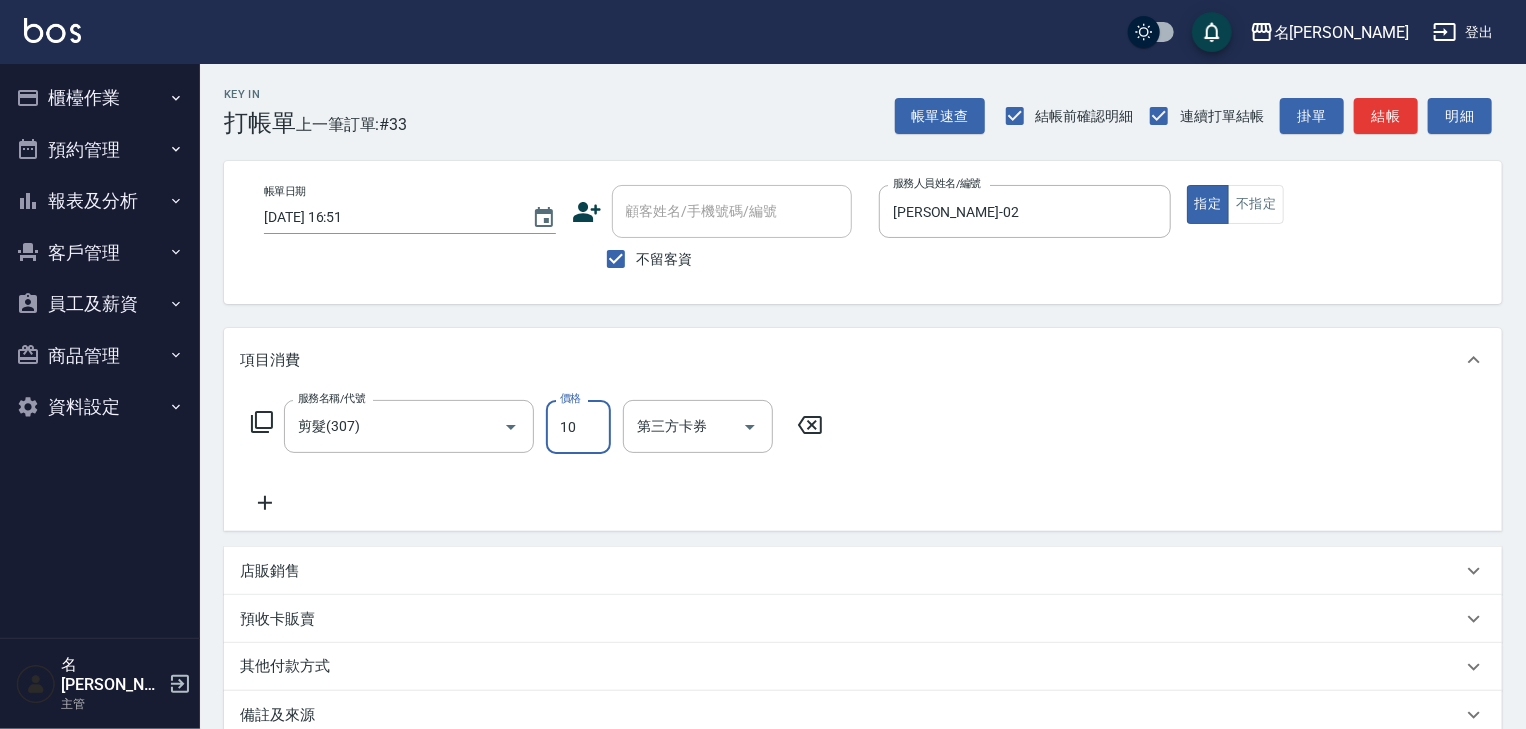 type on "100" 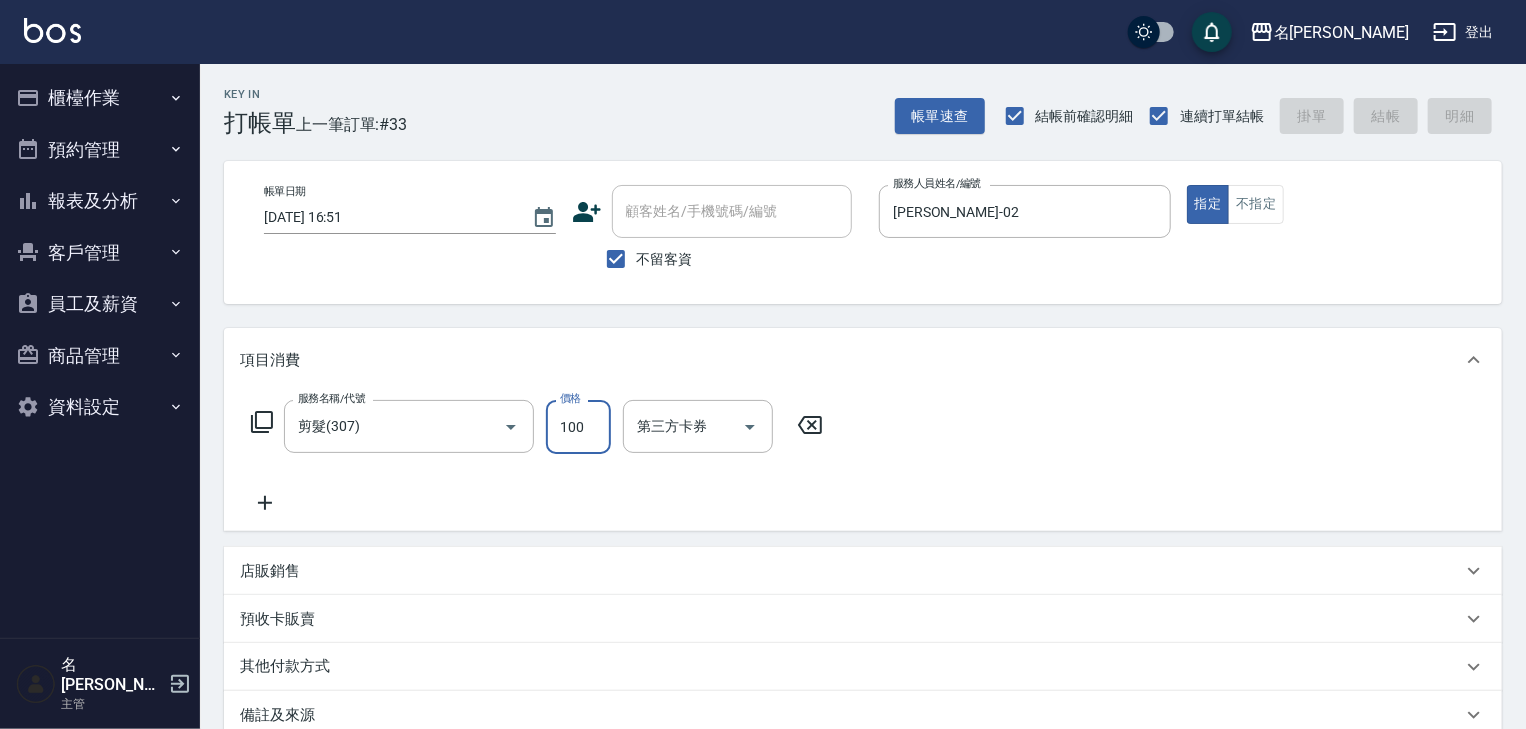 type on "2025/07/10 16:55" 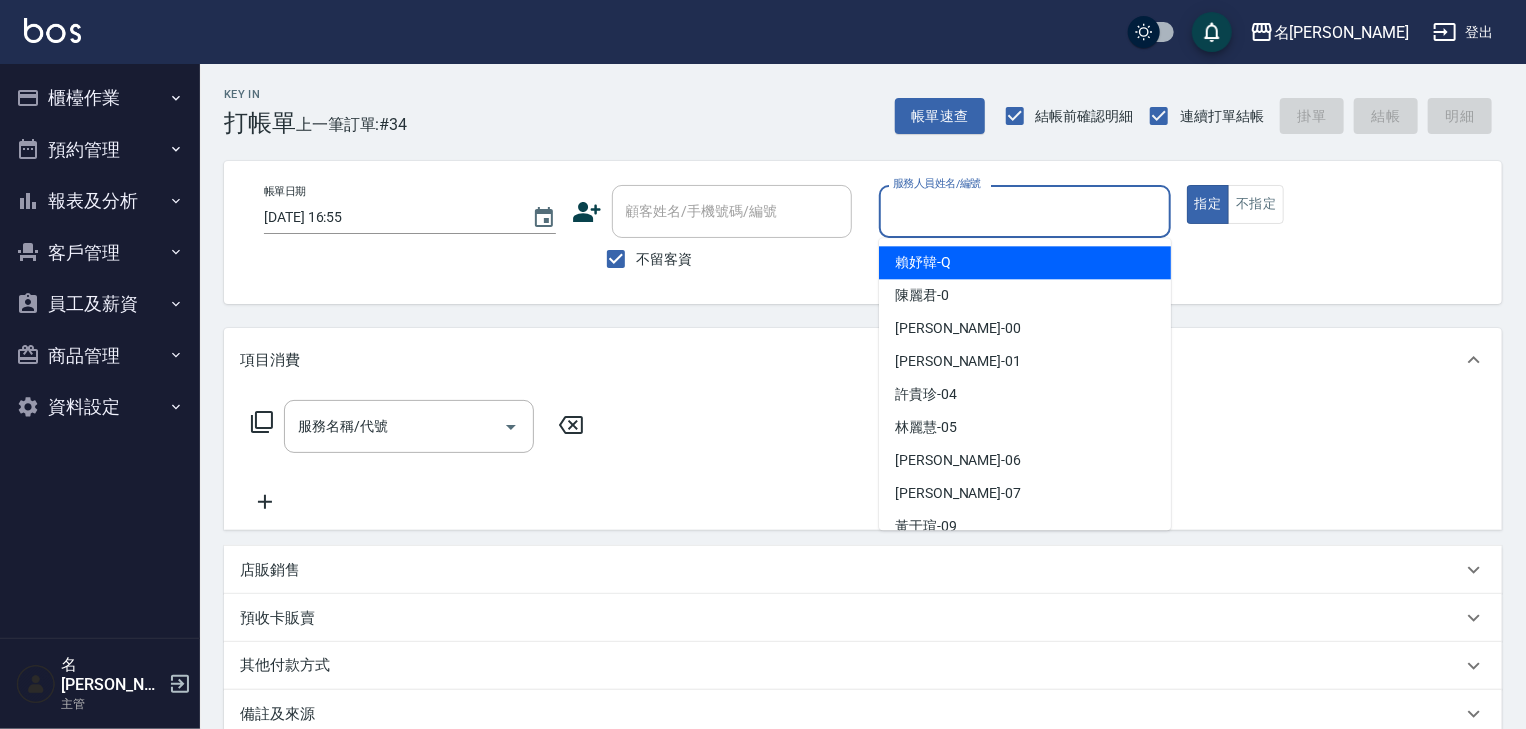 click on "服務人員姓名/編號" at bounding box center (1025, 211) 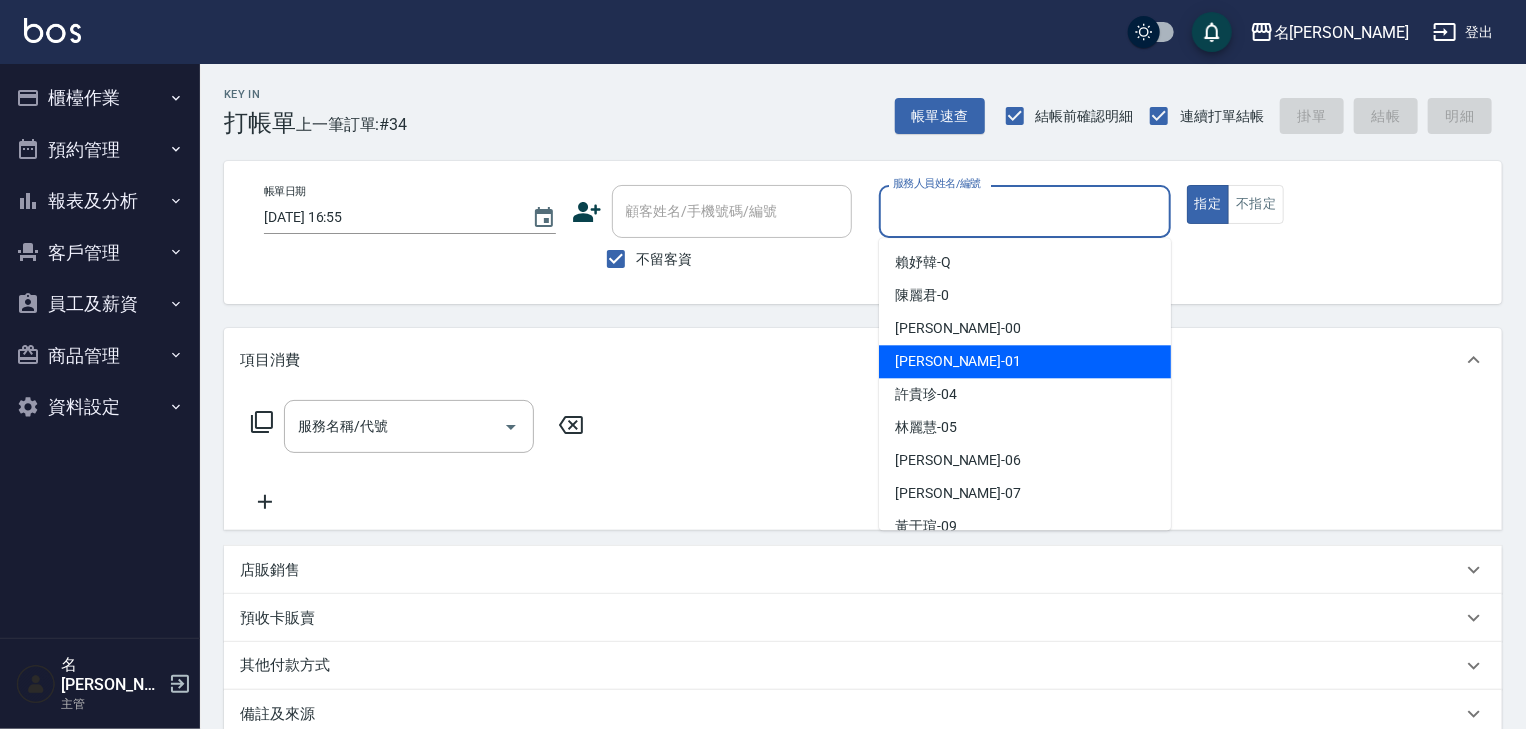 click on "Joyce -01" at bounding box center (958, 361) 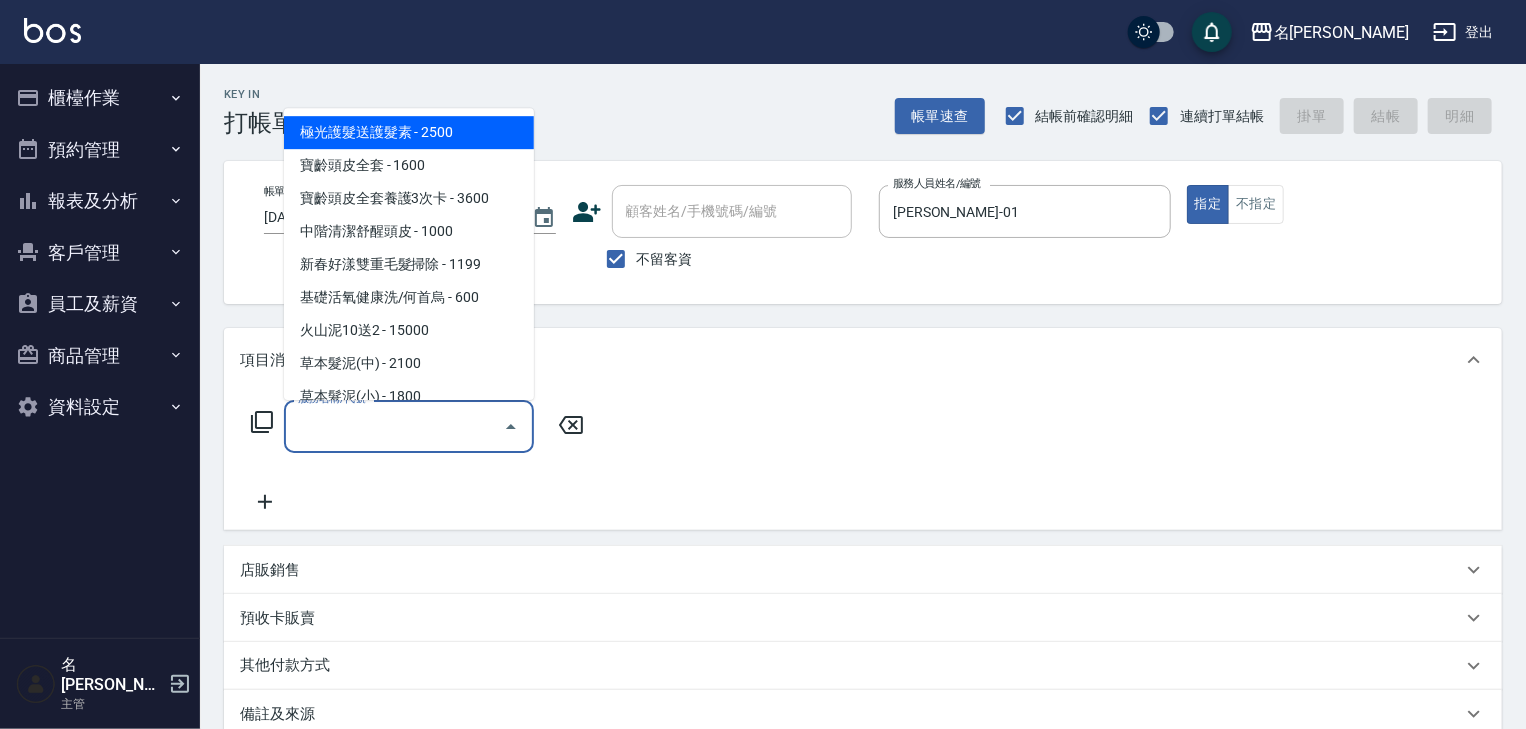 click on "服務名稱/代號" at bounding box center (394, 426) 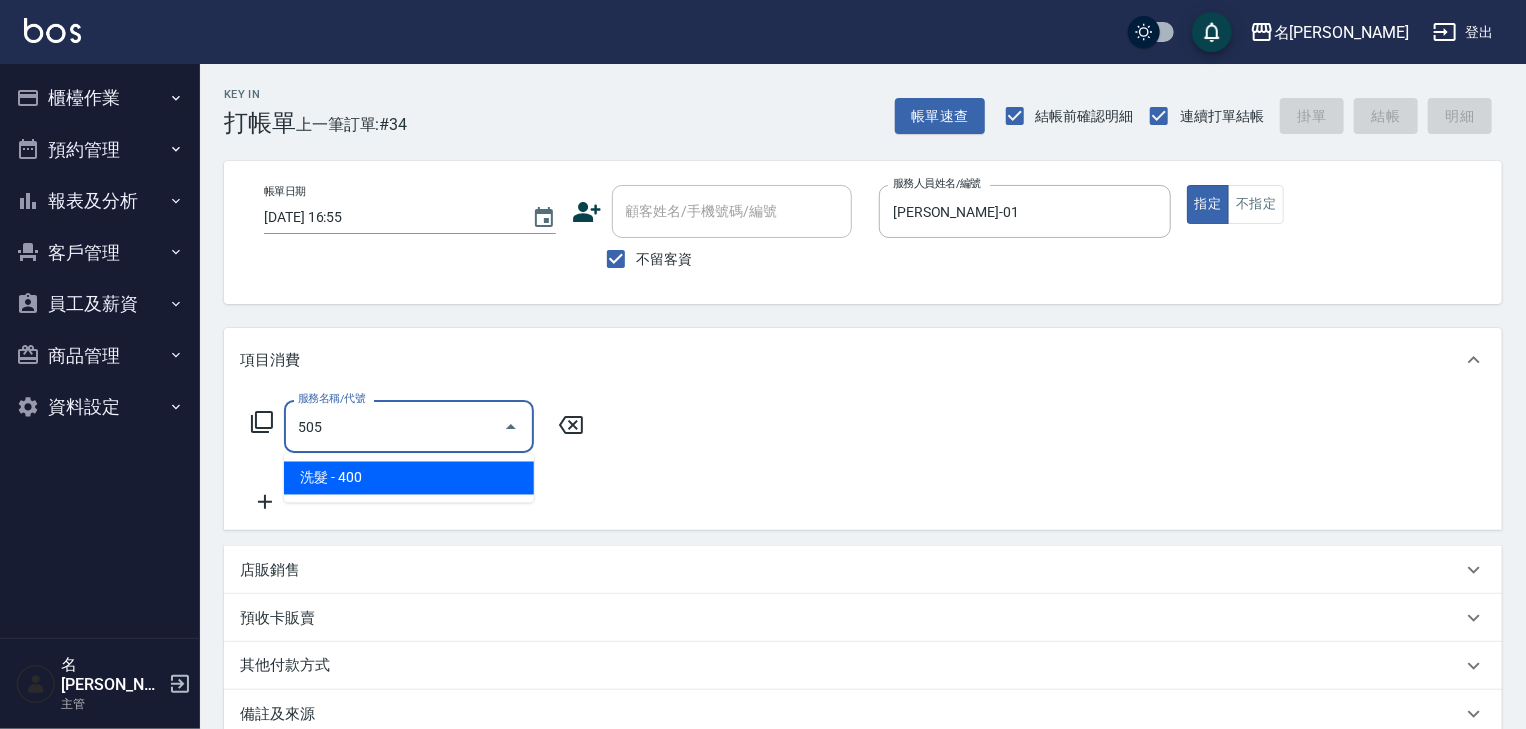 click on "洗髮 - 400" at bounding box center [409, 478] 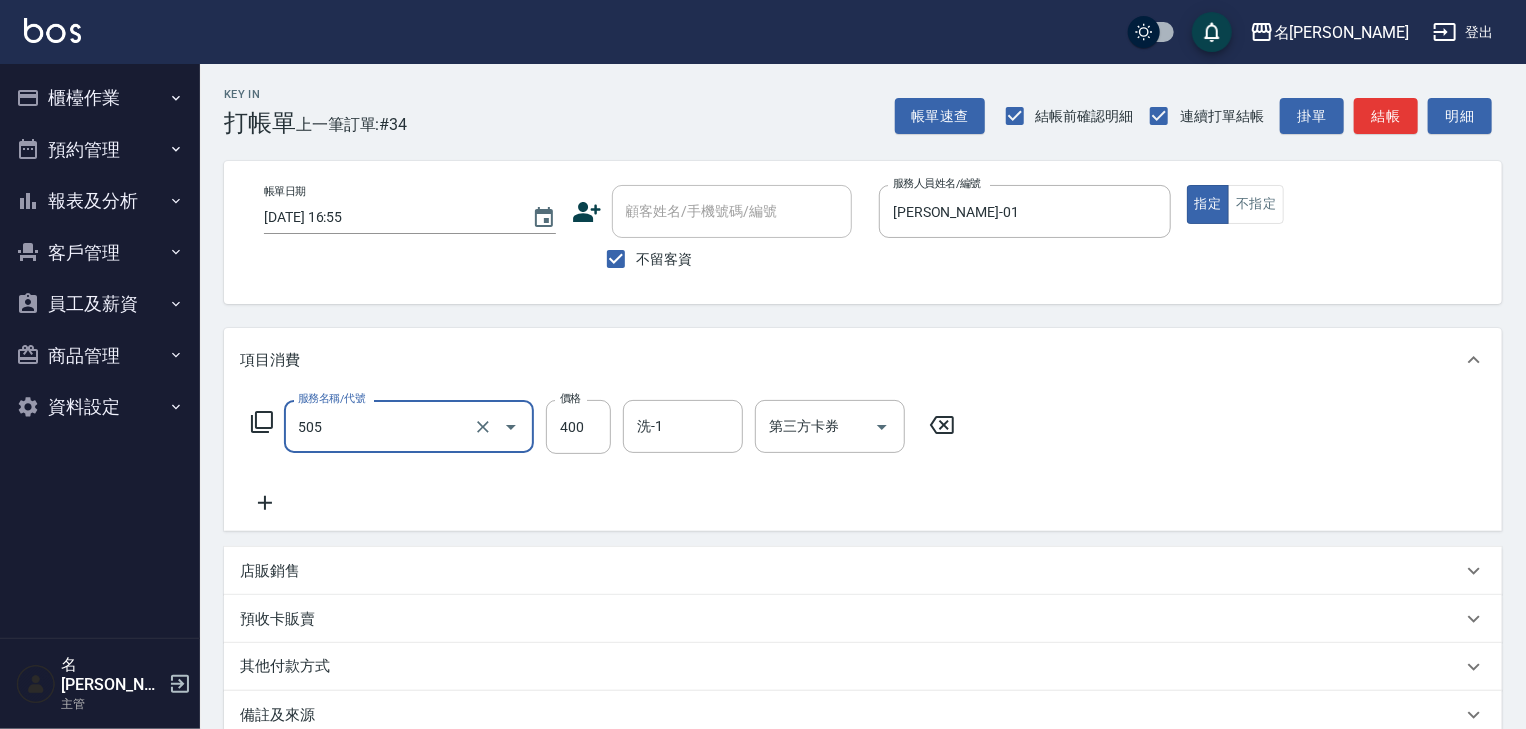 type on "洗髮(505)" 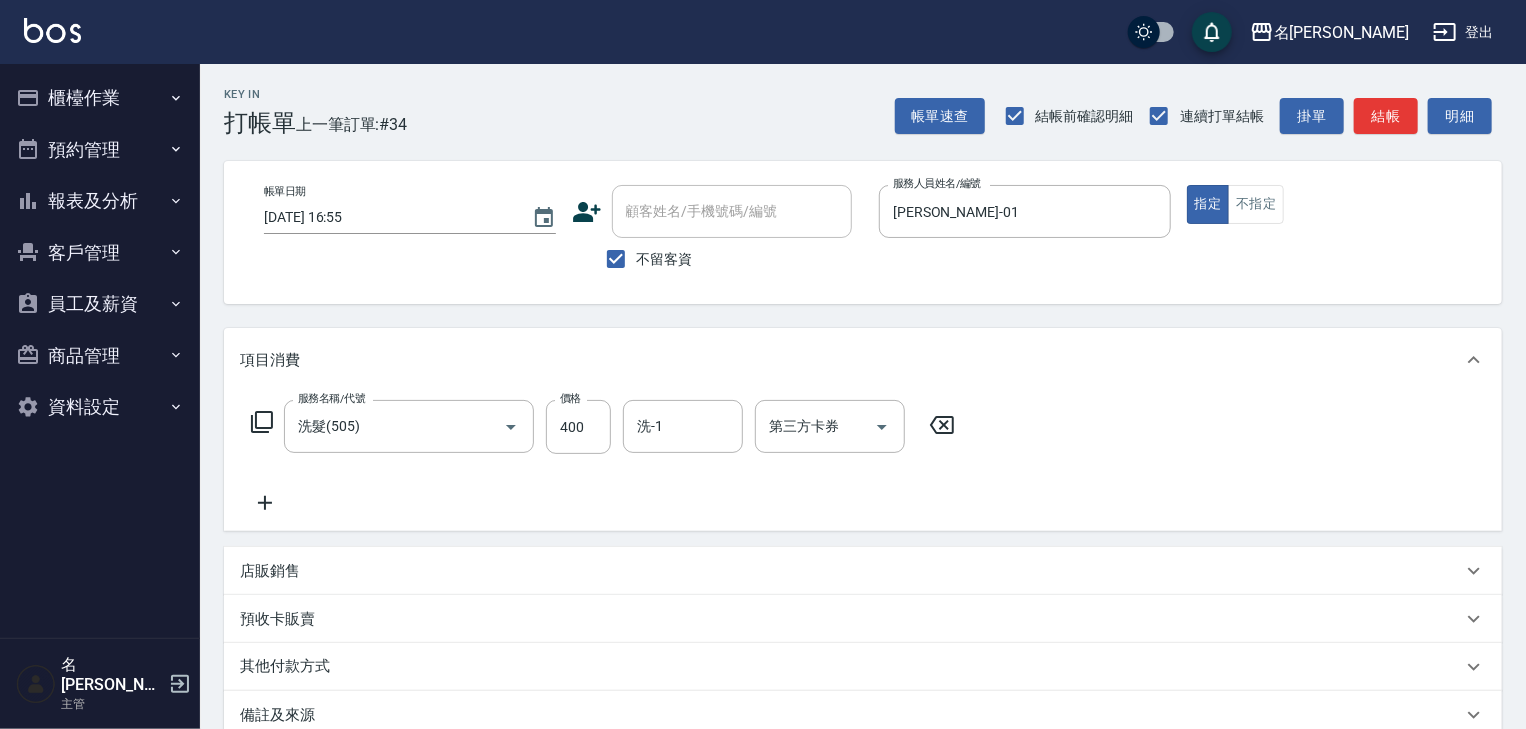 click 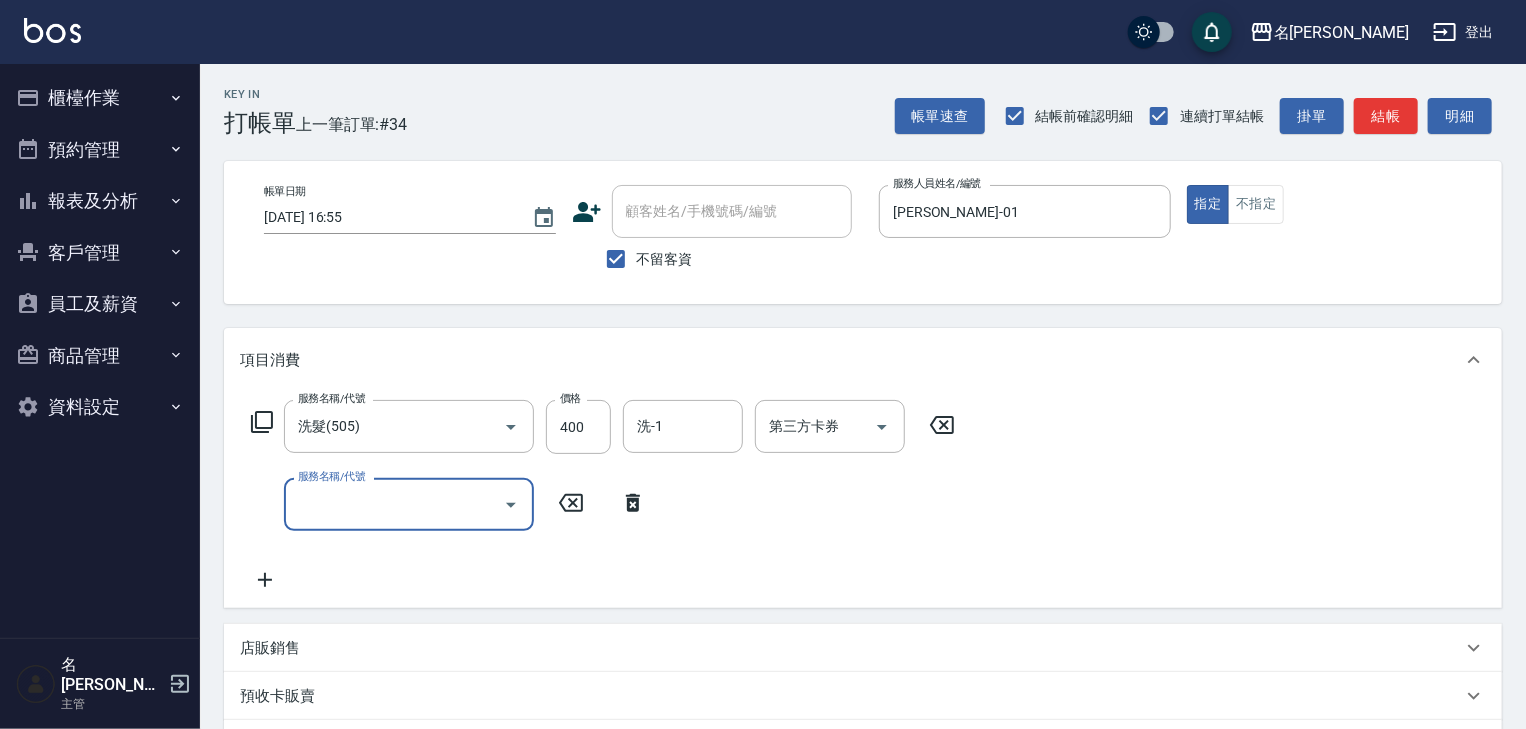 click on "服務名稱/代號" at bounding box center (394, 504) 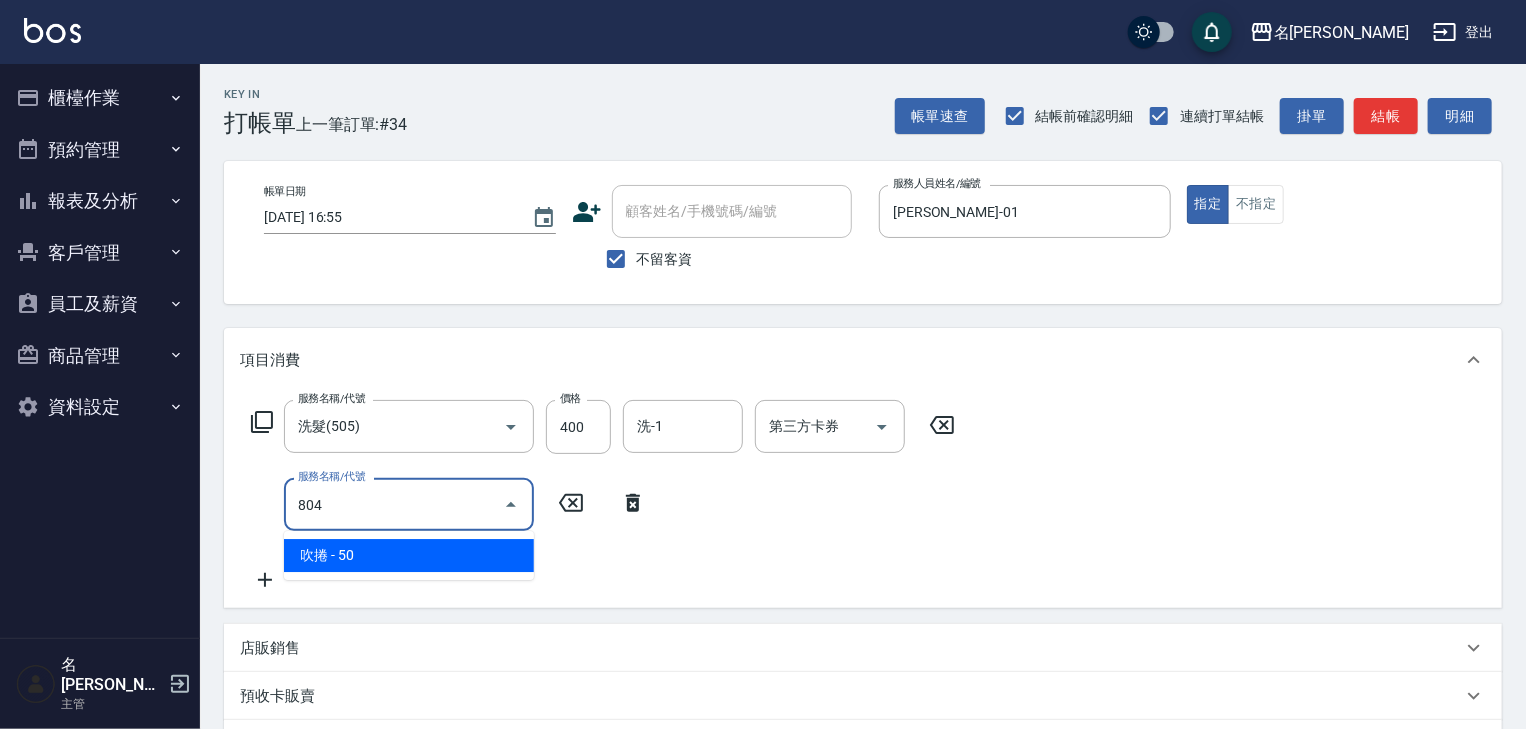 click on "吹捲 - 50" at bounding box center (409, 555) 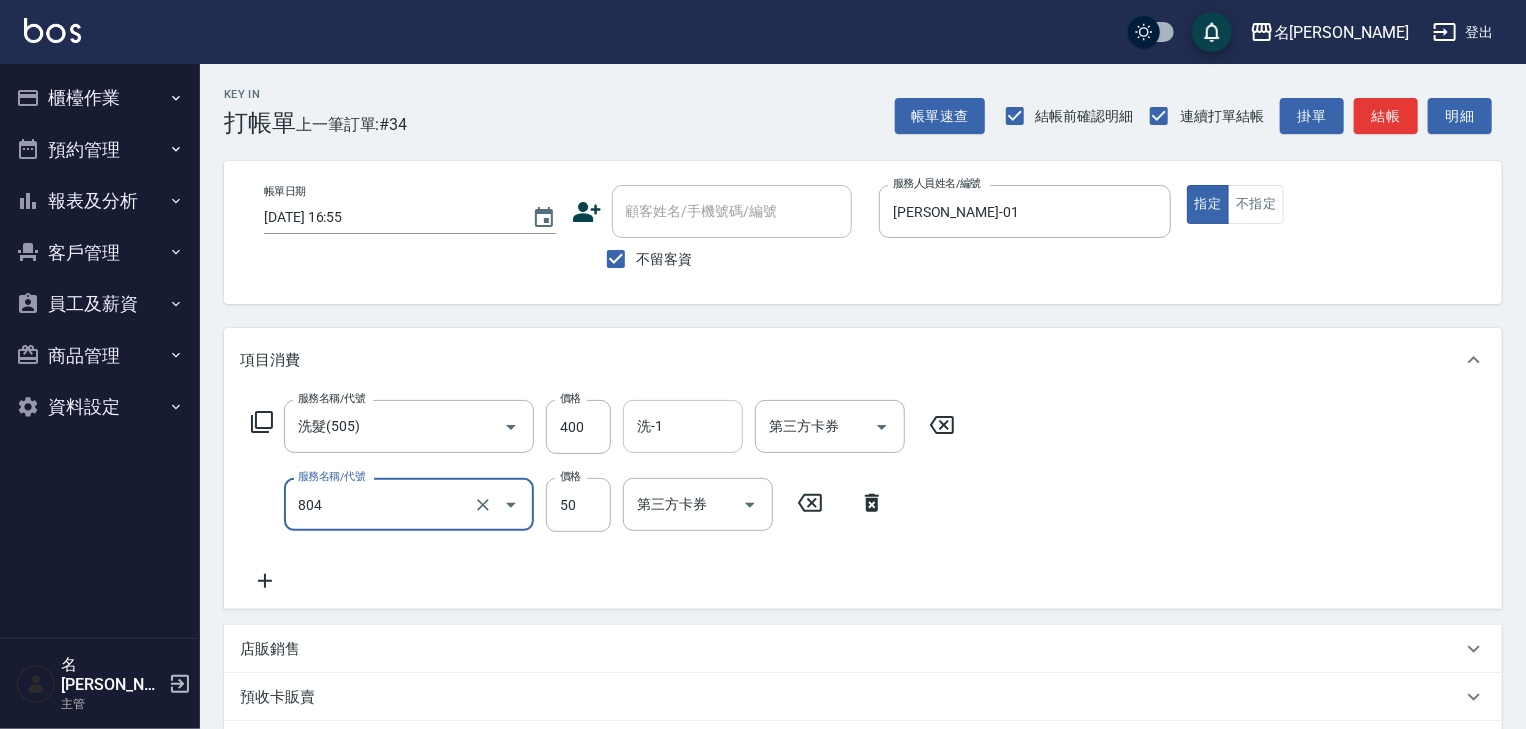 type on "吹捲(804)" 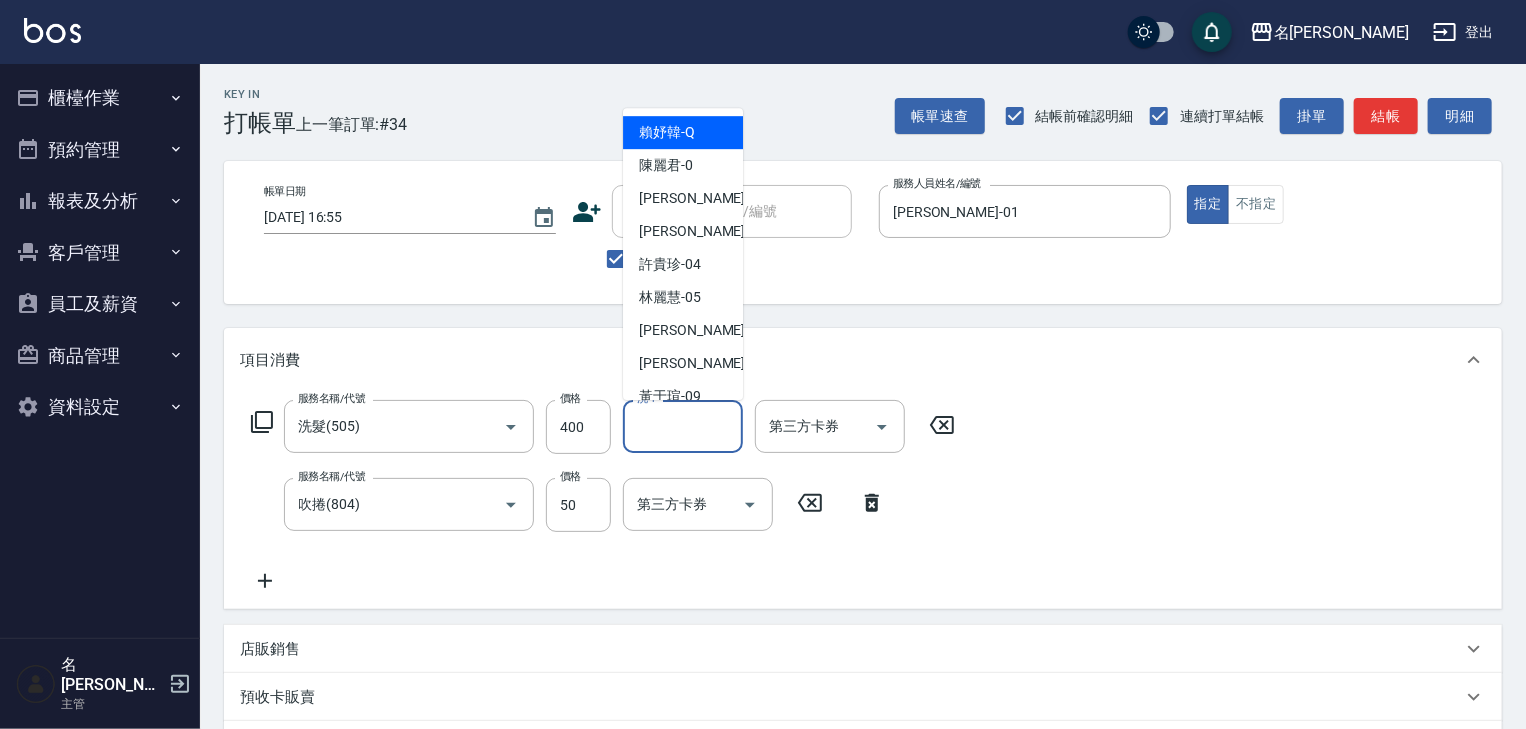 click on "洗-1" at bounding box center [683, 426] 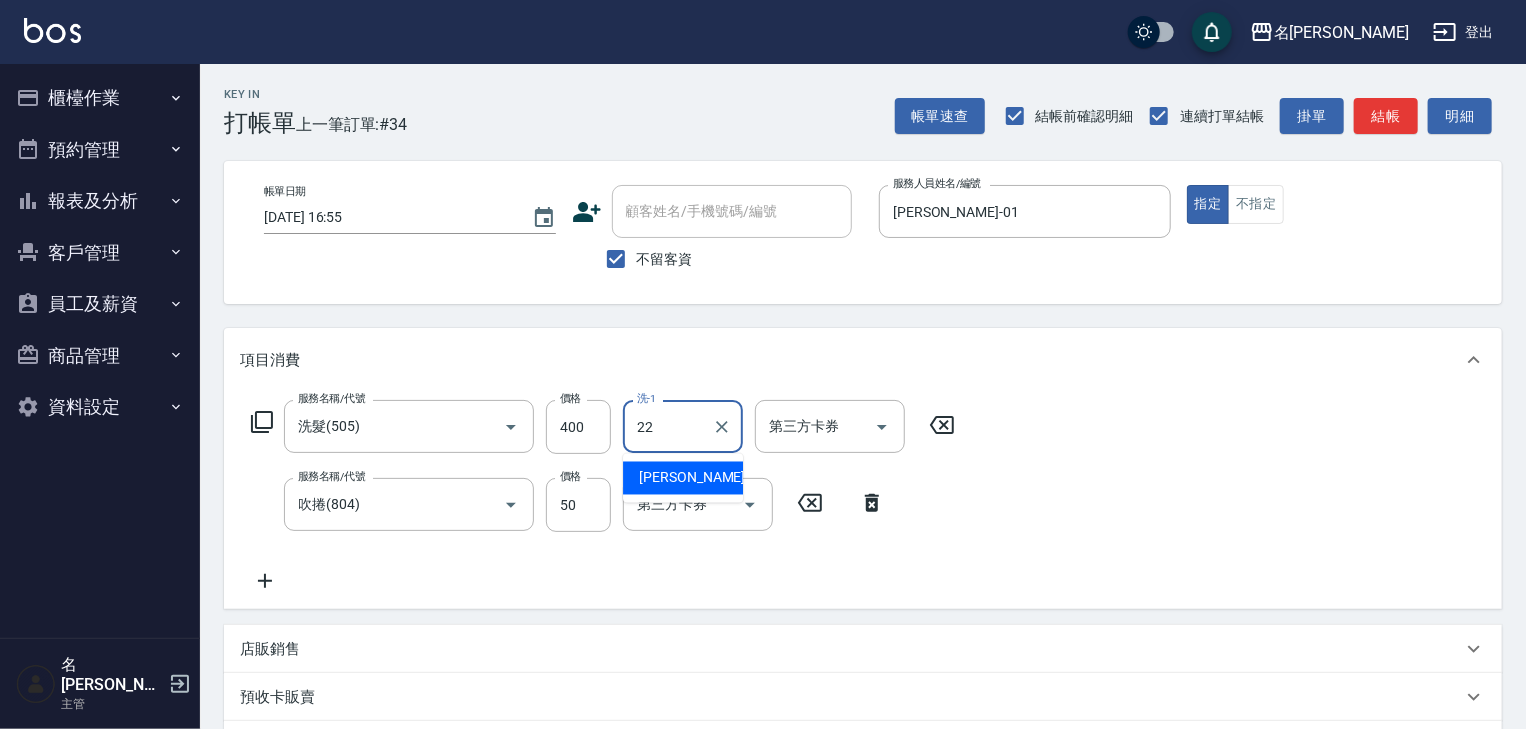 click on "王婕宇 -22" at bounding box center [683, 478] 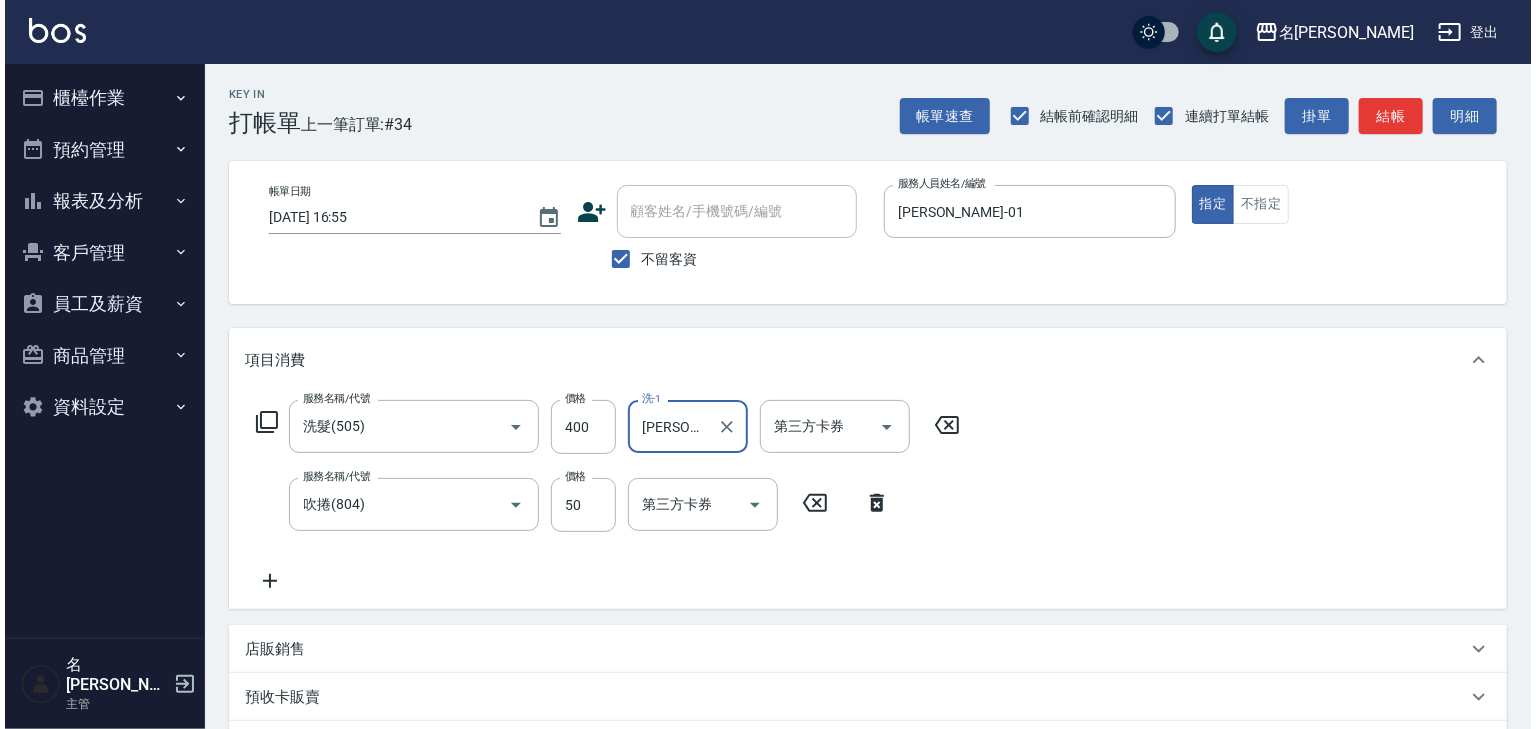 scroll, scrollTop: 312, scrollLeft: 0, axis: vertical 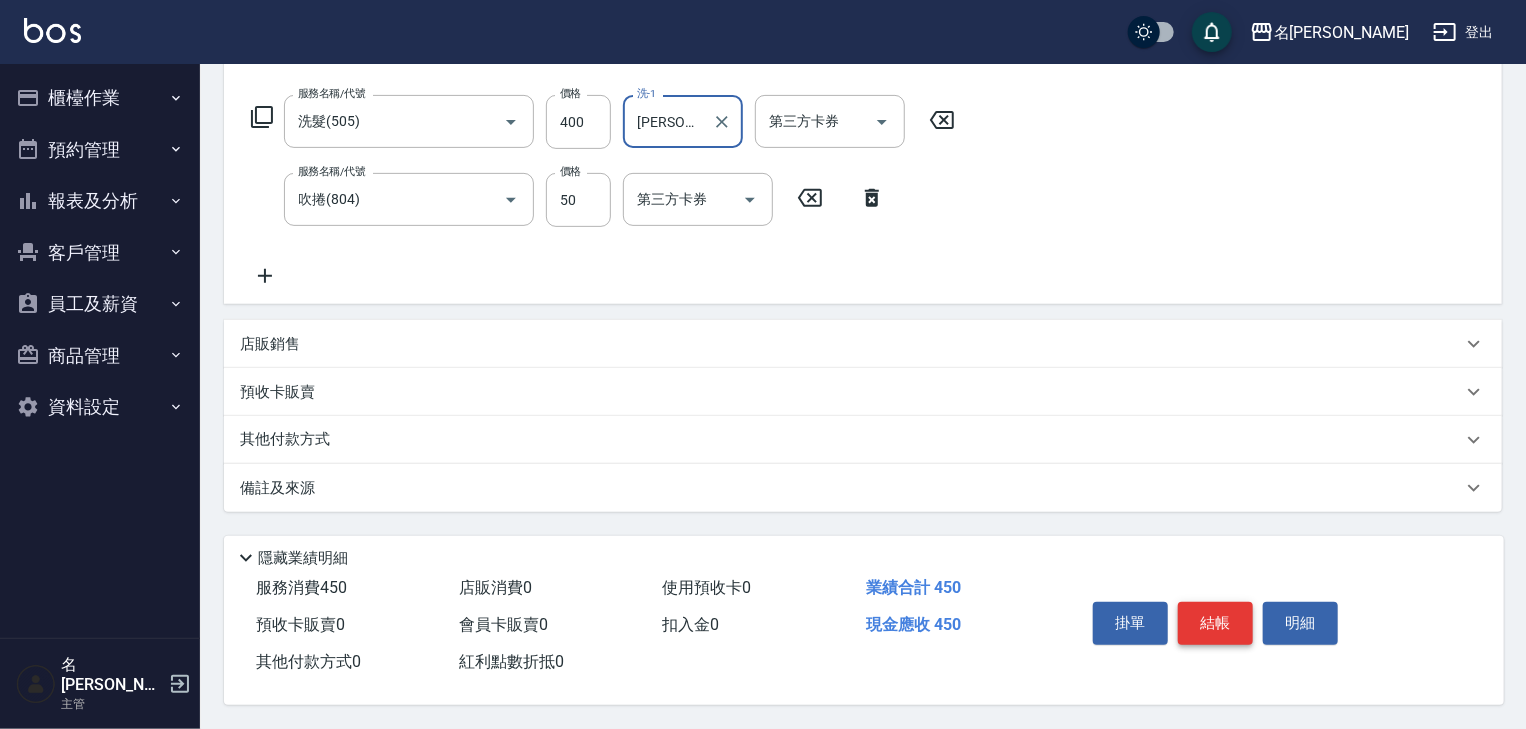 type on "[PERSON_NAME]-22" 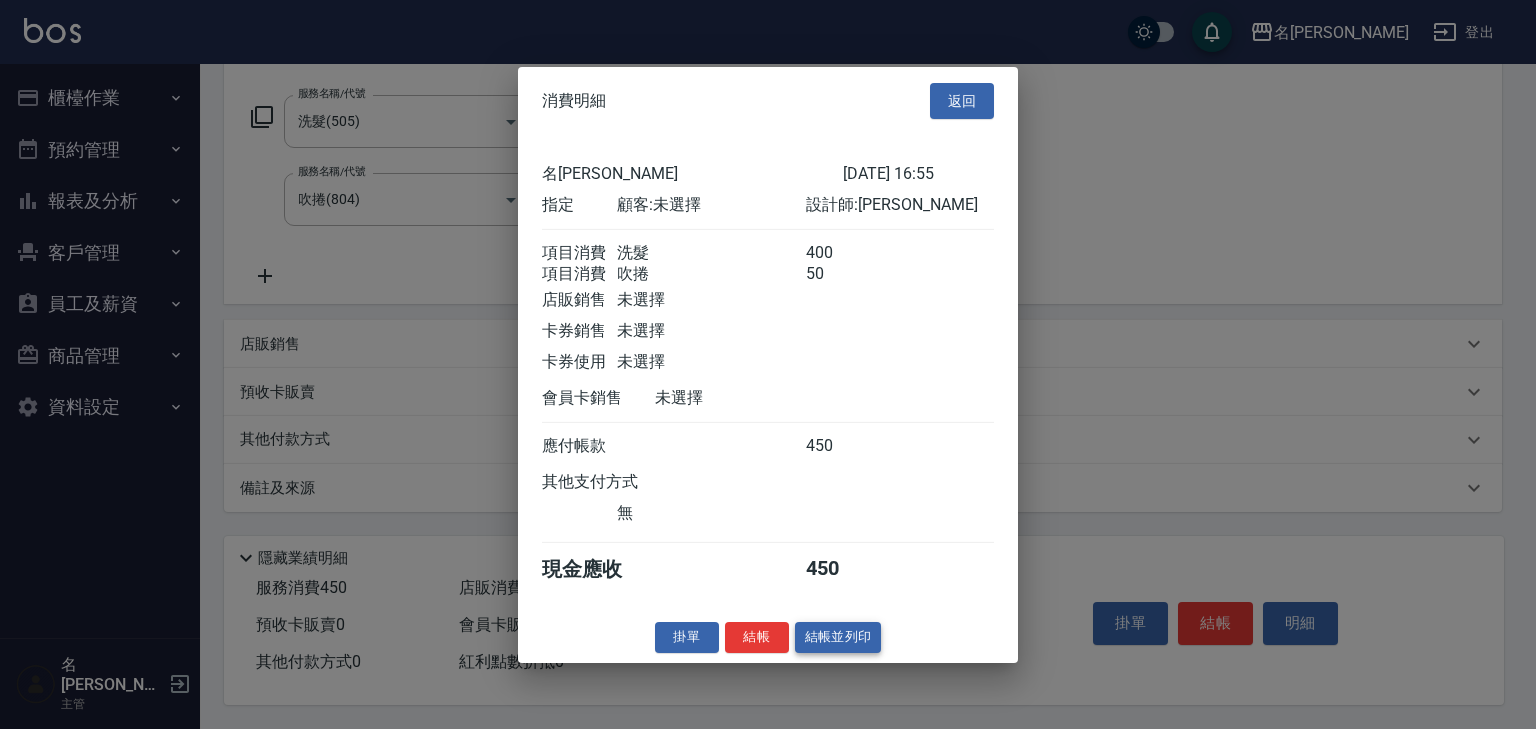 click on "結帳並列印" at bounding box center [838, 637] 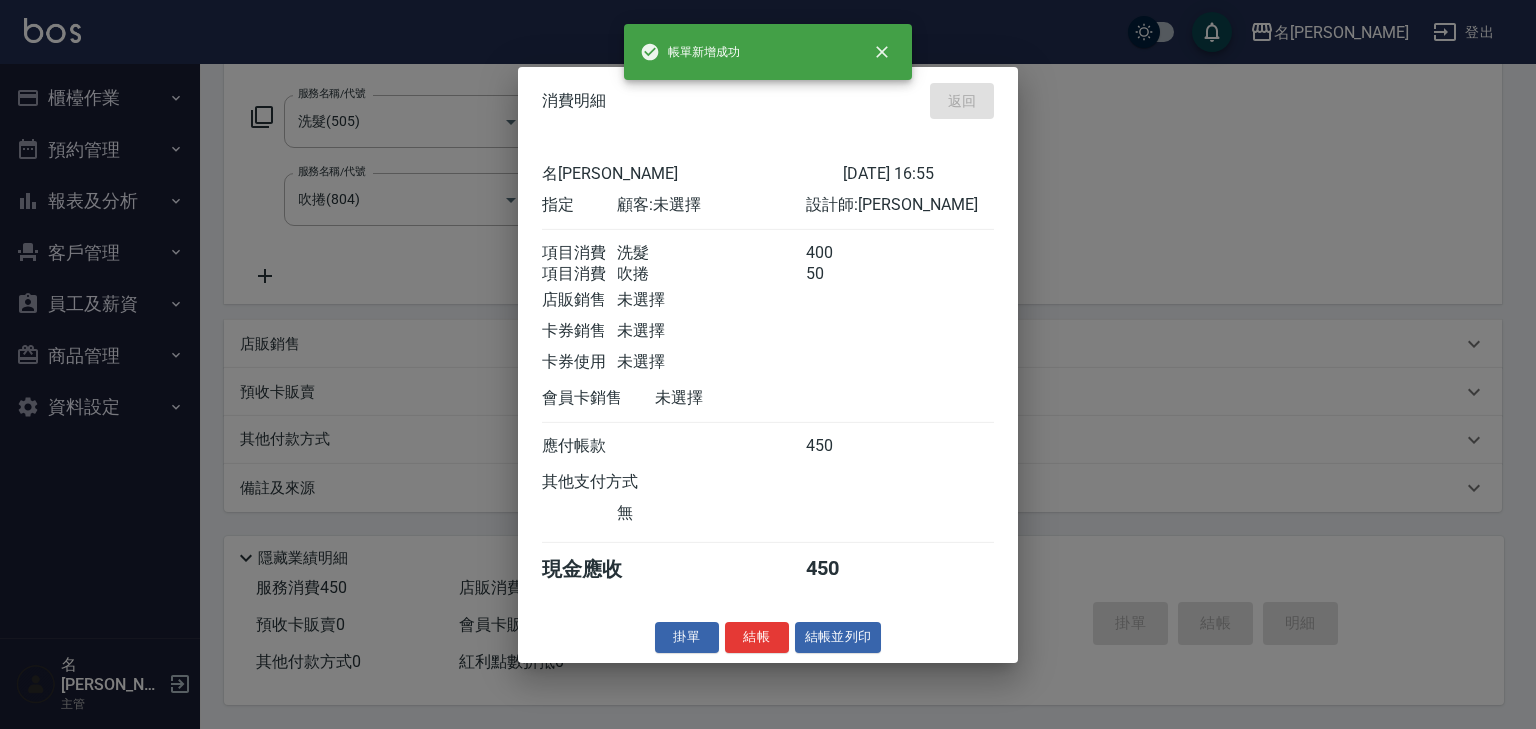 type on "2025/07/10 17:08" 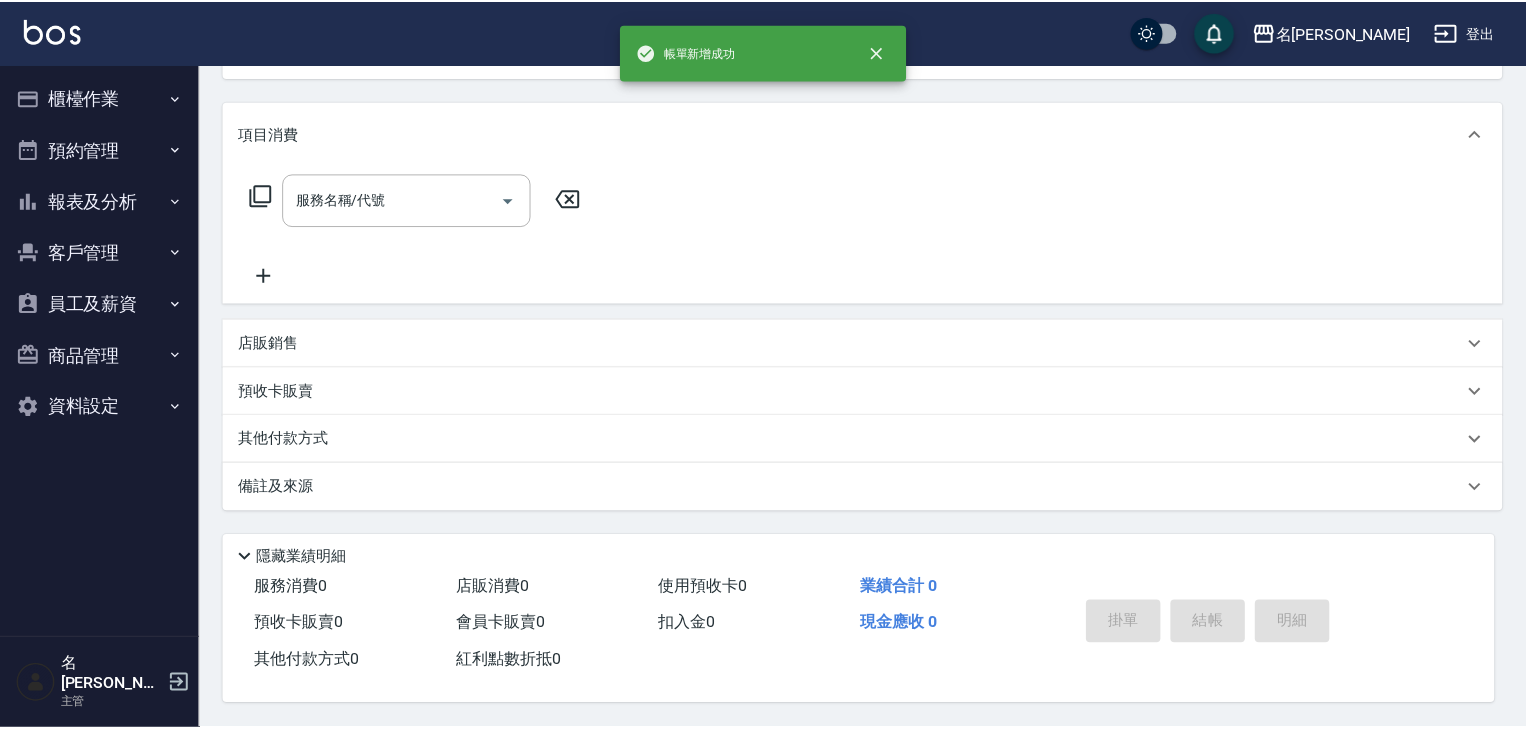 scroll, scrollTop: 0, scrollLeft: 0, axis: both 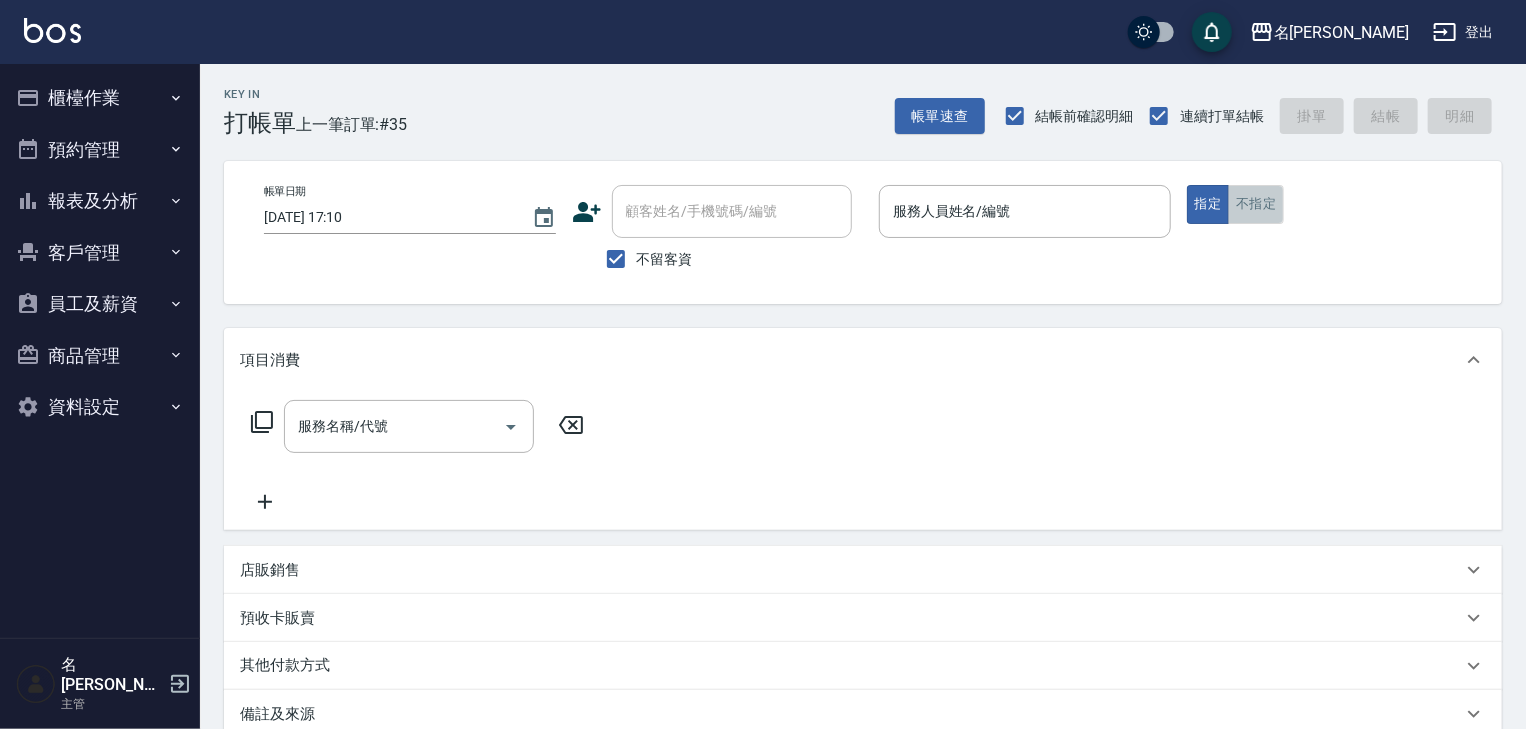 click on "不指定" at bounding box center (1256, 204) 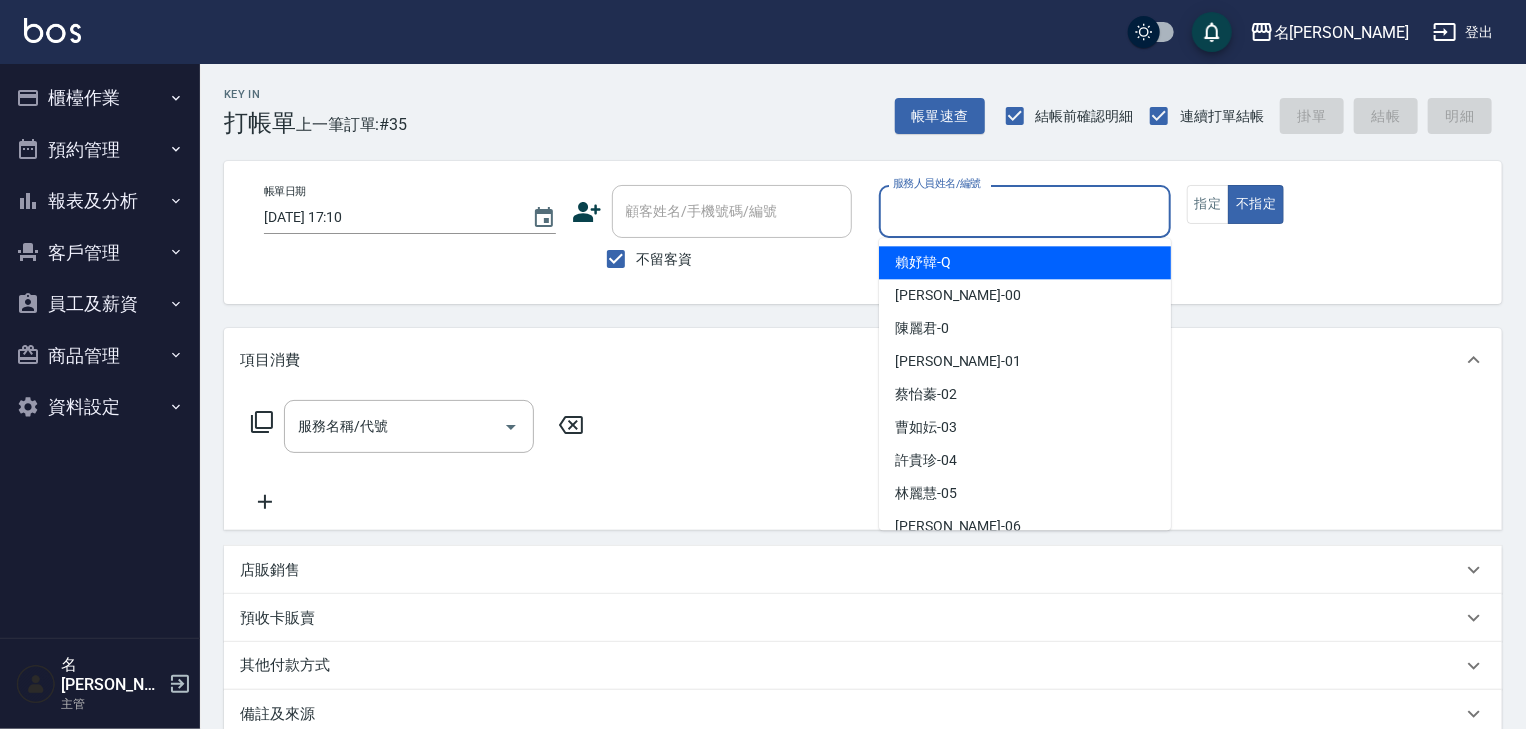 click on "服務人員姓名/編號" at bounding box center (1025, 211) 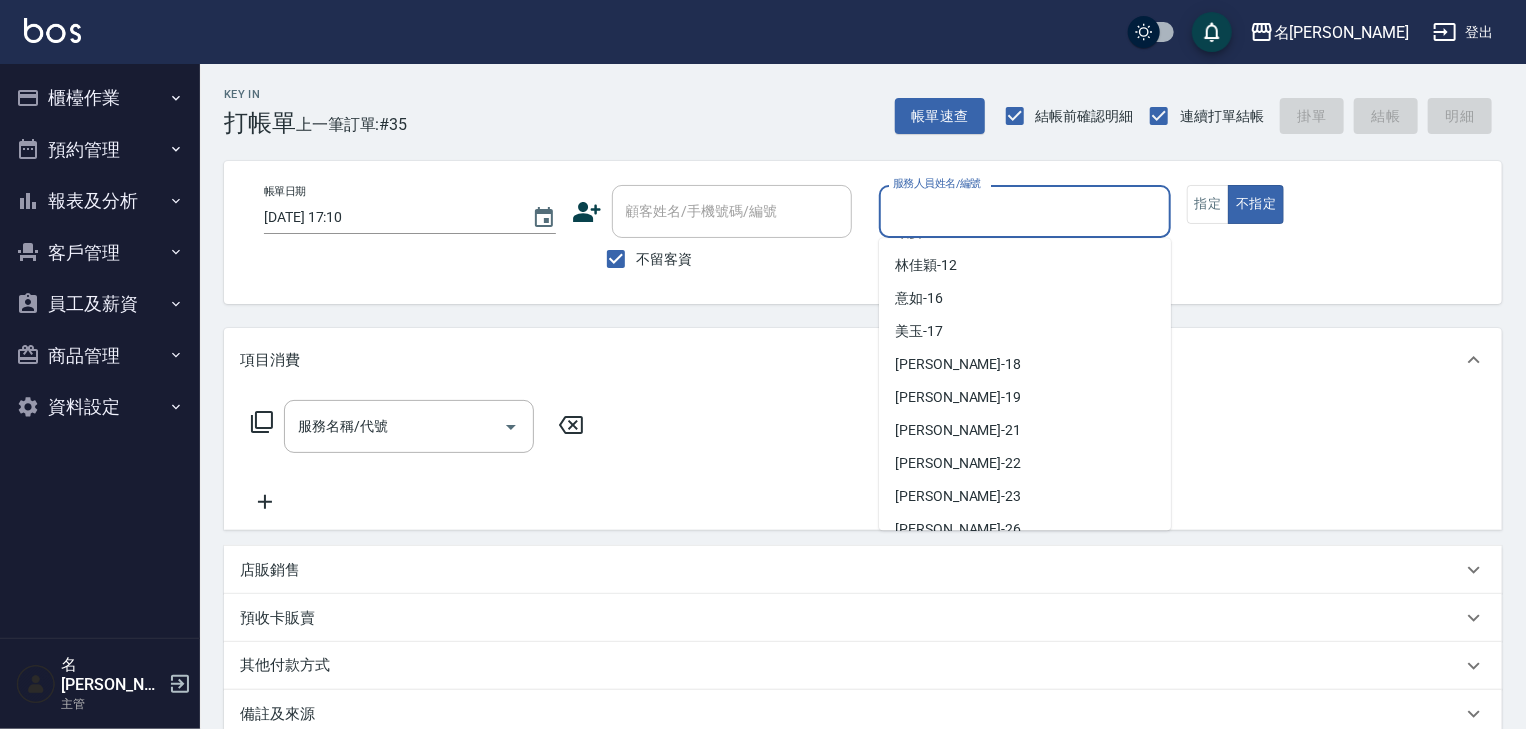 scroll, scrollTop: 648, scrollLeft: 0, axis: vertical 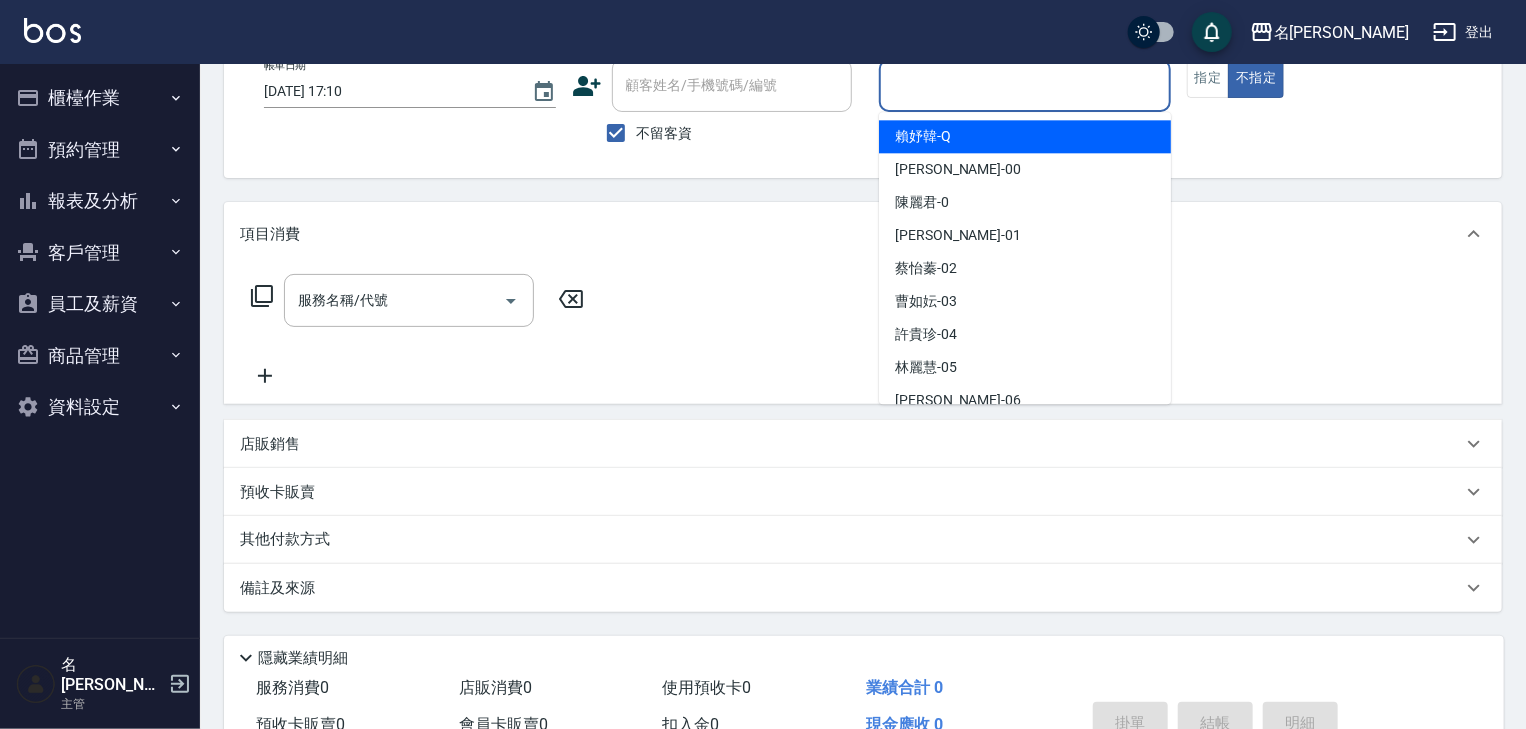 click on "賴妤韓 -Q" at bounding box center [1025, 136] 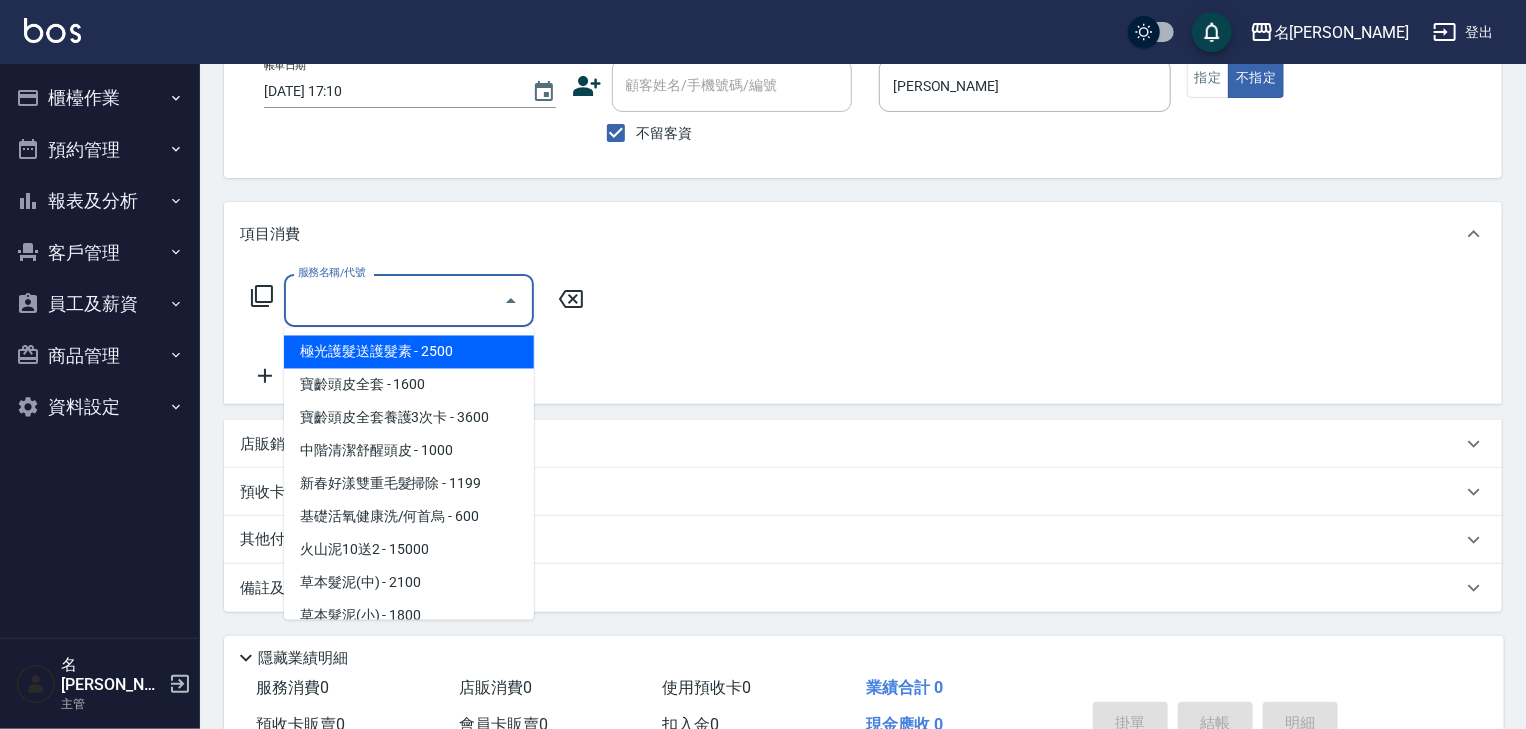 click on "服務名稱/代號" at bounding box center [394, 300] 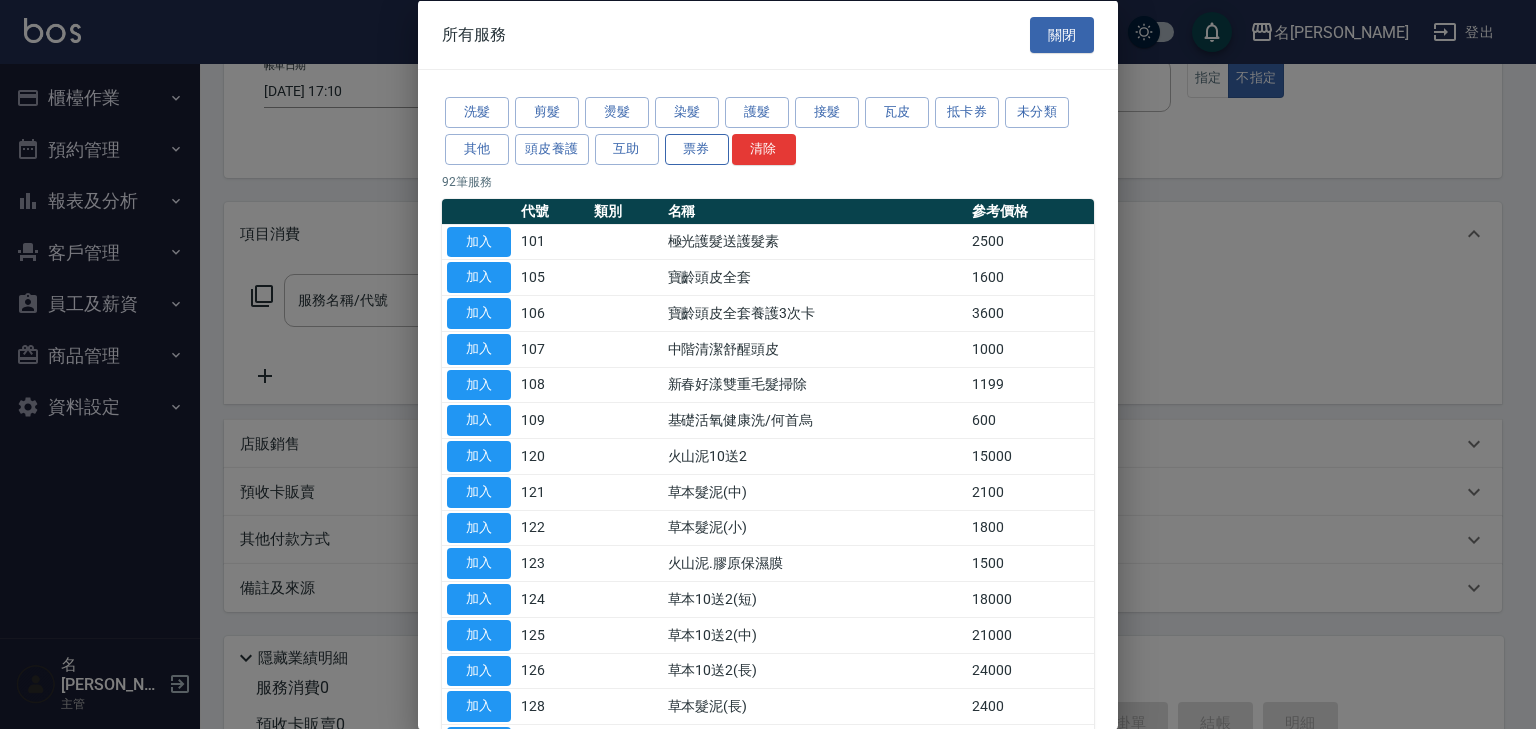 click on "票券" at bounding box center (697, 148) 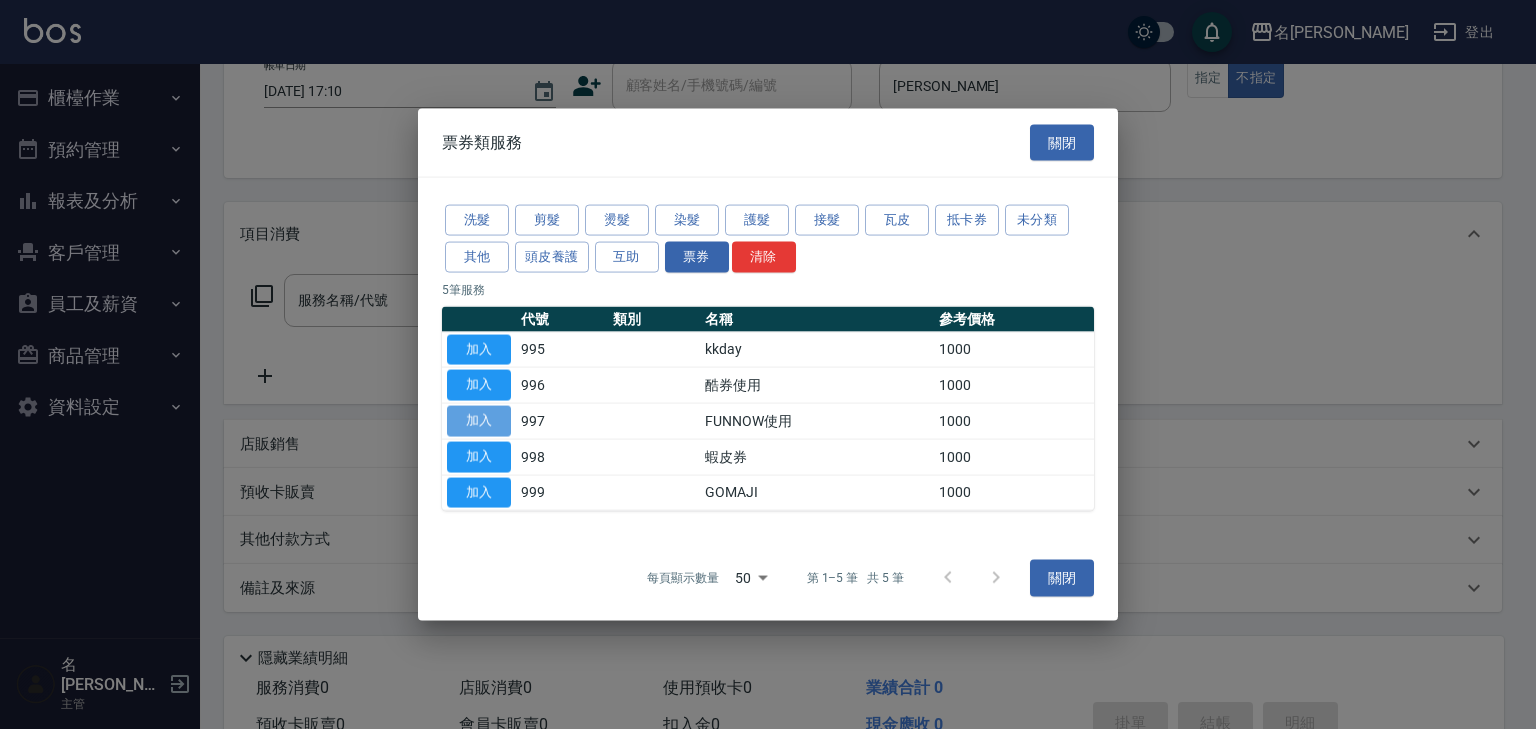 click on "加入" at bounding box center (479, 421) 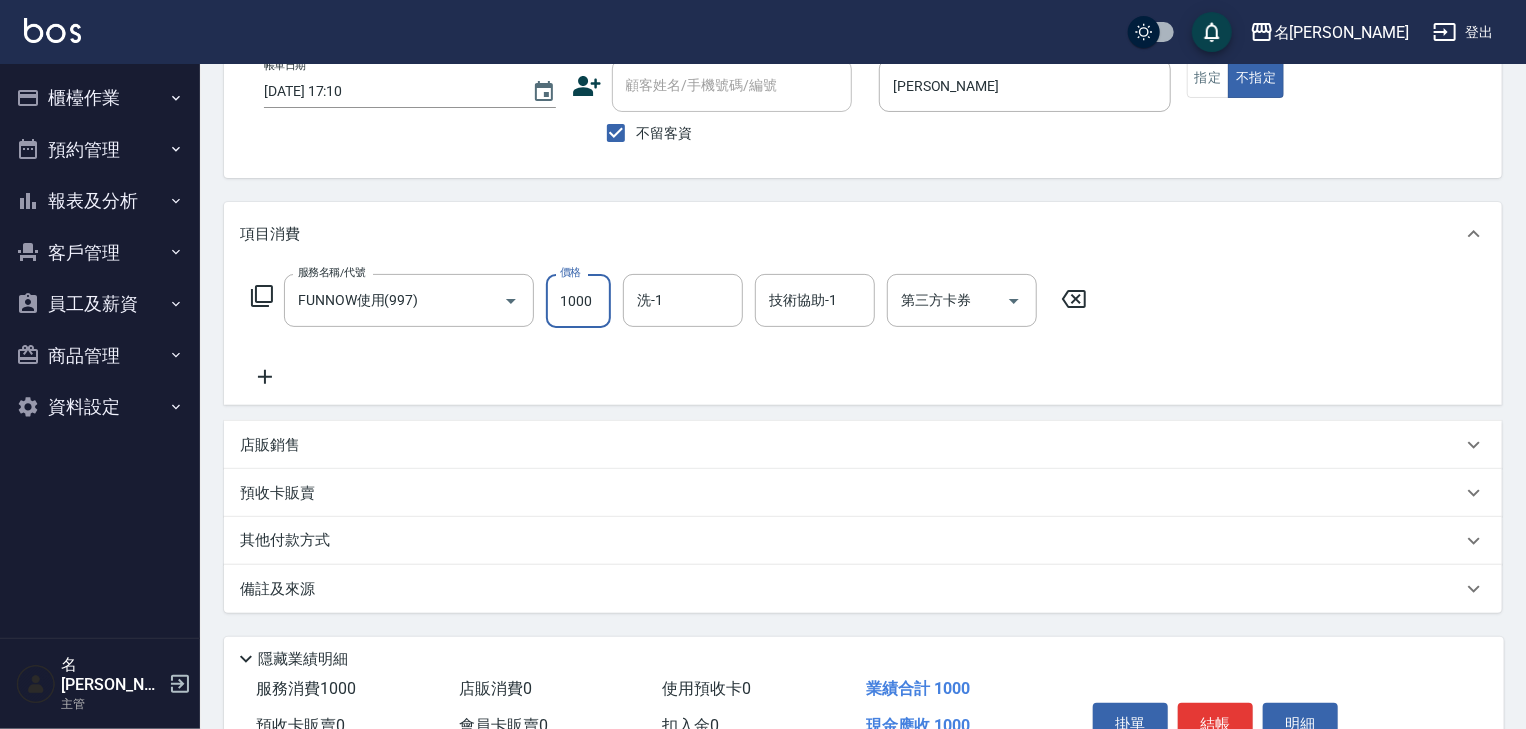 click on "1000" at bounding box center (578, 301) 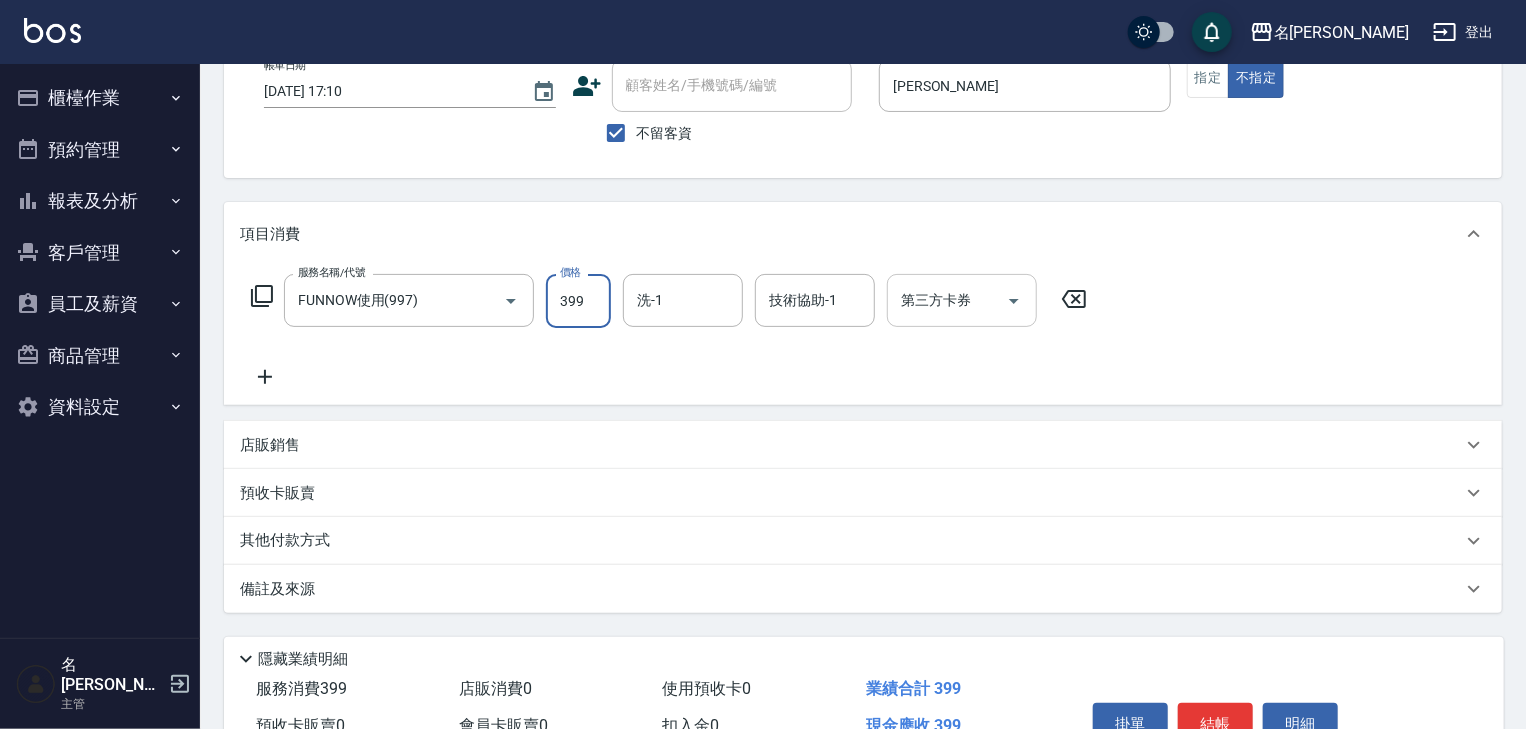 click 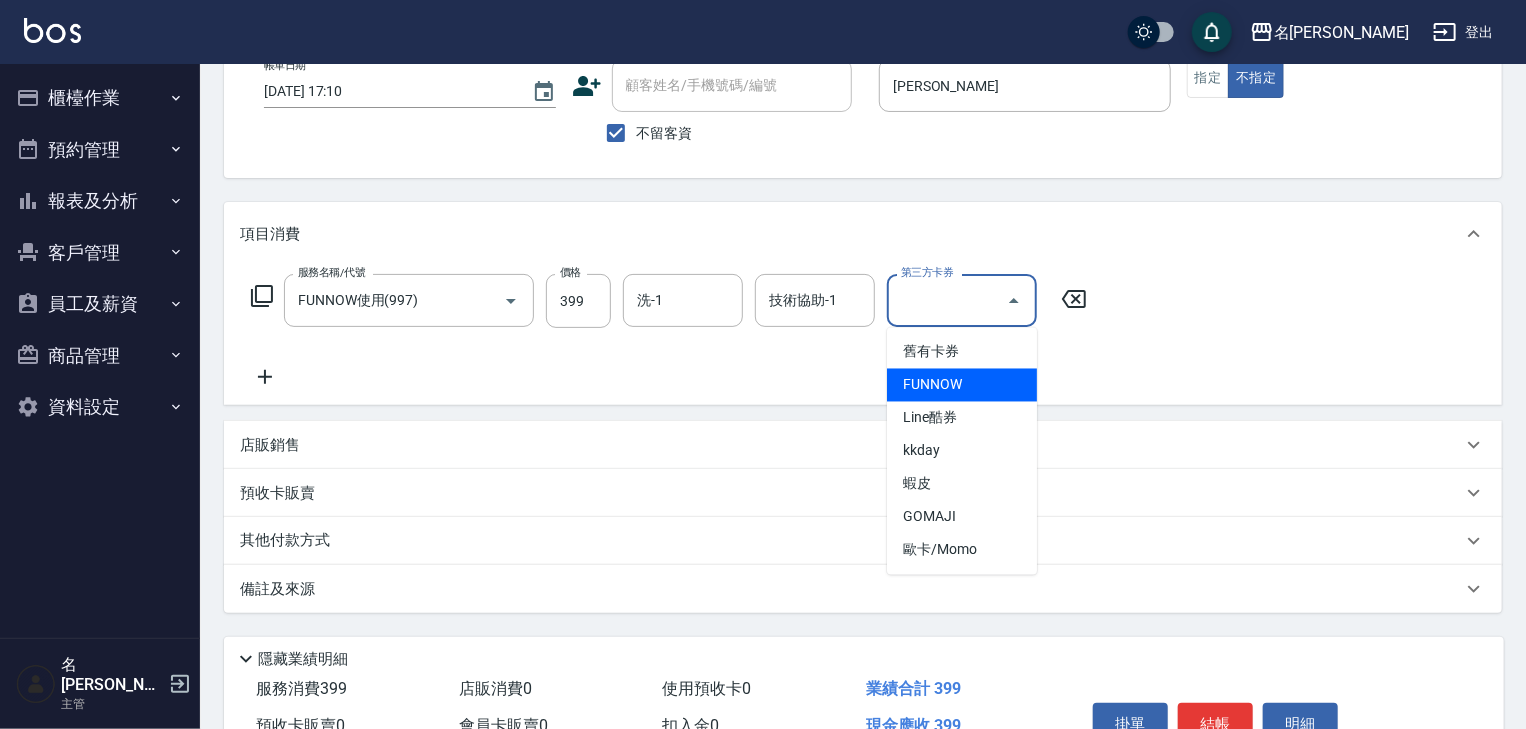 click on "FUNNOW" at bounding box center [962, 385] 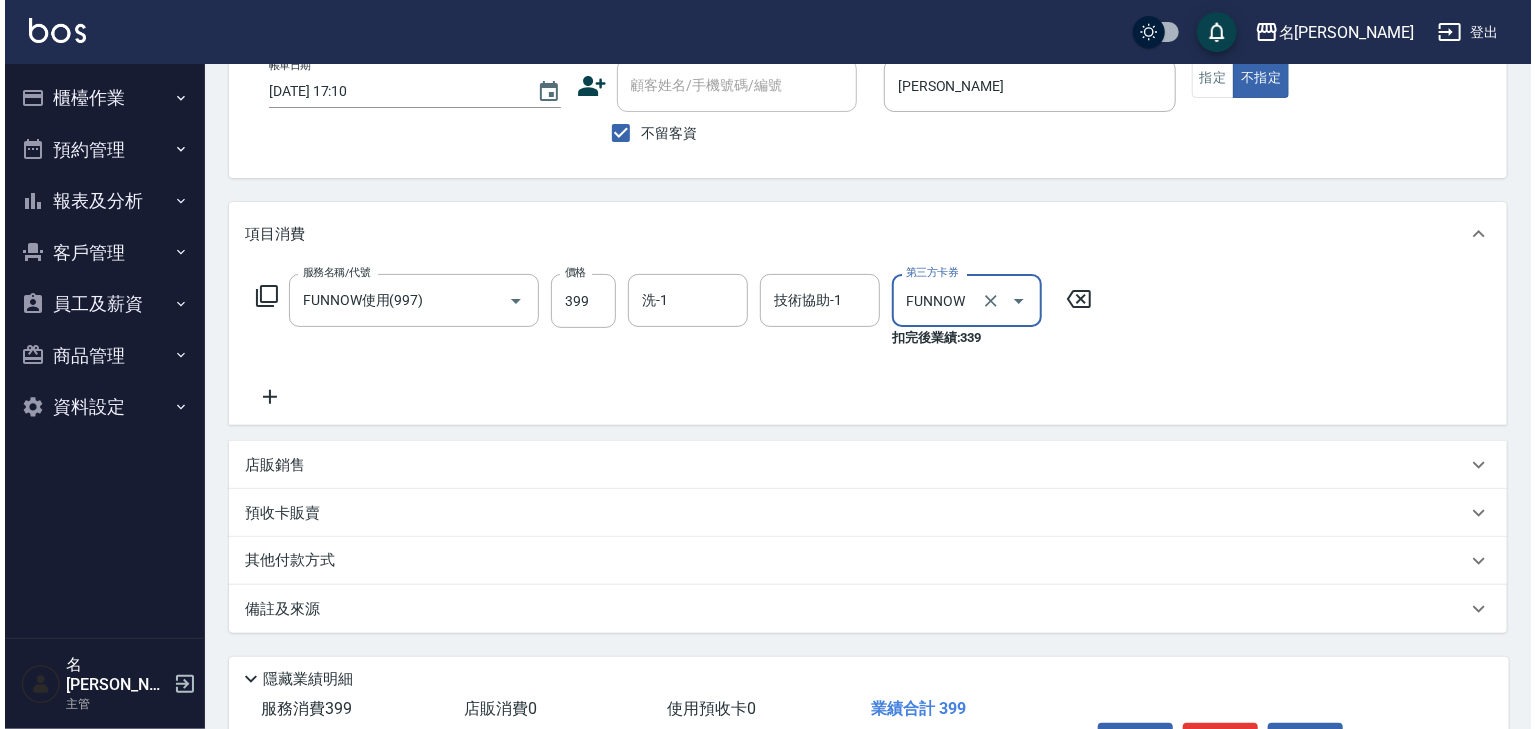 scroll, scrollTop: 254, scrollLeft: 0, axis: vertical 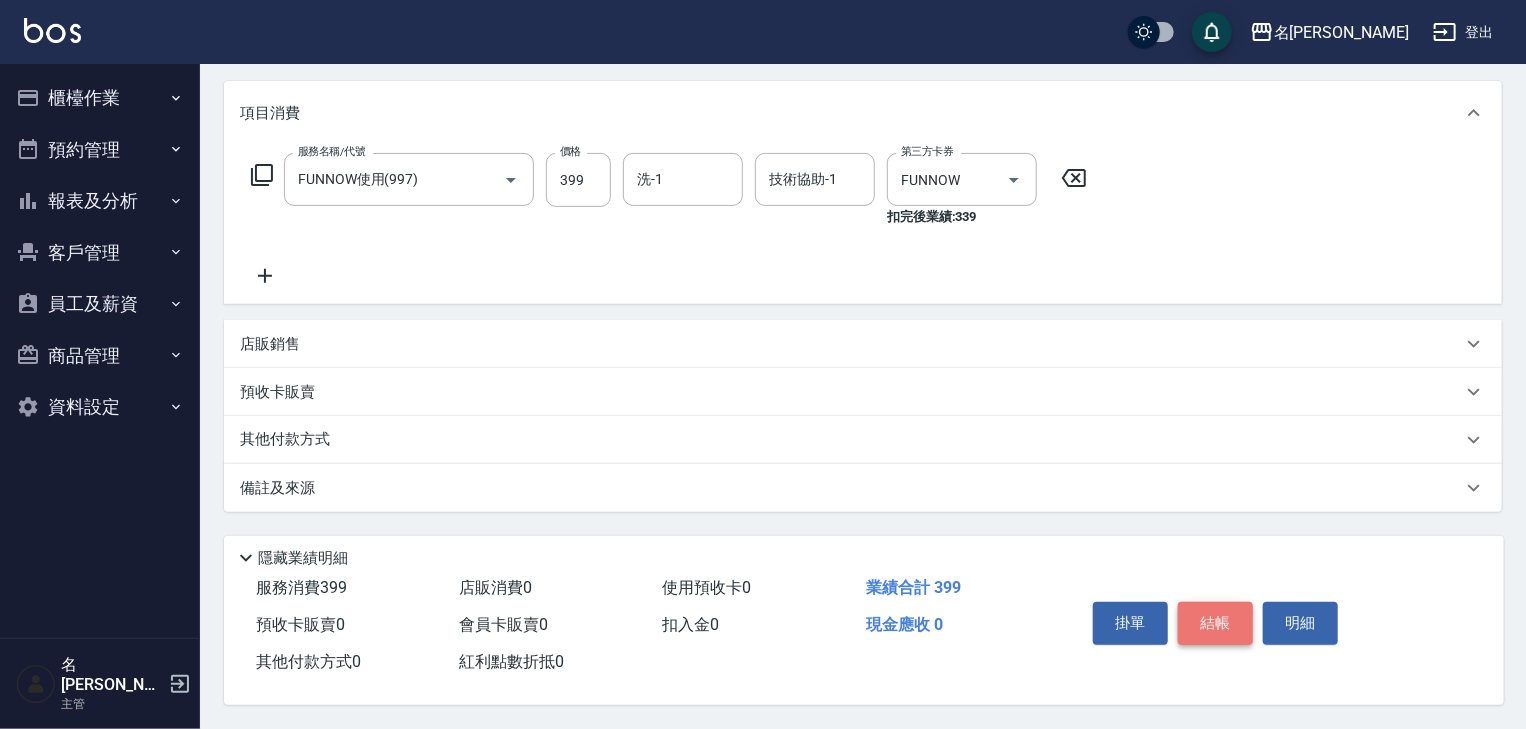 click on "結帳" at bounding box center (1215, 623) 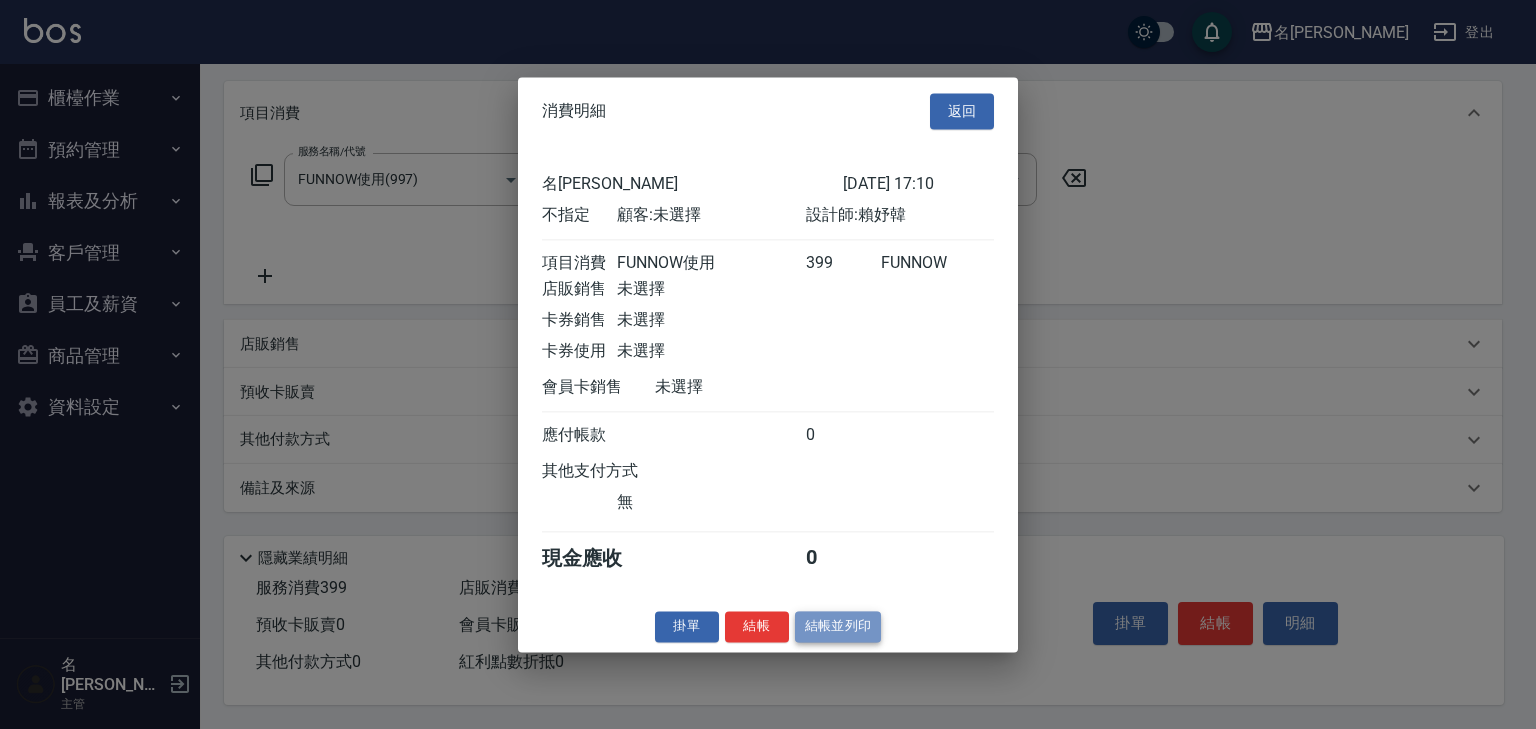 click on "結帳並列印" at bounding box center [838, 626] 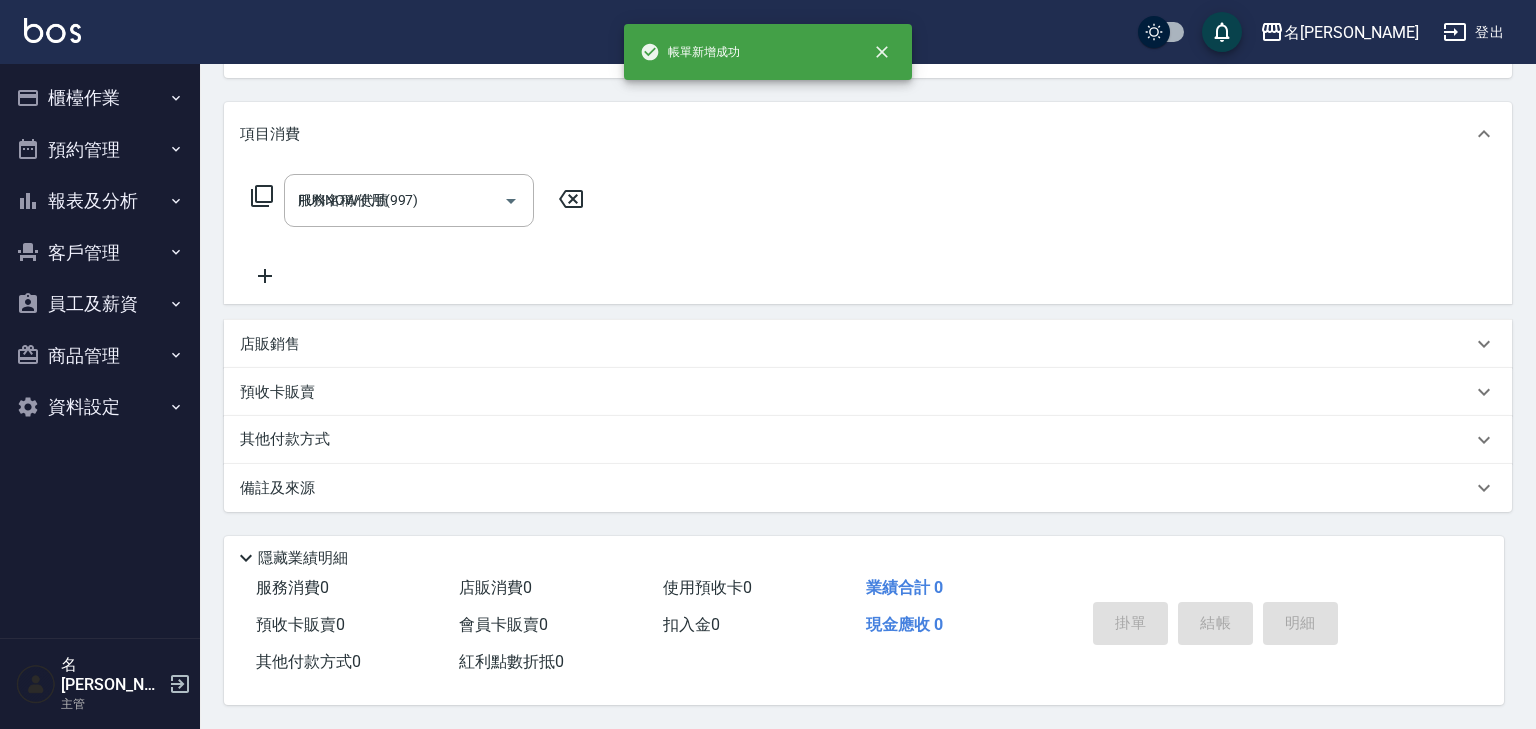 type on "2025/07/10 17:11" 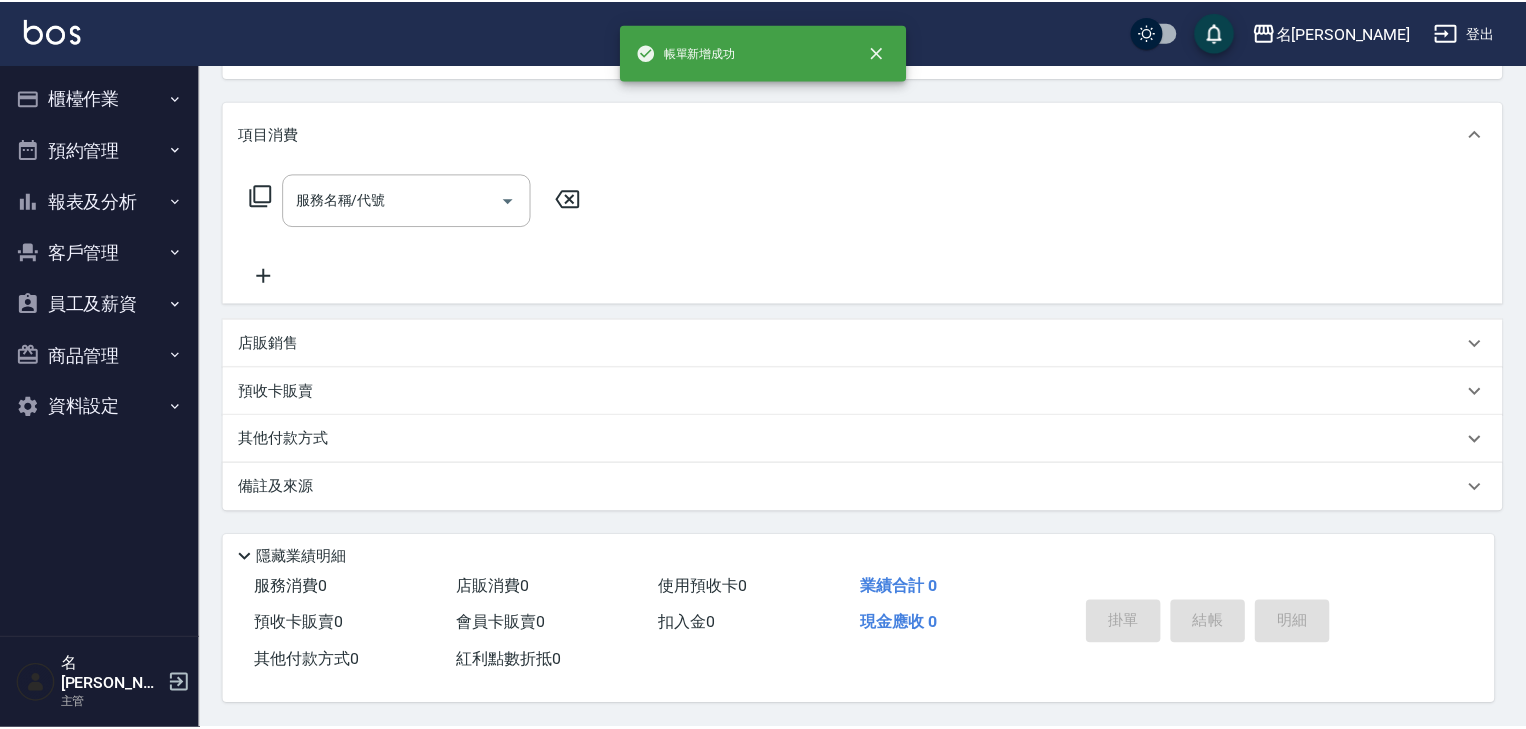 scroll, scrollTop: 0, scrollLeft: 0, axis: both 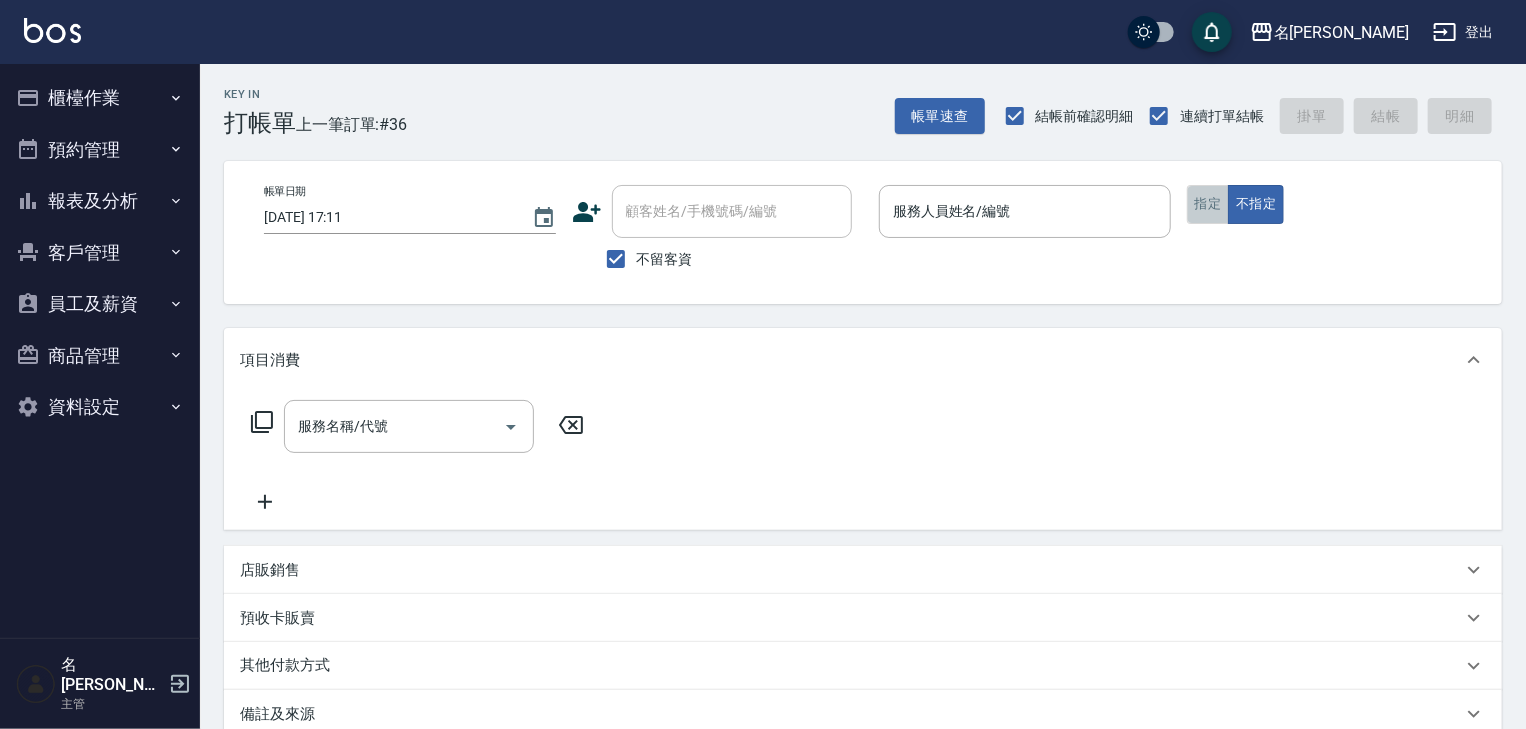click on "指定" at bounding box center (1208, 204) 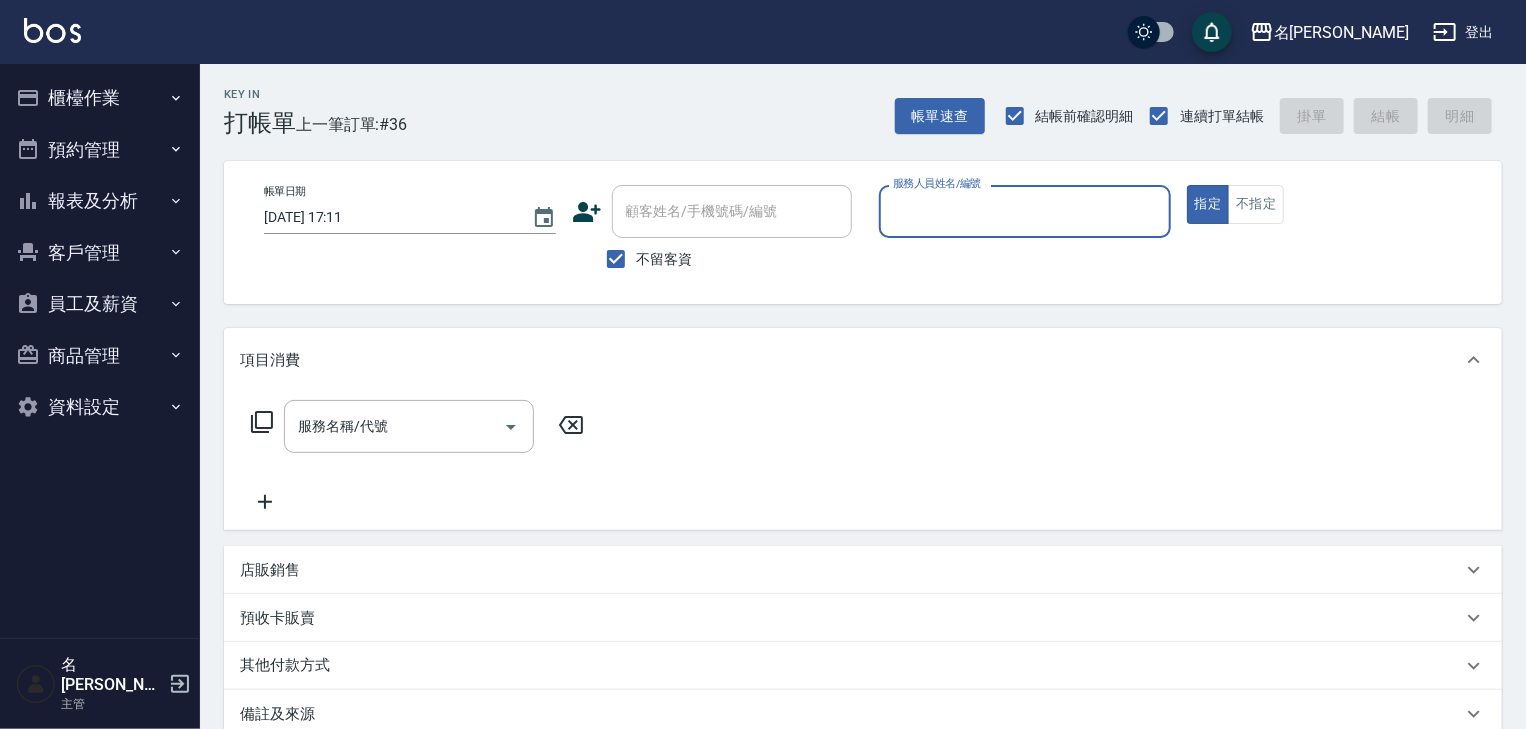 click on "服務人員姓名/編號" at bounding box center (1025, 211) 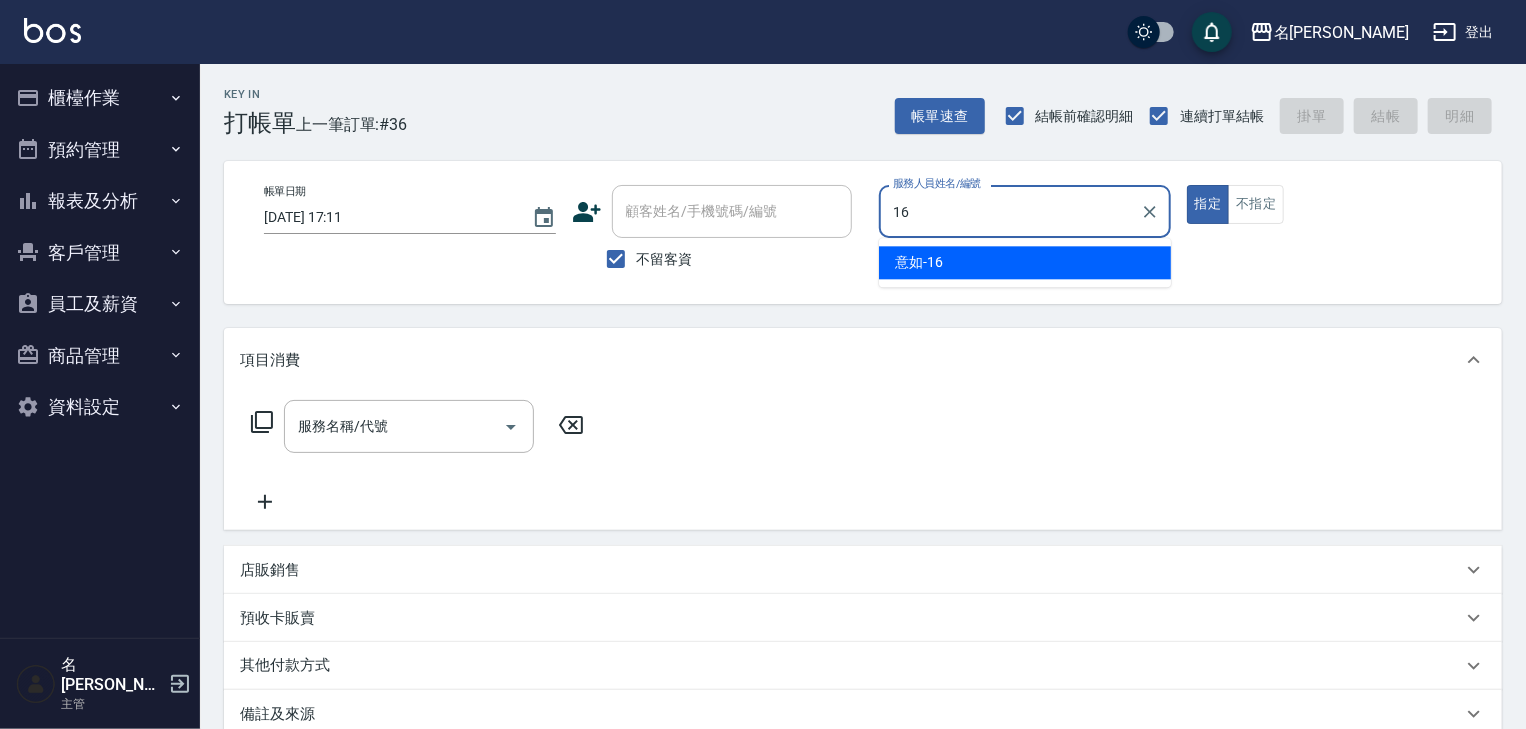 click on "意如 -16" at bounding box center (1025, 262) 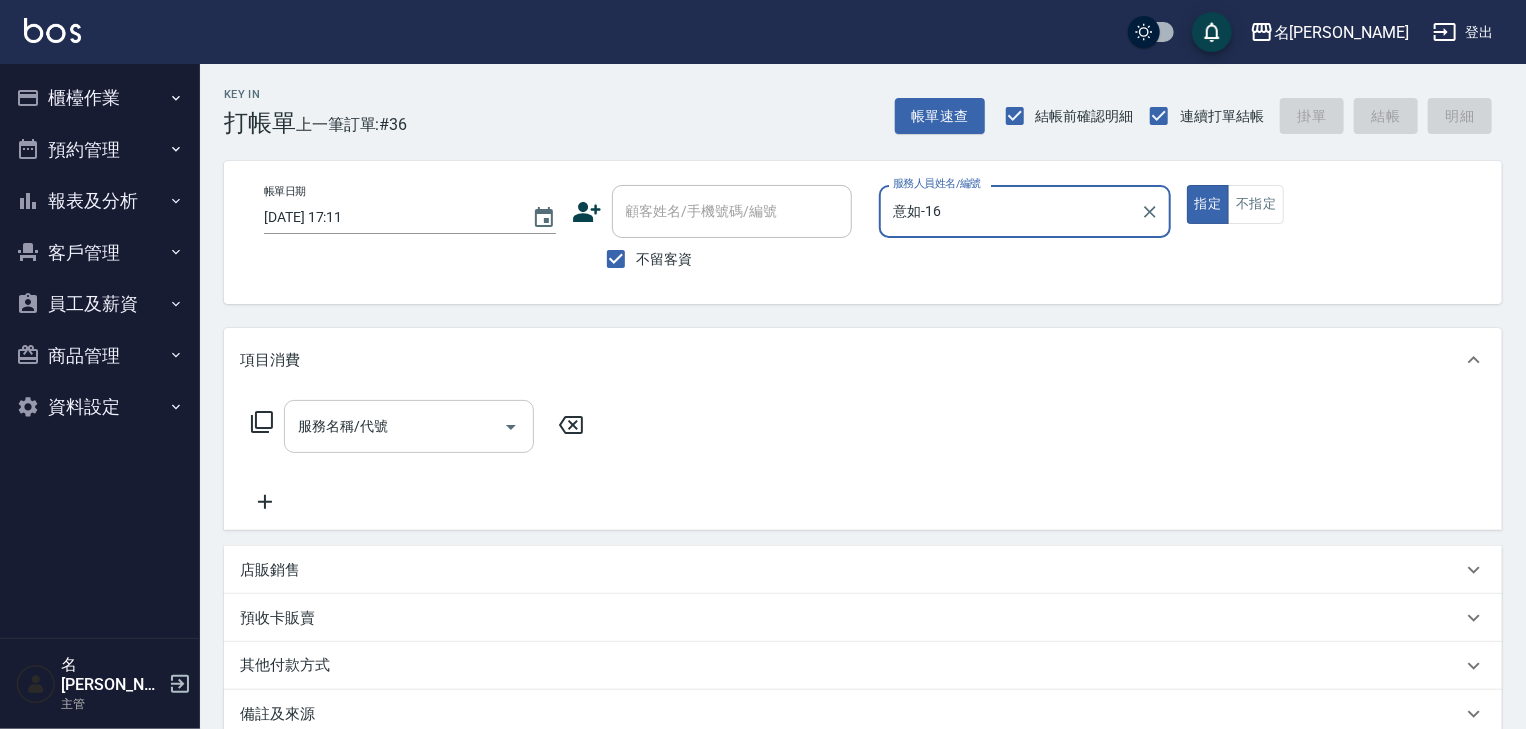 type on "意如-16" 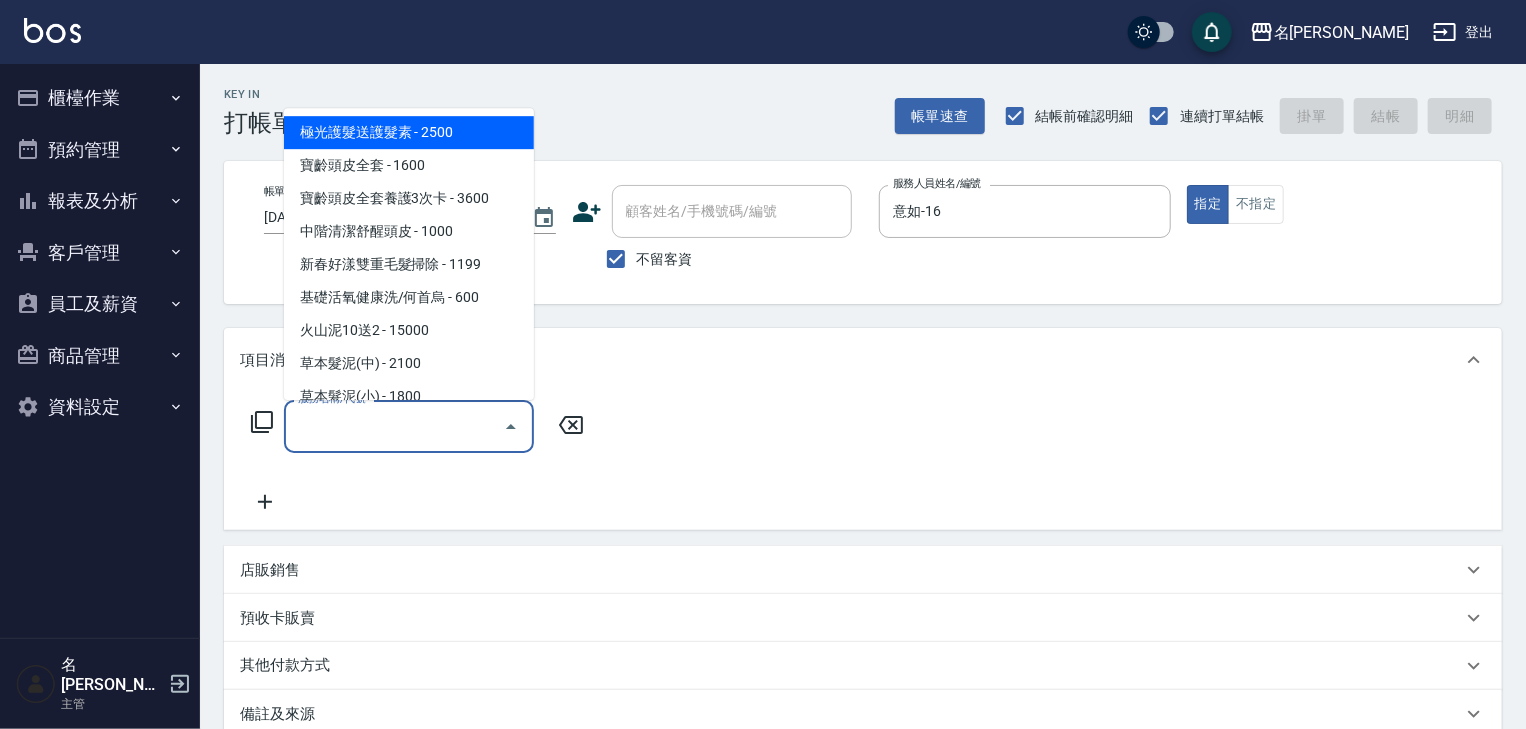 click on "服務名稱/代號" at bounding box center (394, 426) 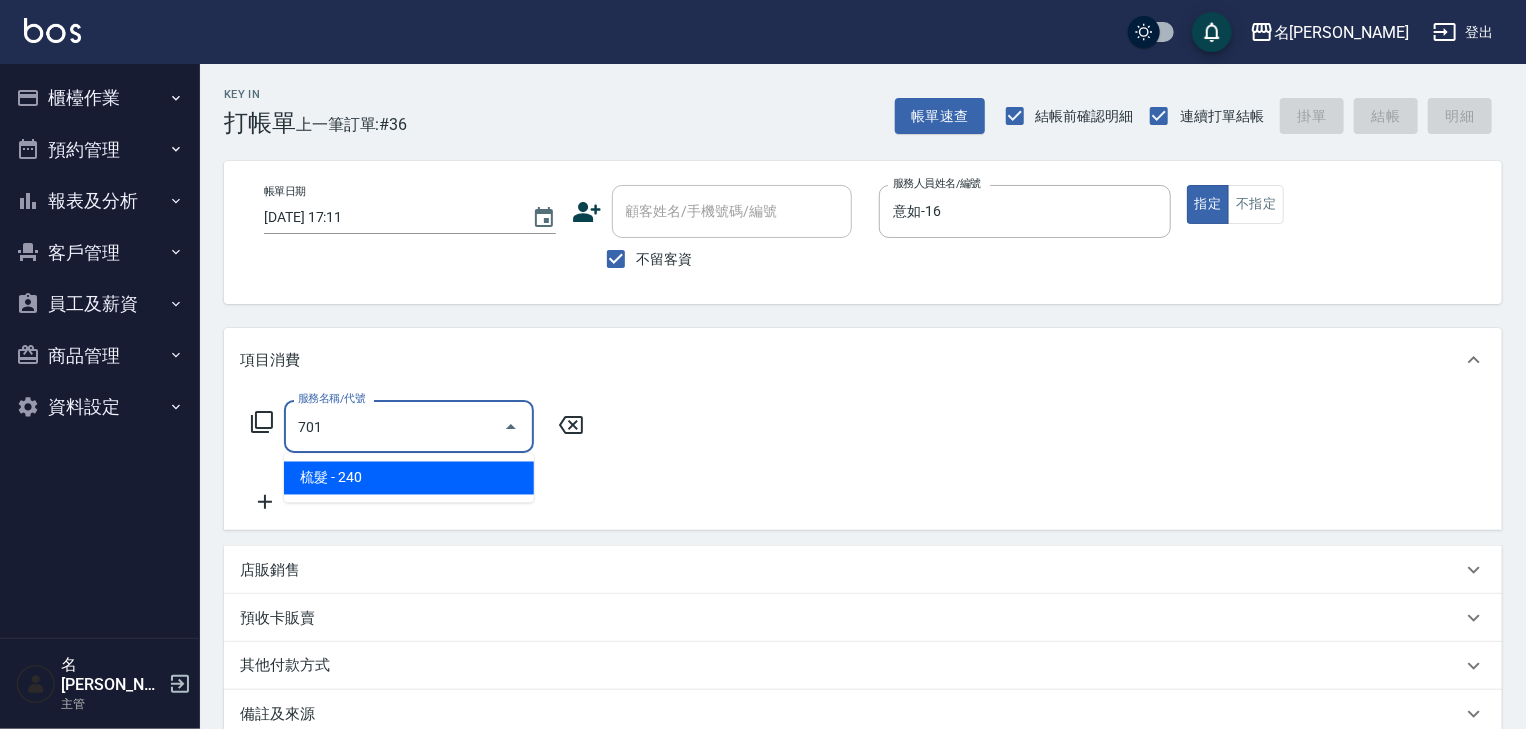click on "梳髮 - 240" at bounding box center [409, 478] 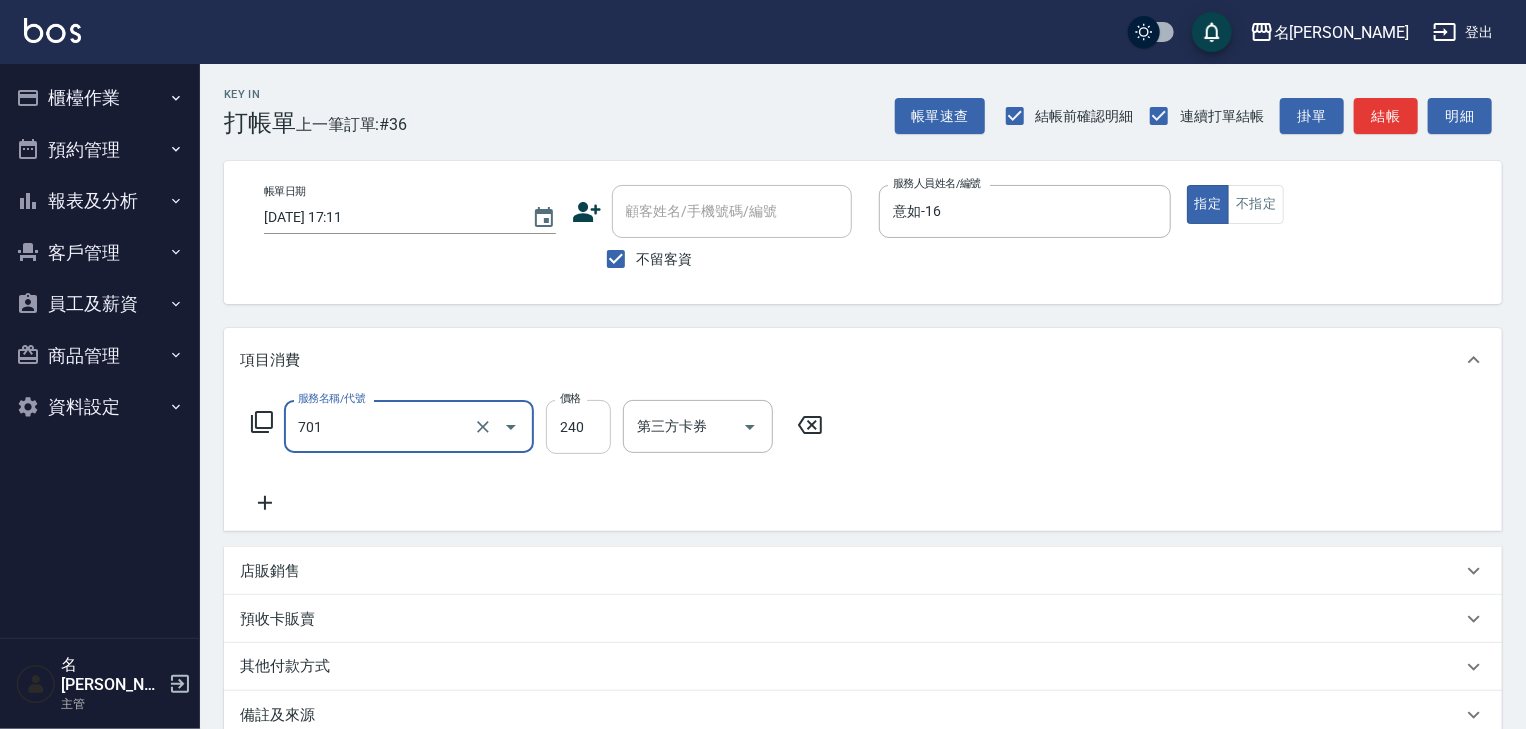 type on "梳髮(701)" 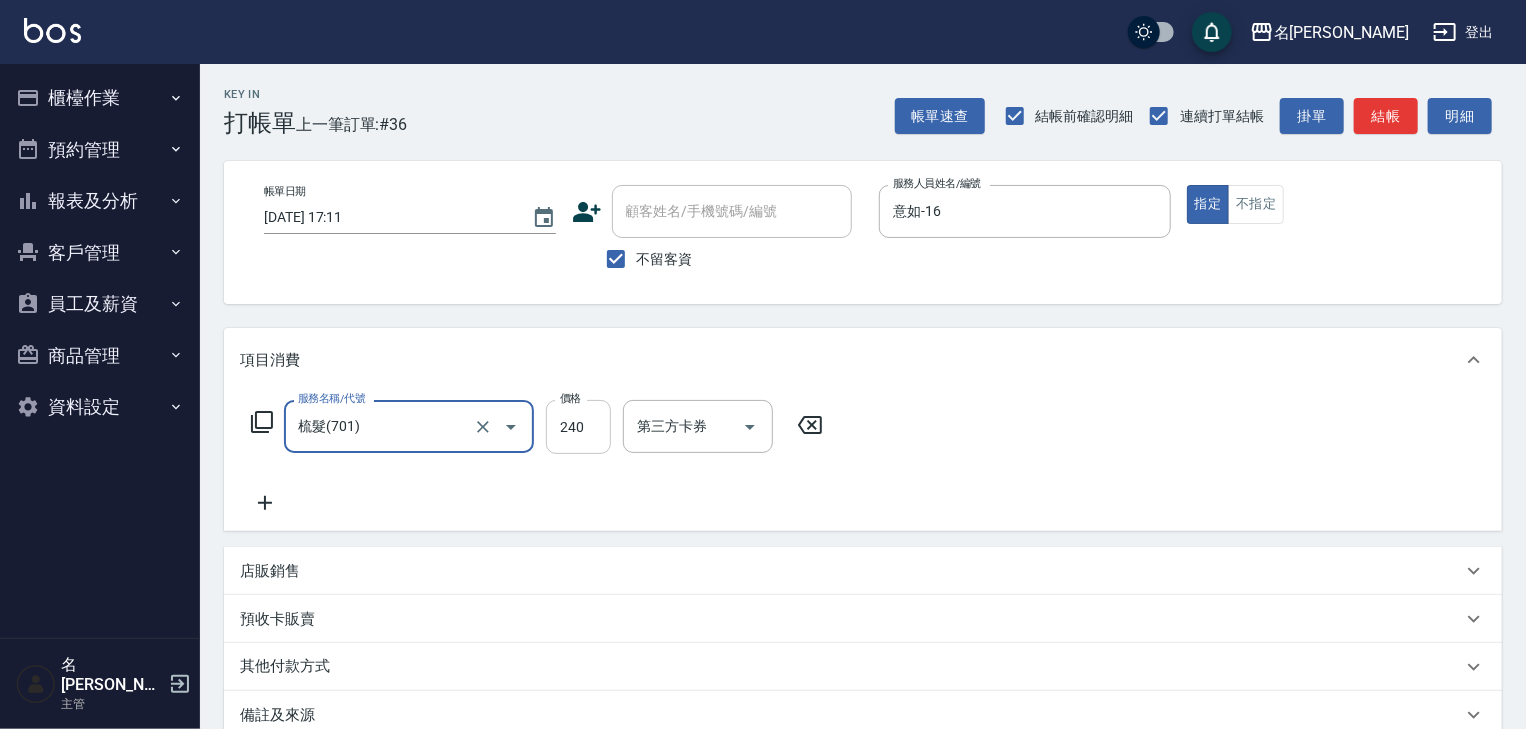 click on "240" at bounding box center [578, 427] 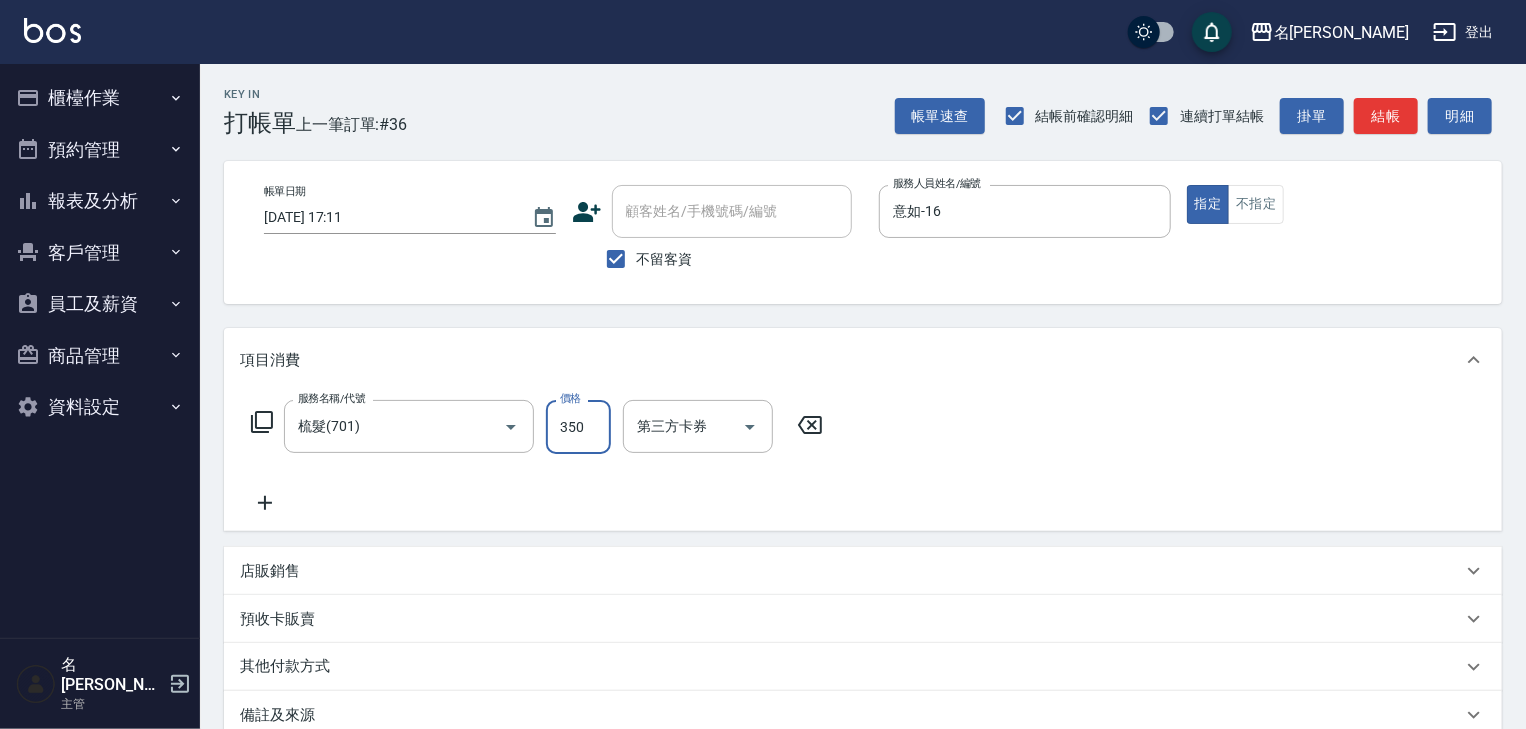 type on "350" 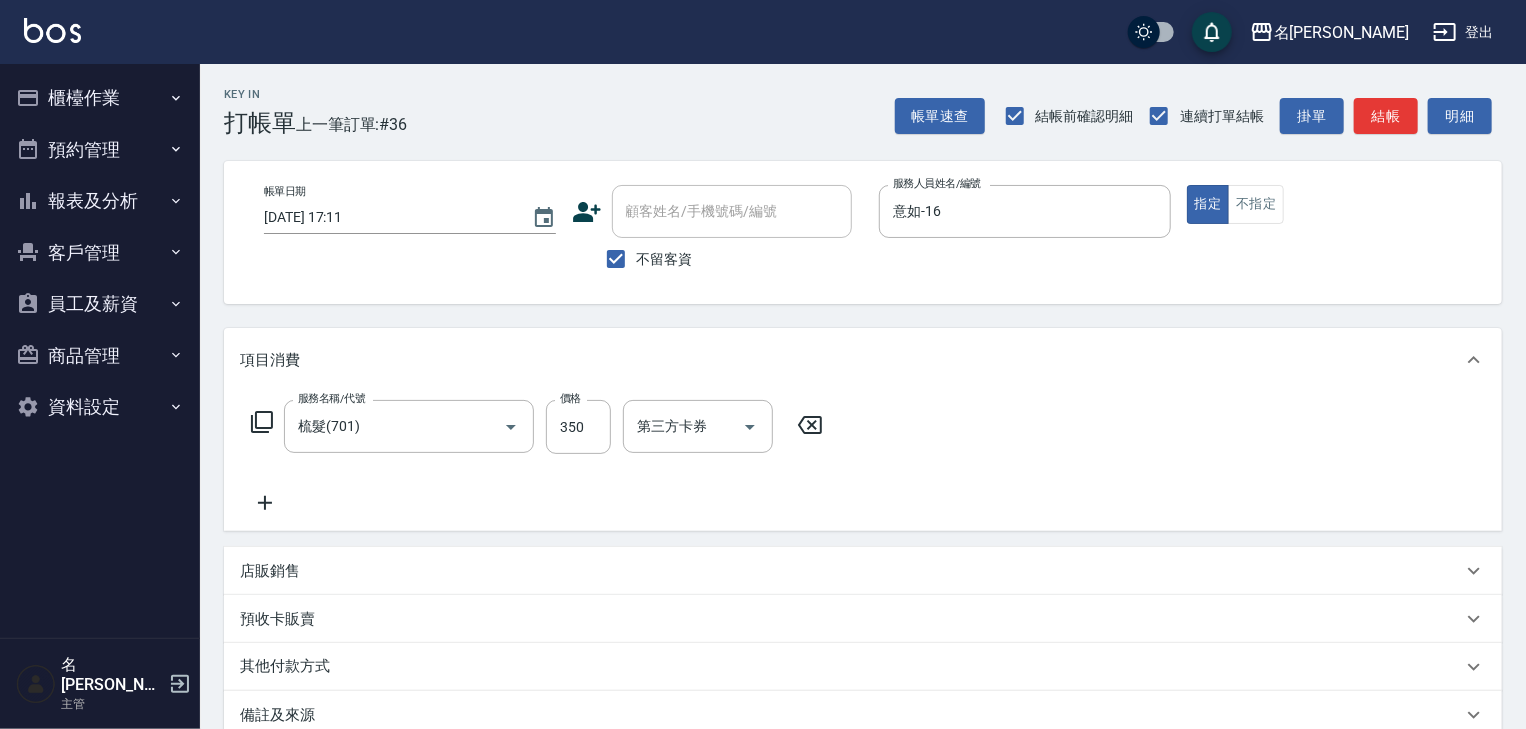click on "服務名稱/代號 梳髮(701) 服務名稱/代號 價格 350 價格 第三方卡券 第三方卡券" at bounding box center [537, 457] 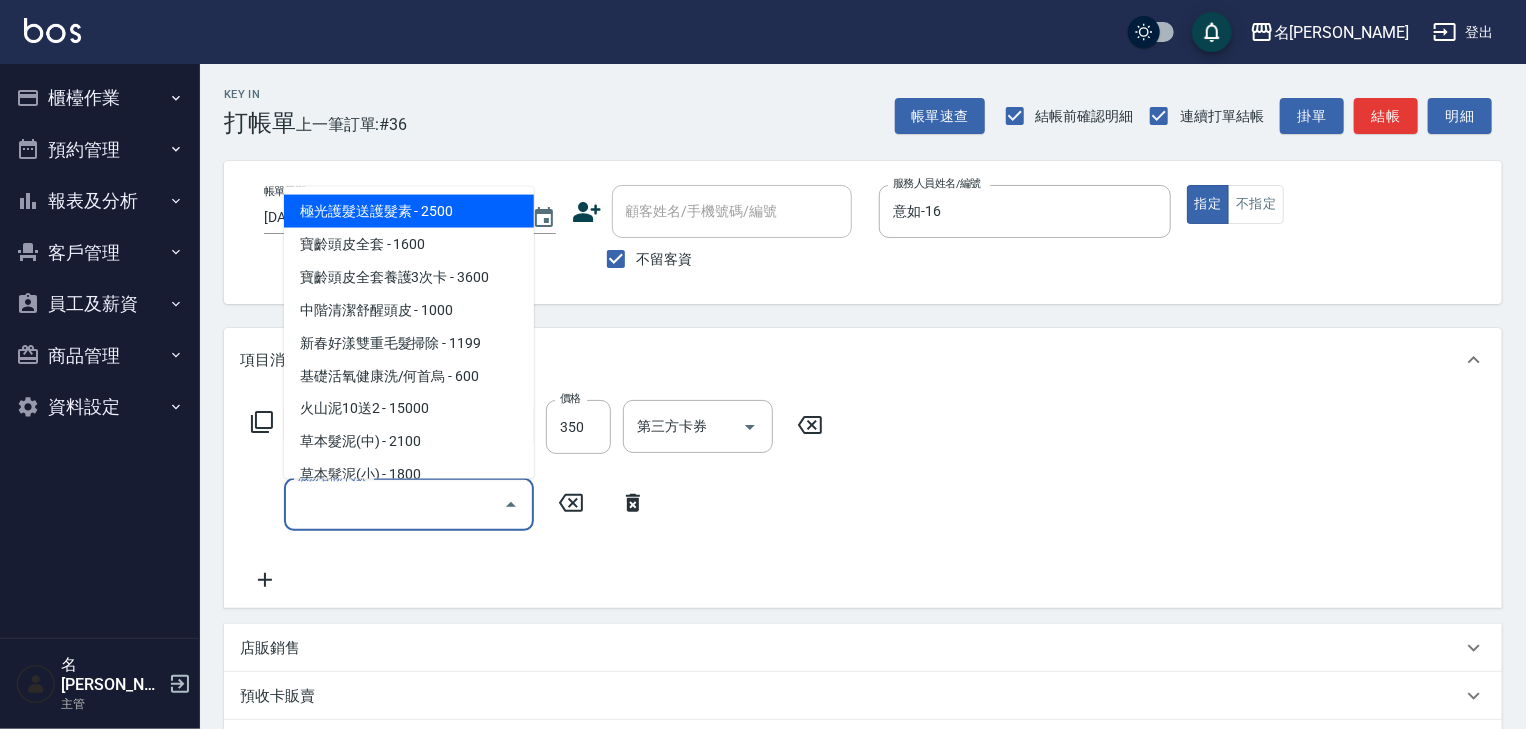 click on "服務名稱/代號" at bounding box center [394, 504] 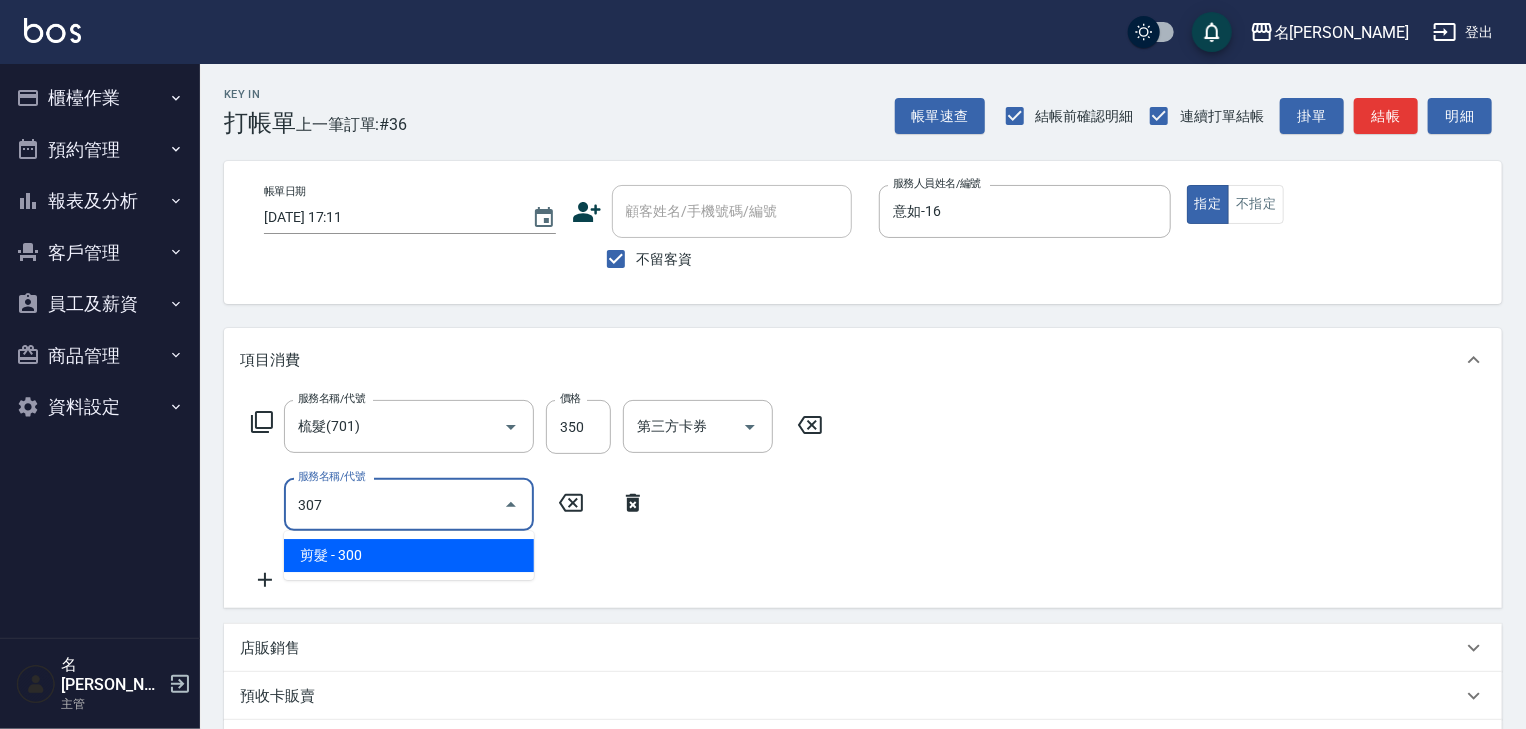 click on "剪髮 - 300" at bounding box center (409, 555) 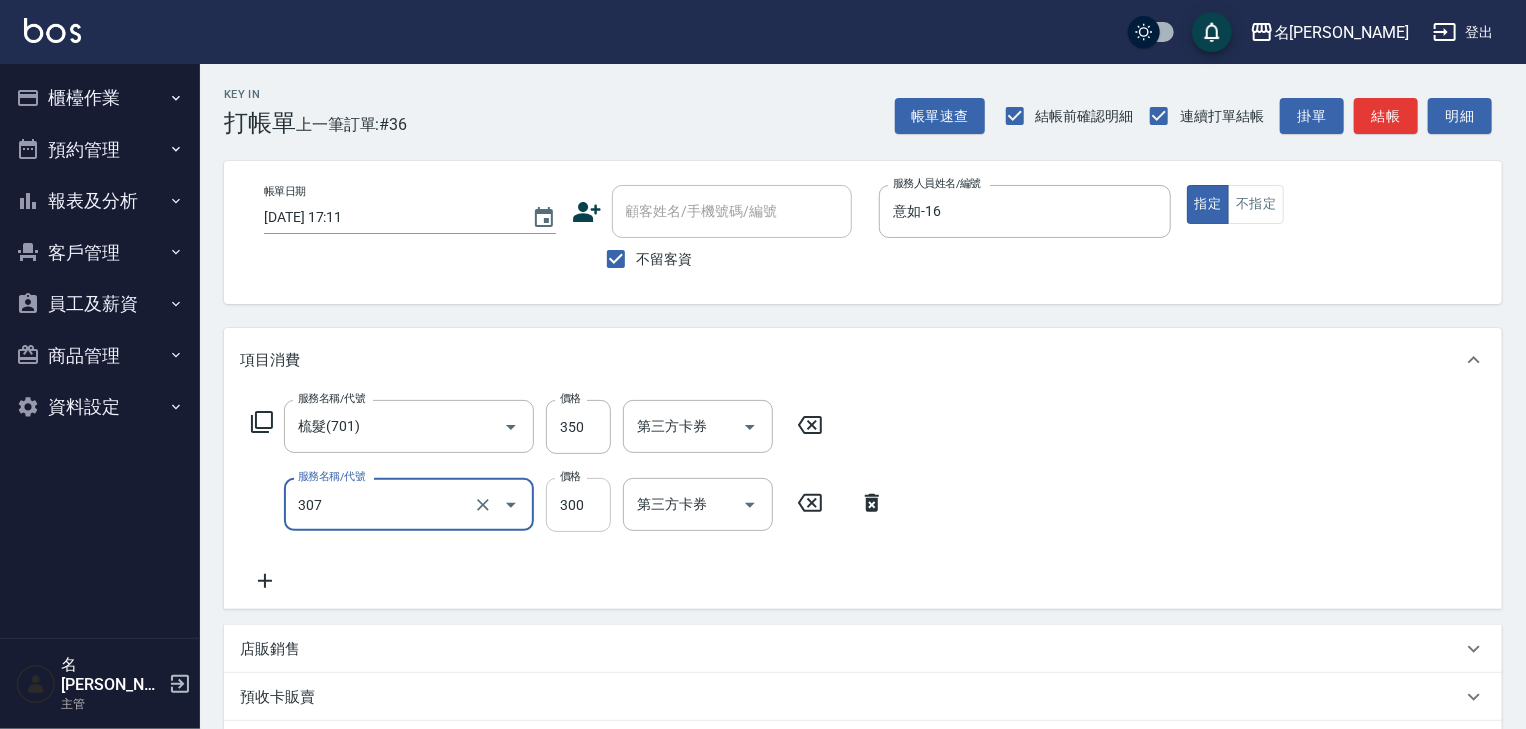 type on "剪髮(307)" 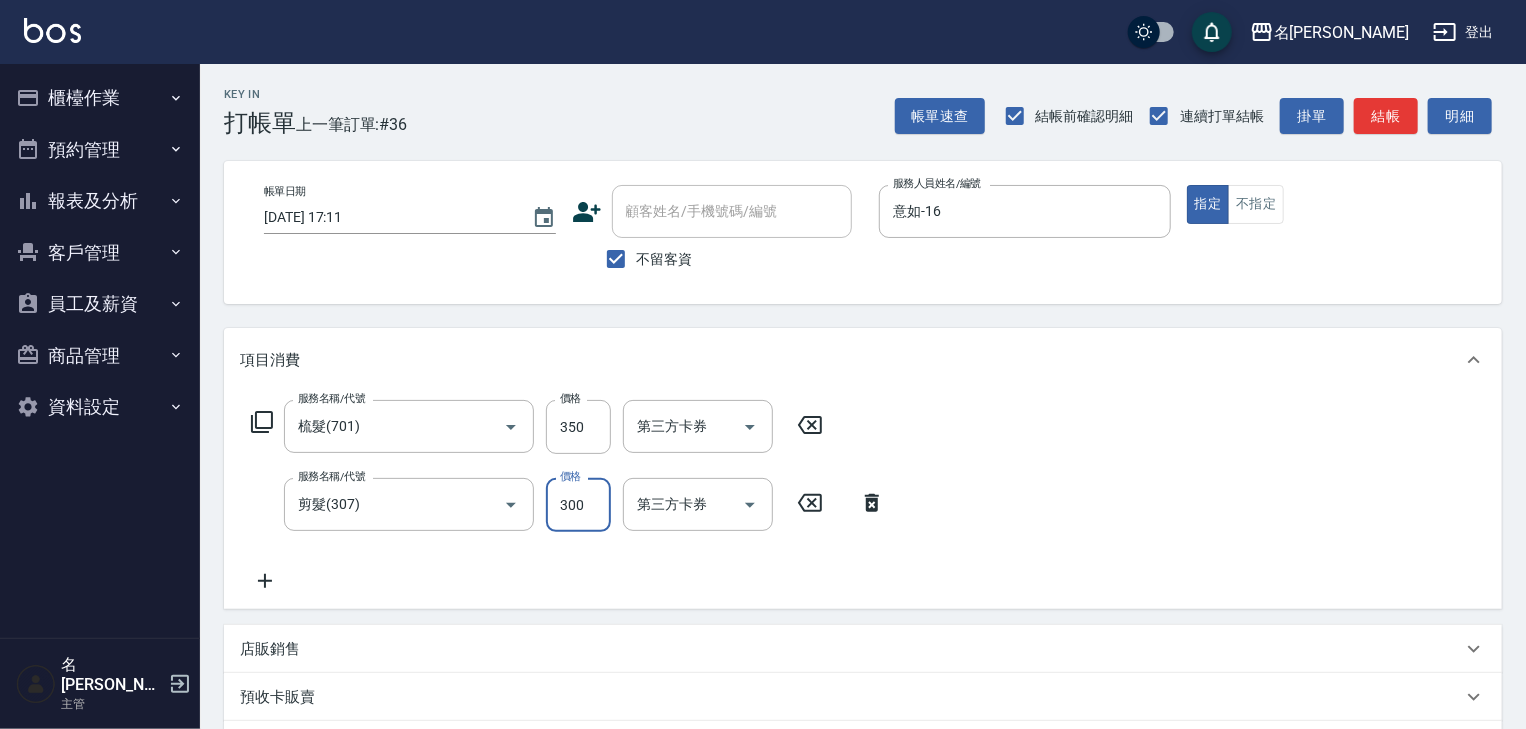 click on "300" at bounding box center [578, 505] 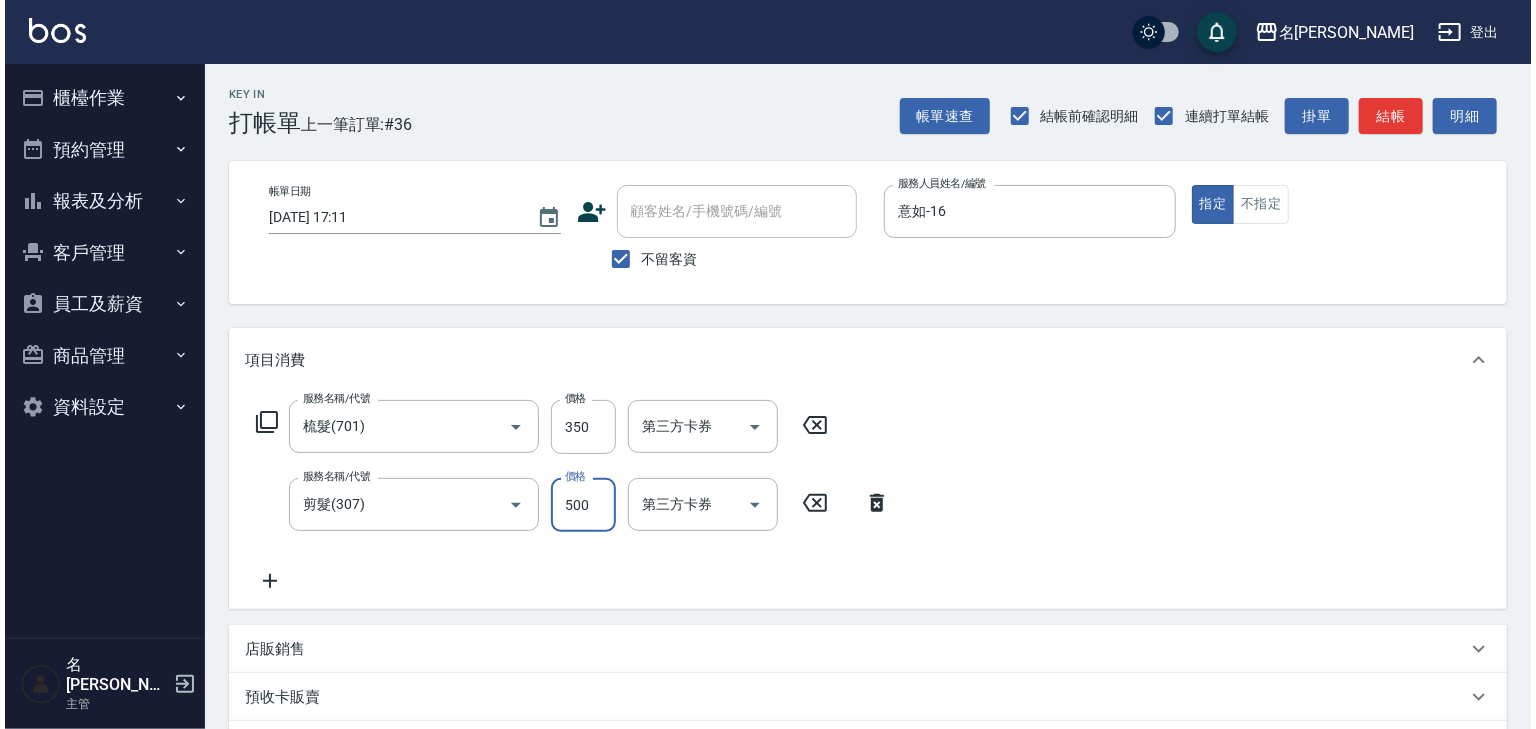 scroll, scrollTop: 312, scrollLeft: 0, axis: vertical 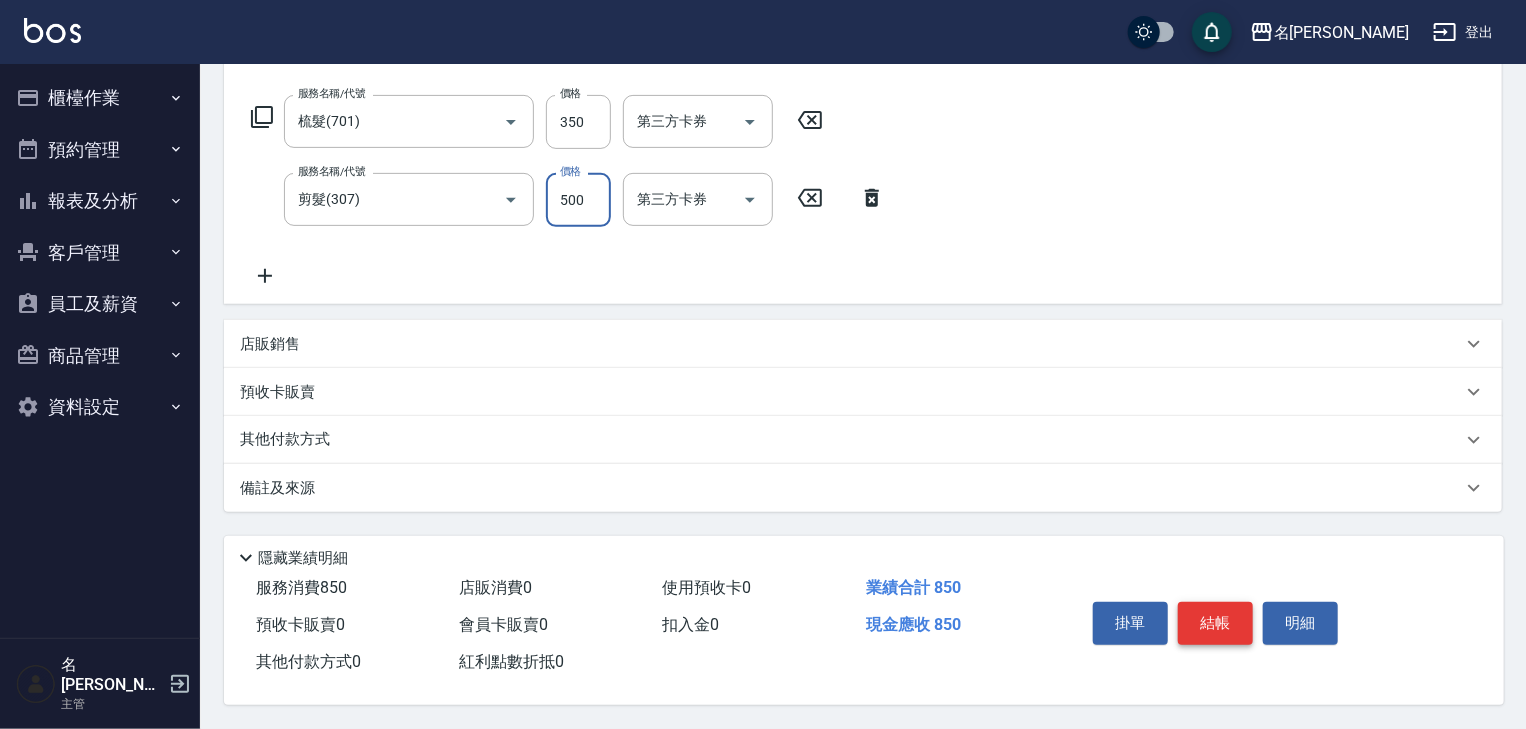 type on "500" 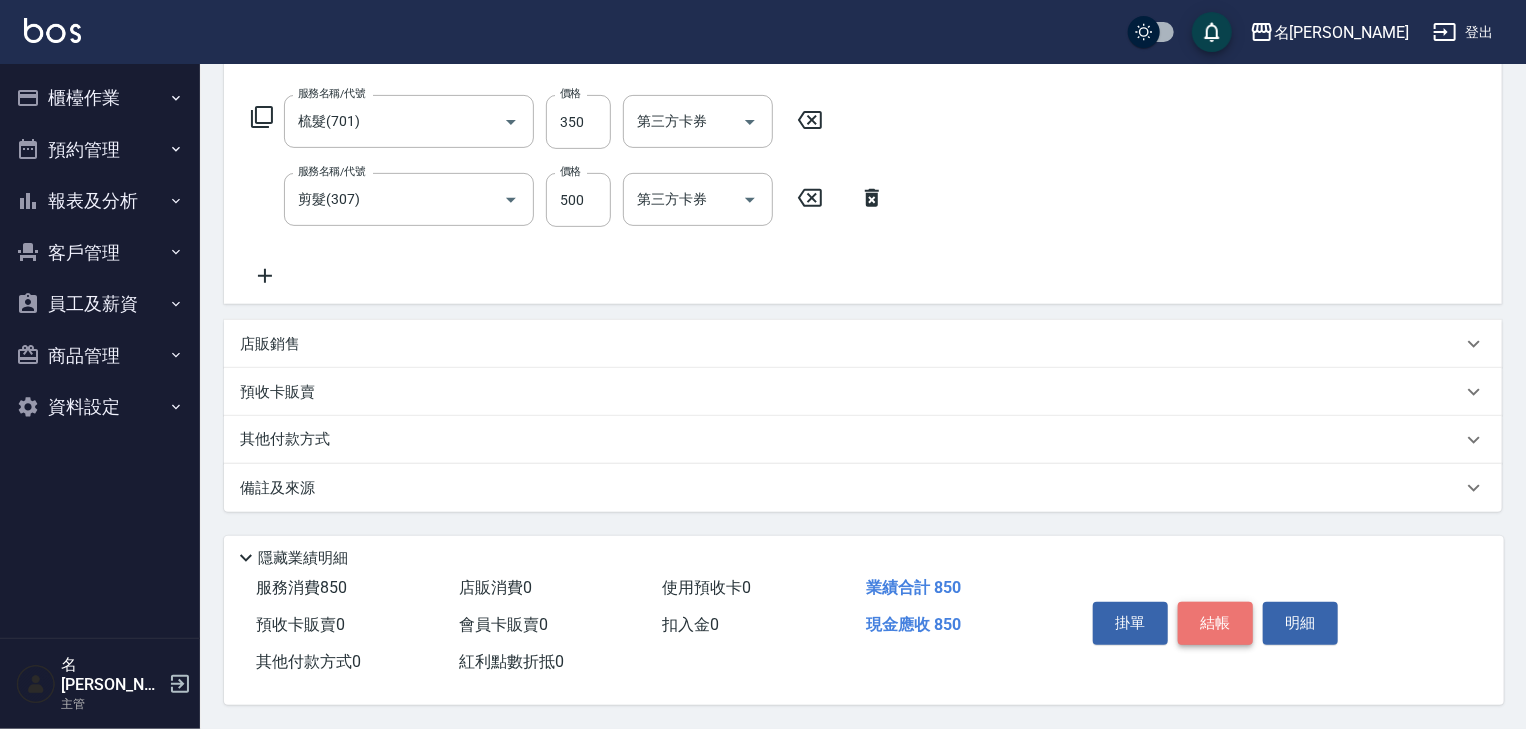 click on "結帳" at bounding box center (1215, 623) 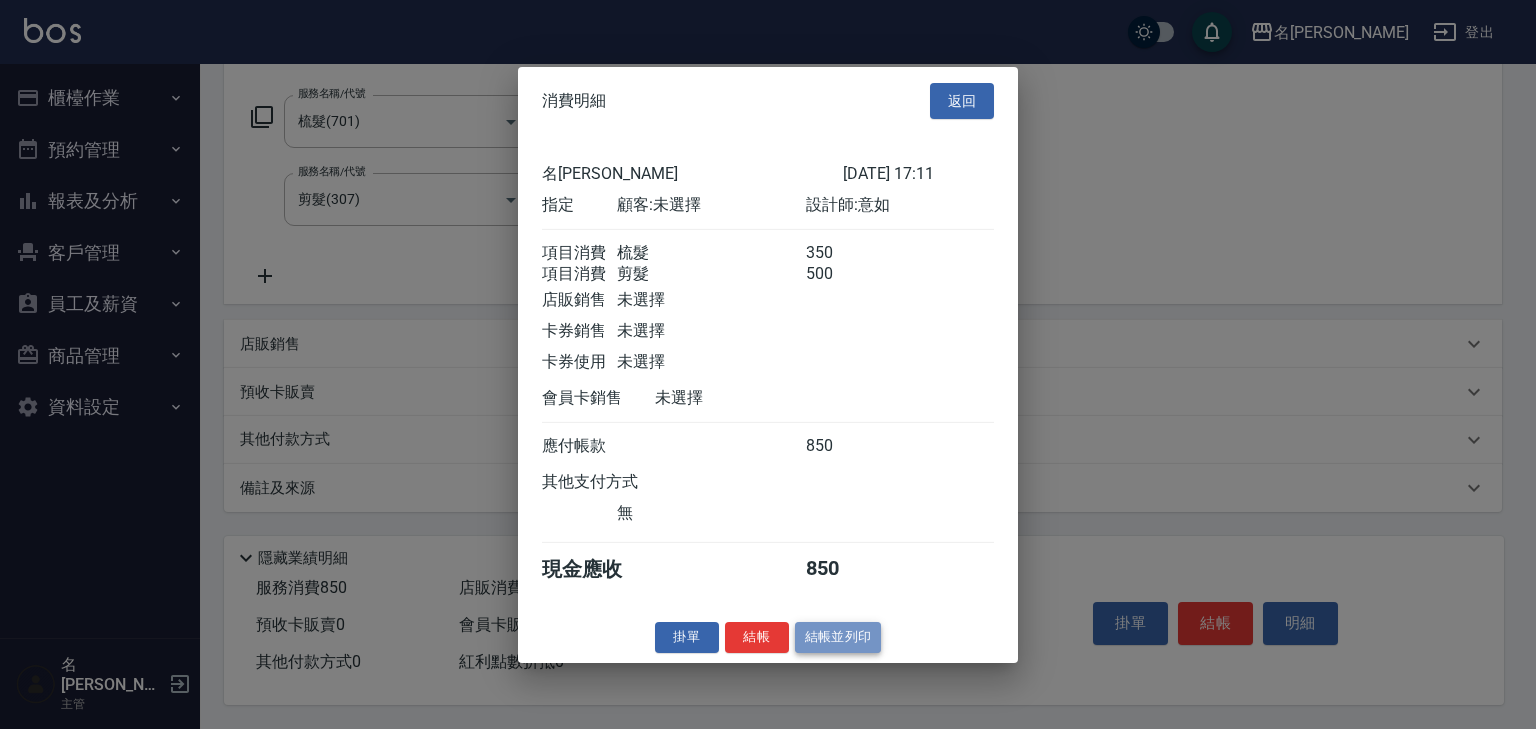 click on "結帳並列印" at bounding box center [838, 637] 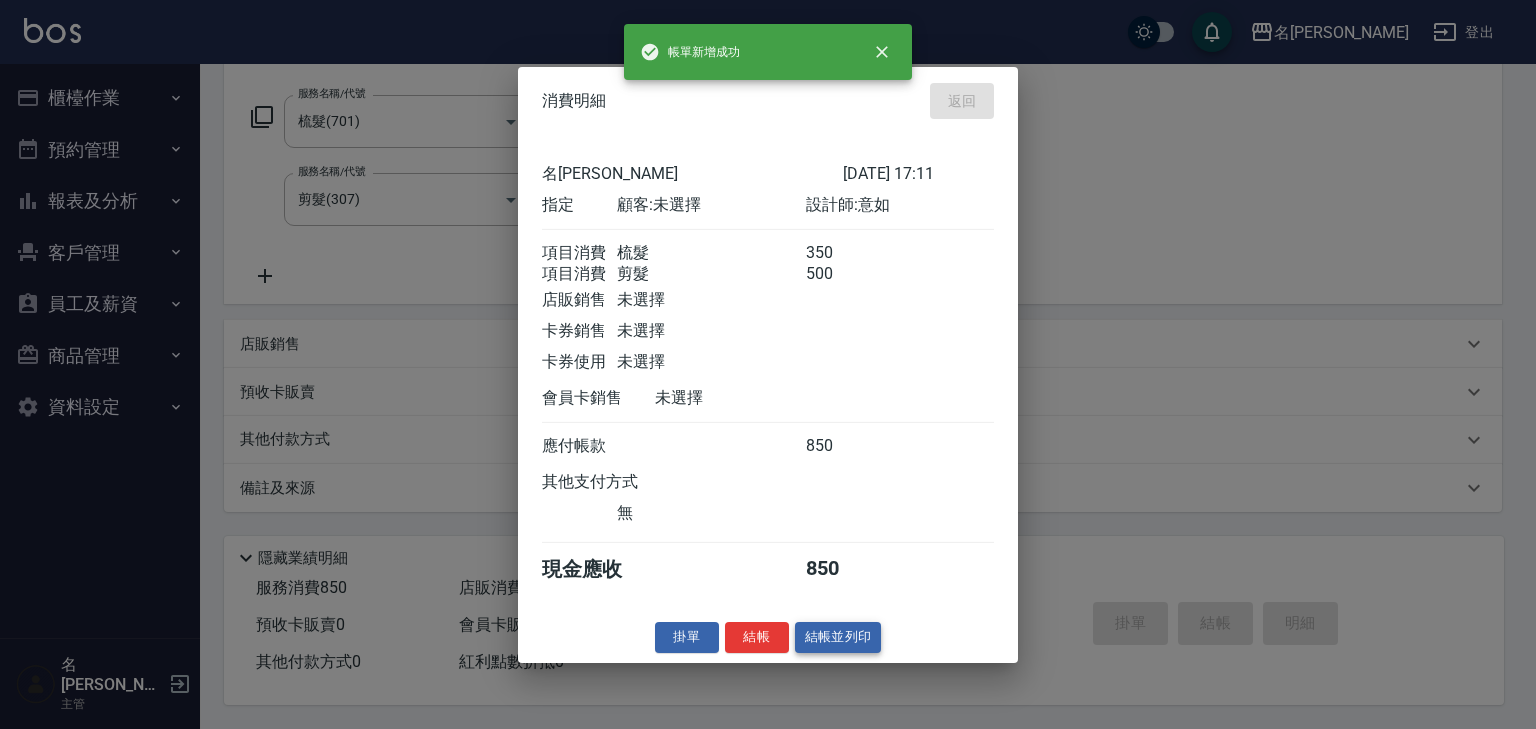 type 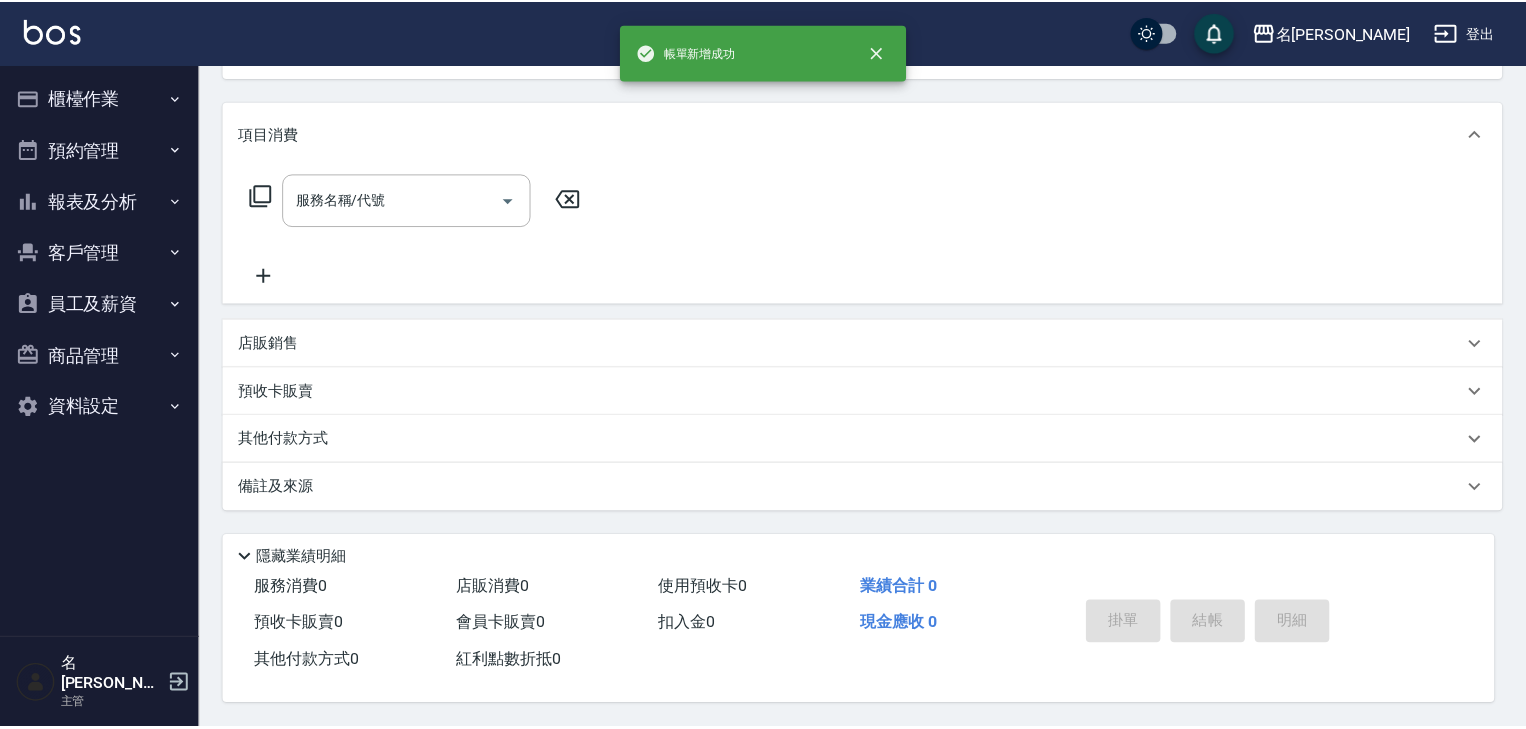 scroll, scrollTop: 0, scrollLeft: 0, axis: both 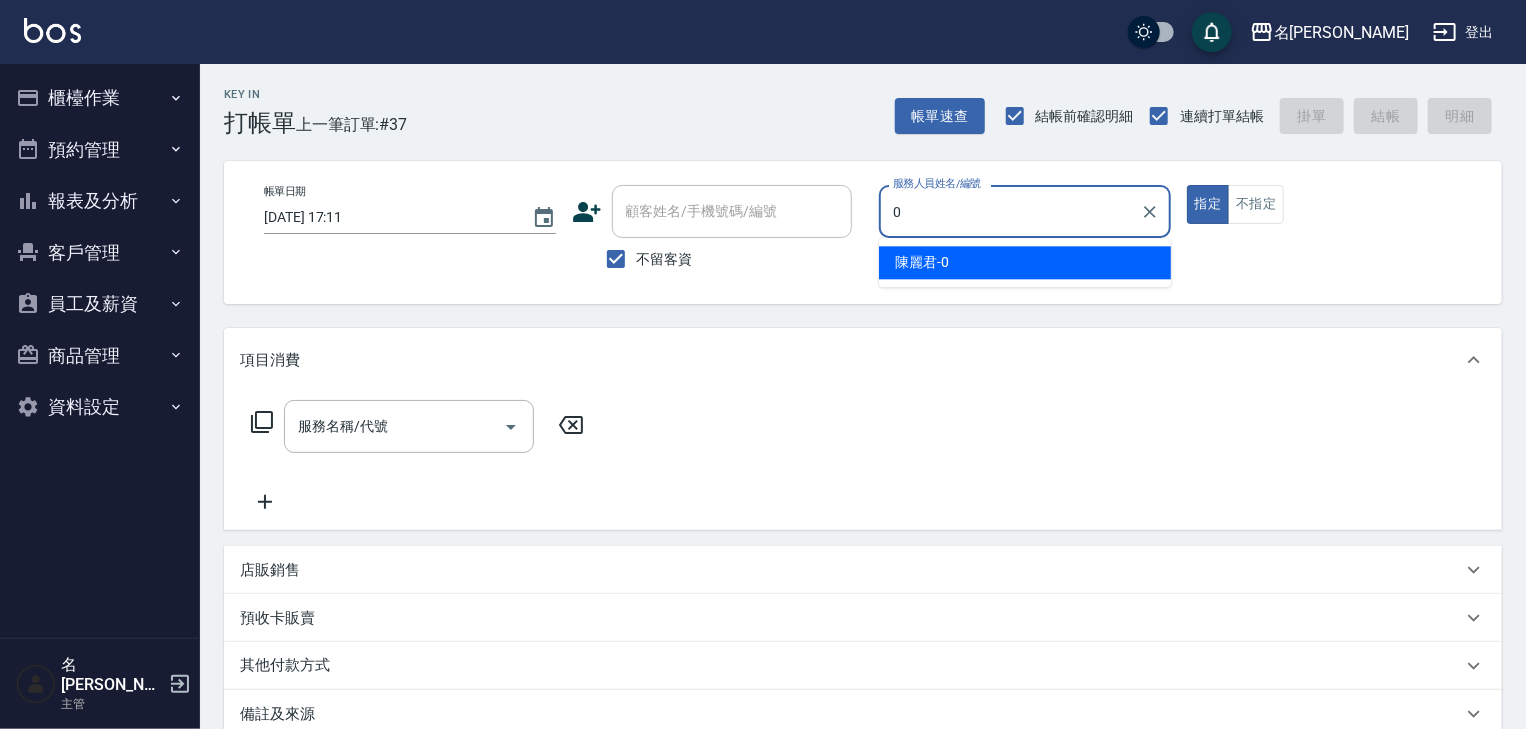 type on "陳麗君-0" 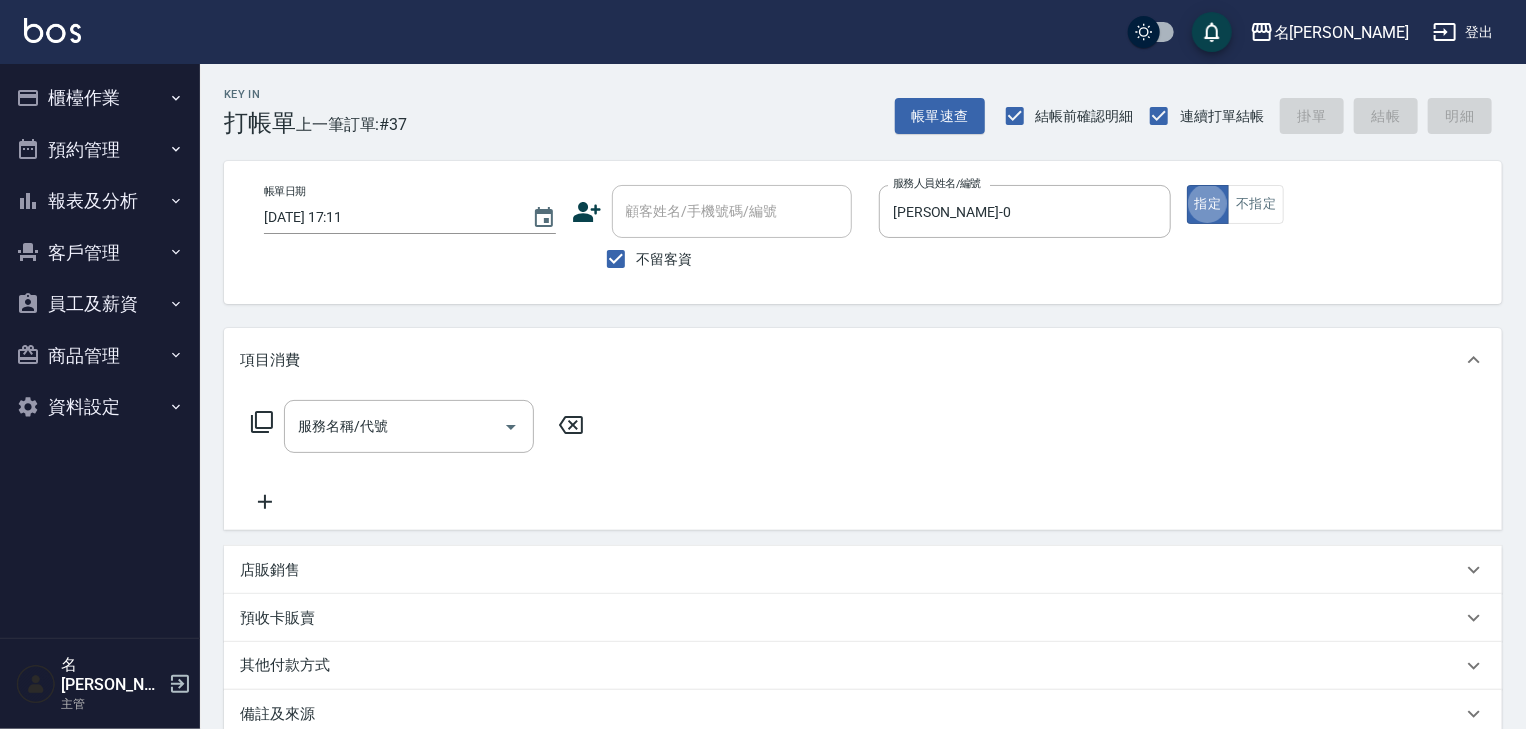 type on "true" 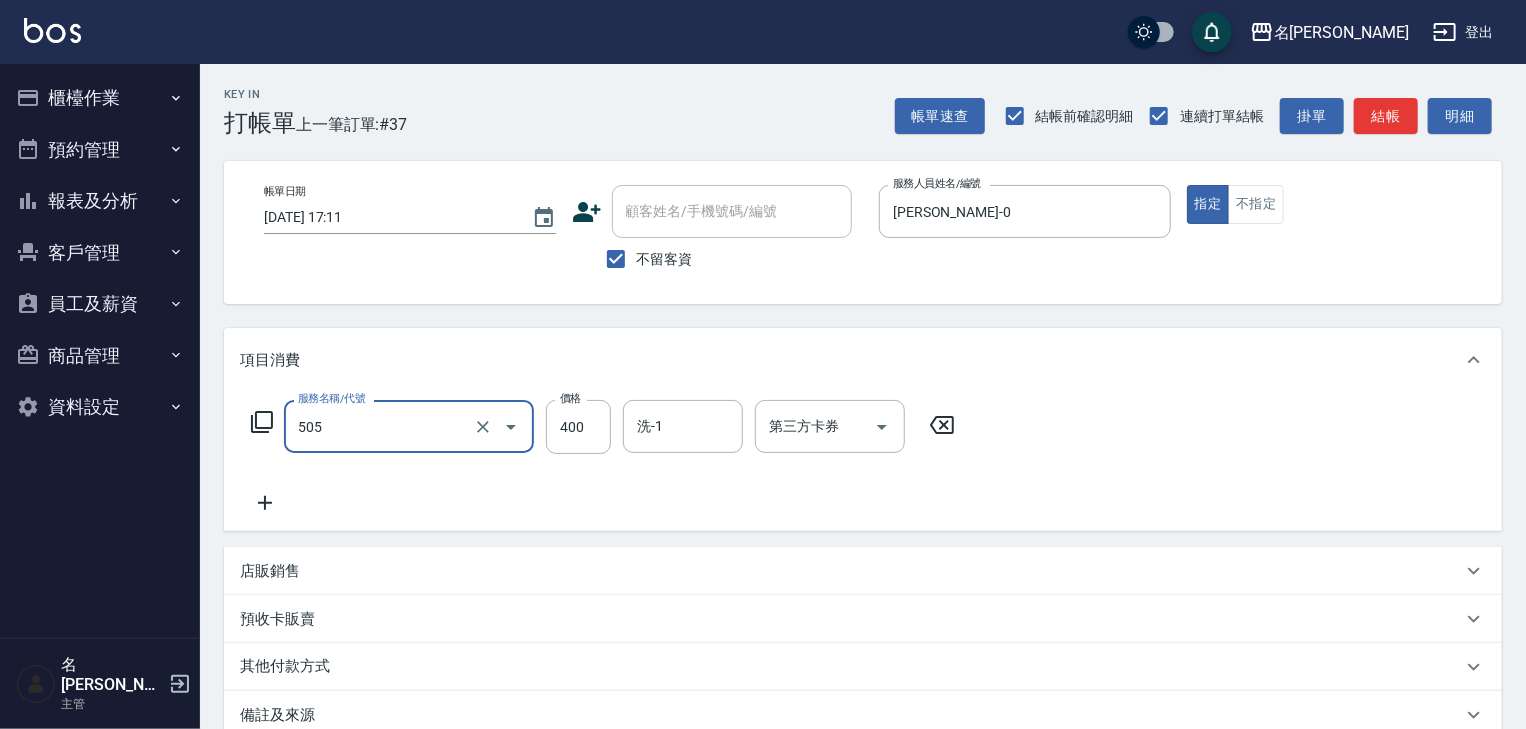 type on "洗髮(505)" 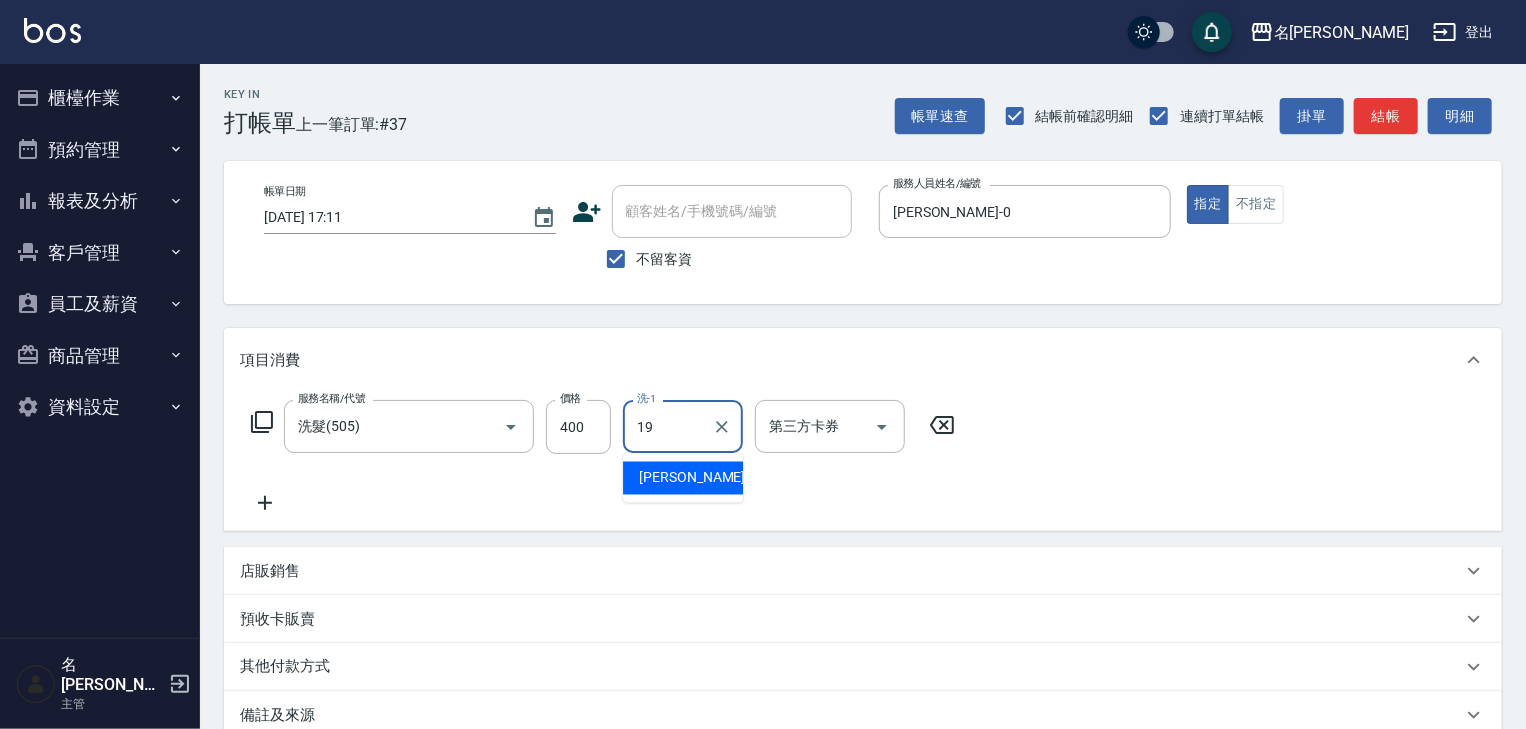 type on "游昕-19" 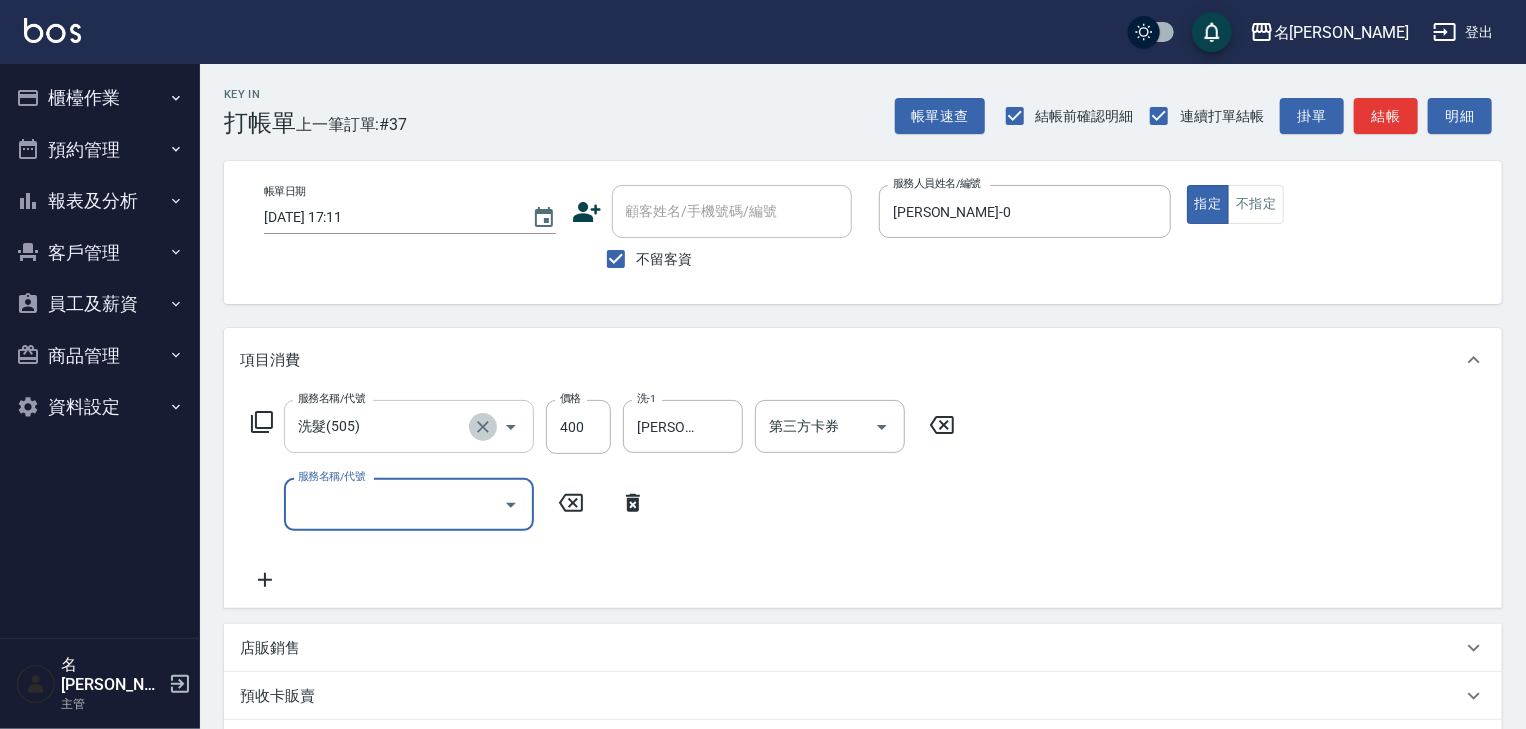 click 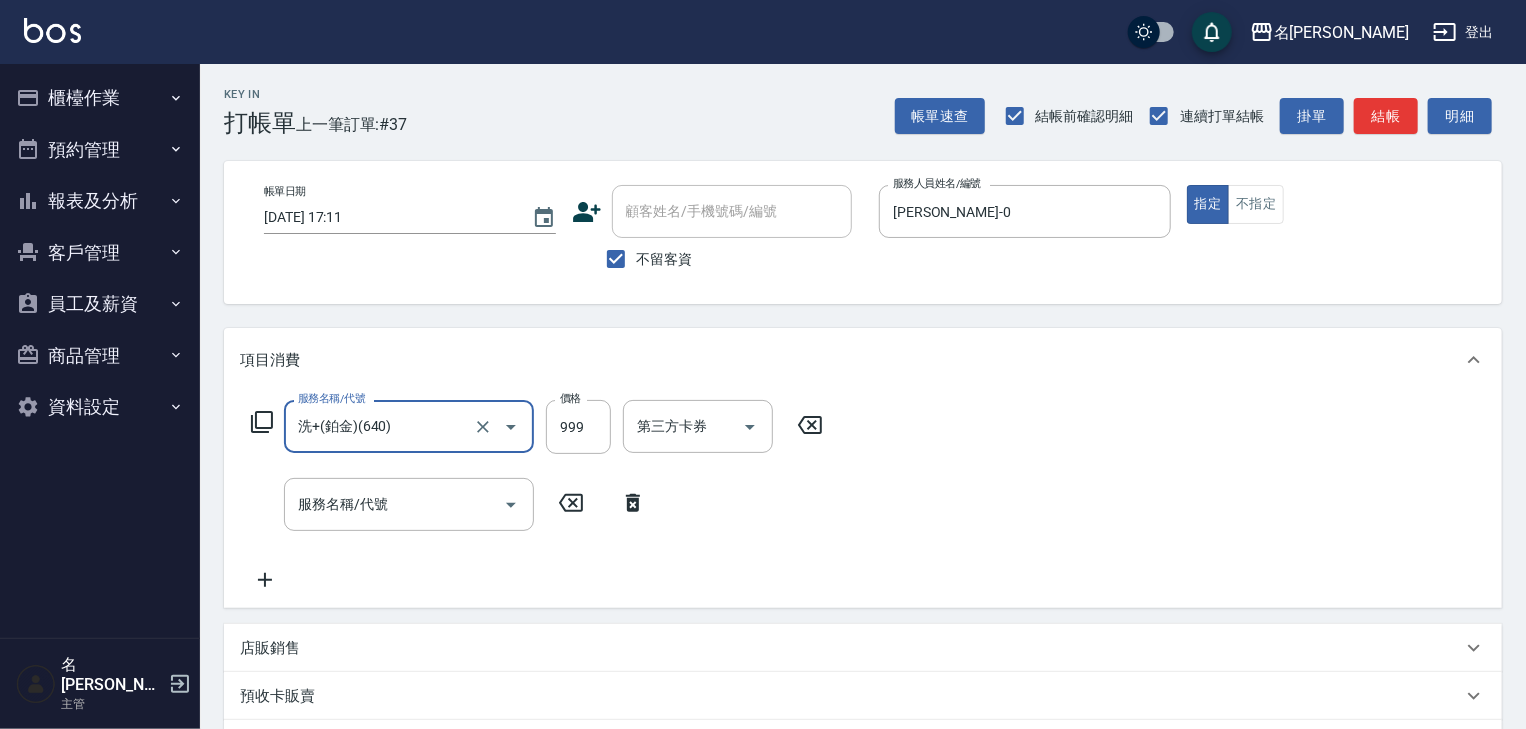 type on "洗+(鉑金)(640)" 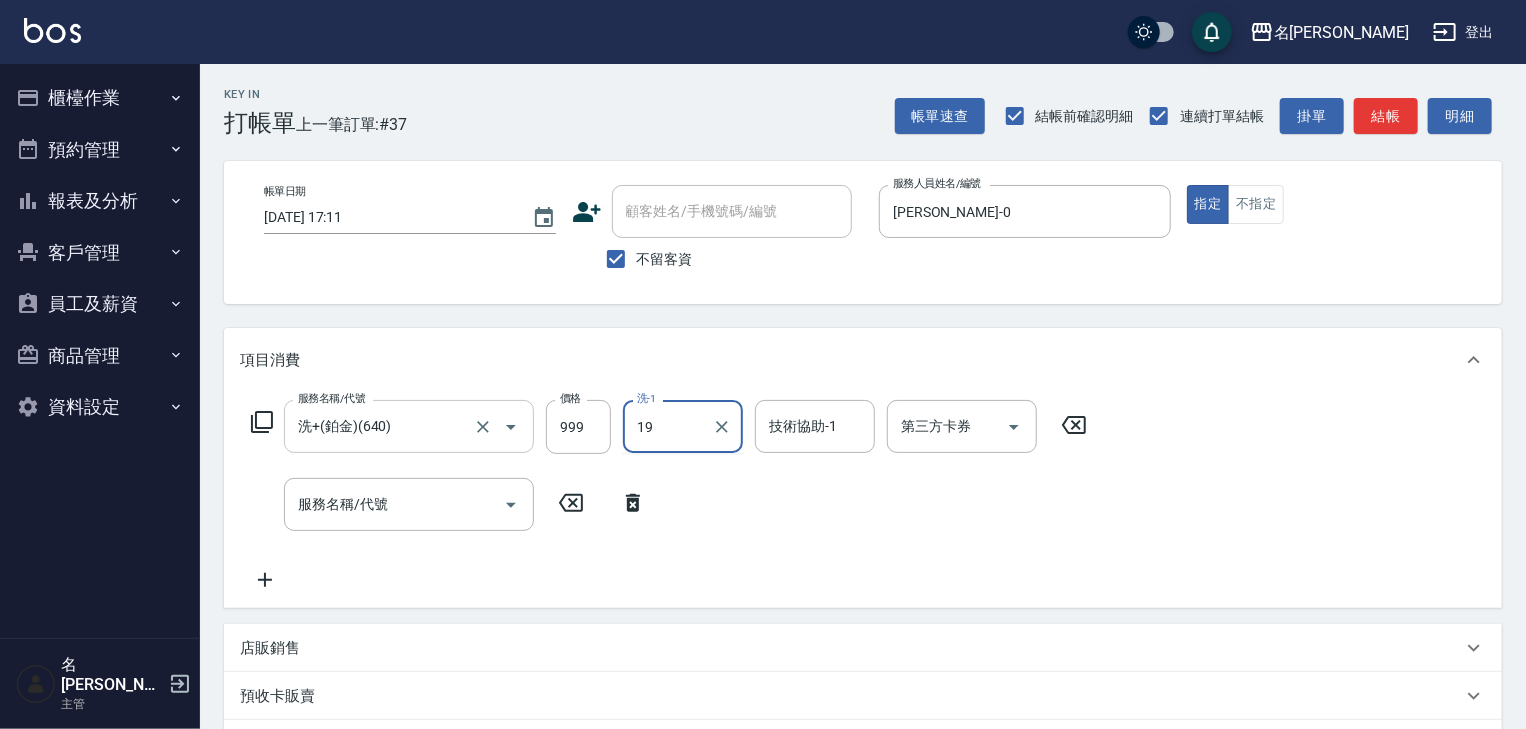 type on "游昕-19" 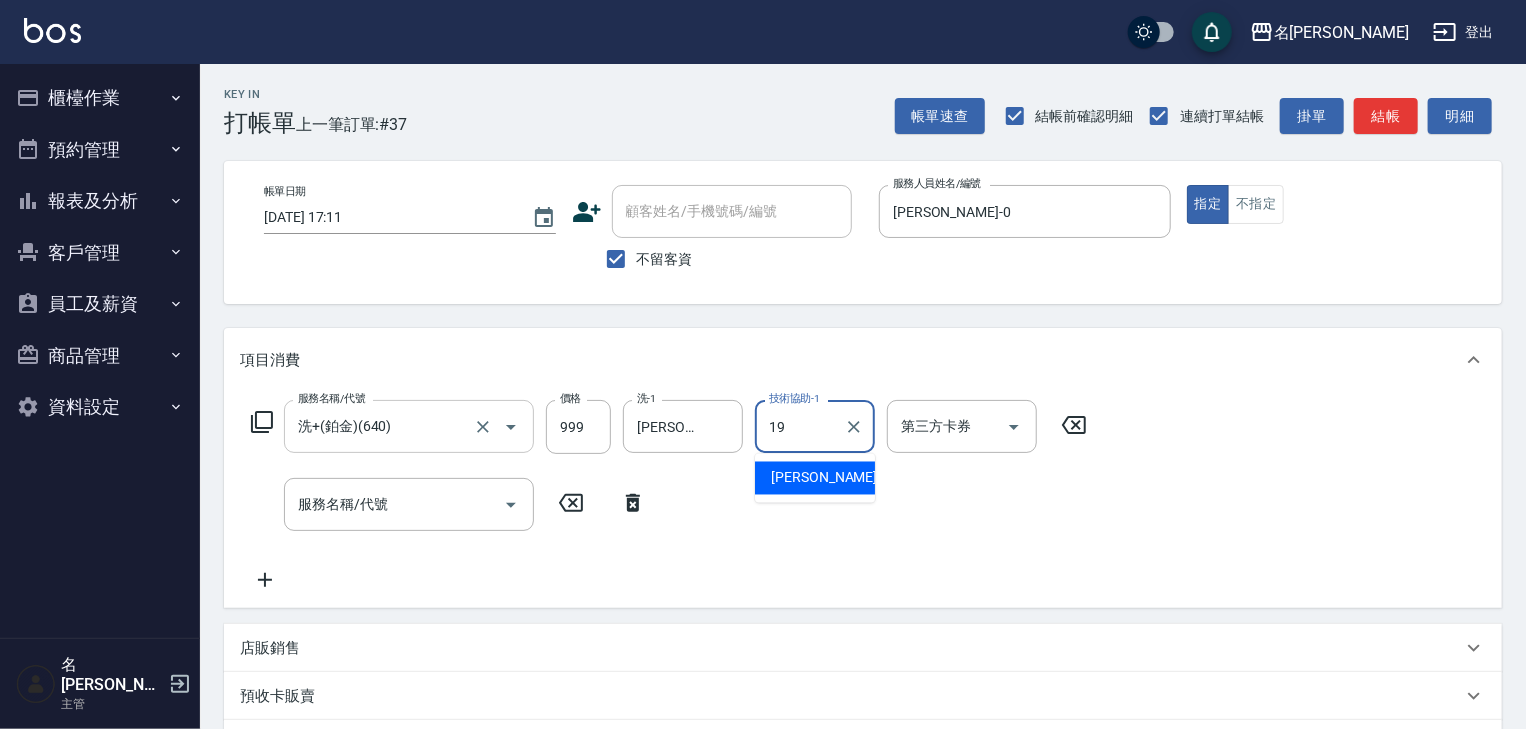 type on "游昕-19" 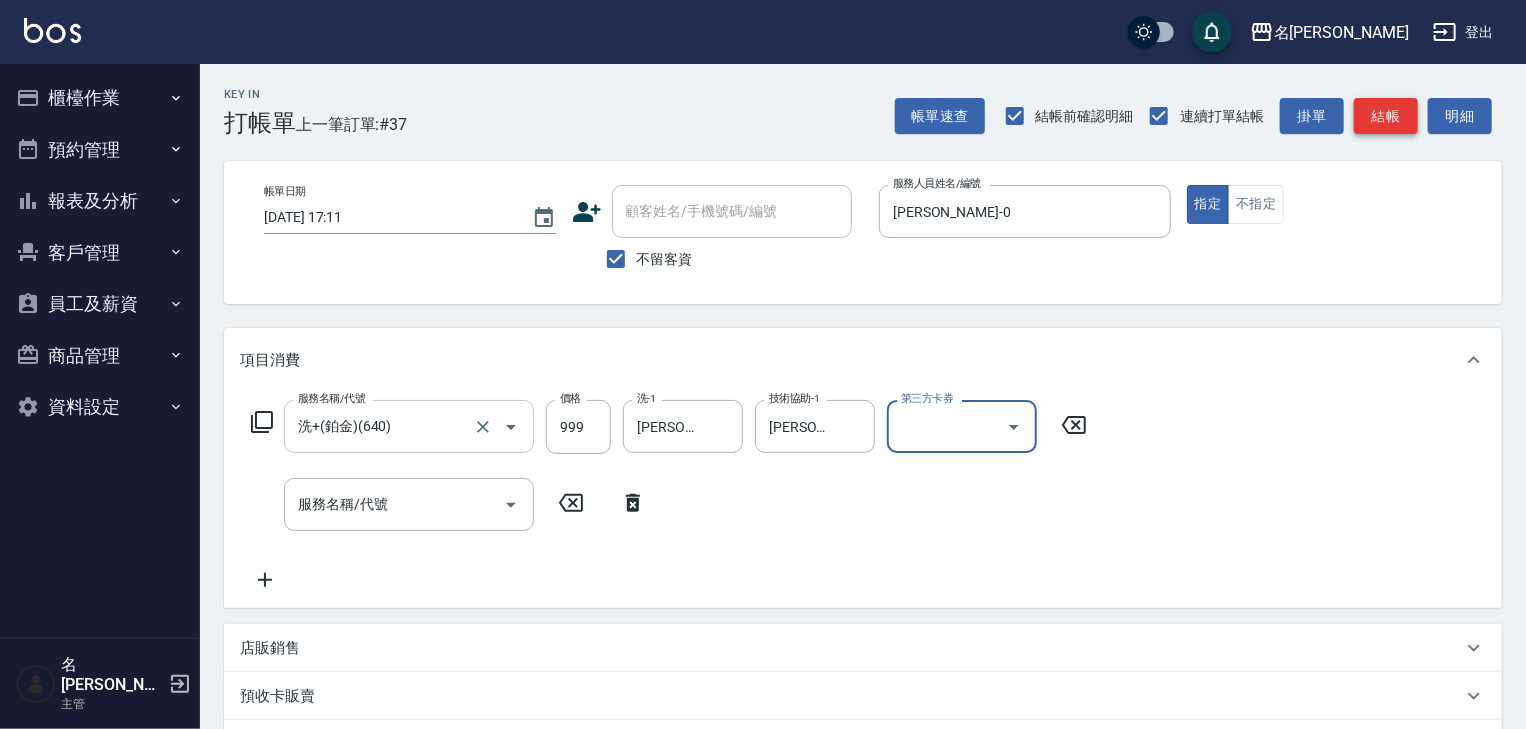 click on "結帳" at bounding box center [1386, 116] 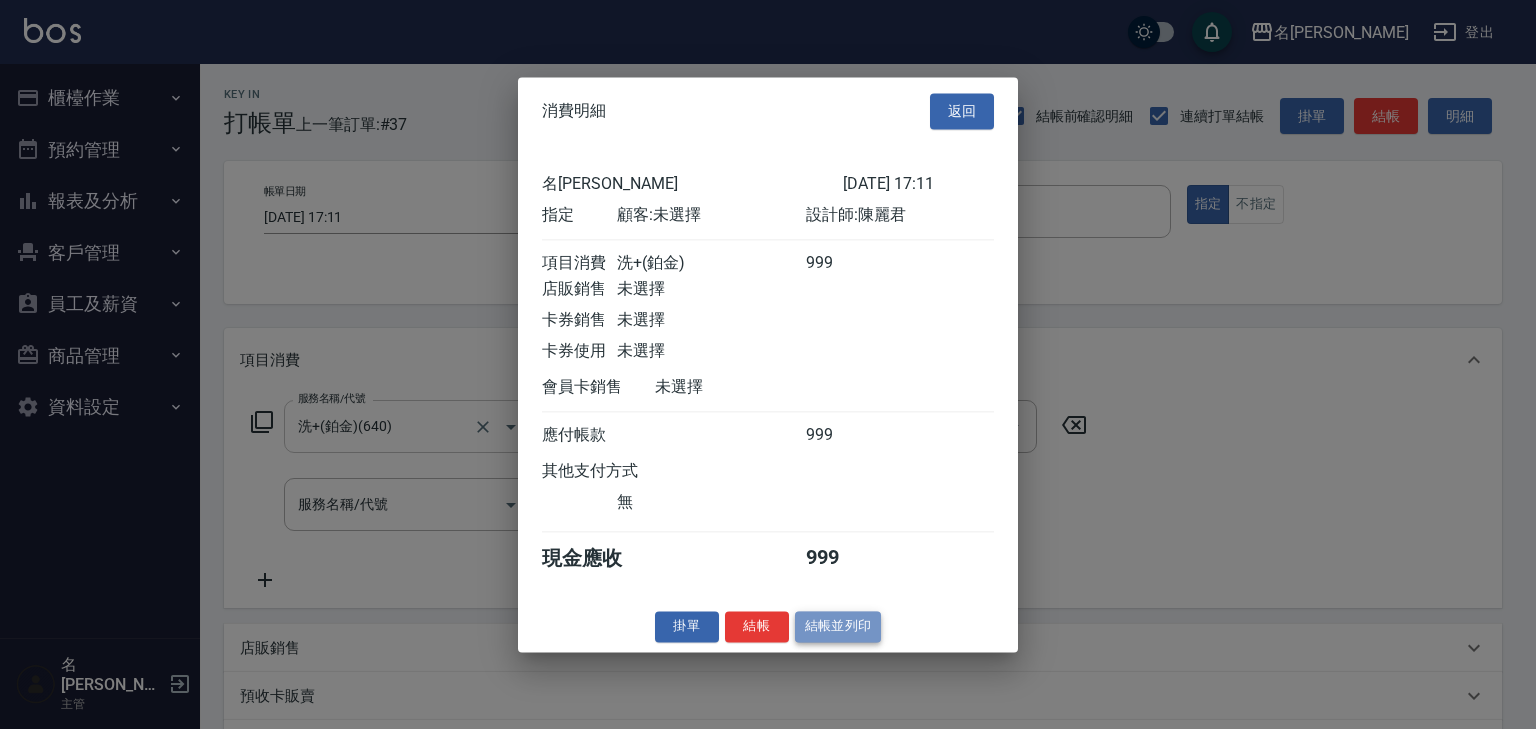 click on "結帳並列印" at bounding box center (838, 626) 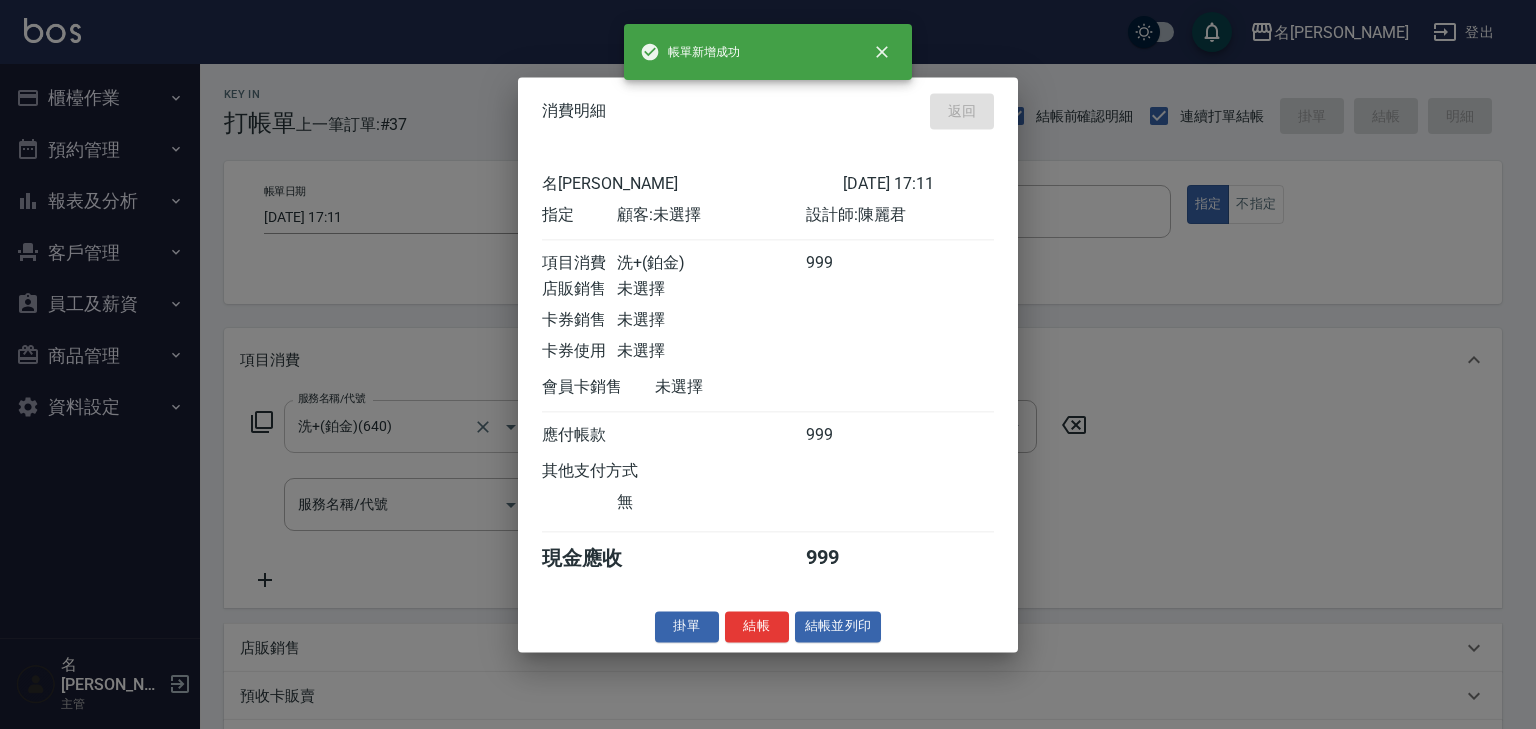 type on "2025/07/10 17:14" 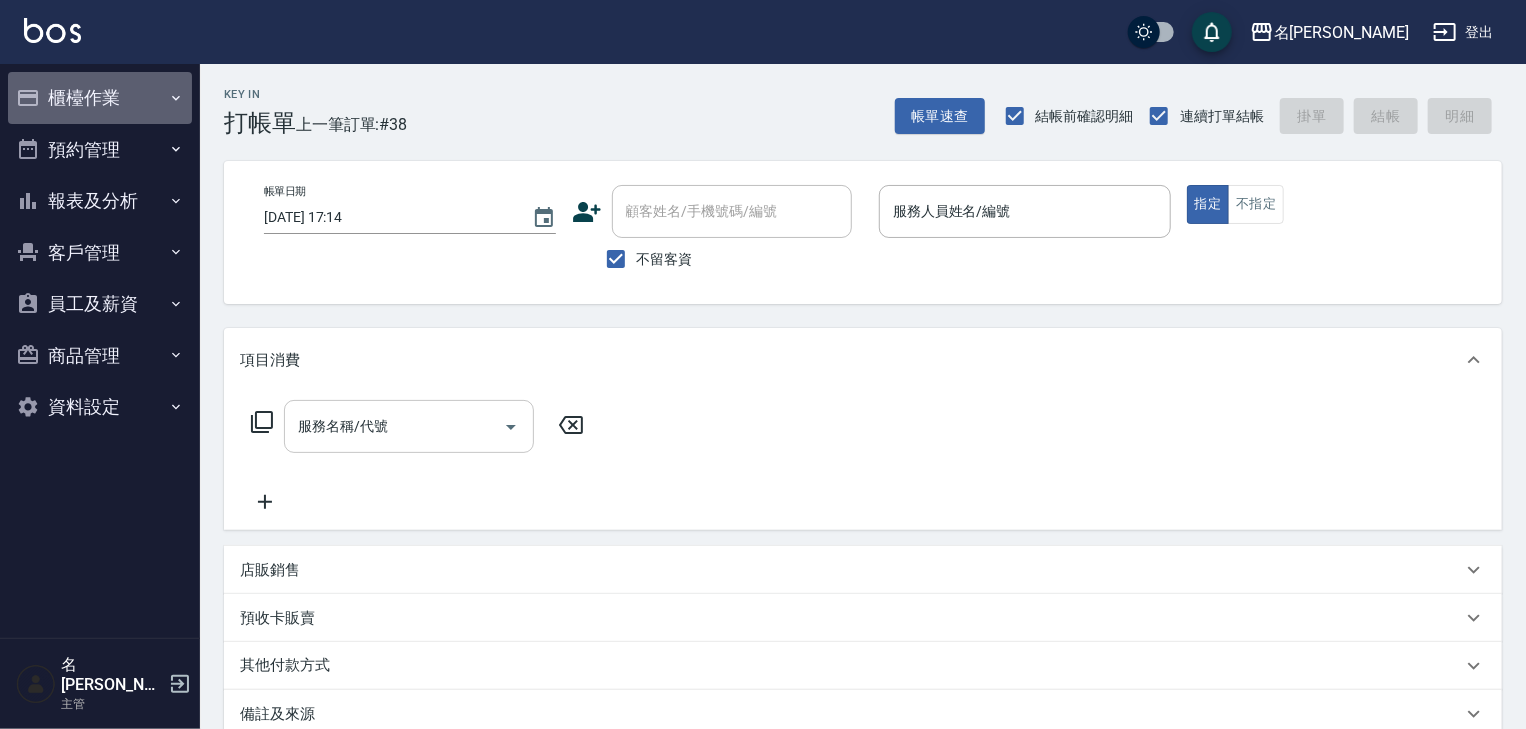 click on "櫃檯作業" at bounding box center (100, 98) 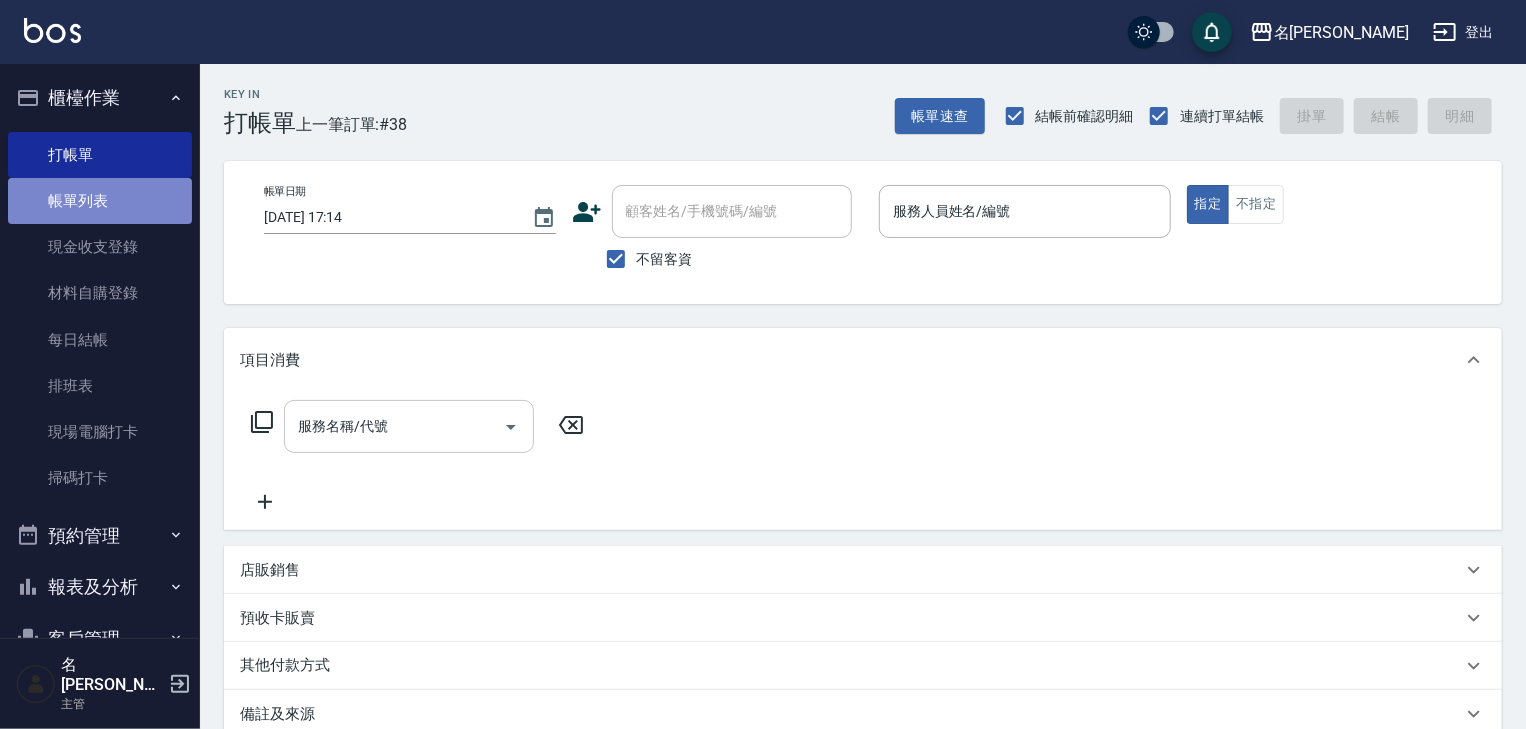 click on "帳單列表" at bounding box center [100, 201] 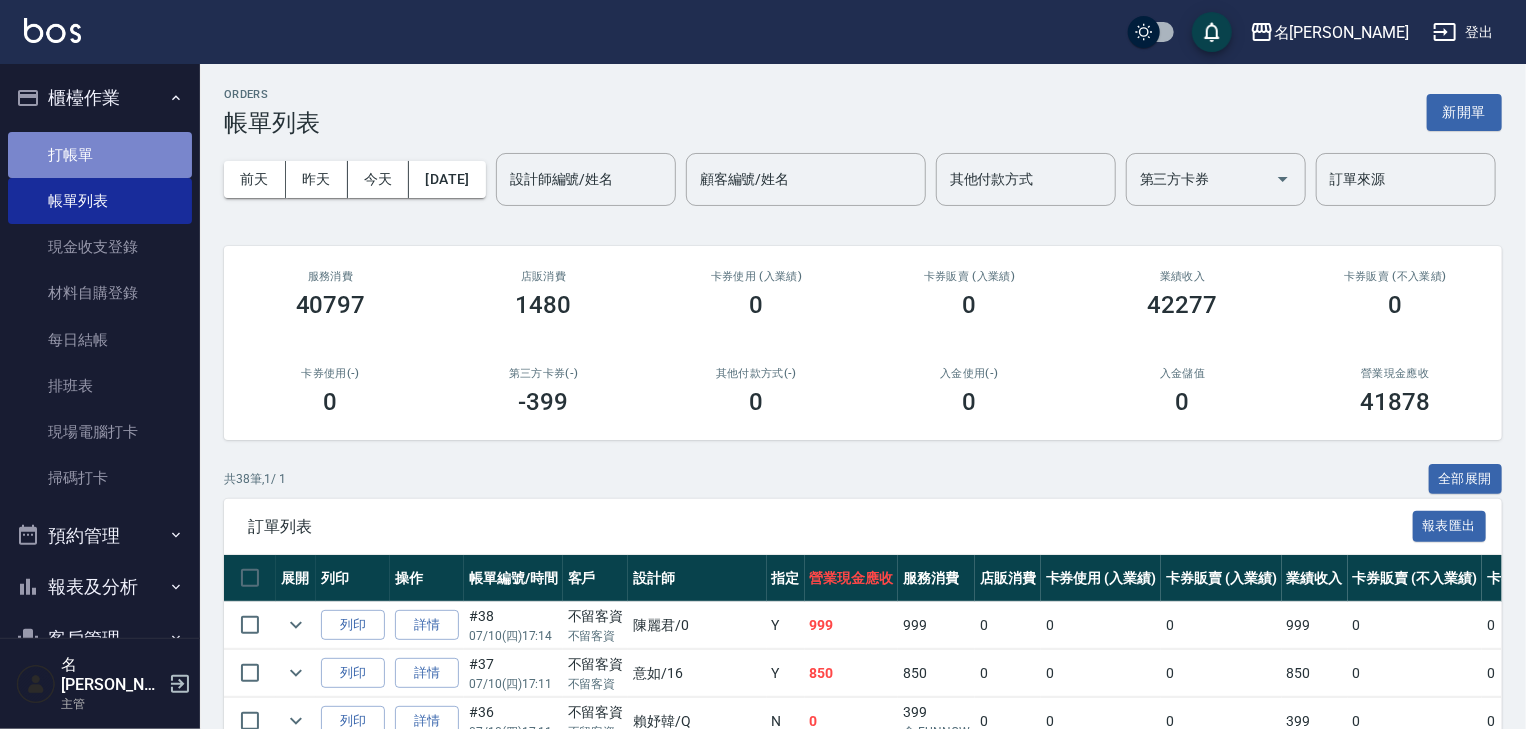 click on "打帳單" at bounding box center [100, 155] 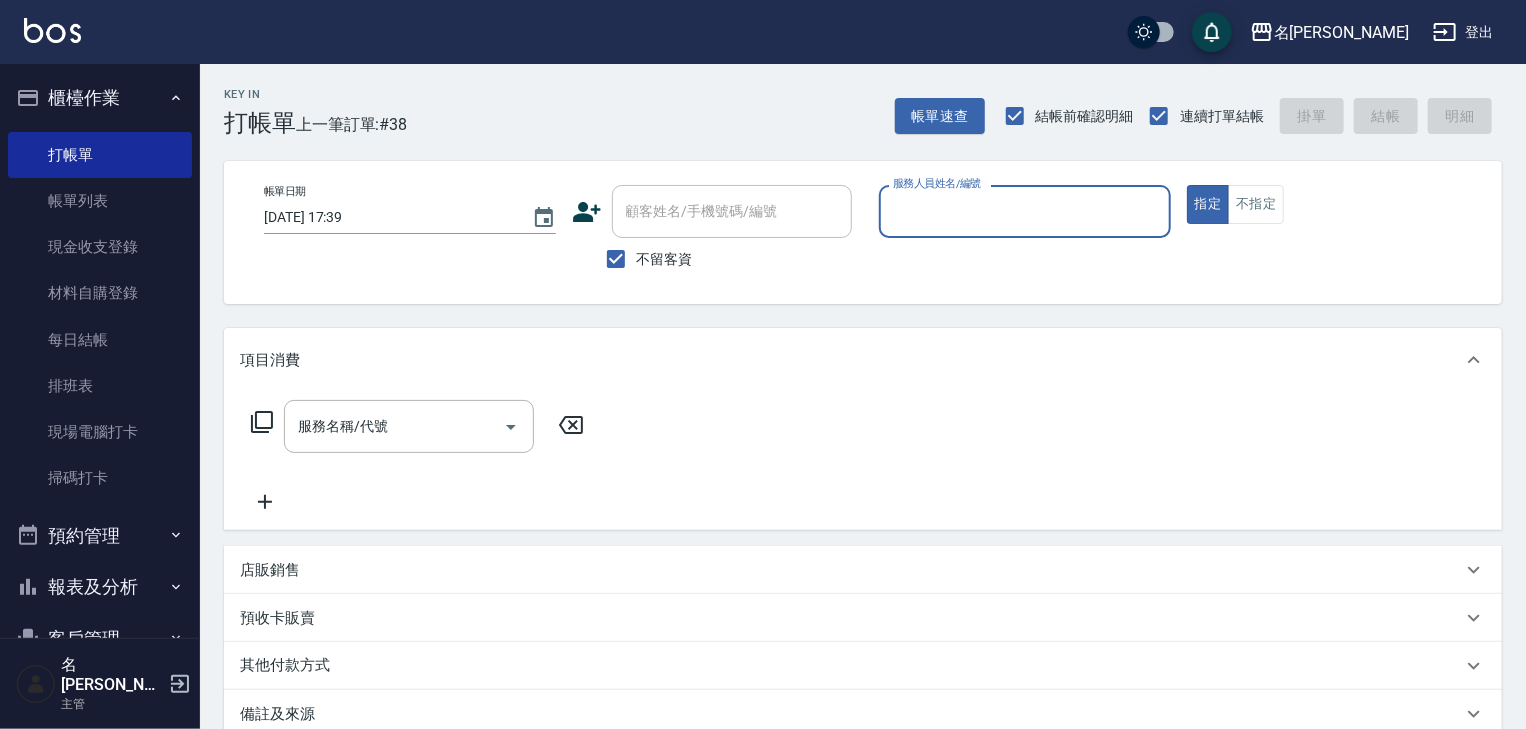 click on "報表及分析" at bounding box center [100, 587] 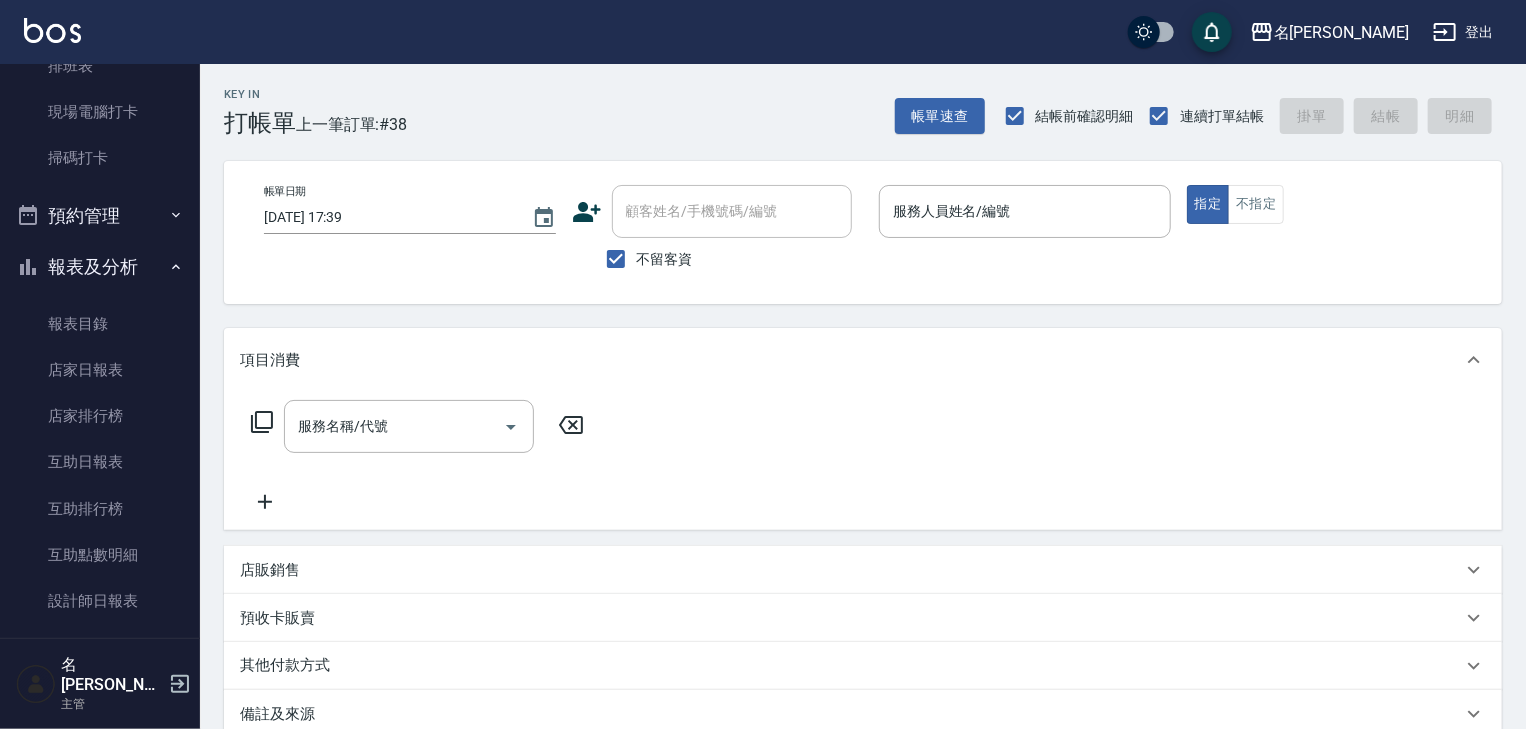 scroll, scrollTop: 640, scrollLeft: 0, axis: vertical 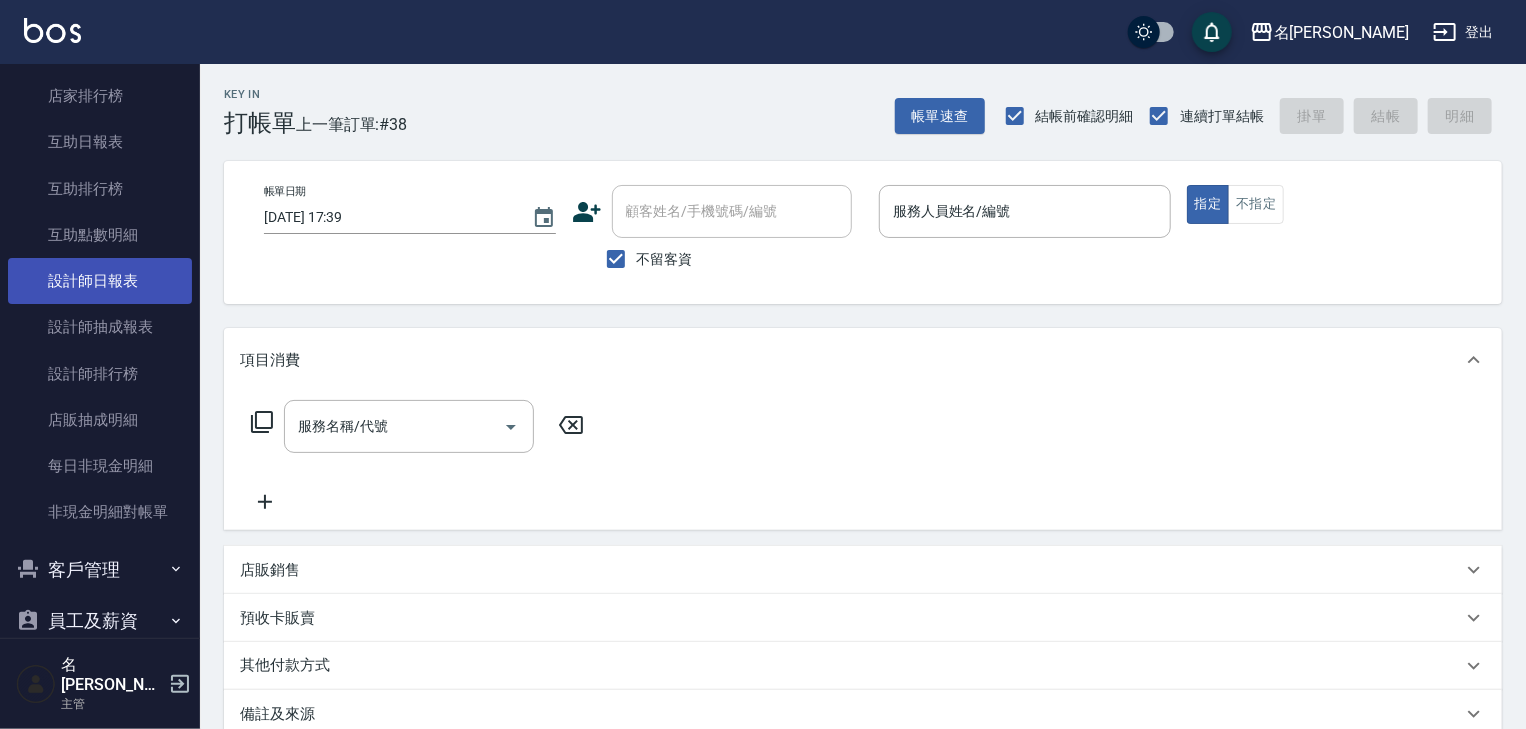 click on "設計師日報表" at bounding box center (100, 281) 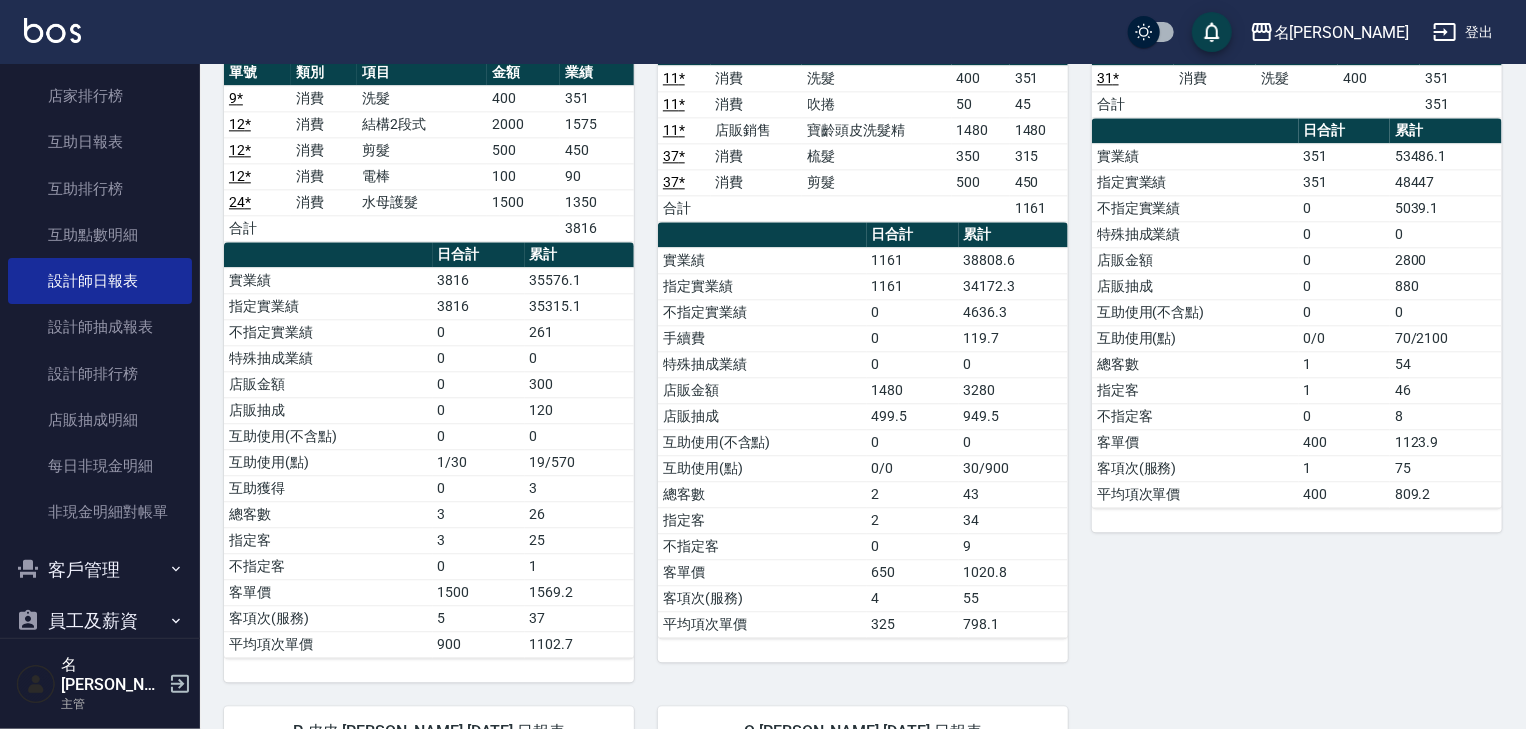 scroll, scrollTop: 1920, scrollLeft: 0, axis: vertical 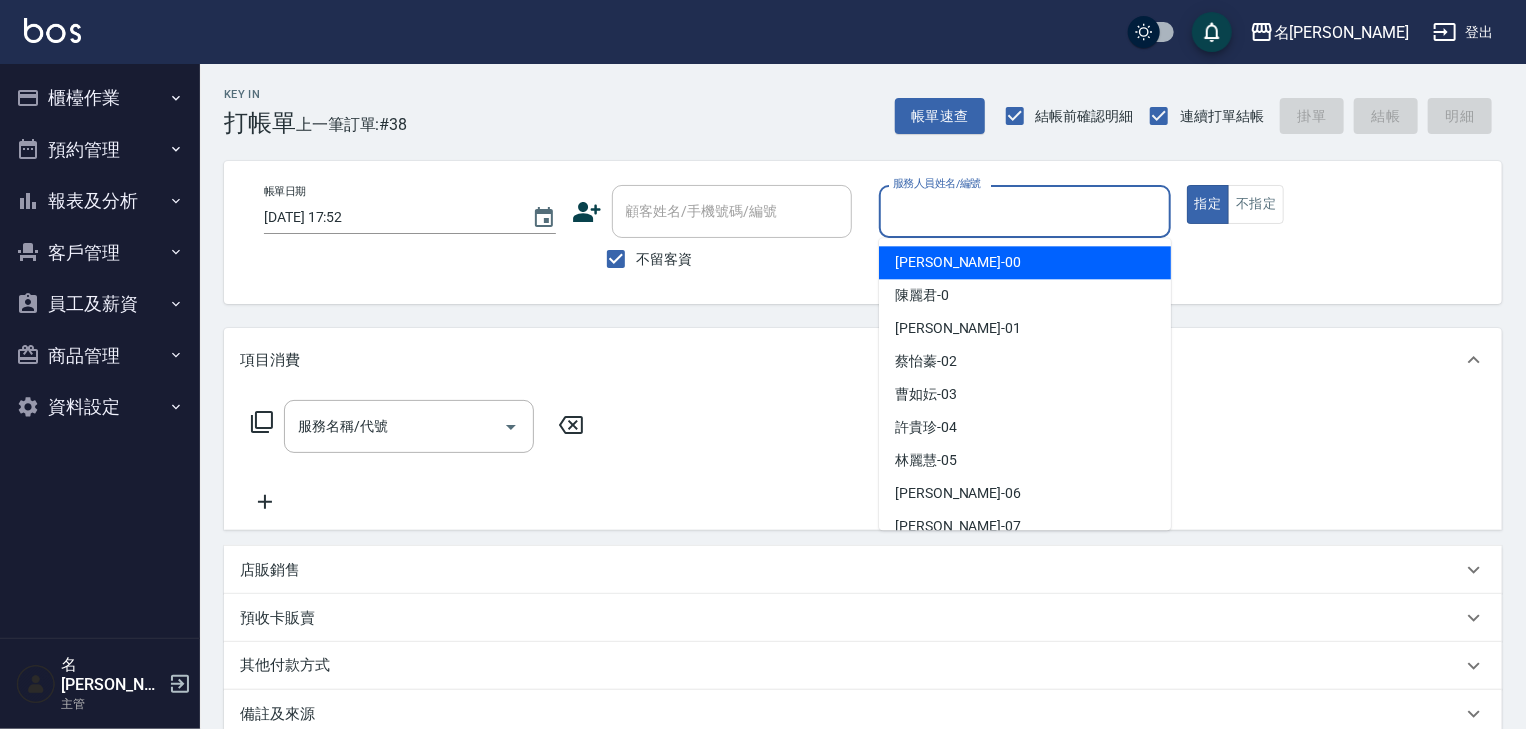 click on "服務人員姓名/編號" at bounding box center [1025, 211] 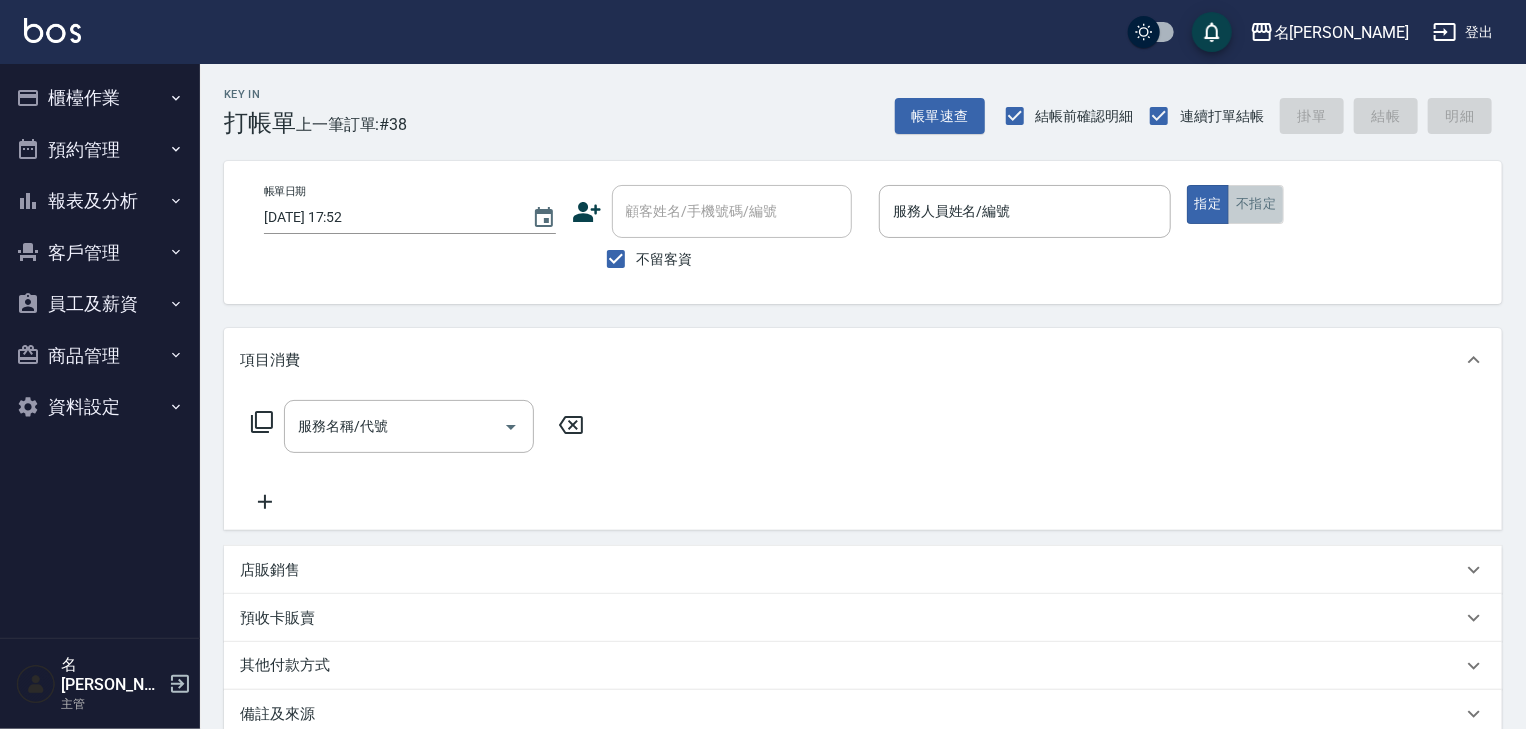 click on "不指定" at bounding box center [1256, 204] 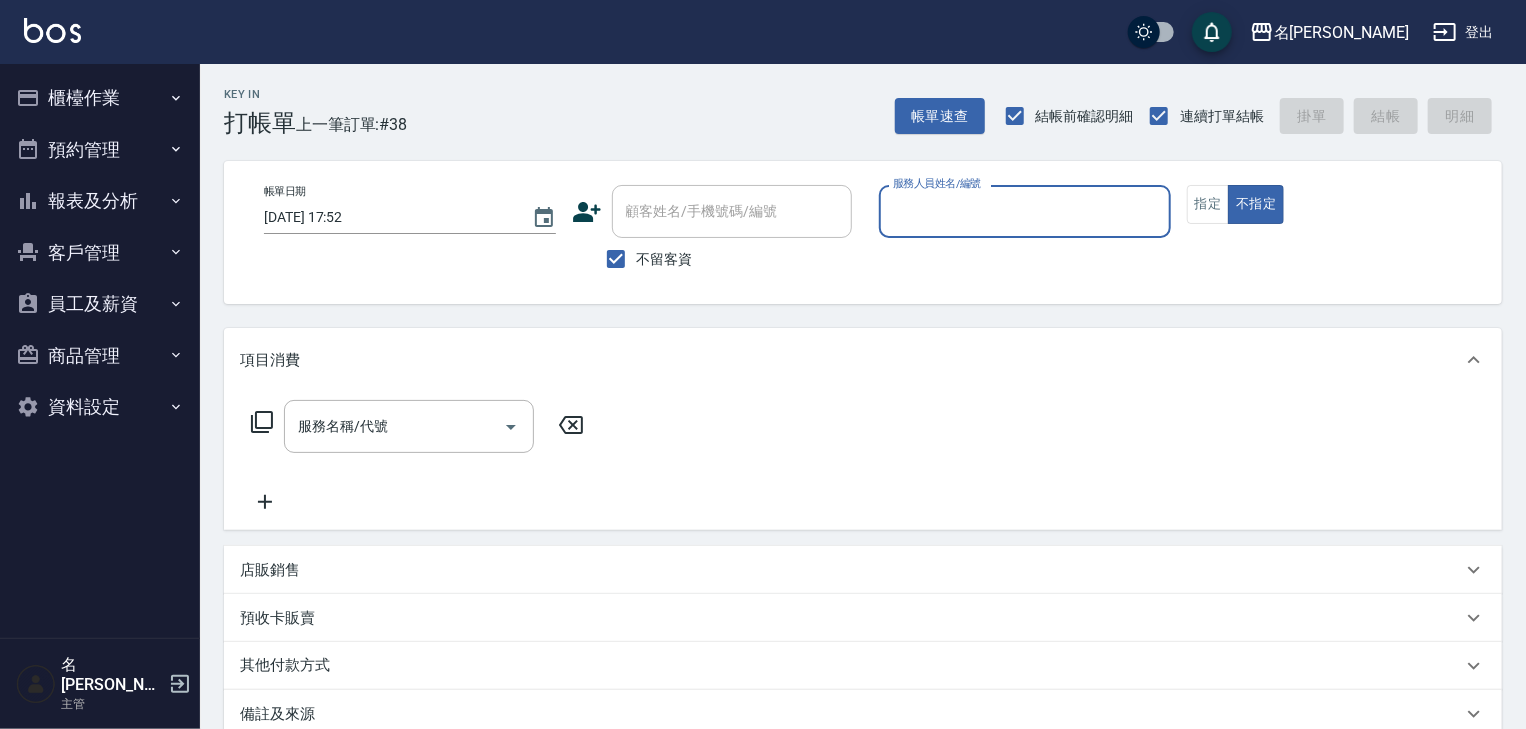 click on "服務人員姓名/編號" at bounding box center [1025, 211] 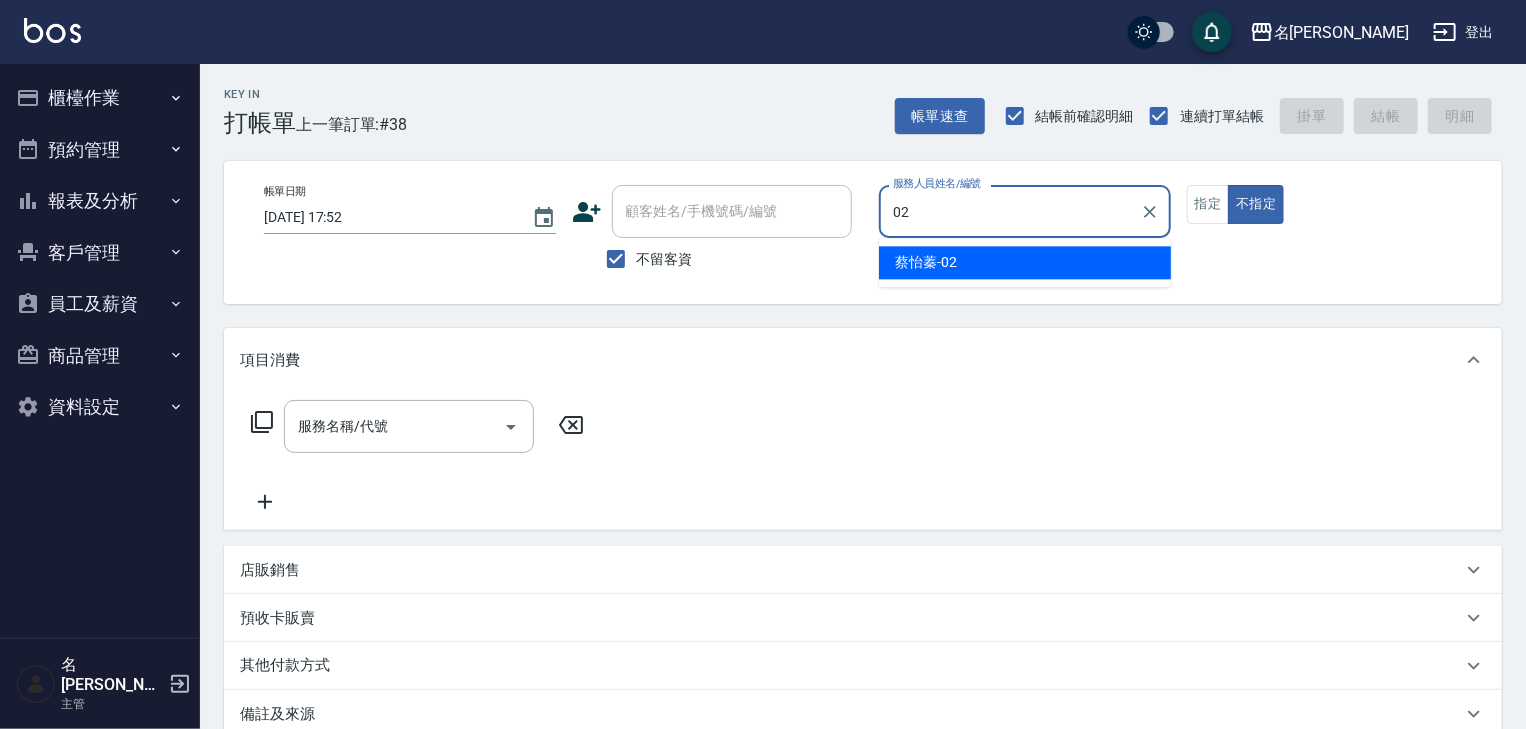 click on "[PERSON_NAME]-02" at bounding box center (1025, 262) 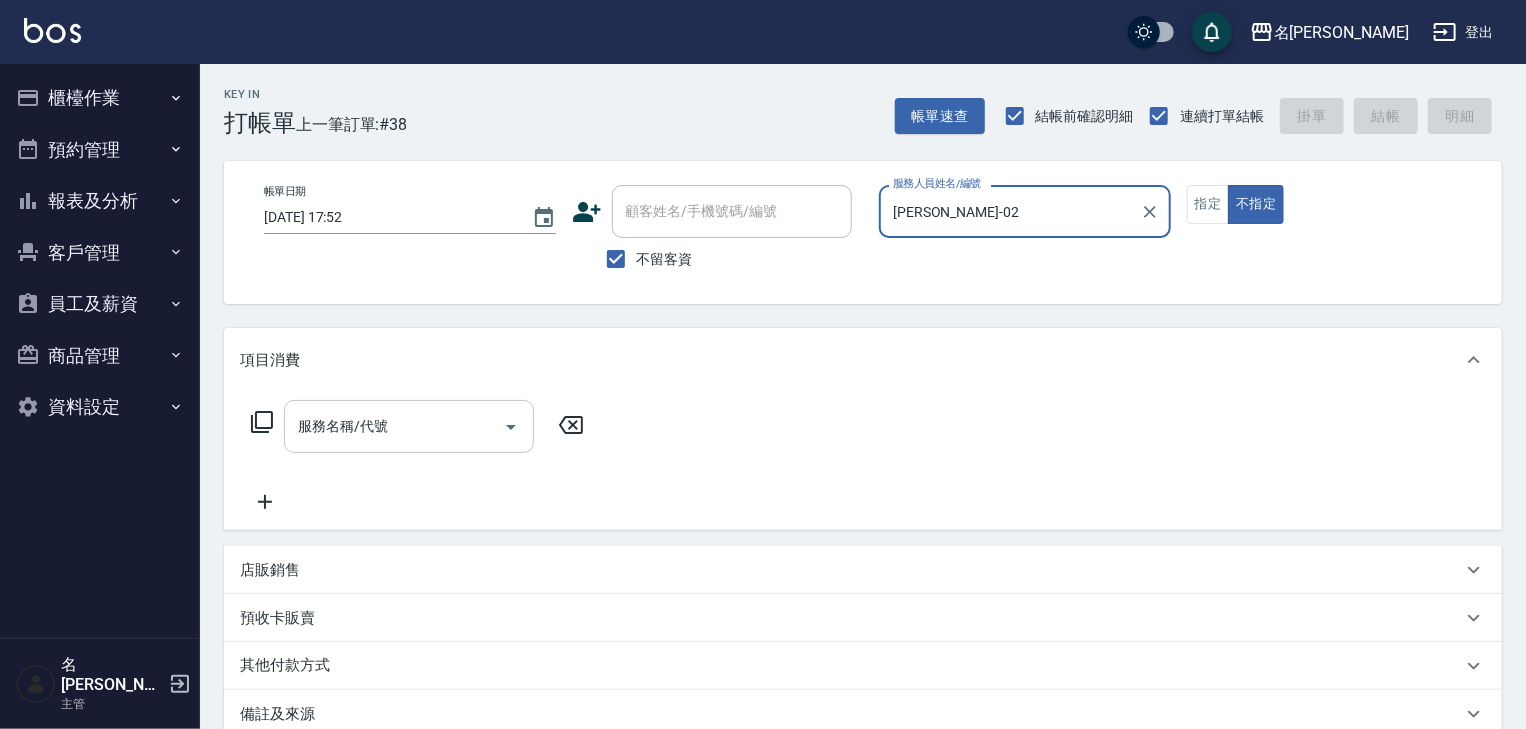 type on "[PERSON_NAME]-02" 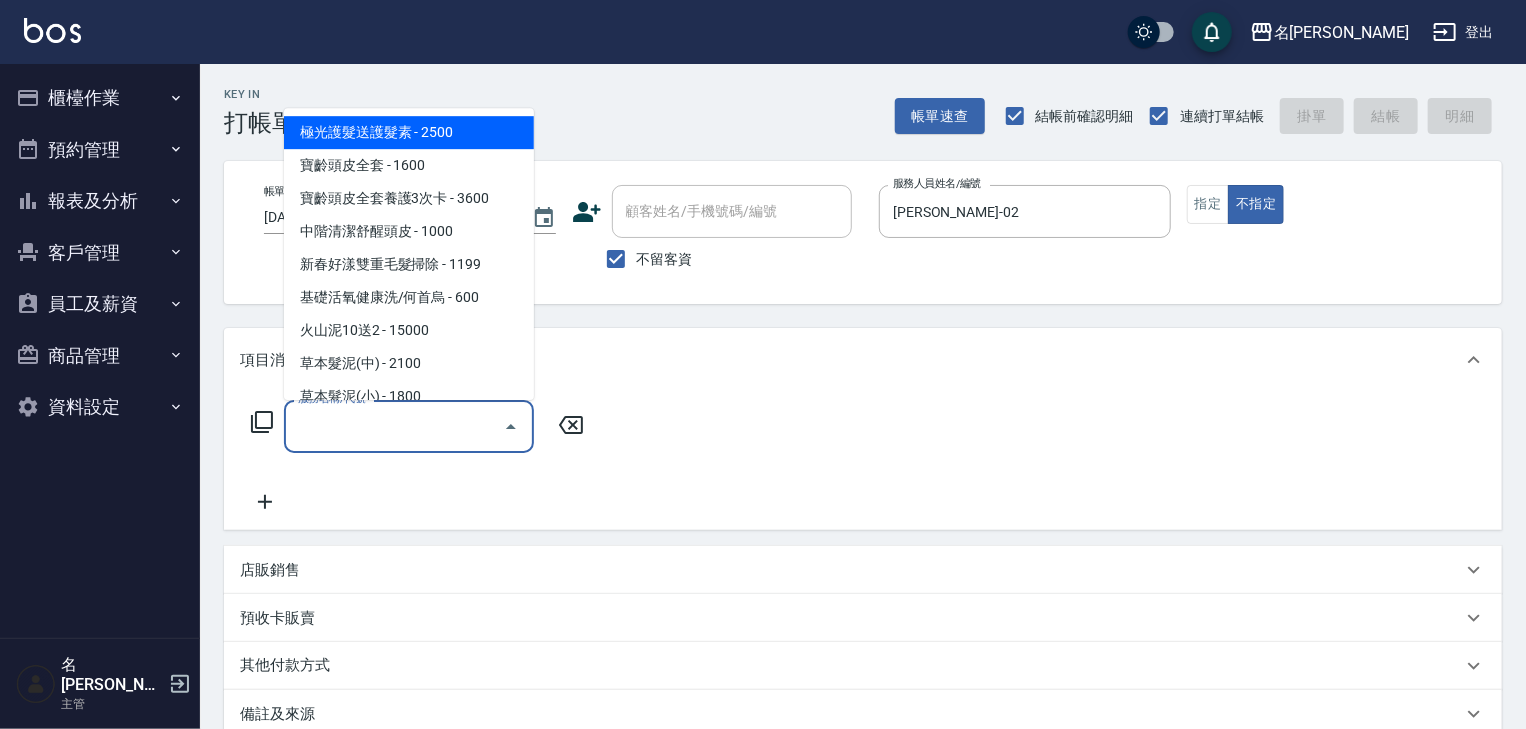 click on "服務名稱/代號" at bounding box center (394, 426) 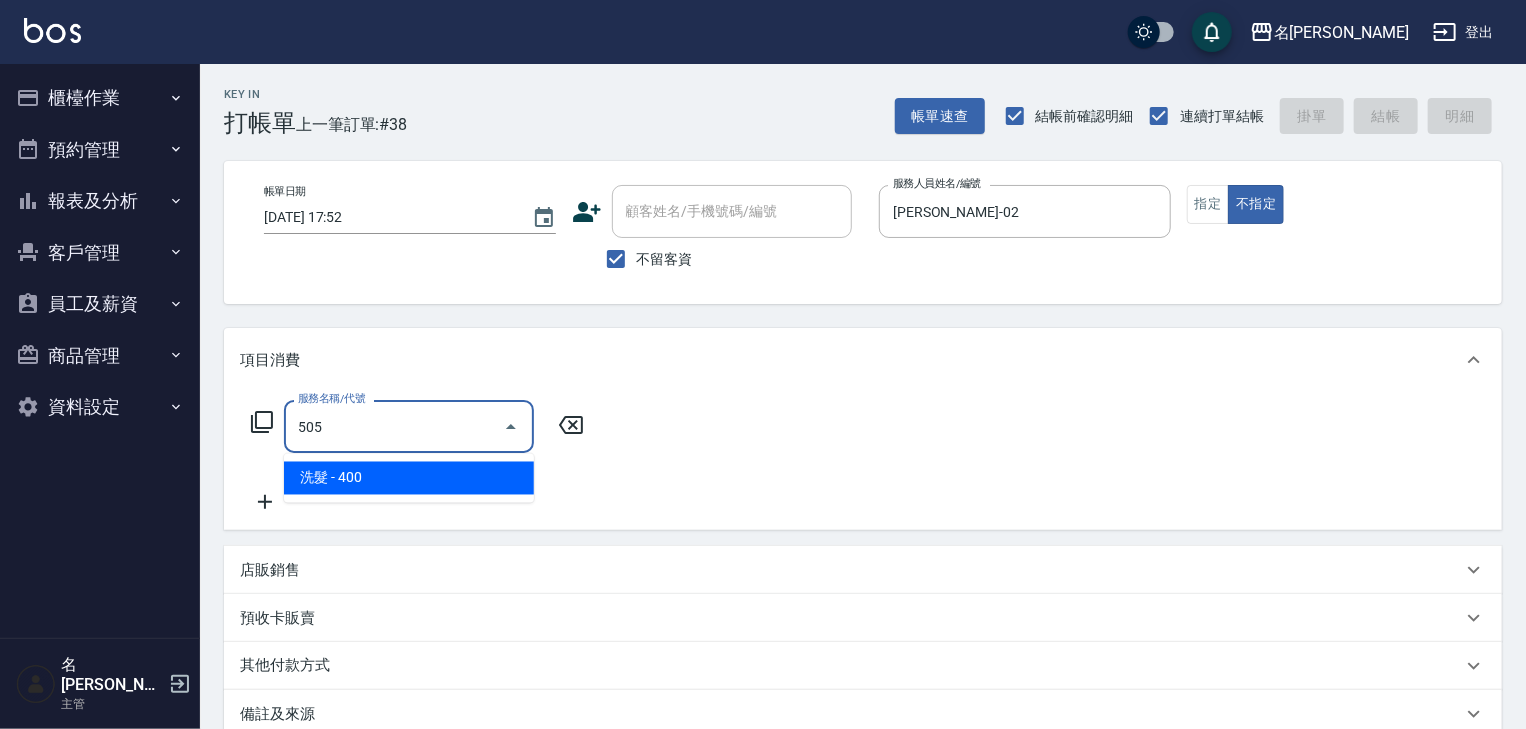 click on "洗髮 - 400" at bounding box center (409, 478) 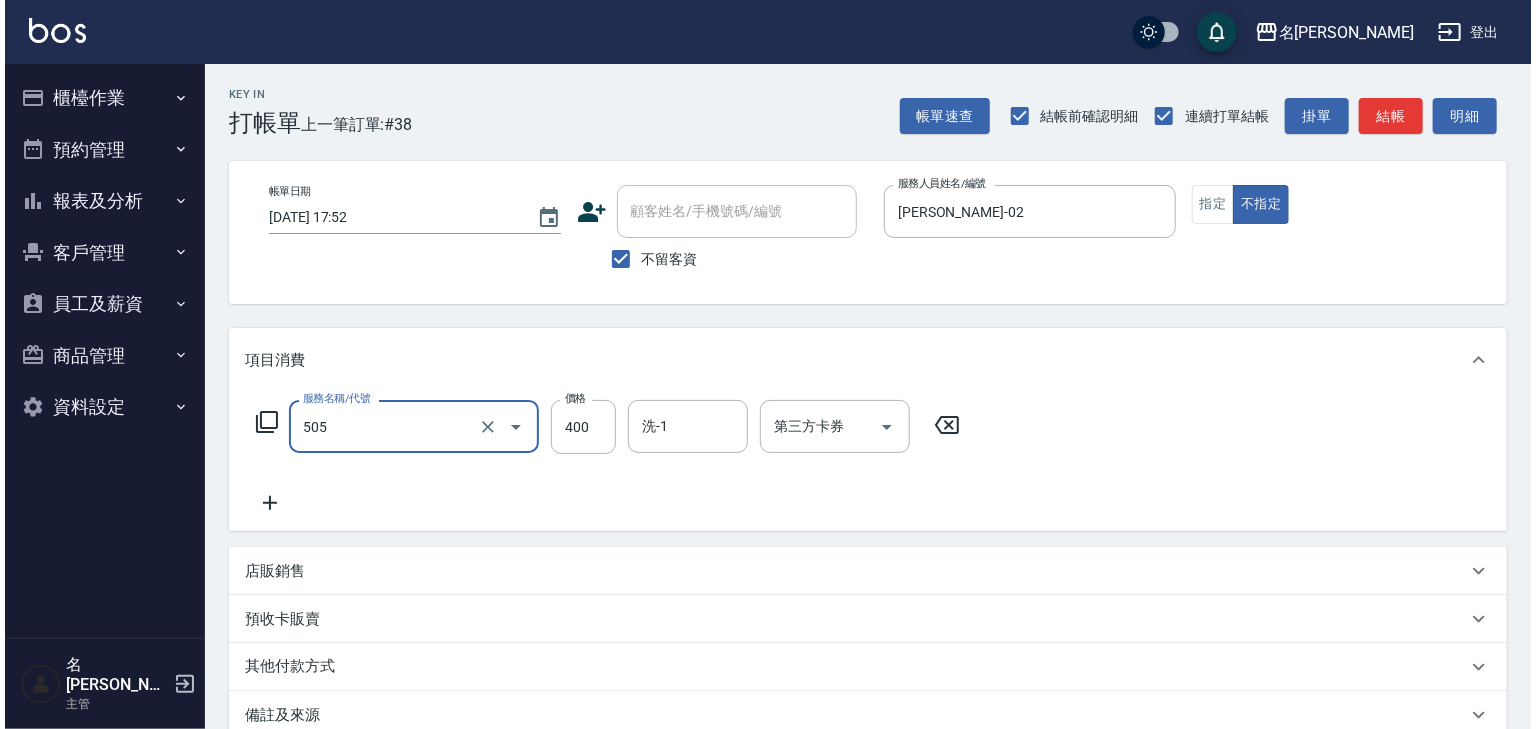 scroll, scrollTop: 234, scrollLeft: 0, axis: vertical 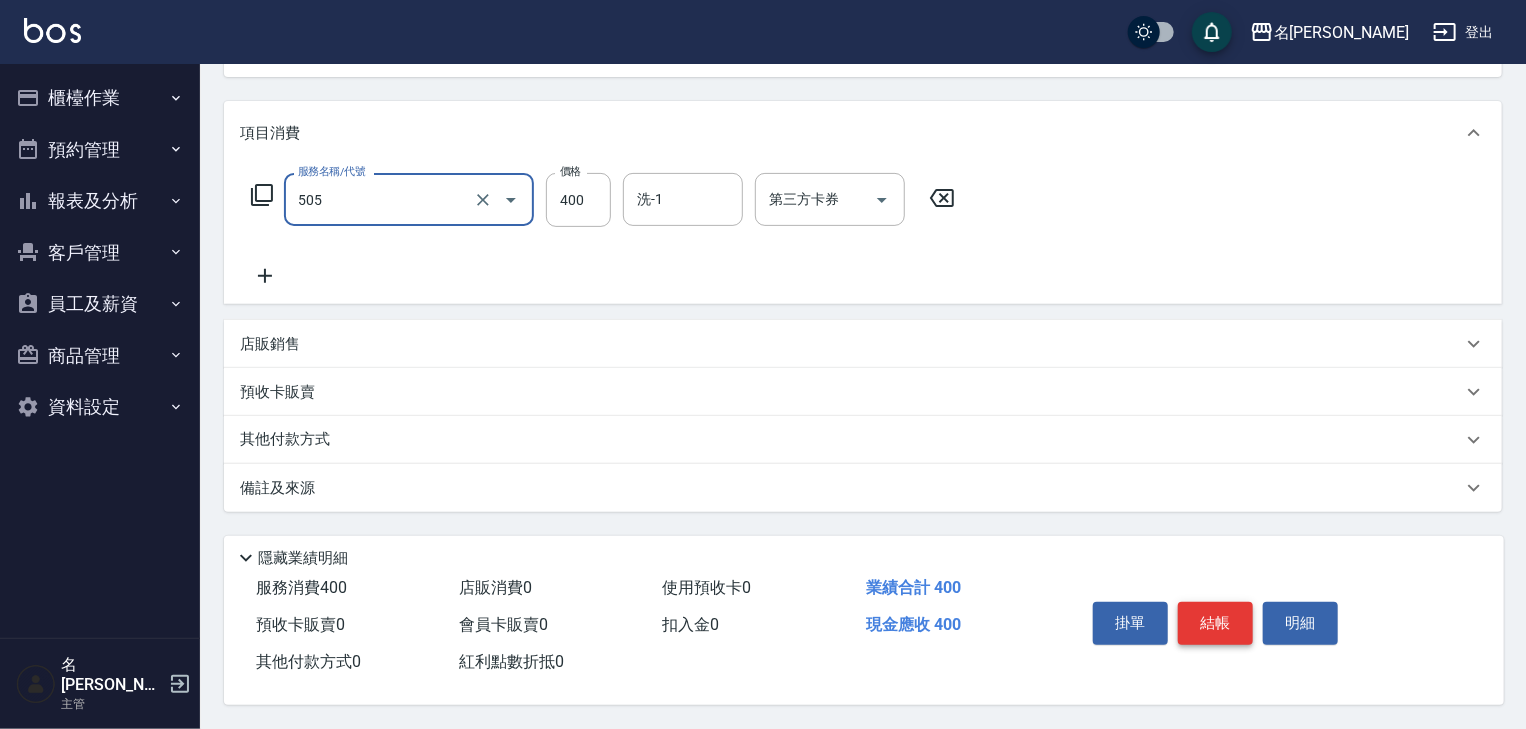 type on "洗髮(505)" 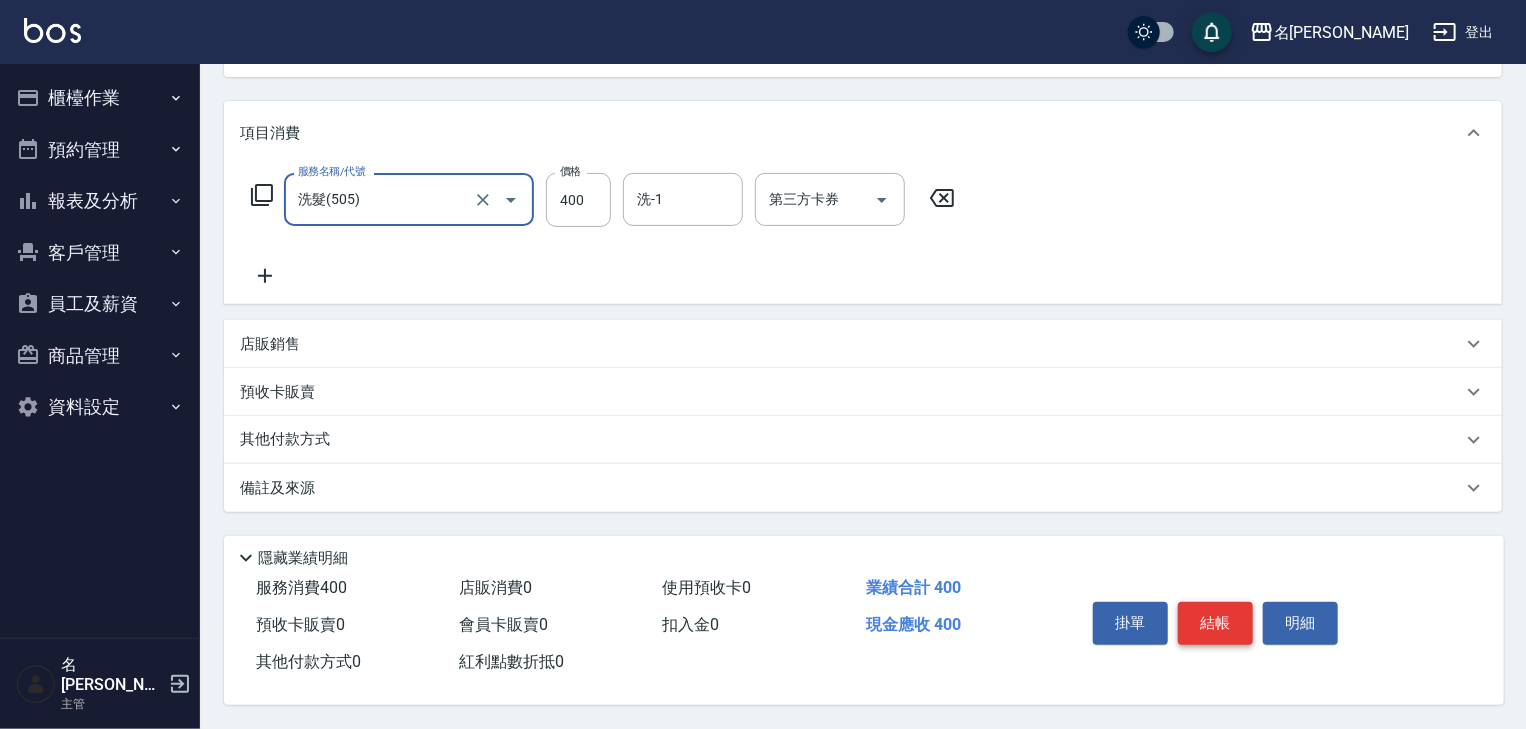 click on "結帳" at bounding box center (1215, 623) 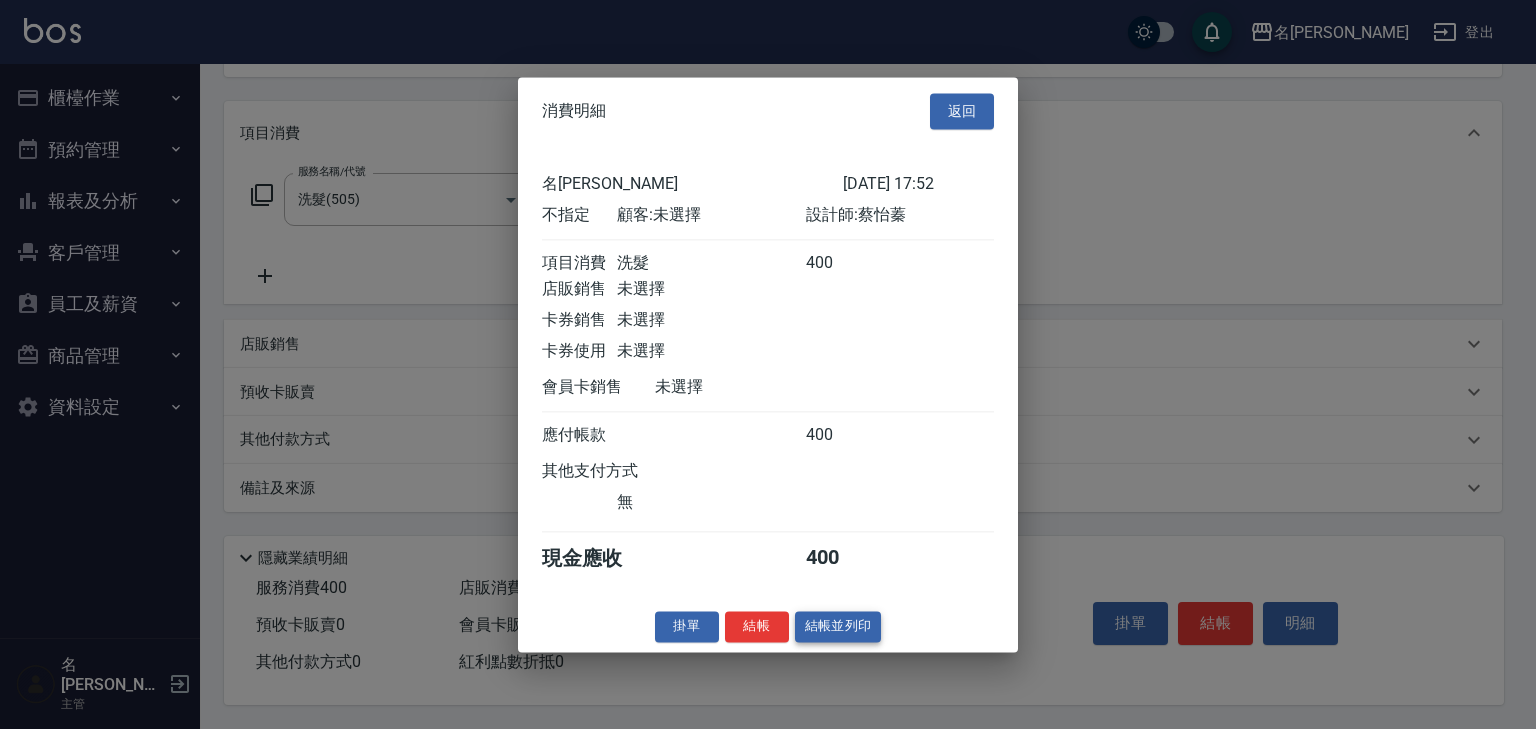 click on "結帳並列印" at bounding box center (838, 626) 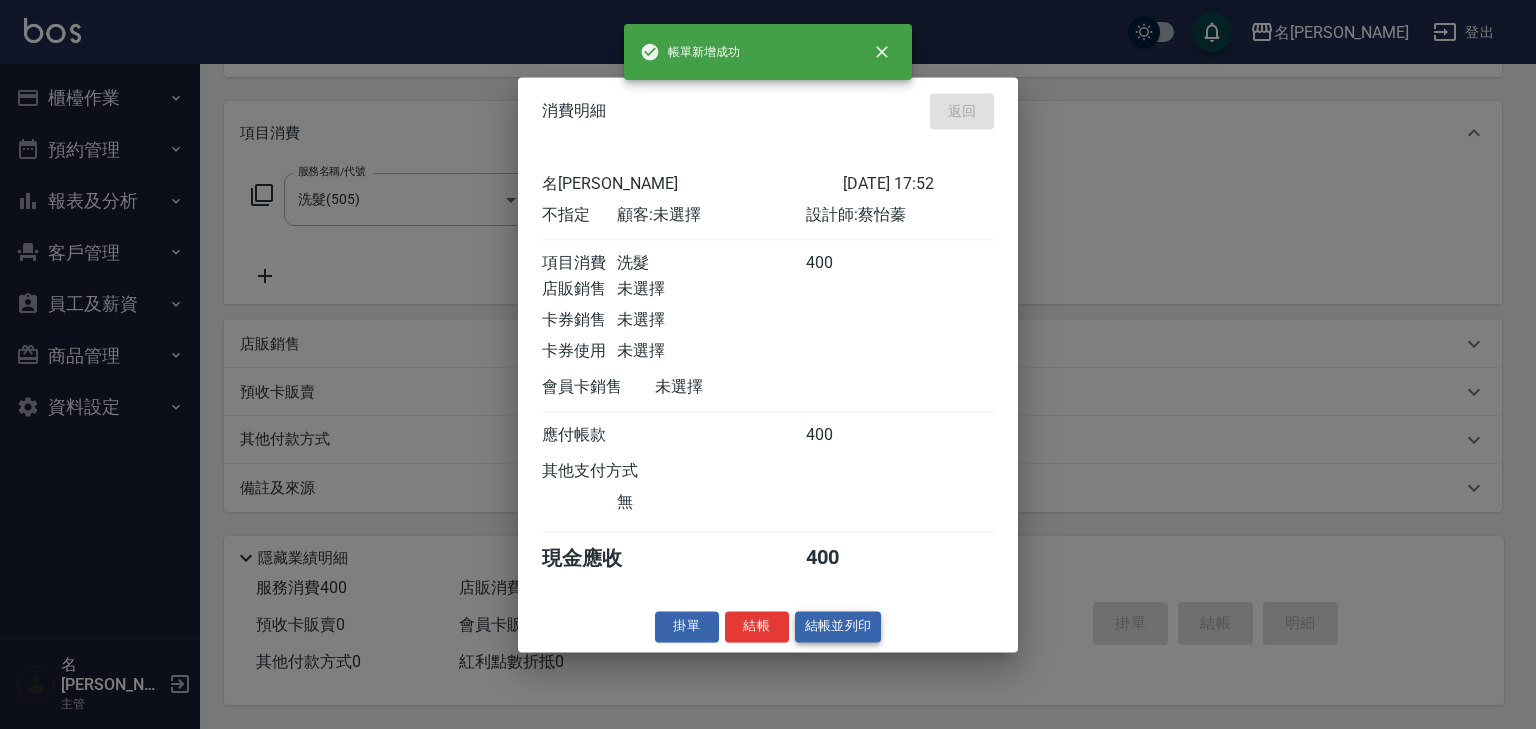 type 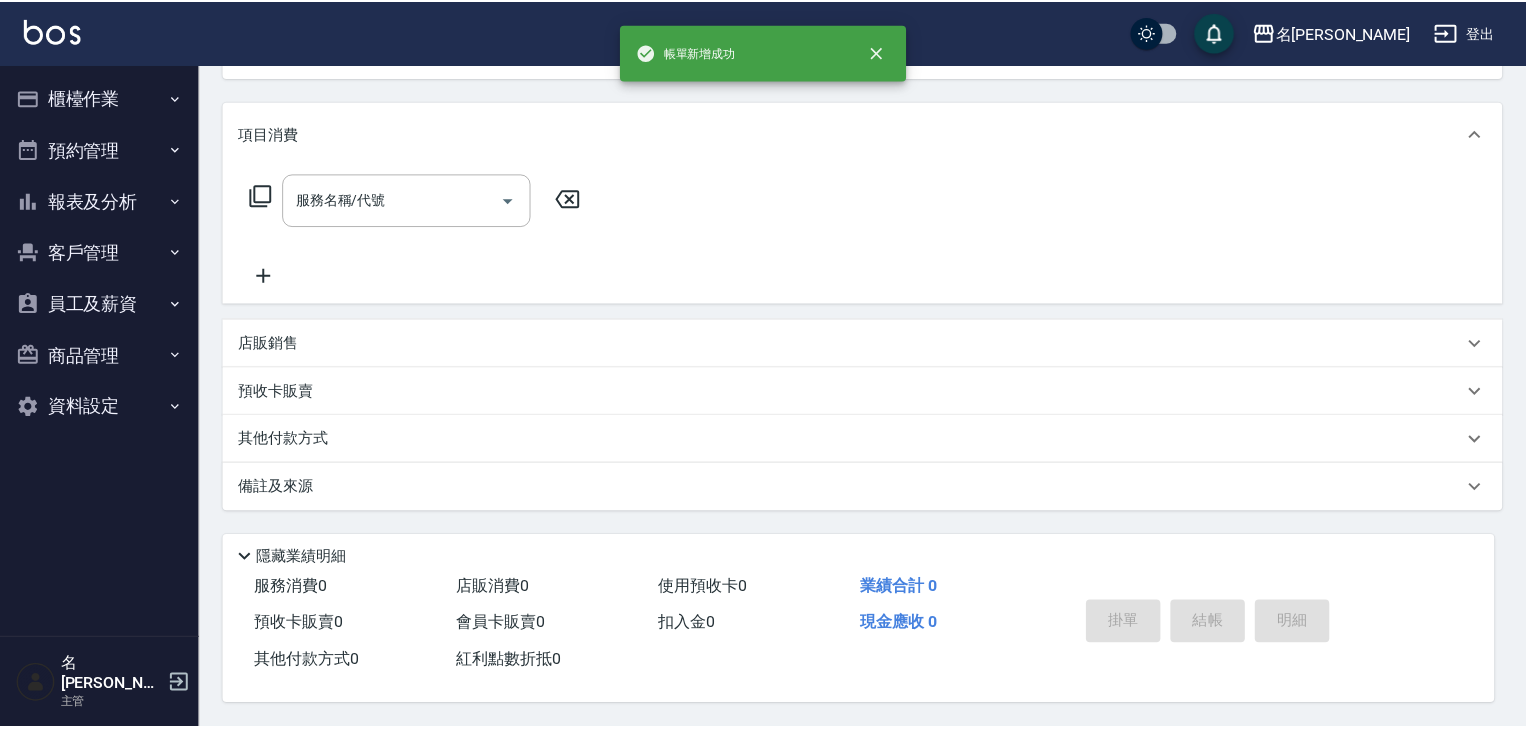 scroll, scrollTop: 0, scrollLeft: 0, axis: both 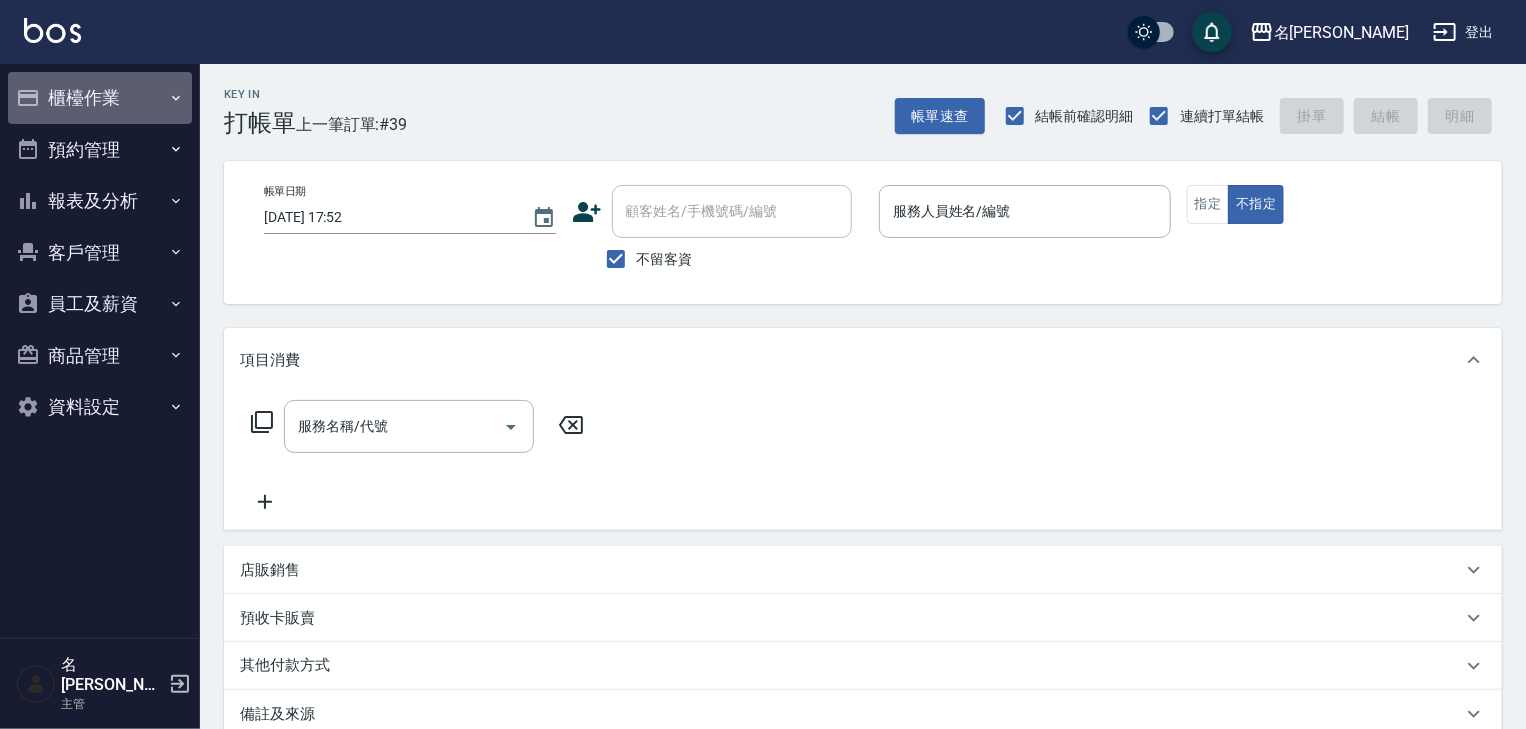 click on "櫃檯作業" at bounding box center [100, 98] 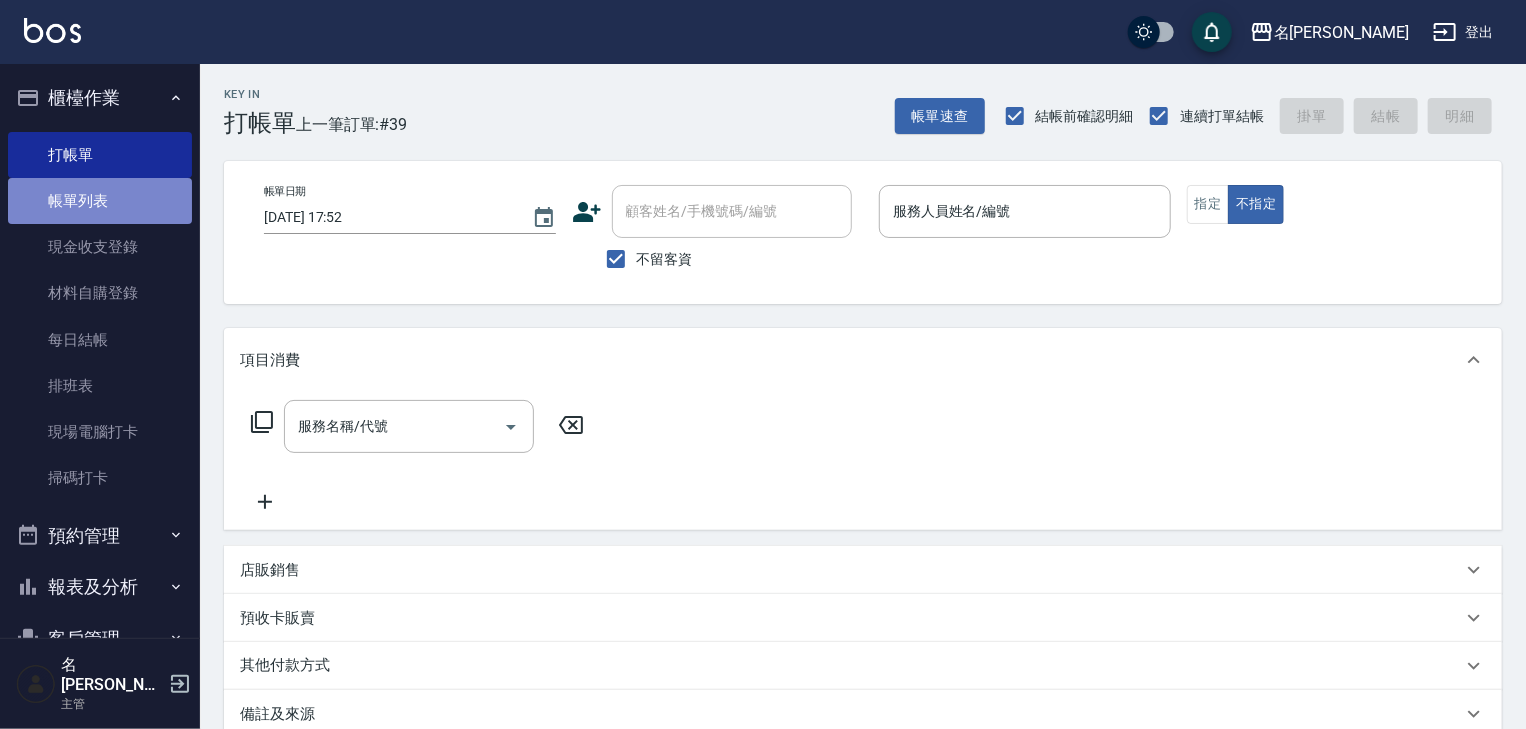 click on "帳單列表" at bounding box center [100, 201] 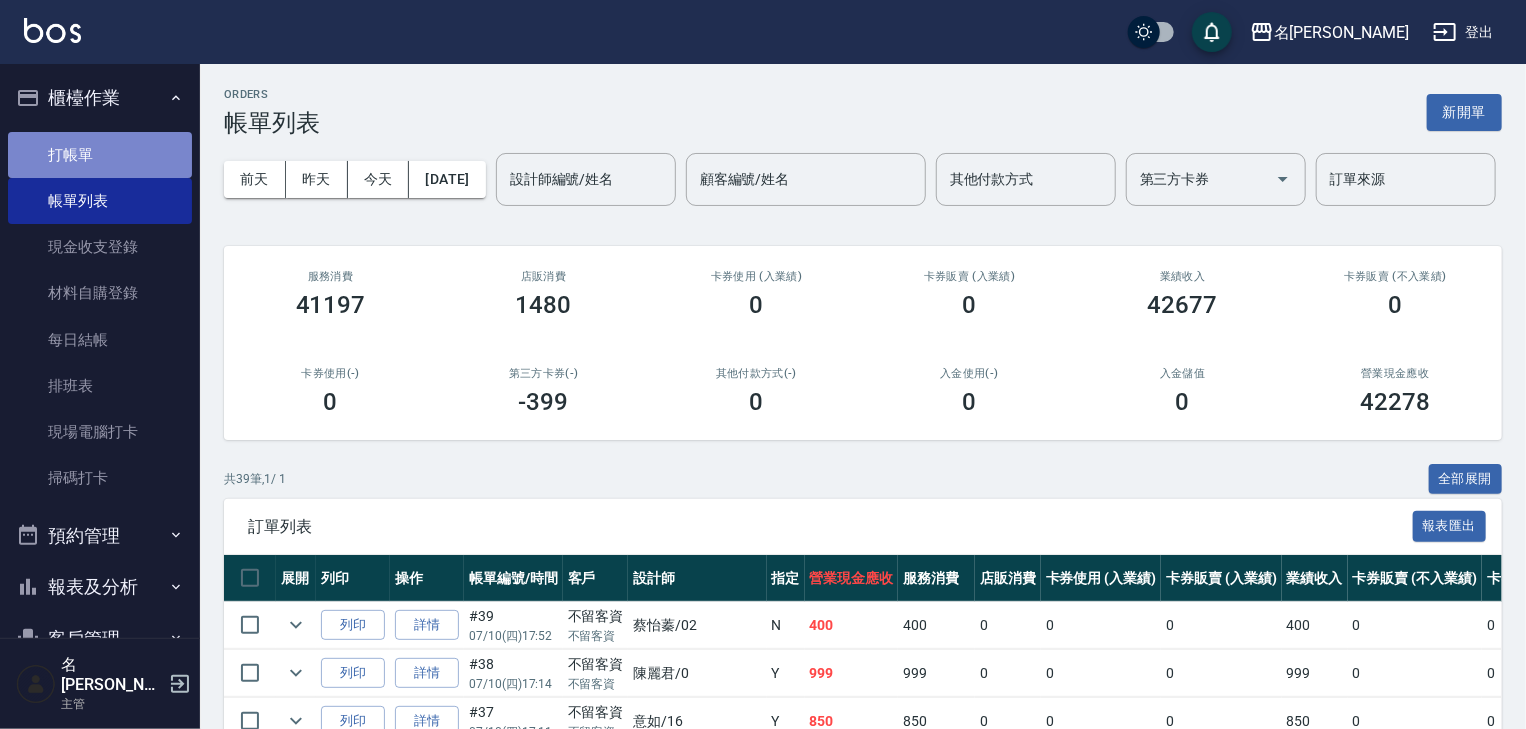 click on "打帳單" at bounding box center [100, 155] 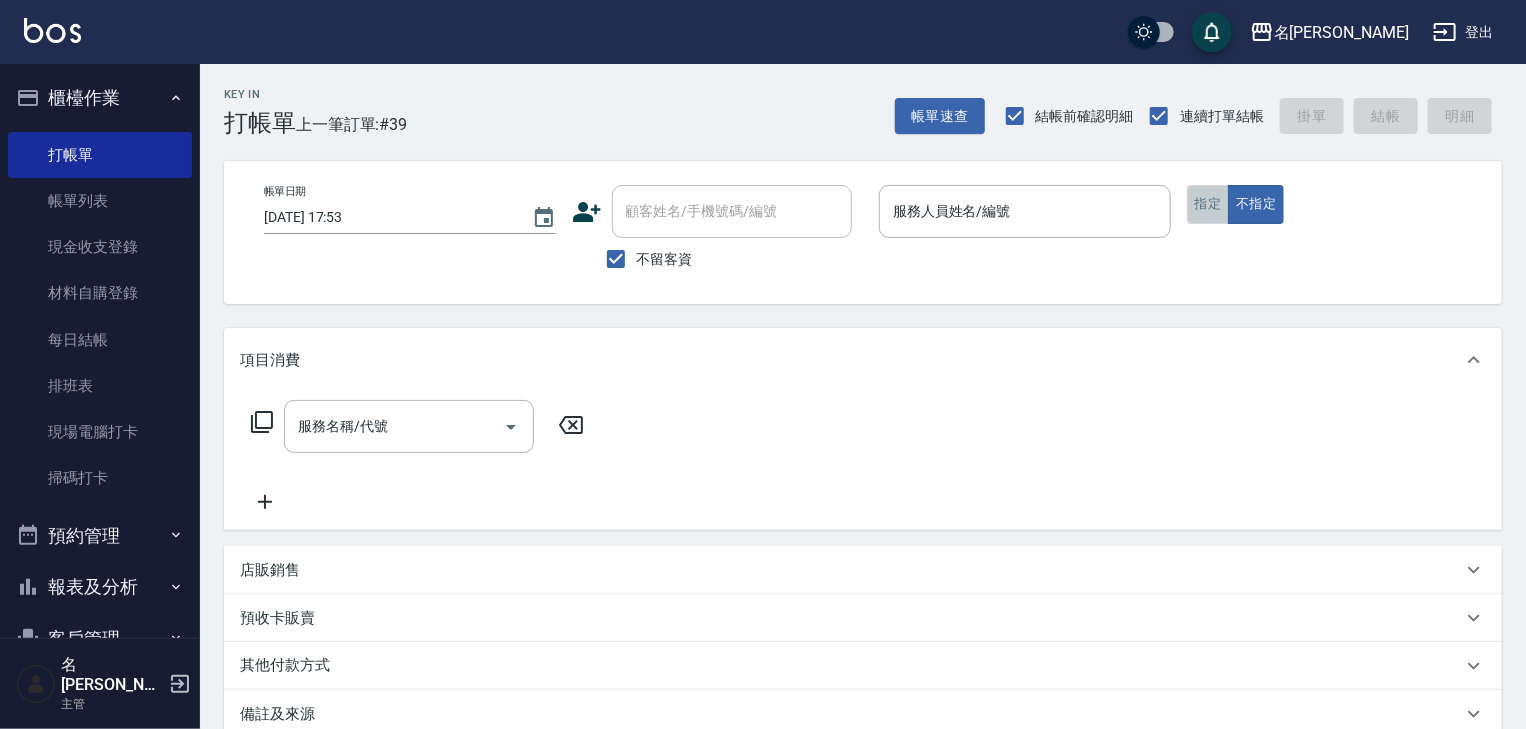 click on "指定" at bounding box center [1208, 204] 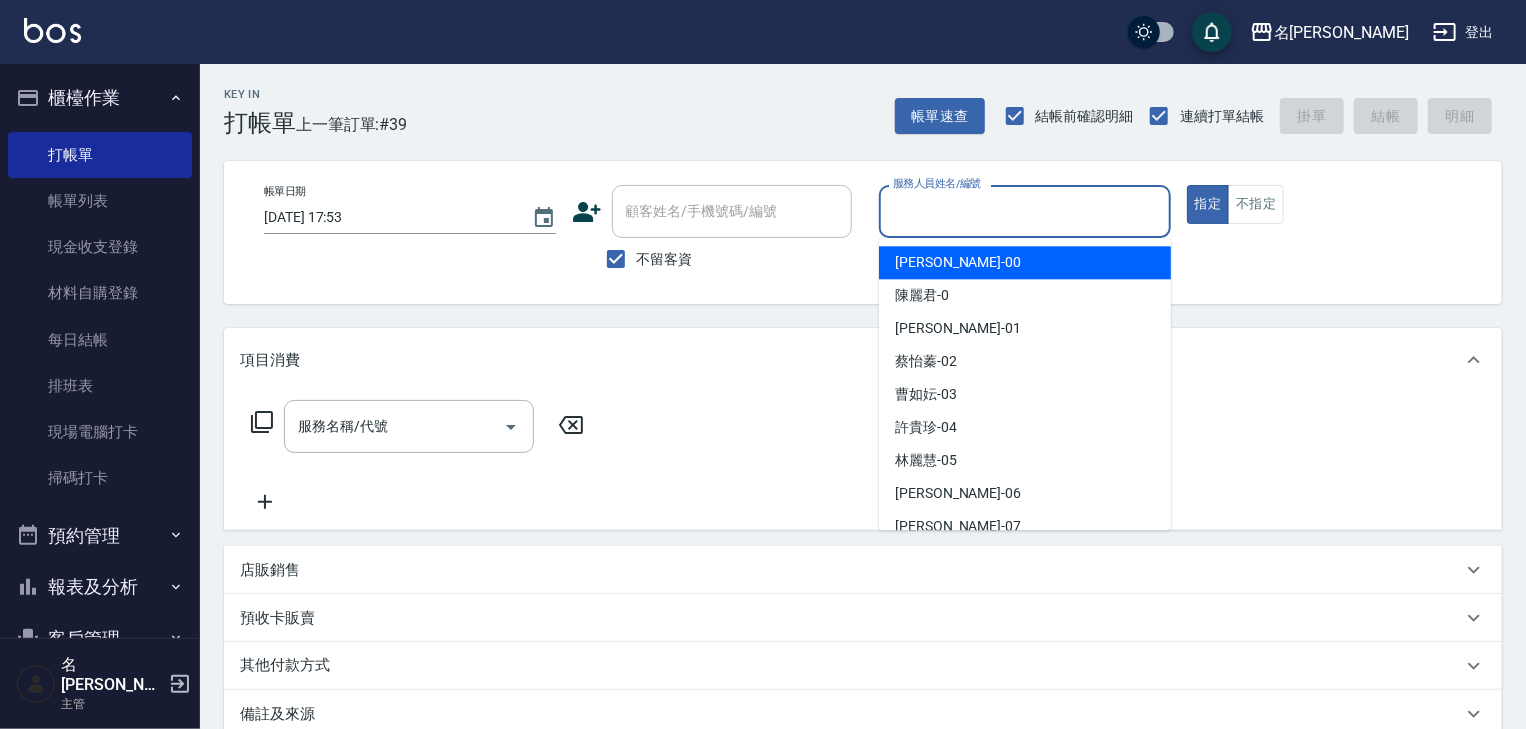 click on "服務人員姓名/編號" at bounding box center (1025, 211) 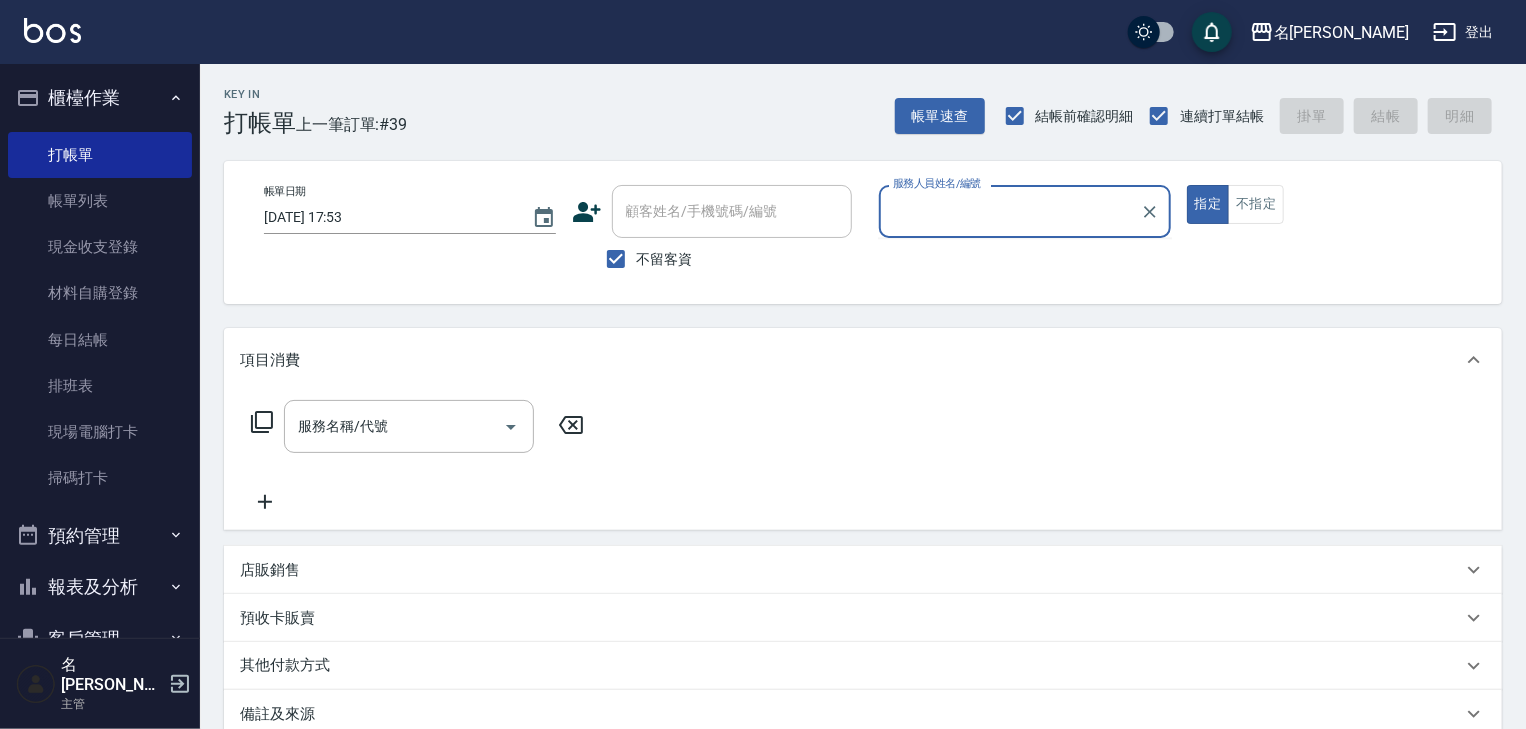 click on "服務人員姓名/編號" at bounding box center [1010, 211] 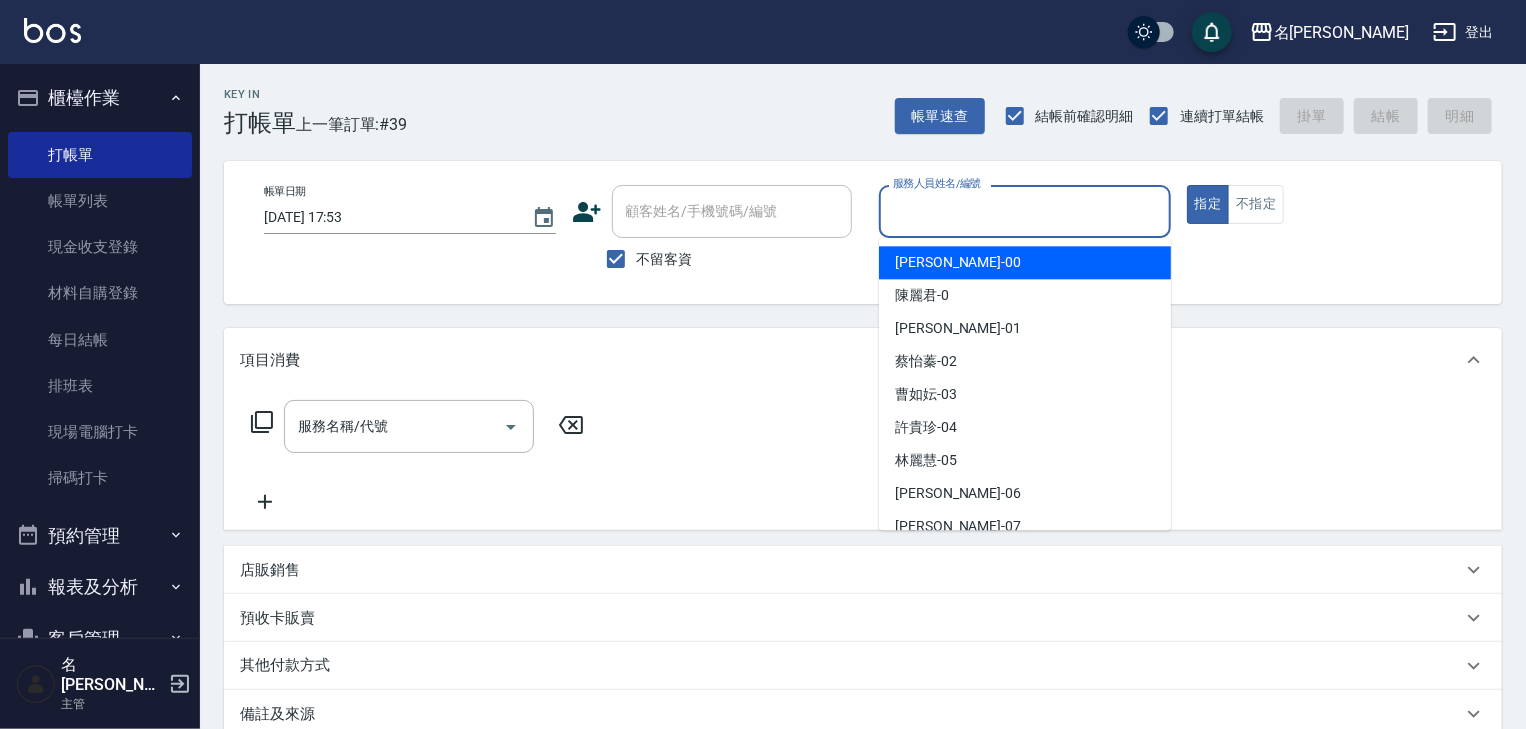 click on "服務人員姓名/編號" at bounding box center [1025, 211] 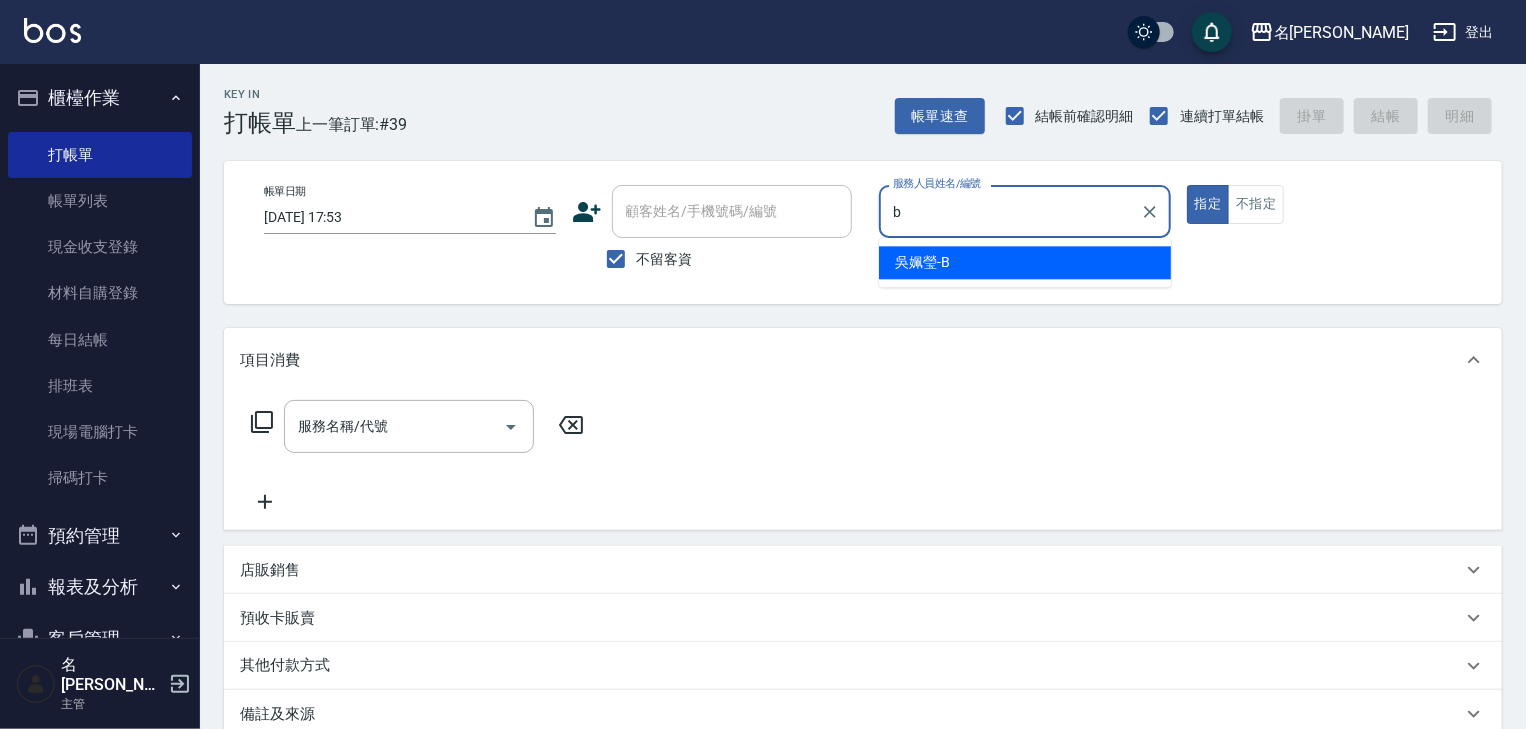 click on "[PERSON_NAME]" at bounding box center (922, 262) 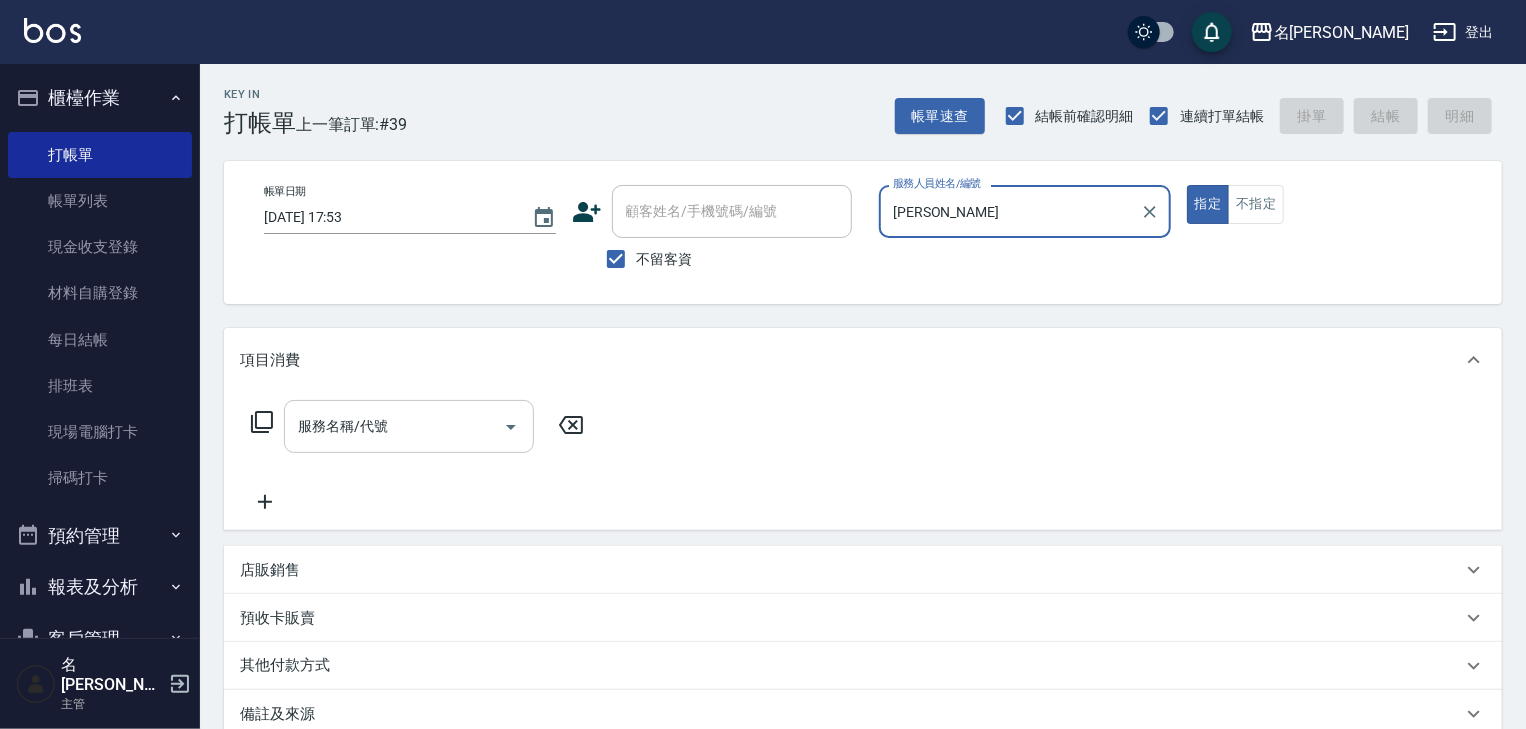 type on "[PERSON_NAME]" 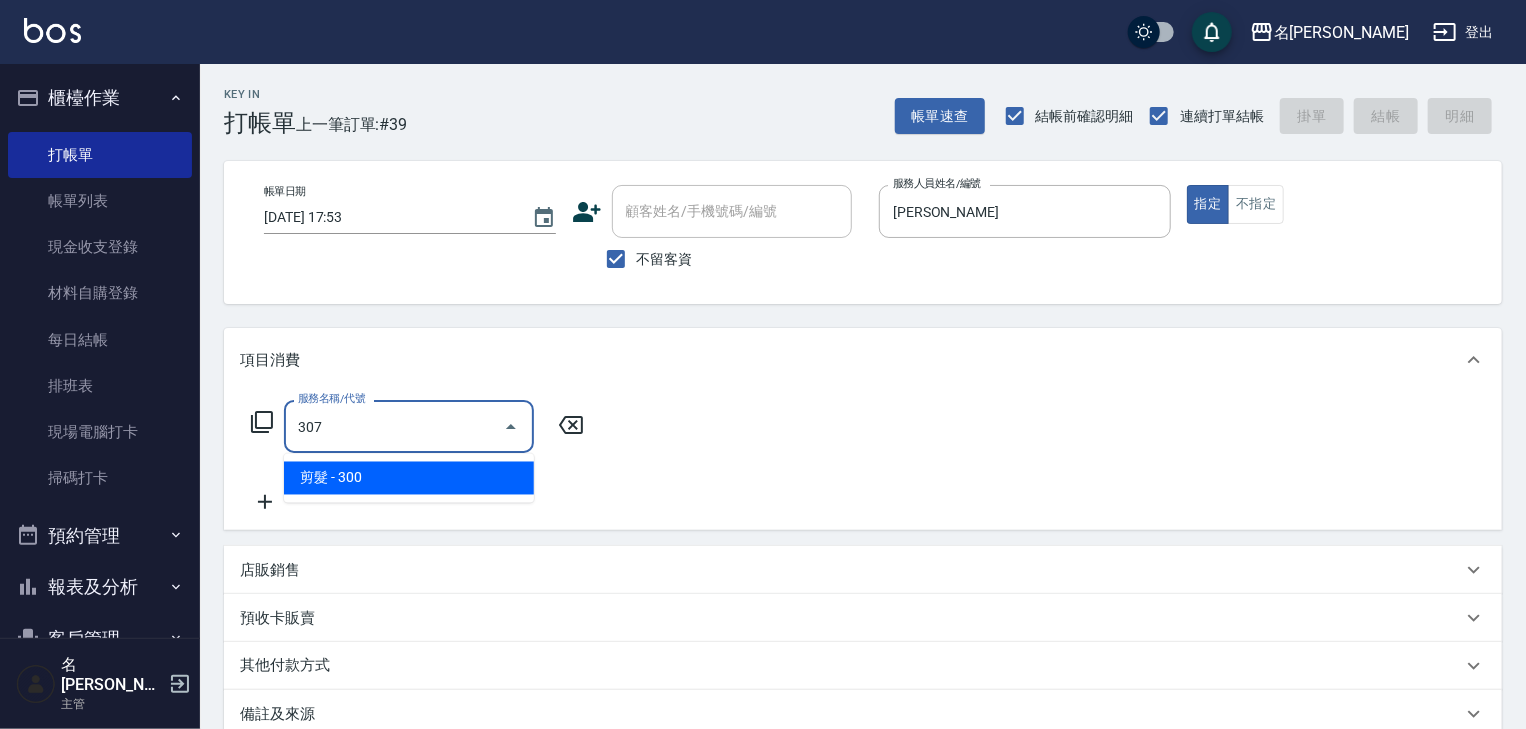 click on "剪髮 - 300" at bounding box center [409, 478] 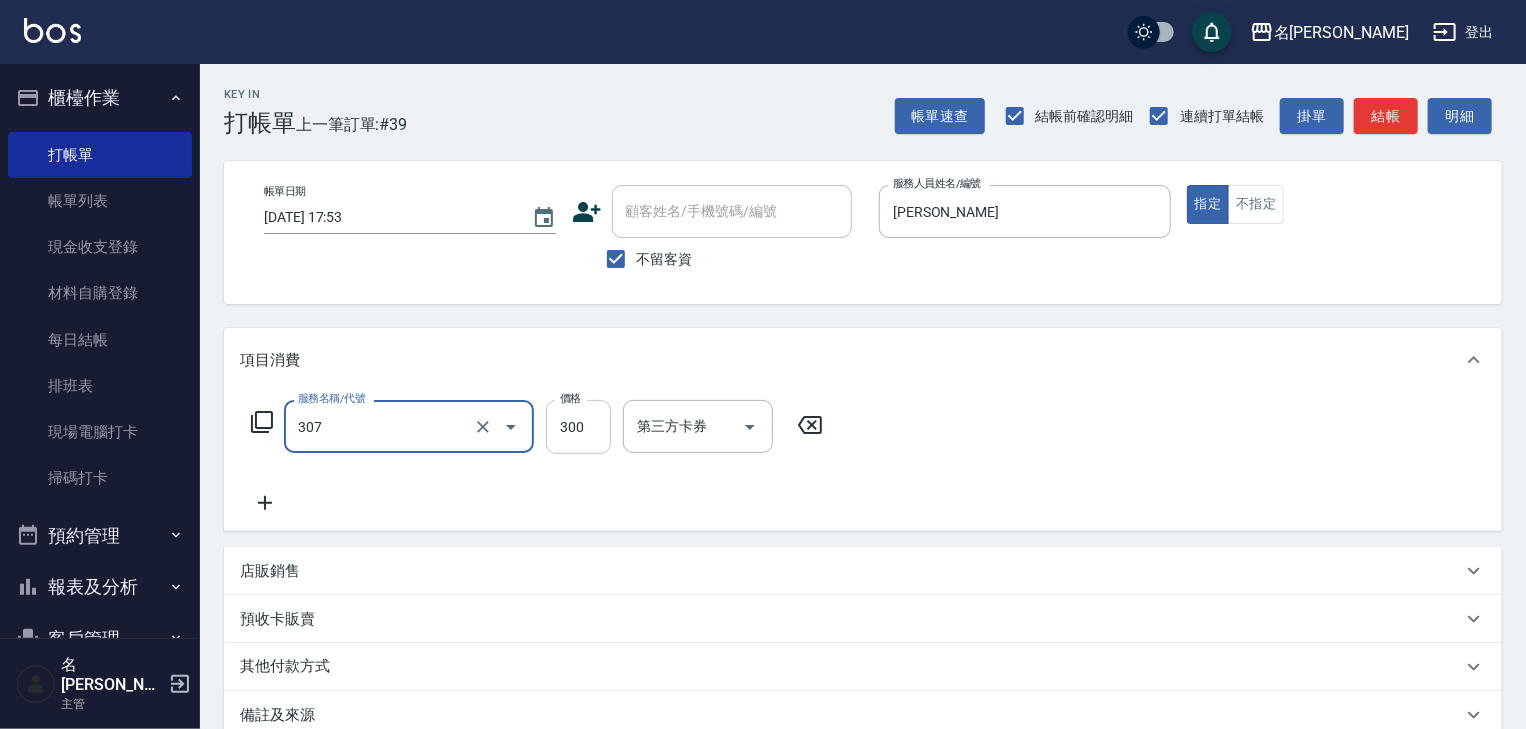 type on "剪髮(307)" 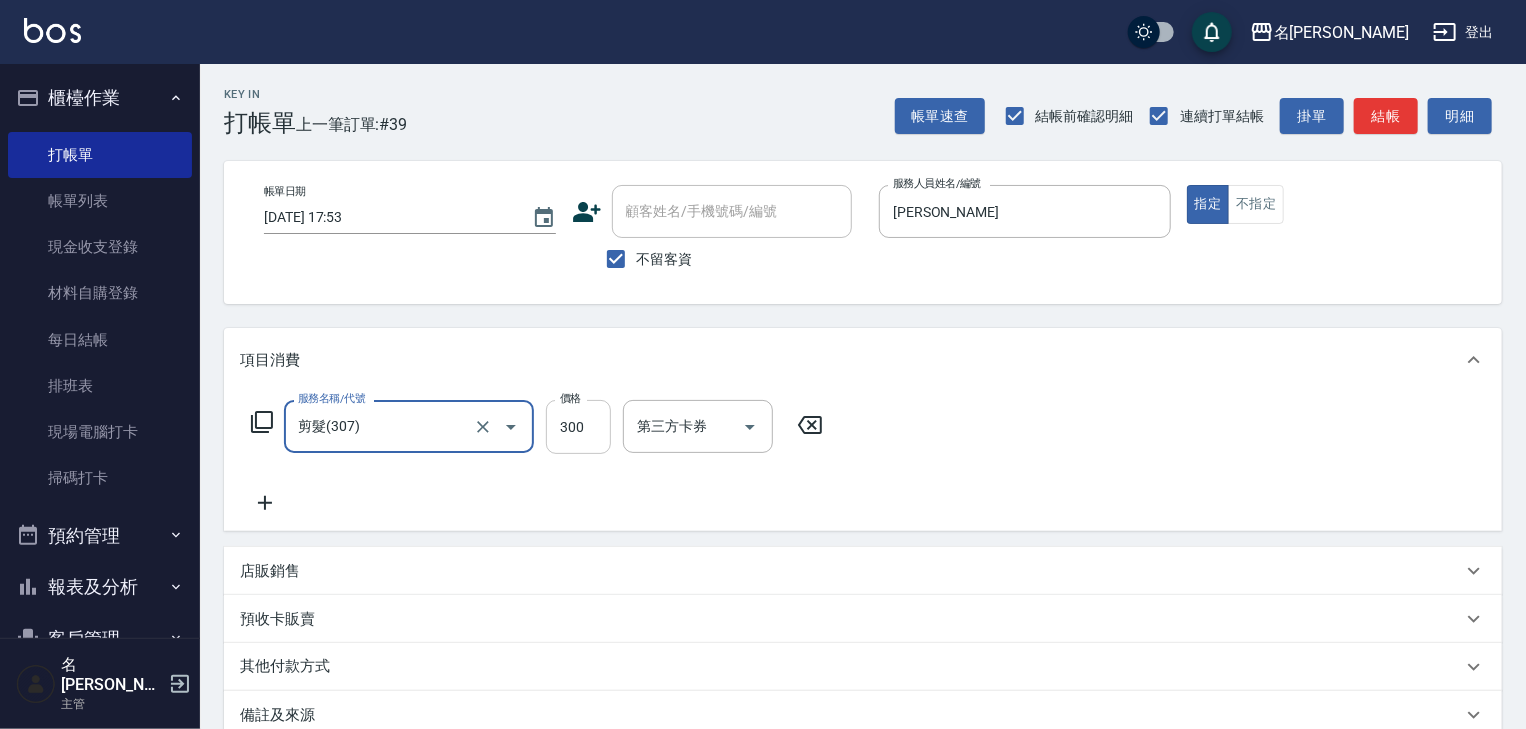 click on "300" at bounding box center [578, 427] 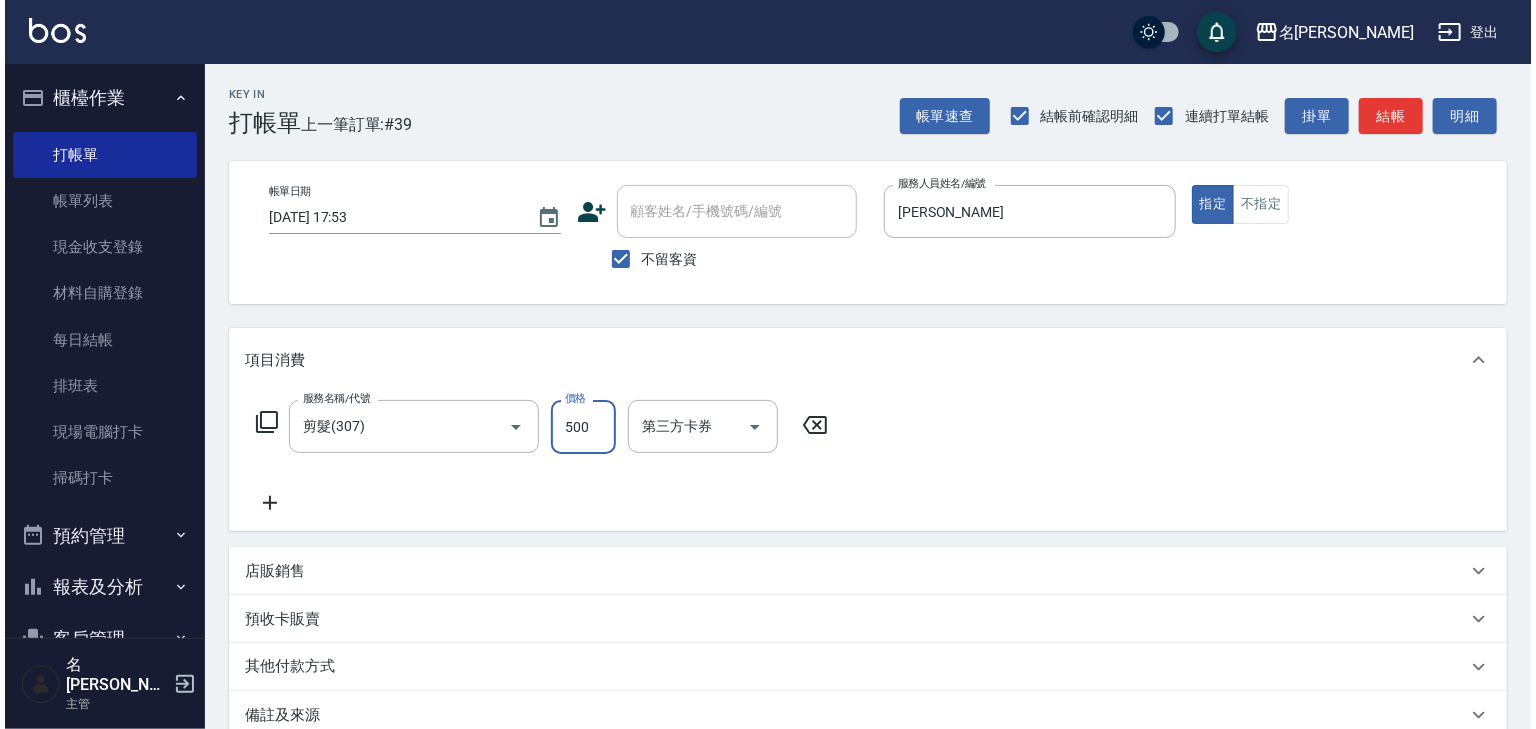 scroll, scrollTop: 234, scrollLeft: 0, axis: vertical 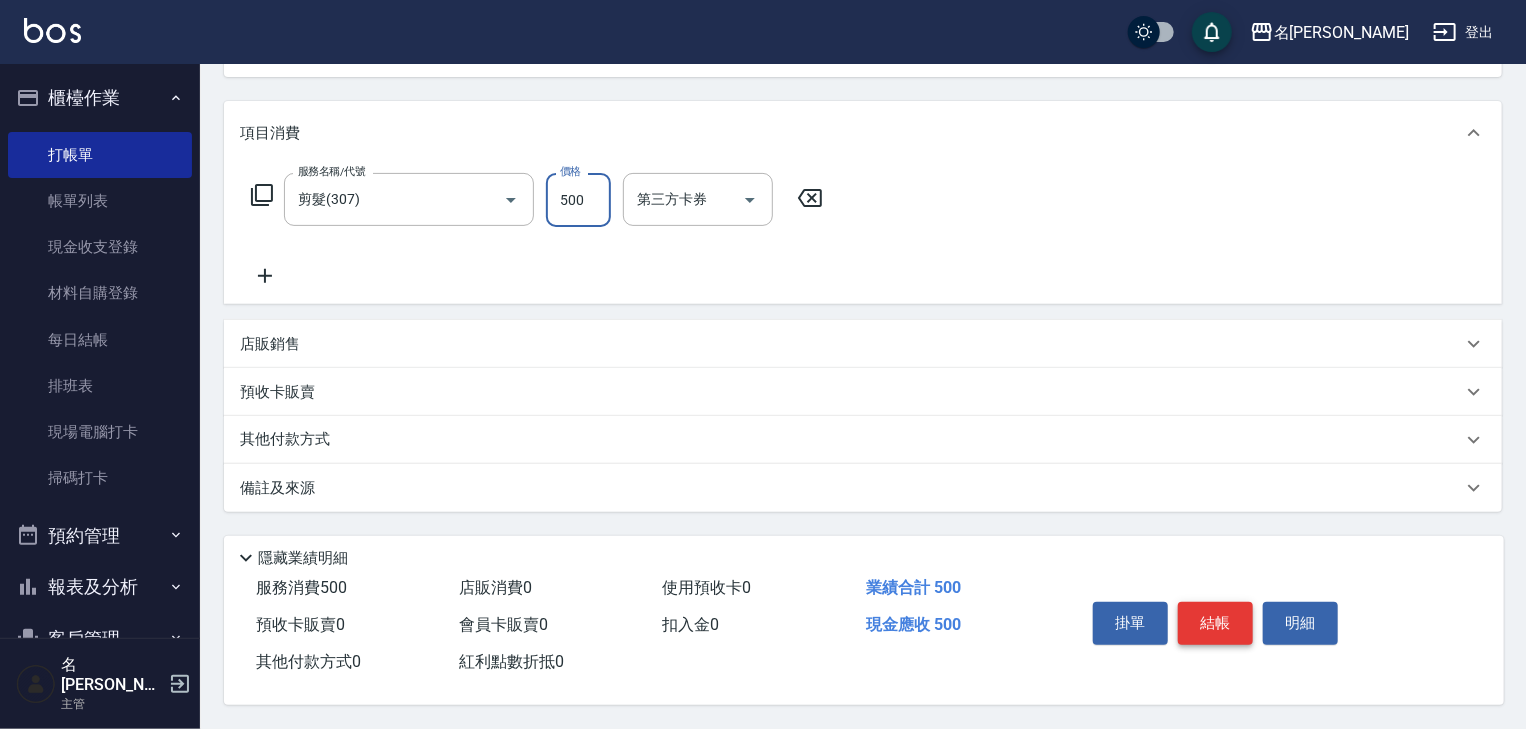 type on "500" 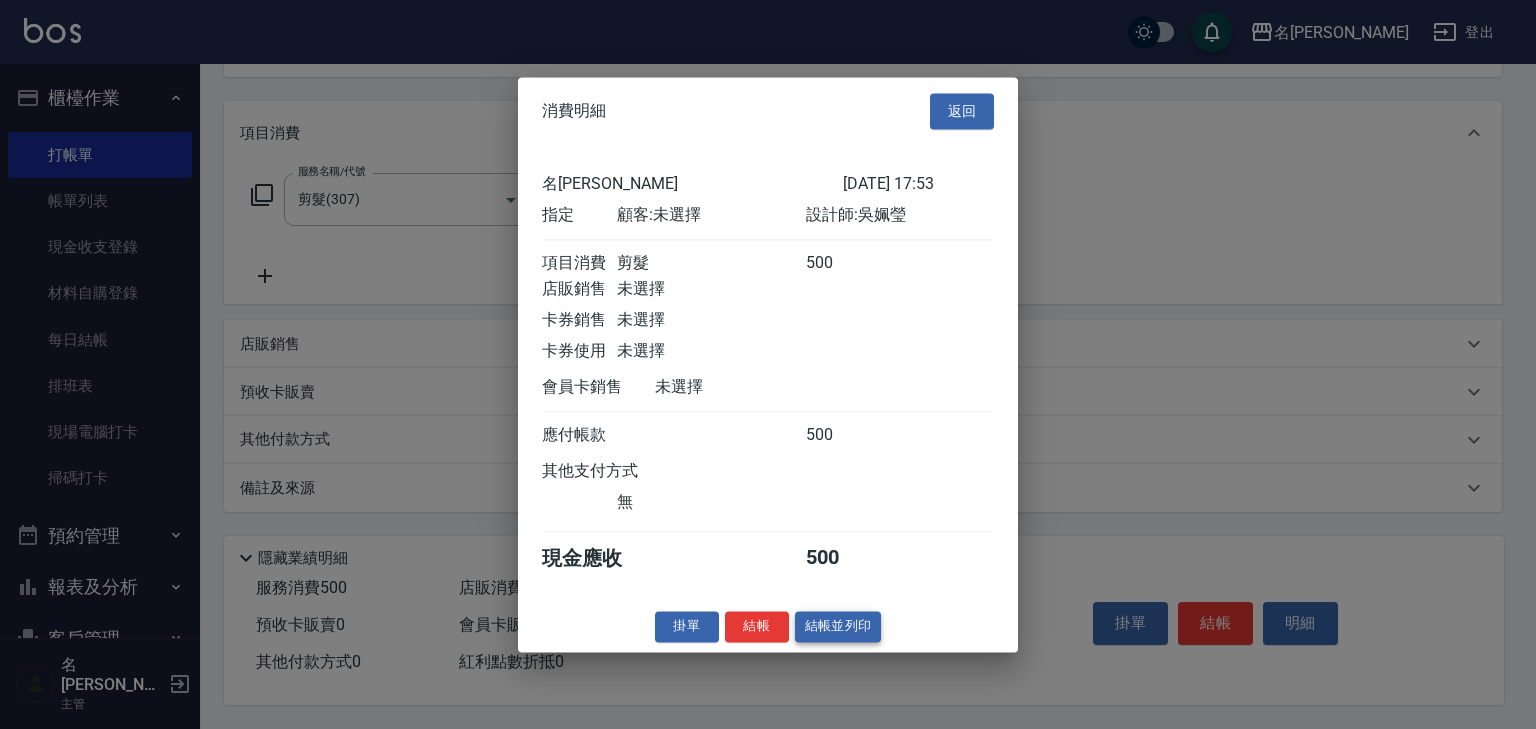 click on "結帳並列印" at bounding box center (838, 626) 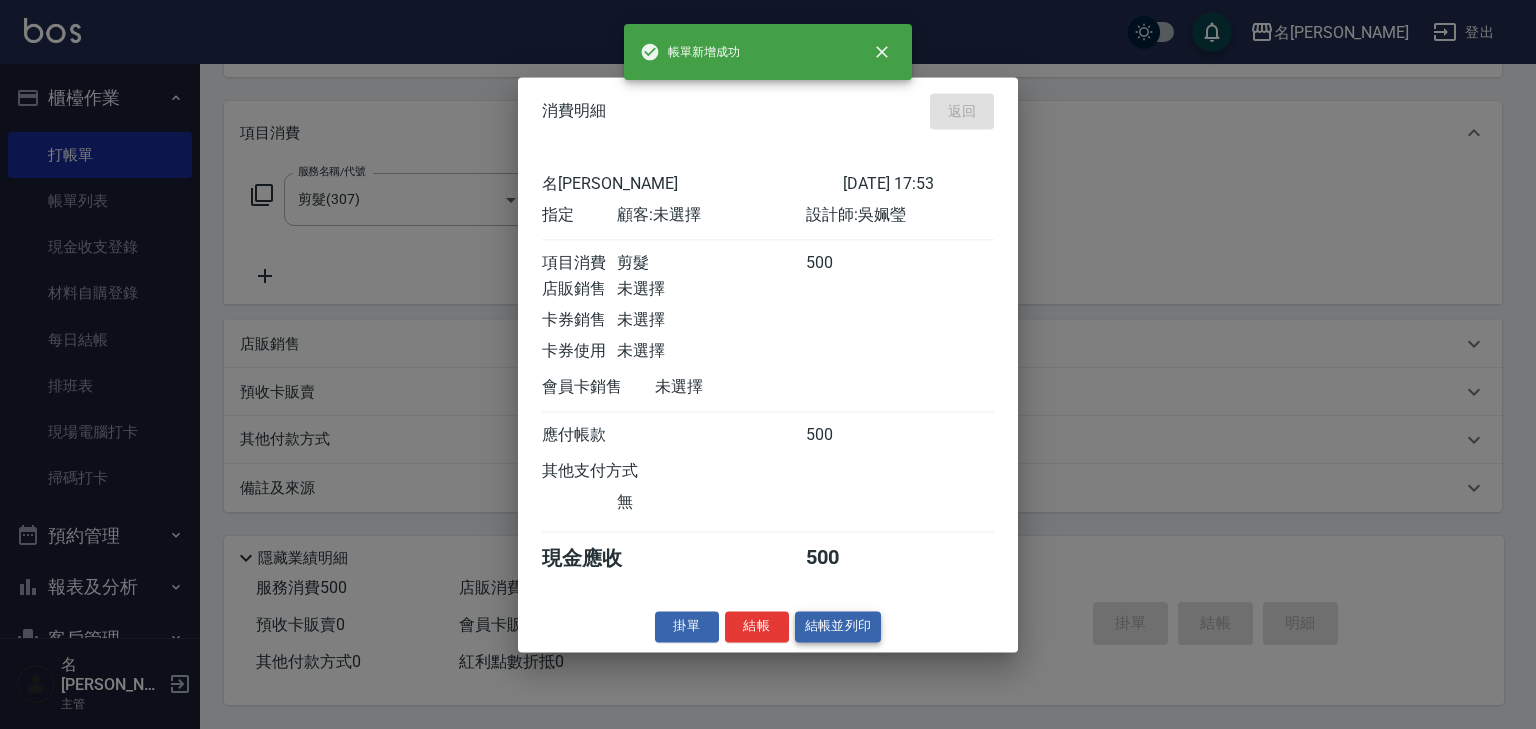 type on "[DATE] 17:55" 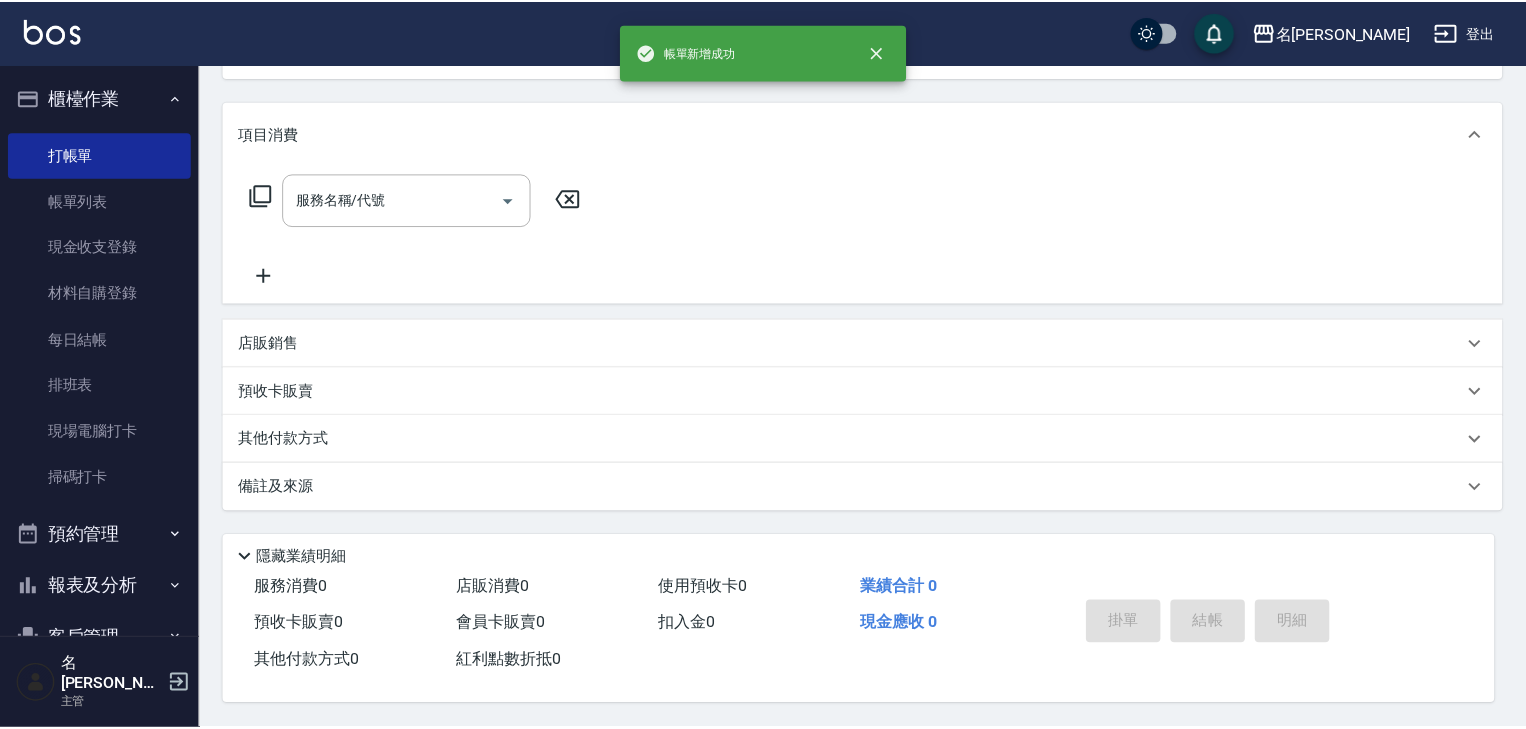 scroll, scrollTop: 0, scrollLeft: 0, axis: both 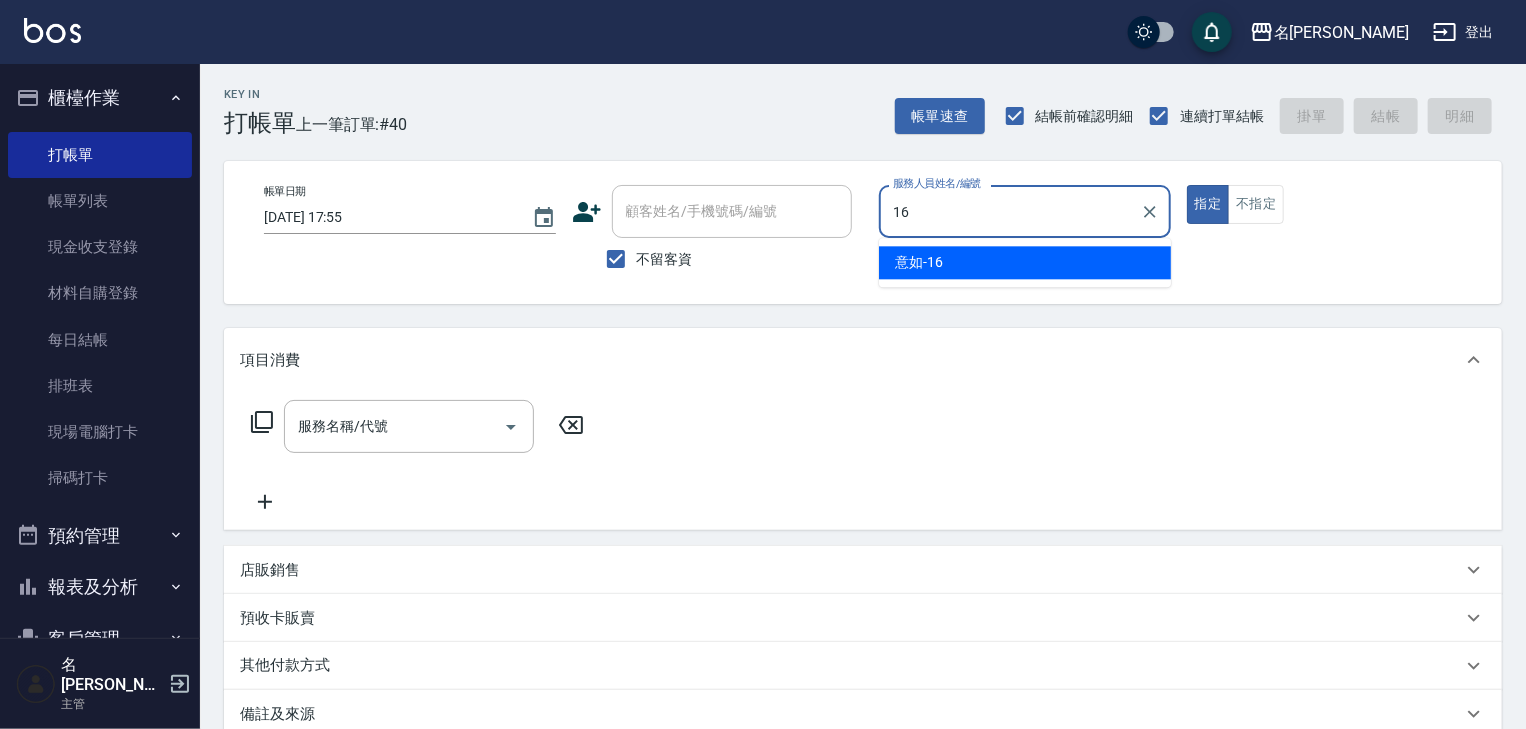 type on "意如-16" 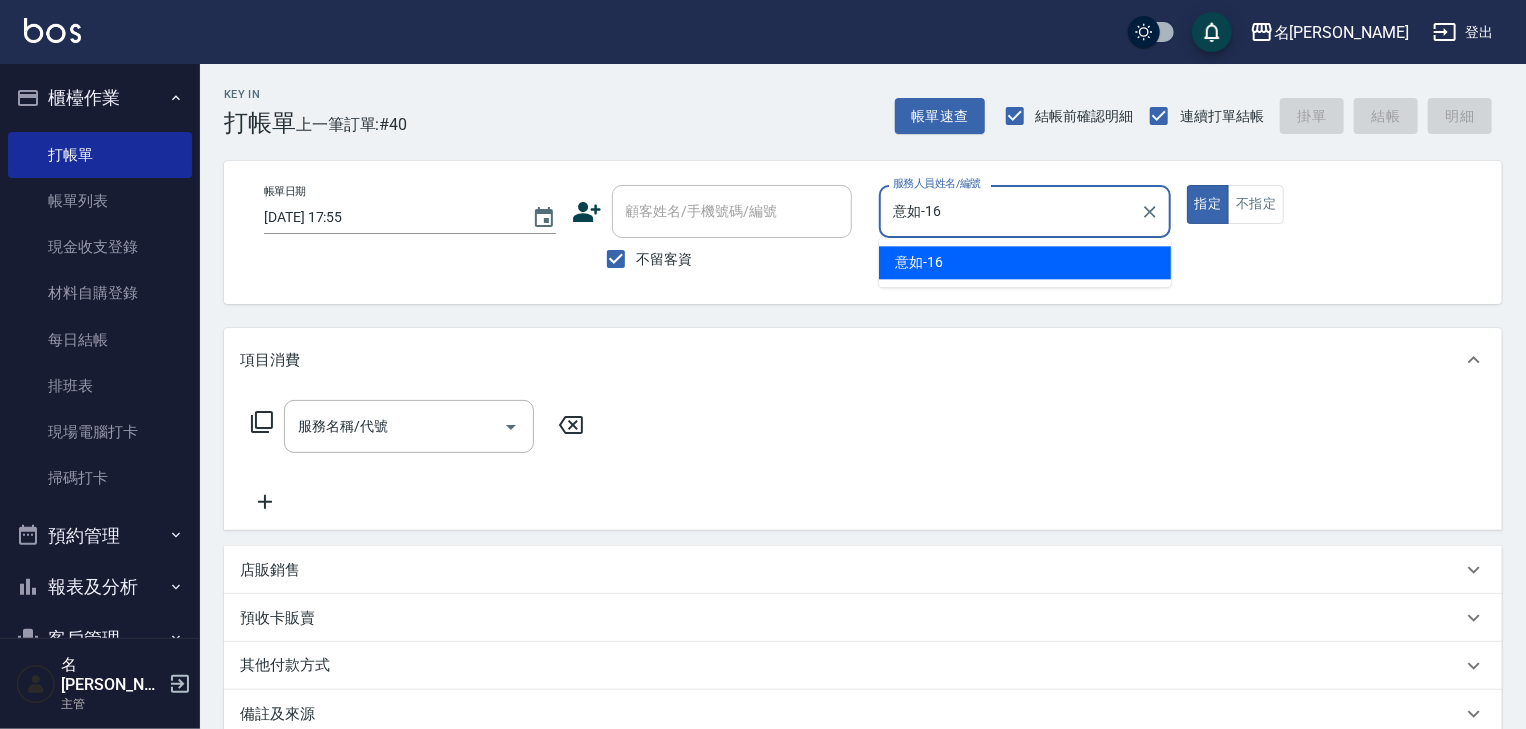 type on "true" 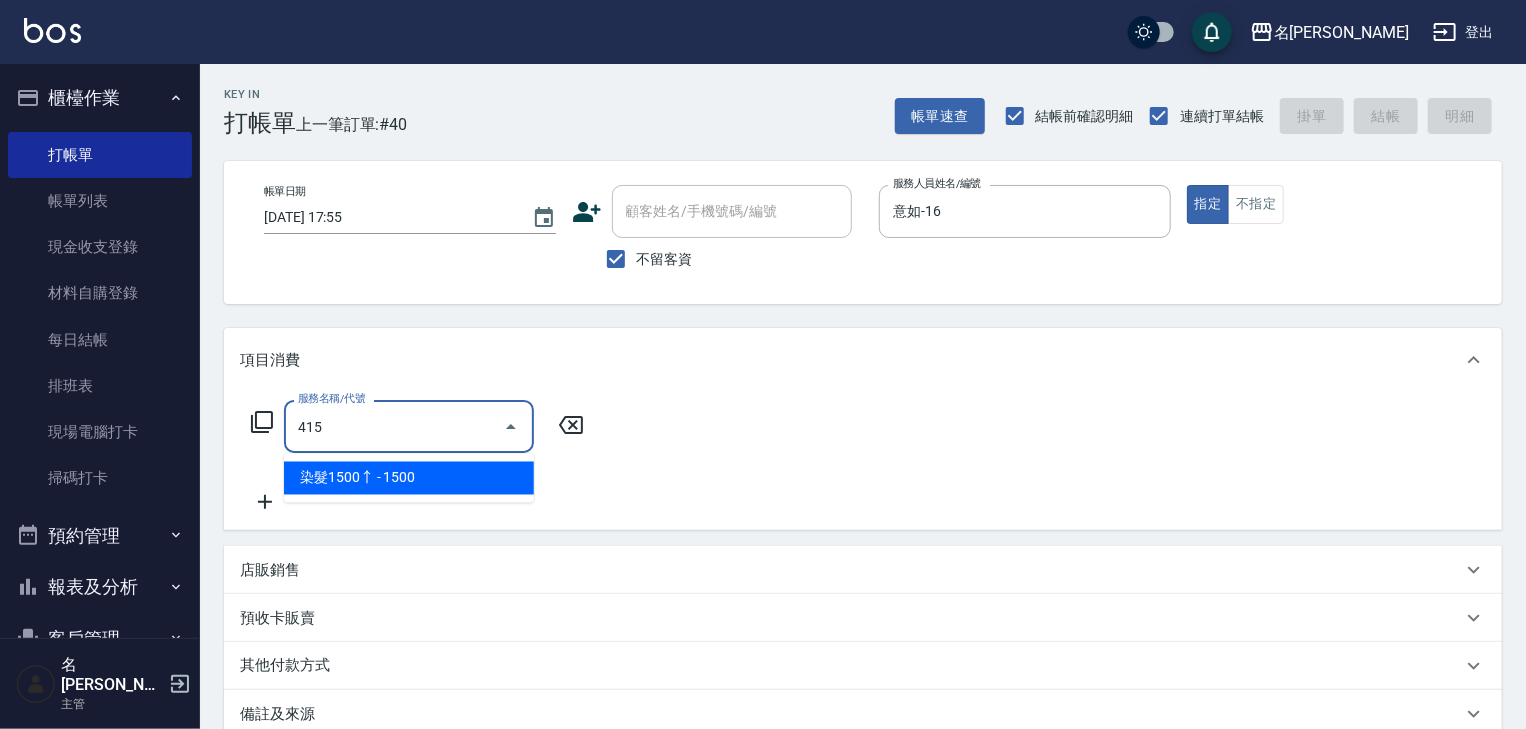 type on "染髮1500↑(415)" 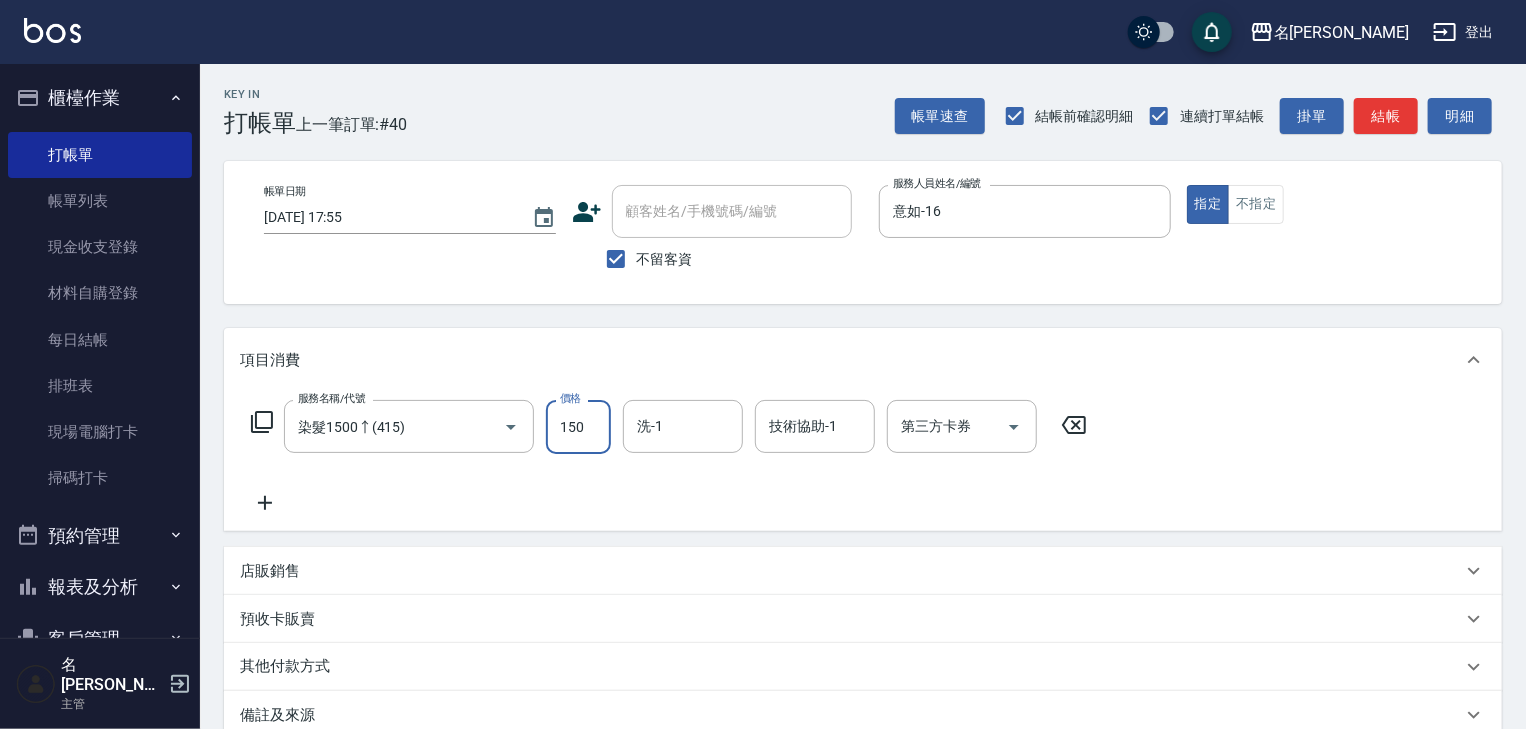 type on "1500" 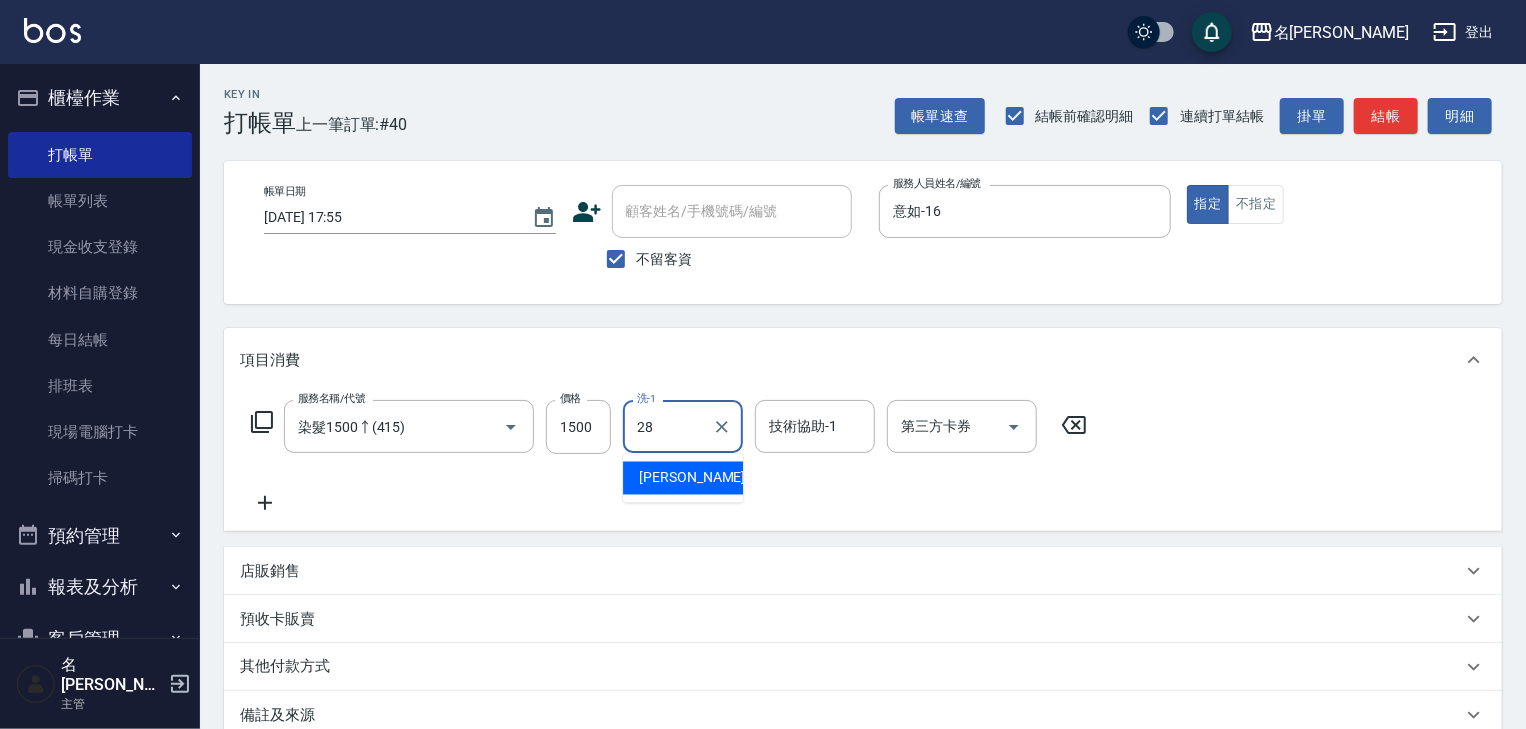 type on "[PERSON_NAME]-28" 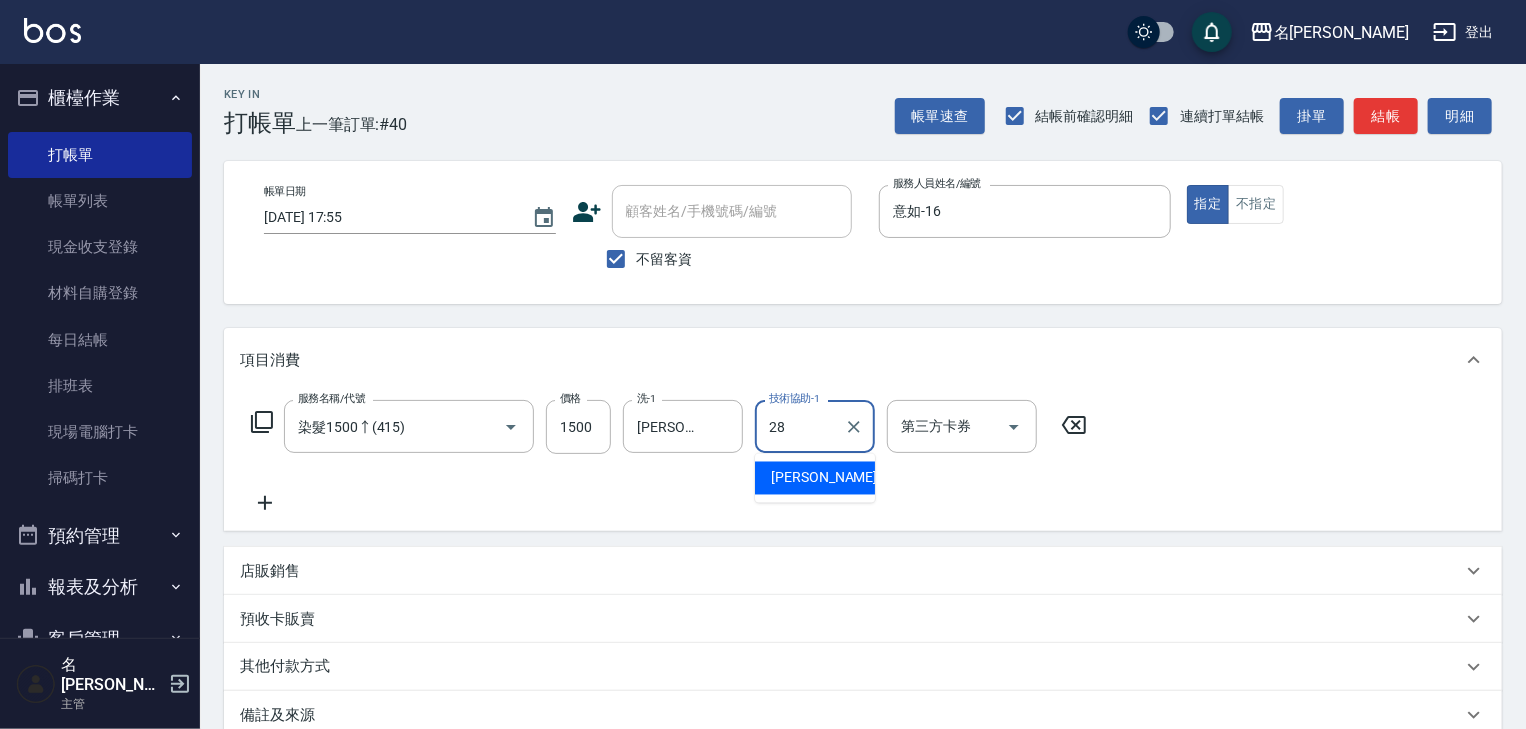 type on "[PERSON_NAME]-28" 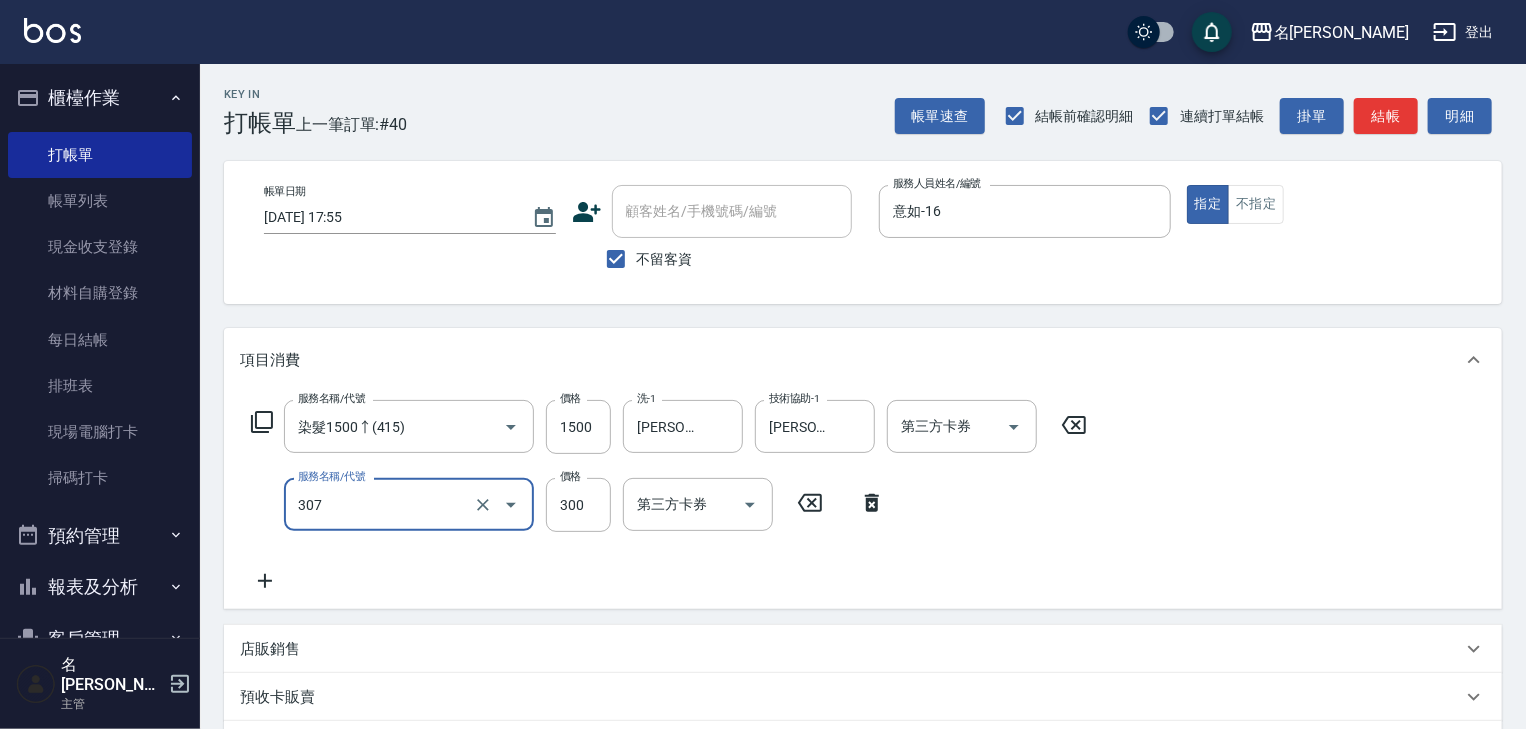 type on "剪髮(307)" 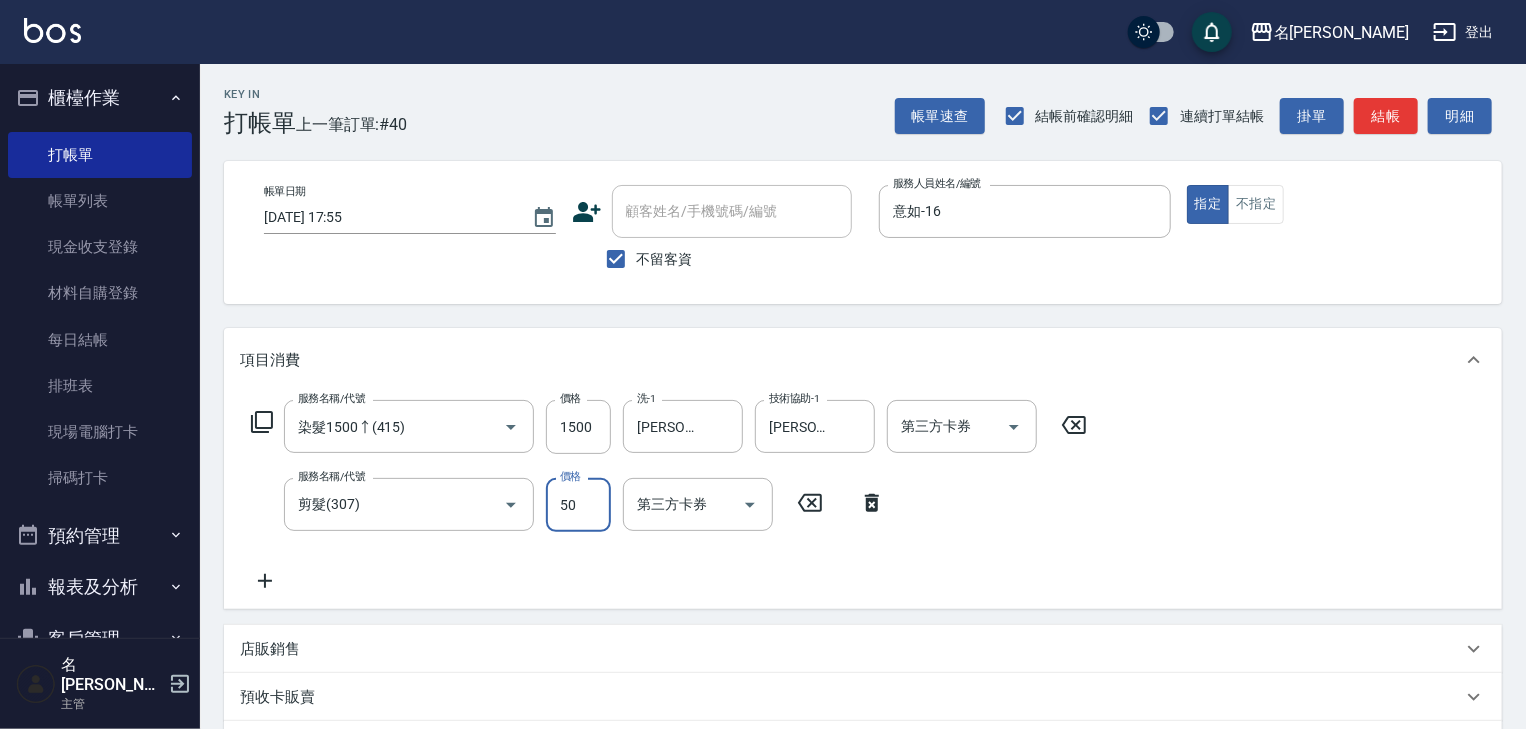 type on "500" 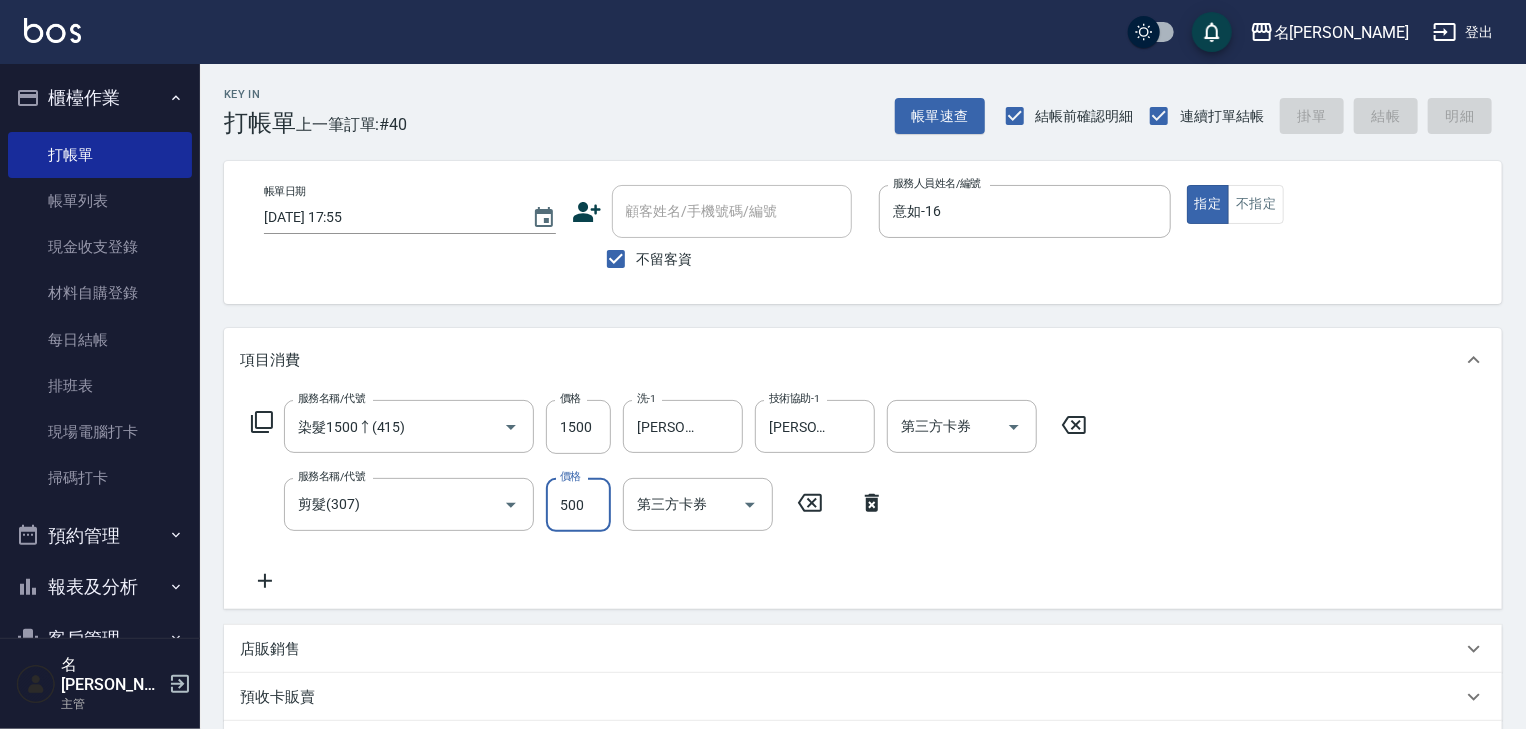 type on "[DATE] 18:05" 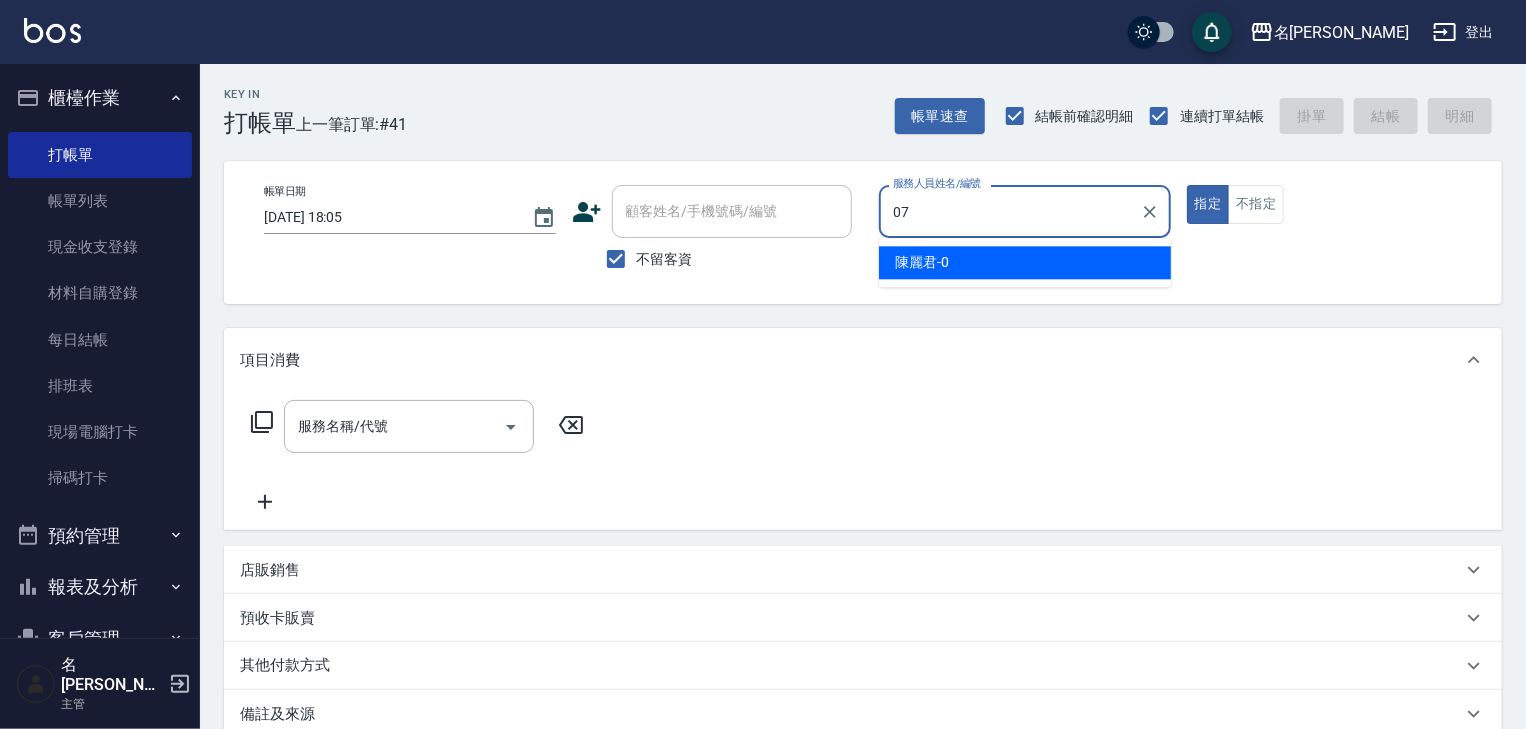 type on "[PERSON_NAME]-07" 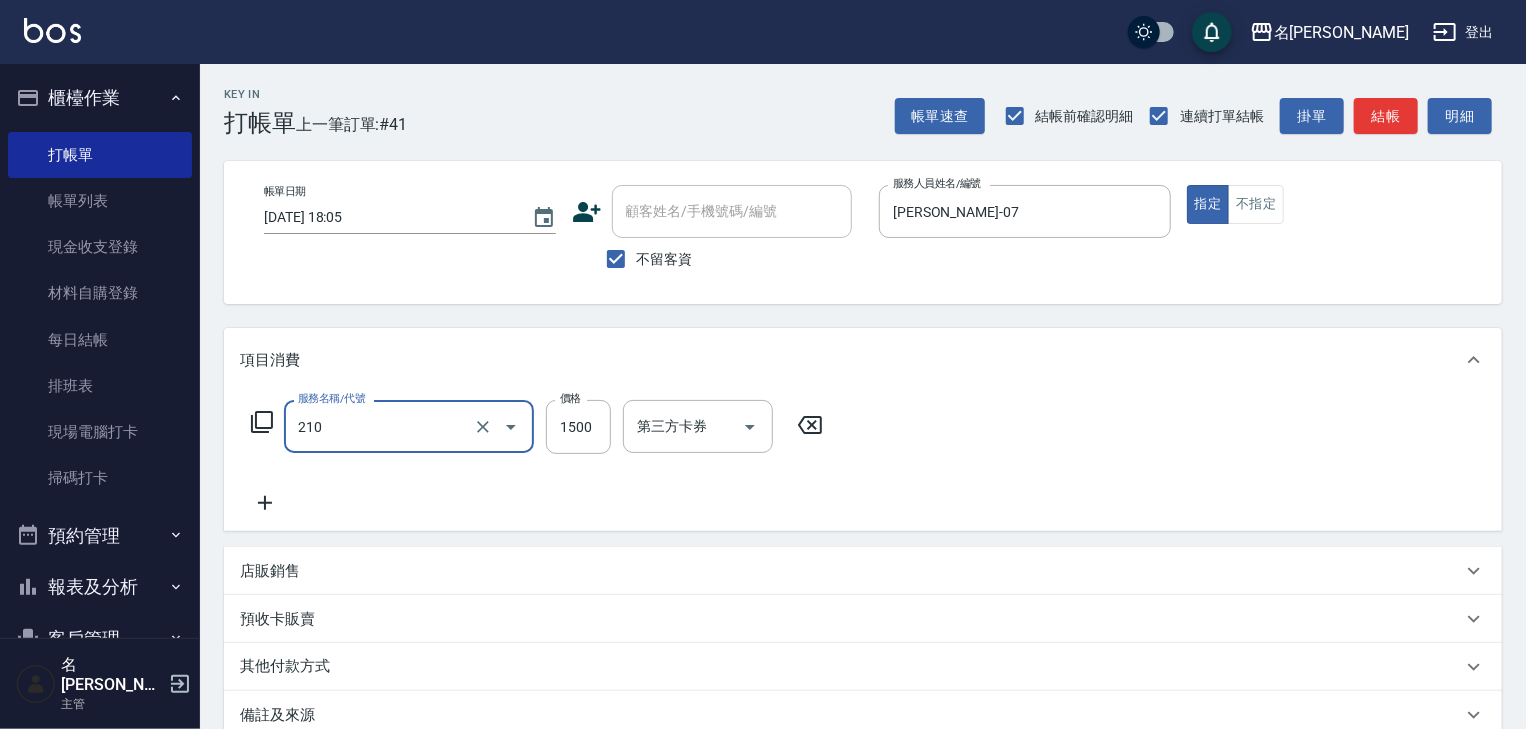 type on "離子燙(自備)(210)" 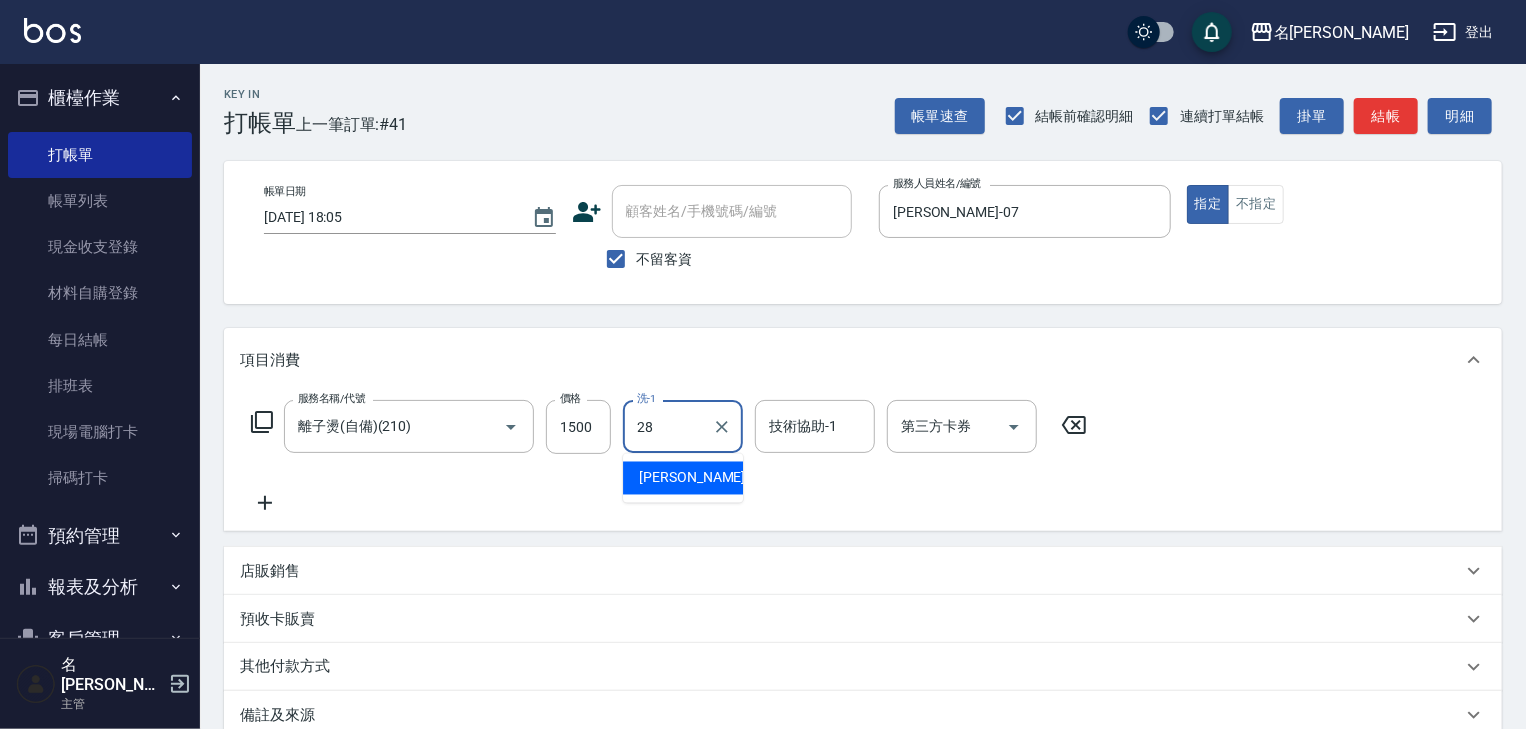 type on "[PERSON_NAME]-28" 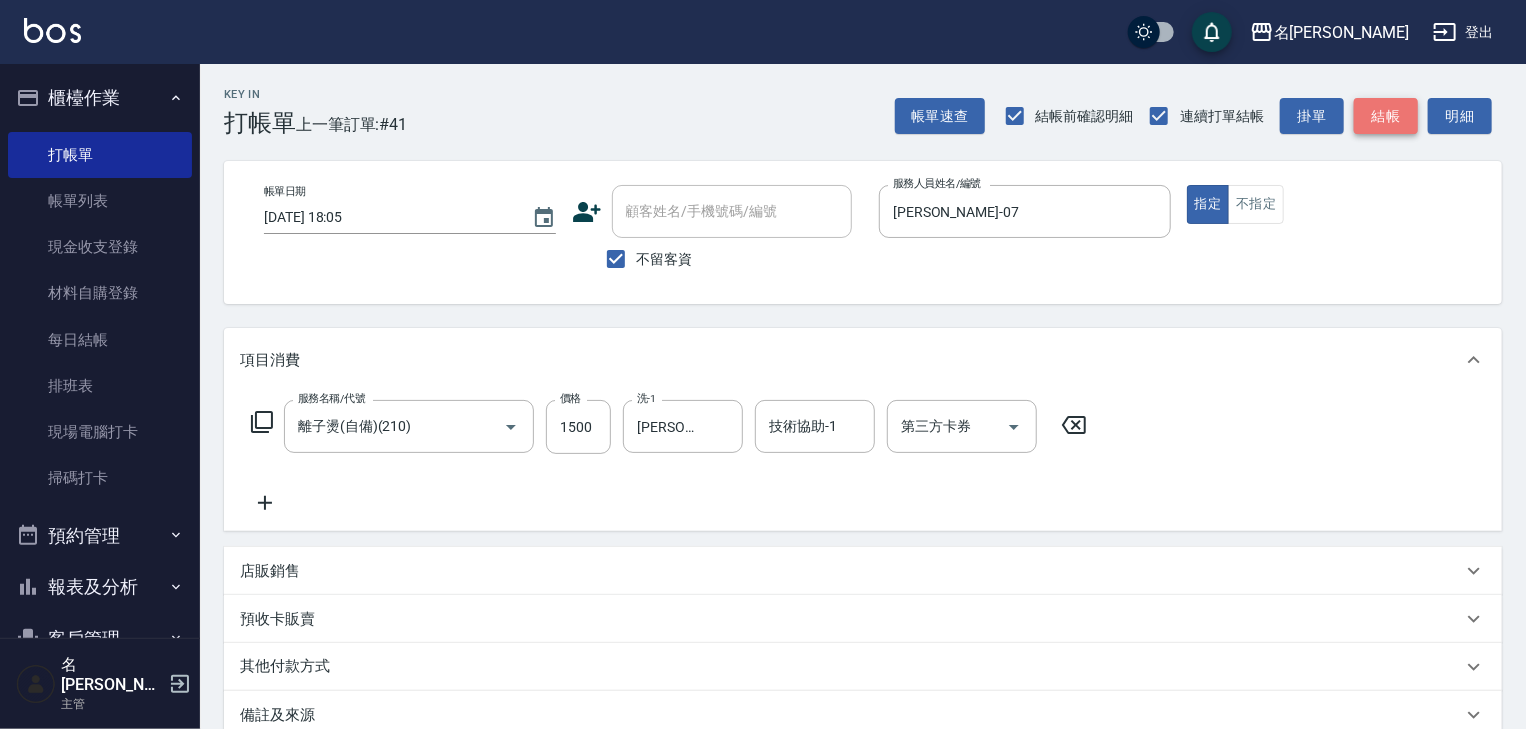 click on "結帳" at bounding box center [1386, 116] 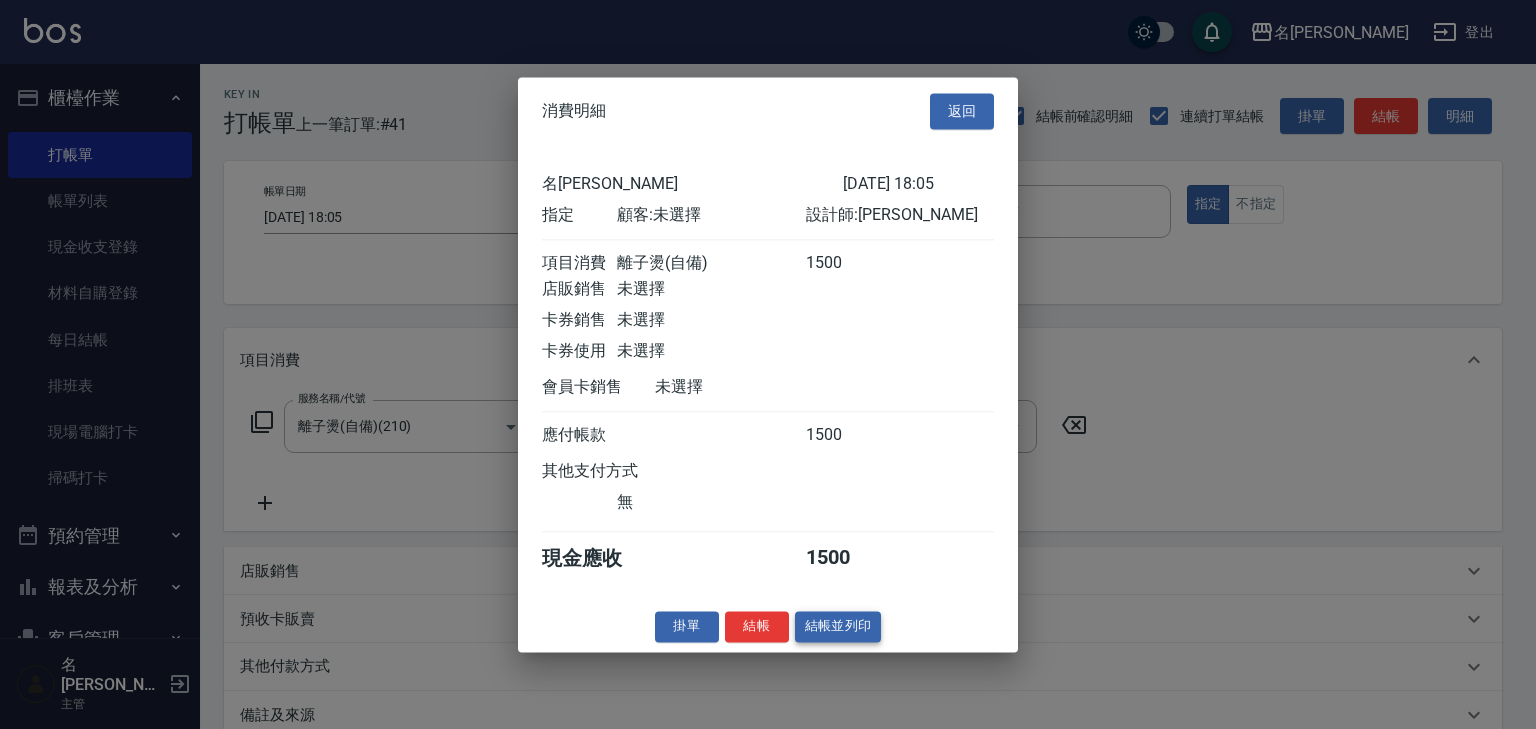 click on "結帳並列印" at bounding box center (838, 626) 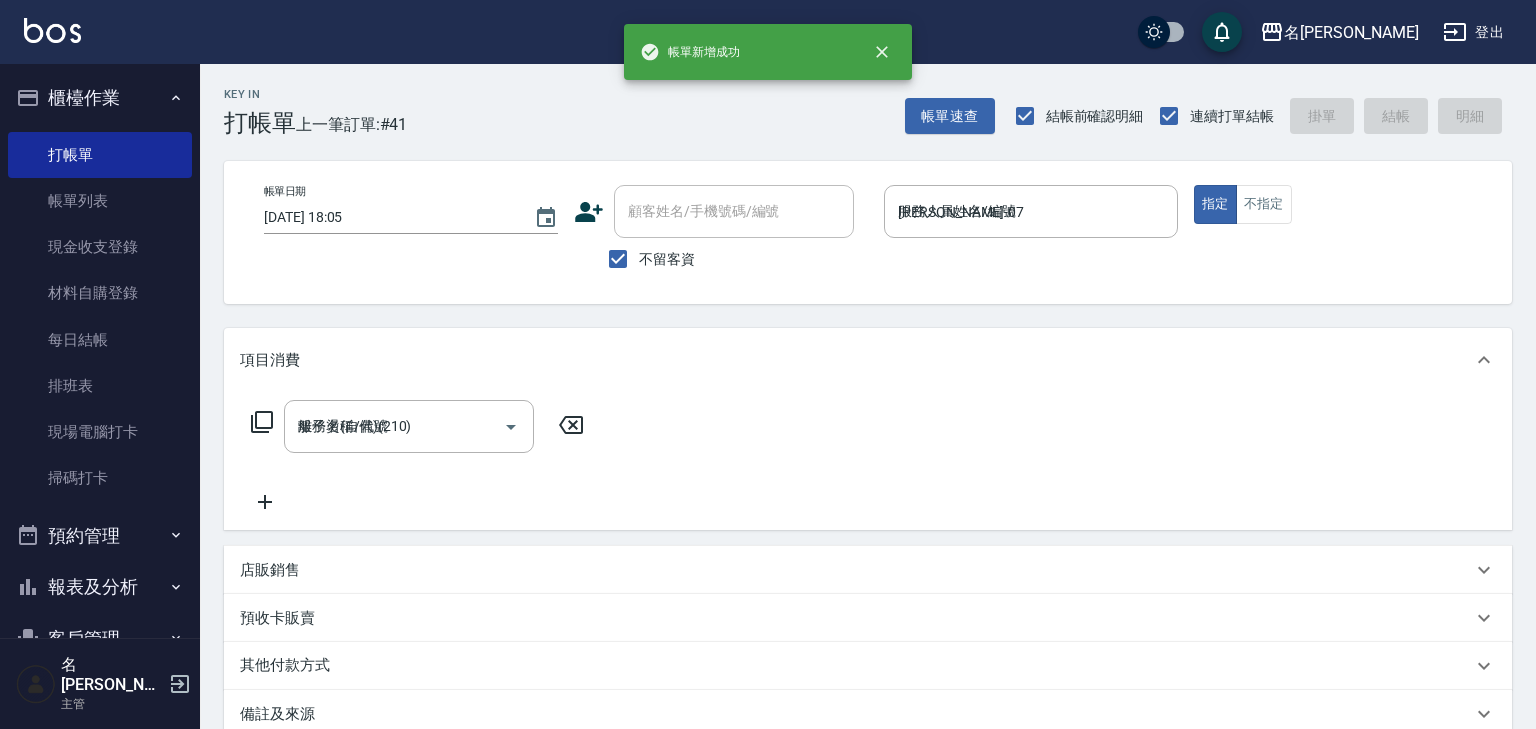 type on "[DATE] 18:09" 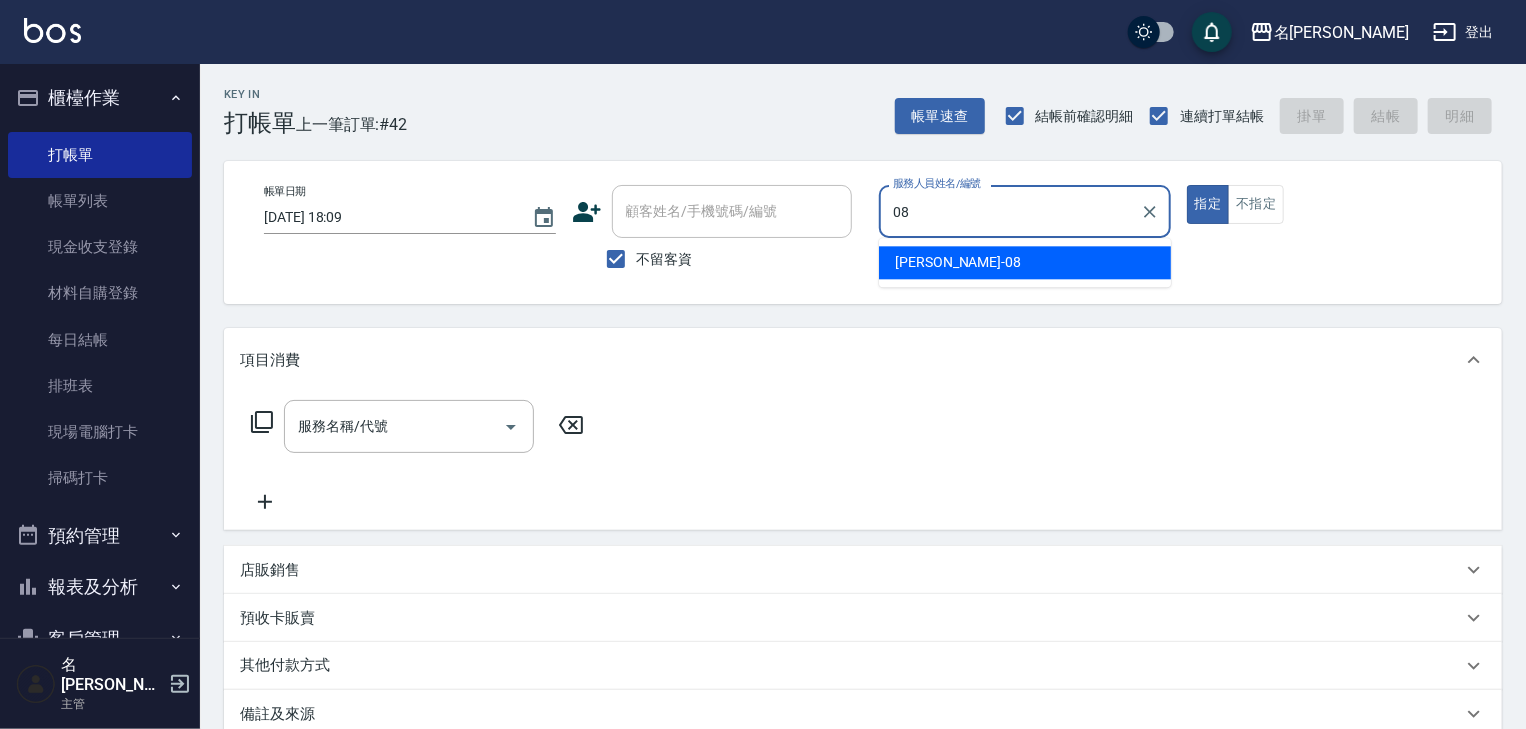type on "[PERSON_NAME]-08" 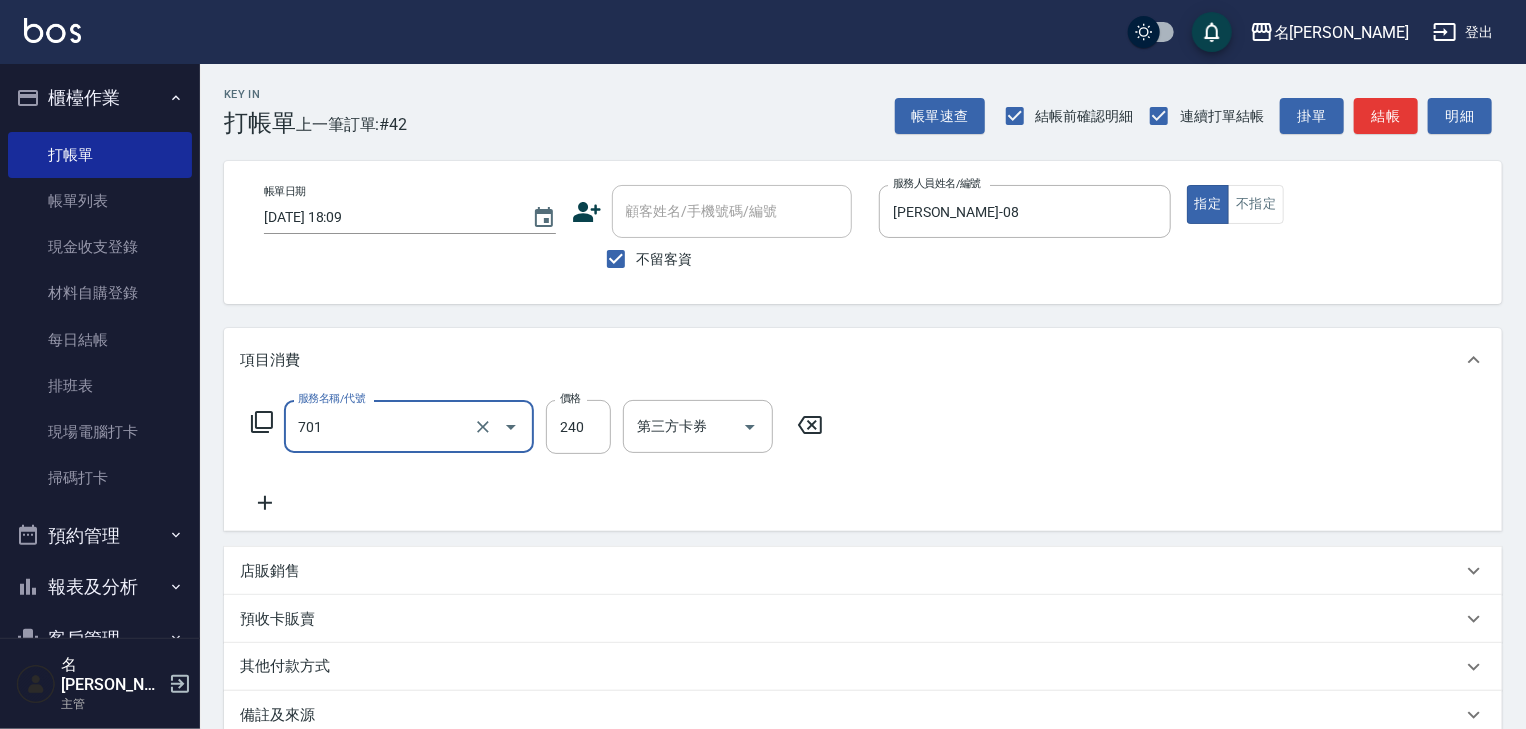 type on "梳髮(701)" 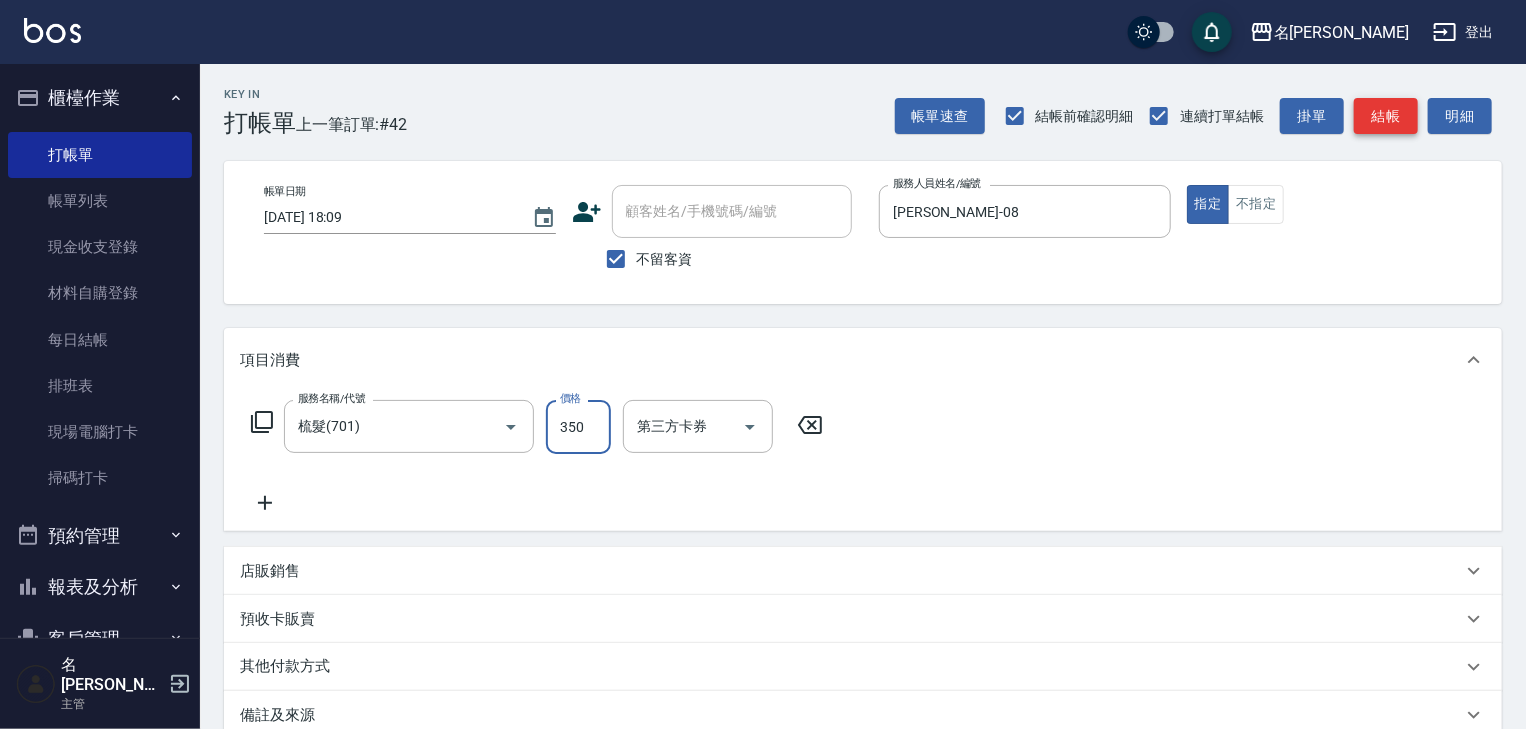 type on "350" 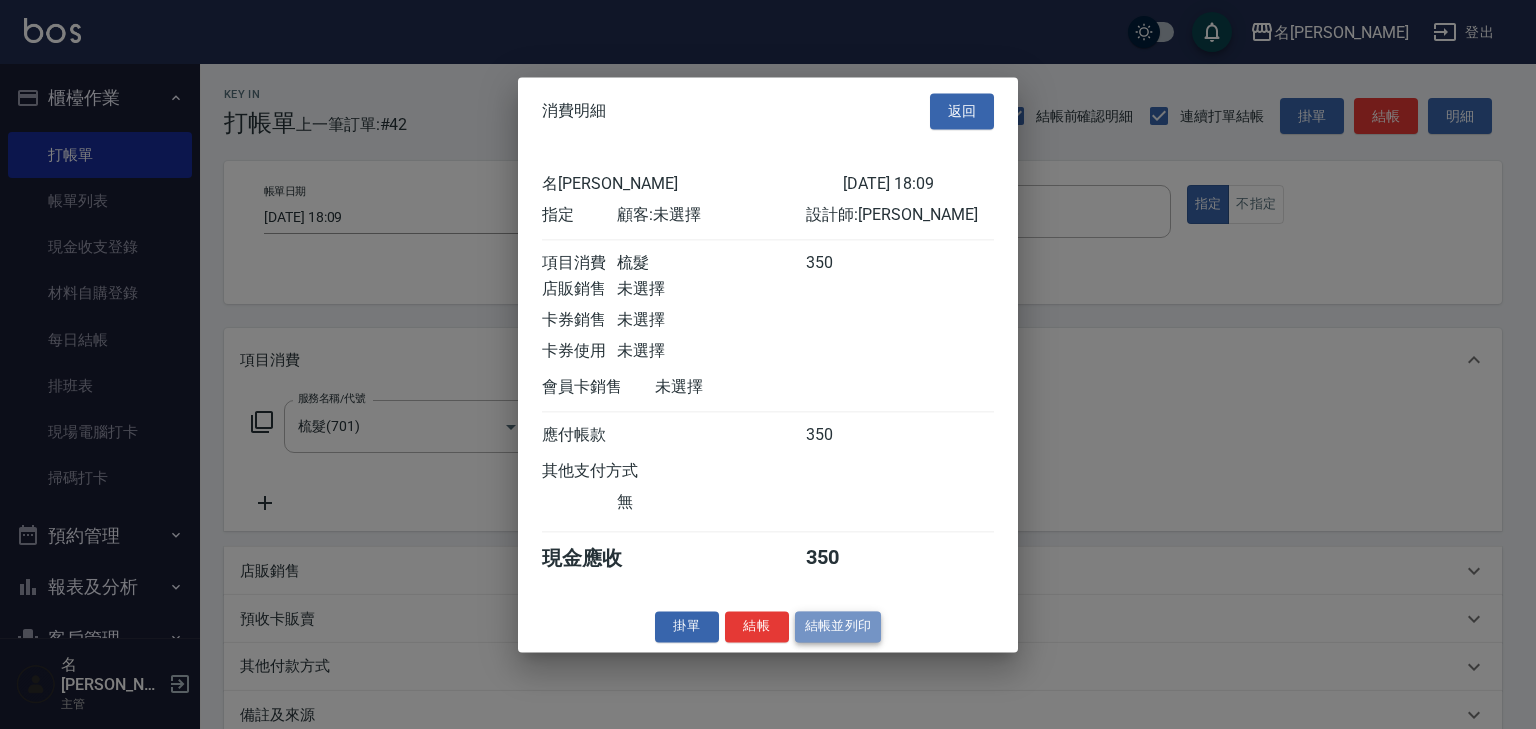 click on "結帳並列印" at bounding box center (838, 626) 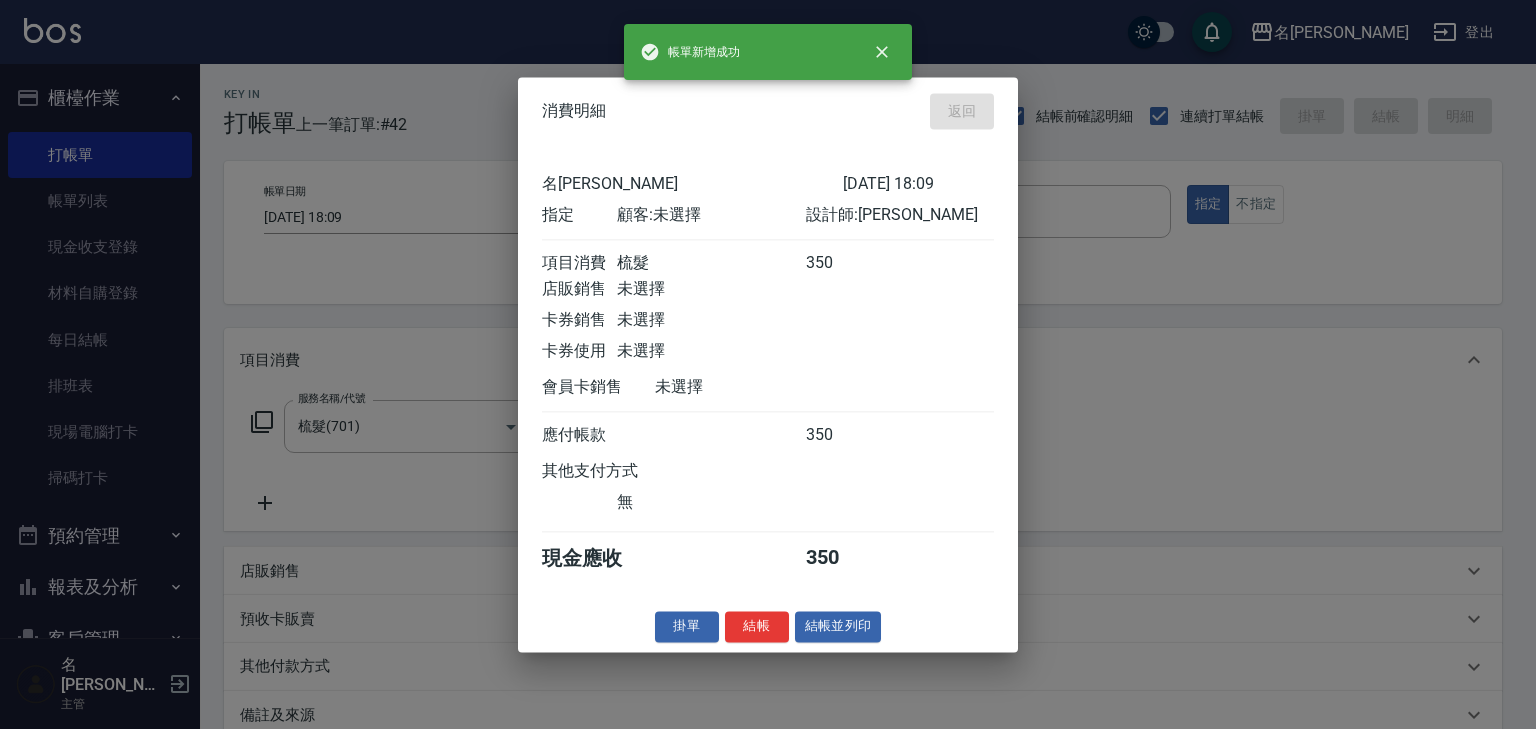 type on "[DATE] 18:20" 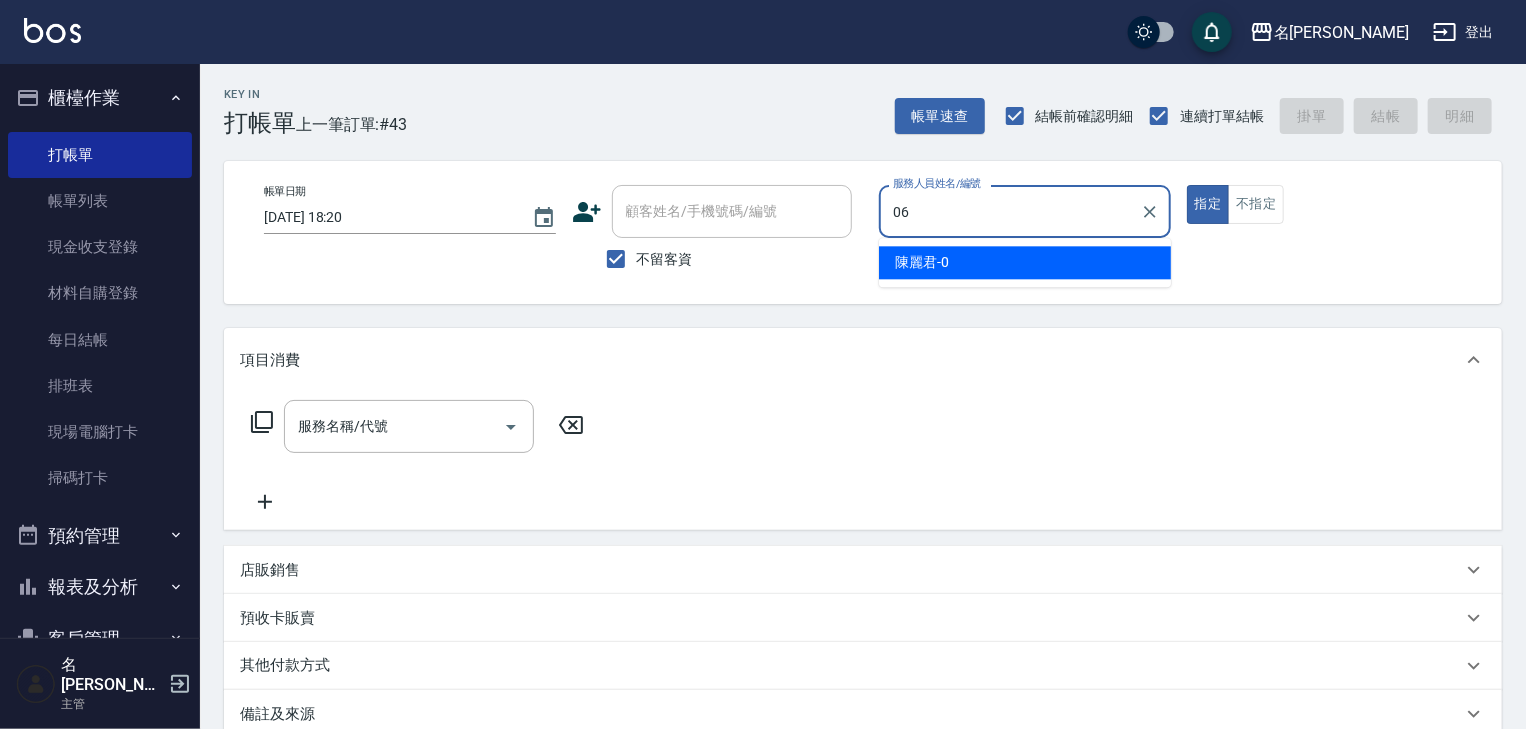 type on "[PERSON_NAME]-06" 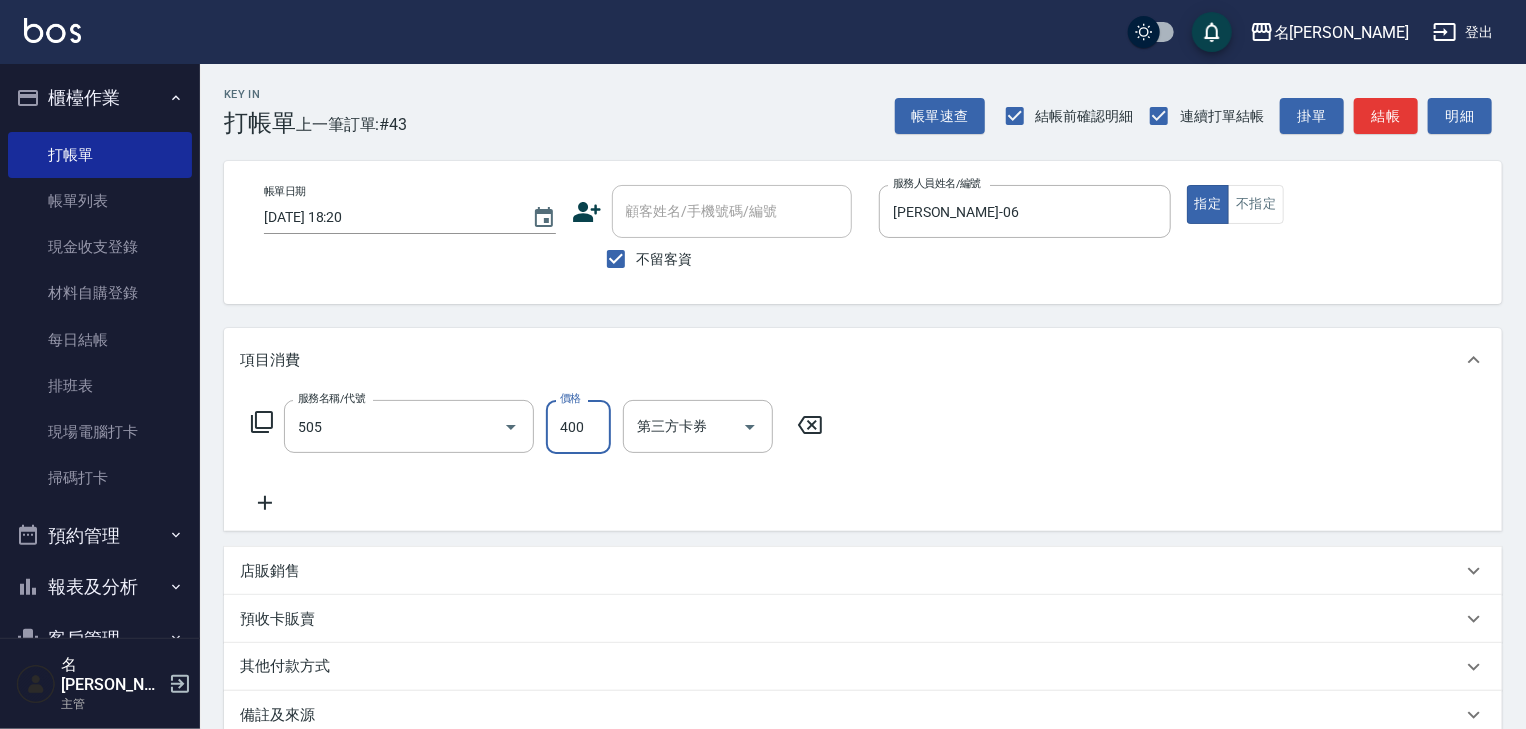 type on "洗髮(505)" 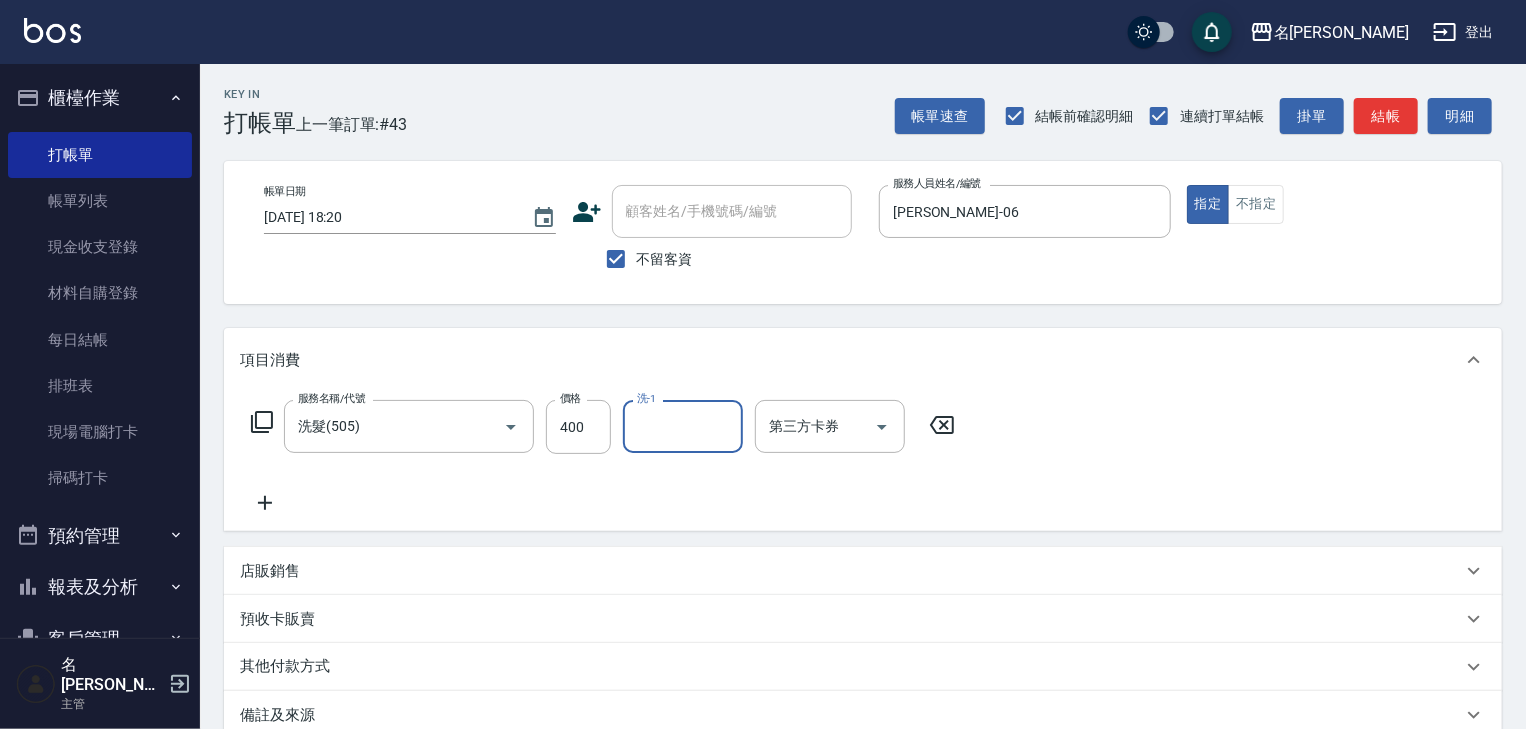 click on "店販銷售" at bounding box center [270, 571] 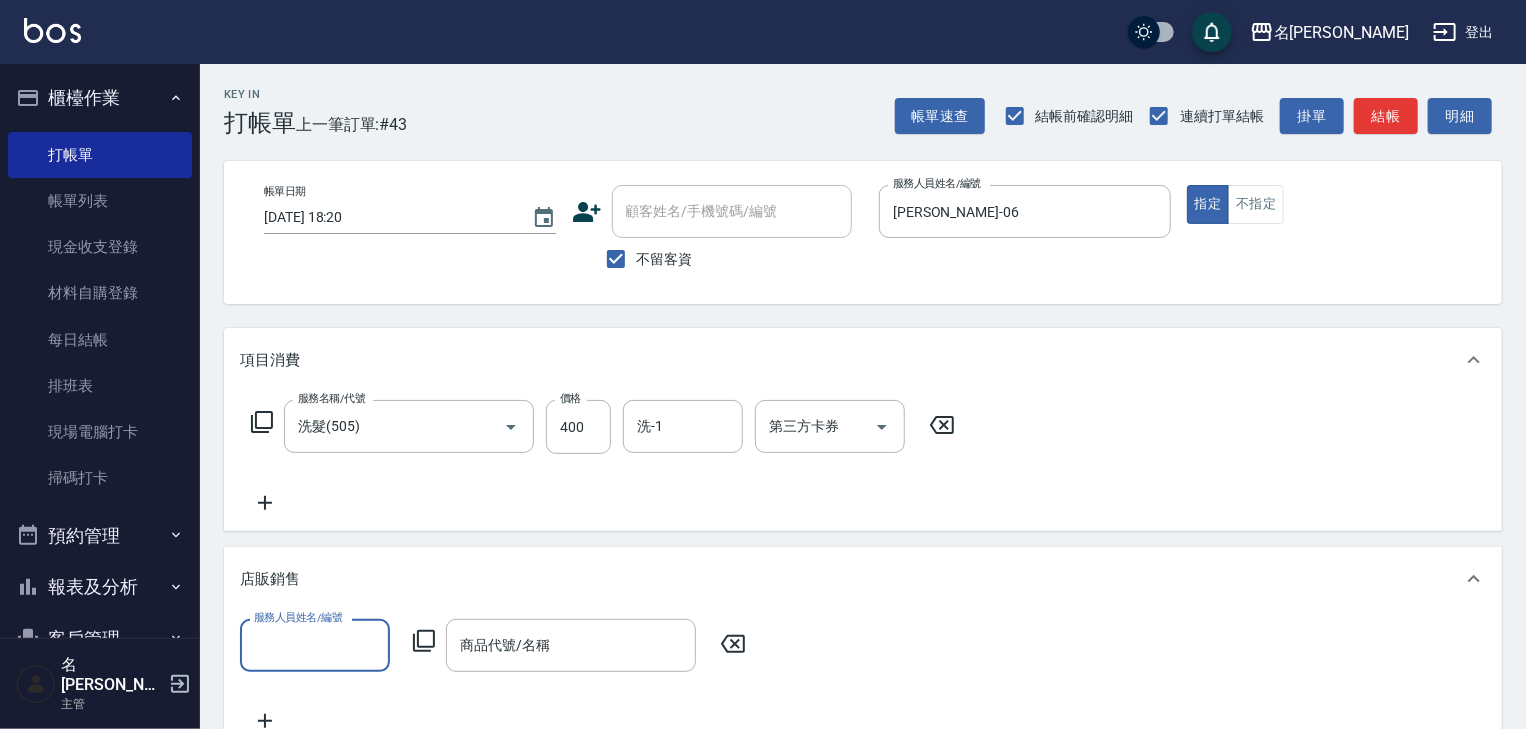 scroll, scrollTop: 0, scrollLeft: 0, axis: both 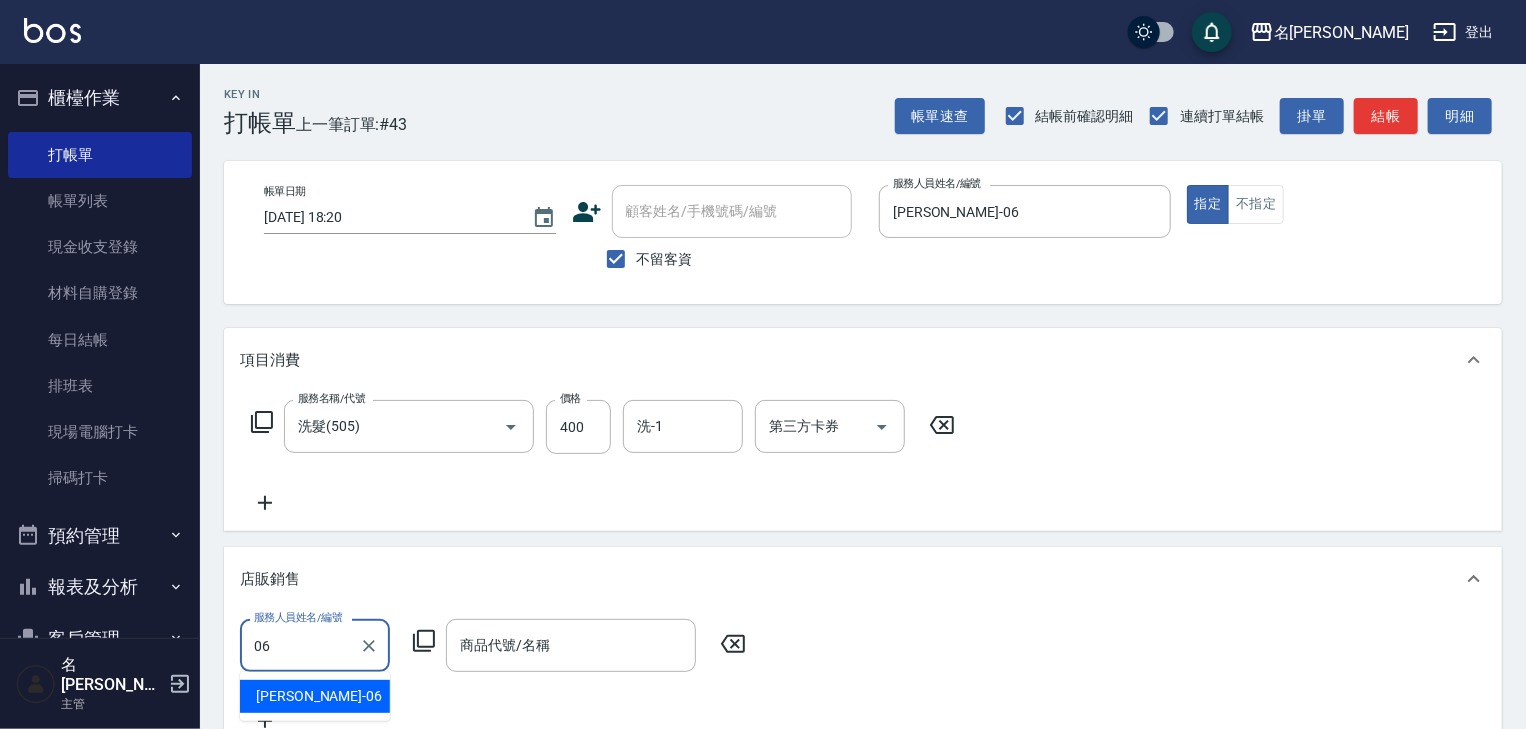 type on "[PERSON_NAME]-06" 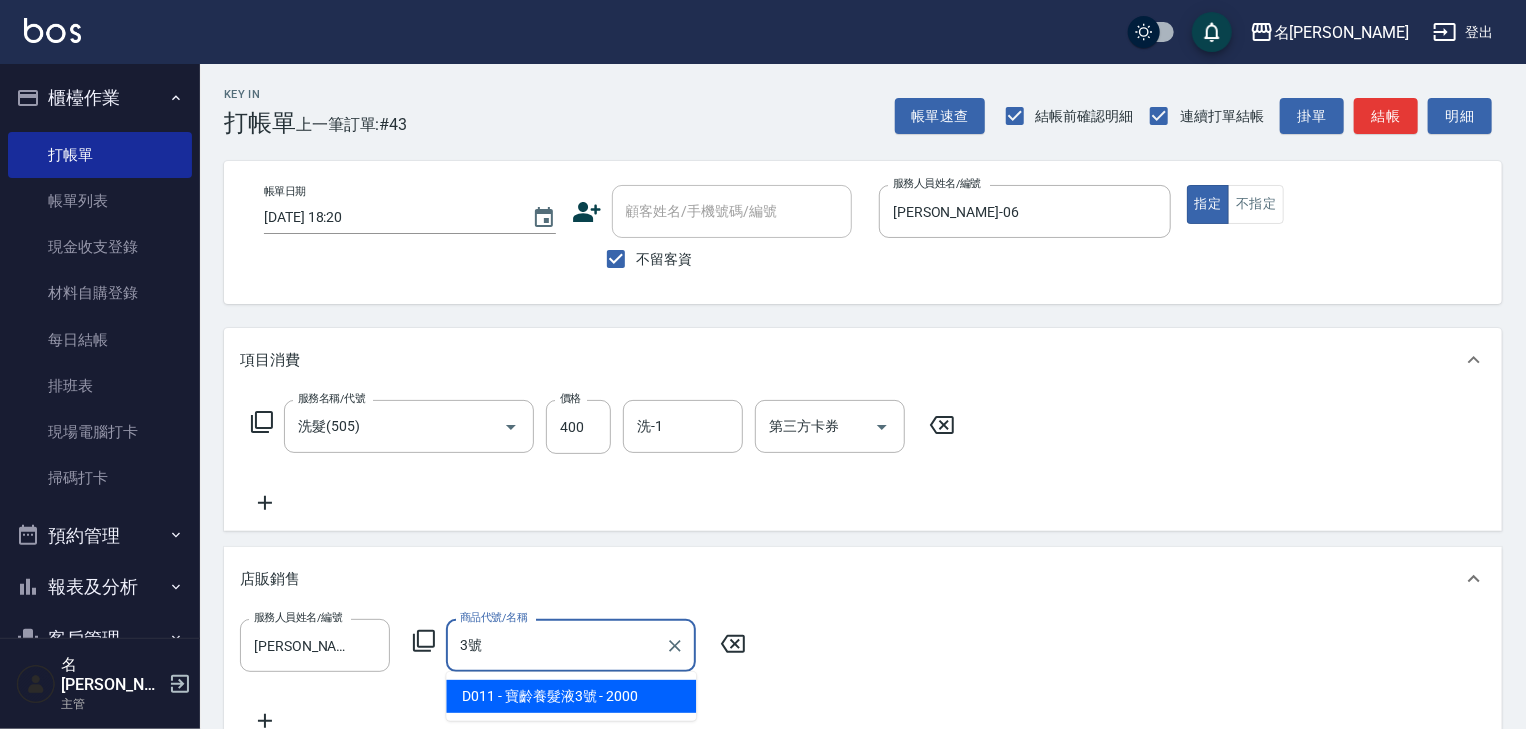 click on "D011 - 寶齡養髮液3號	 - 2000" at bounding box center [571, 696] 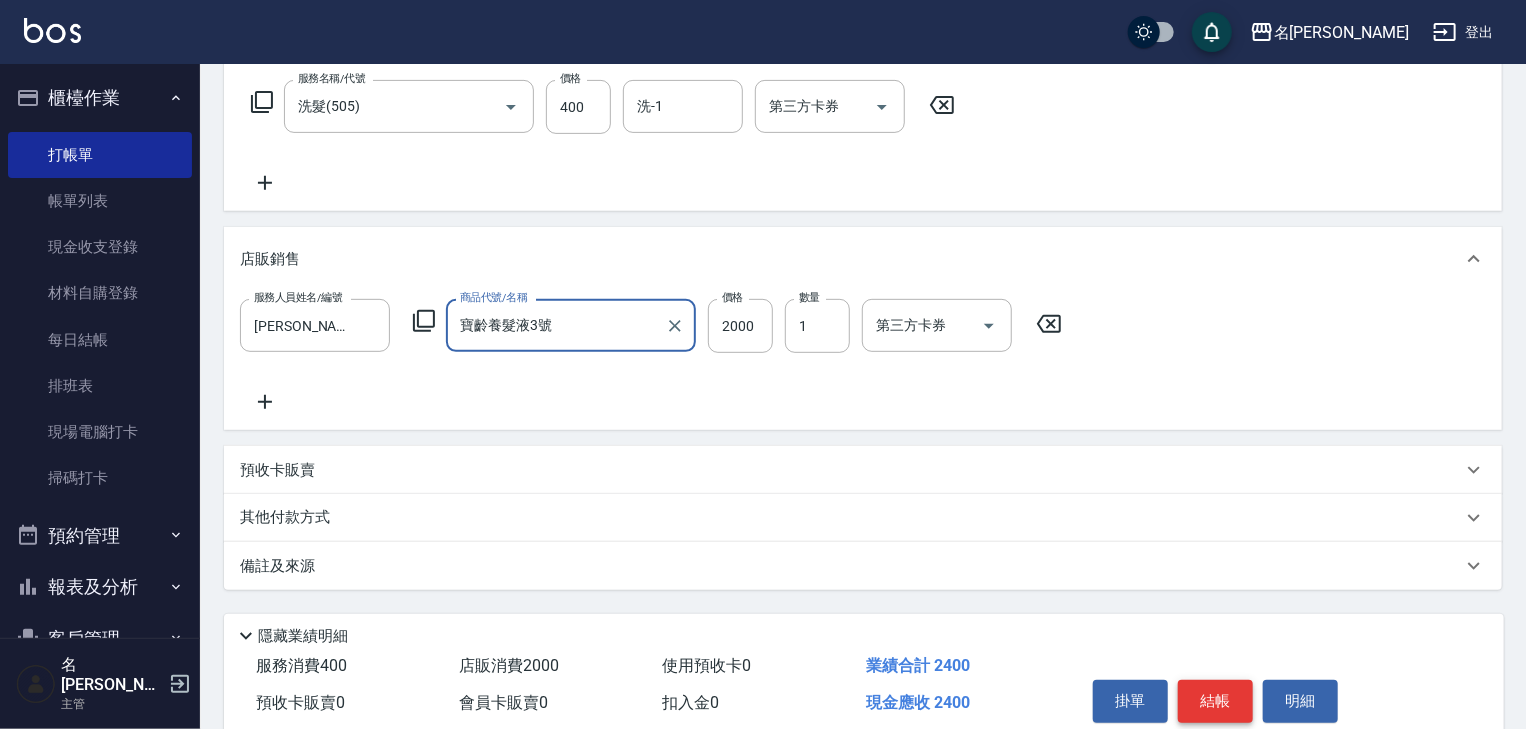 scroll, scrollTop: 404, scrollLeft: 0, axis: vertical 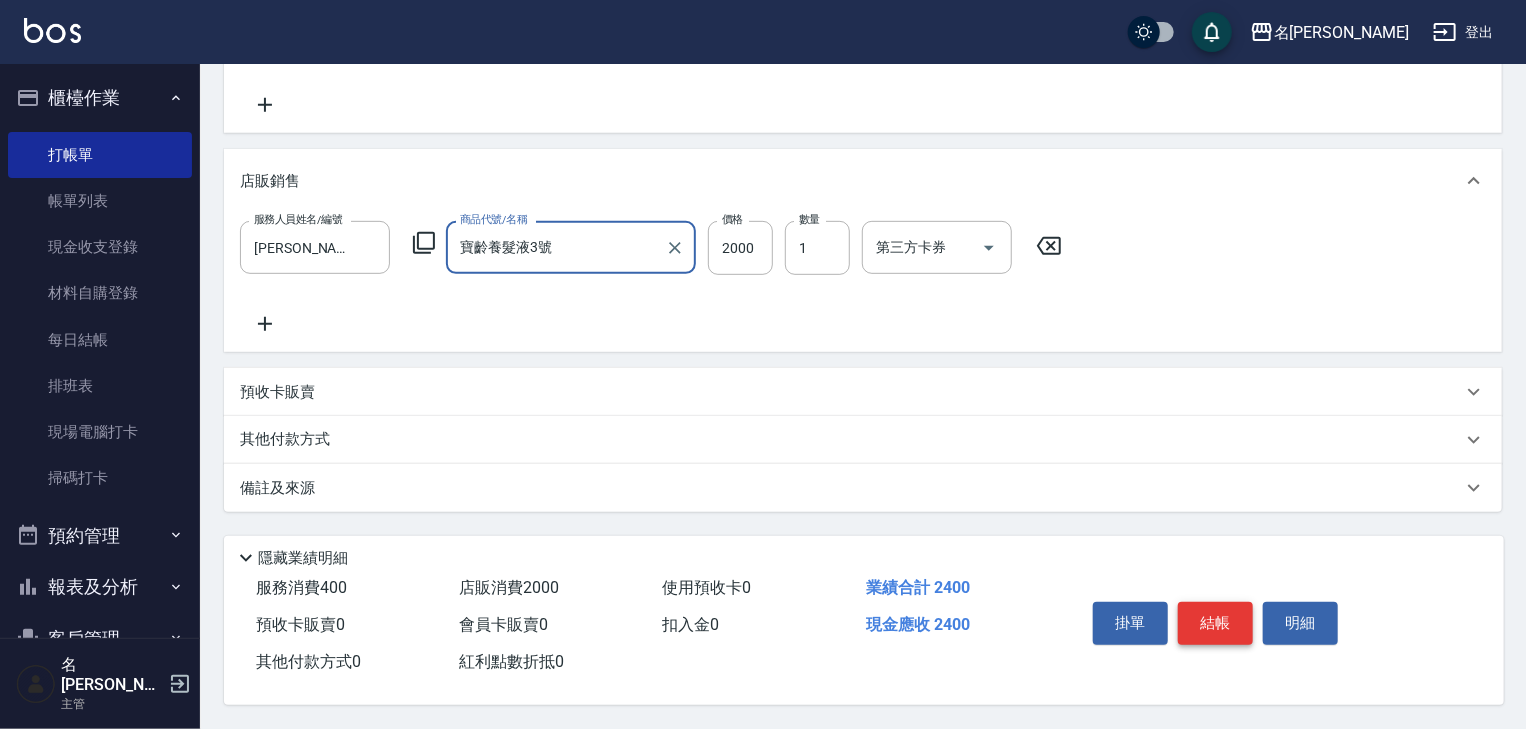type on "寶齡養髮液3號" 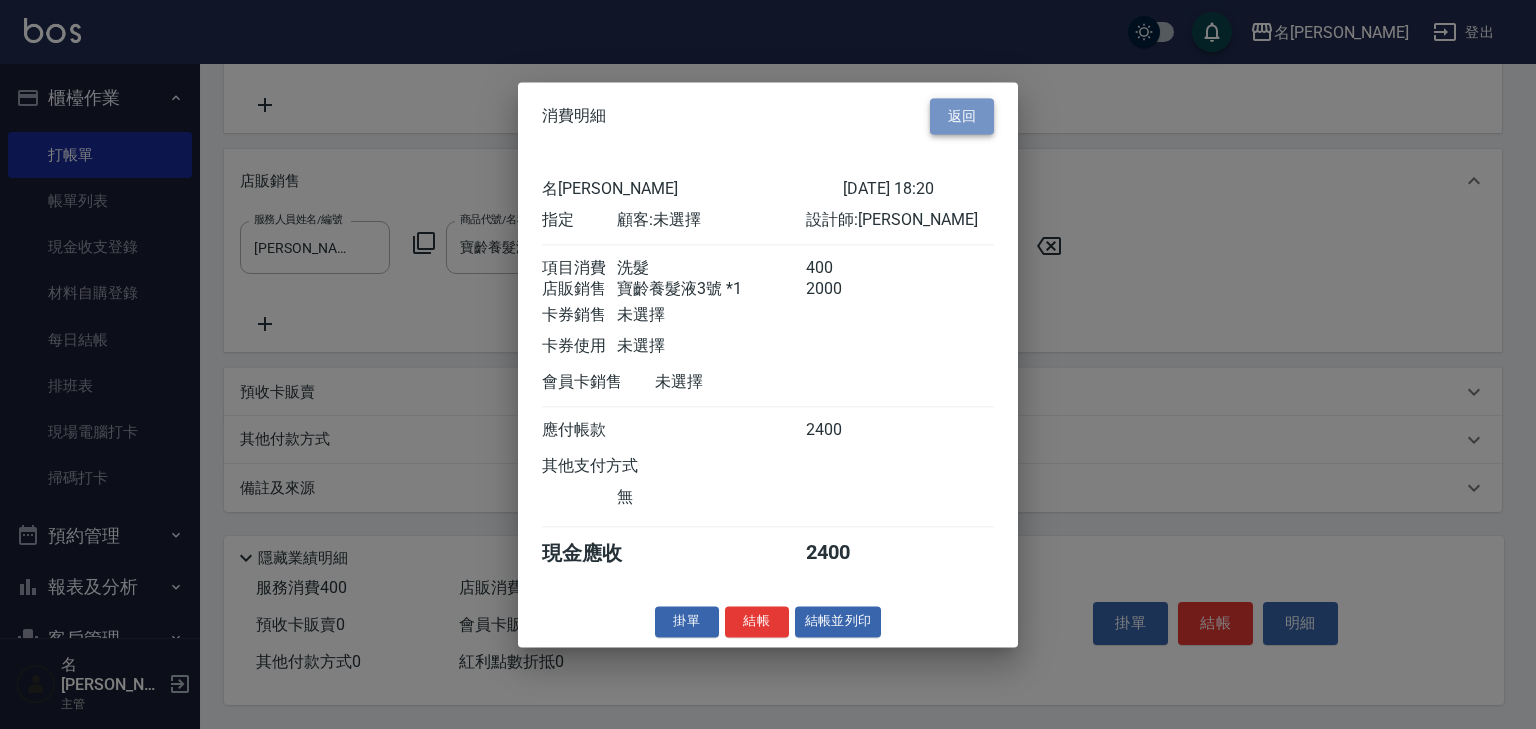 click on "返回" at bounding box center (962, 116) 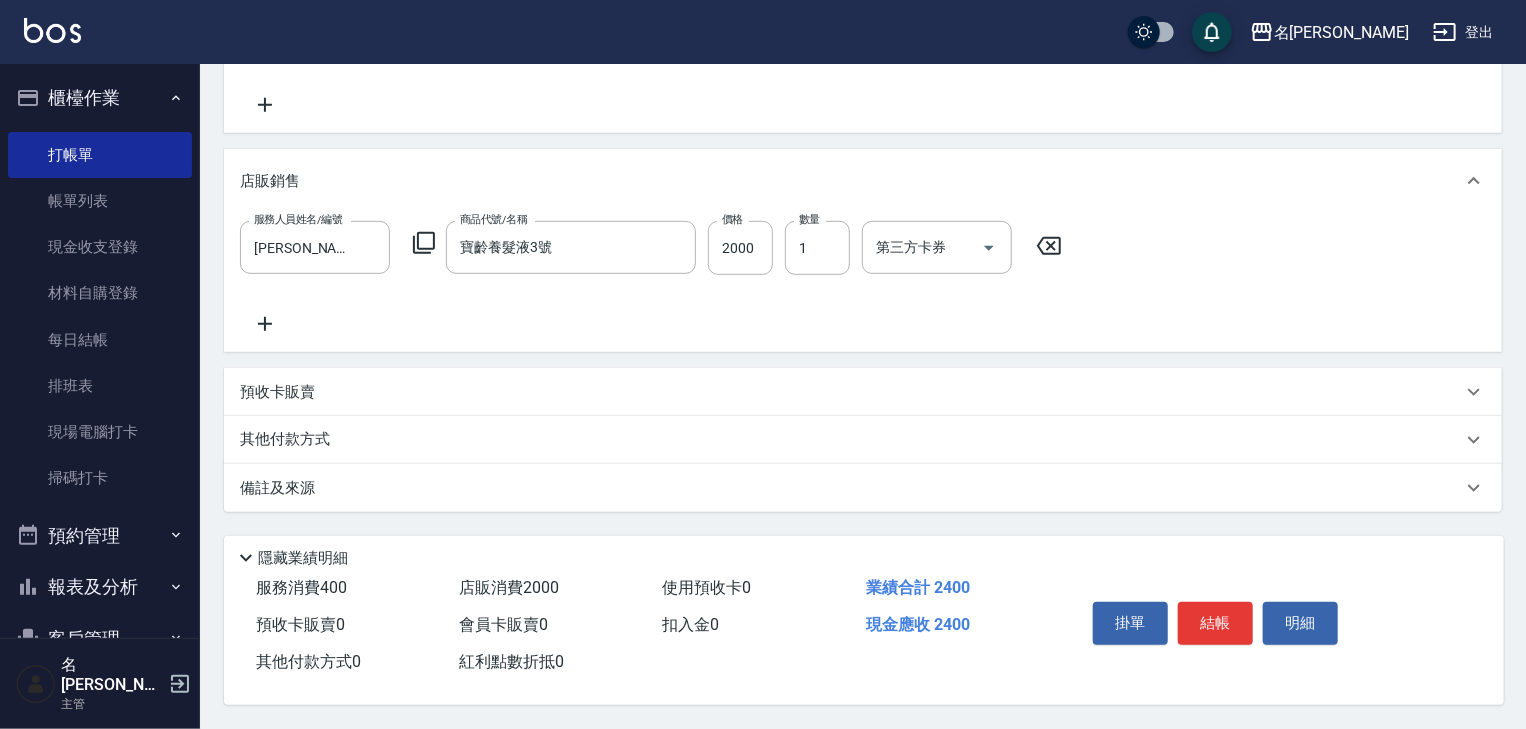 click on "其他付款方式" at bounding box center [290, 440] 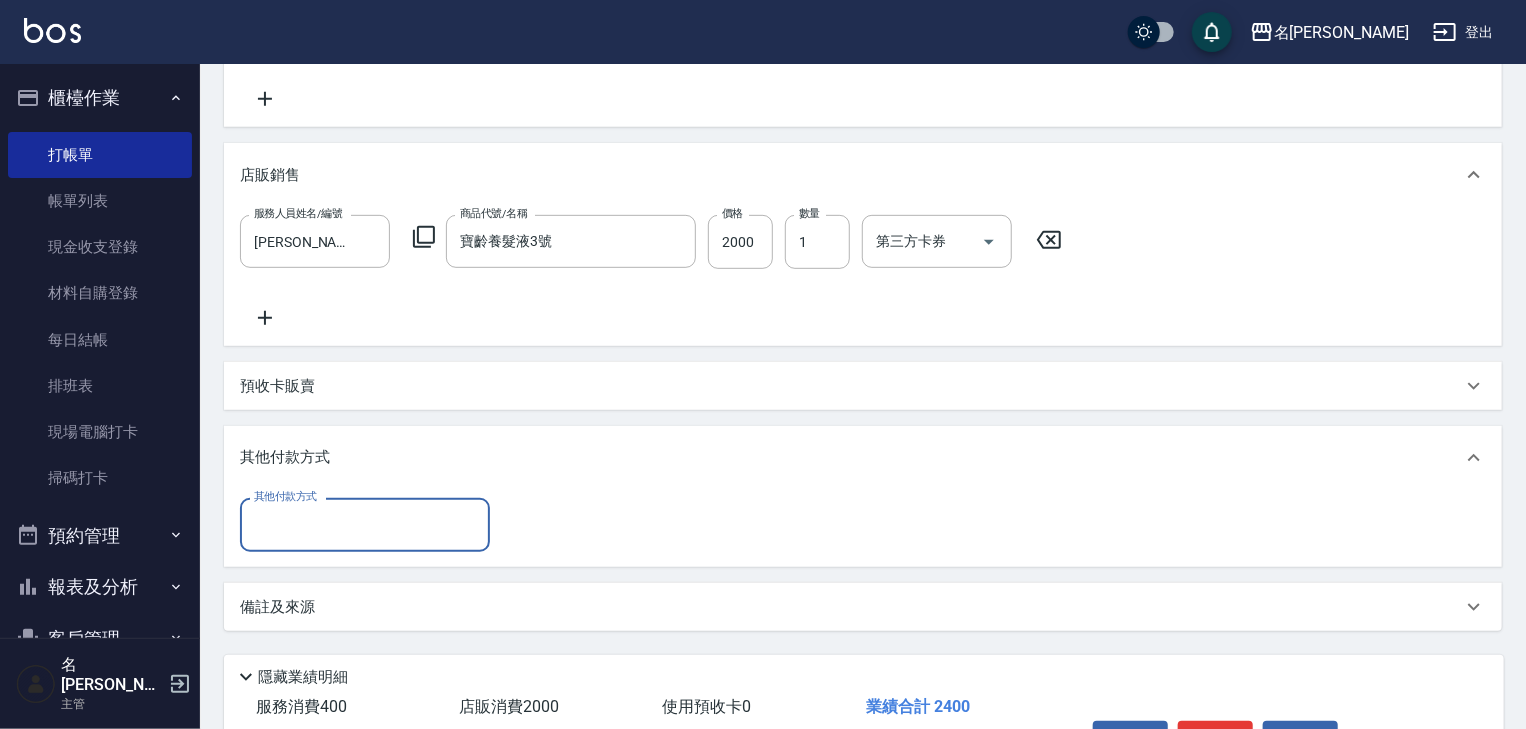 scroll, scrollTop: 0, scrollLeft: 0, axis: both 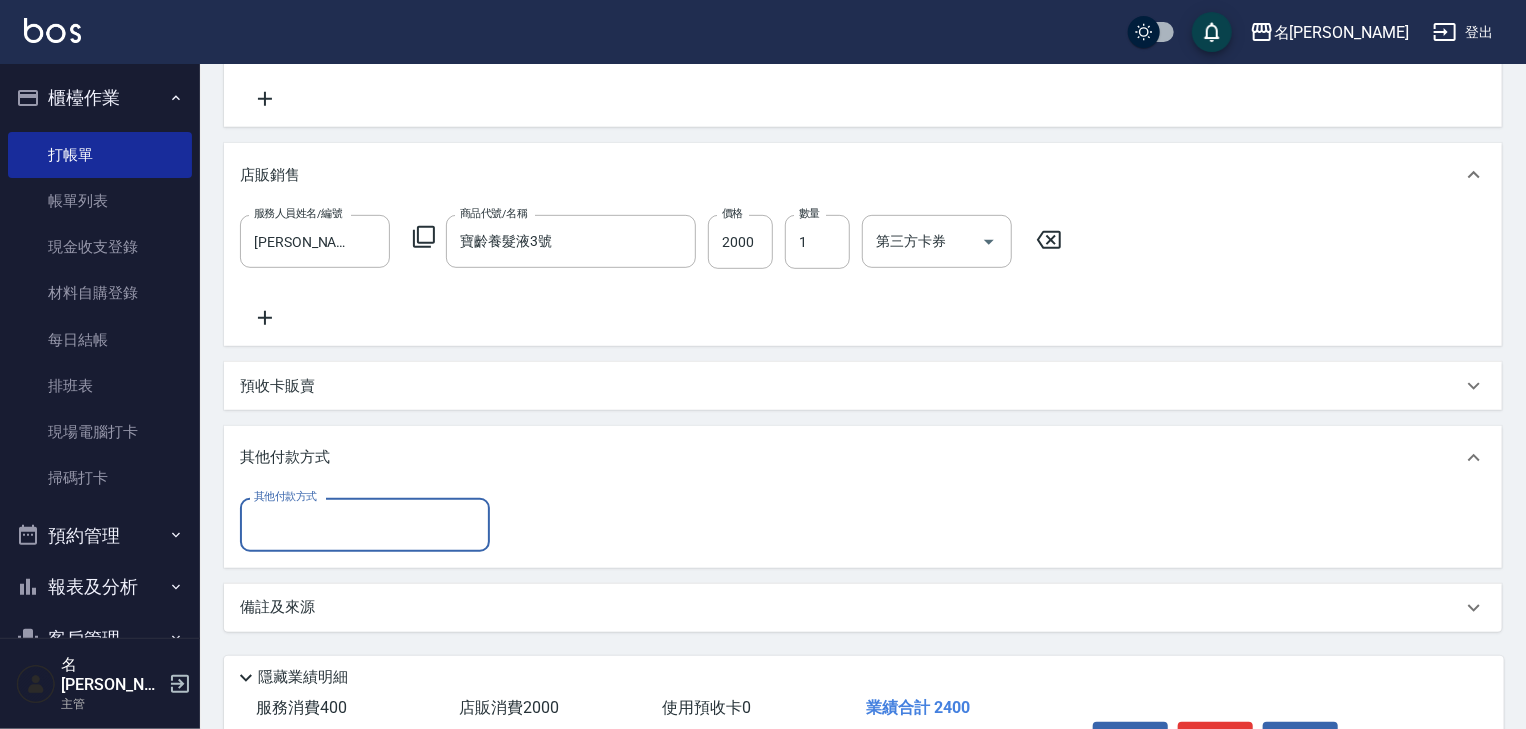 click on "其他付款方式" at bounding box center [365, 524] 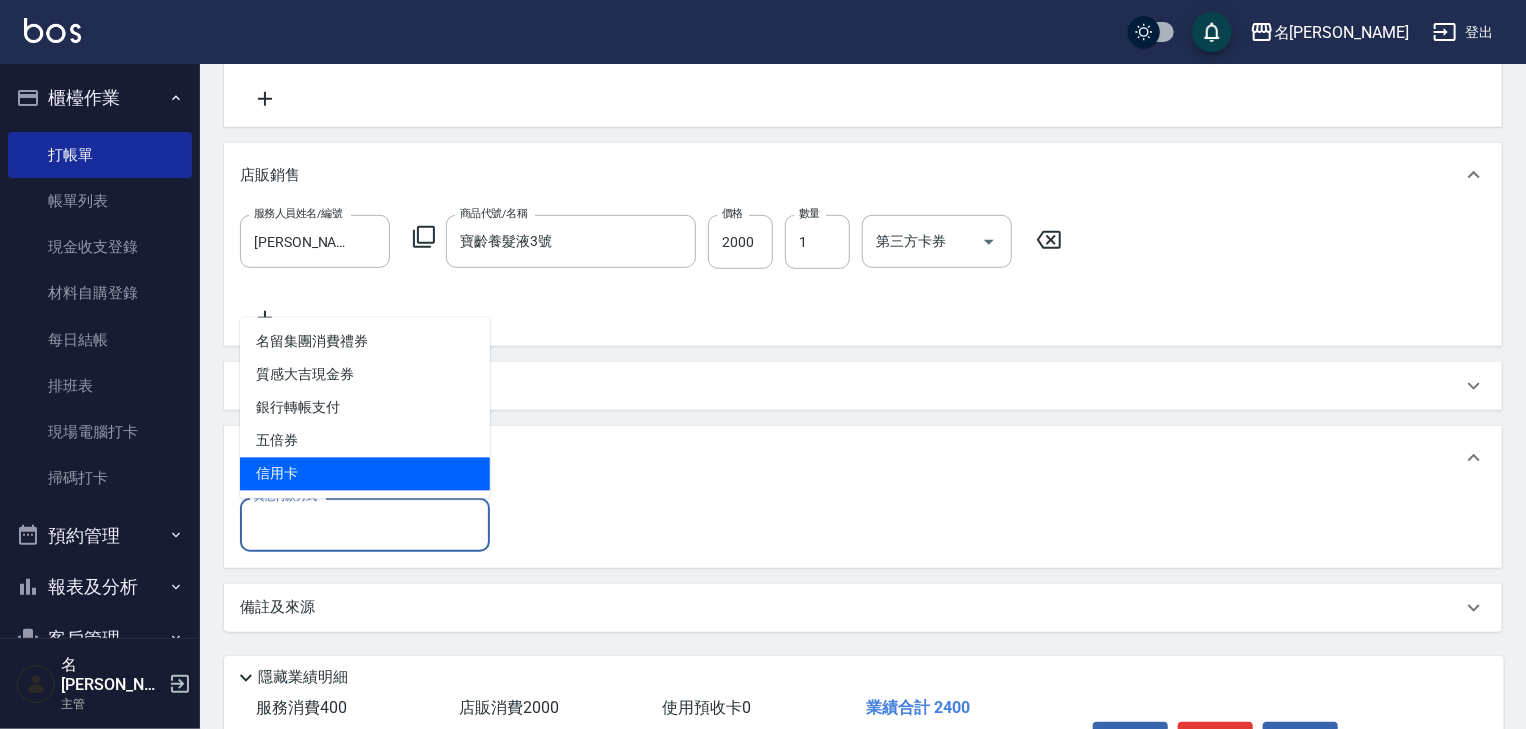 click on "信用卡" at bounding box center (365, 474) 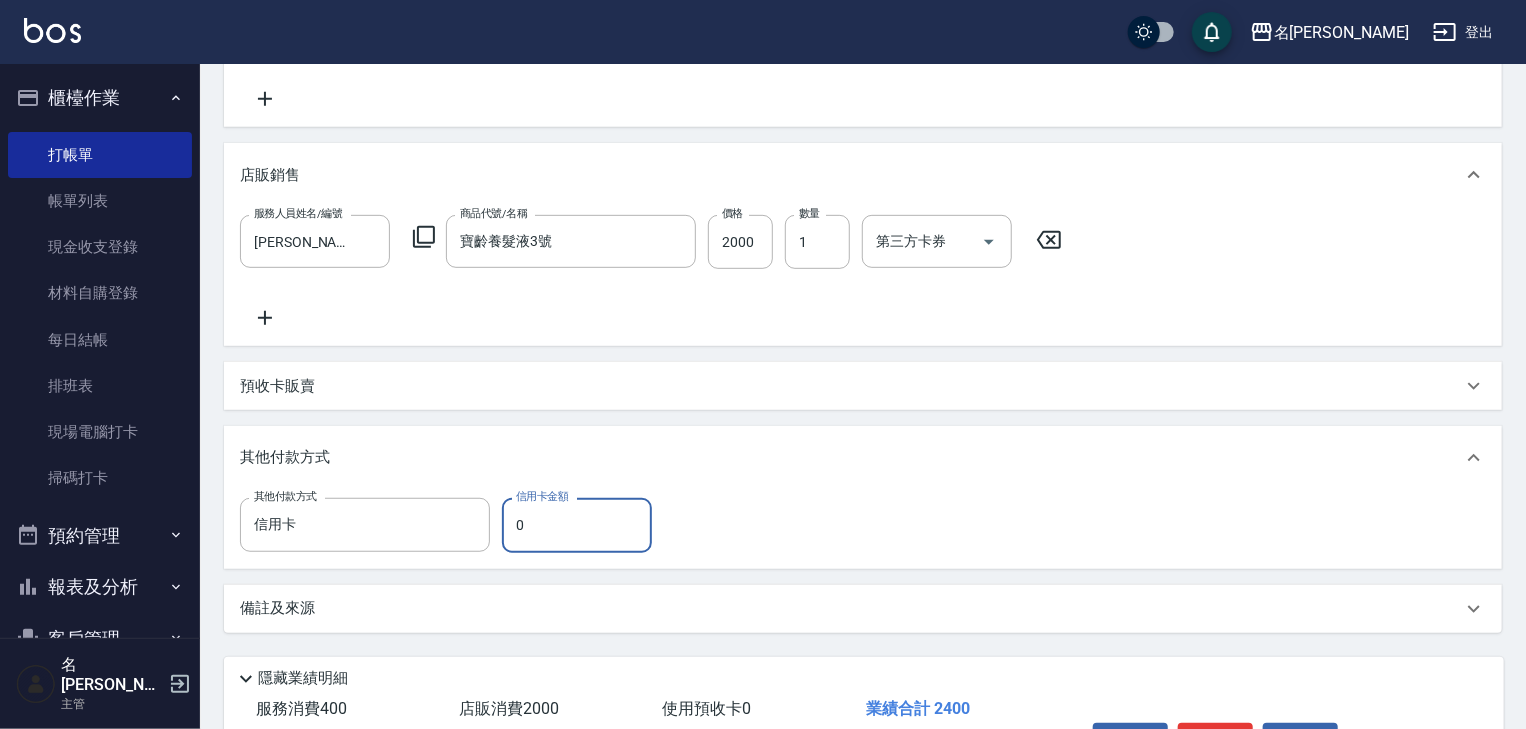 drag, startPoint x: 525, startPoint y: 520, endPoint x: 503, endPoint y: 522, distance: 22.090721 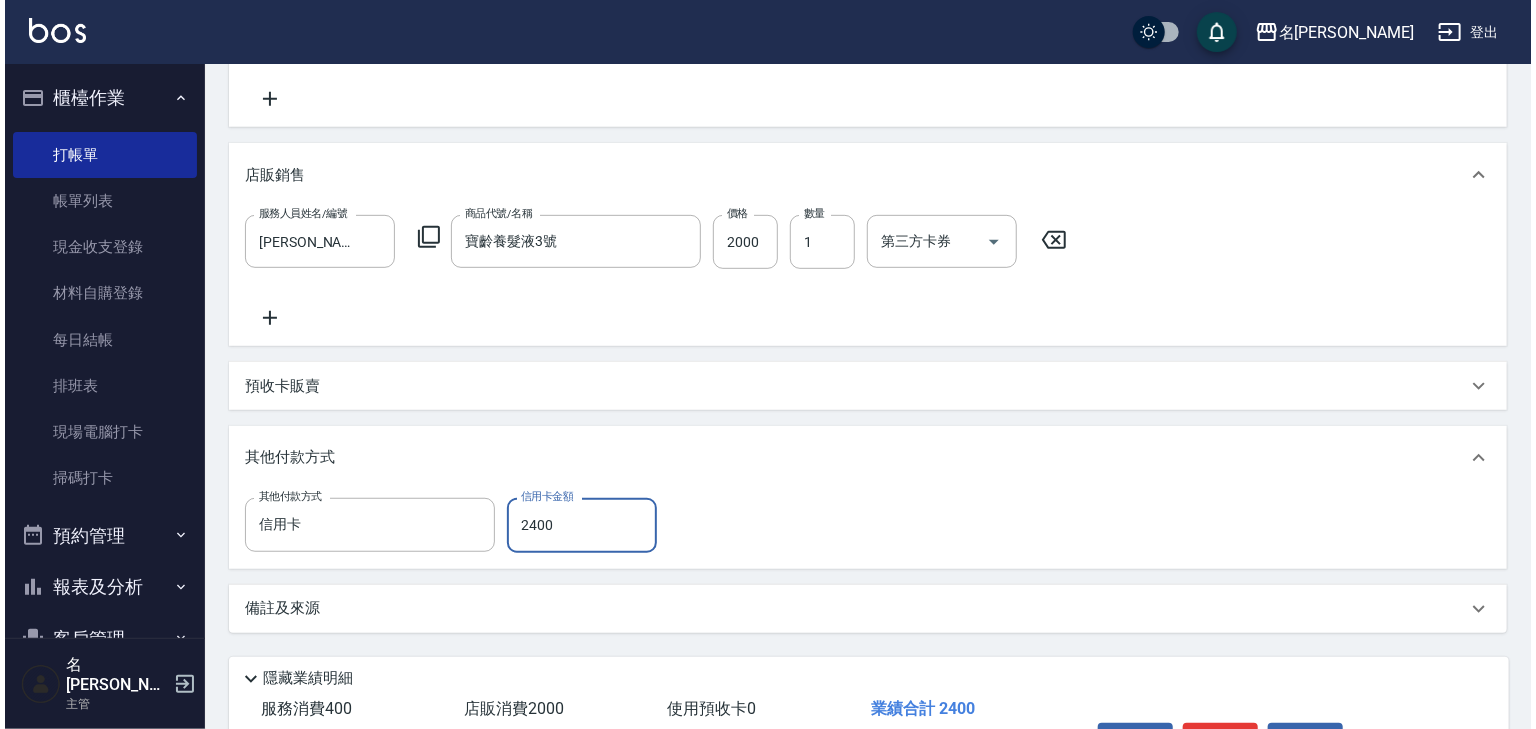scroll, scrollTop: 531, scrollLeft: 0, axis: vertical 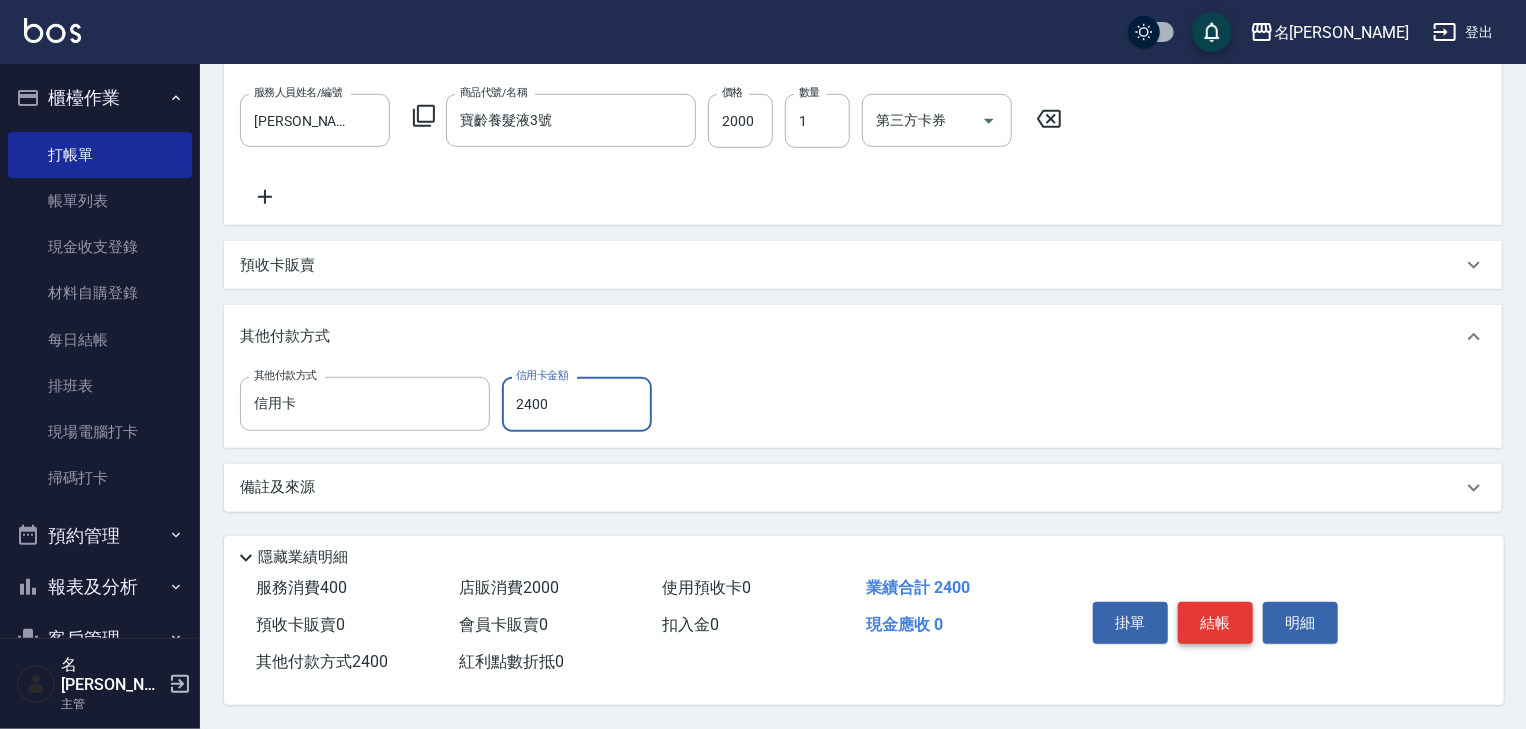 type on "2400" 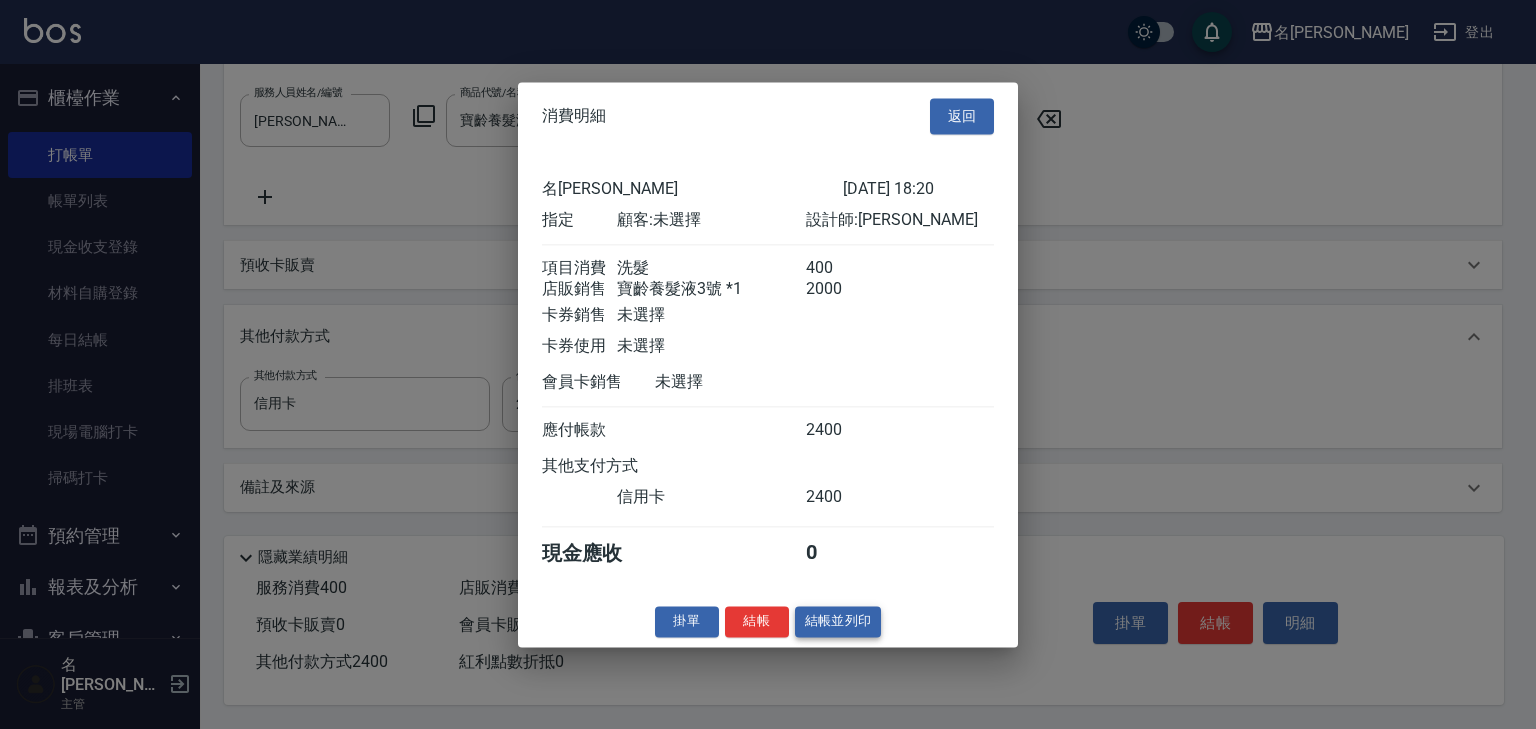 click on "結帳並列印" at bounding box center (838, 621) 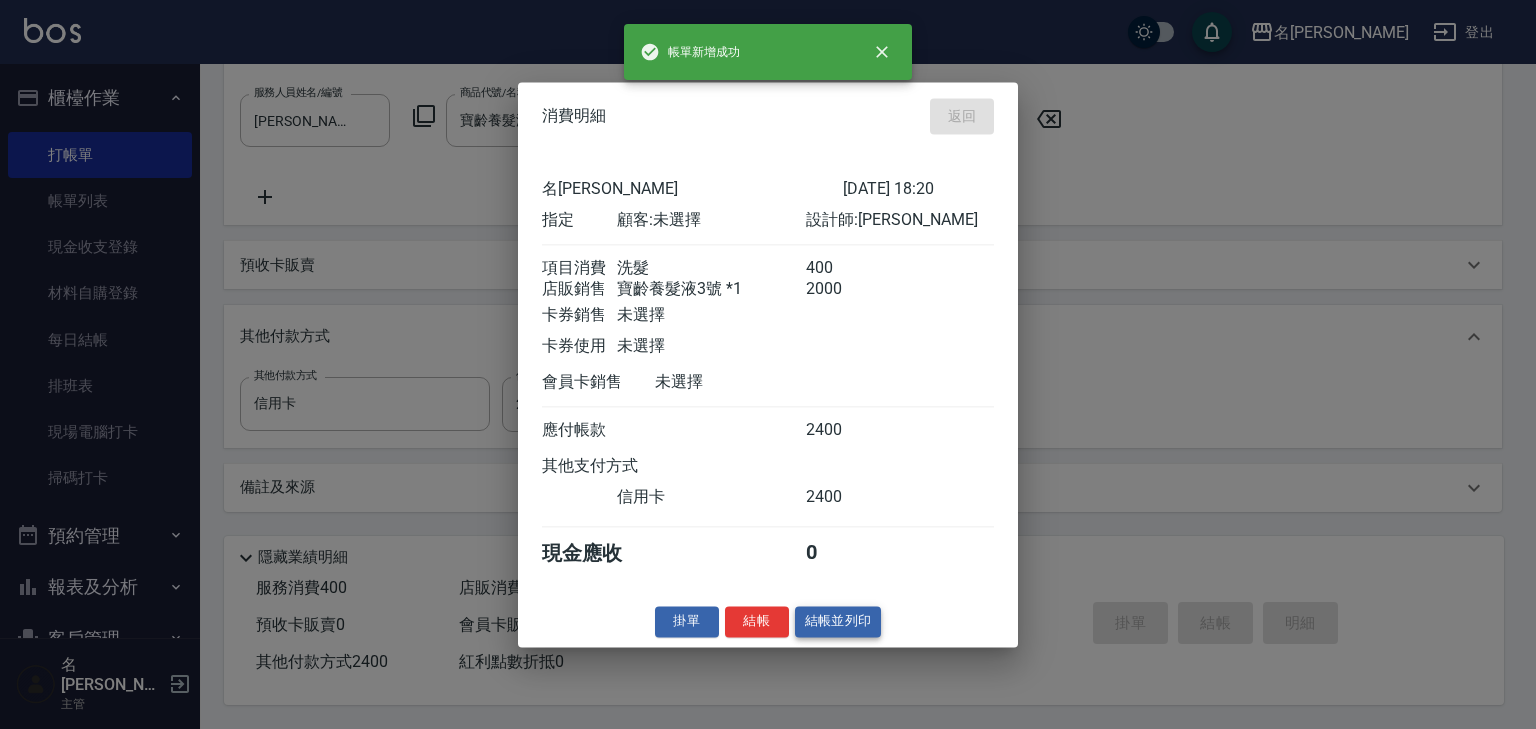 type on "[DATE] 18:22" 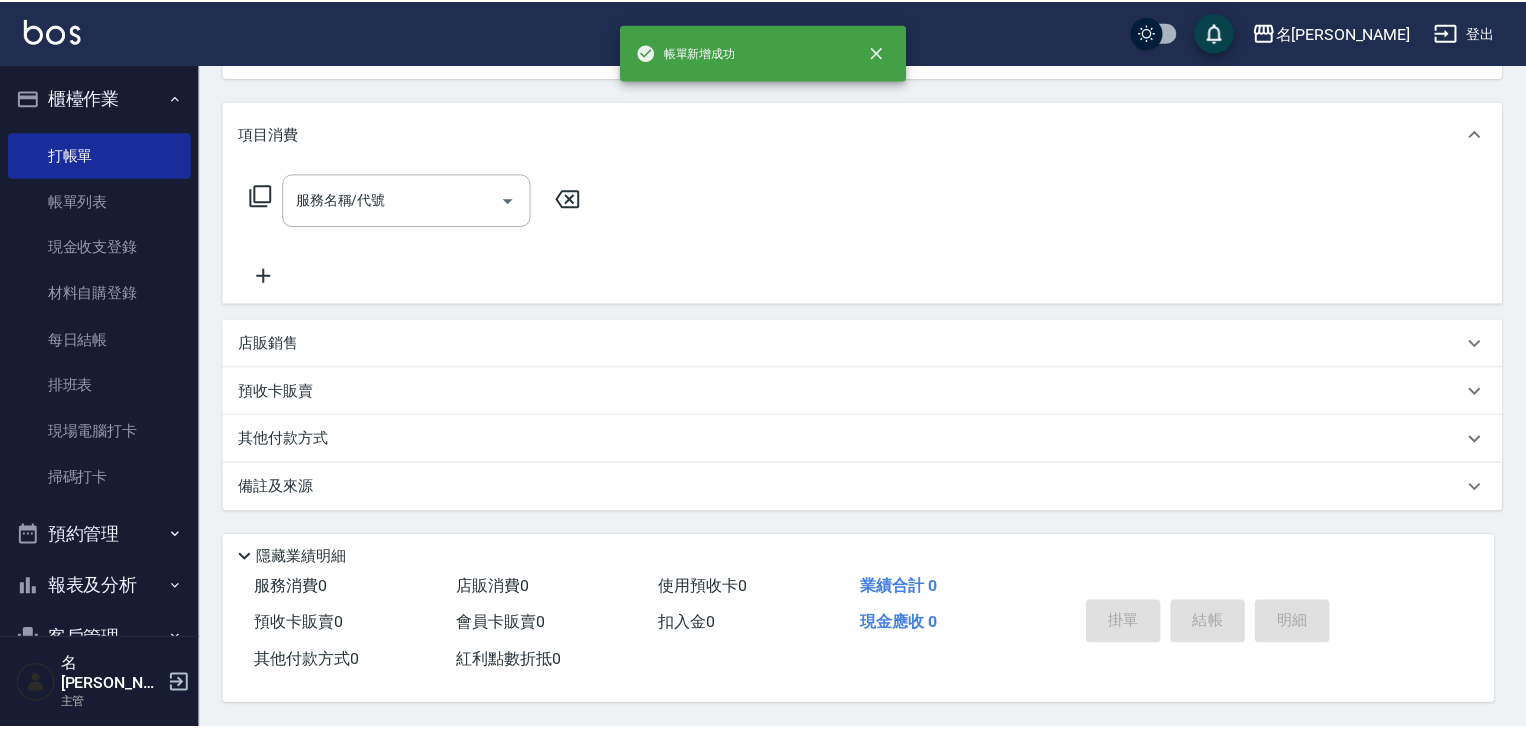 scroll, scrollTop: 0, scrollLeft: 0, axis: both 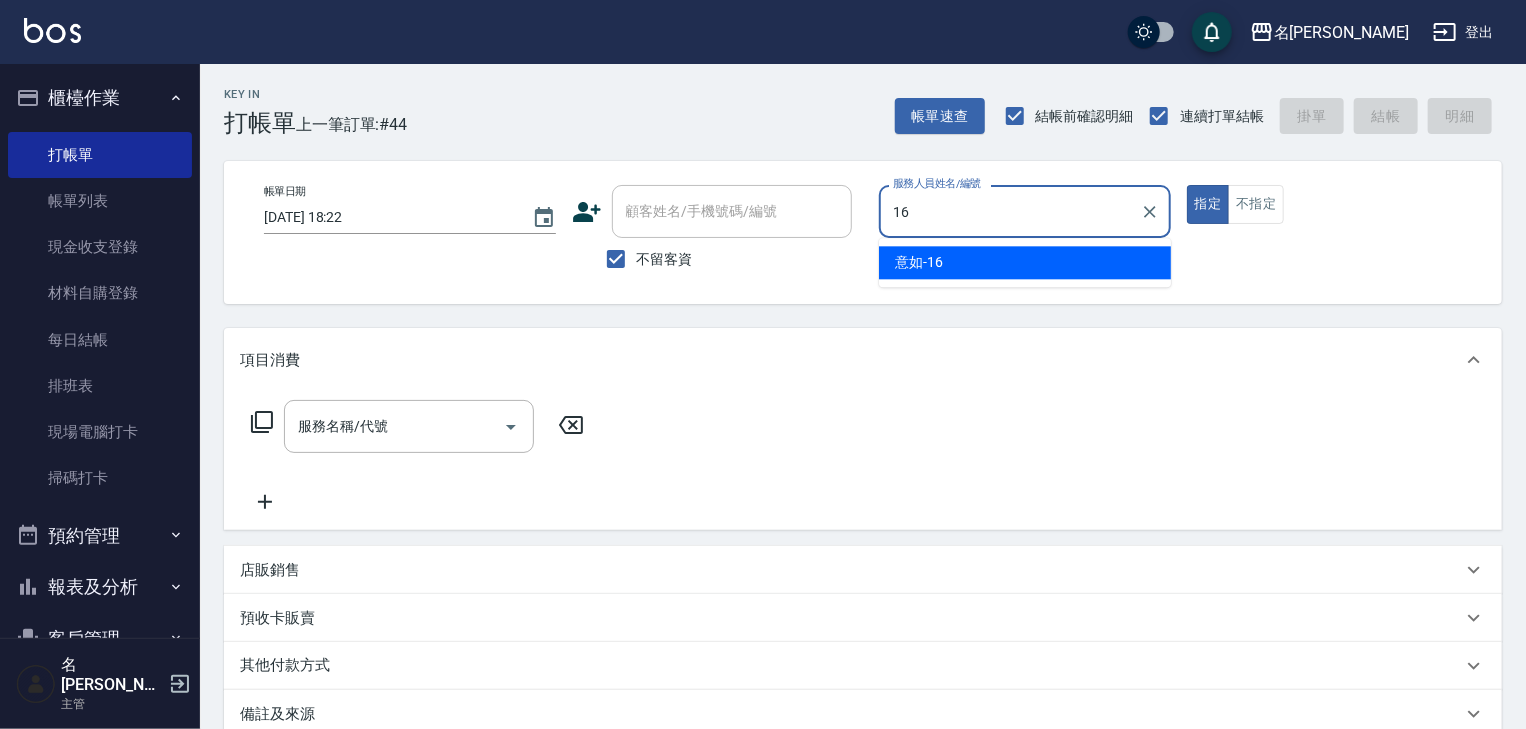 type on "意如-16" 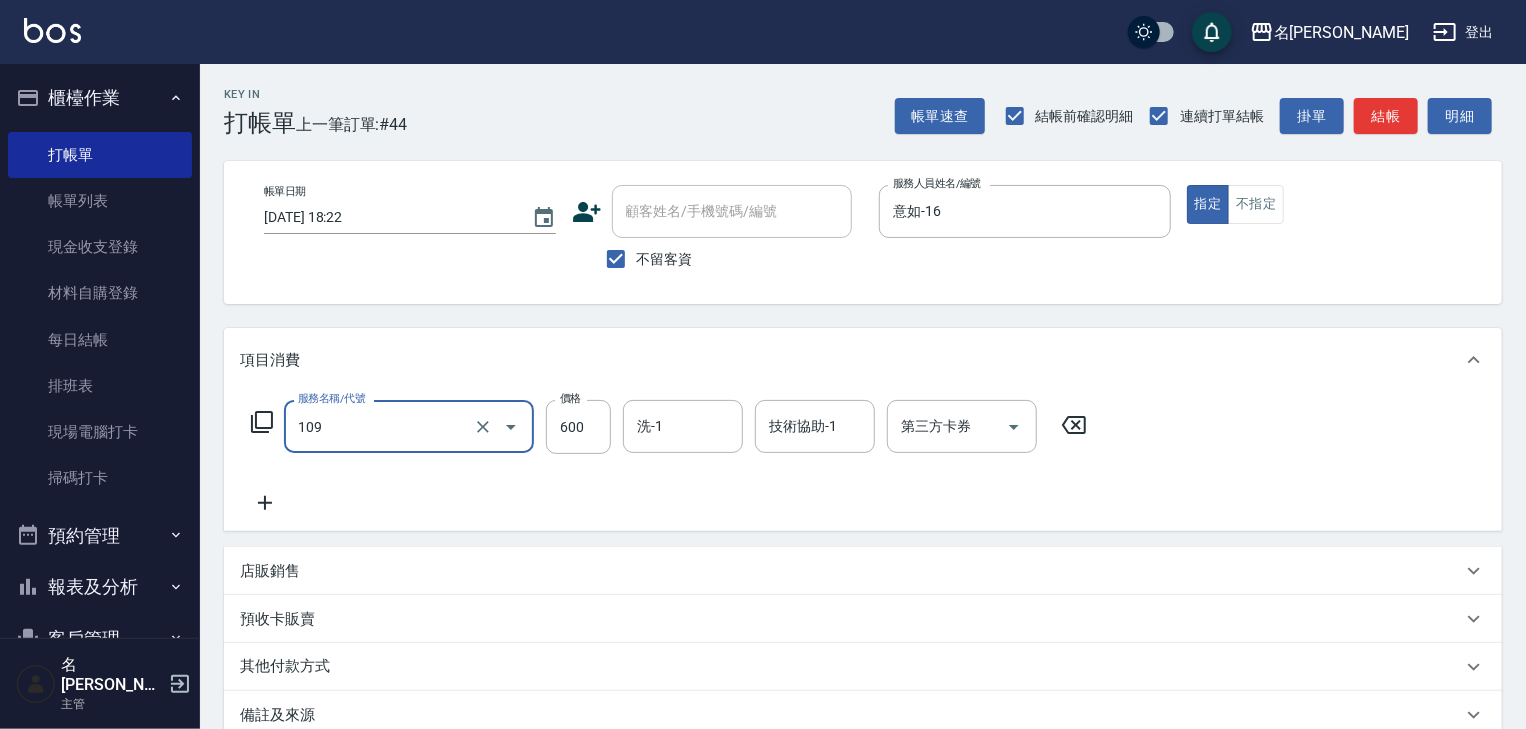 type on "基礎活氧健康洗/何首烏(109)" 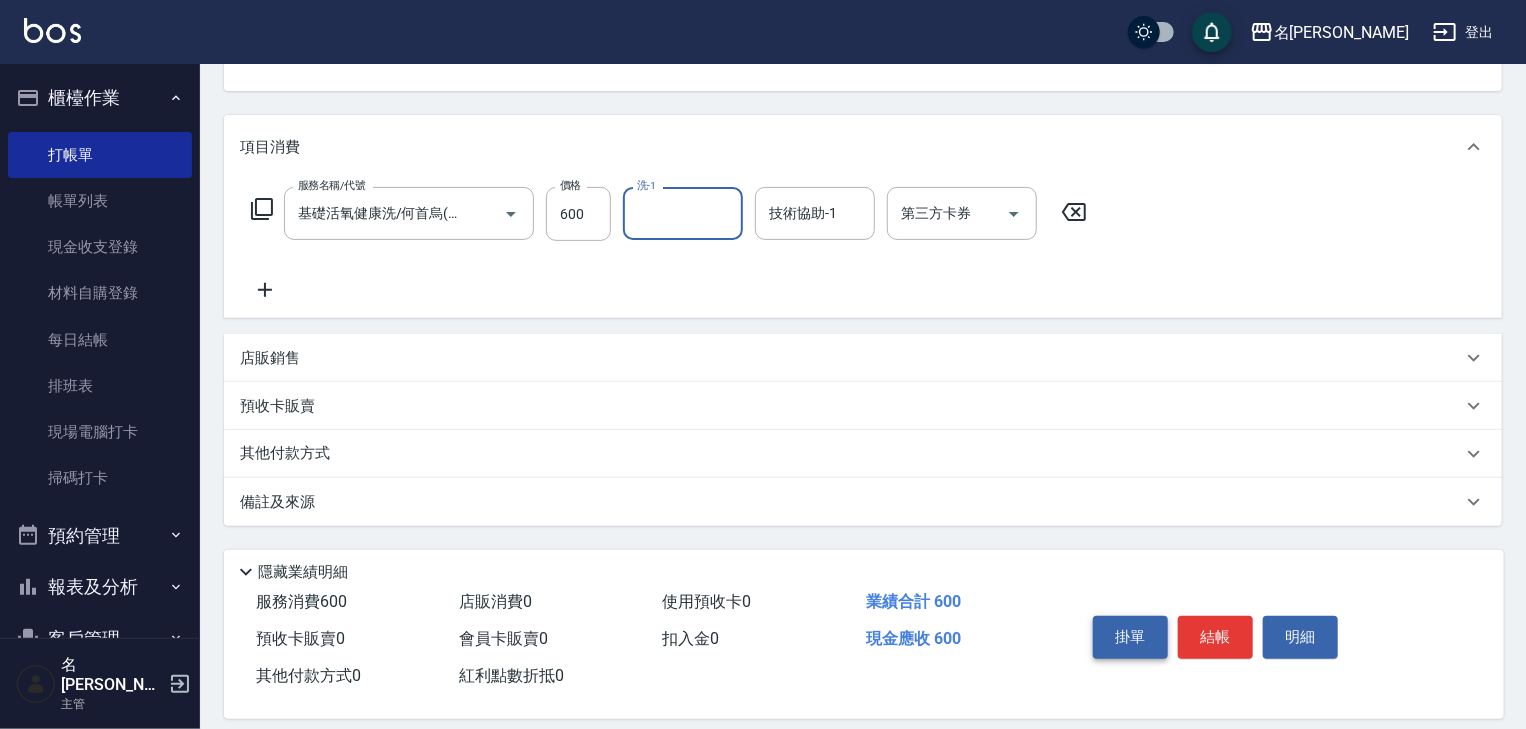 scroll, scrollTop: 234, scrollLeft: 0, axis: vertical 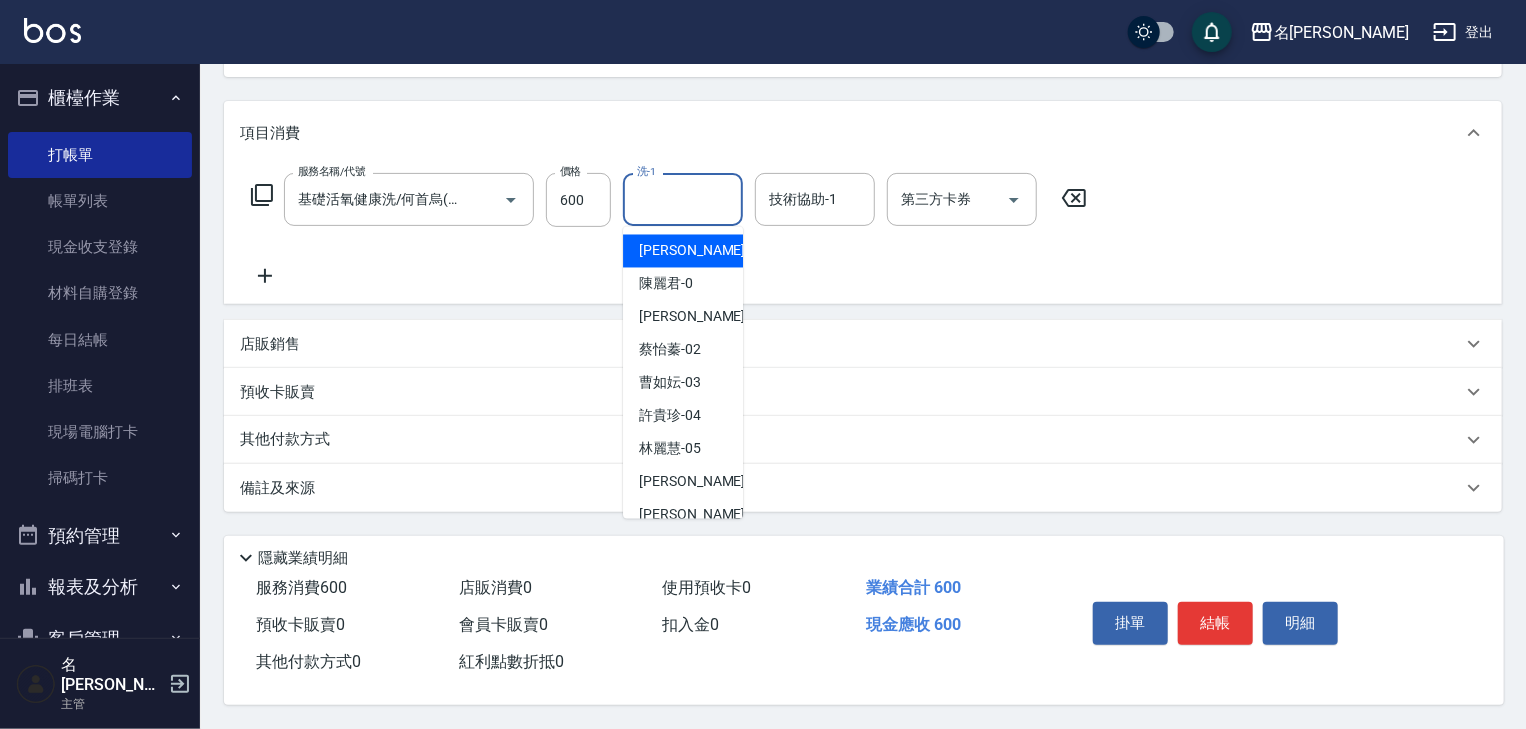 click on "洗-1" at bounding box center [683, 199] 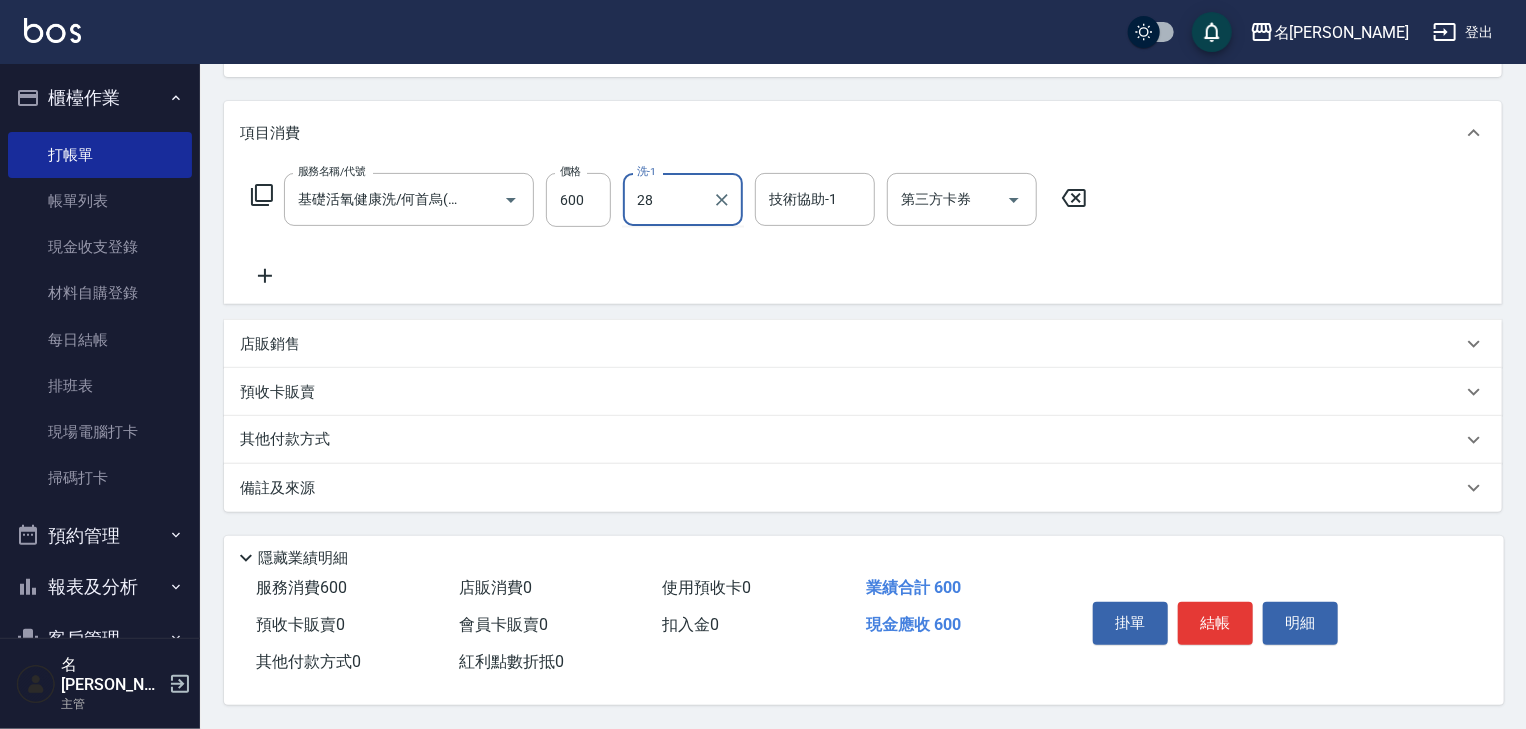 type on "[PERSON_NAME]-28" 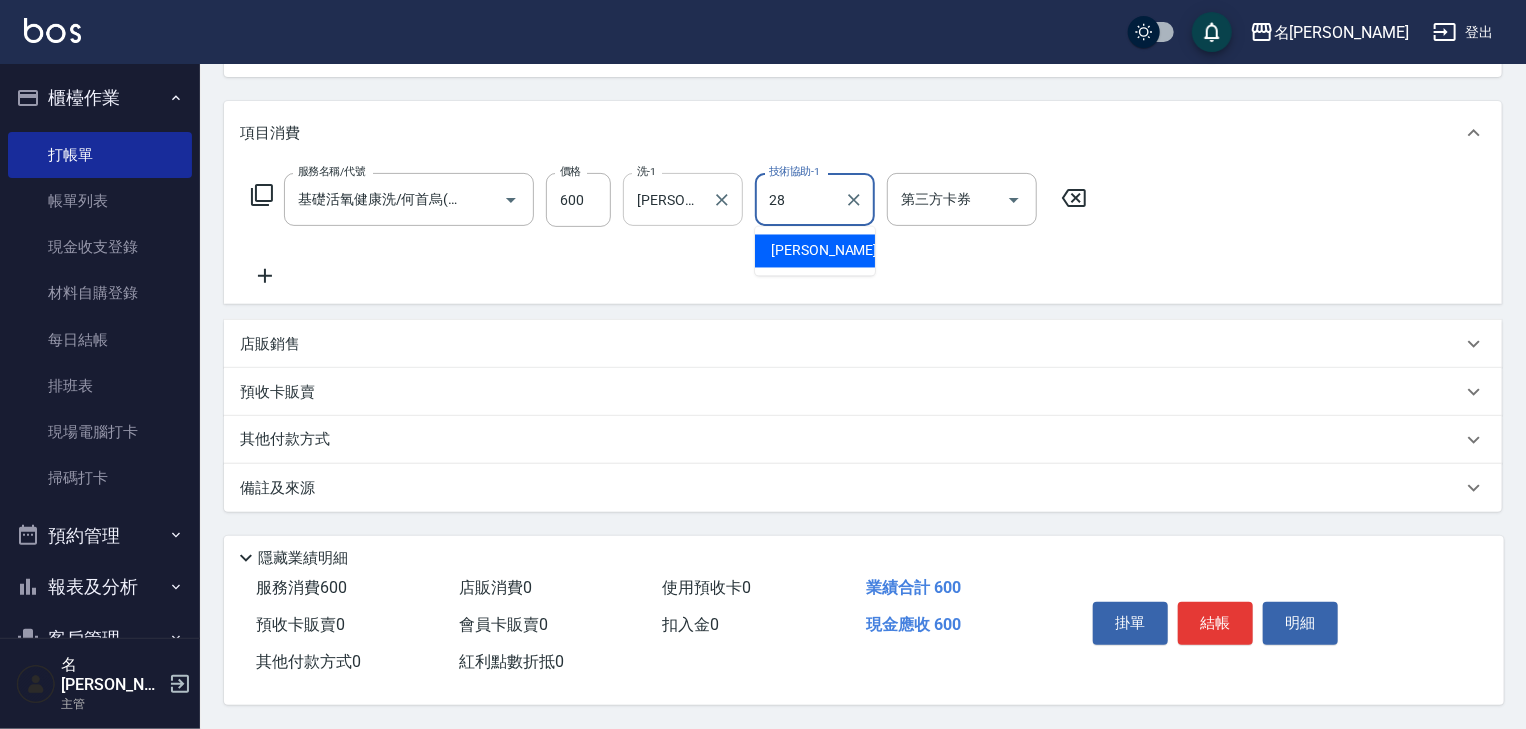 type on "[PERSON_NAME]-28" 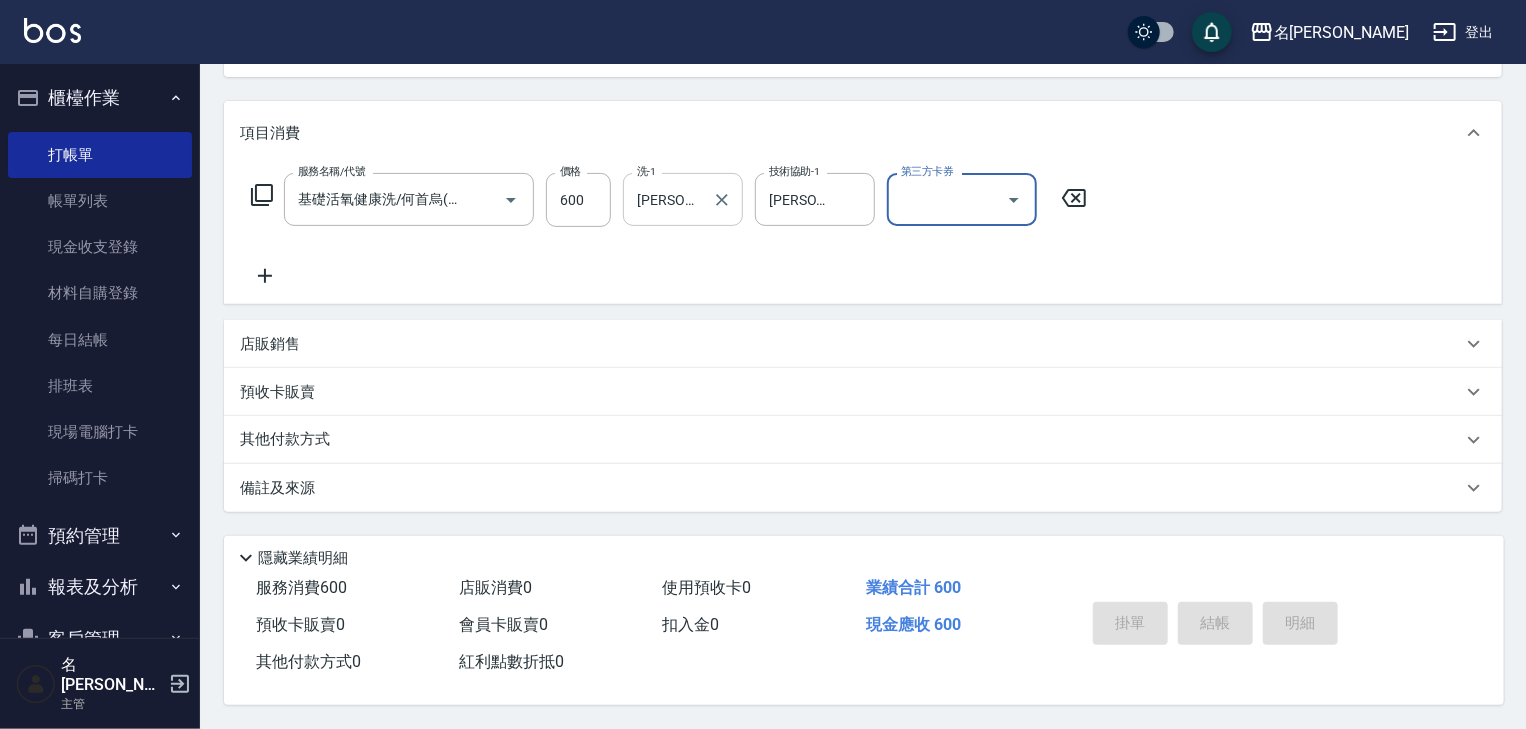 type on "[DATE] 18:33" 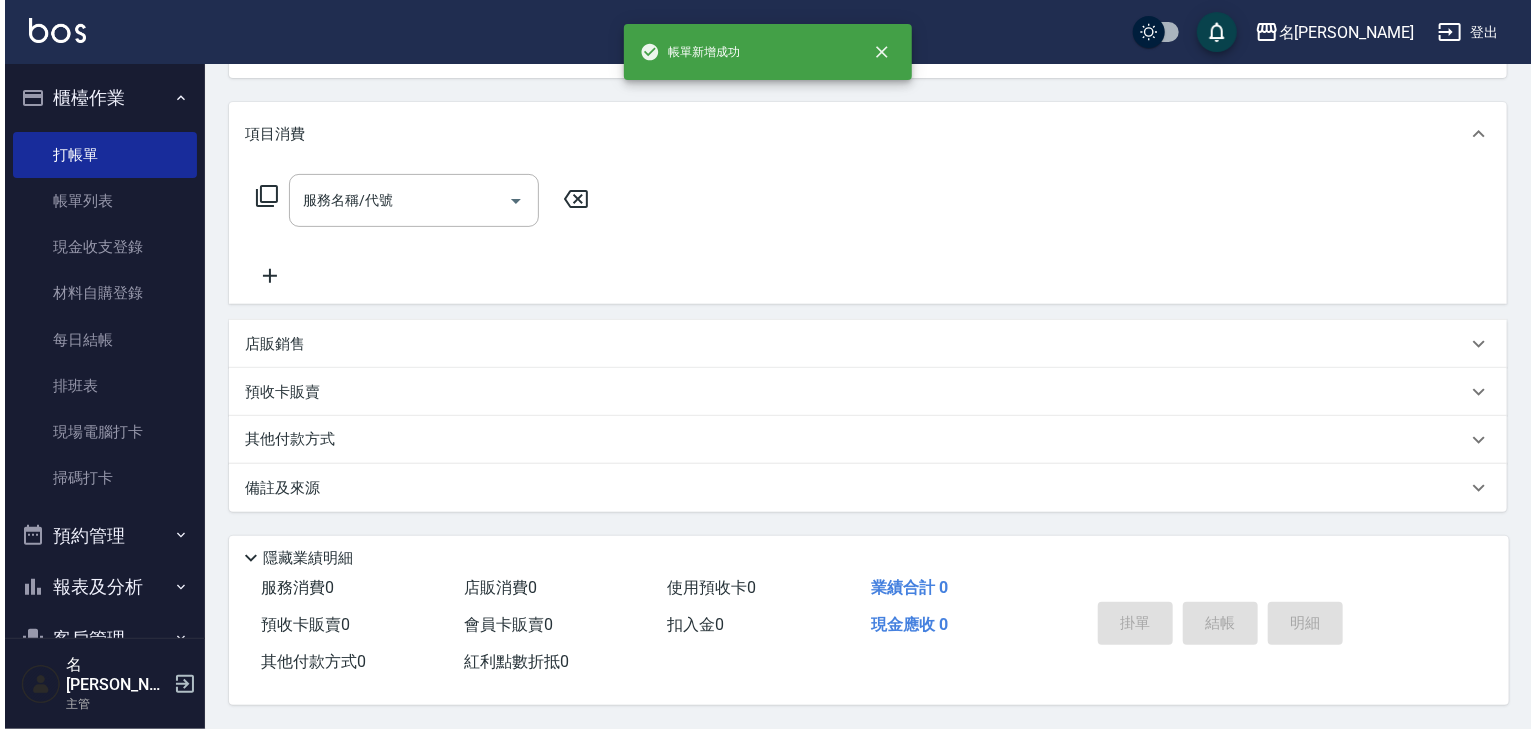 scroll, scrollTop: 0, scrollLeft: 0, axis: both 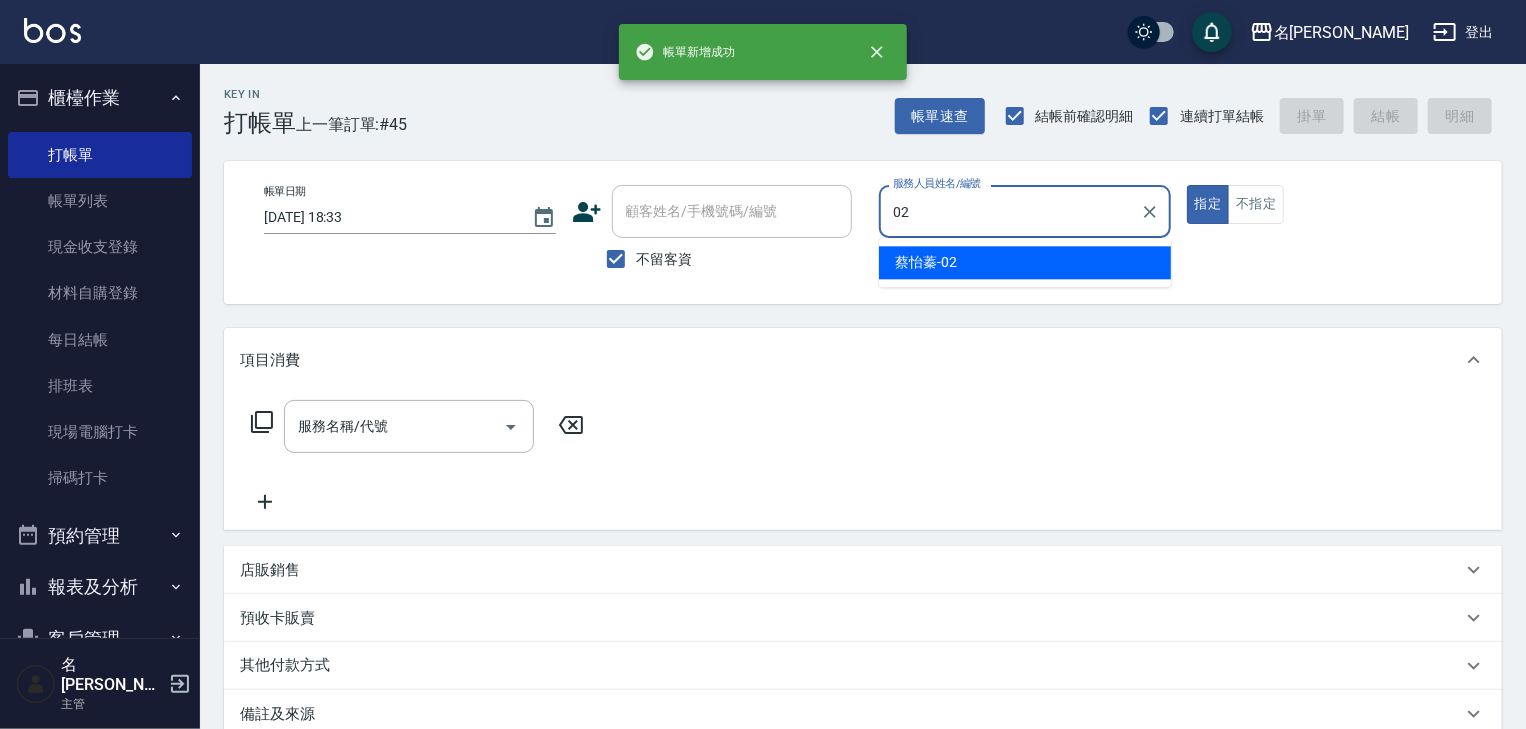 type on "[PERSON_NAME]-02" 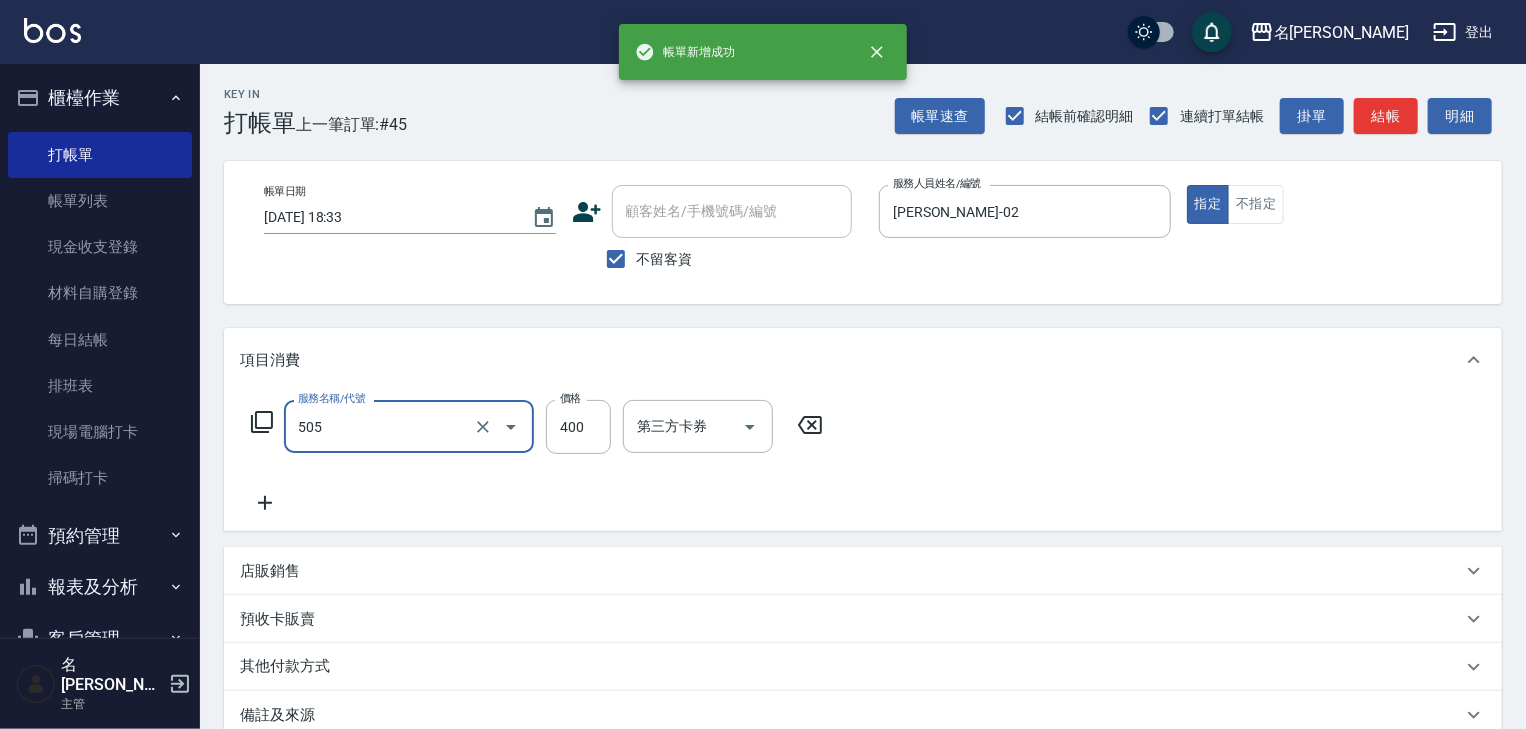 type on "洗髮(505)" 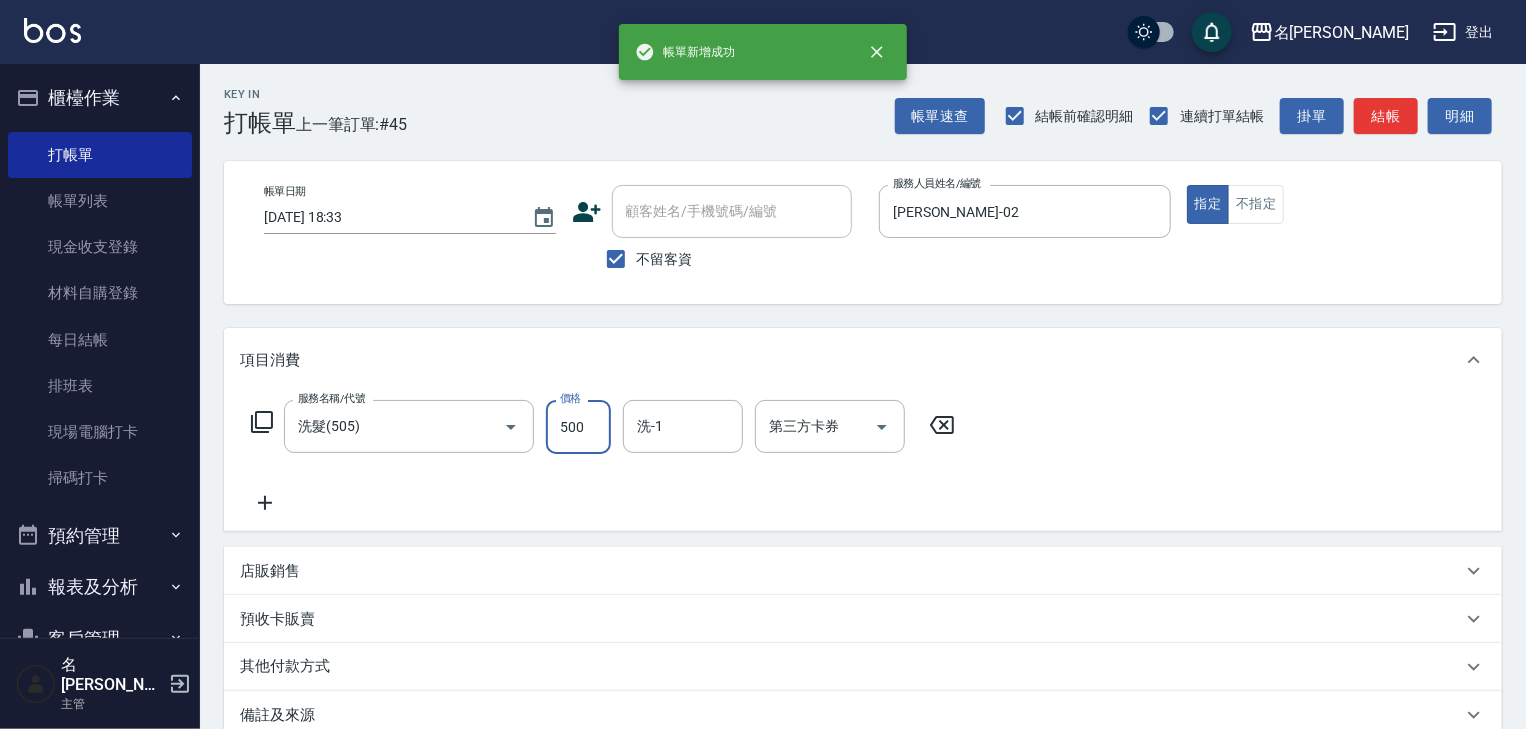 type on "500" 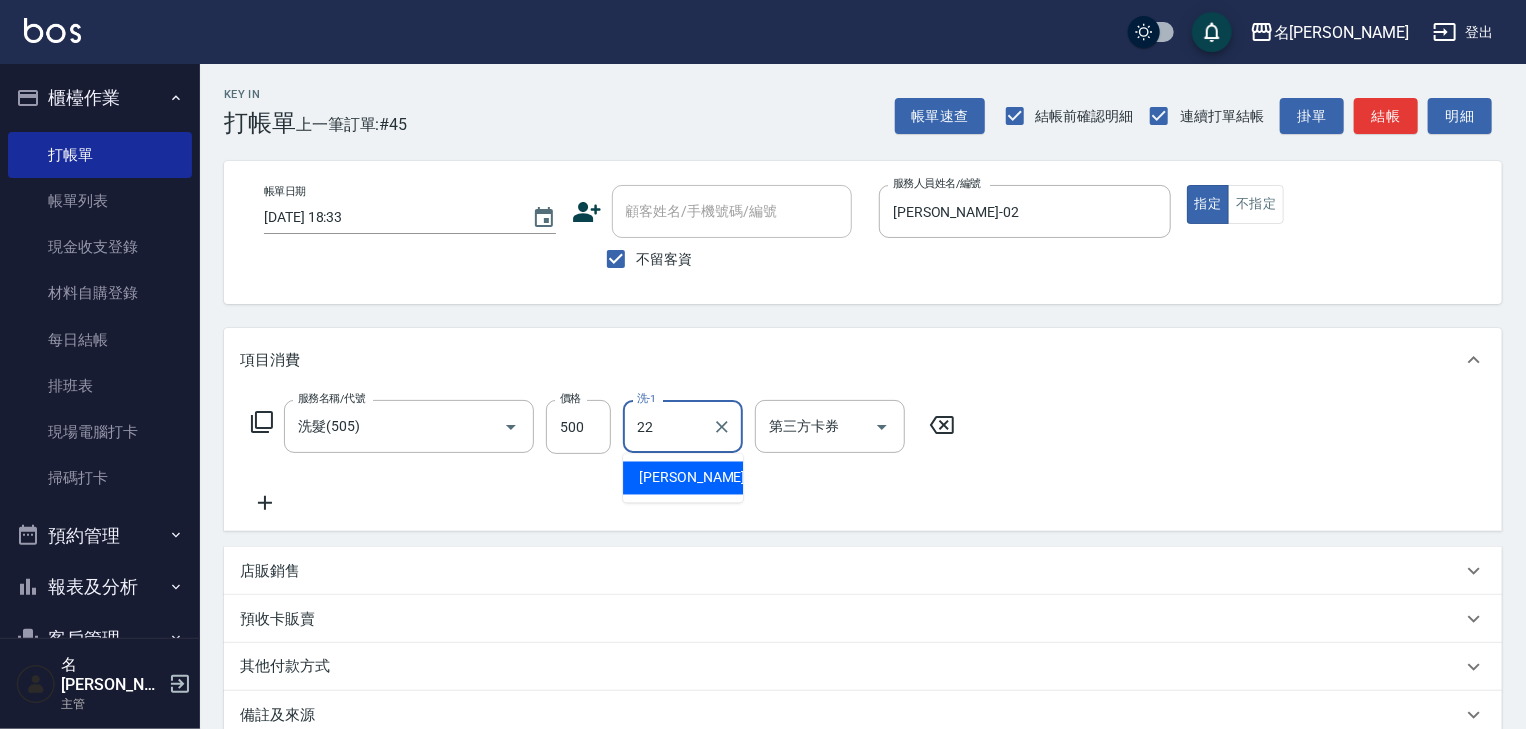 type on "[PERSON_NAME]-22" 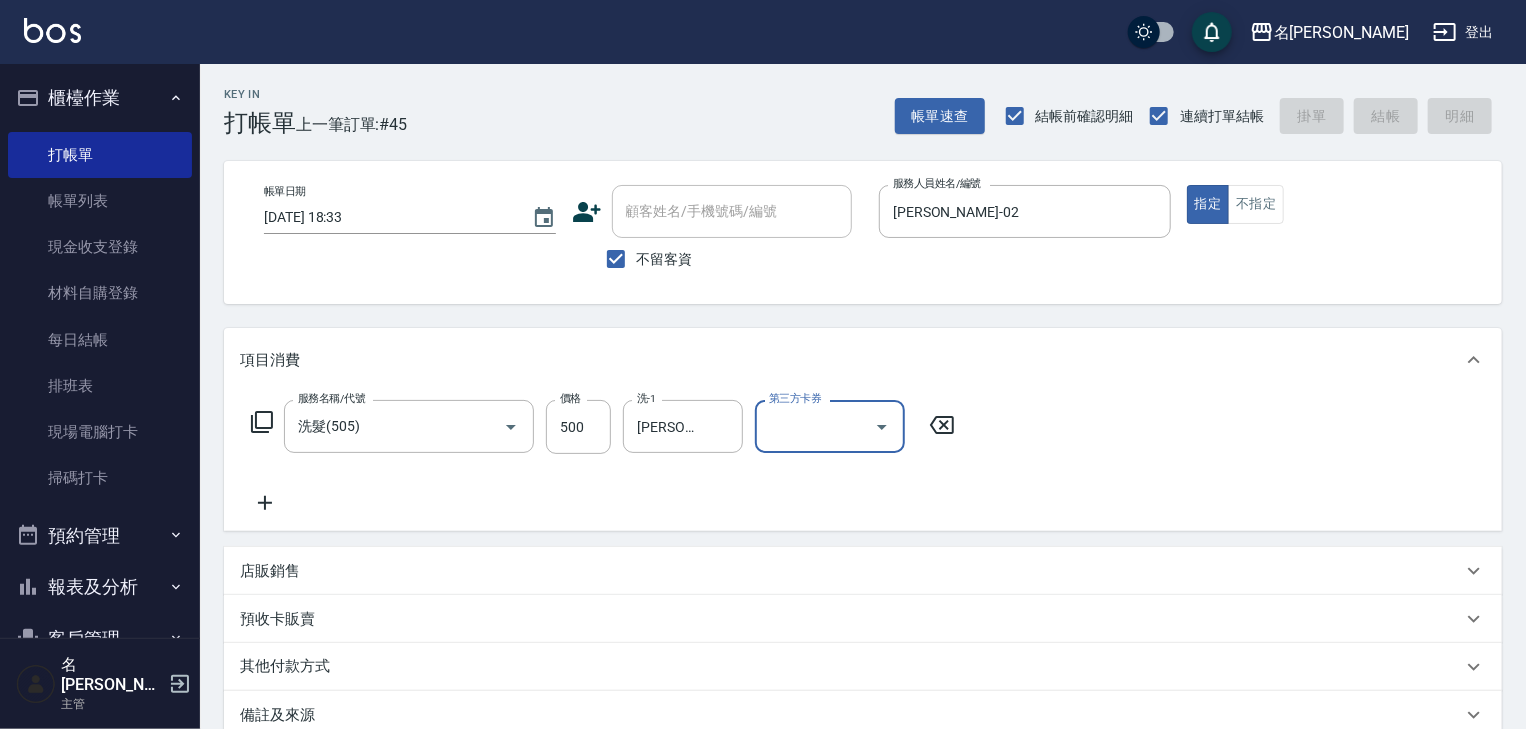 type 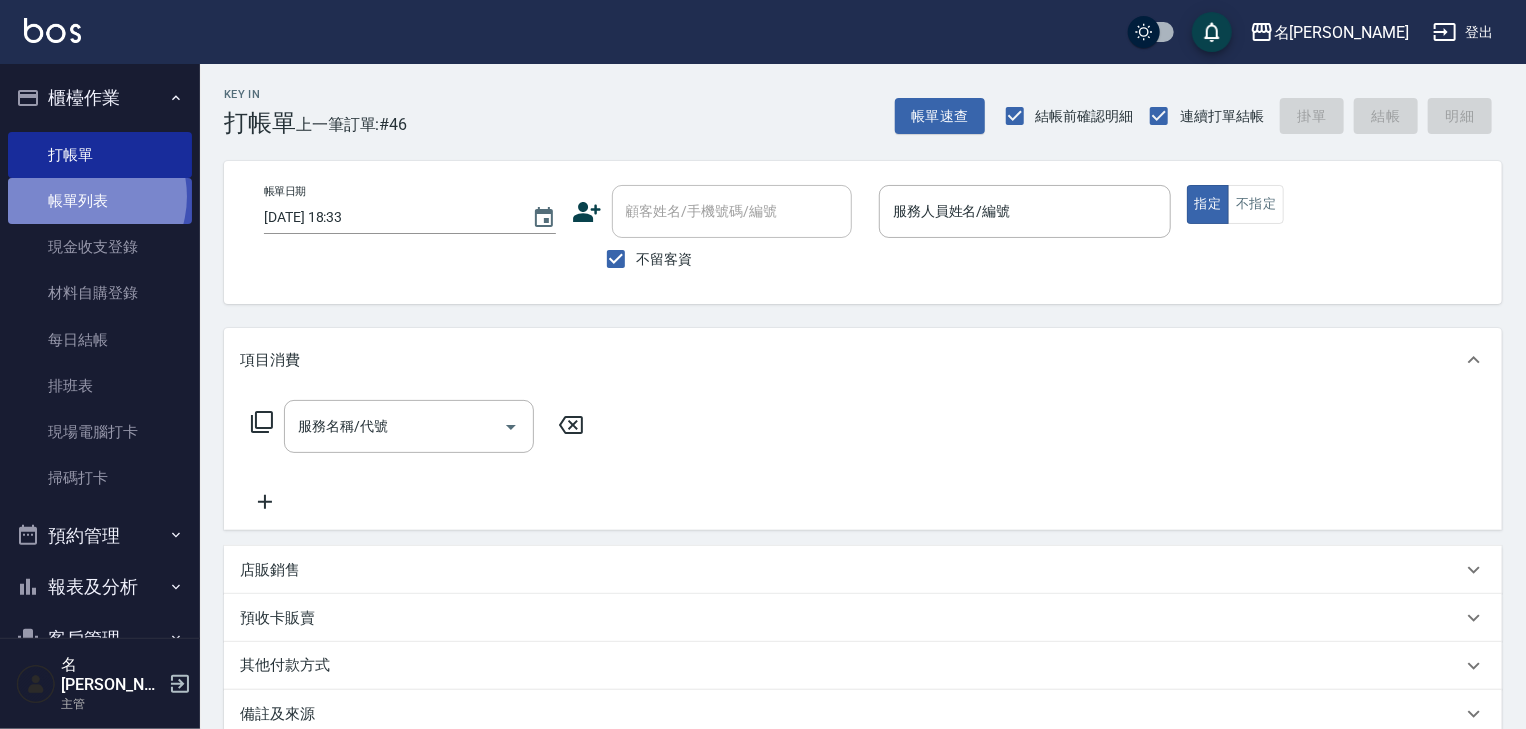 click on "帳單列表" at bounding box center [100, 201] 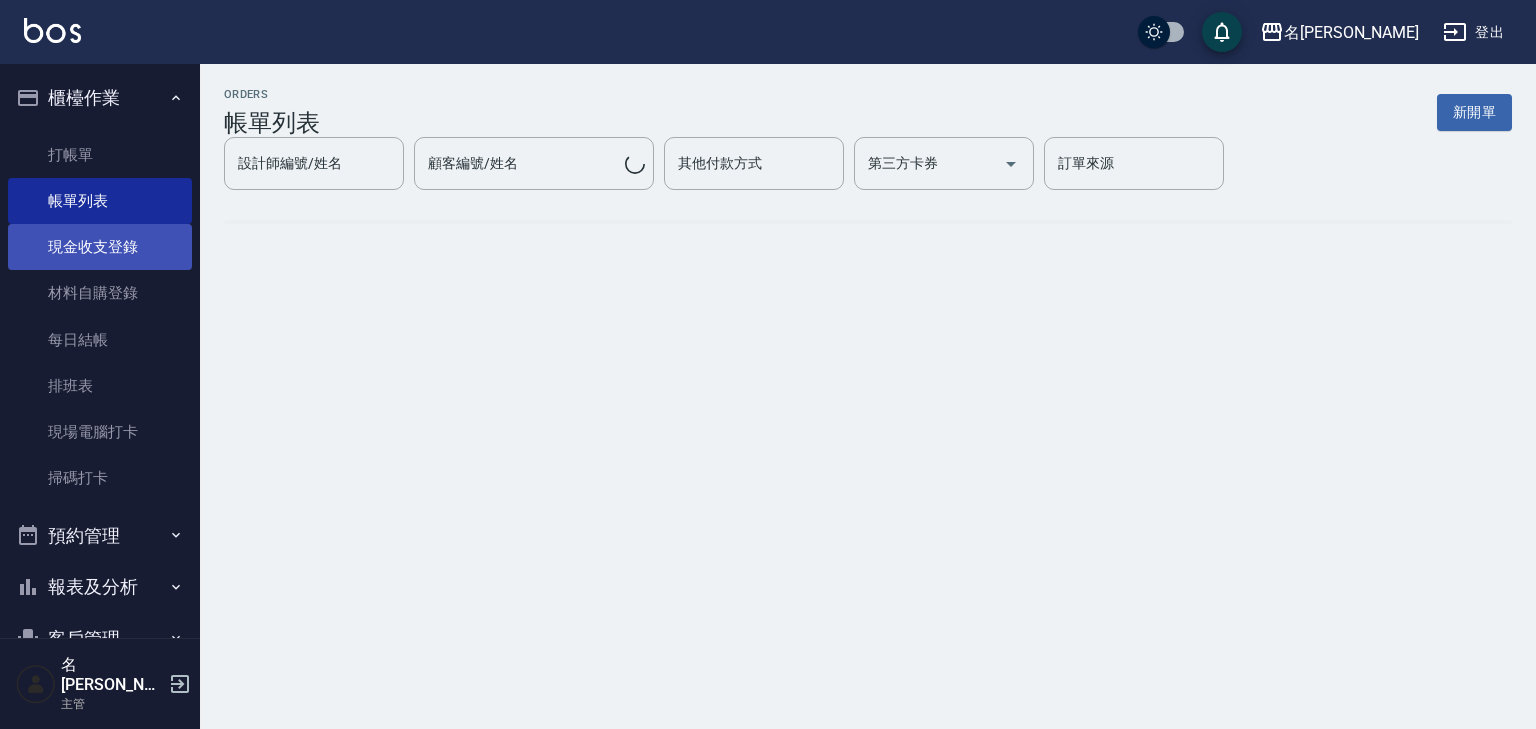 click on "現金收支登錄" at bounding box center (100, 247) 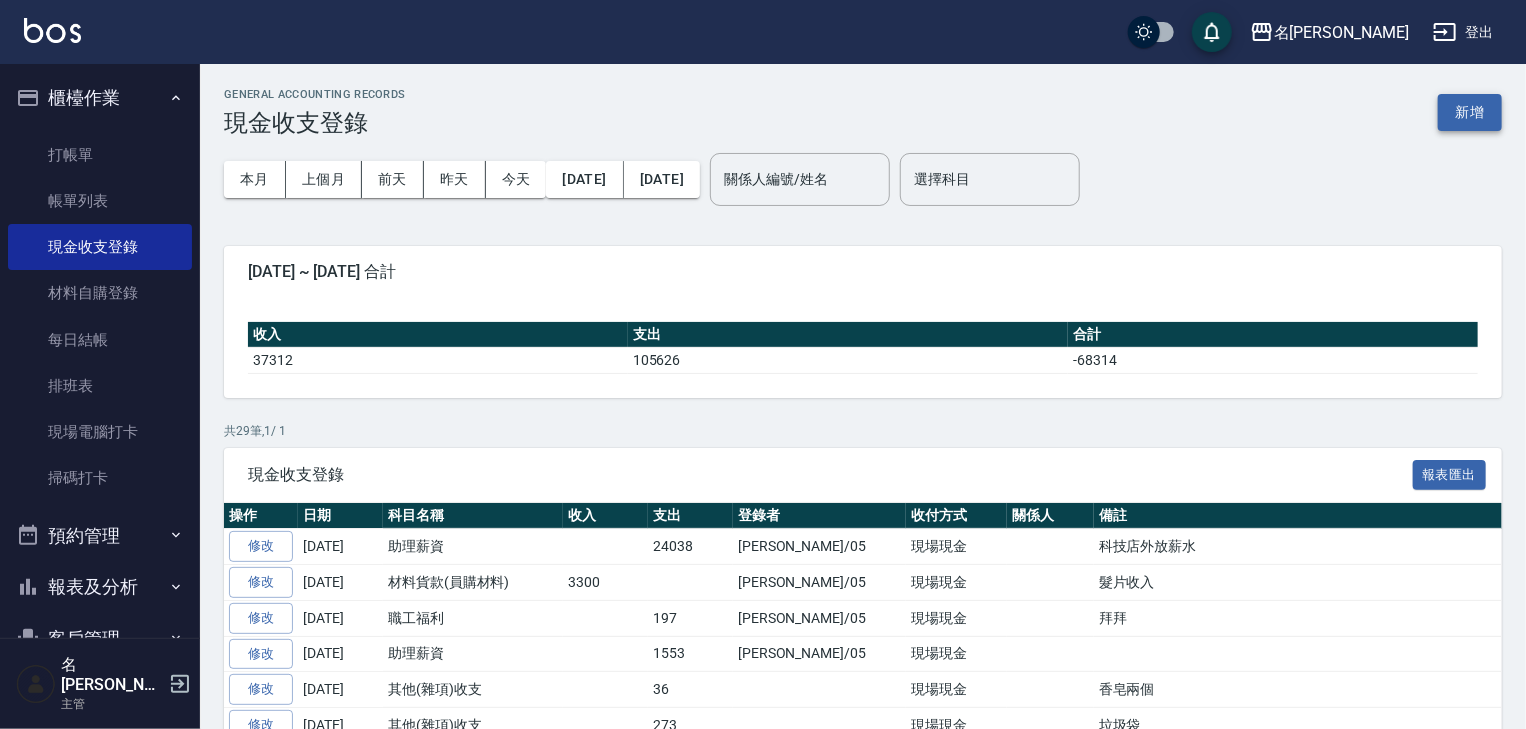 click on "新增" at bounding box center [1470, 112] 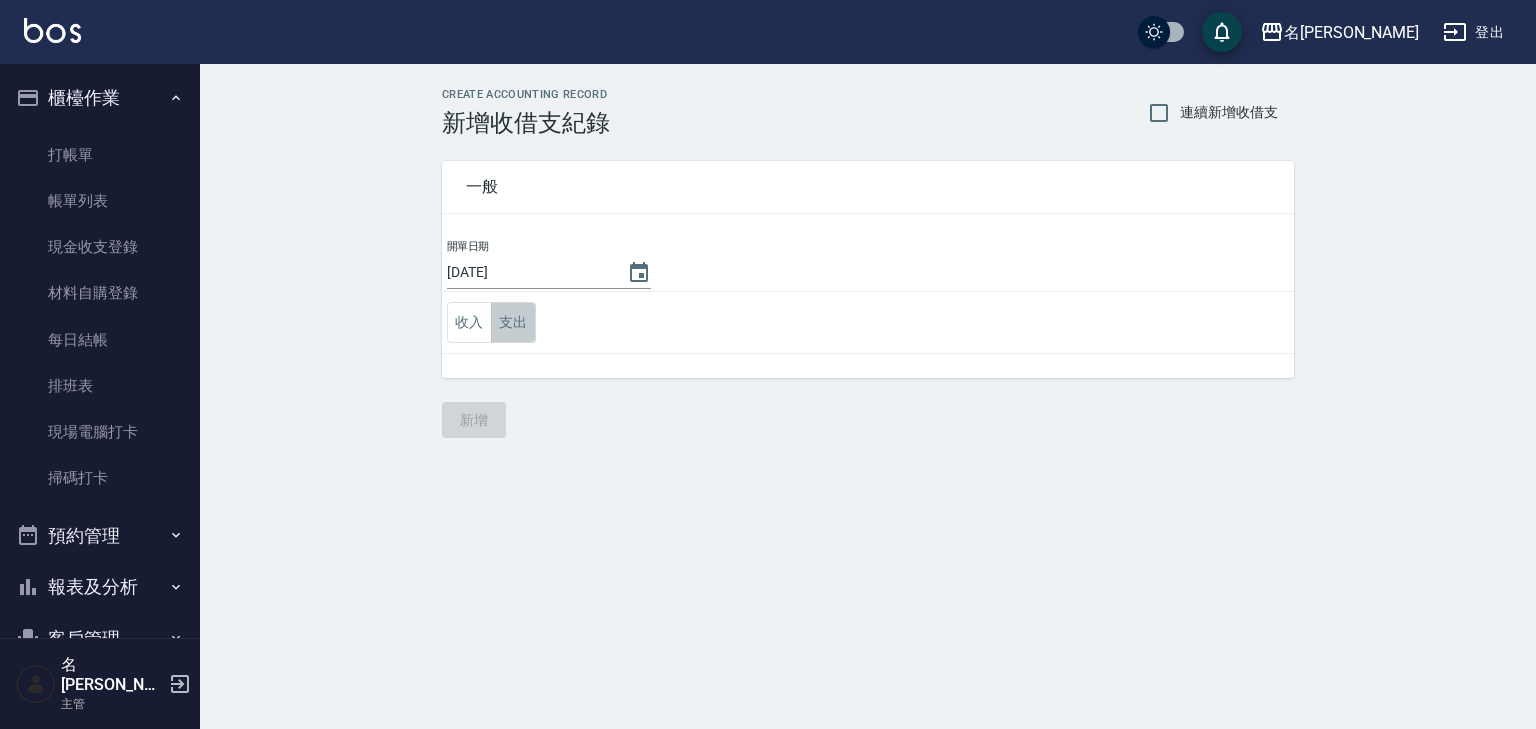 click on "支出" at bounding box center [513, 322] 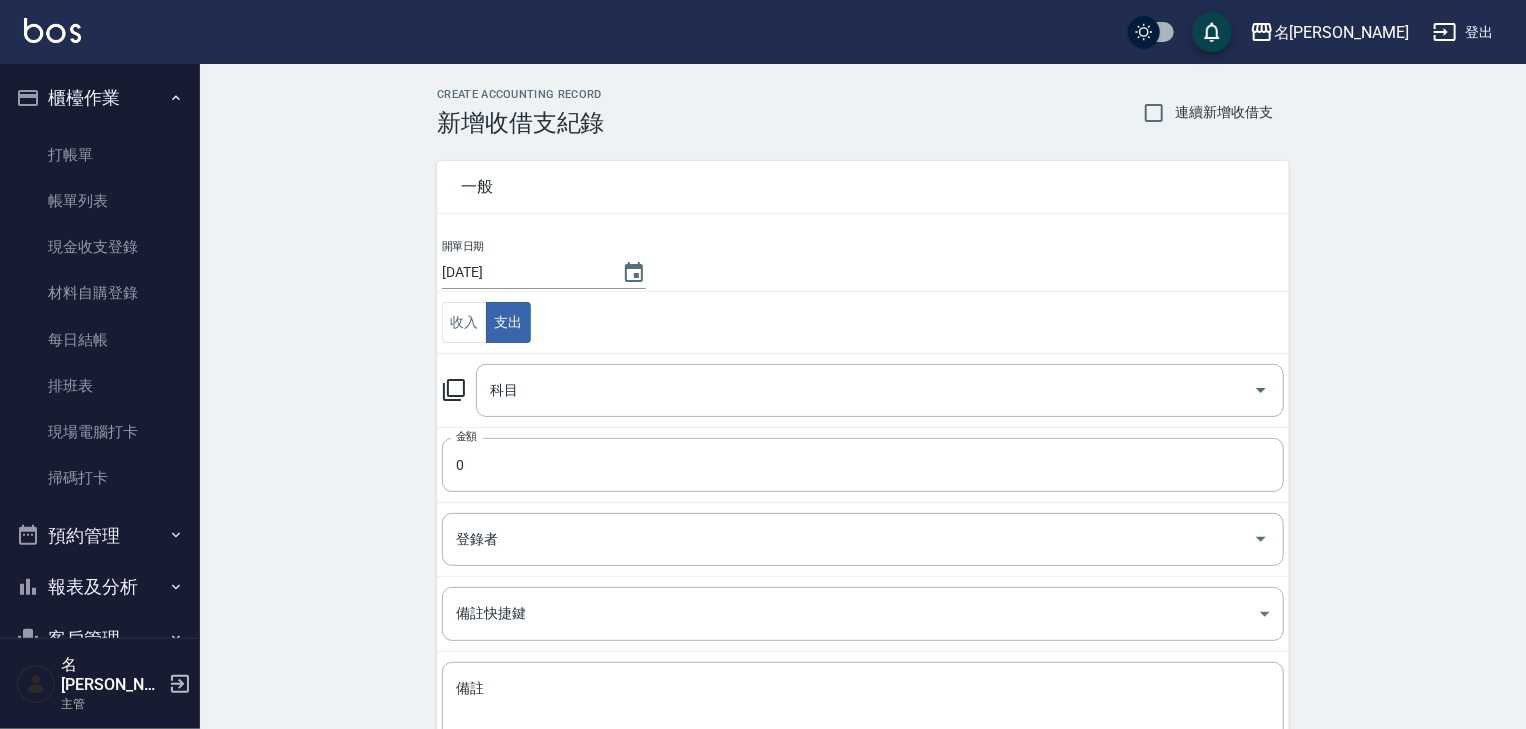 click 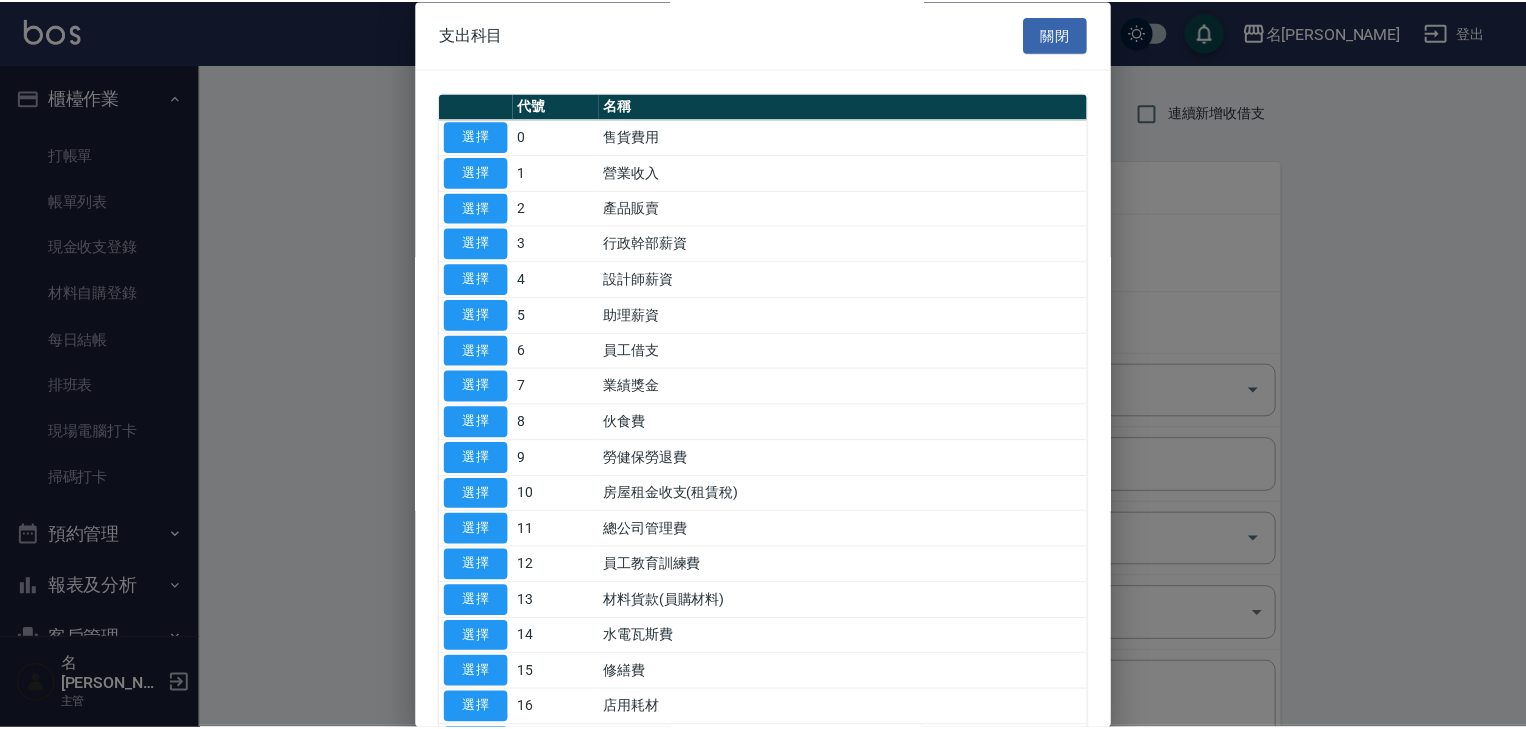 scroll, scrollTop: 320, scrollLeft: 0, axis: vertical 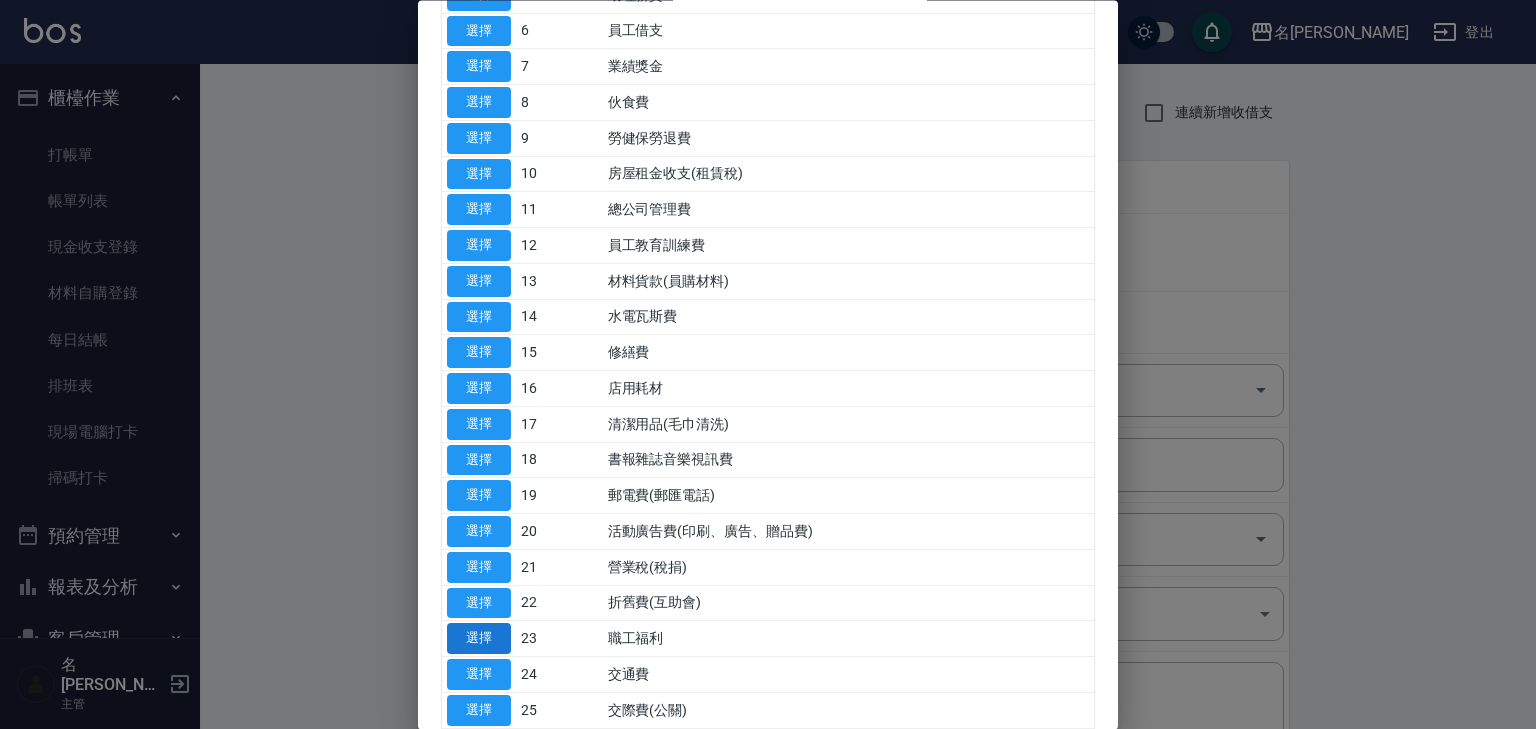 click on "選擇" at bounding box center [479, 639] 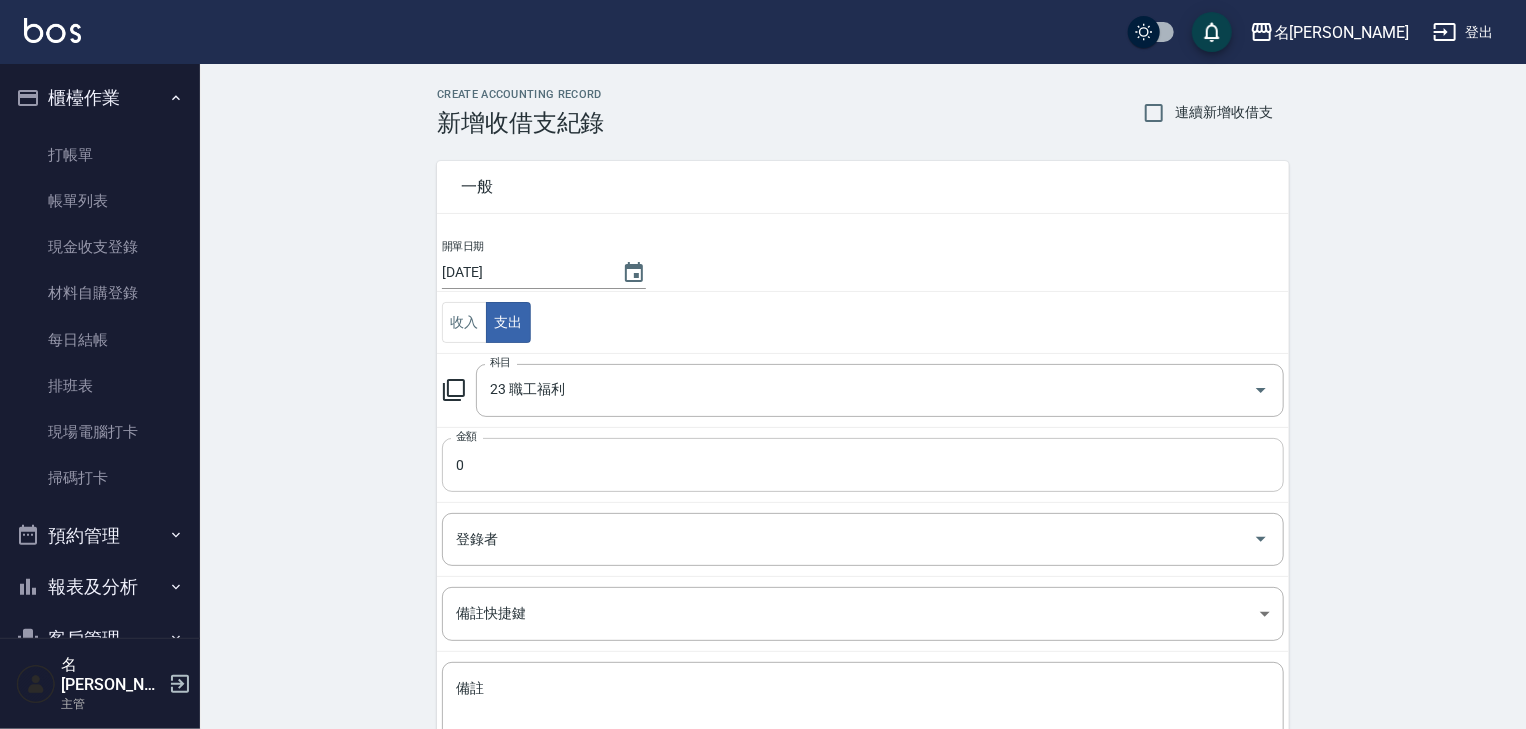 click on "0" at bounding box center [863, 465] 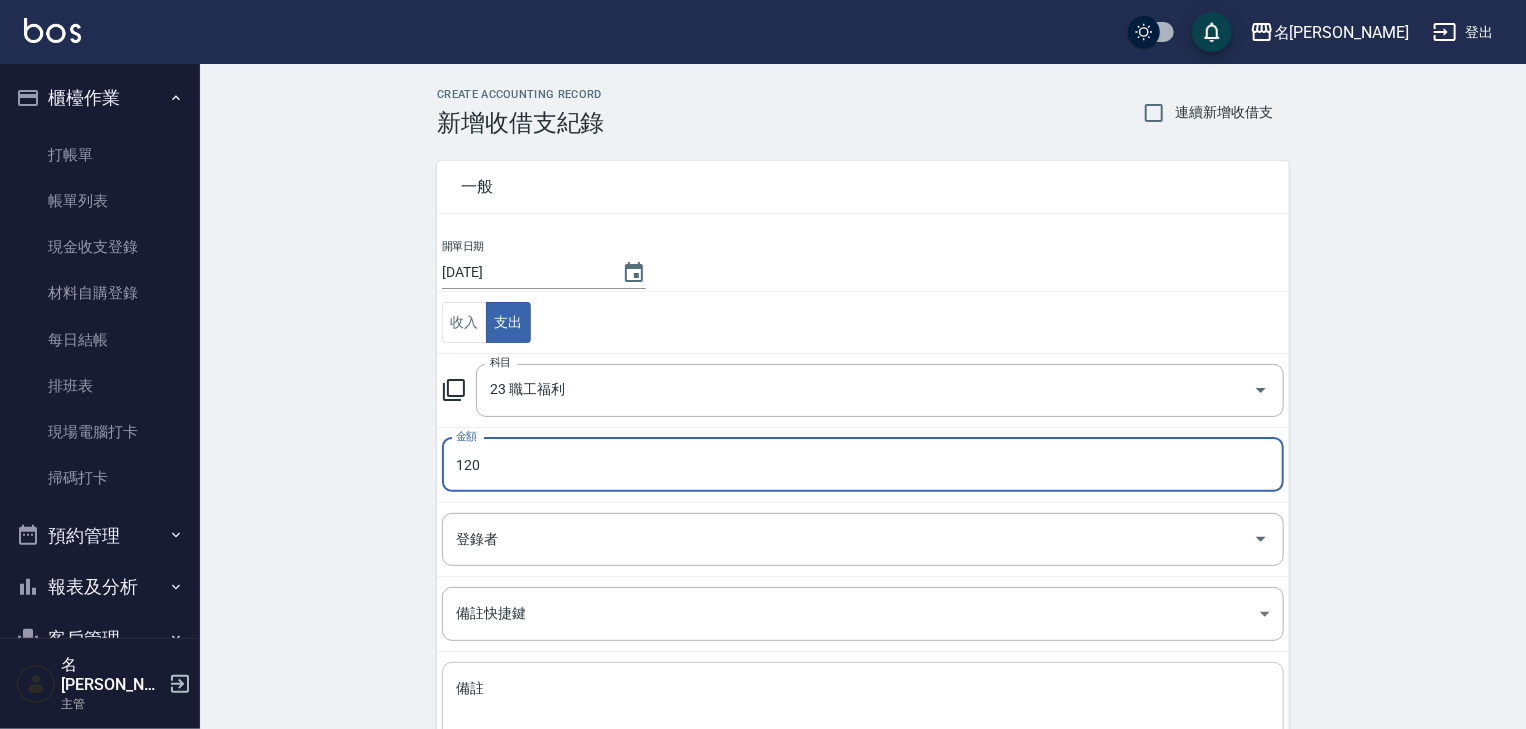 scroll, scrollTop: 152, scrollLeft: 0, axis: vertical 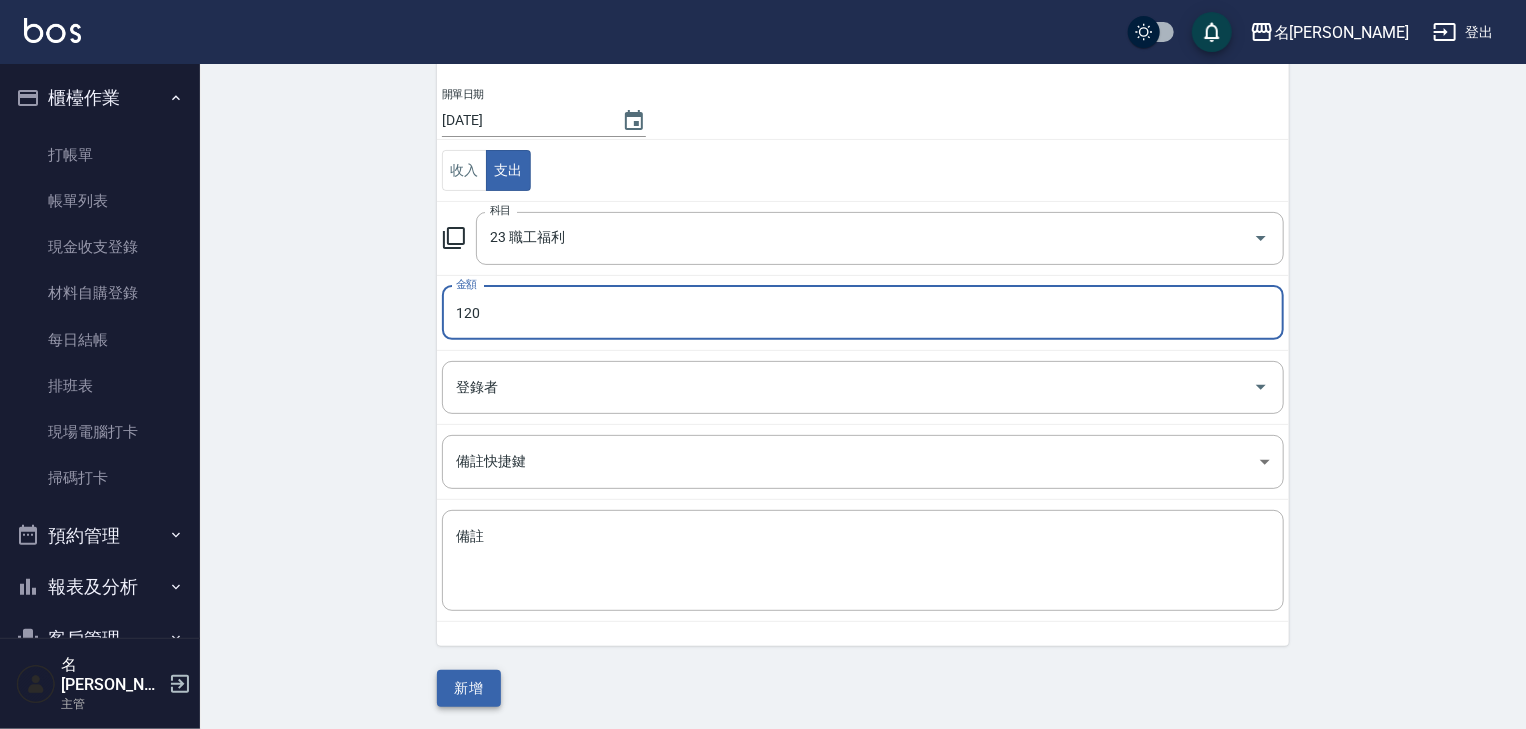 type on "120" 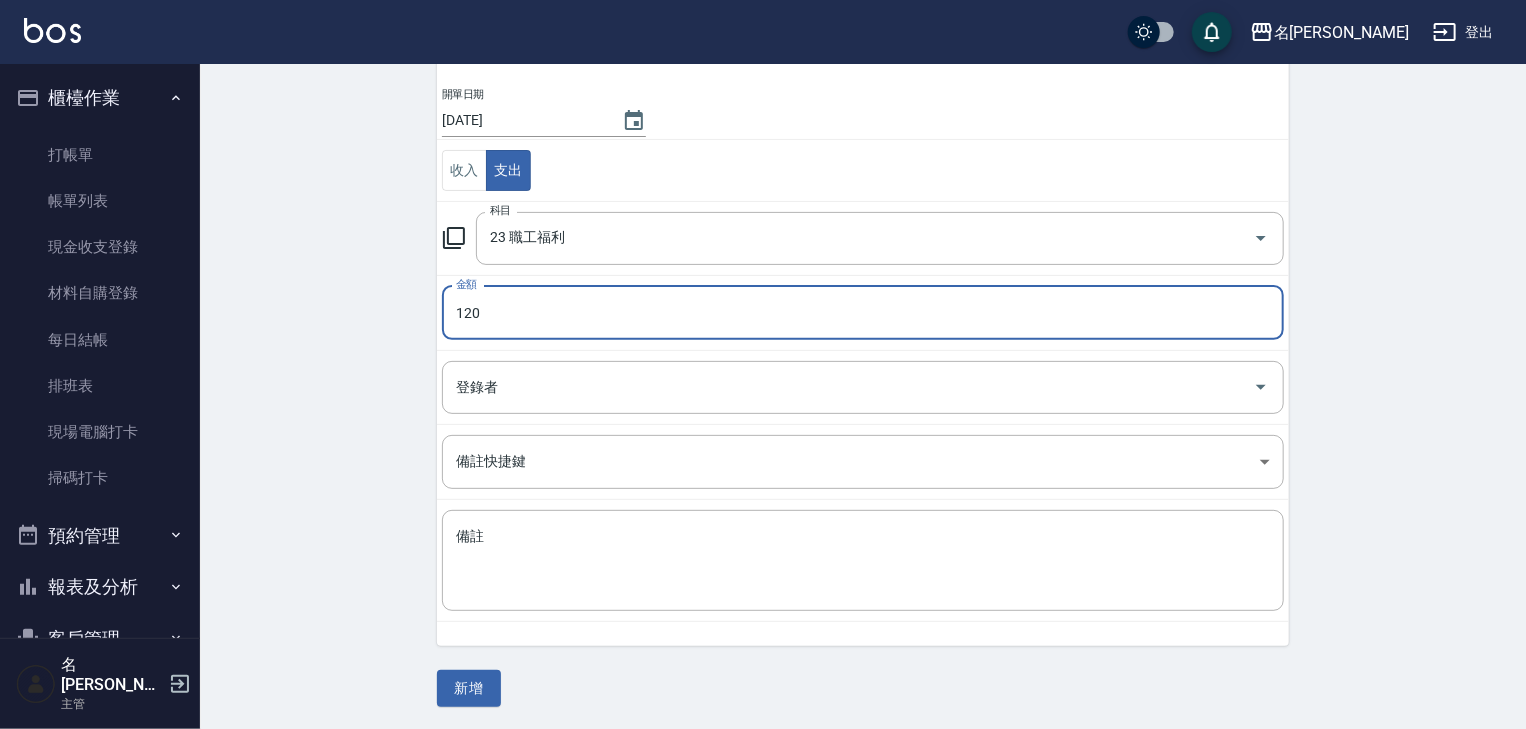 click on "新增" at bounding box center [469, 688] 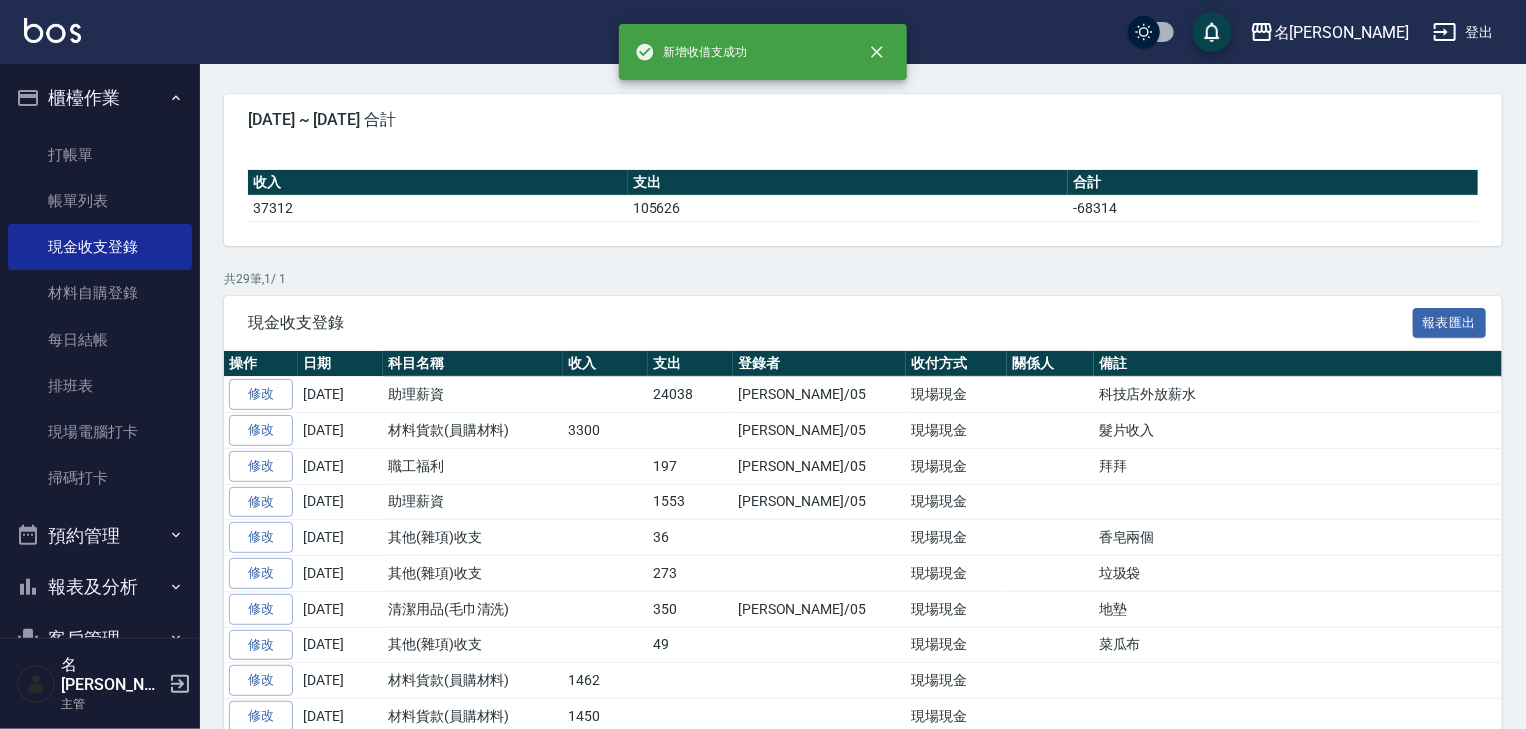 scroll, scrollTop: 0, scrollLeft: 0, axis: both 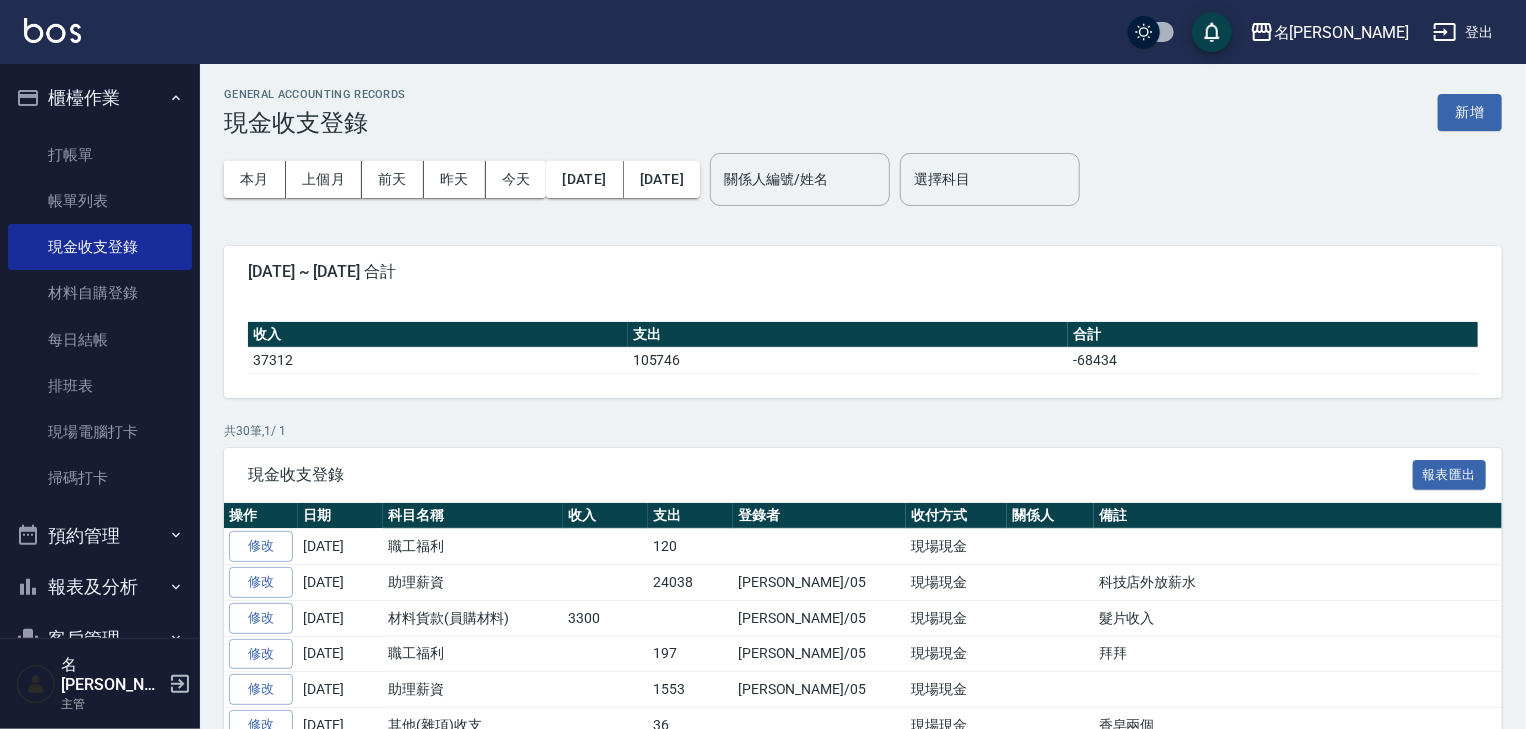 click at bounding box center [52, 30] 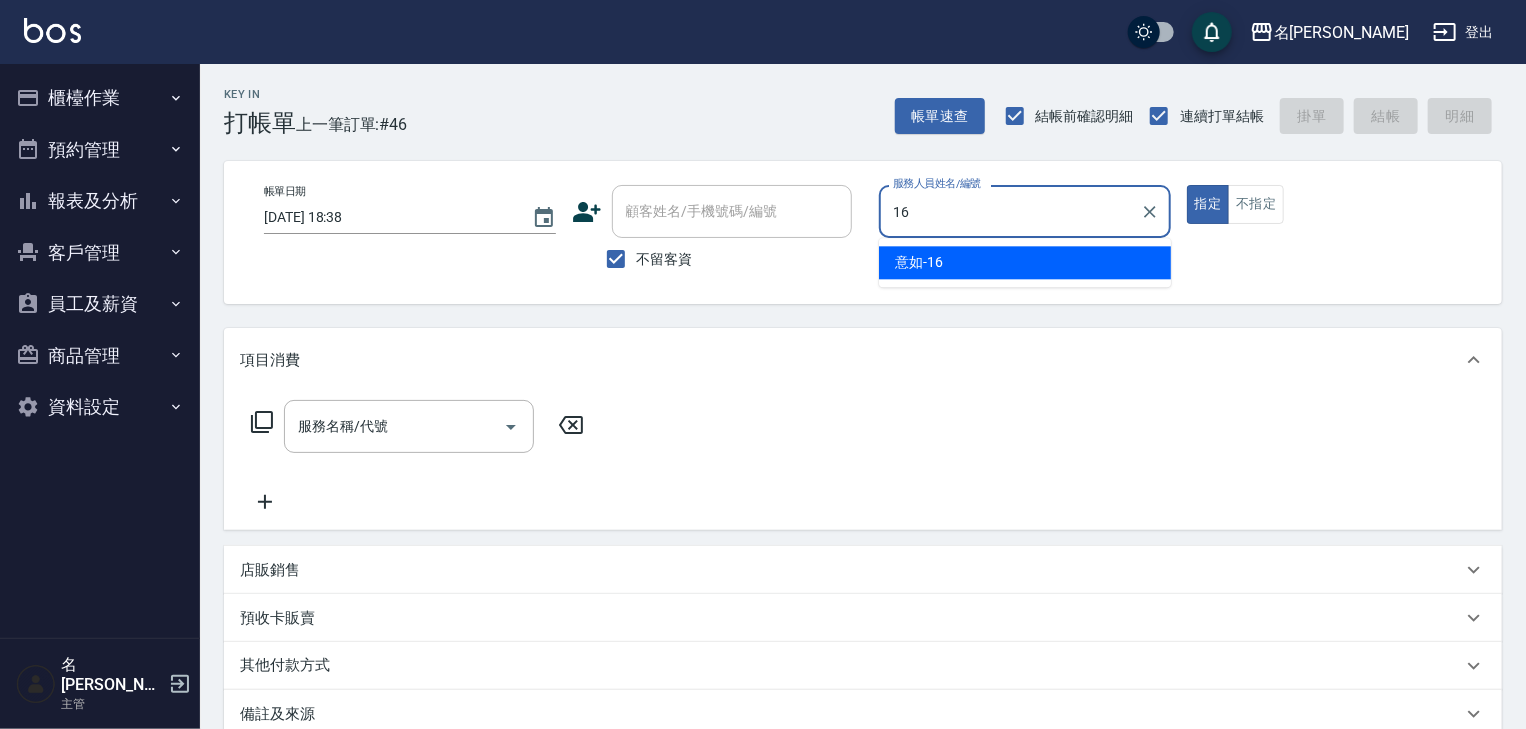 type on "意如-16" 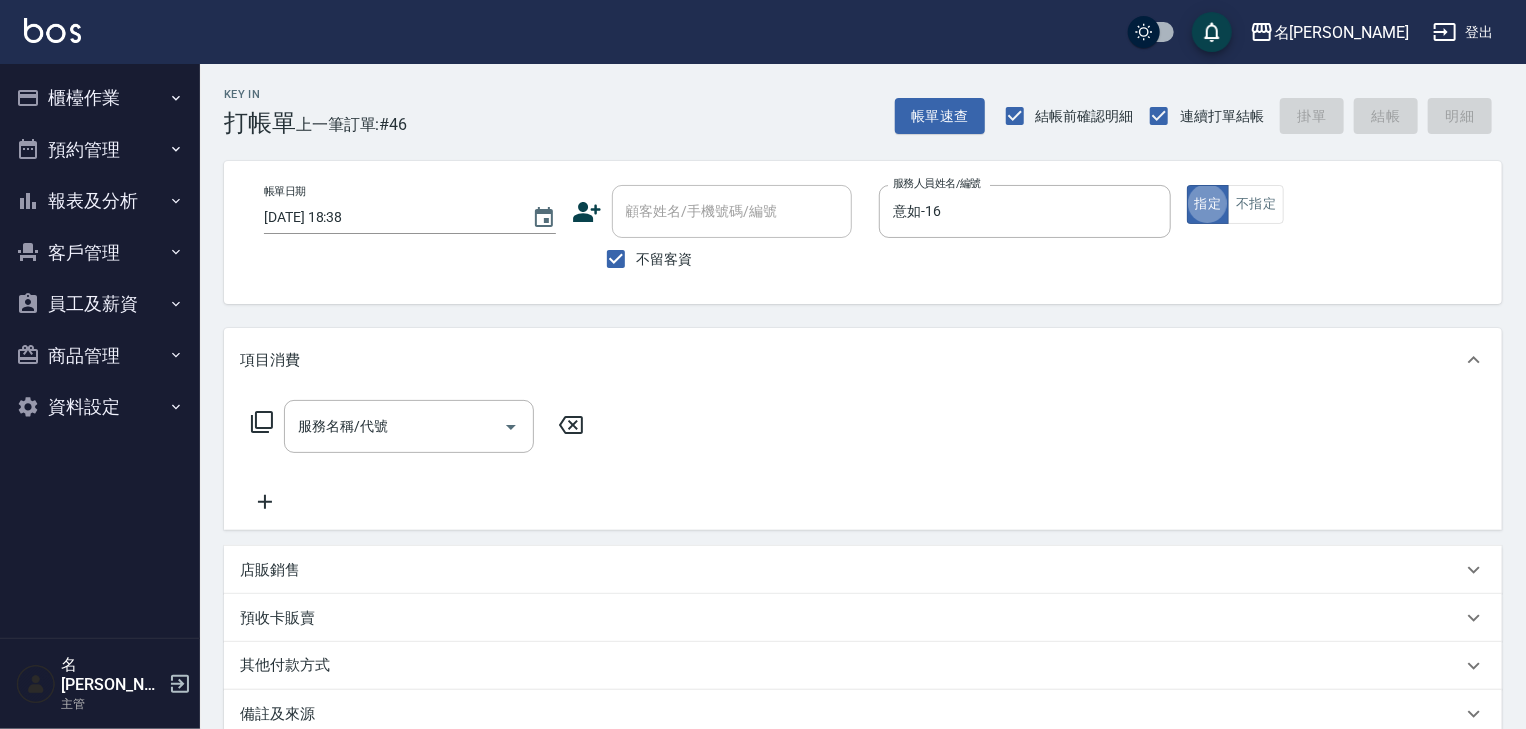 type on "true" 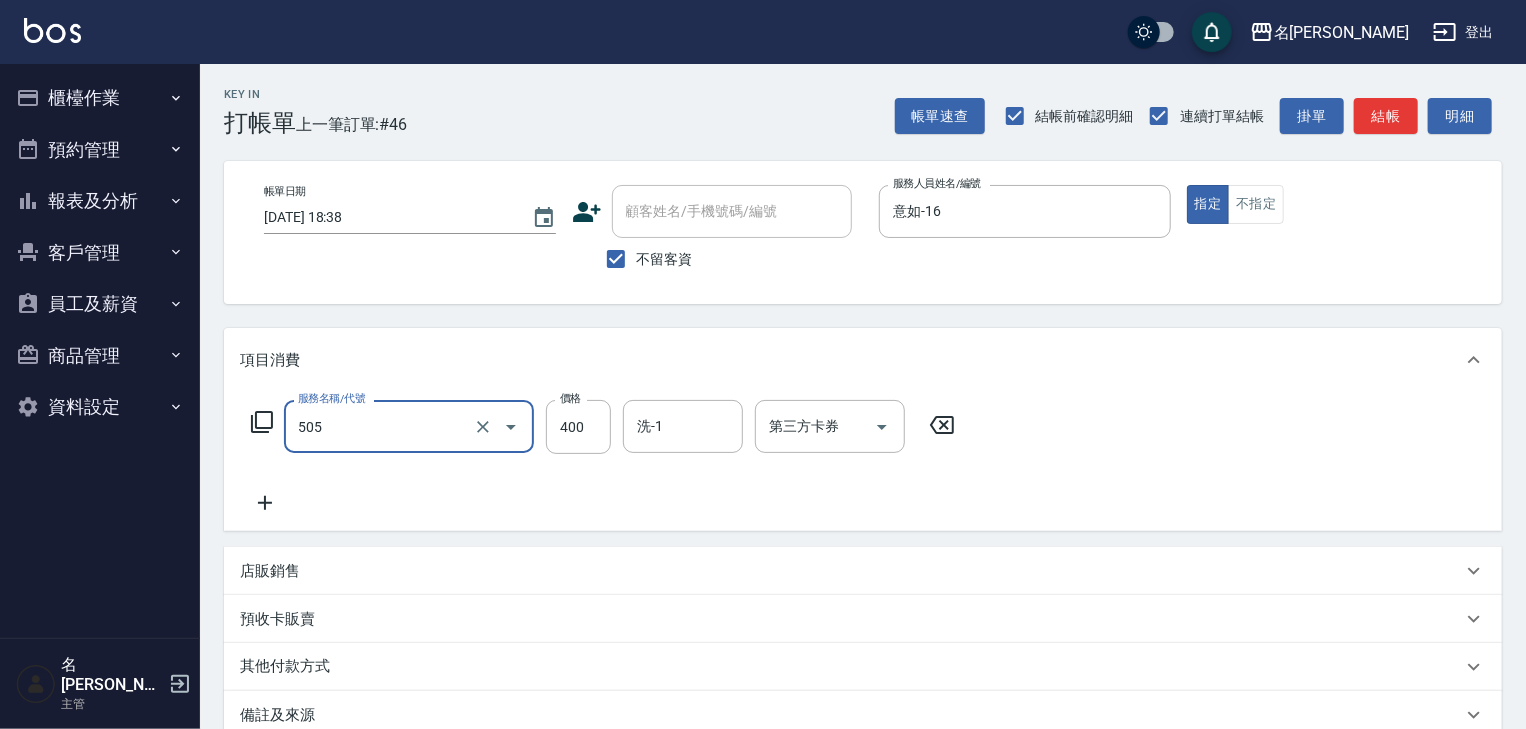 type on "洗髮(505)" 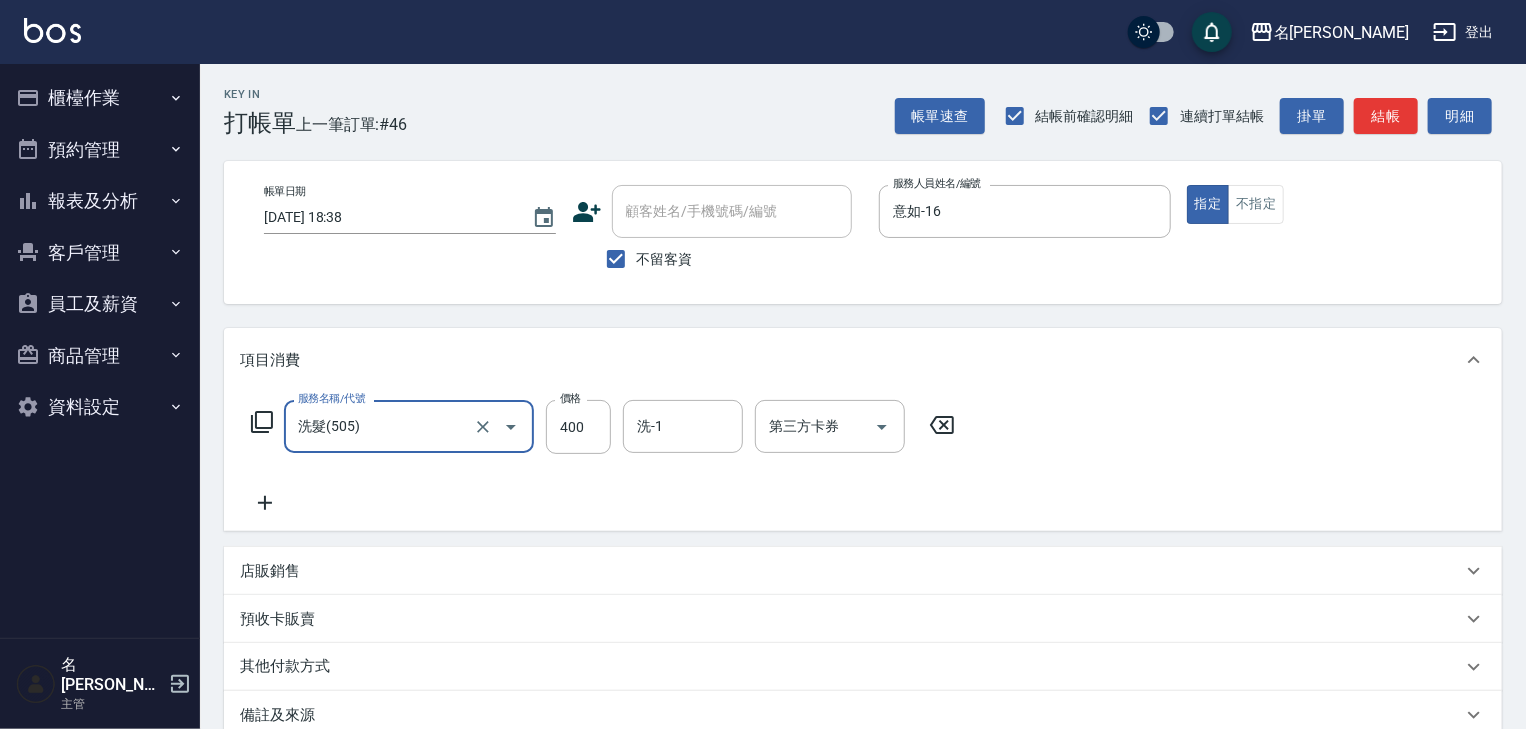 click 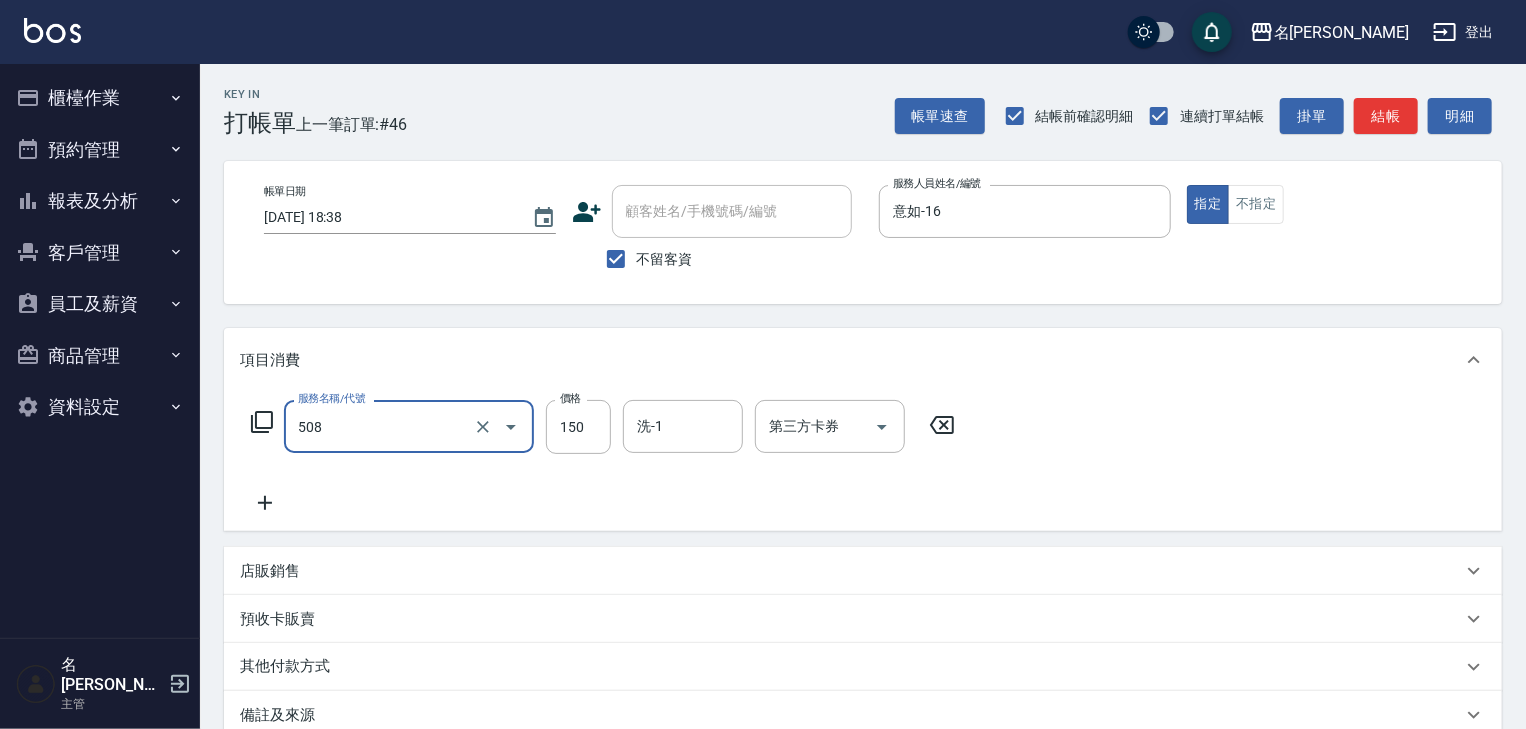 type on "小孩洗髮(508)" 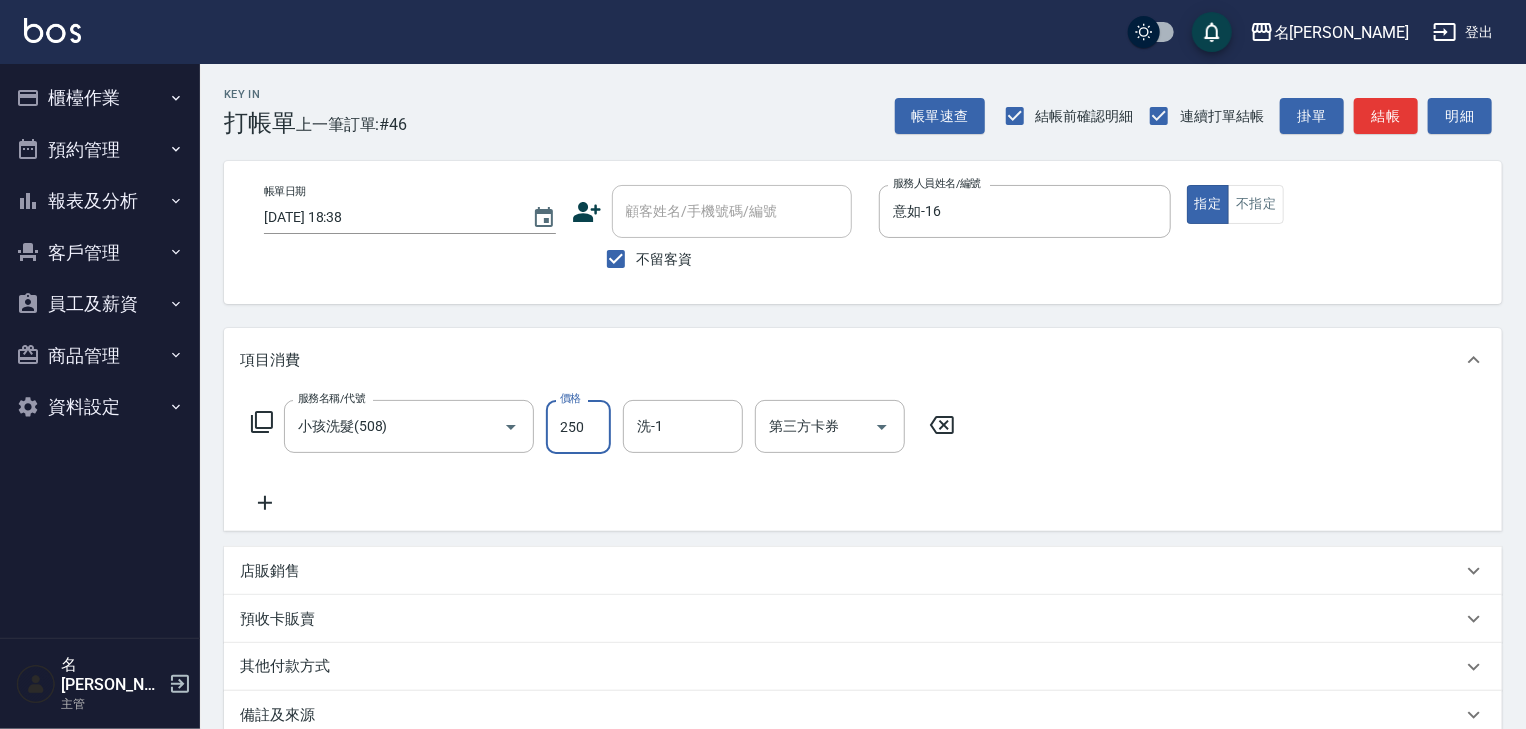 type on "250" 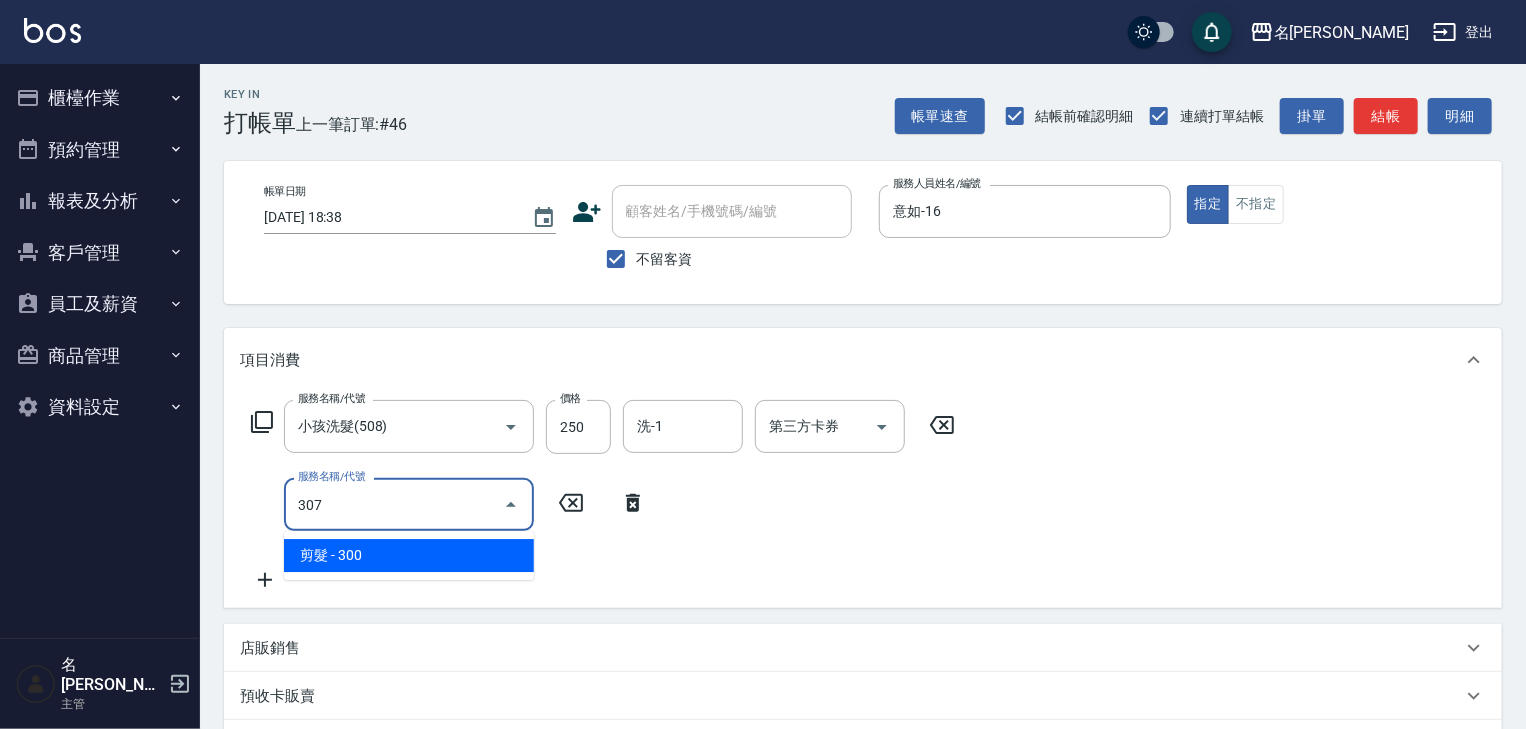 type on "剪髮(307)" 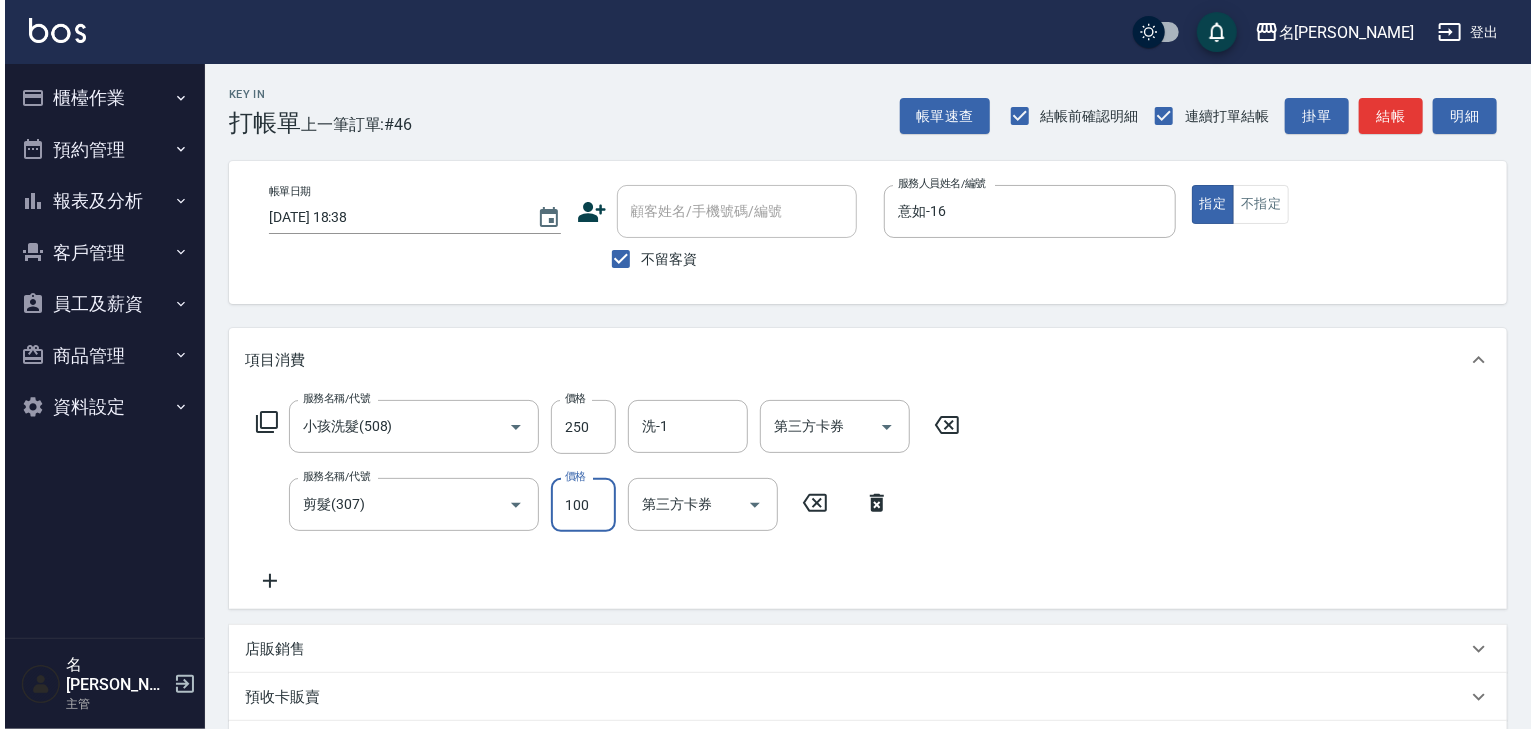scroll, scrollTop: 312, scrollLeft: 0, axis: vertical 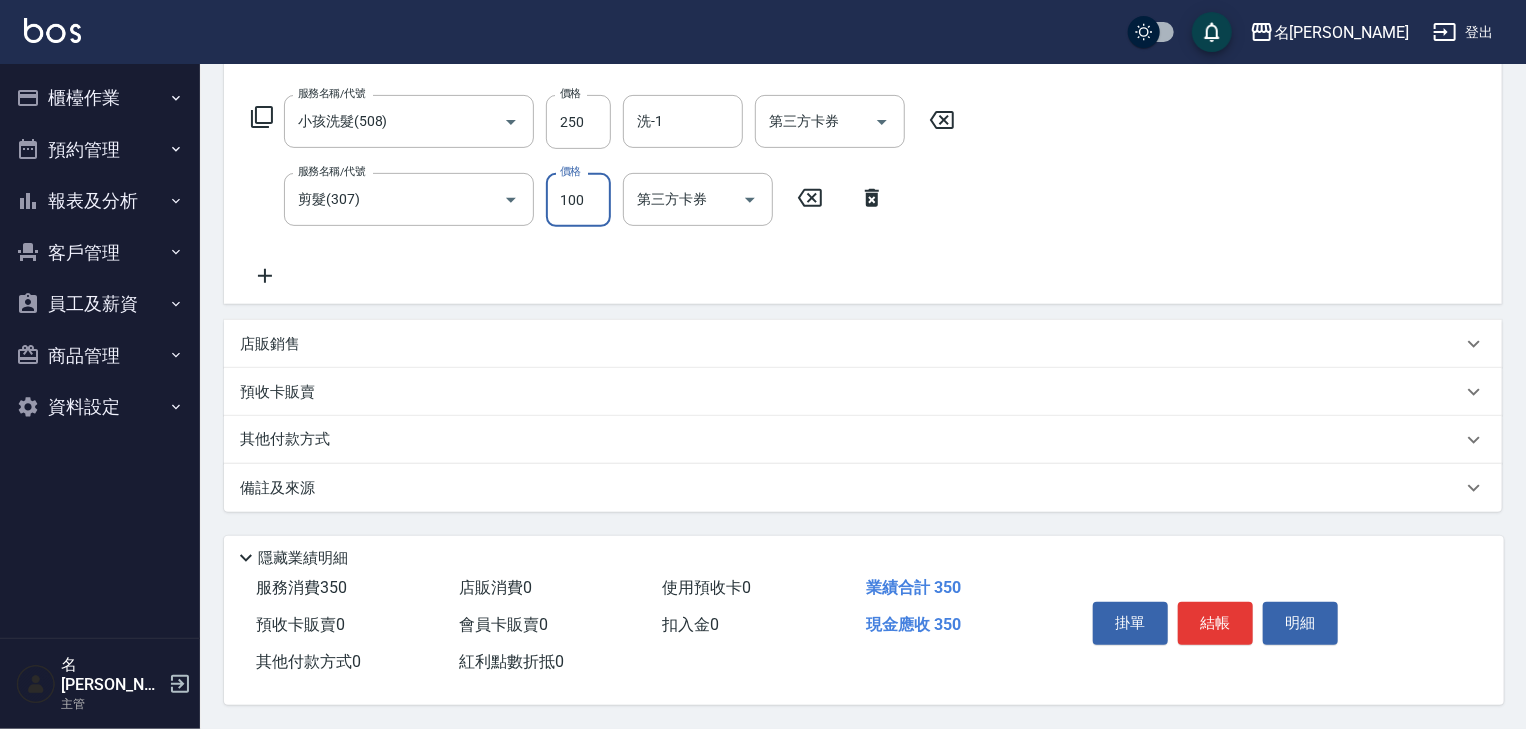 type on "100" 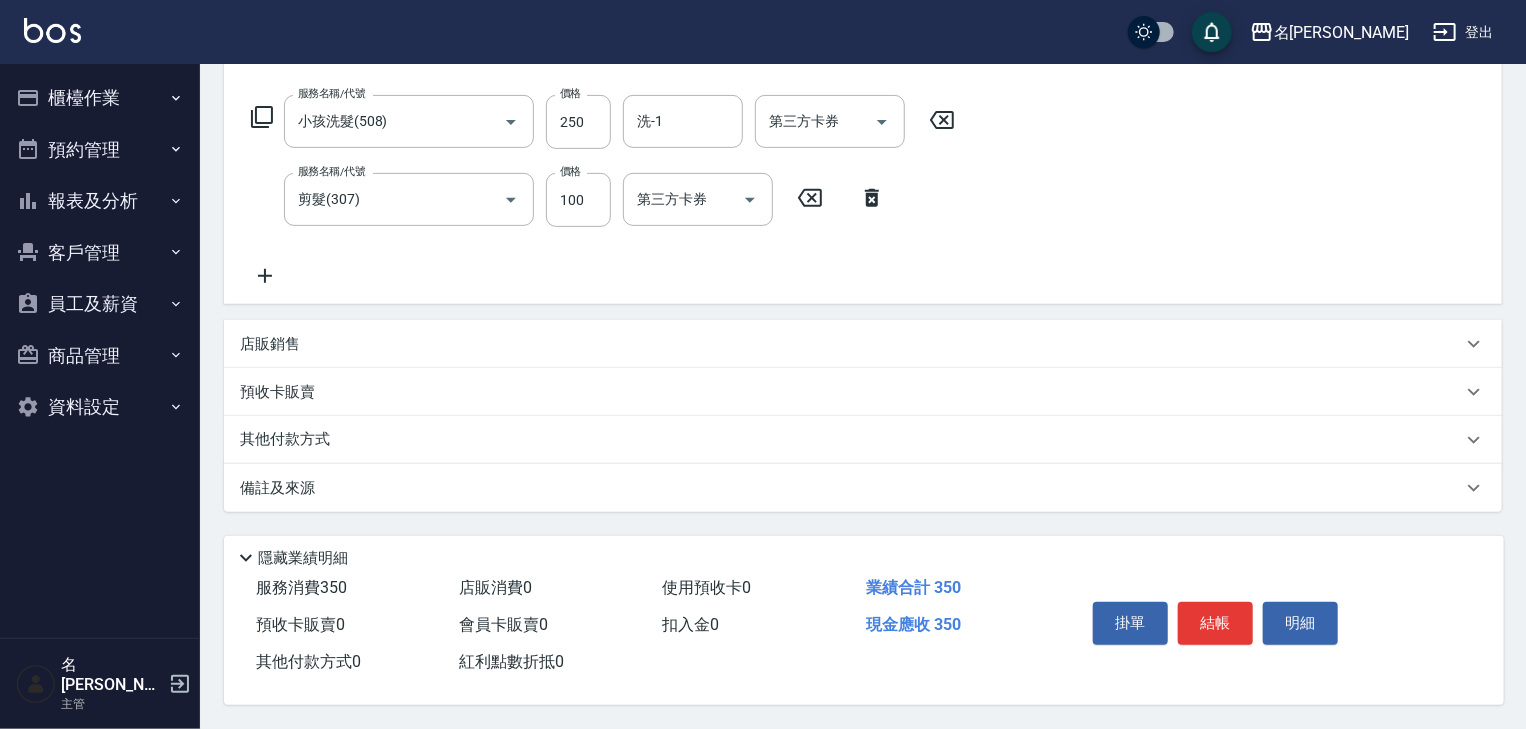 click on "掛單 結帳 明細" at bounding box center (1215, 625) 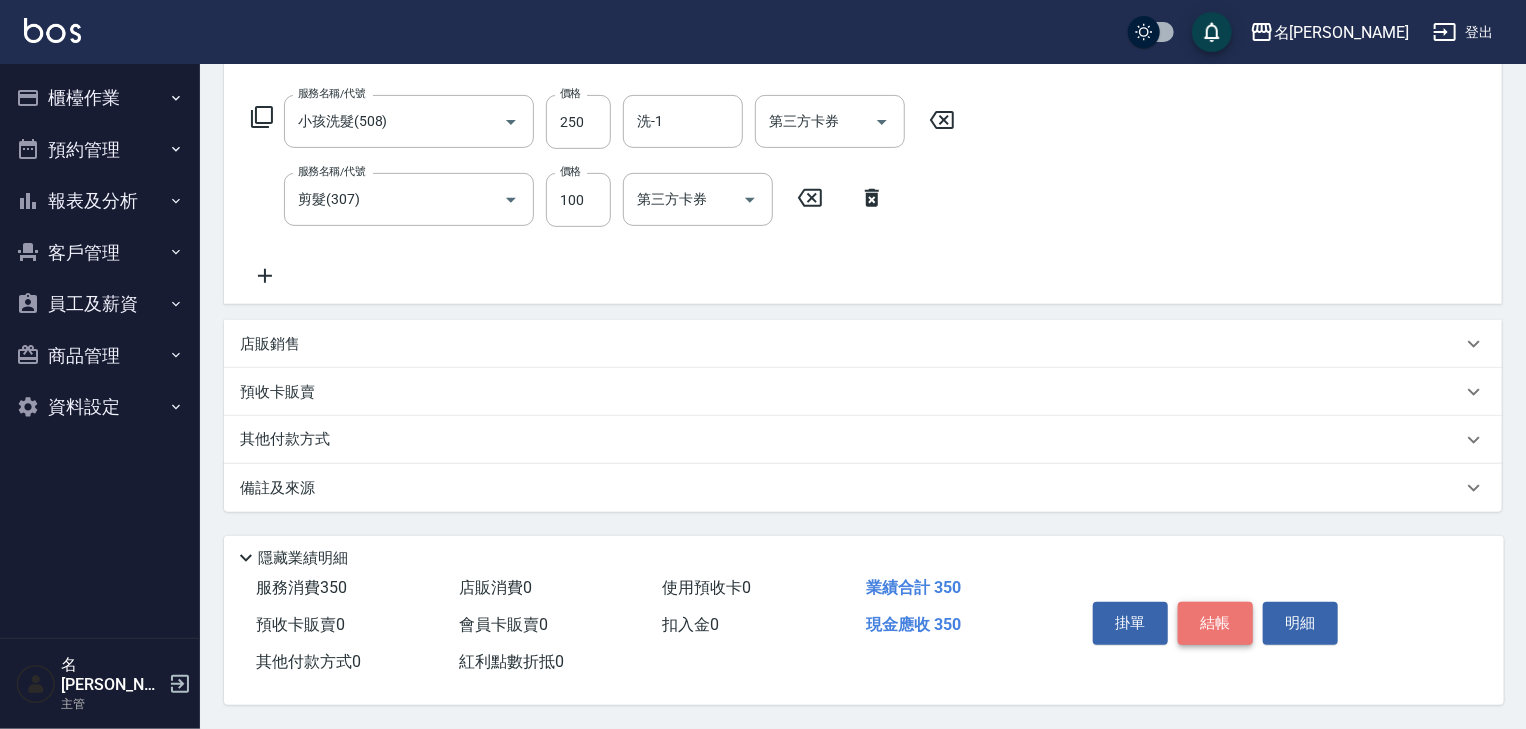 click on "結帳" at bounding box center [1215, 623] 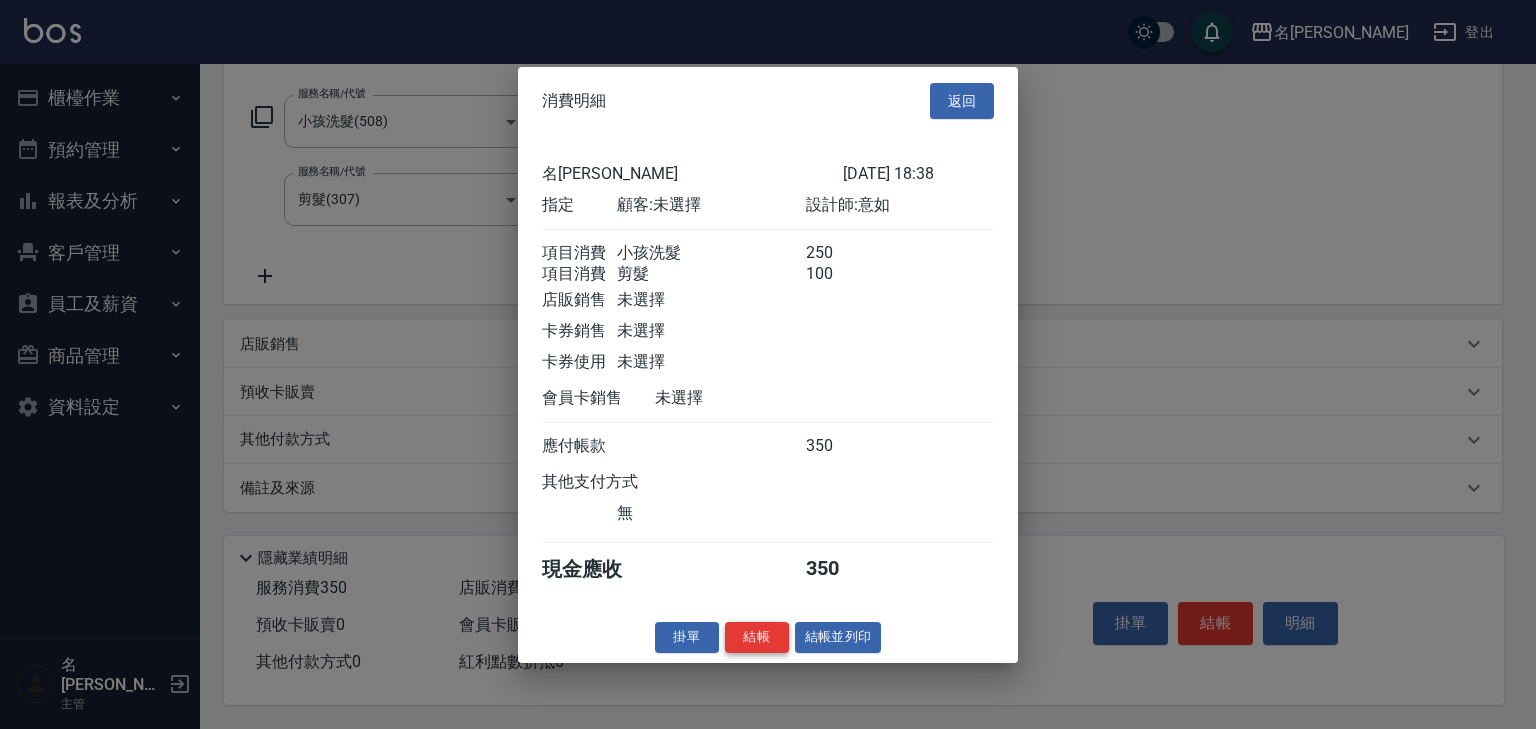 click on "結帳" at bounding box center (757, 637) 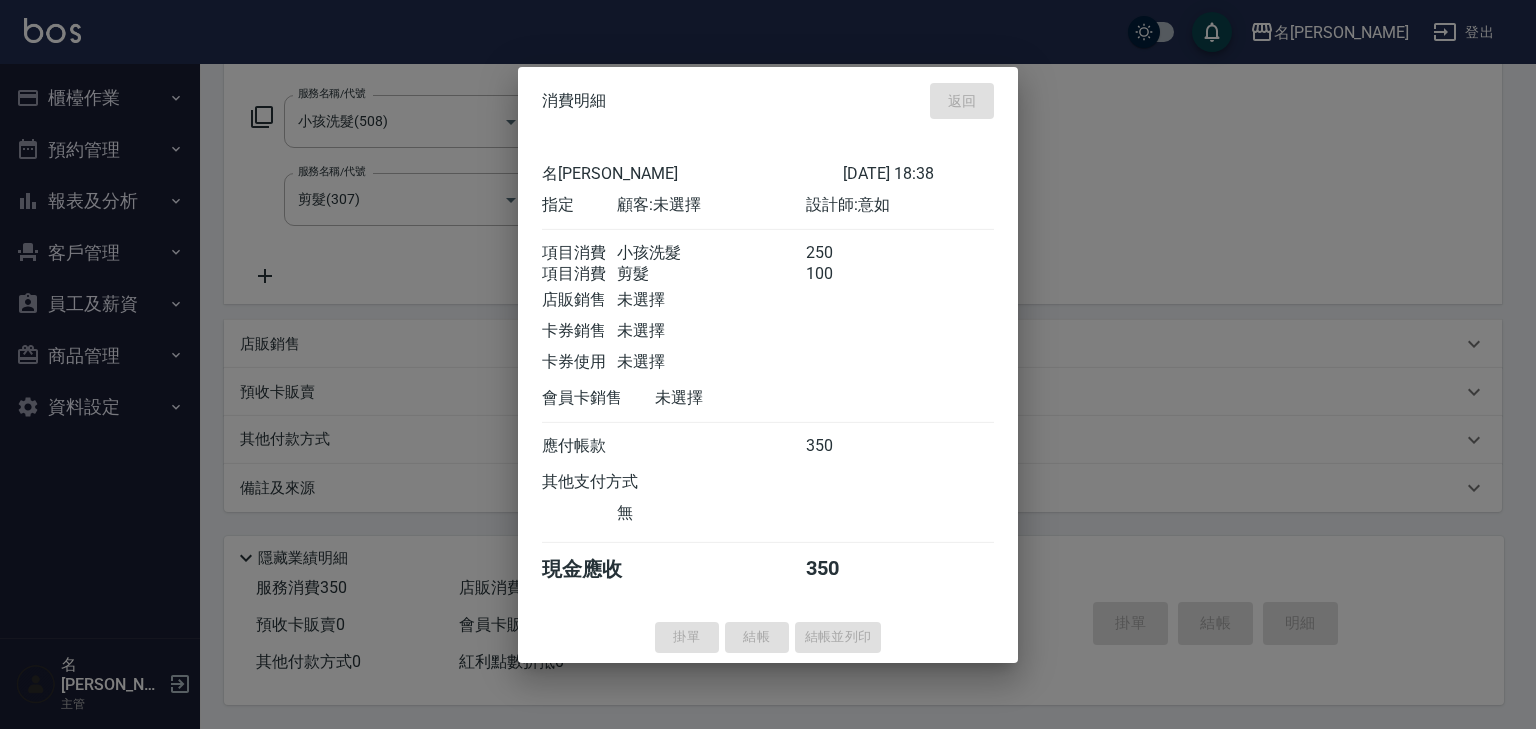 type on "[DATE] 18:40" 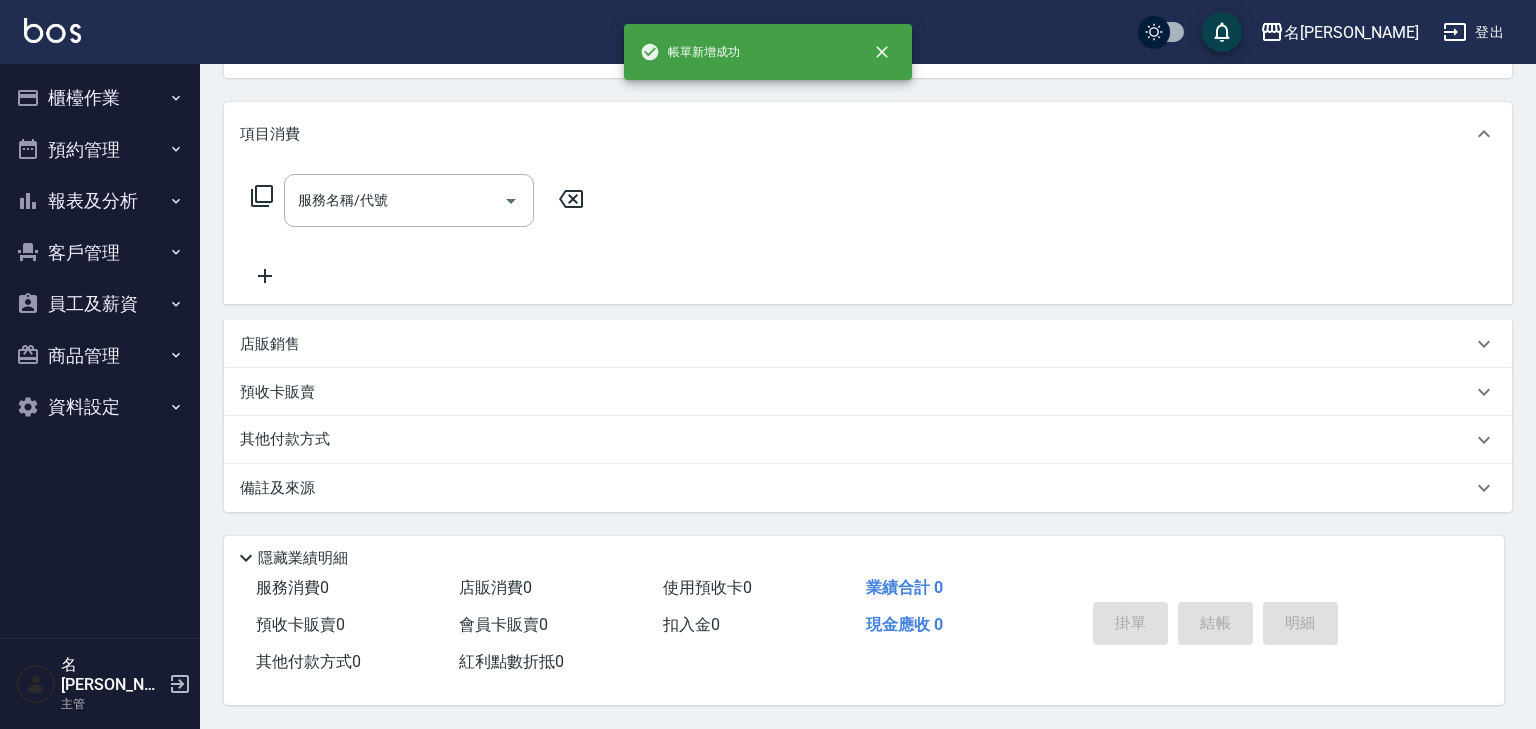scroll, scrollTop: 0, scrollLeft: 0, axis: both 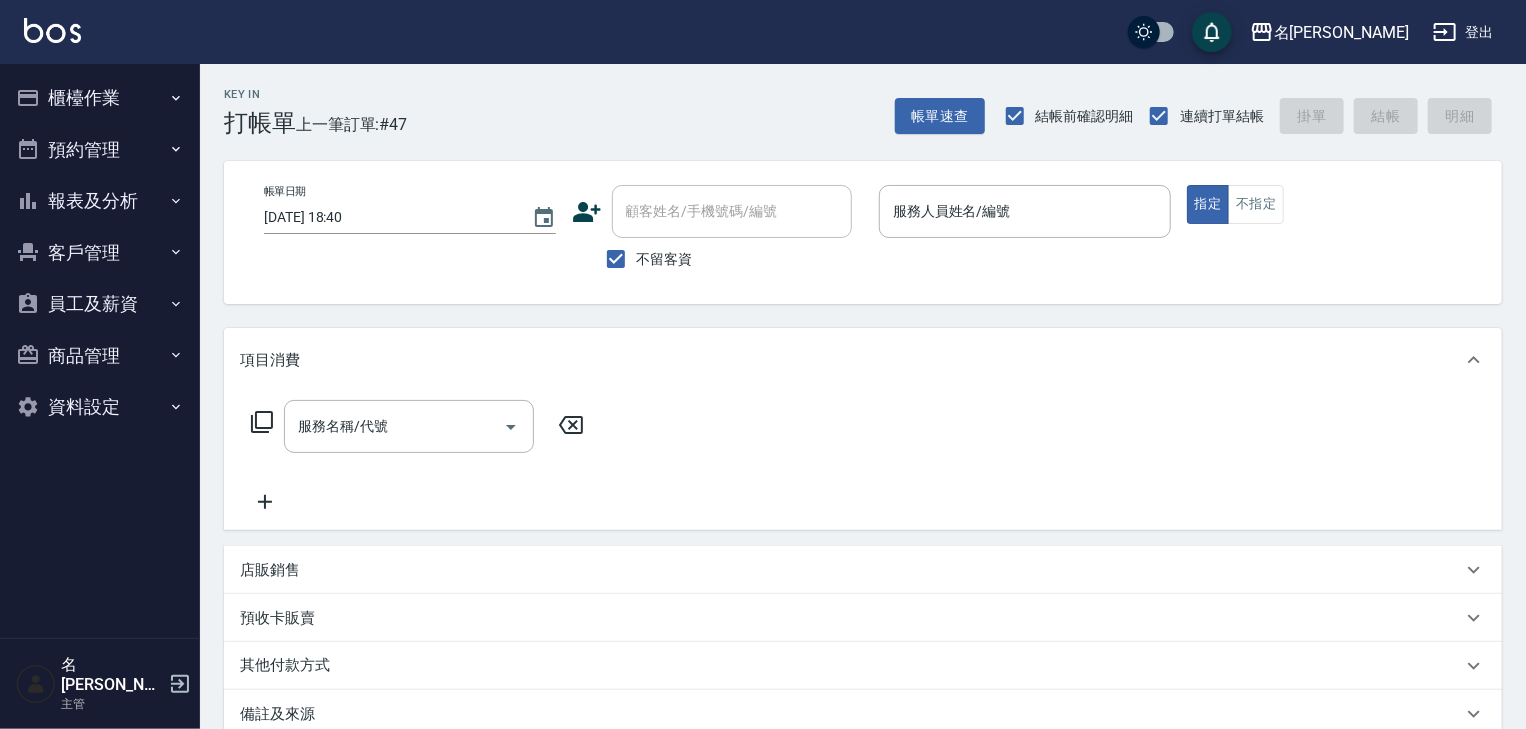 click at bounding box center (52, 30) 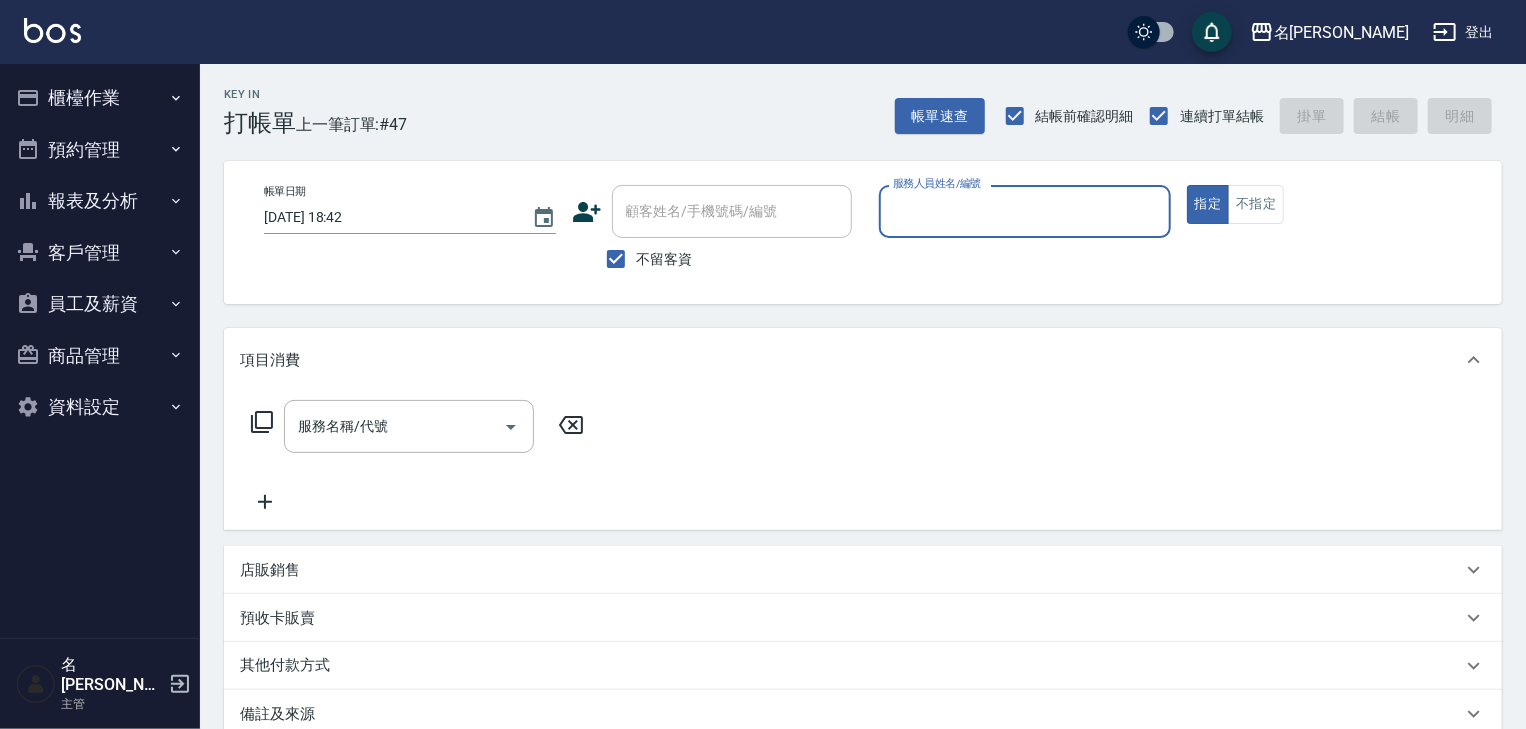 click on "櫃檯作業" at bounding box center (100, 98) 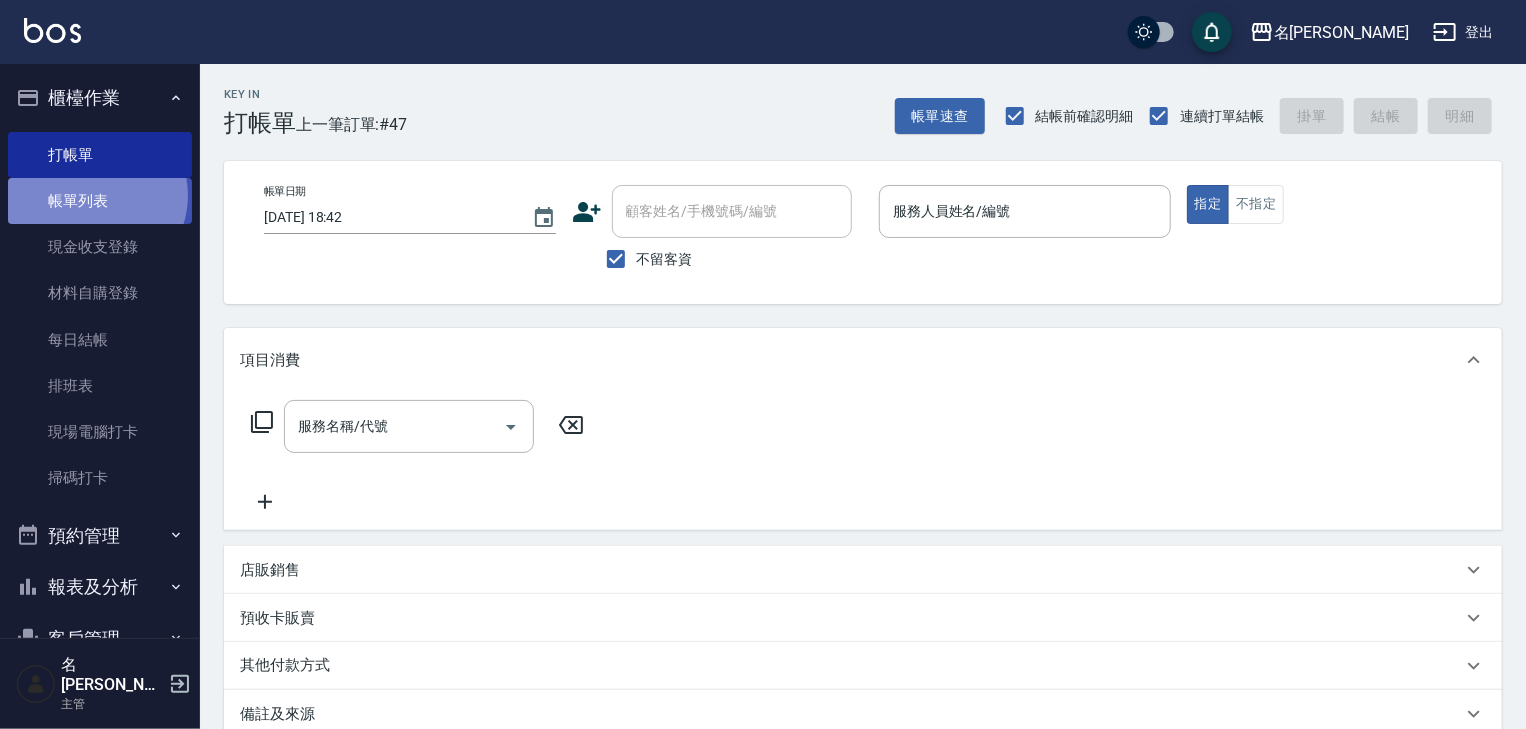 click on "帳單列表" at bounding box center (100, 201) 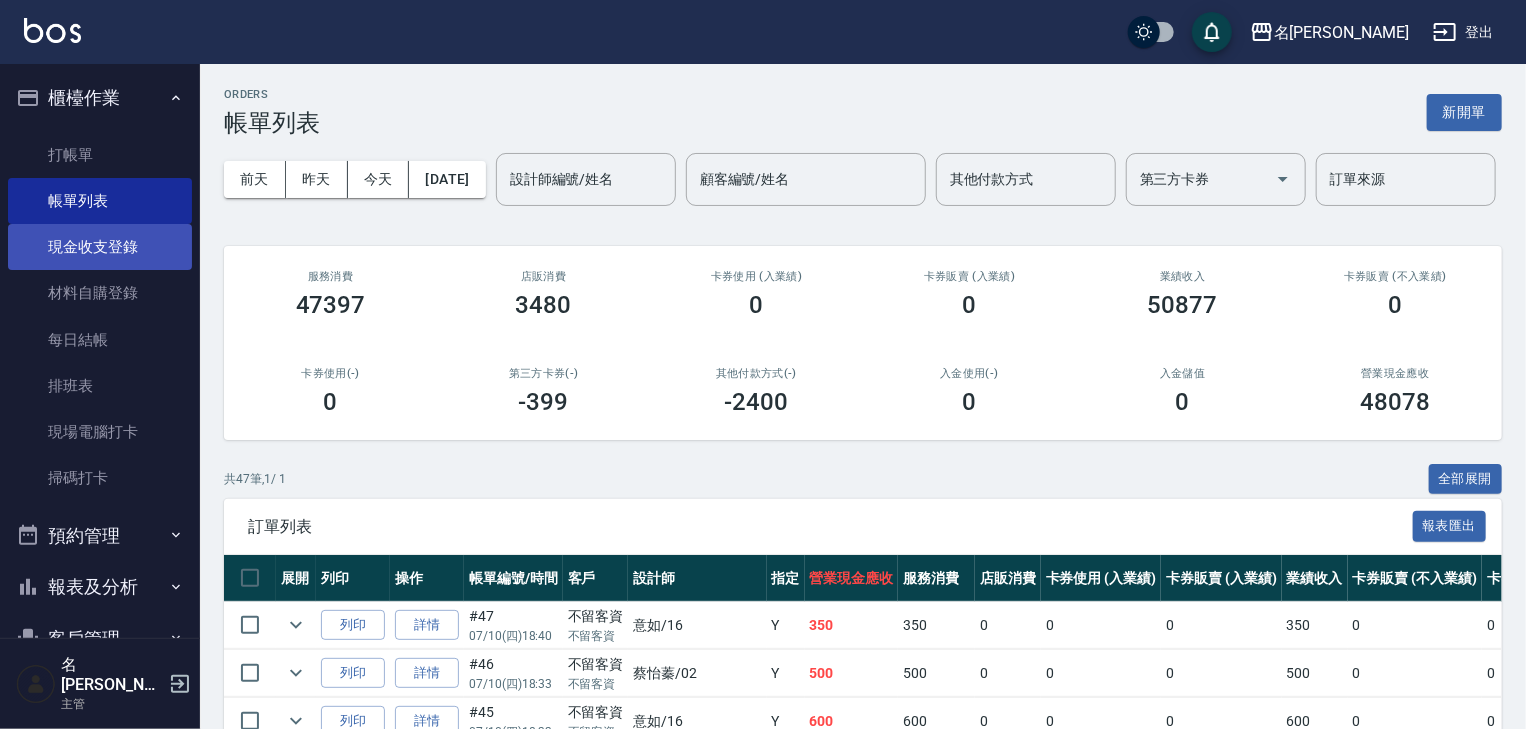 click on "現金收支登錄" at bounding box center [100, 247] 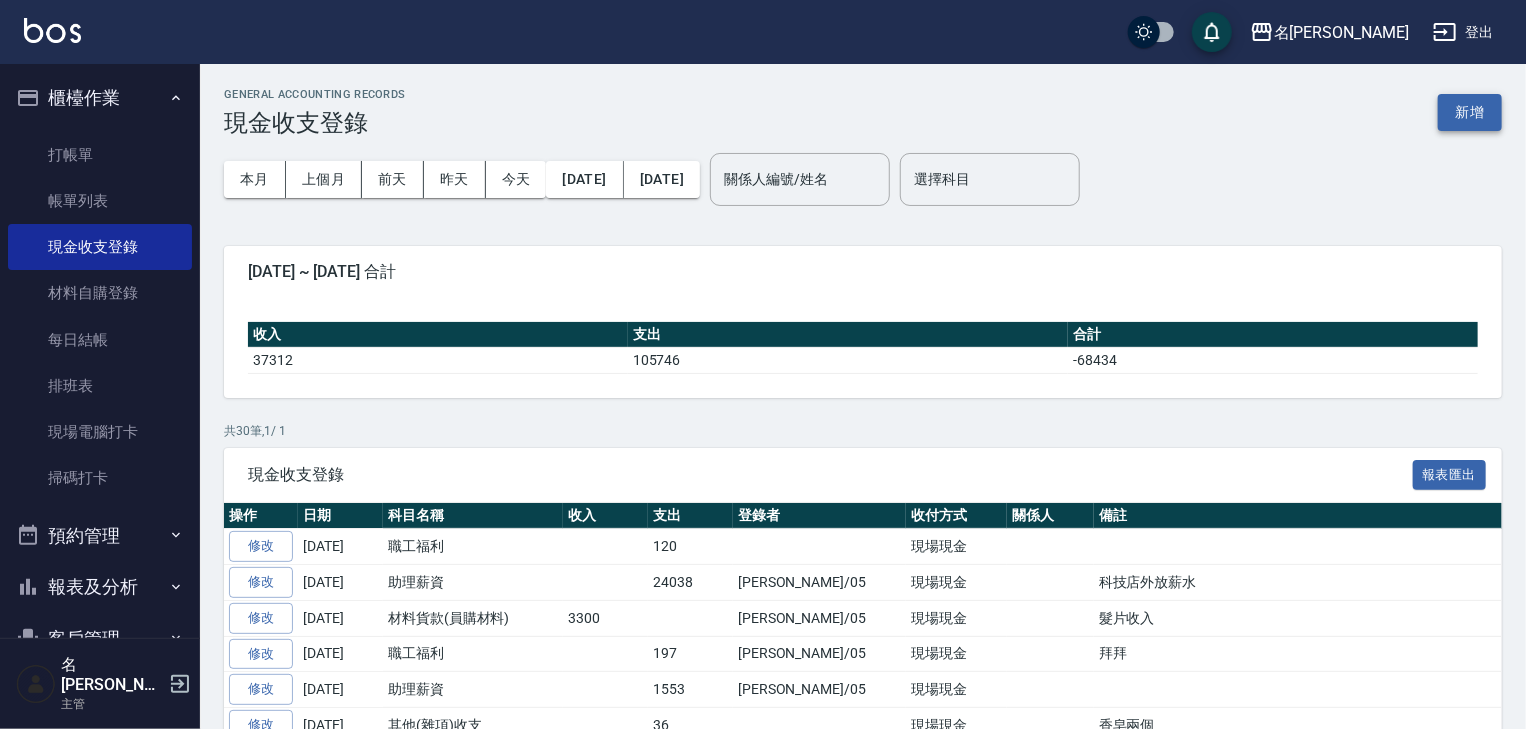 click on "新增" at bounding box center (1470, 112) 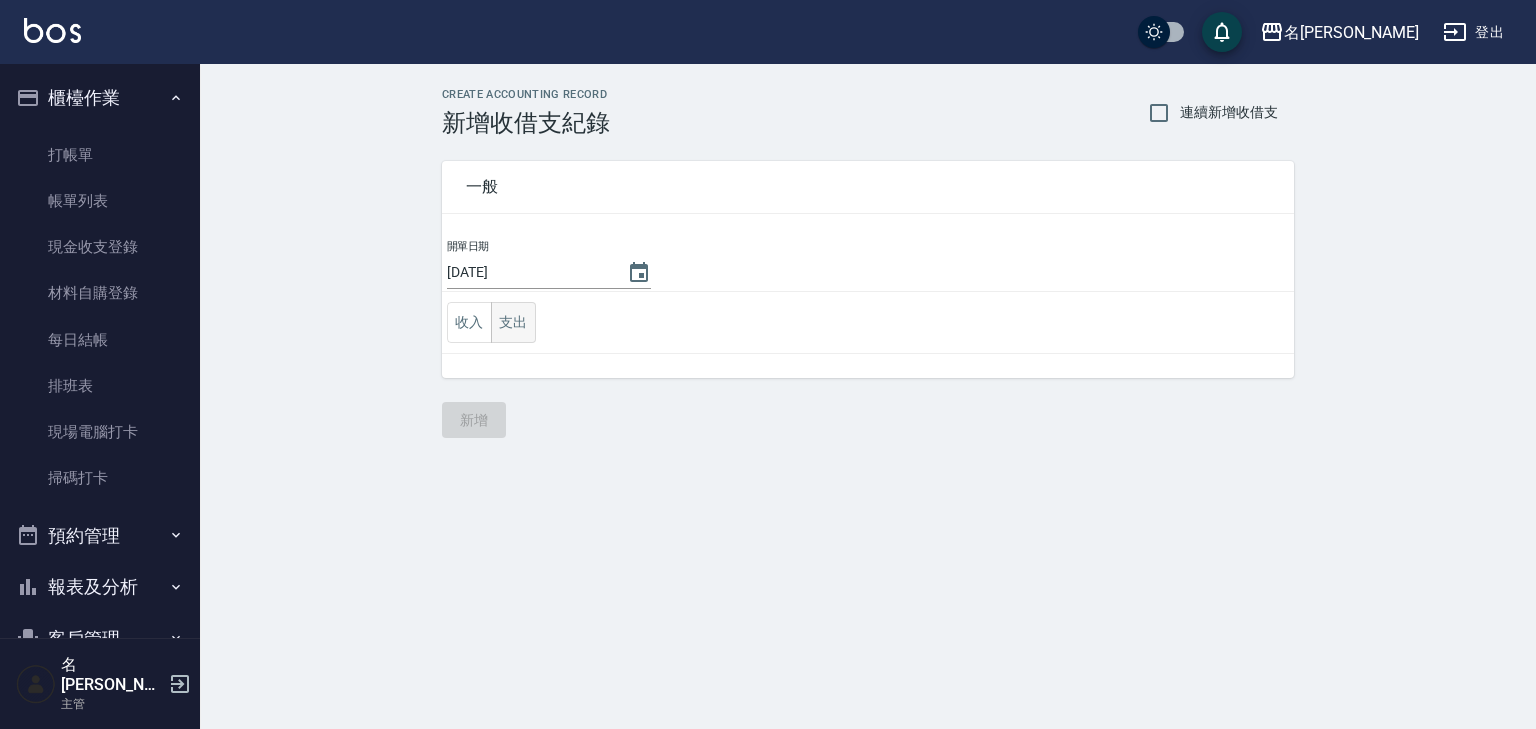 click on "支出" at bounding box center [513, 322] 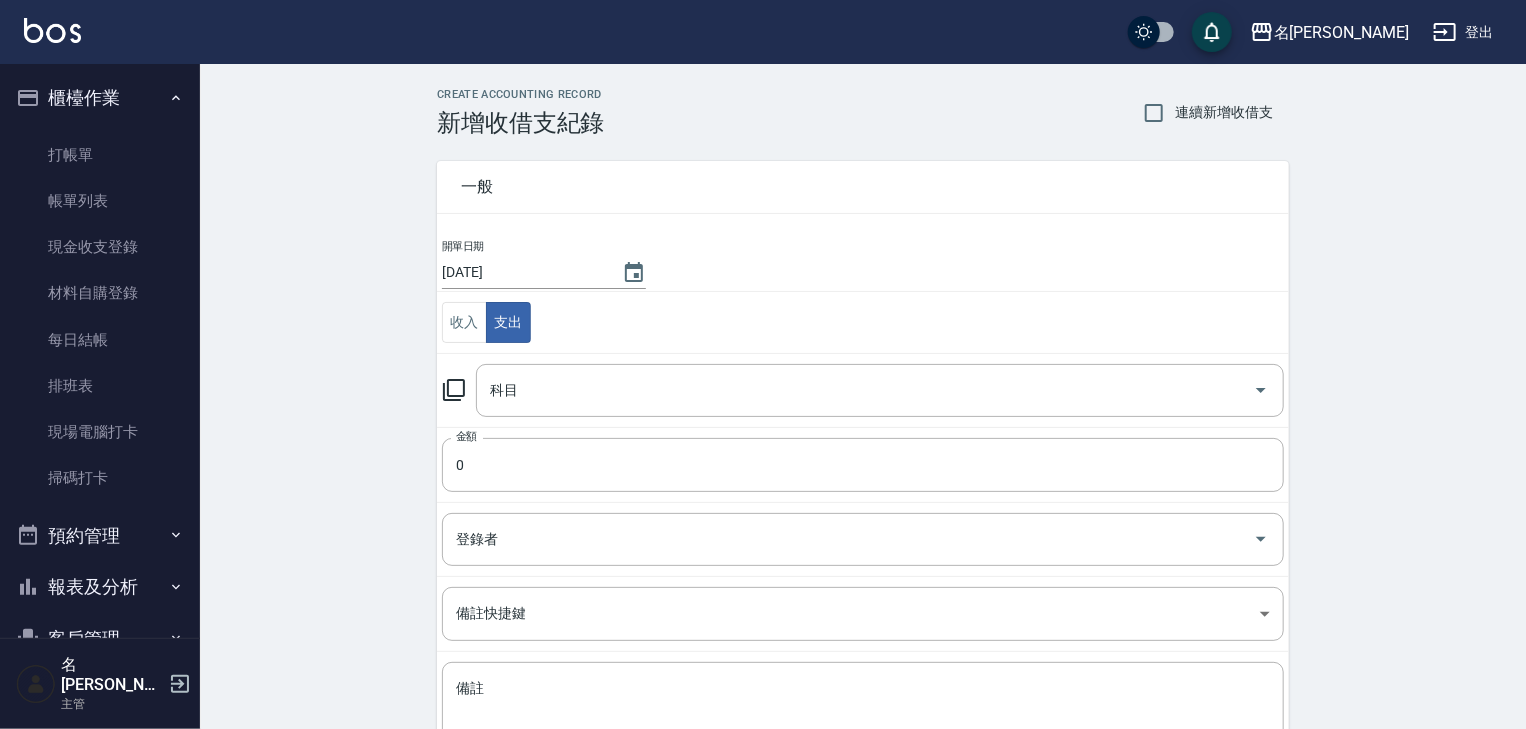click 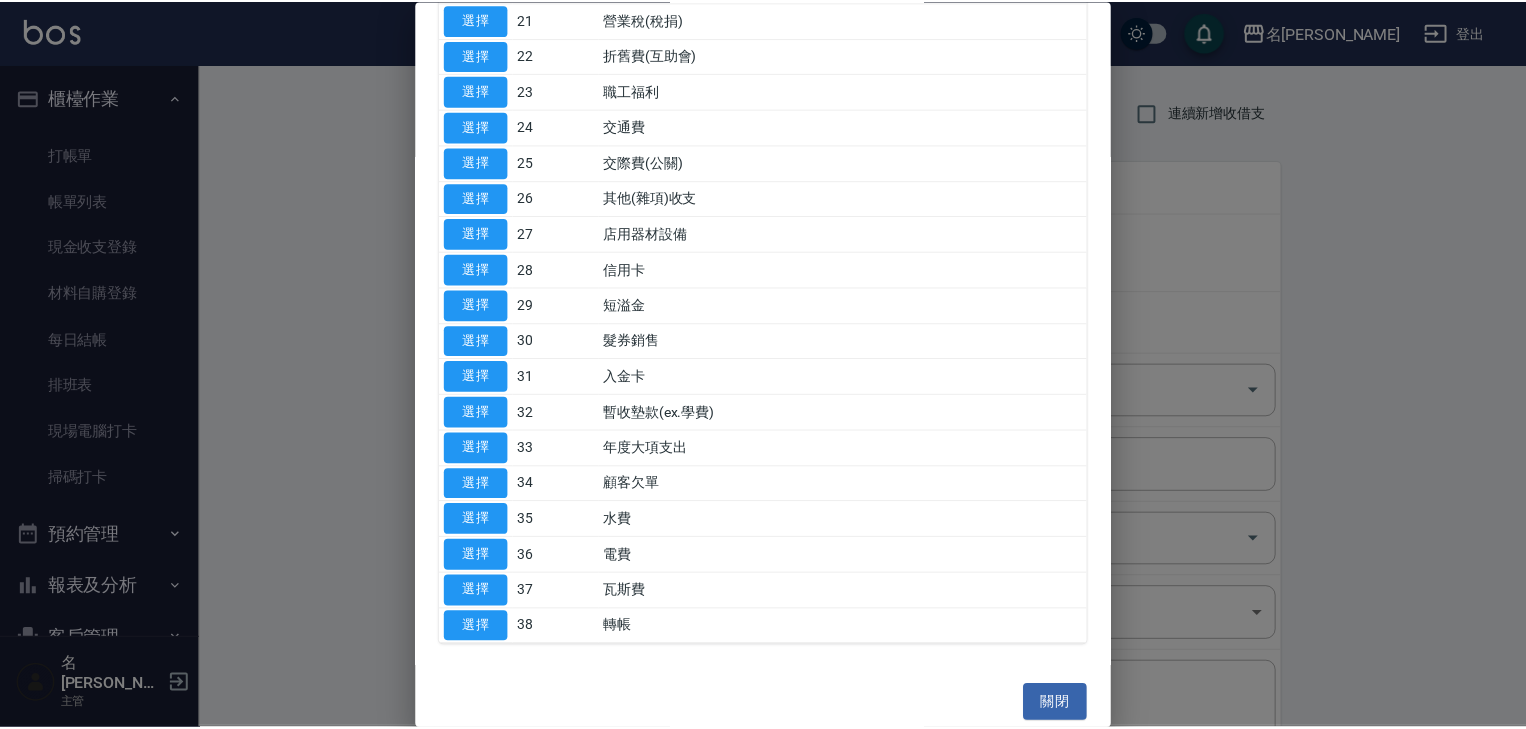scroll, scrollTop: 762, scrollLeft: 0, axis: vertical 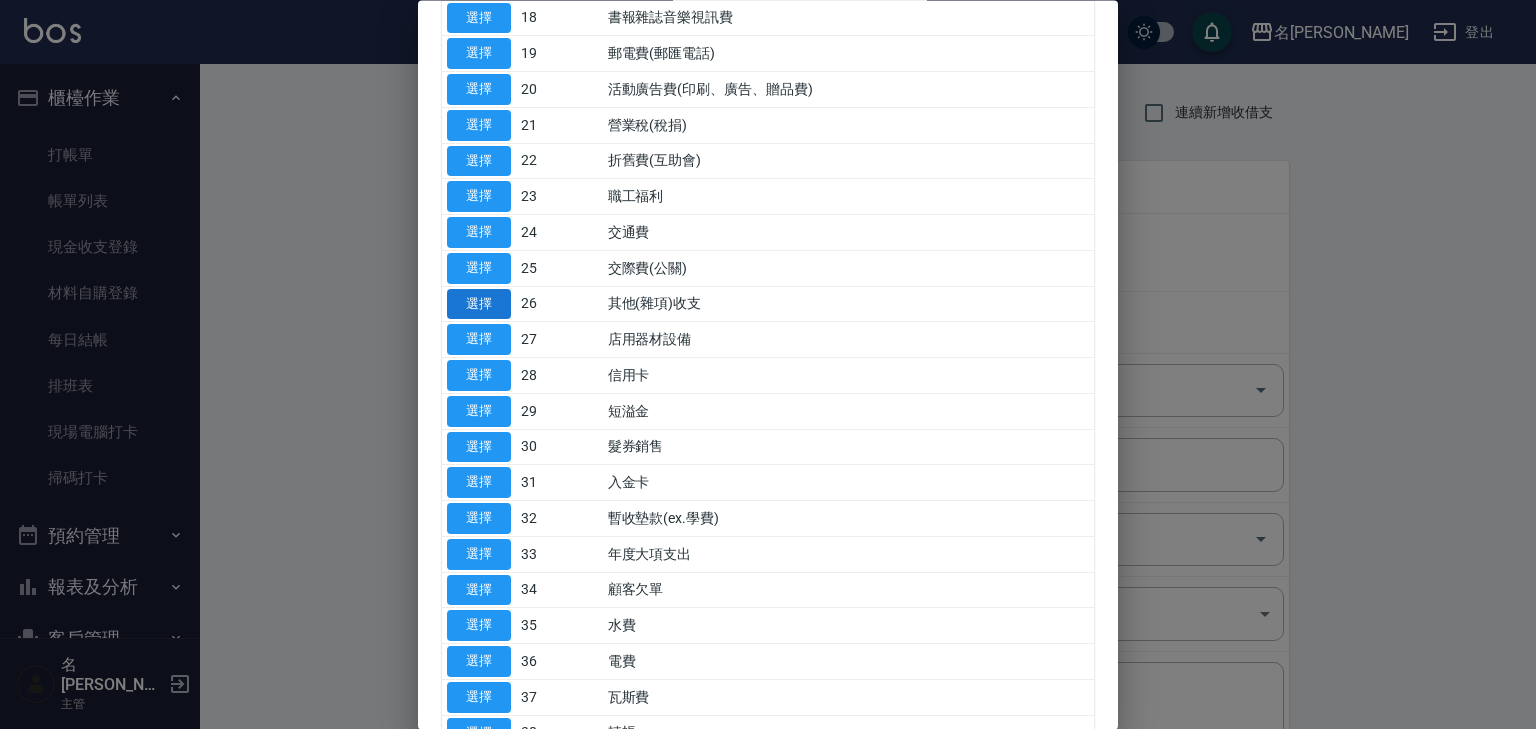 click on "選擇" at bounding box center [479, 304] 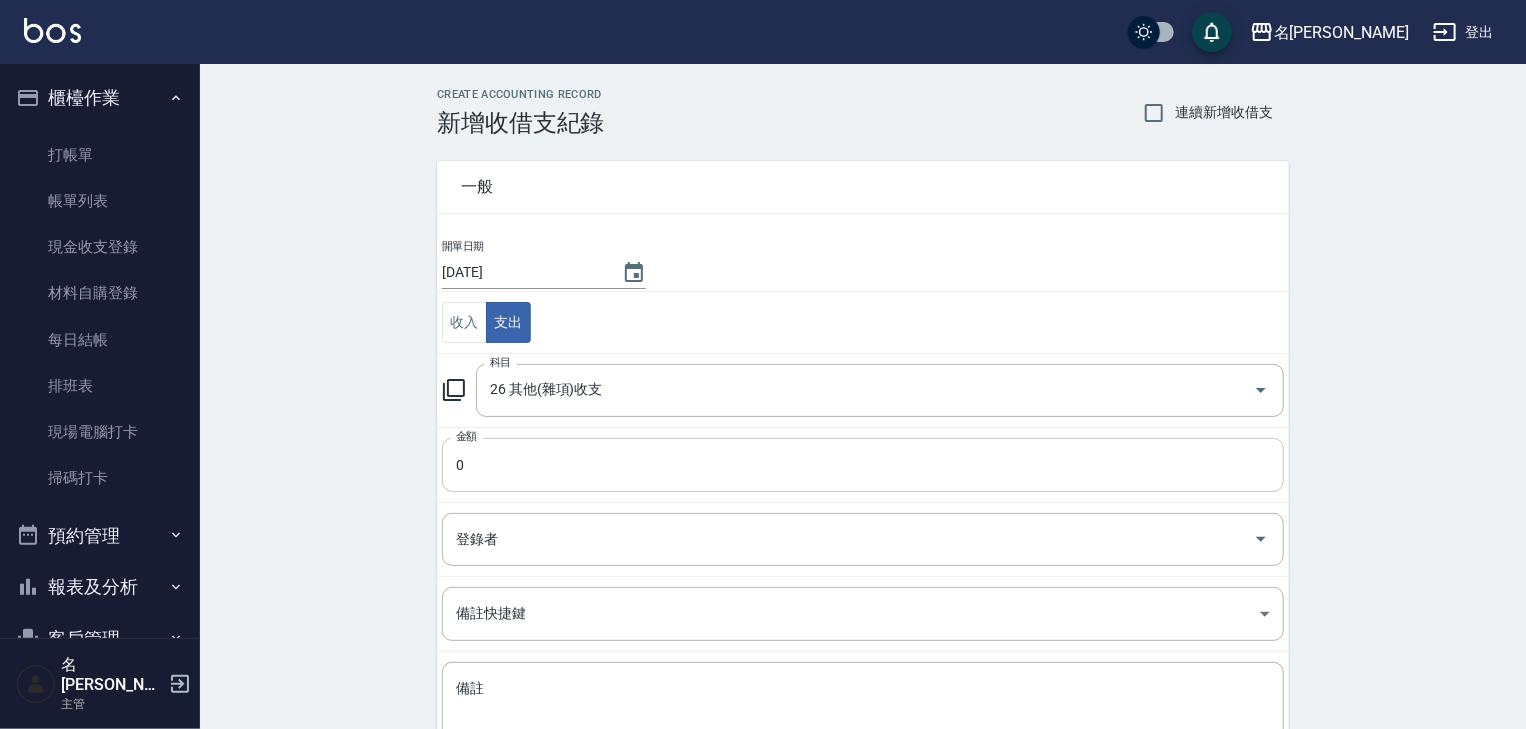 click on "0" at bounding box center (863, 465) 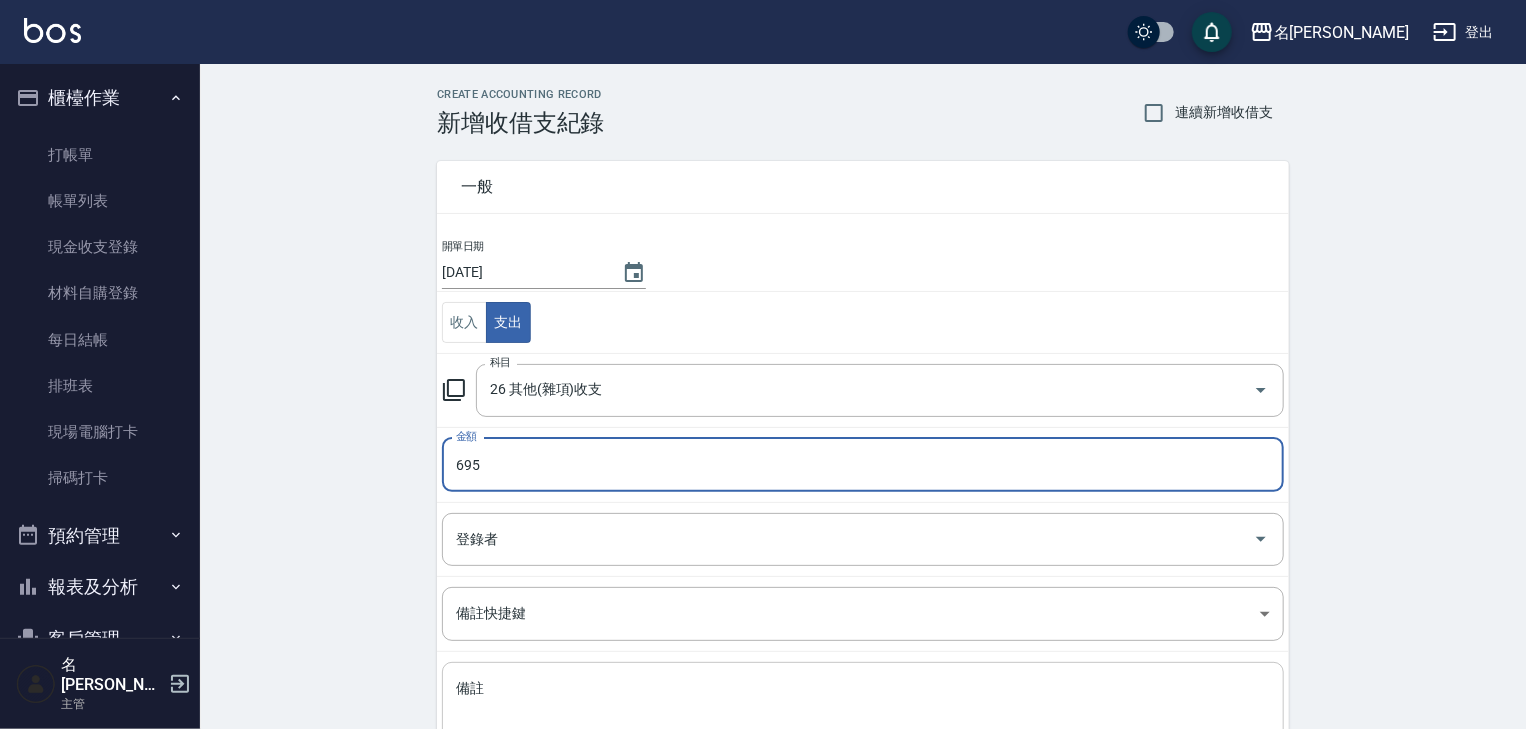 type on "695" 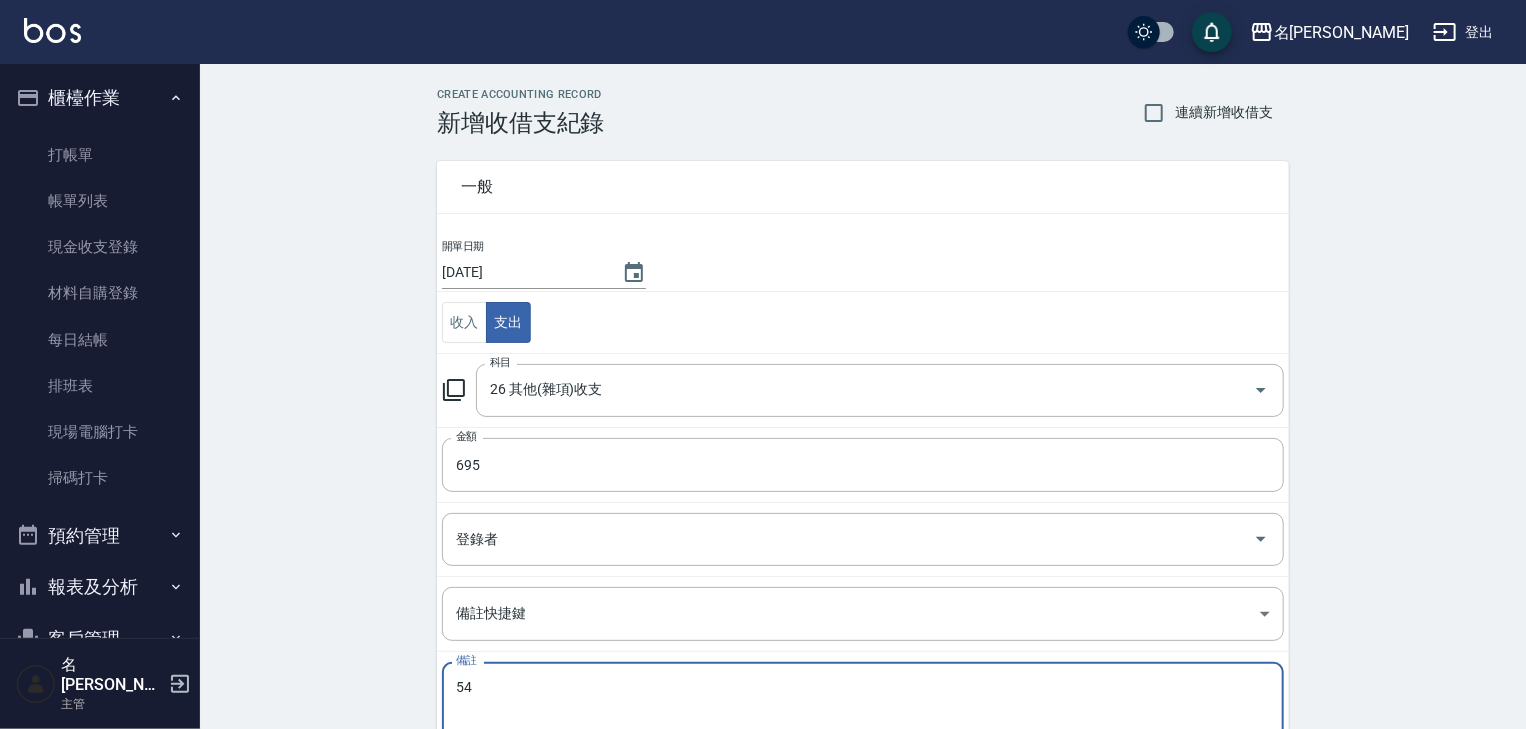 type on "5" 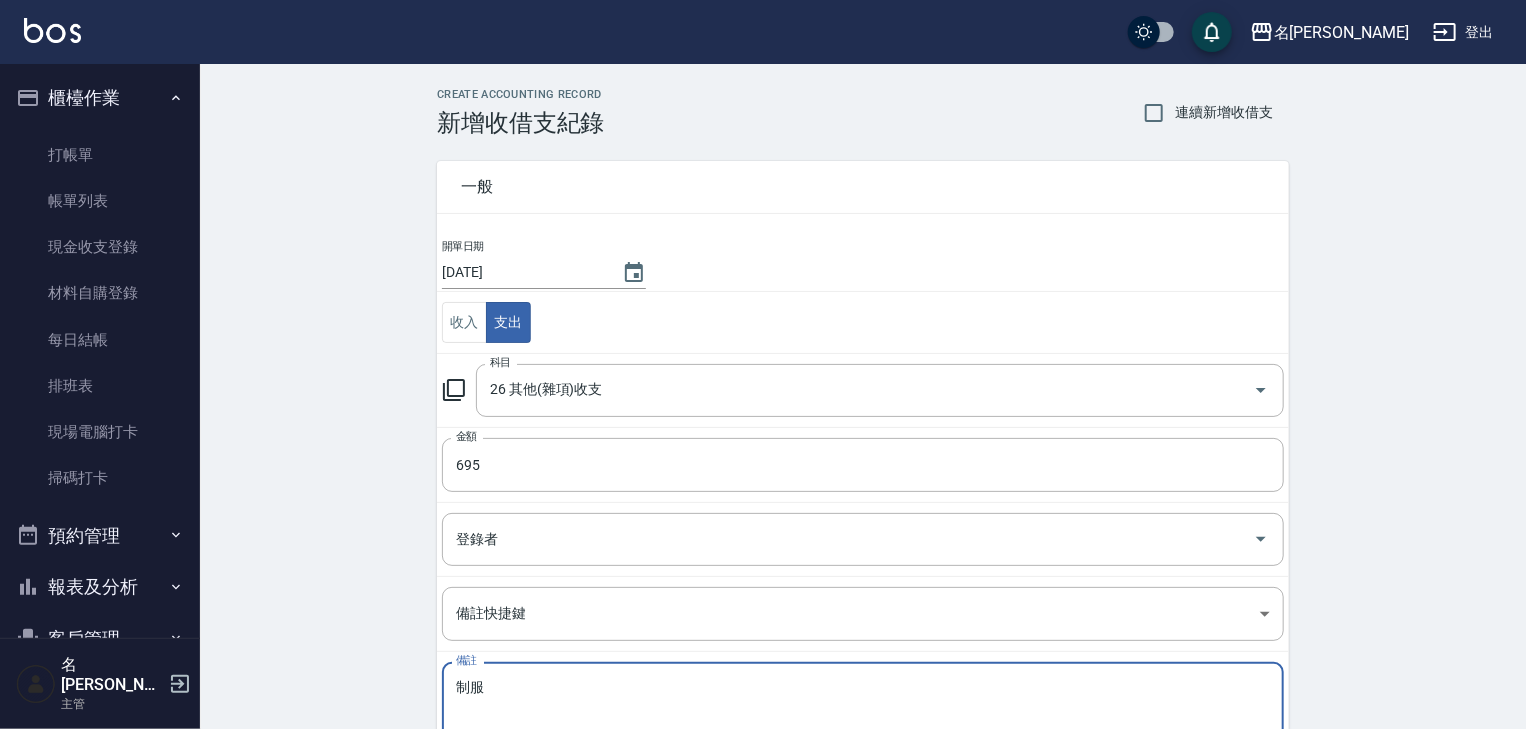 scroll, scrollTop: 152, scrollLeft: 0, axis: vertical 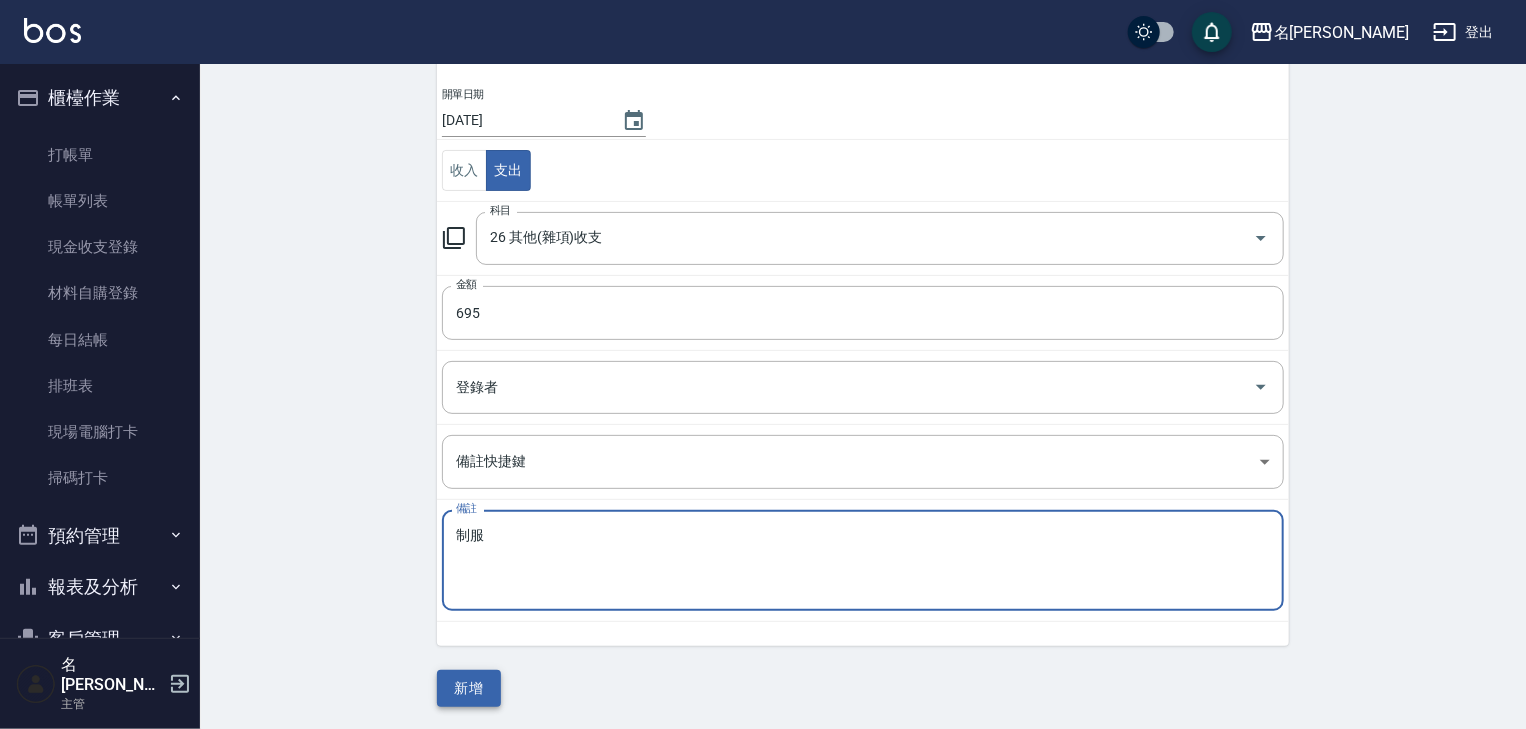 type on "制服" 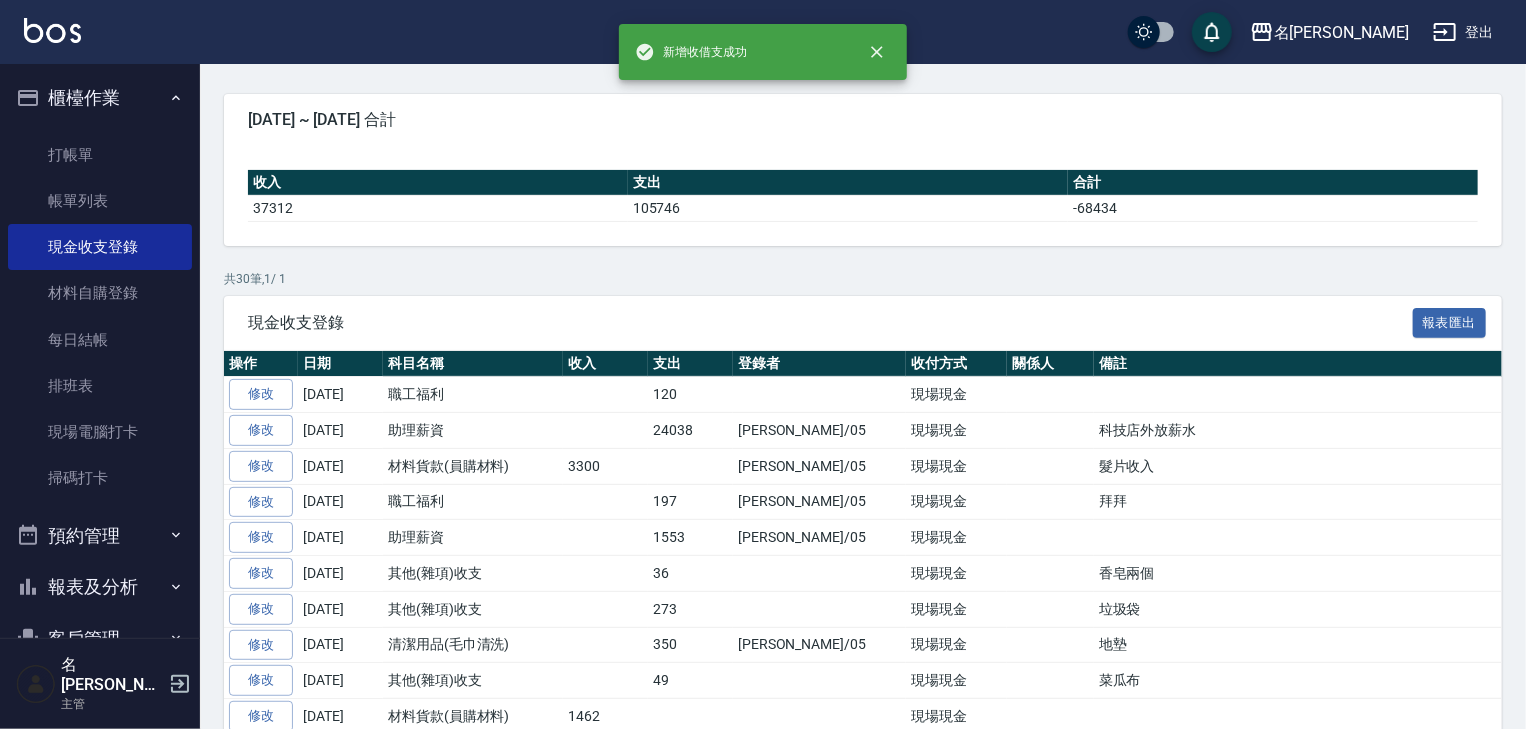 scroll, scrollTop: 0, scrollLeft: 0, axis: both 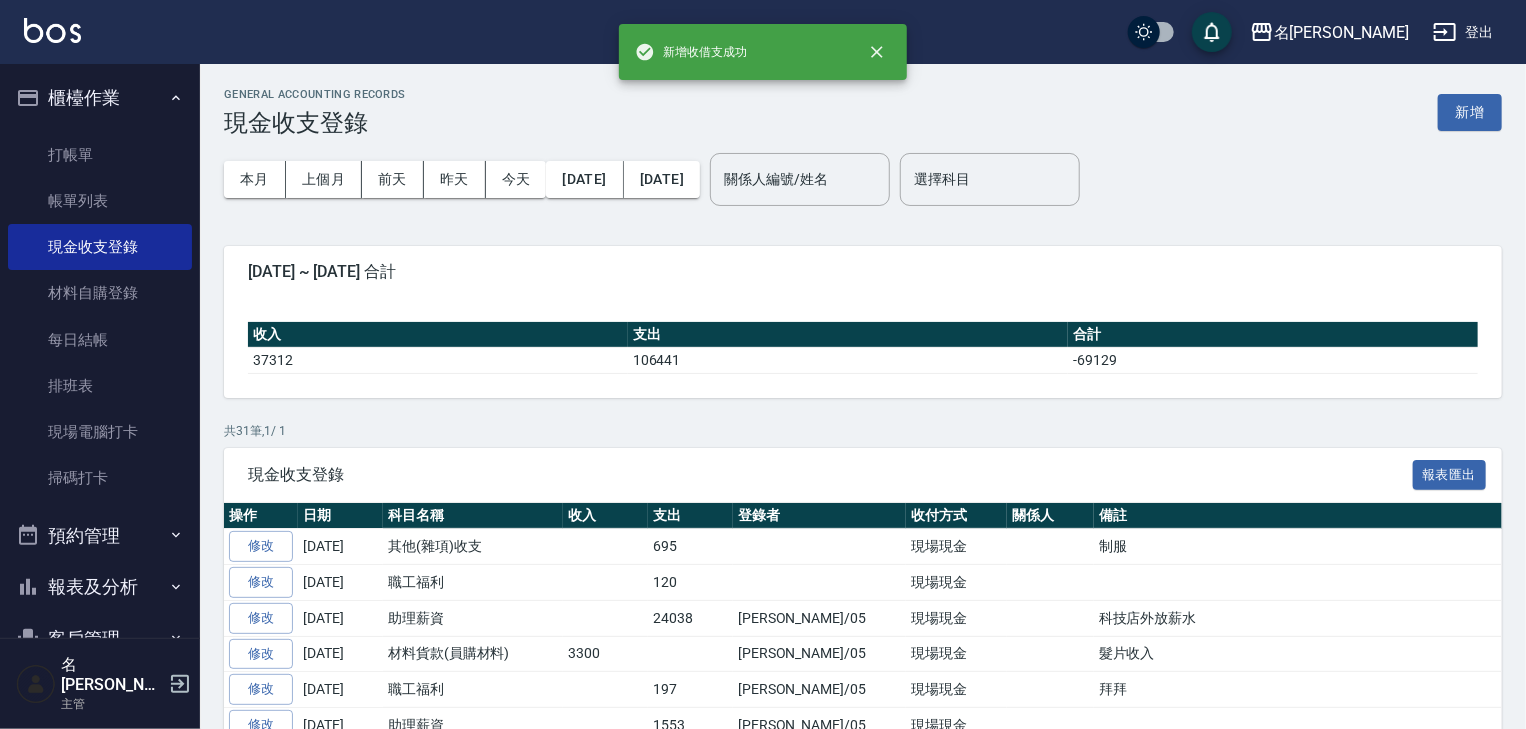 click at bounding box center (52, 30) 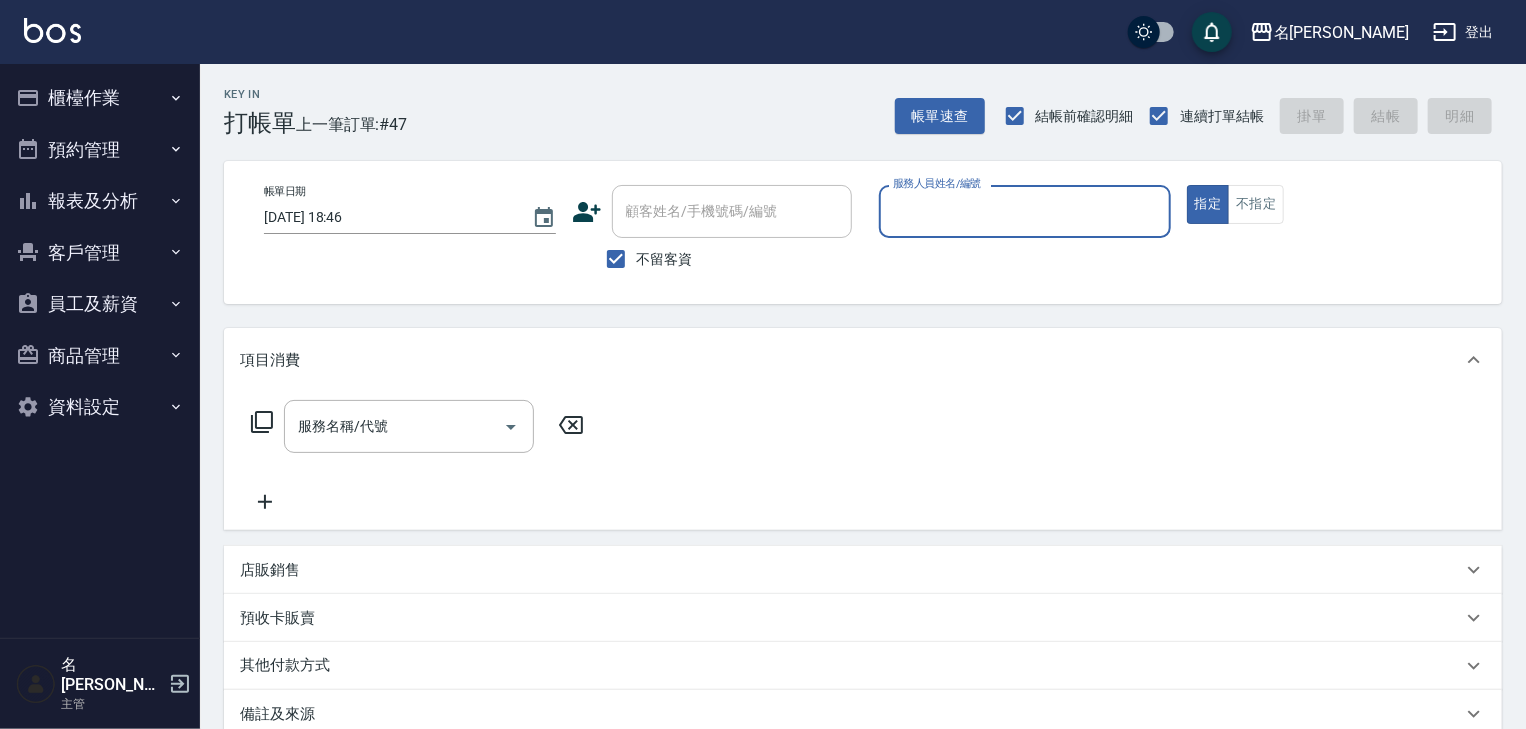 type on "ㄖ" 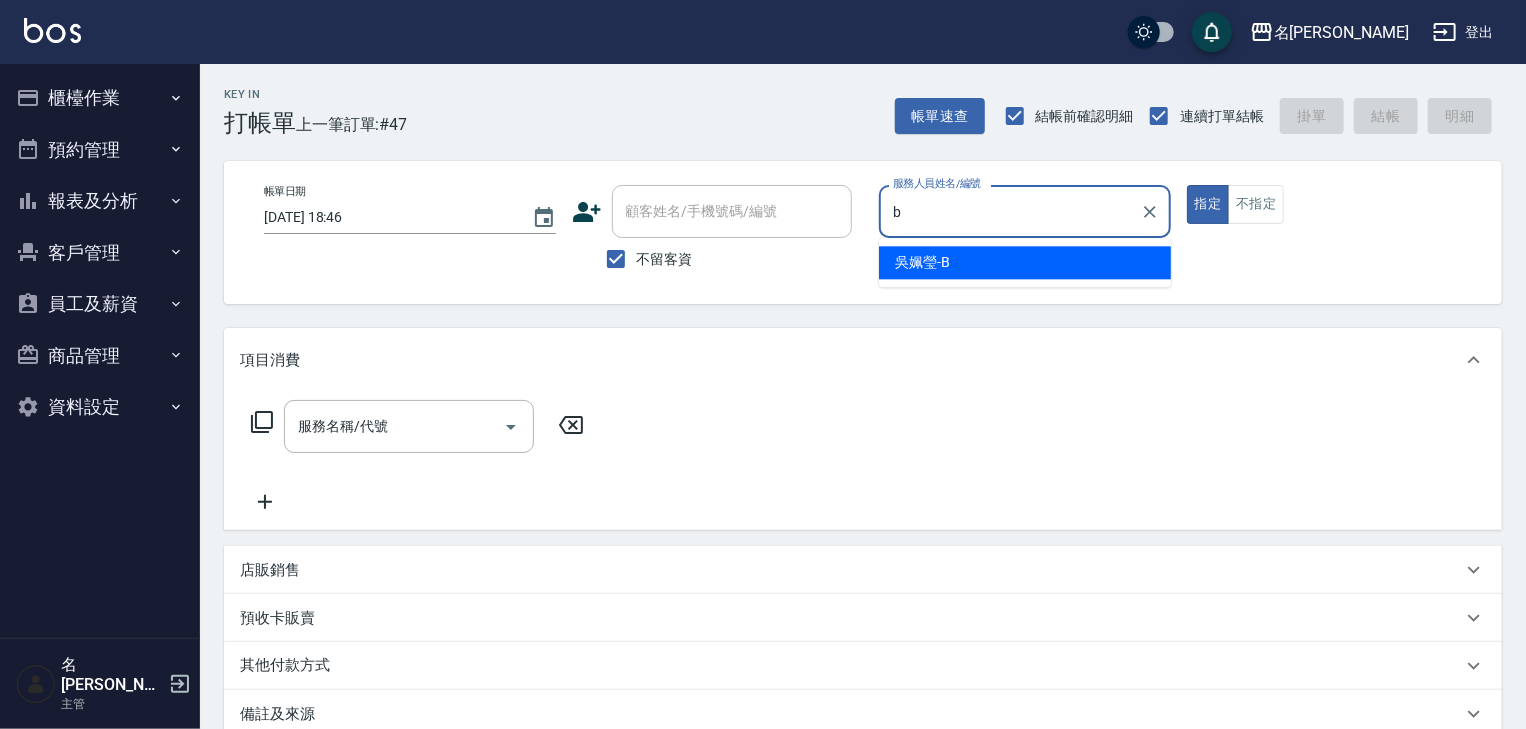 type on "[PERSON_NAME]" 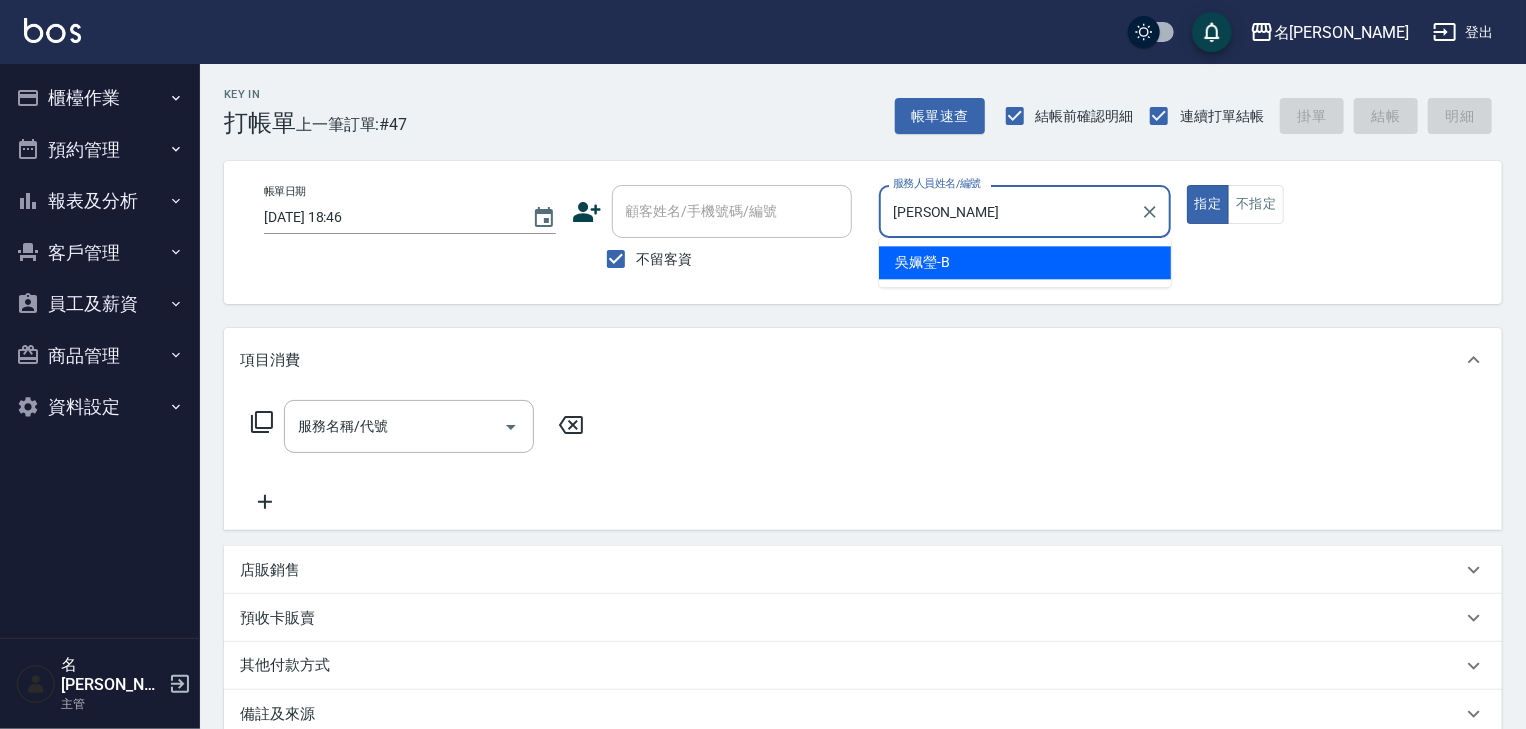 type on "true" 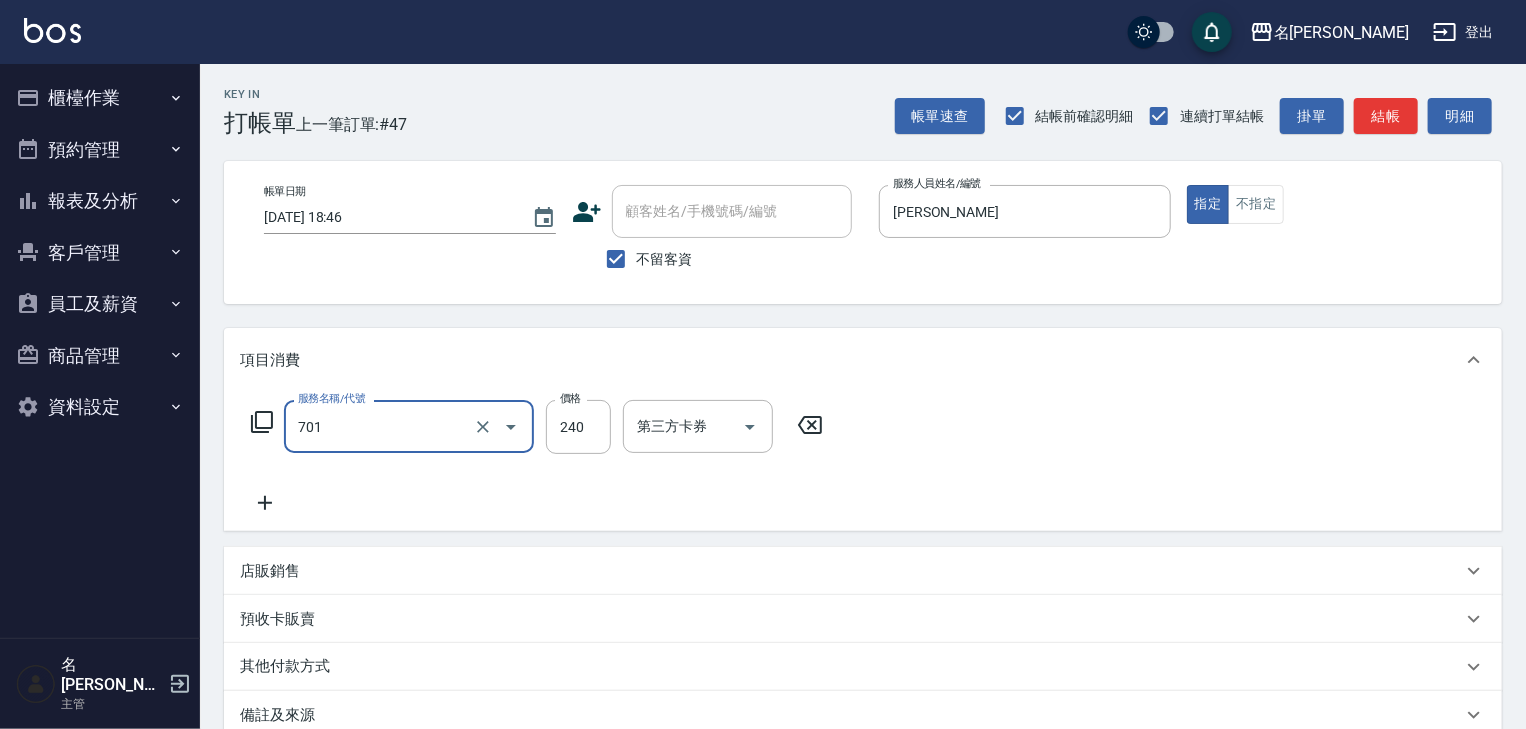 type on "梳髮(701)" 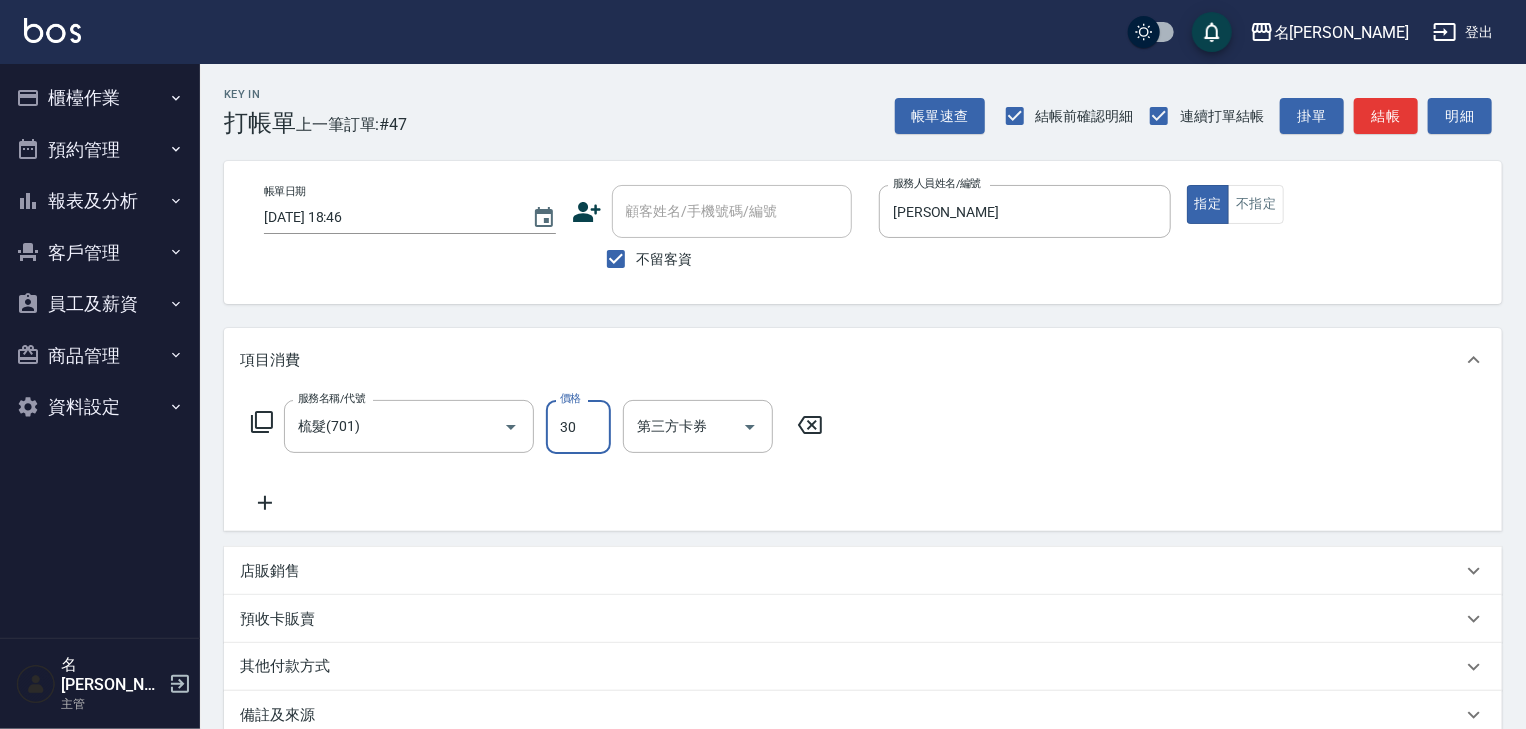 type on "300" 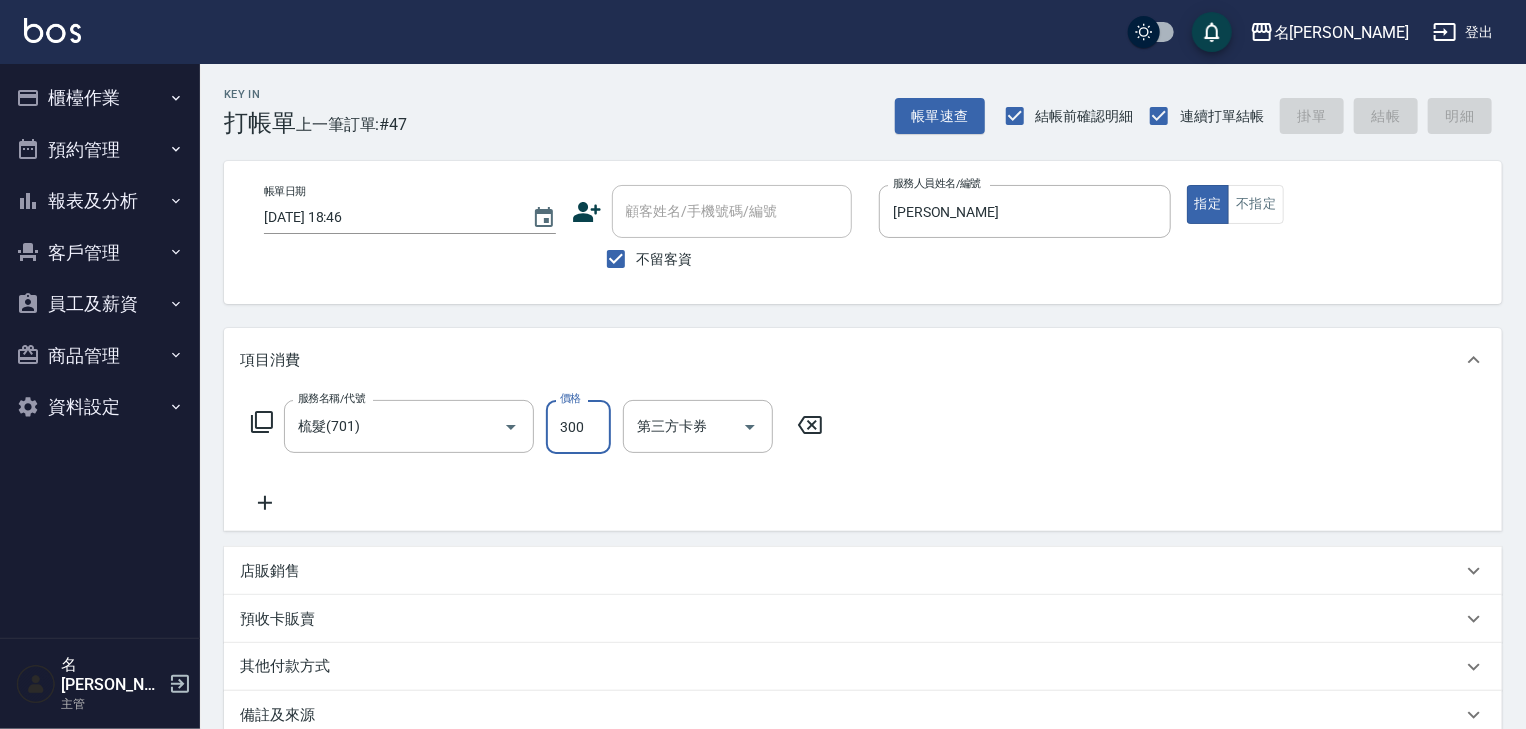 type on "[DATE] 18:50" 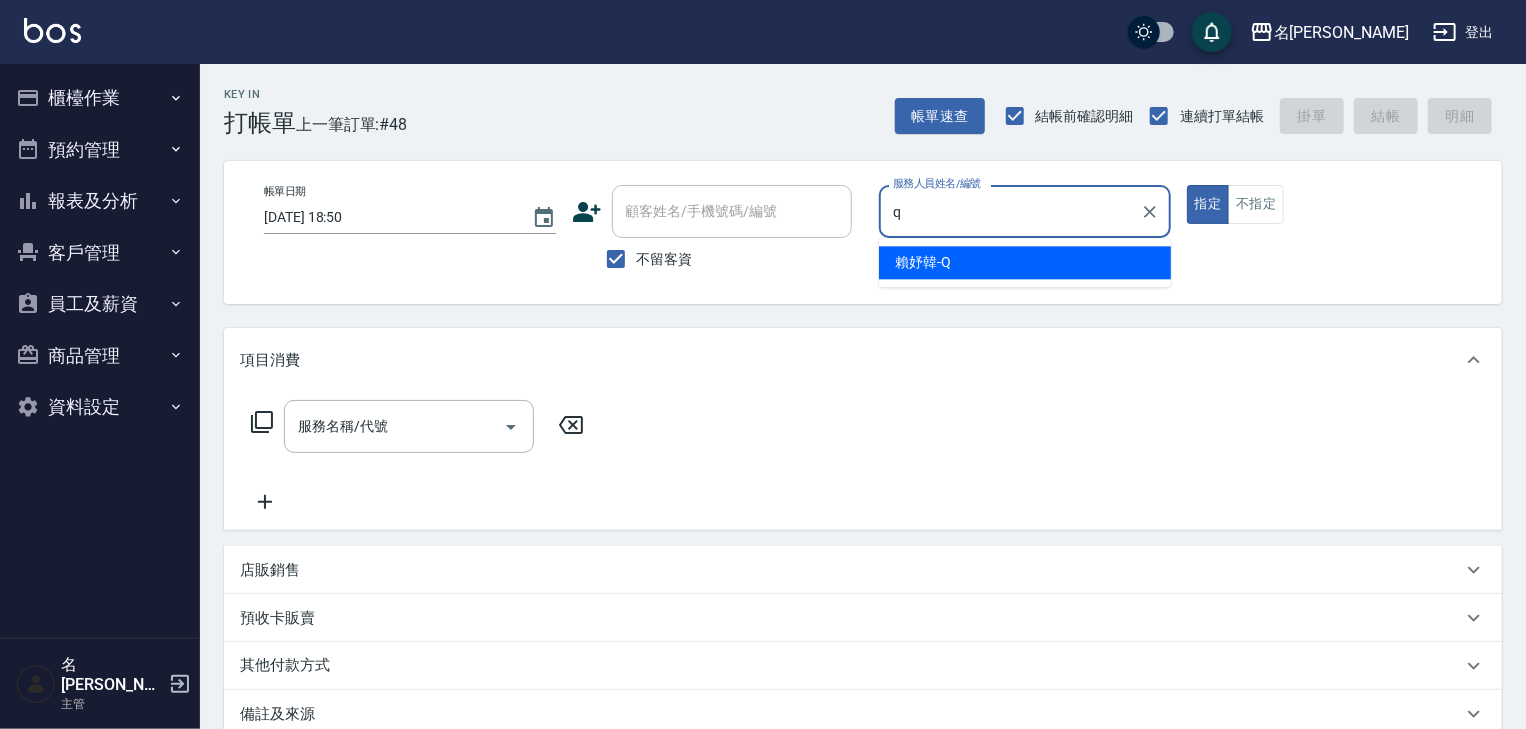 type on "[PERSON_NAME]" 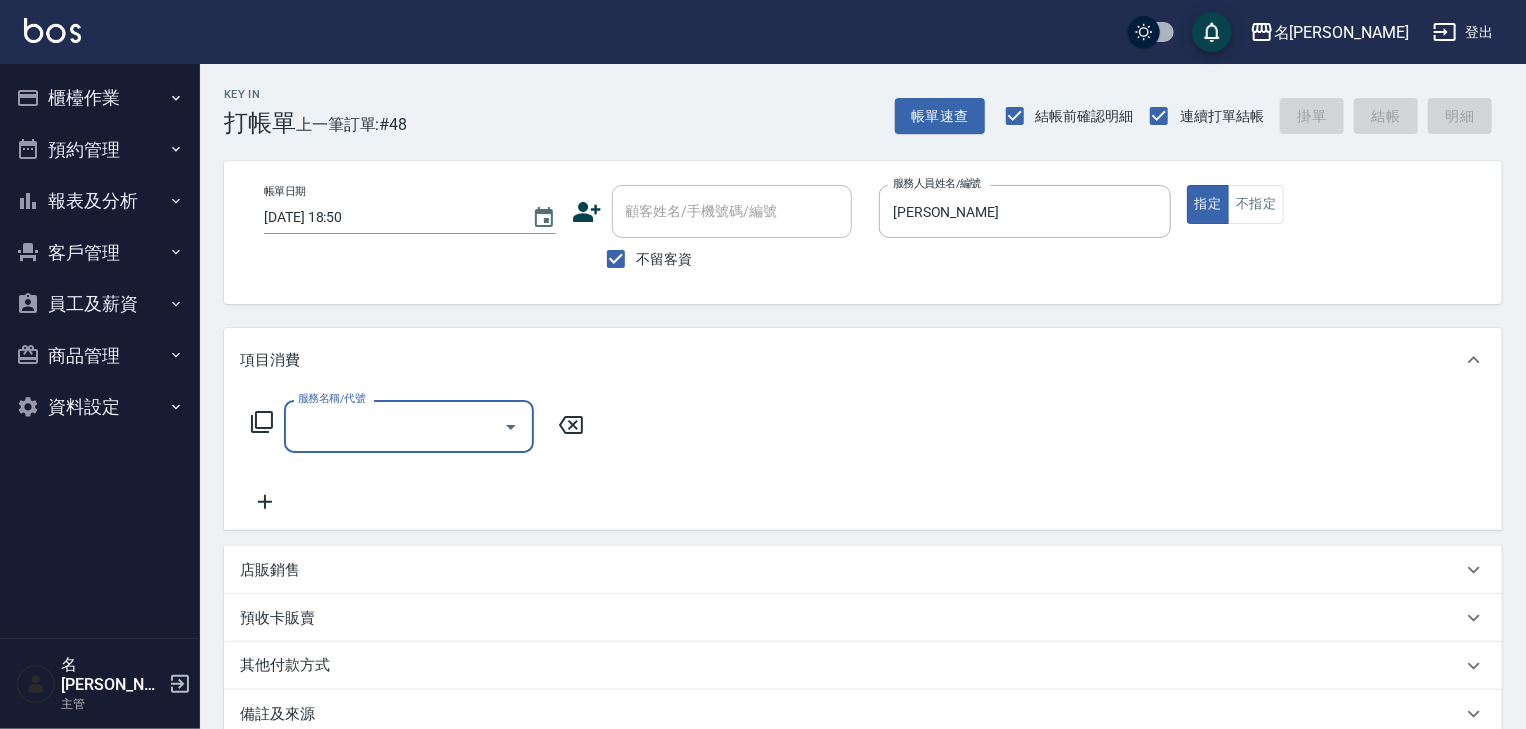 type on "2" 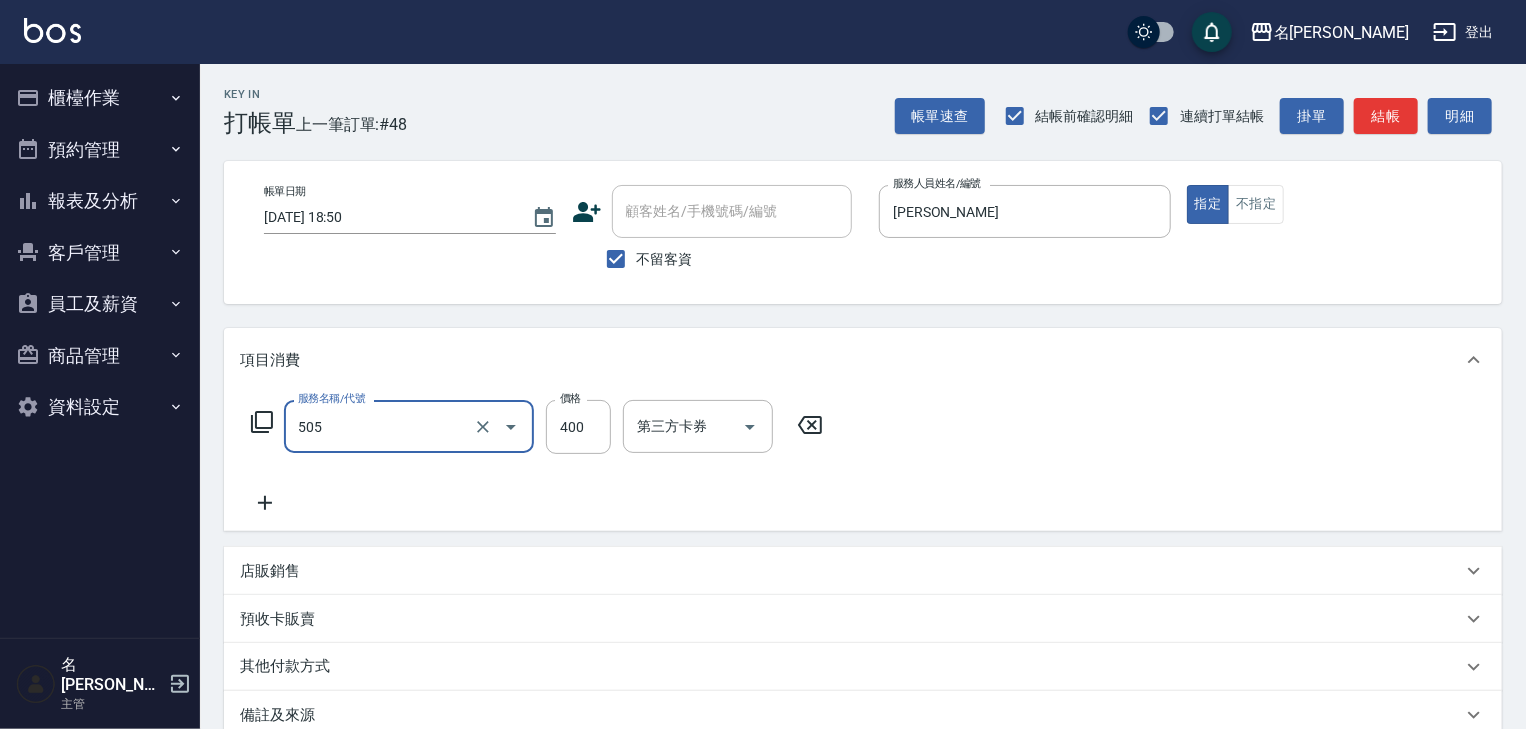 type on "洗髮(505)" 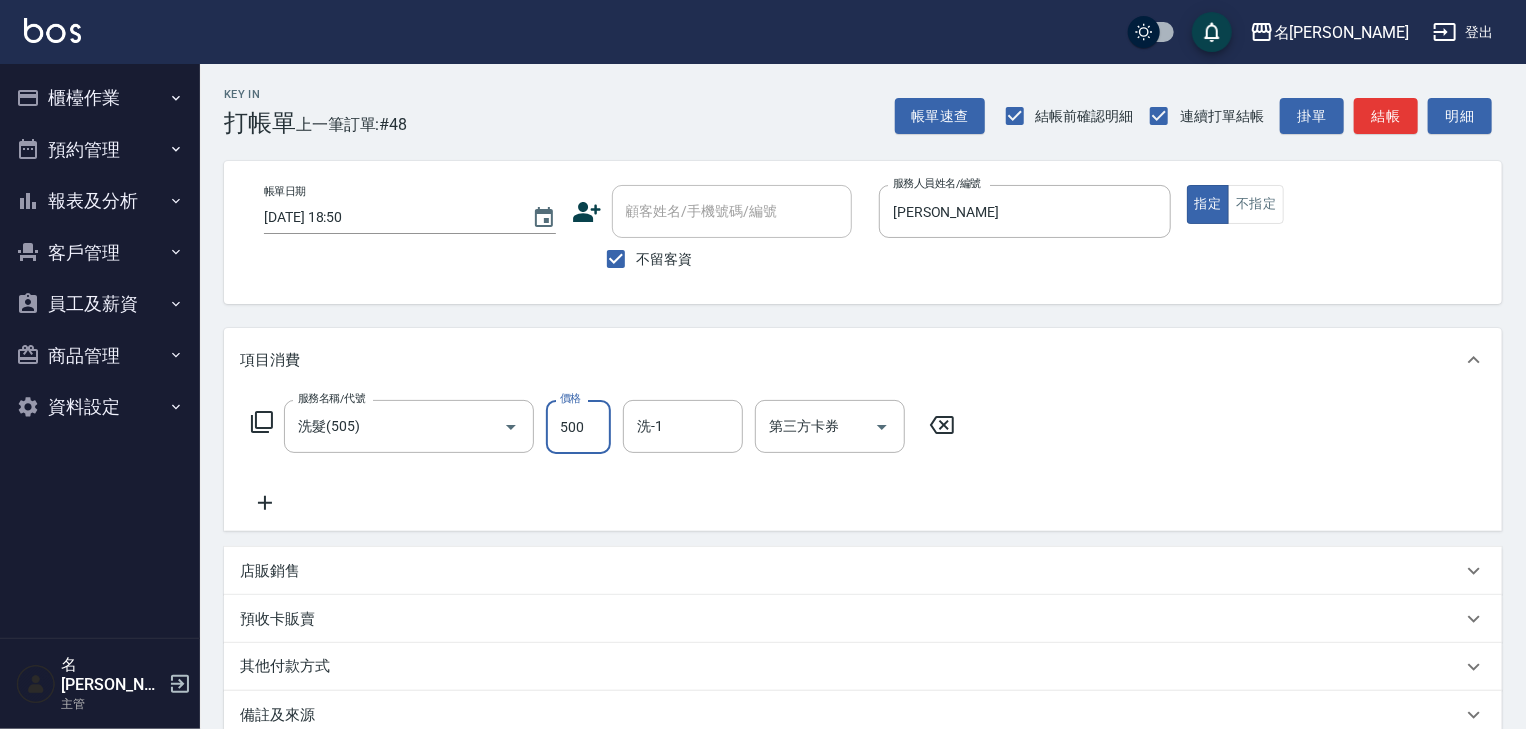 type on "500" 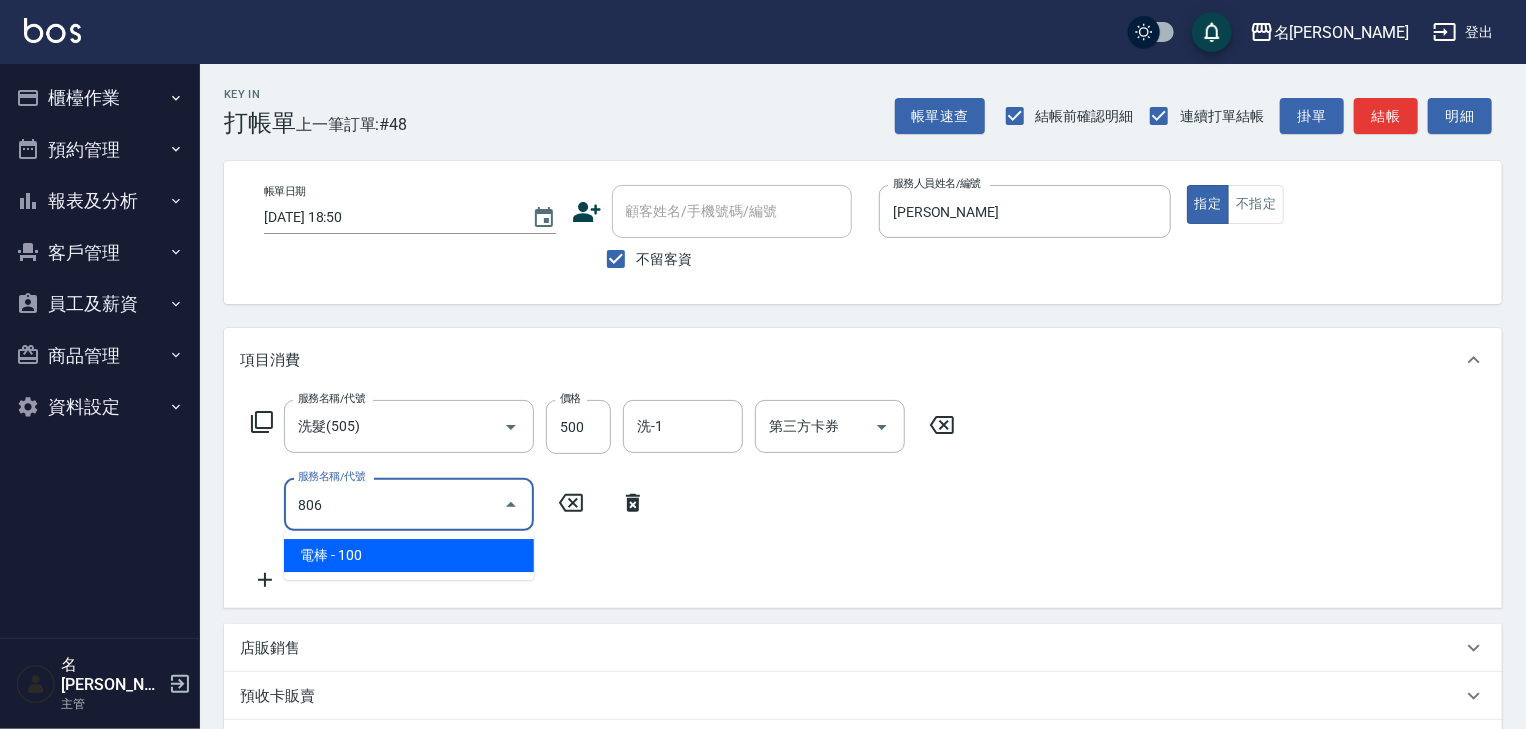 type on "電棒(806)" 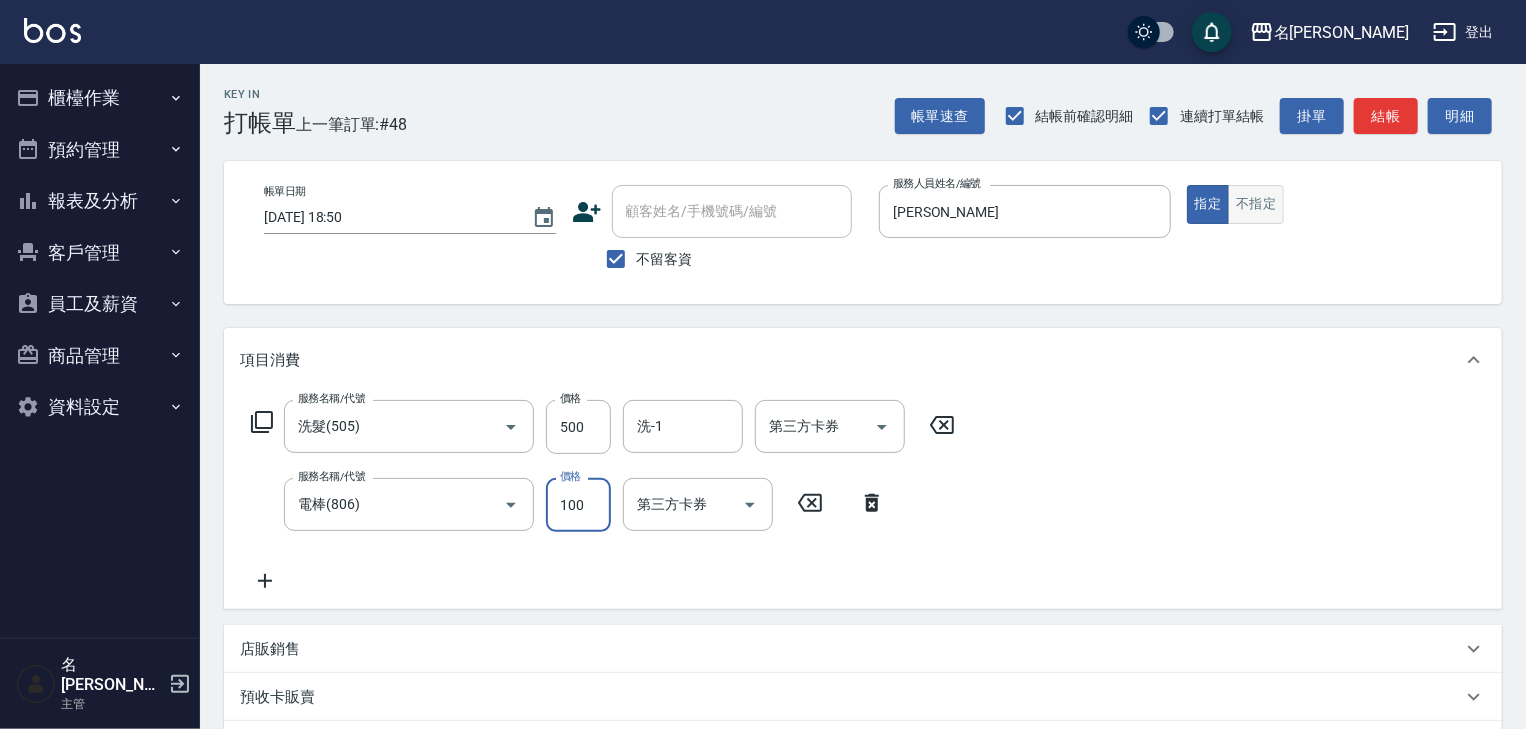 click on "不指定" at bounding box center [1256, 204] 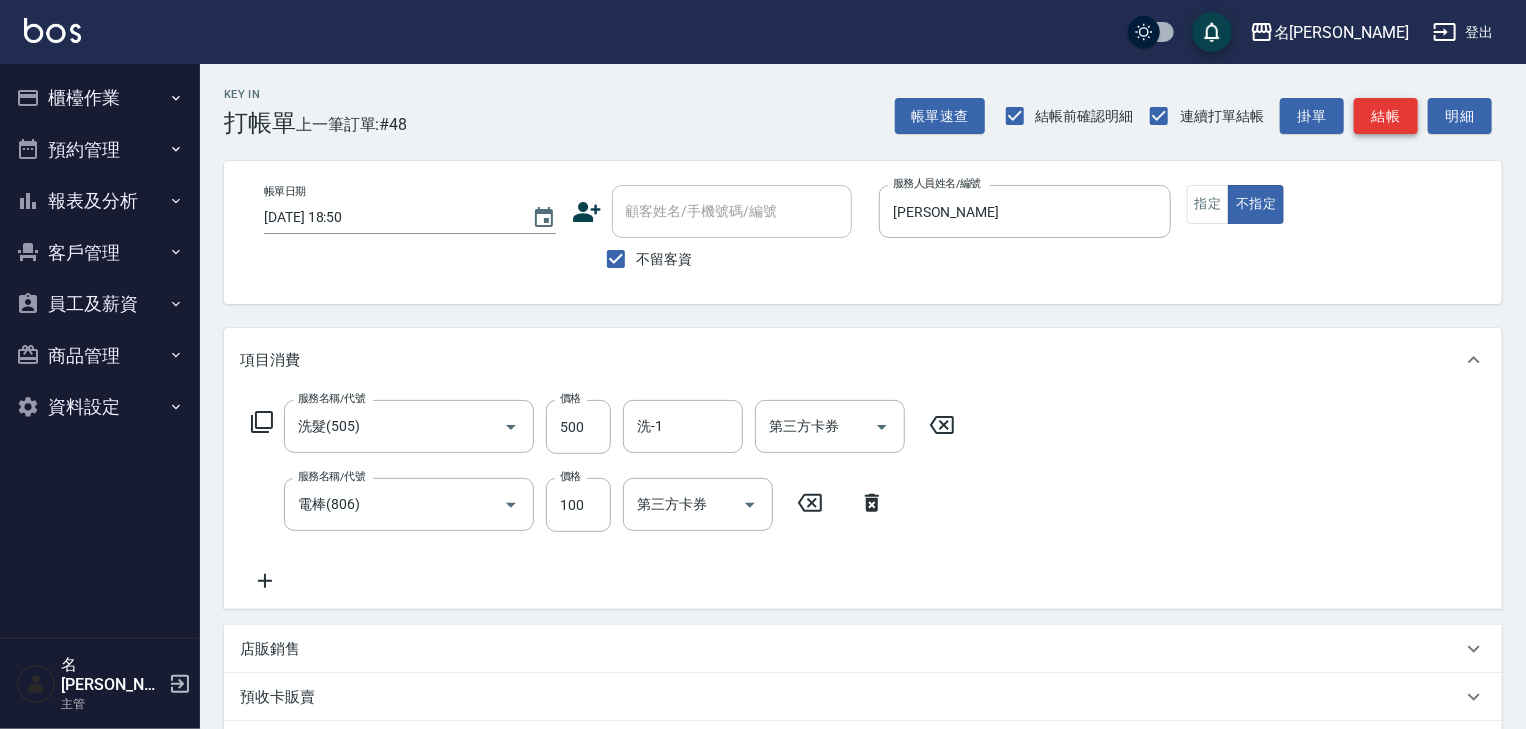 click on "結帳" at bounding box center (1386, 116) 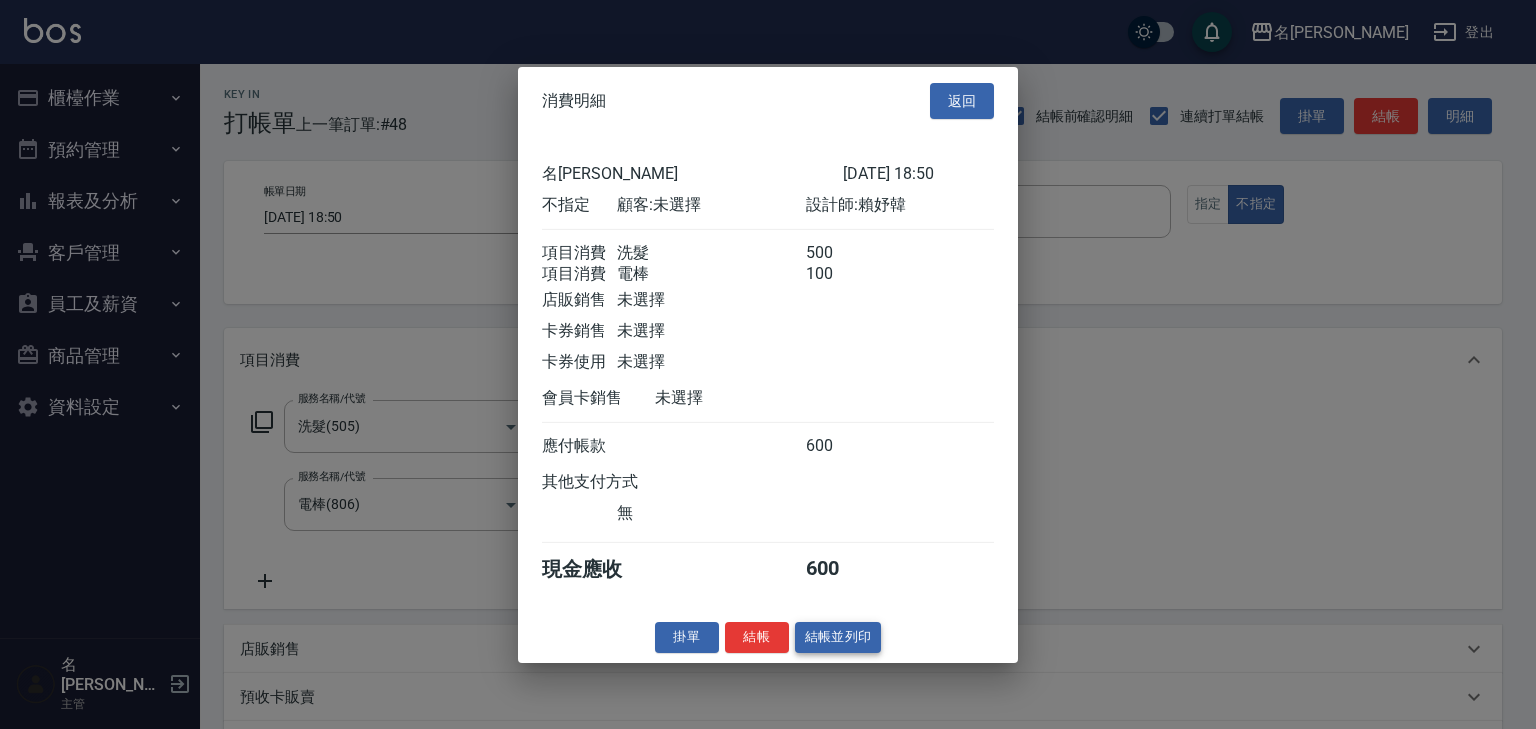 click on "結帳並列印" at bounding box center (838, 637) 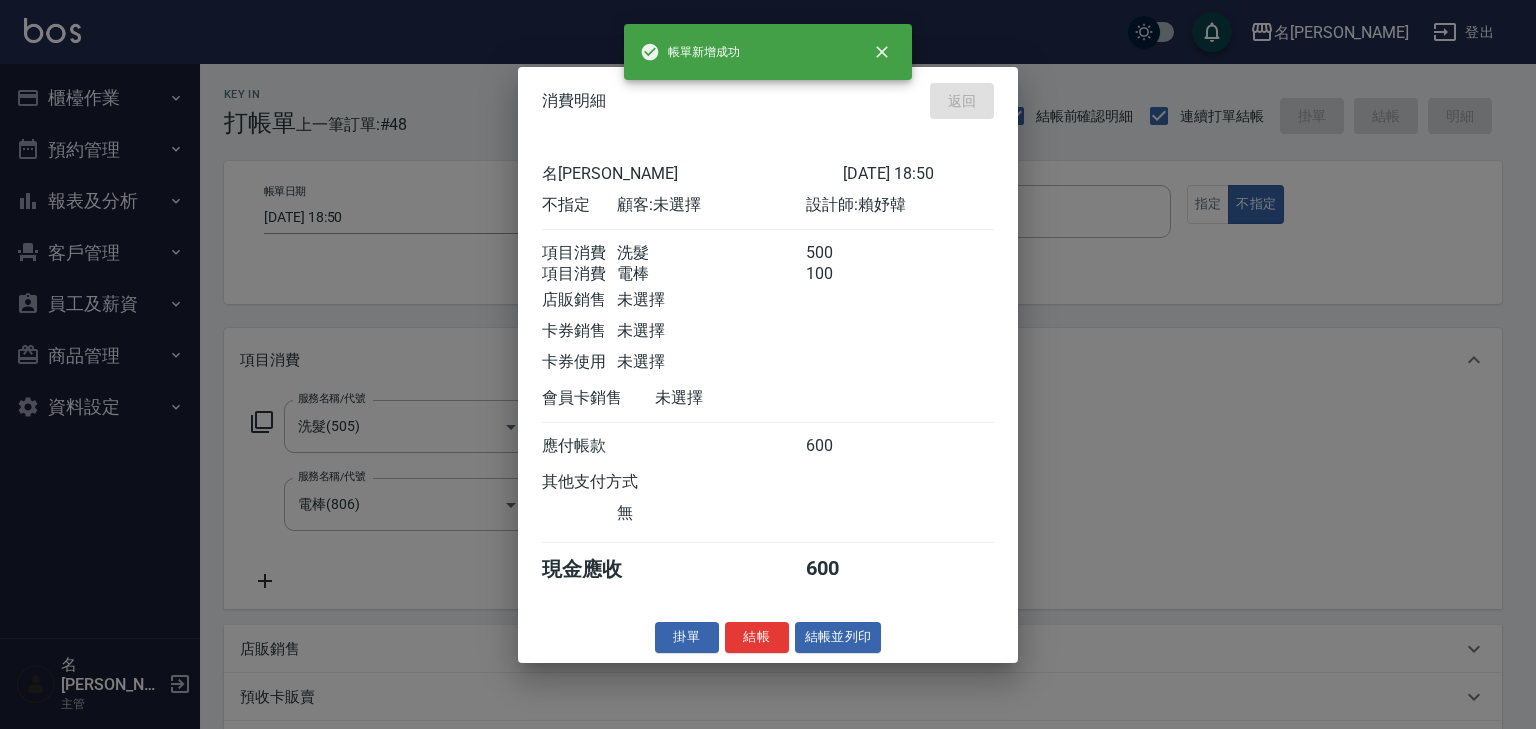 type on "[DATE] 19:03" 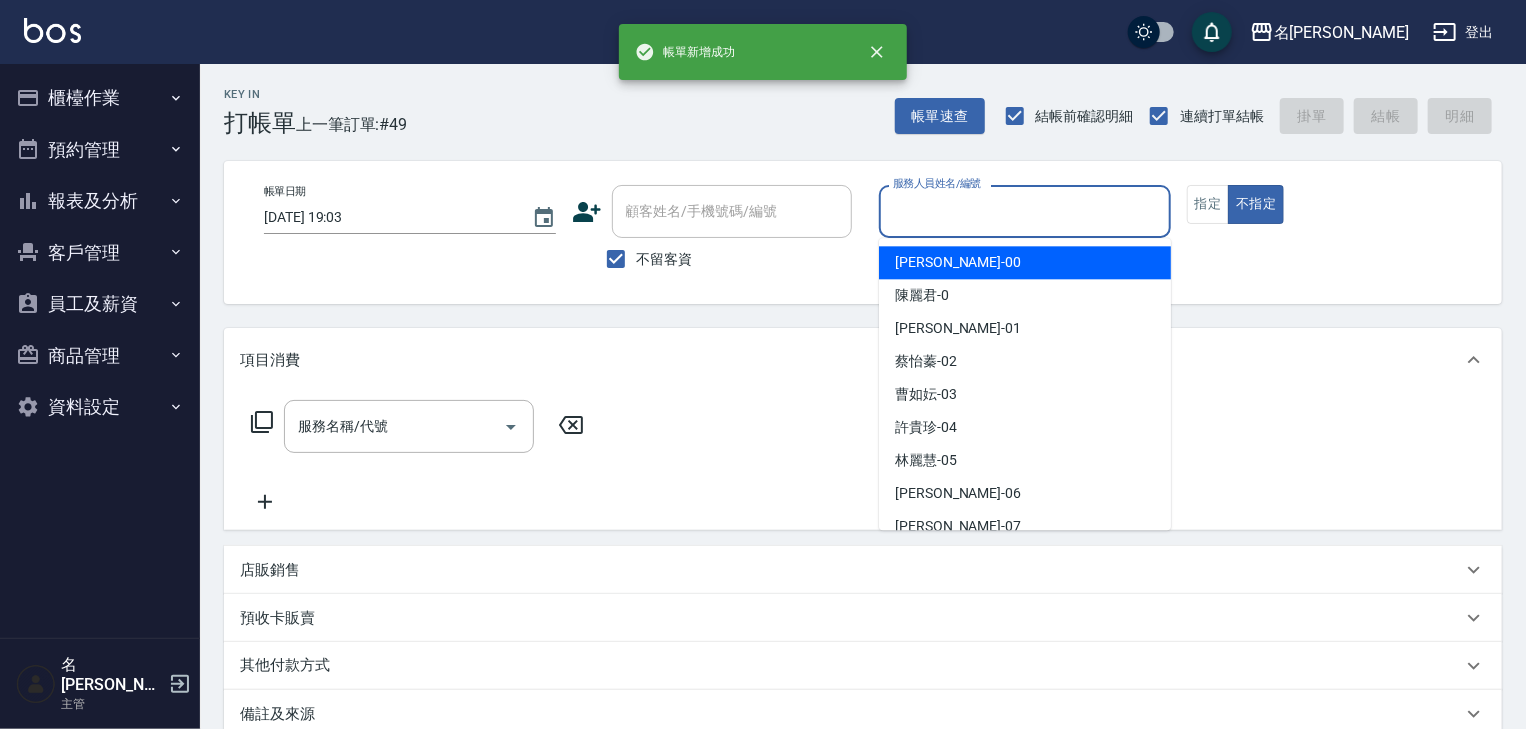 click on "服務人員姓名/編號" at bounding box center [1025, 211] 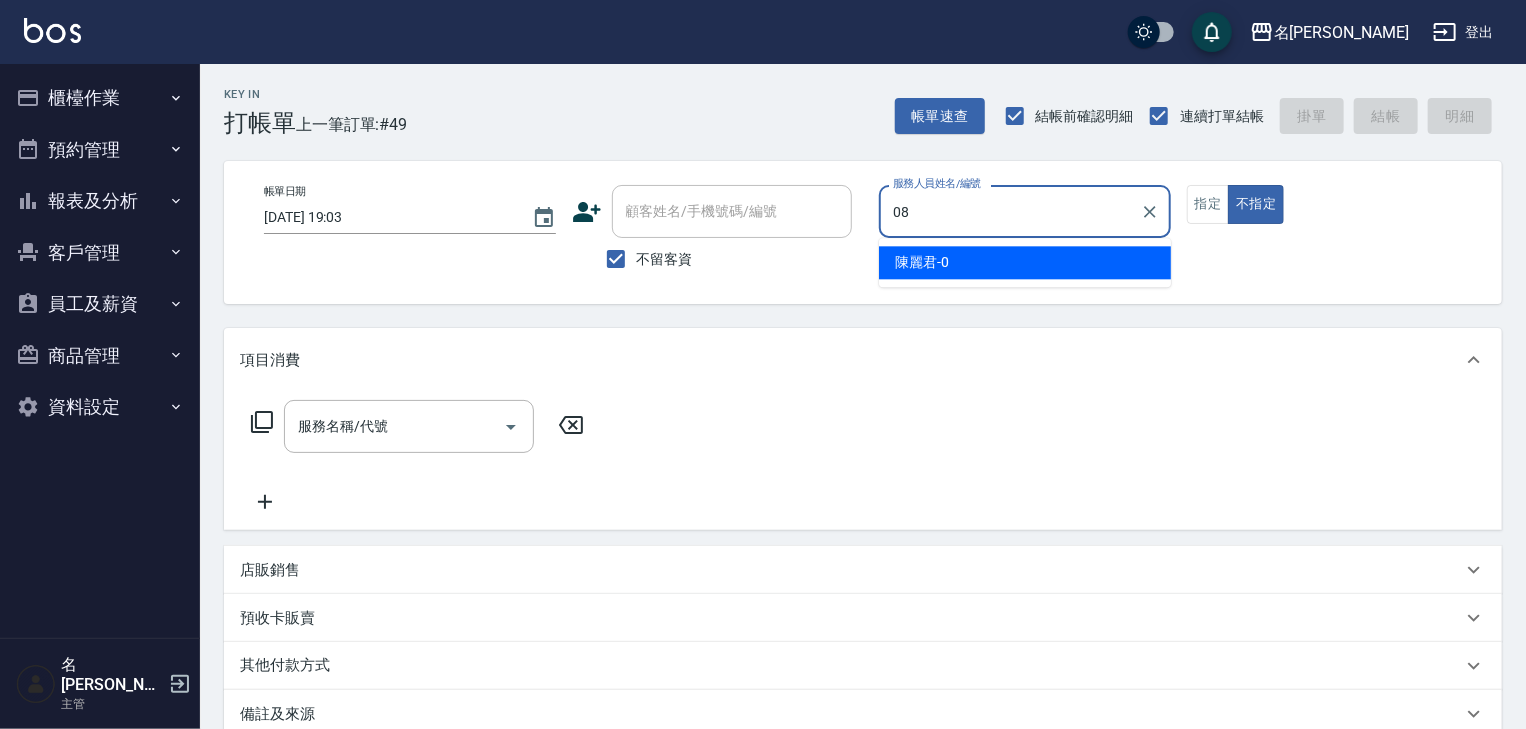 type on "[PERSON_NAME]-08" 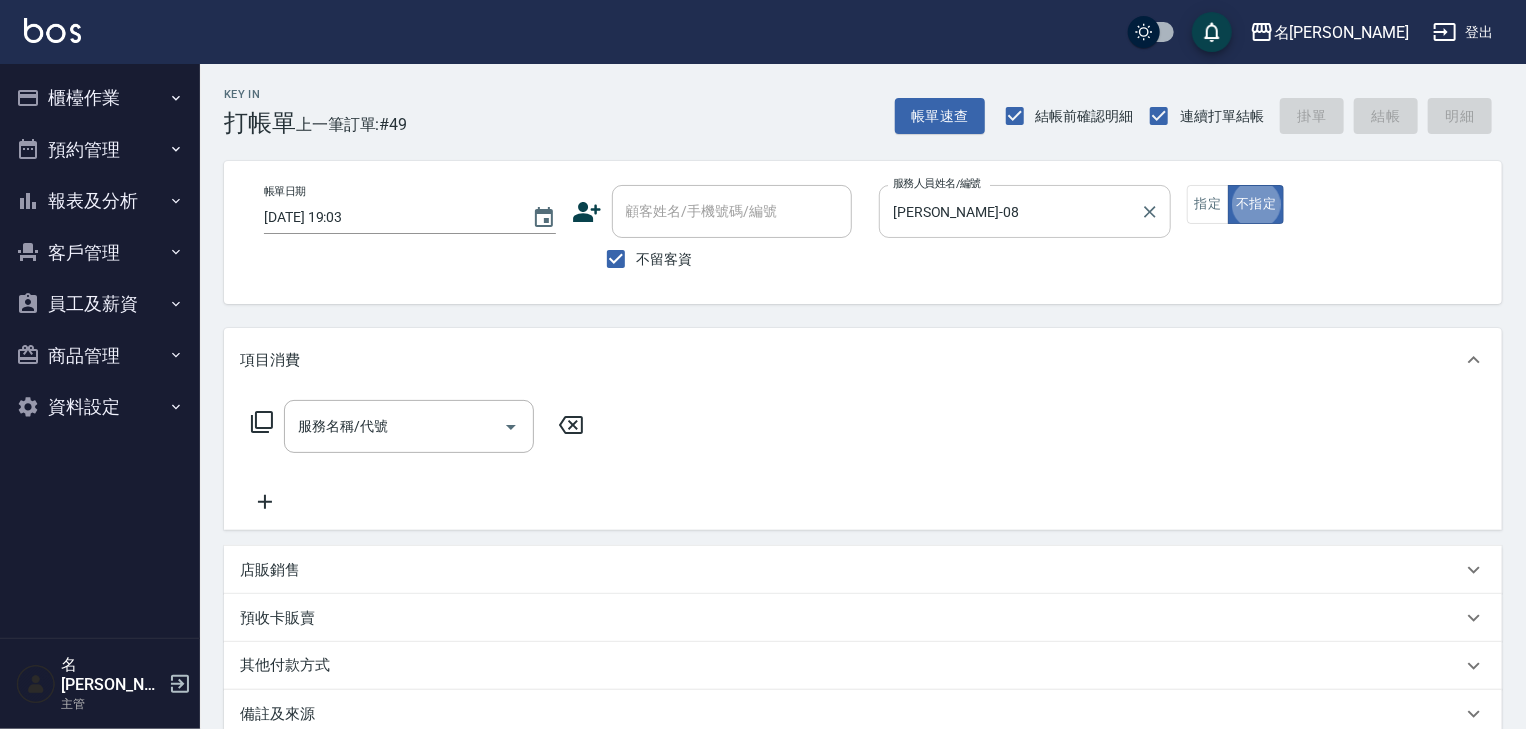 type on "false" 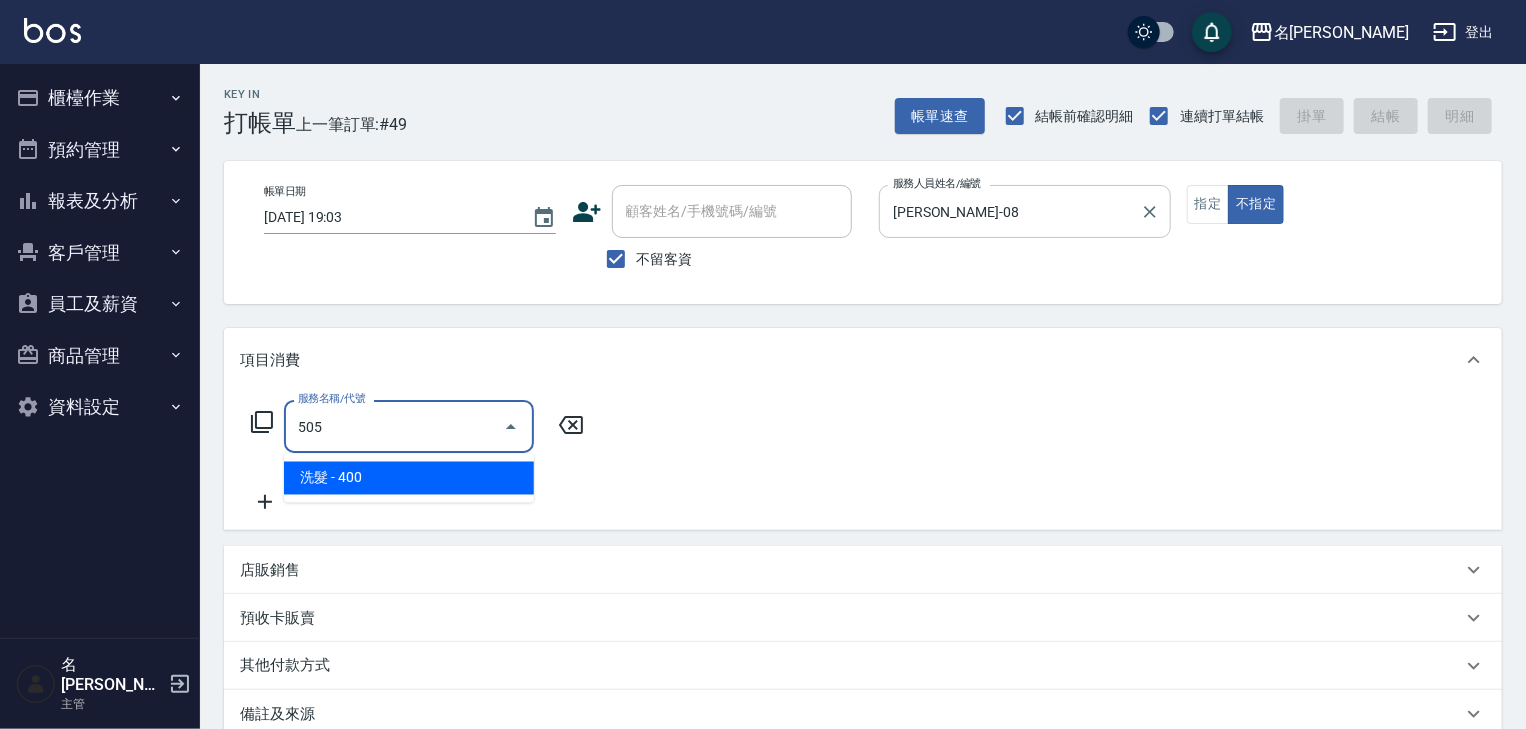 type on "洗髮(505)" 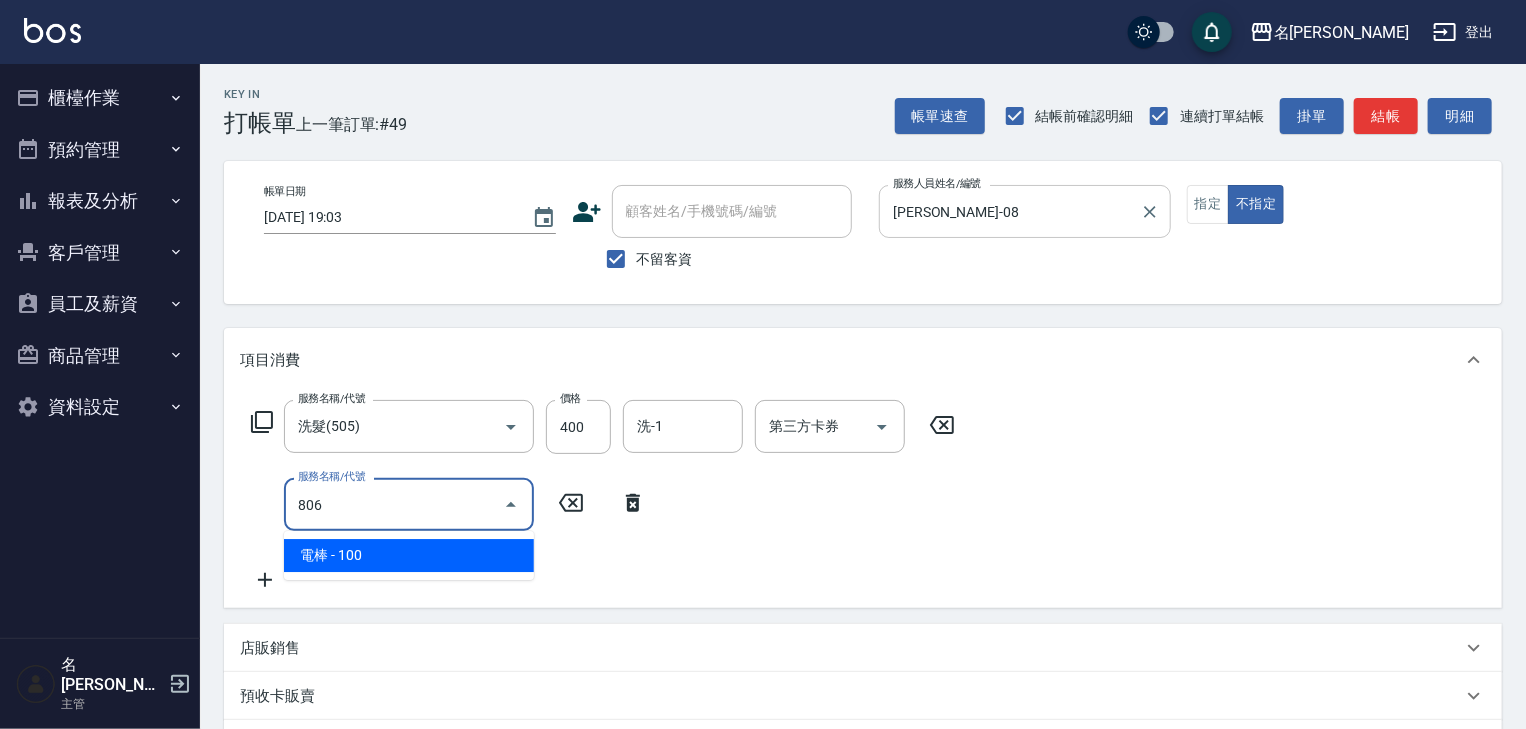 type on "電棒(806)" 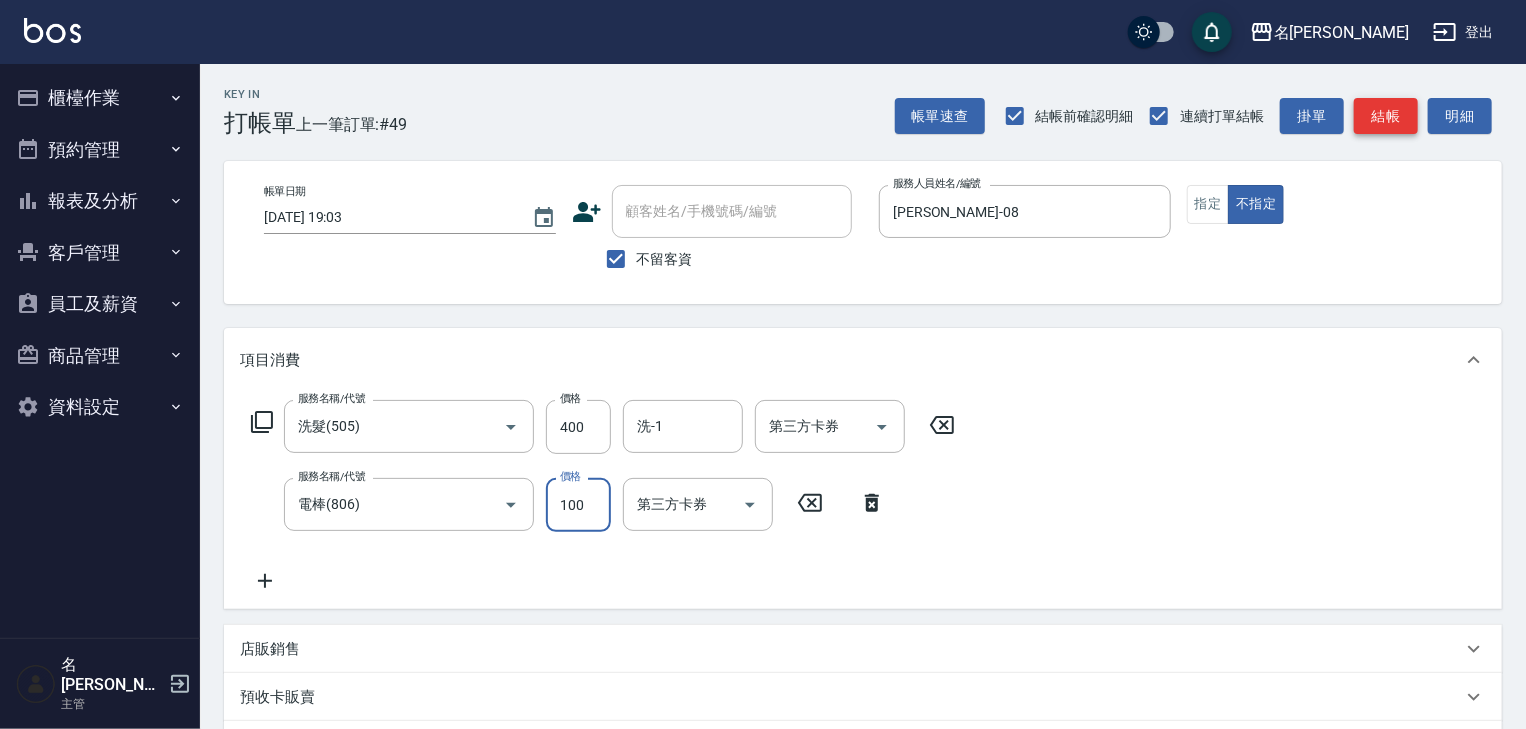 click on "結帳" at bounding box center [1386, 116] 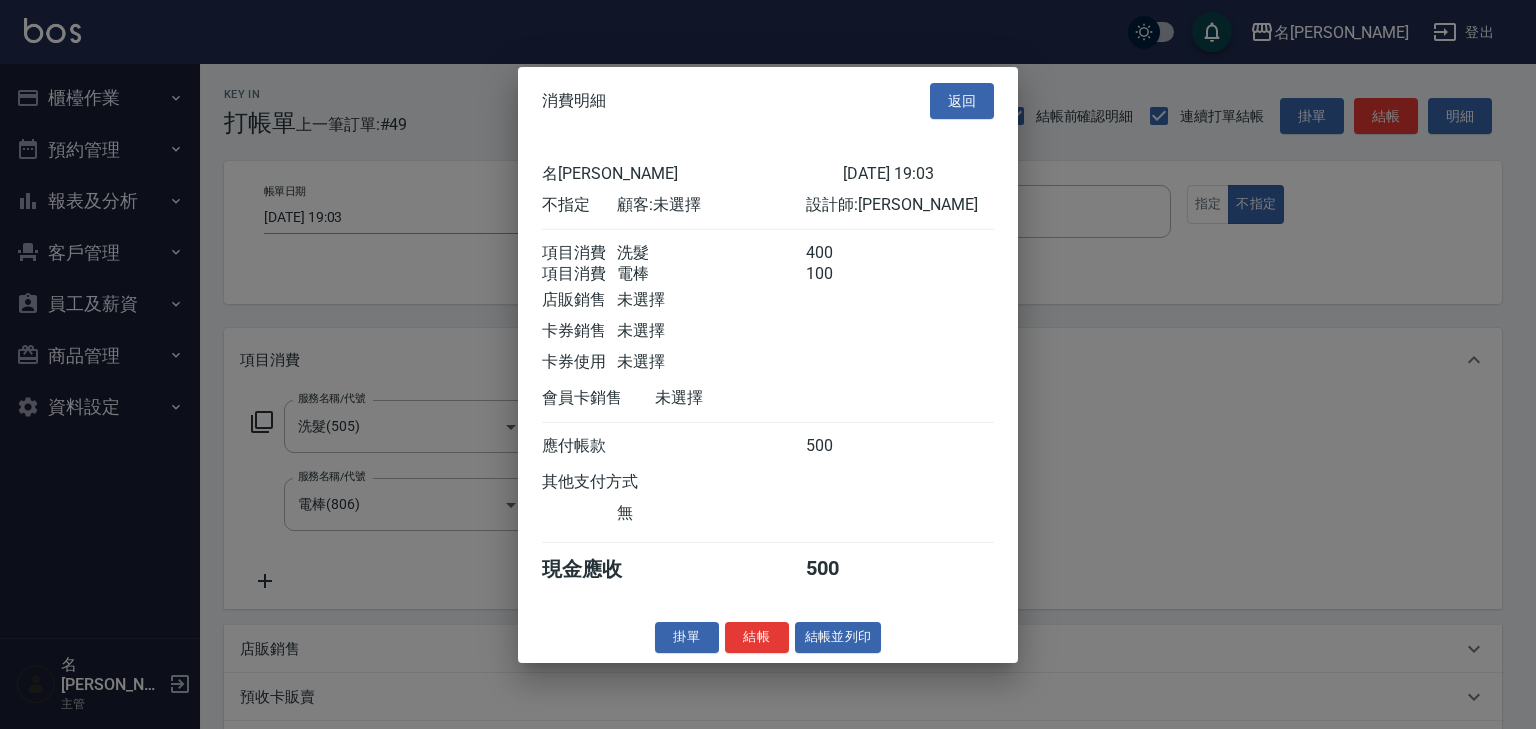 click on "消費明細 返回 名留[PERSON_NAME] [DATE] 19:03 不指定 顧客: 未選擇 設計師: [PERSON_NAME] 項目消費 洗髮 400 項目消費 電棒 100 店販銷售 未選擇 卡券銷售 未選擇 卡券使用 未選擇 會員卡銷售 未選擇 應付帳款 500 其他支付方式 無 現金應收 500 掛單 結帳 結帳並列印 名留[PERSON_NAME] 結帳單 日期： [DATE] 19:03 帳單編號： 0 設計師: [PERSON_NAME] 顧客： 未選擇 洗髮 400 x1 電棒 100 x1 合計： 500 結帳： 扣入金： 0 入金餘額： 0 卡券金額： 0 付現金額： 500 名留[PERSON_NAME] 結帳單 日期： [DATE] 19:03 帳單編號： 設計師: [PERSON_NAME] 顧客： 未選擇 名稱 單價 數量 小計 洗髮 400 1 400 電棒 100 1 100 合計： 500 扣入金： 0 入金餘額： 0 卡券金額： 0 付現金額： 500 [PERSON_NAME],歡迎下次光臨!" at bounding box center [768, 364] 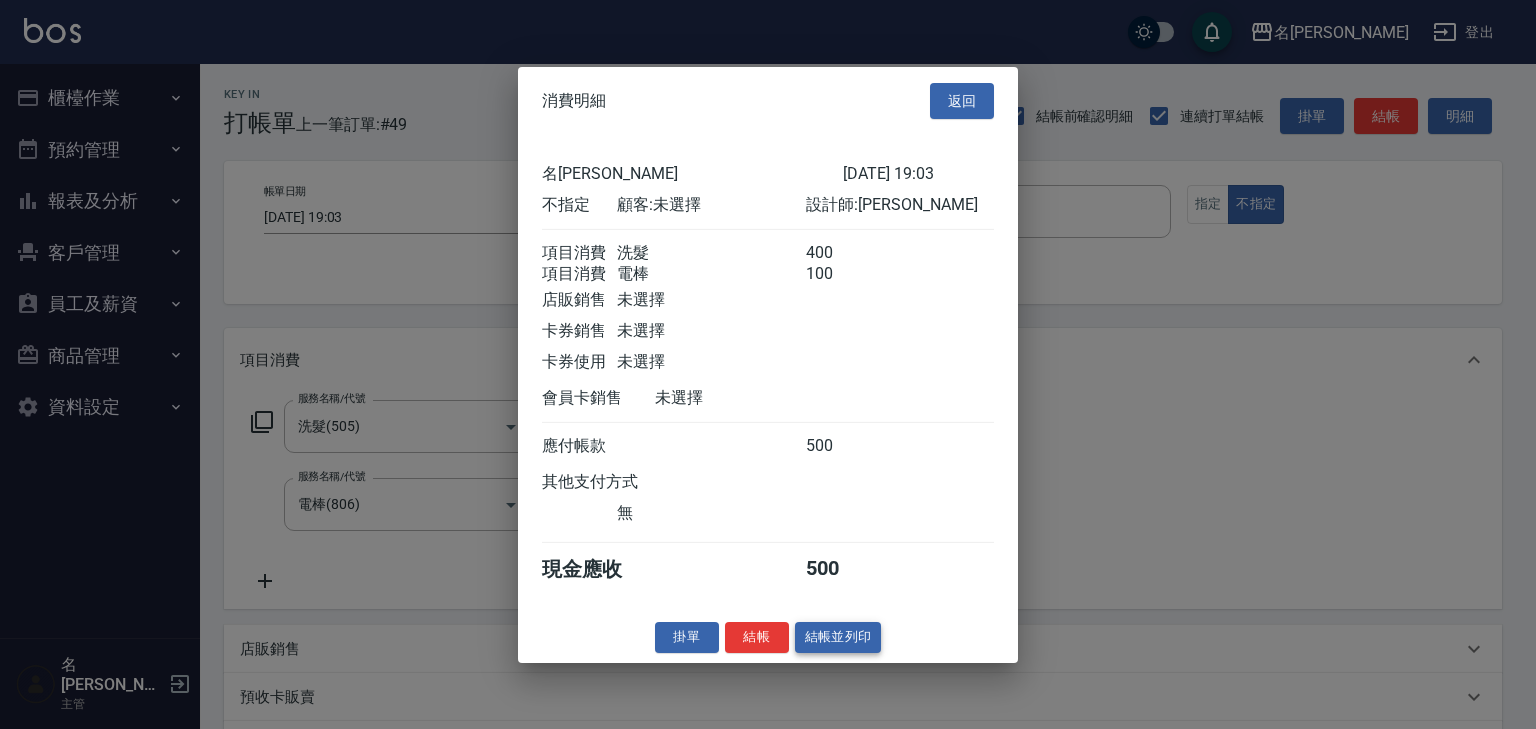 click on "結帳並列印" at bounding box center (838, 637) 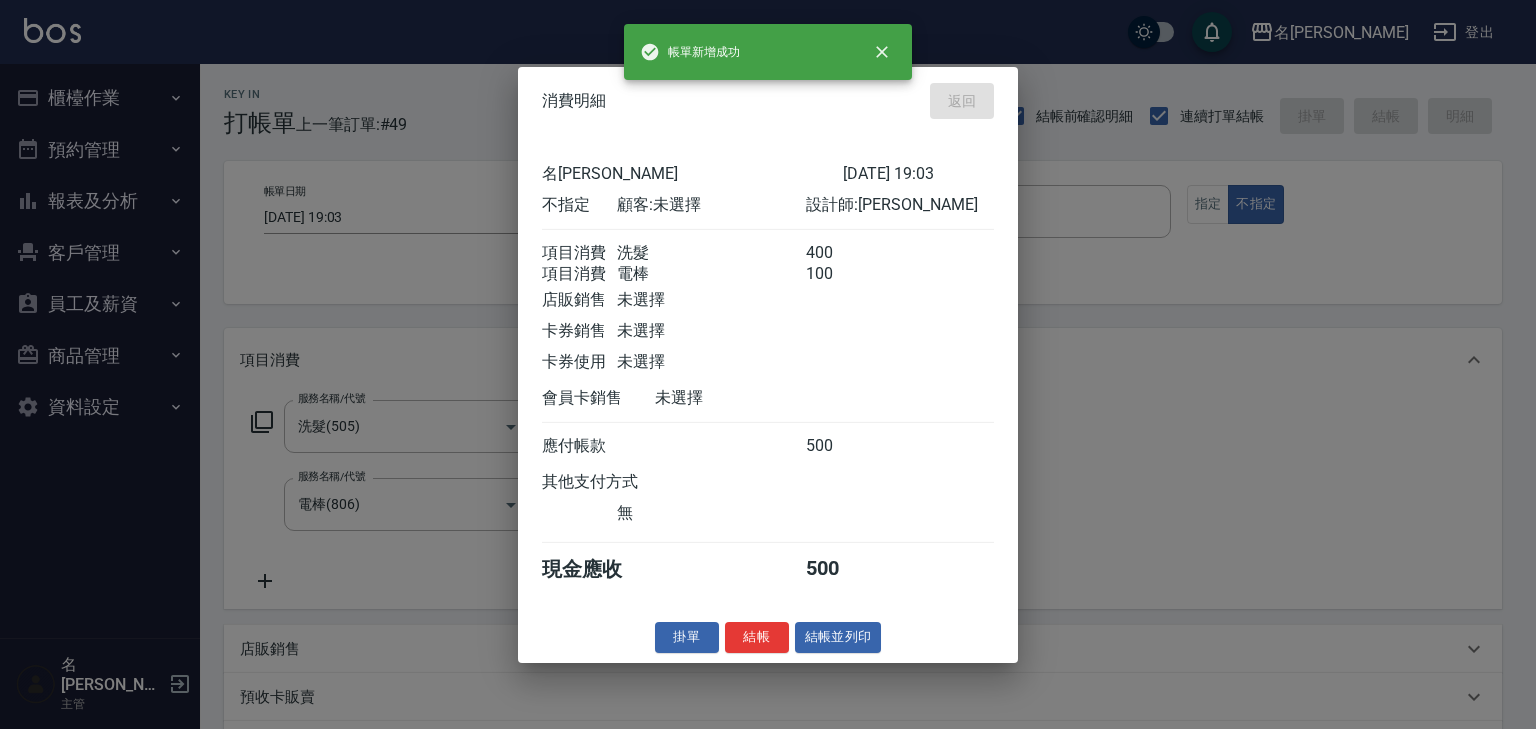 type on "[DATE] 19:04" 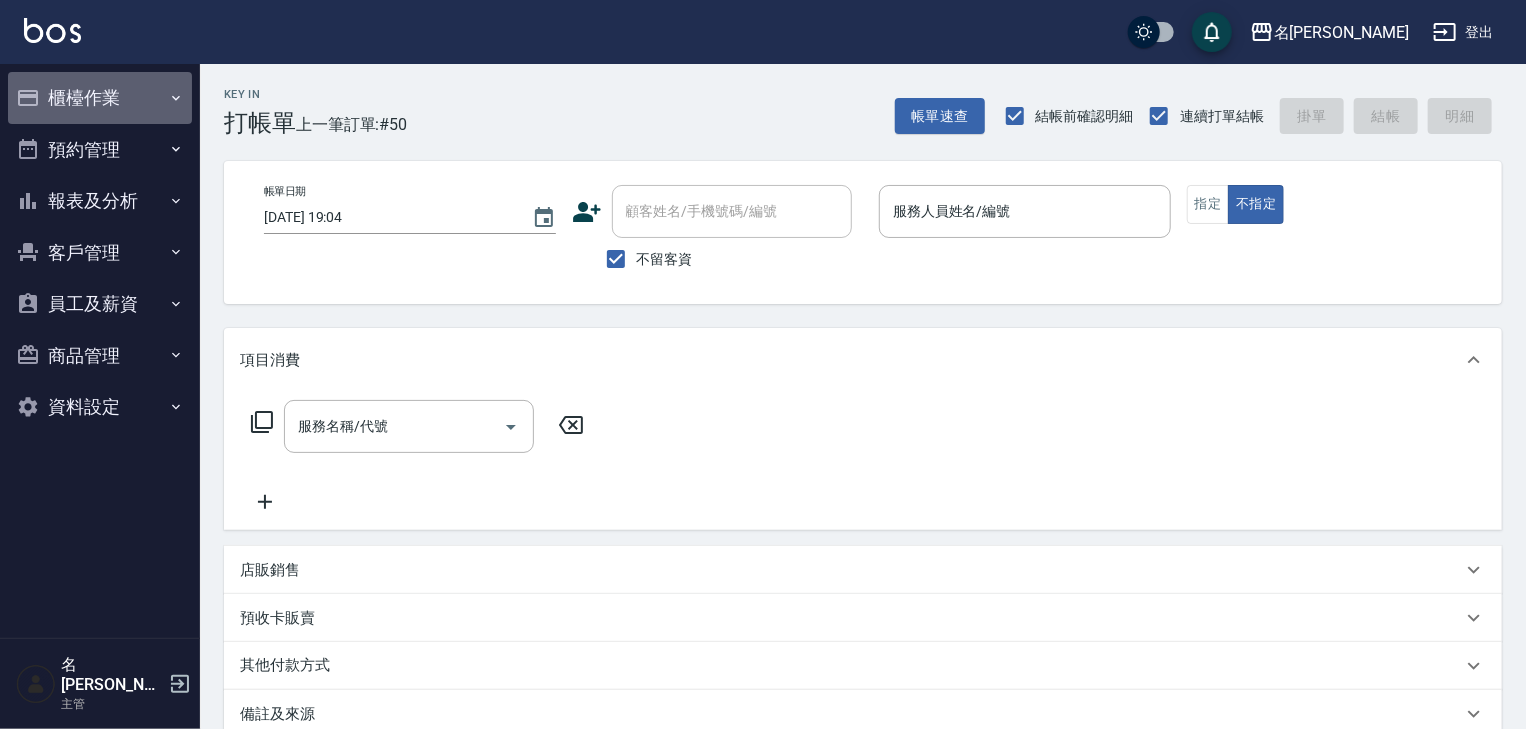 click on "櫃檯作業" at bounding box center (100, 98) 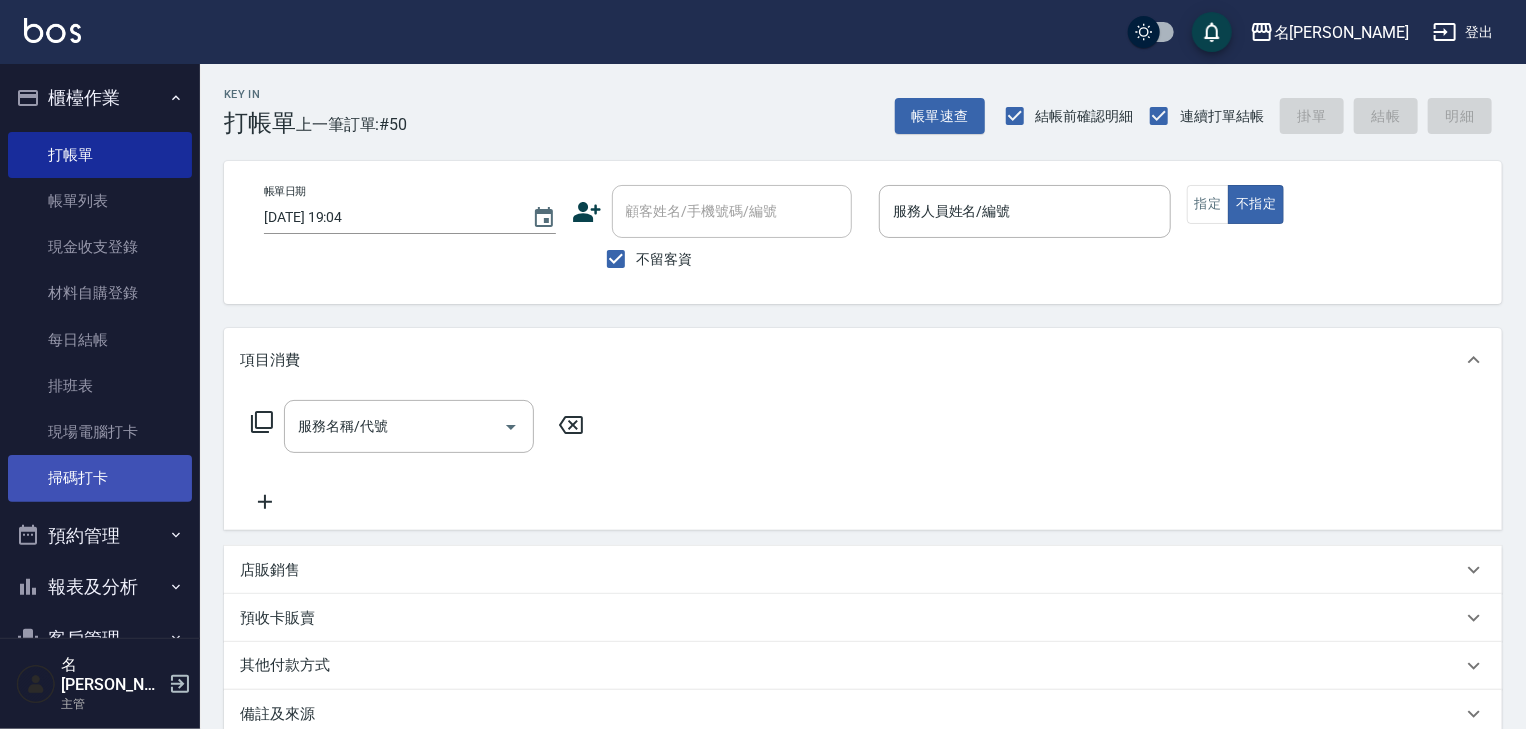 click on "掃碼打卡" at bounding box center (100, 478) 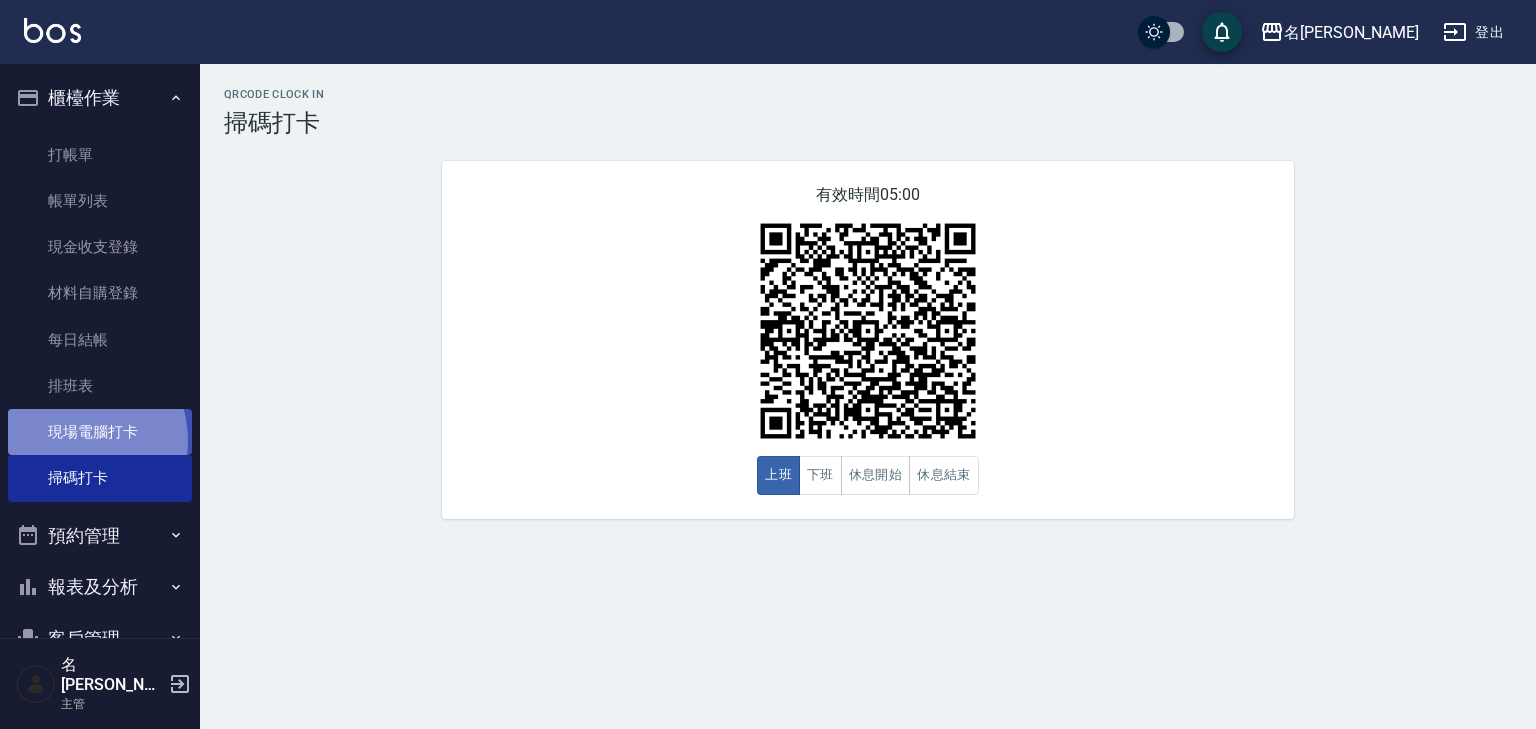 click on "現場電腦打卡" at bounding box center [100, 432] 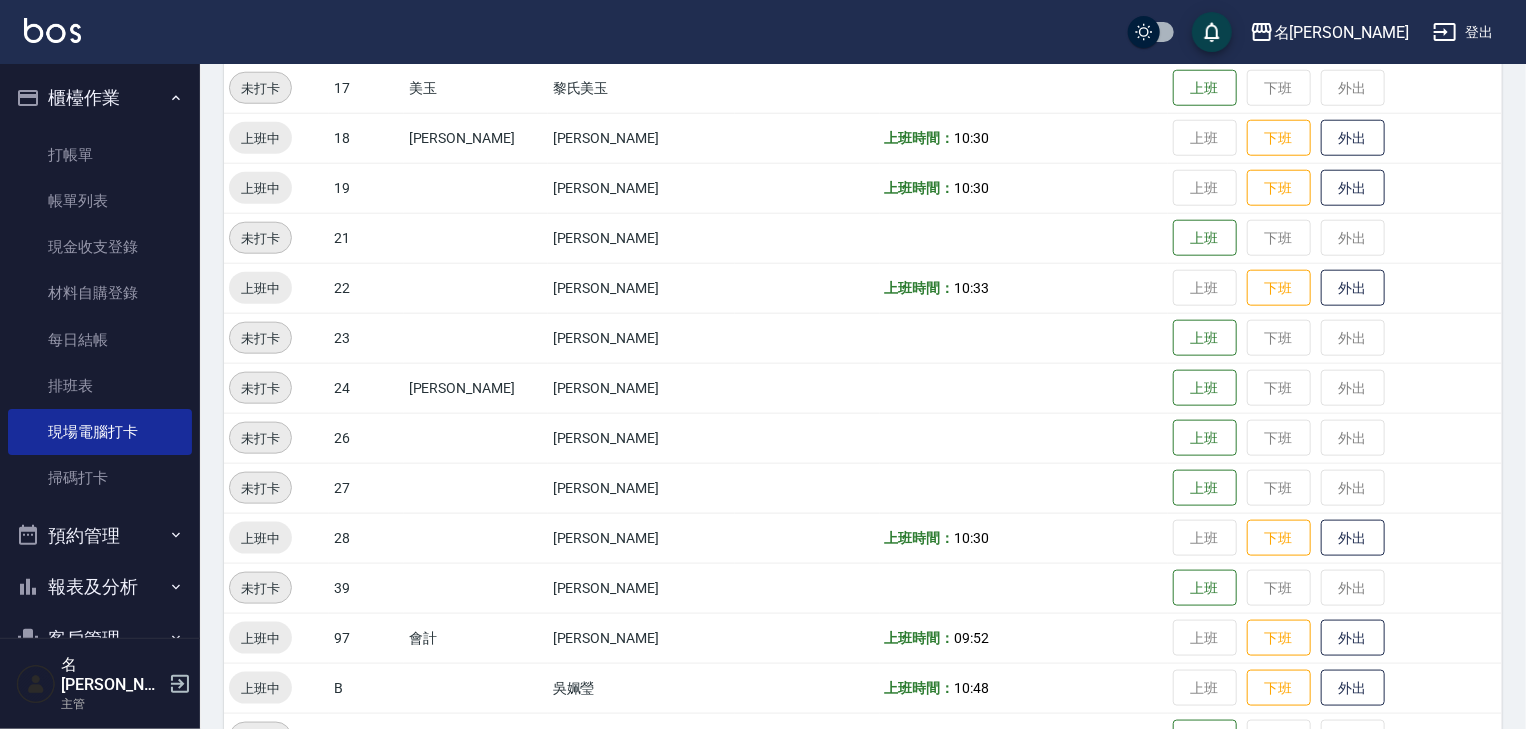 scroll, scrollTop: 1218, scrollLeft: 0, axis: vertical 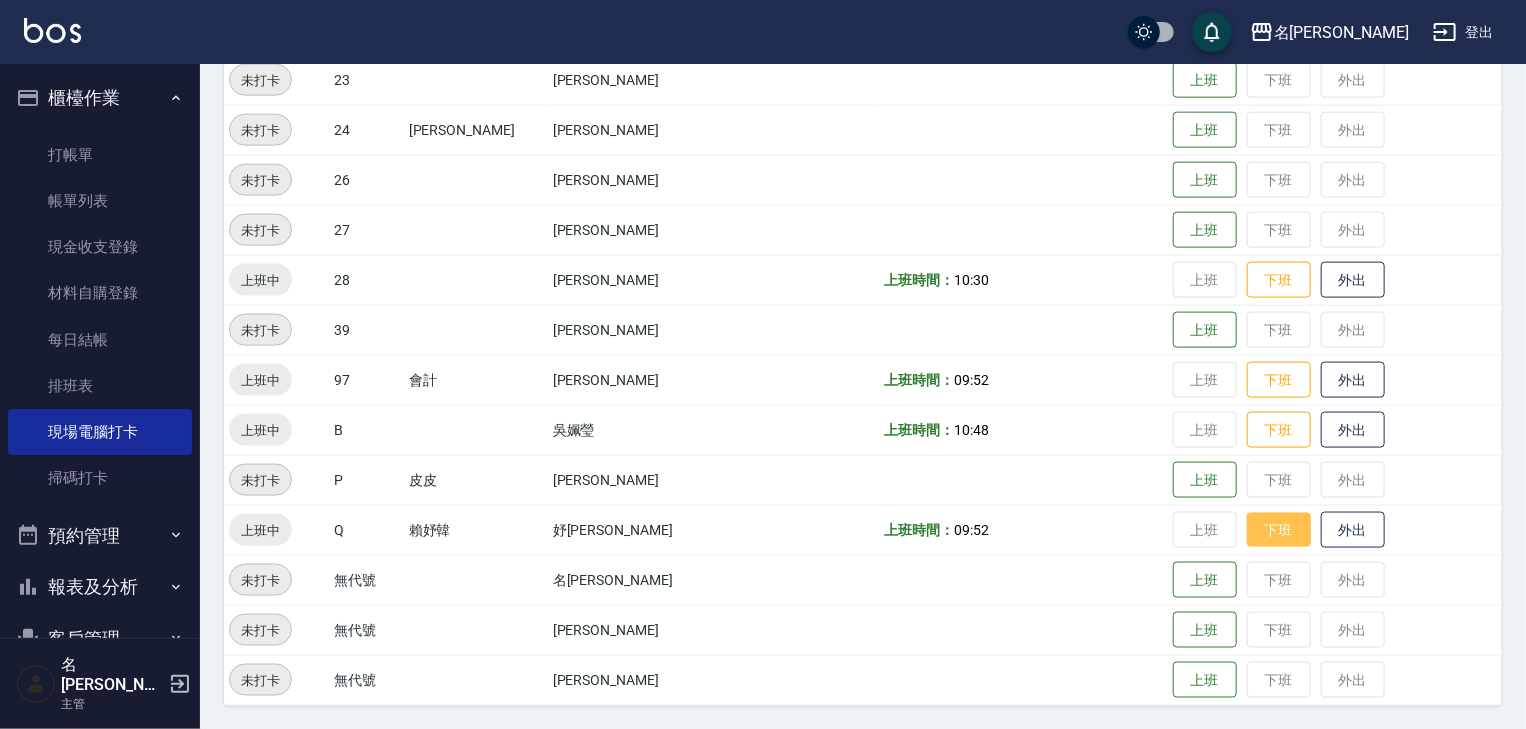 click on "下班" at bounding box center (1279, 530) 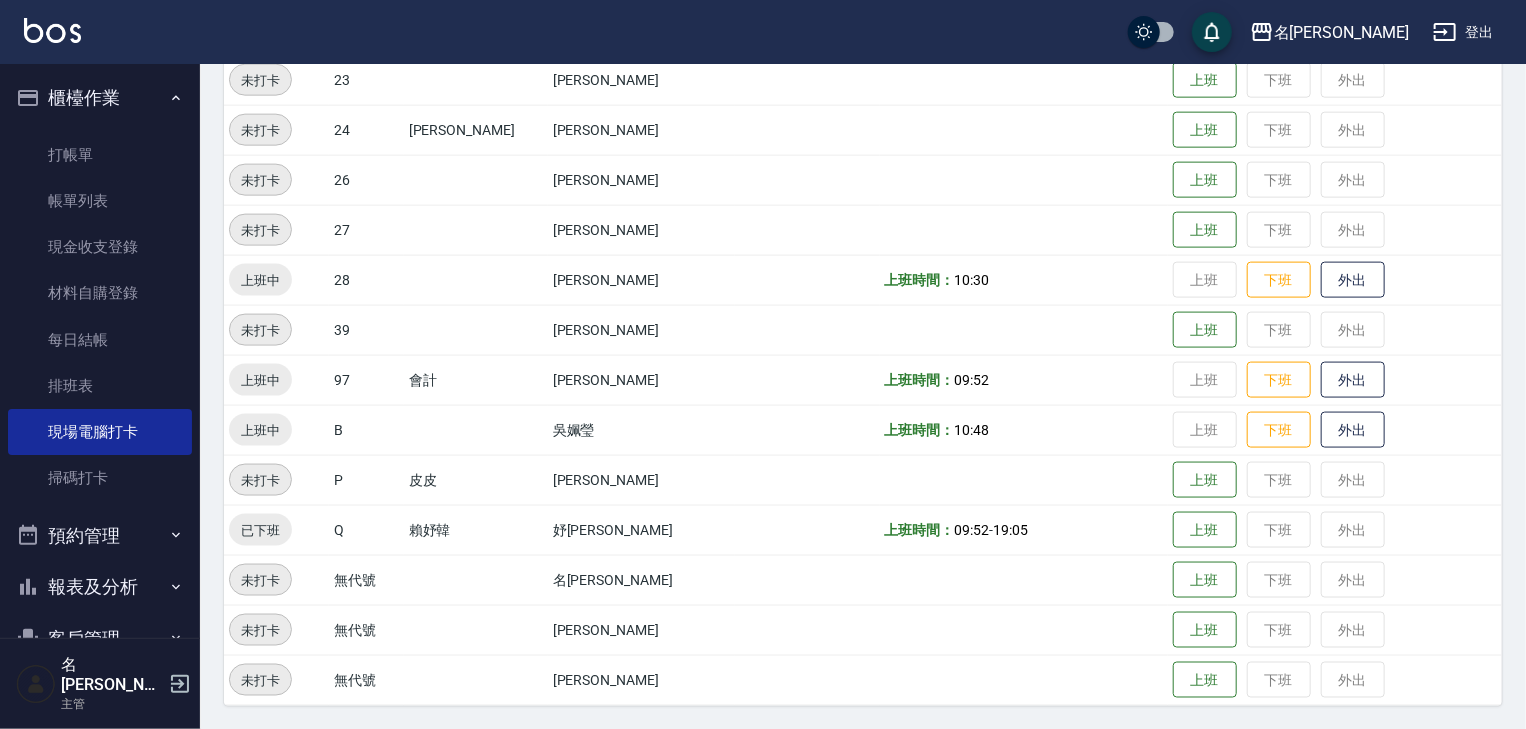 drag, startPoint x: 1535, startPoint y: 177, endPoint x: 65, endPoint y: 9, distance: 1479.5688 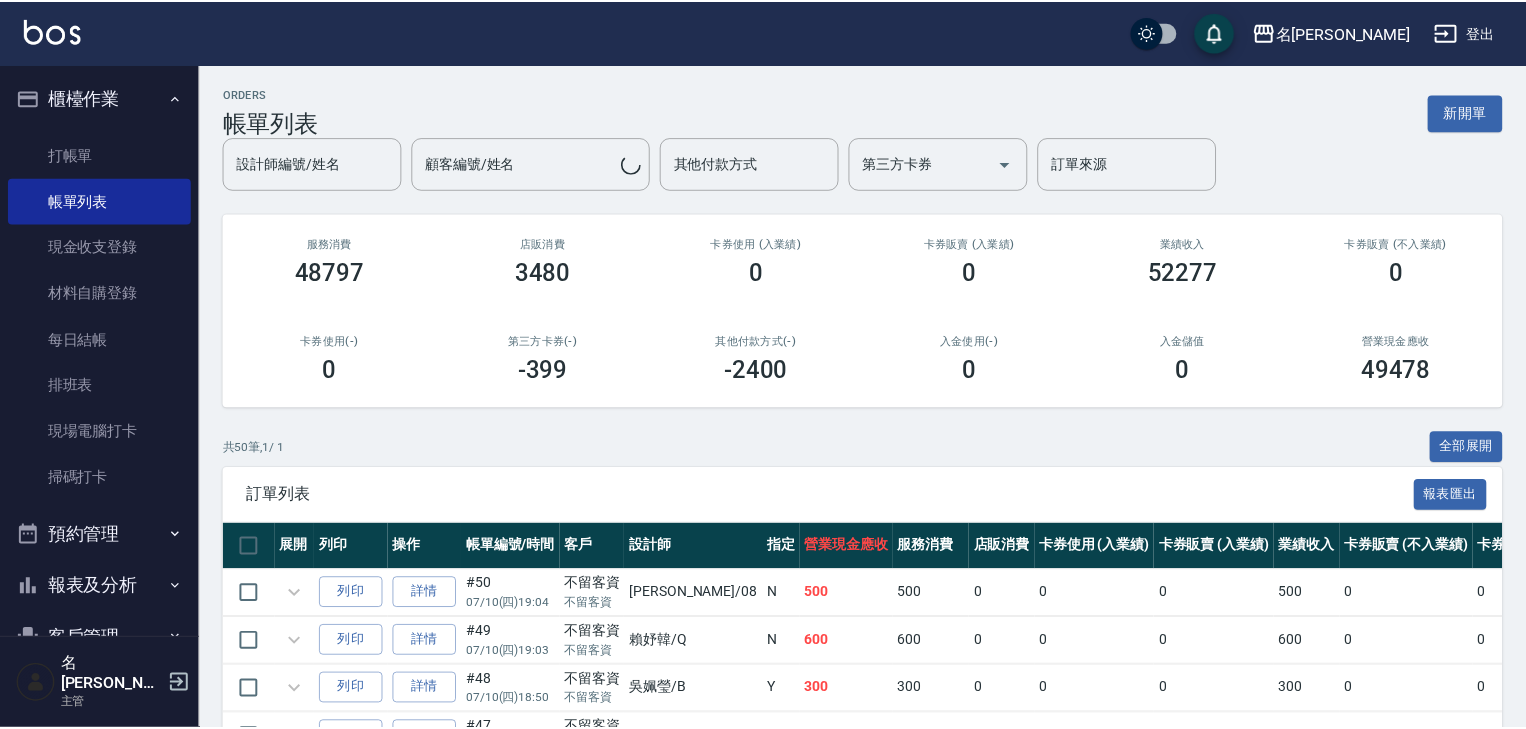 scroll, scrollTop: 106, scrollLeft: 0, axis: vertical 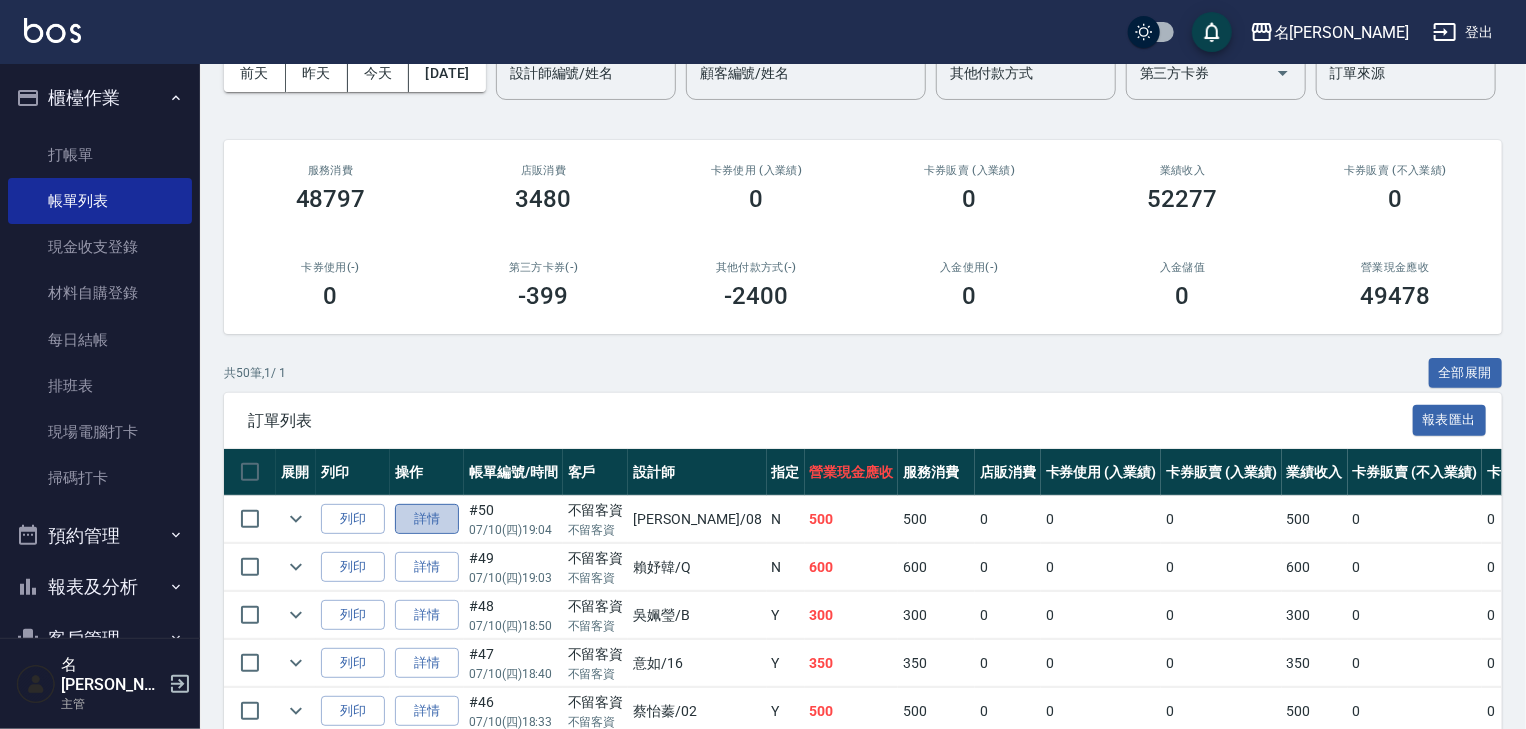 click on "詳情" at bounding box center [427, 519] 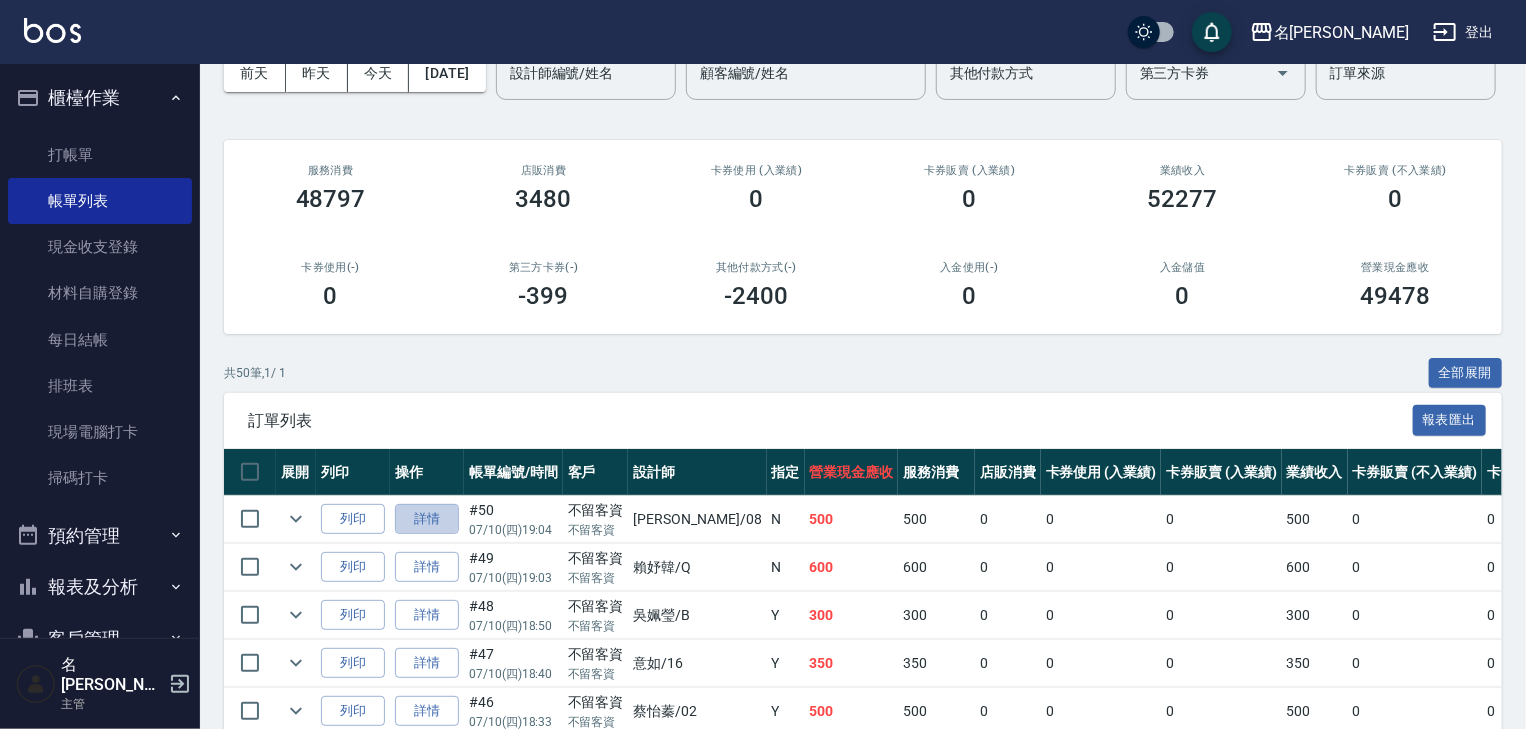 scroll, scrollTop: 0, scrollLeft: 0, axis: both 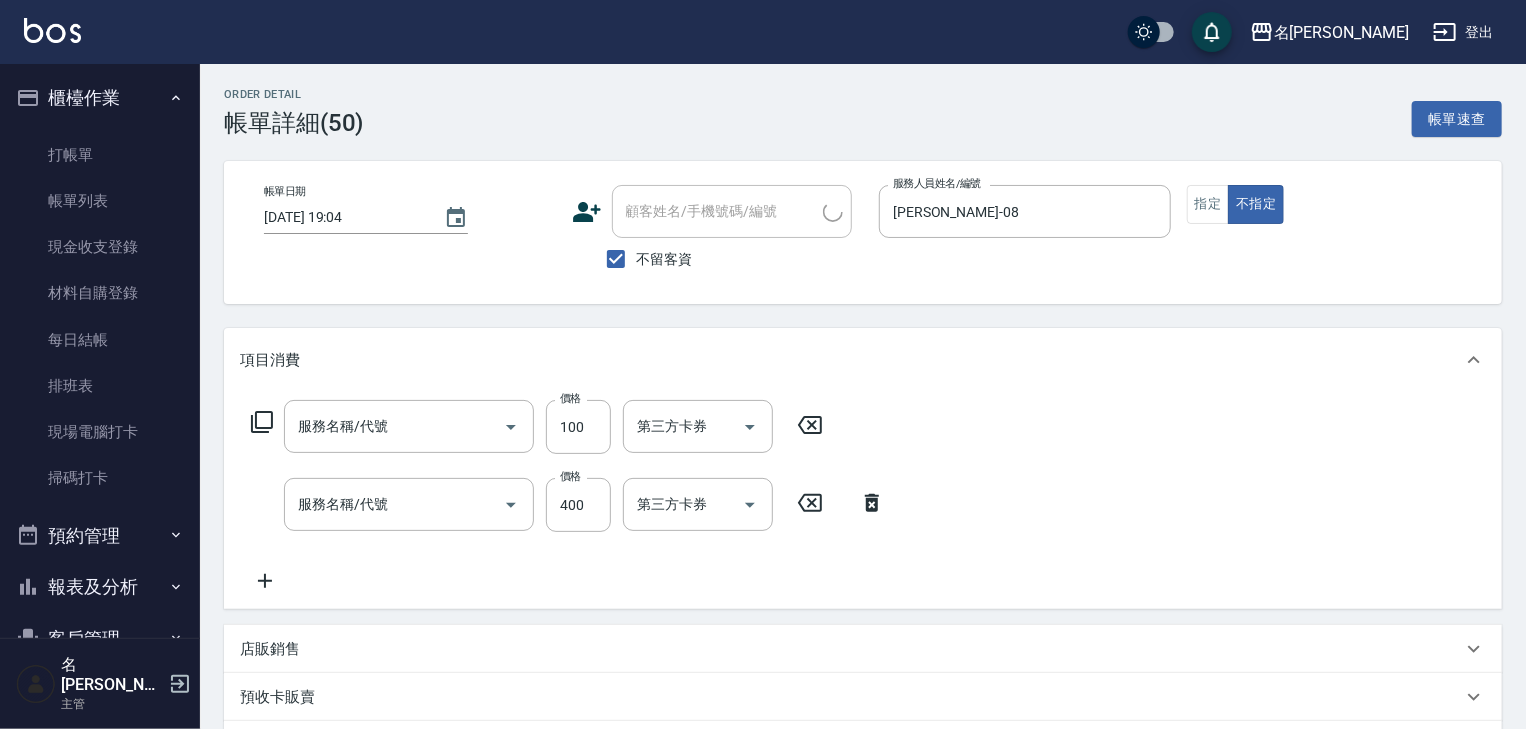 type on "[DATE] 19:04" 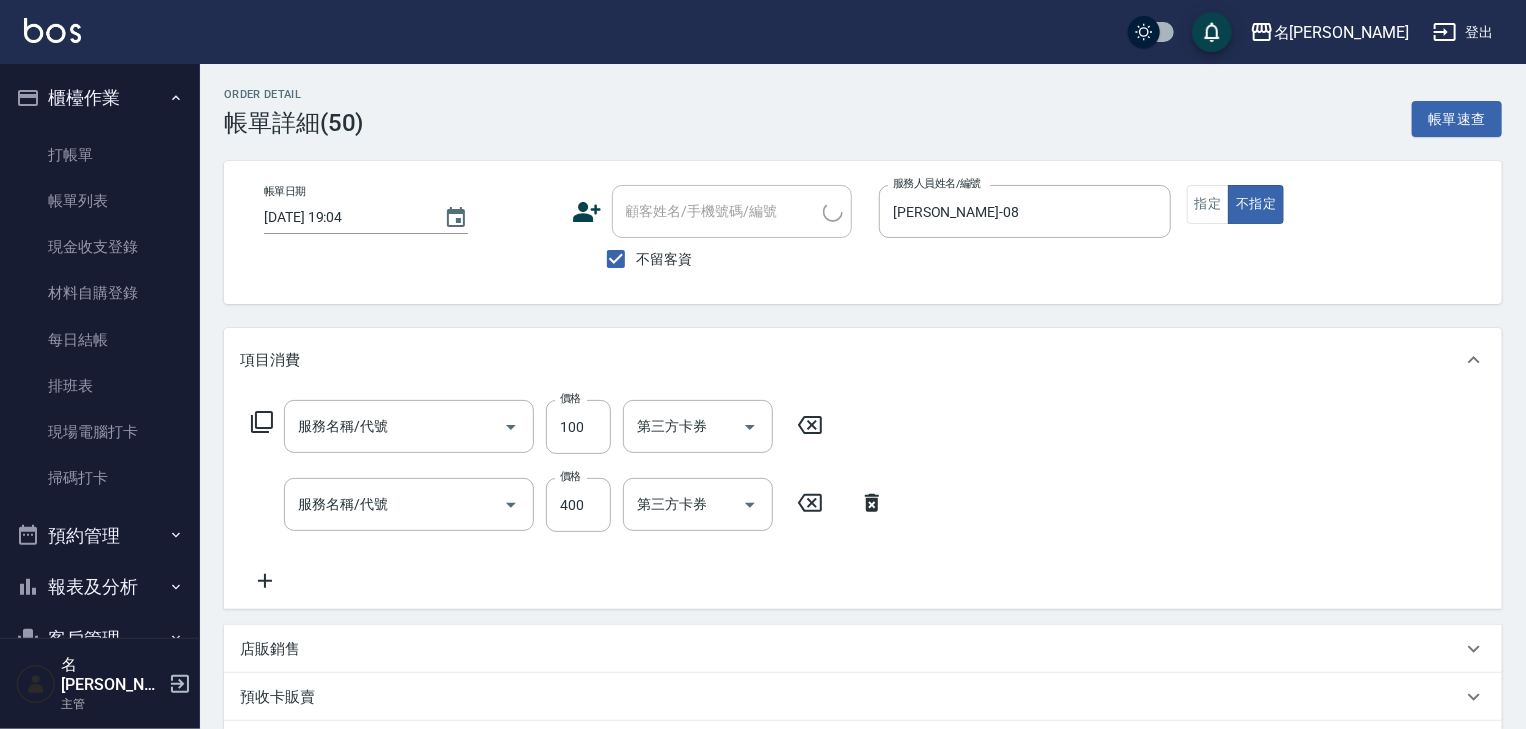checkbox on "true" 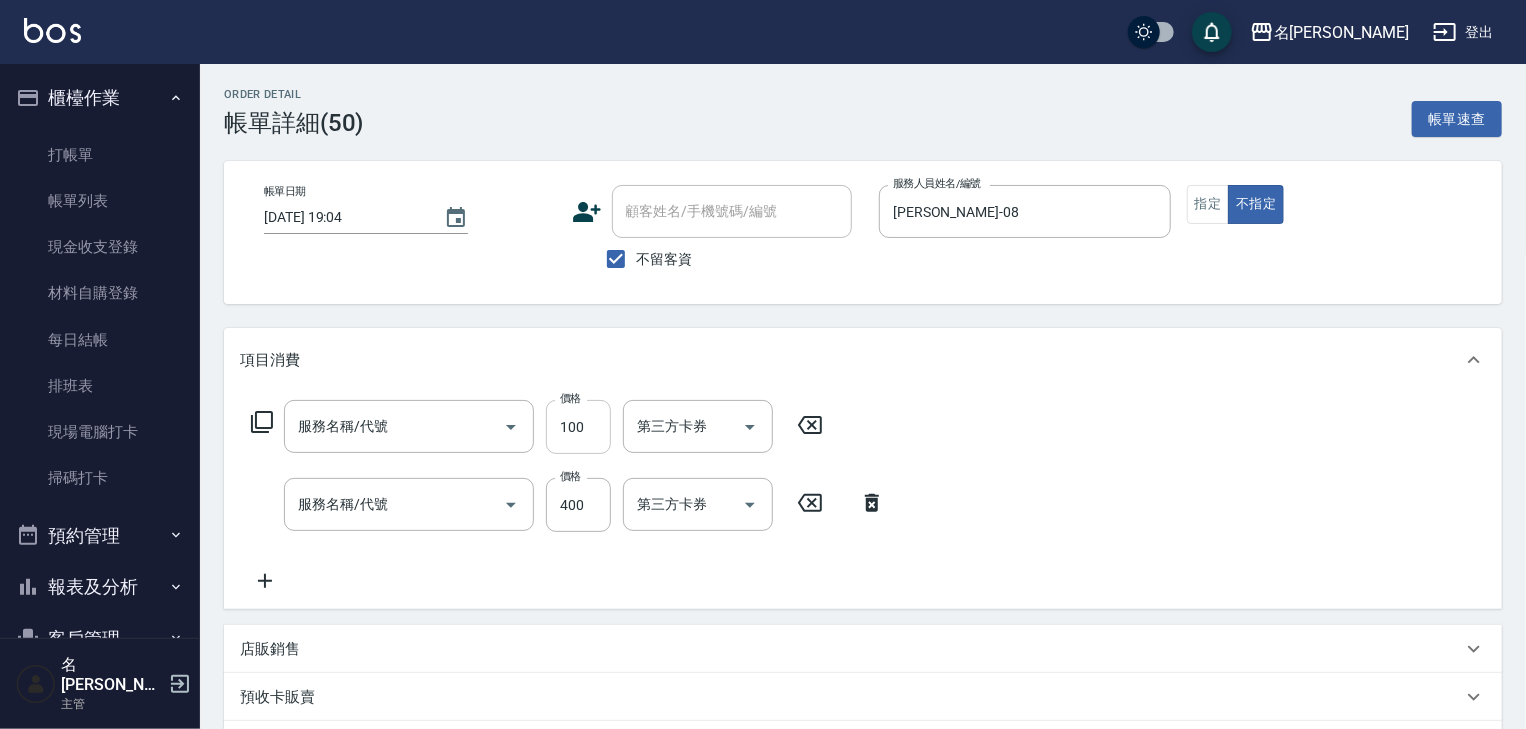 type on "電棒(806)" 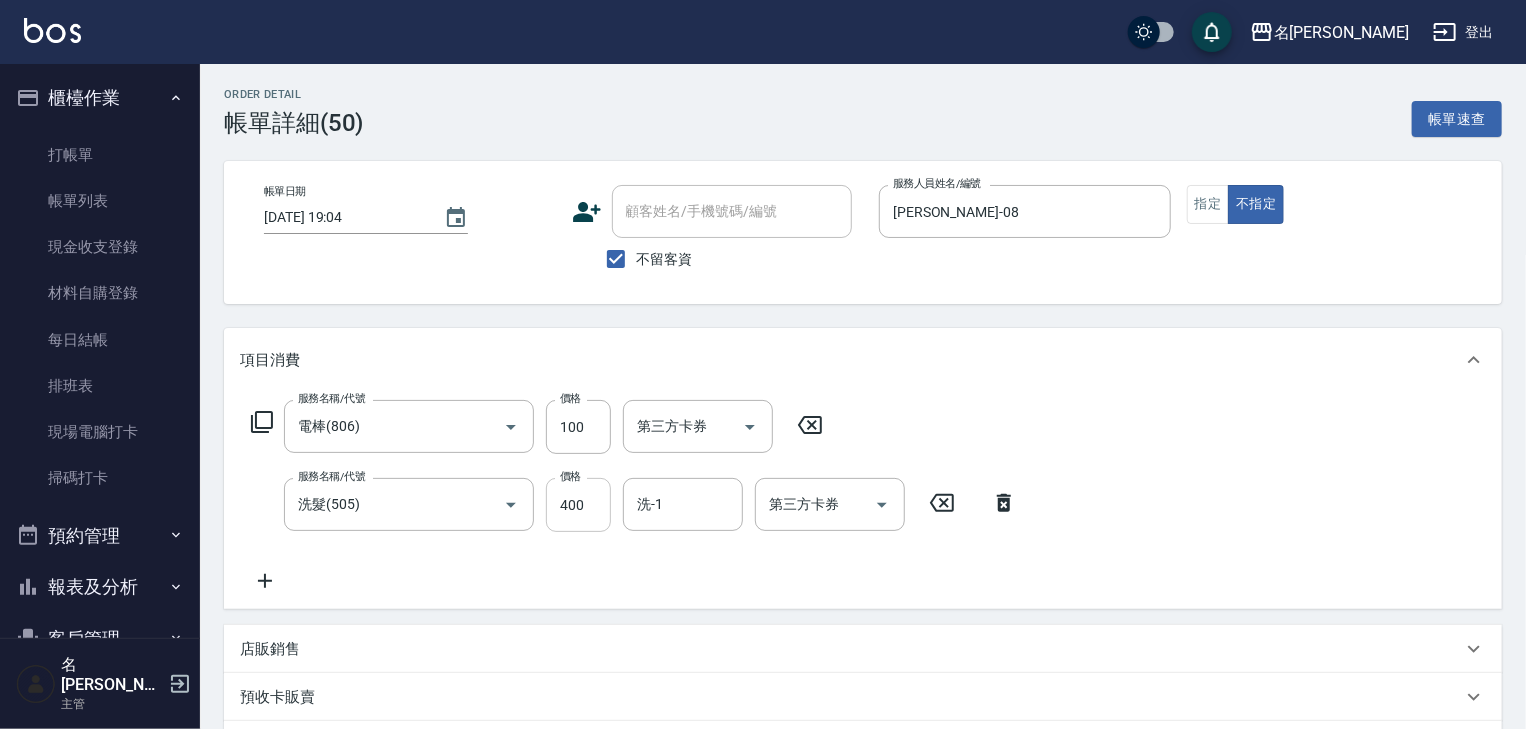 click on "400" at bounding box center [578, 505] 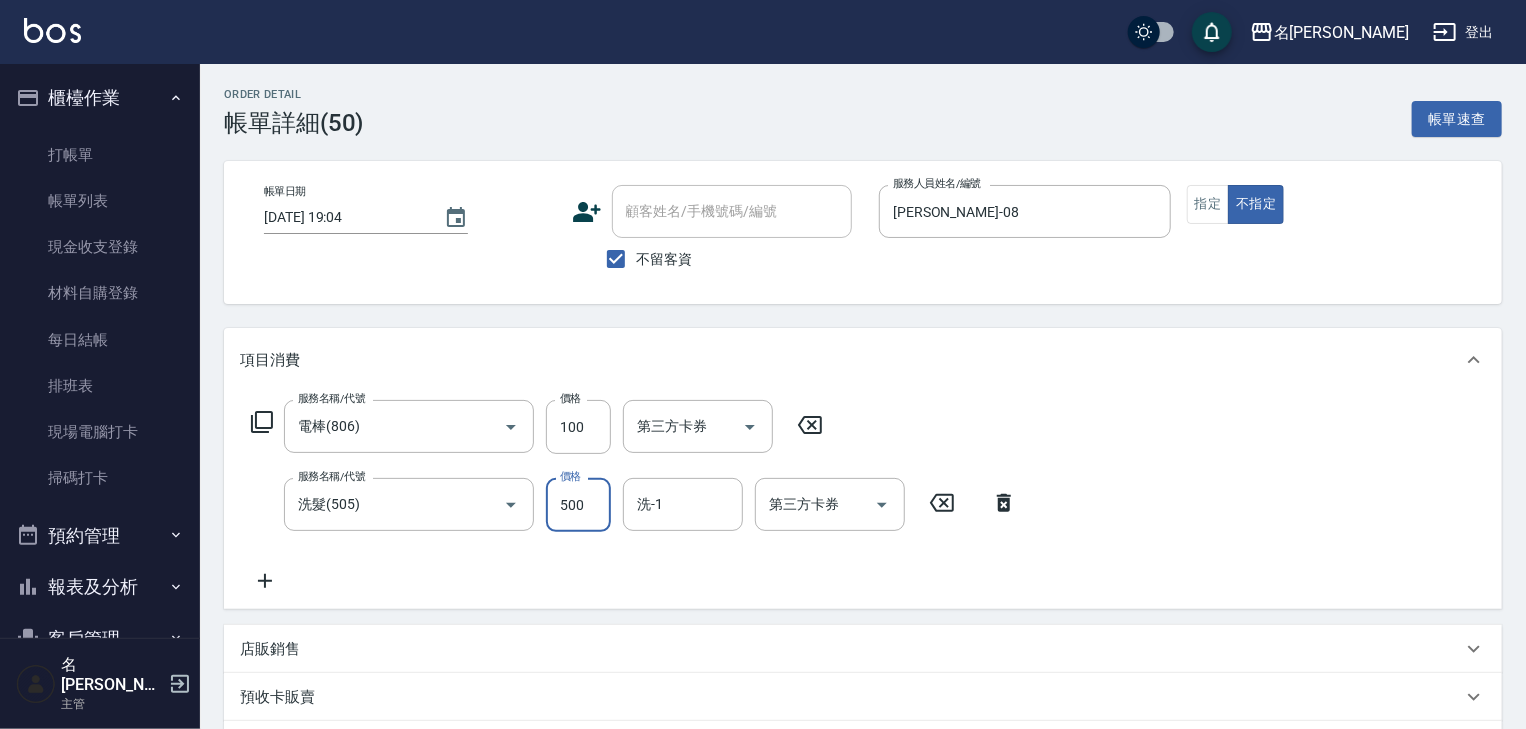 scroll, scrollTop: 320, scrollLeft: 0, axis: vertical 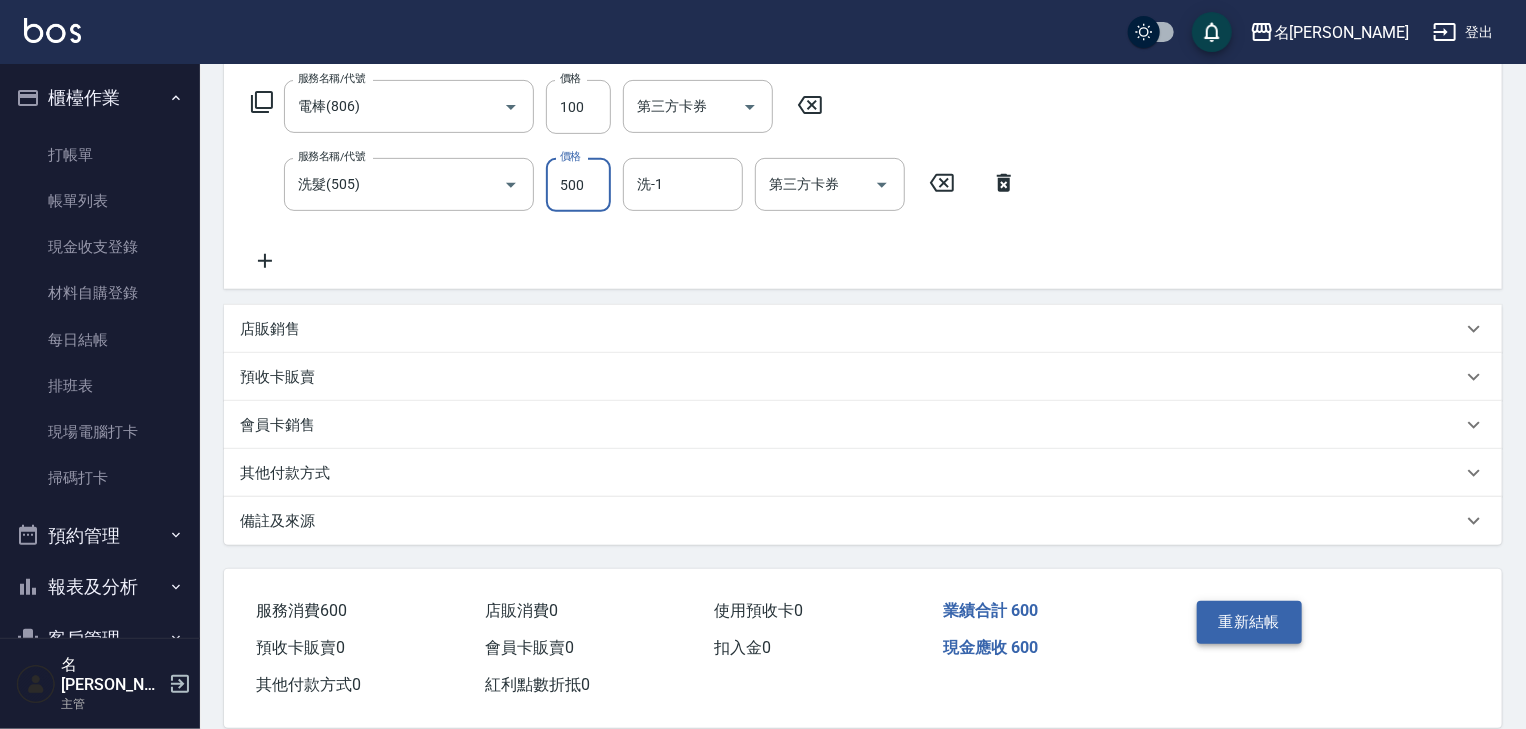 type on "500" 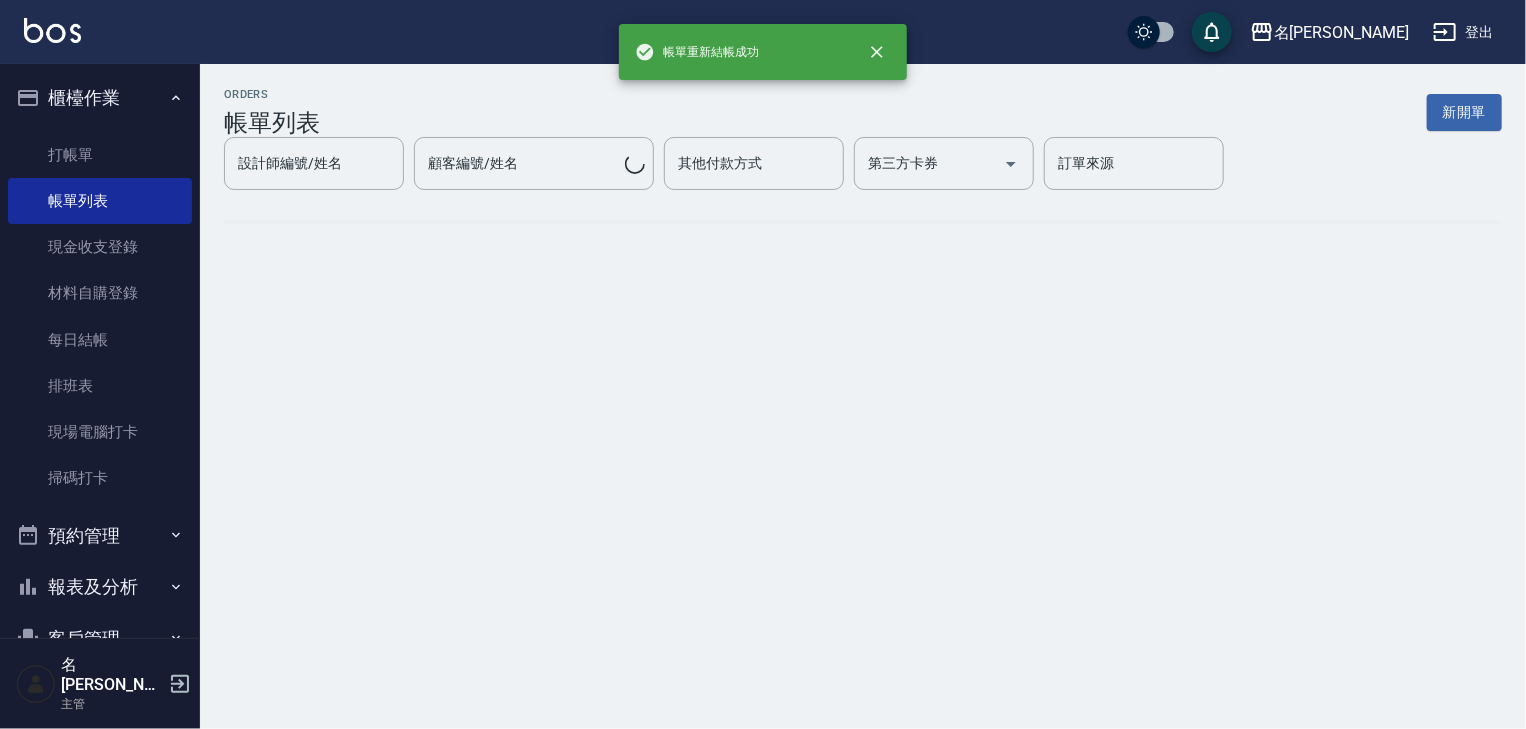 scroll, scrollTop: 0, scrollLeft: 0, axis: both 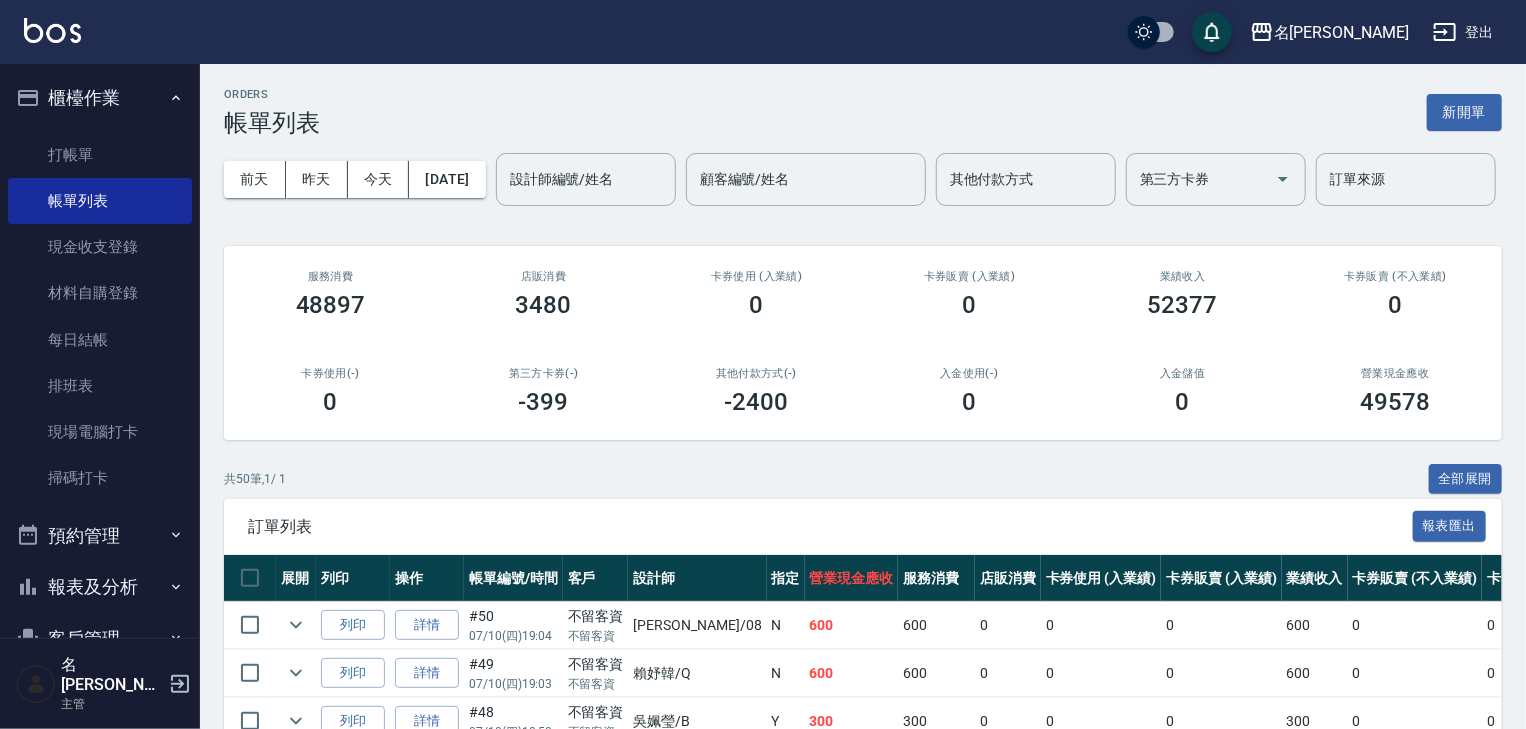 click at bounding box center (52, 30) 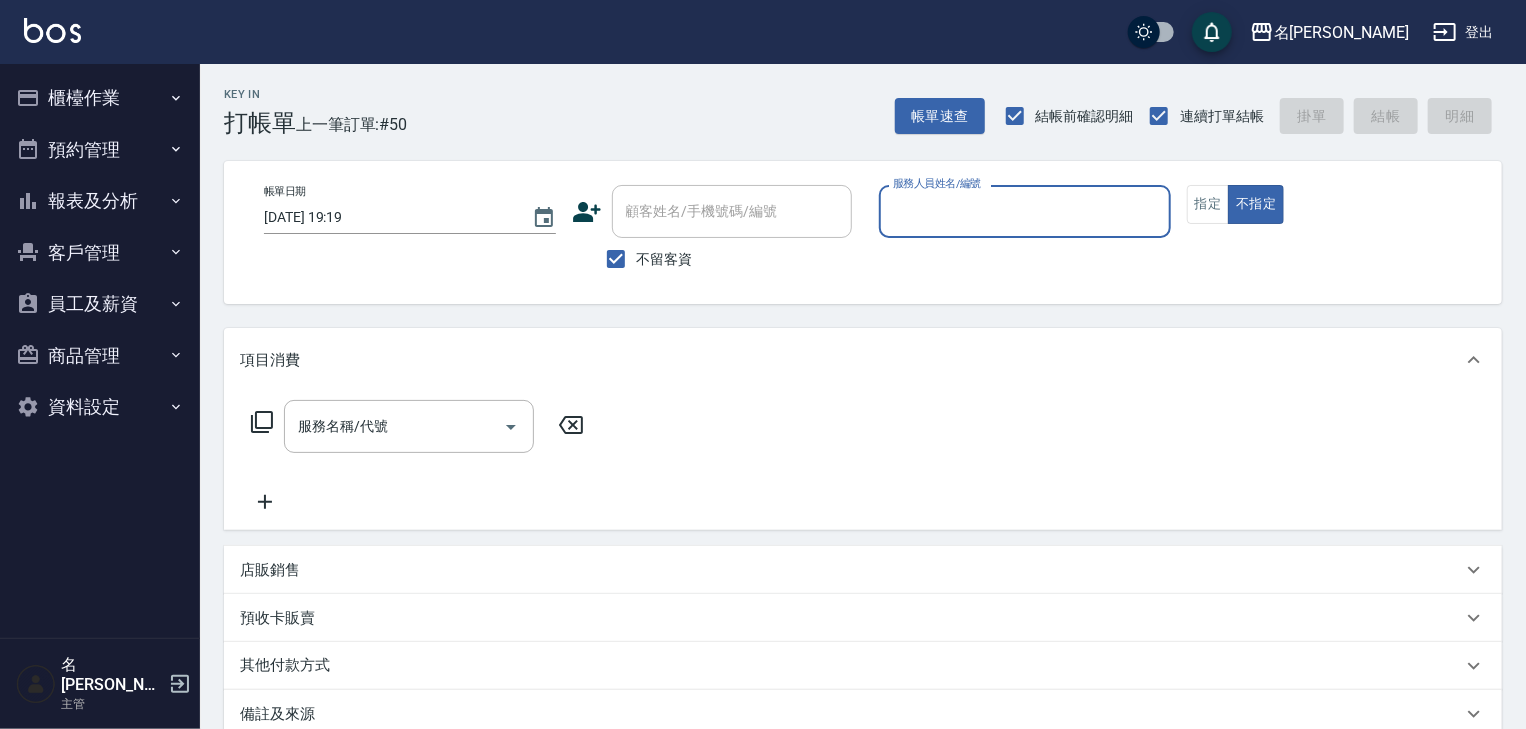 click on "服務人員姓名/編號" at bounding box center [1025, 211] 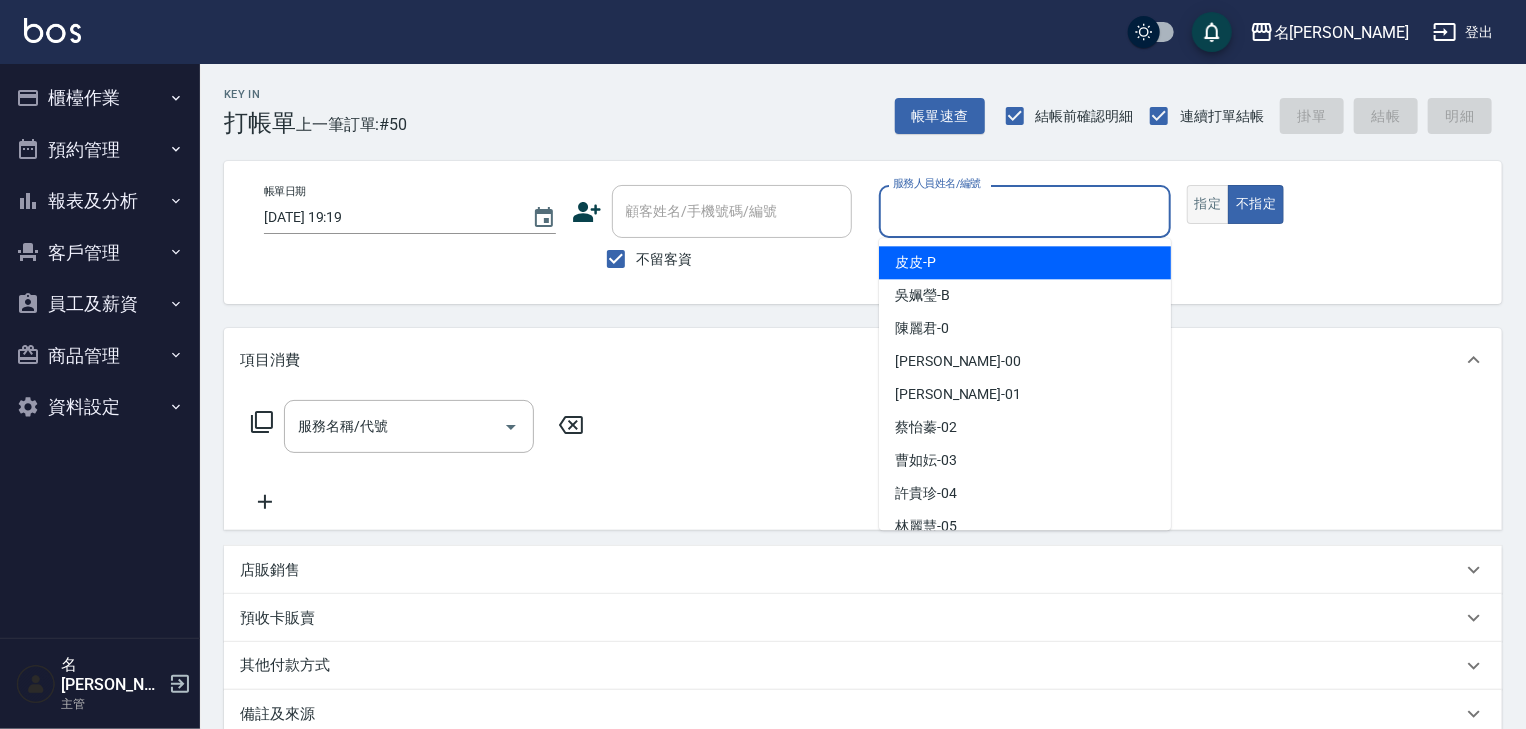 click on "指定" at bounding box center [1208, 204] 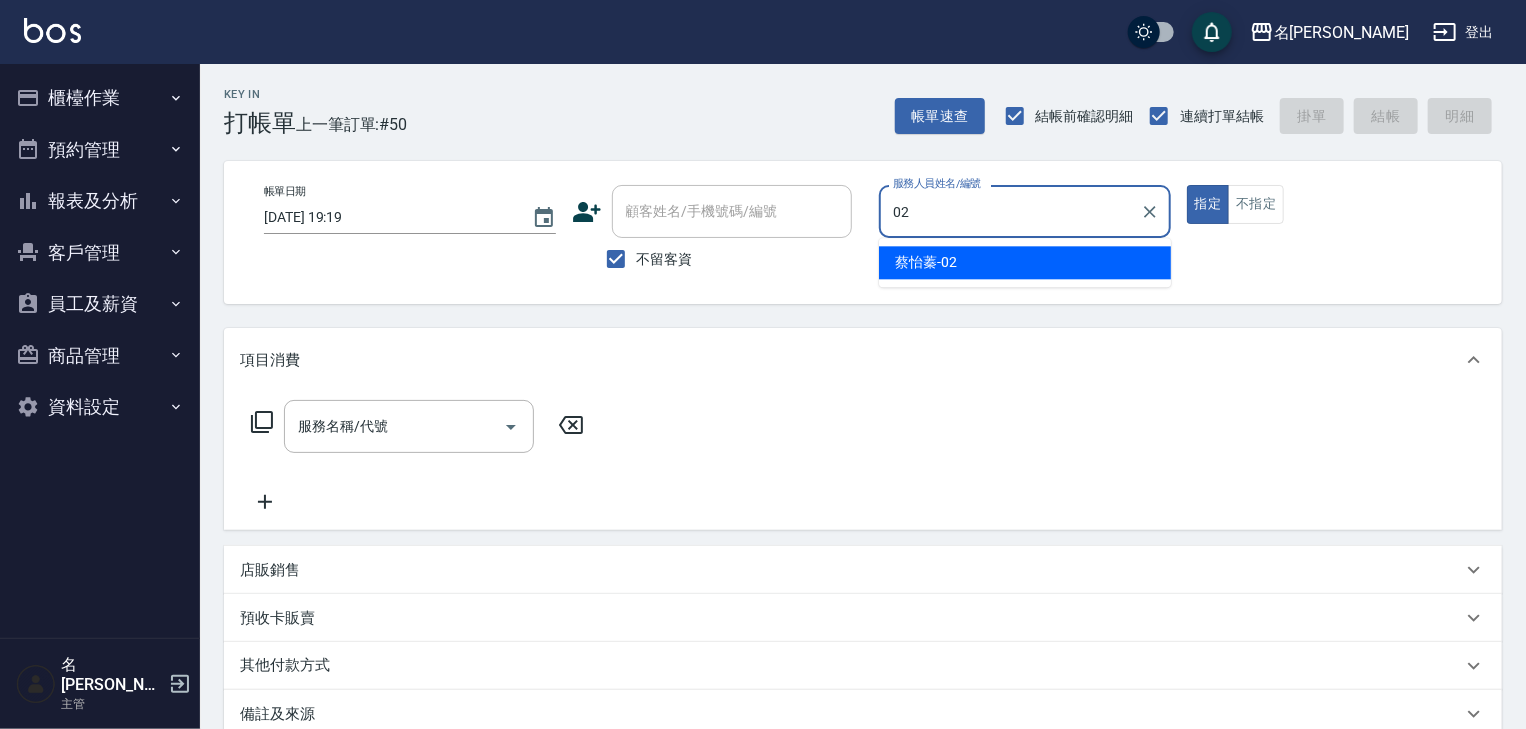 type on "[PERSON_NAME]-02" 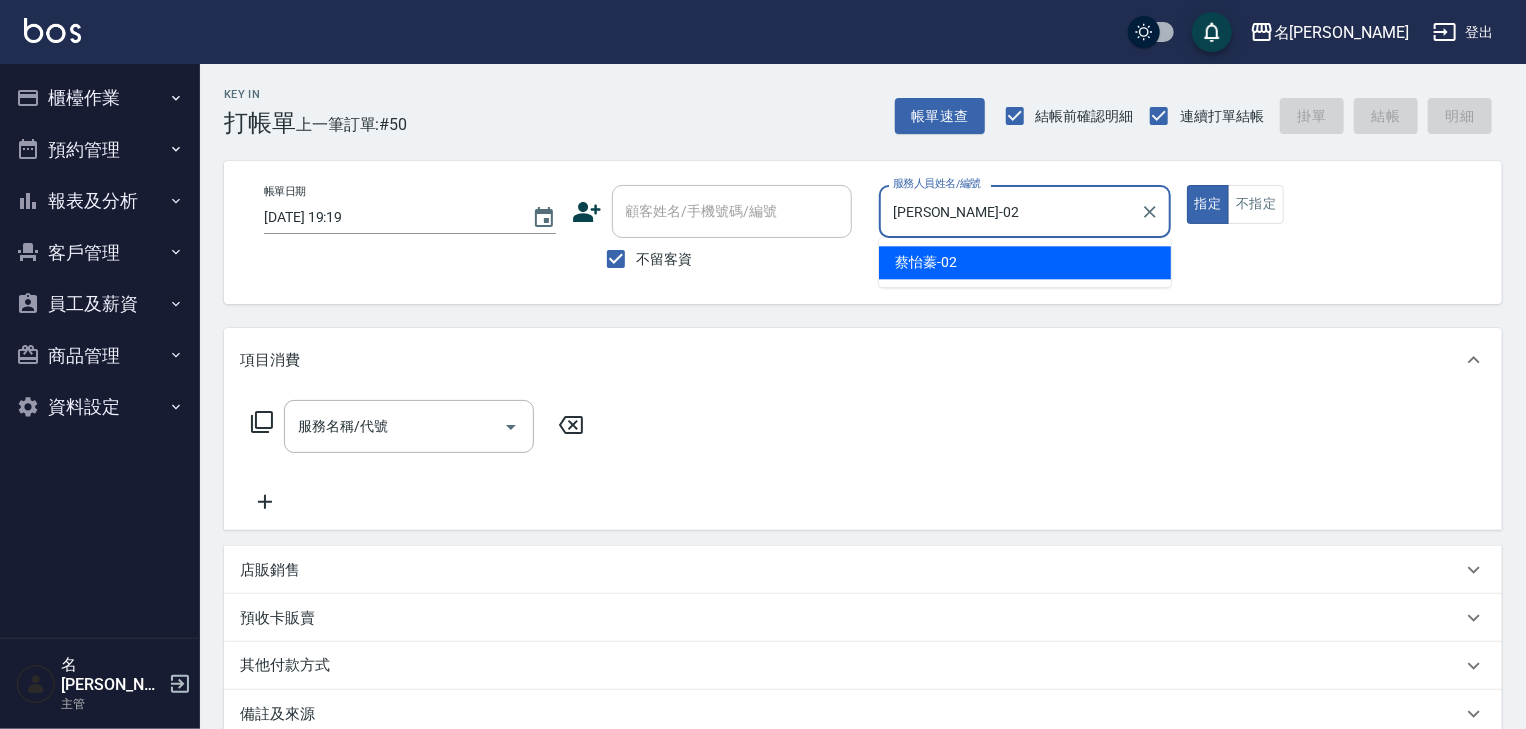 type on "true" 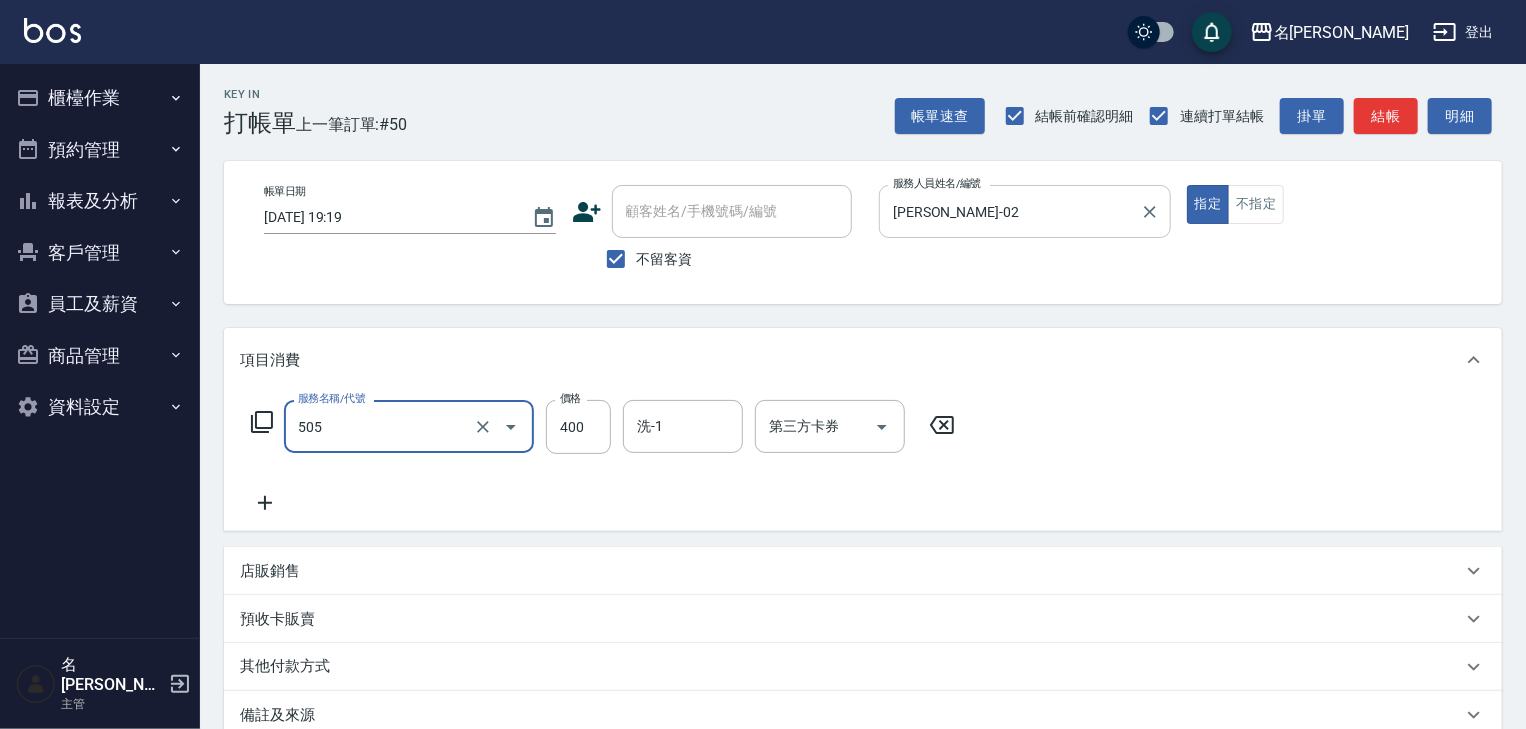 type on "洗髮(505)" 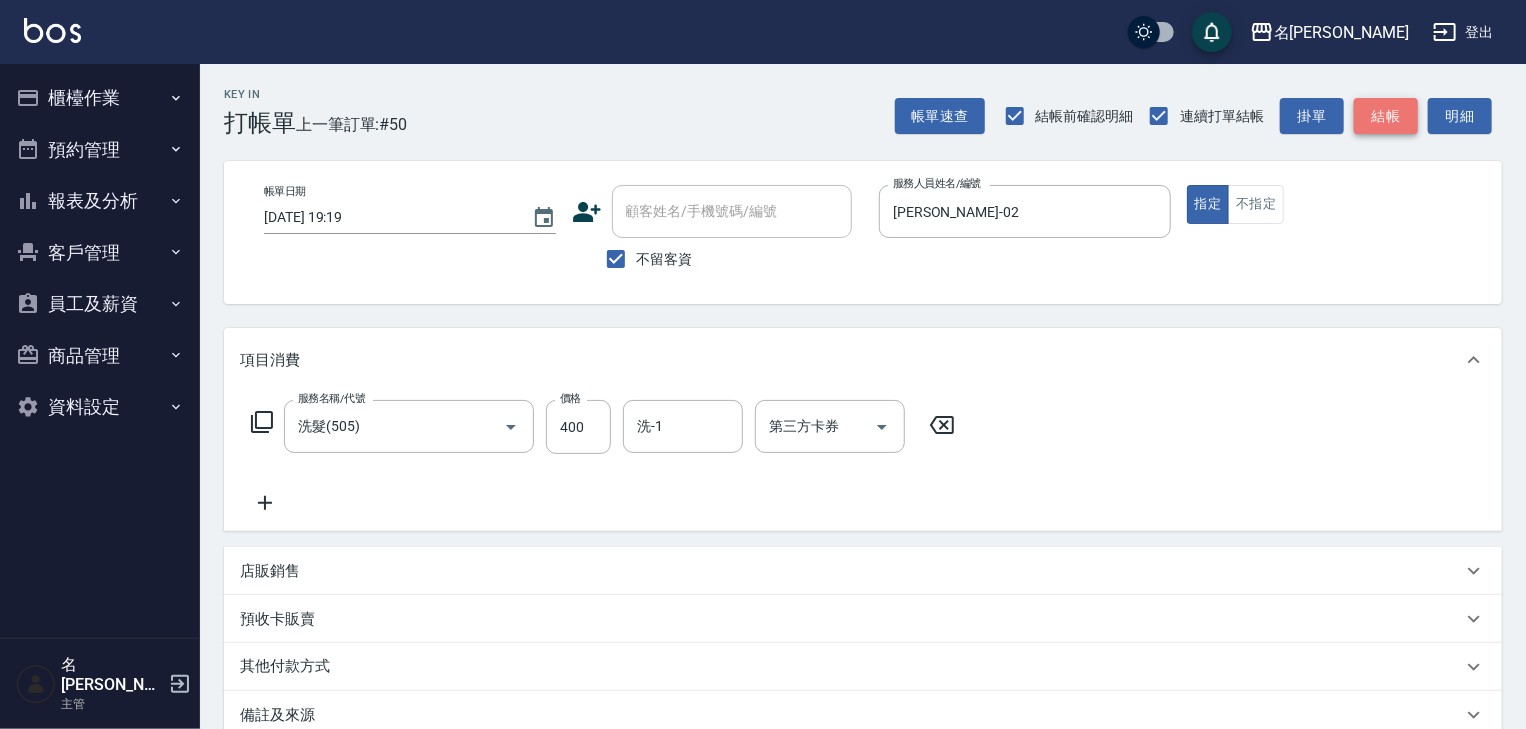 click on "結帳" at bounding box center [1386, 116] 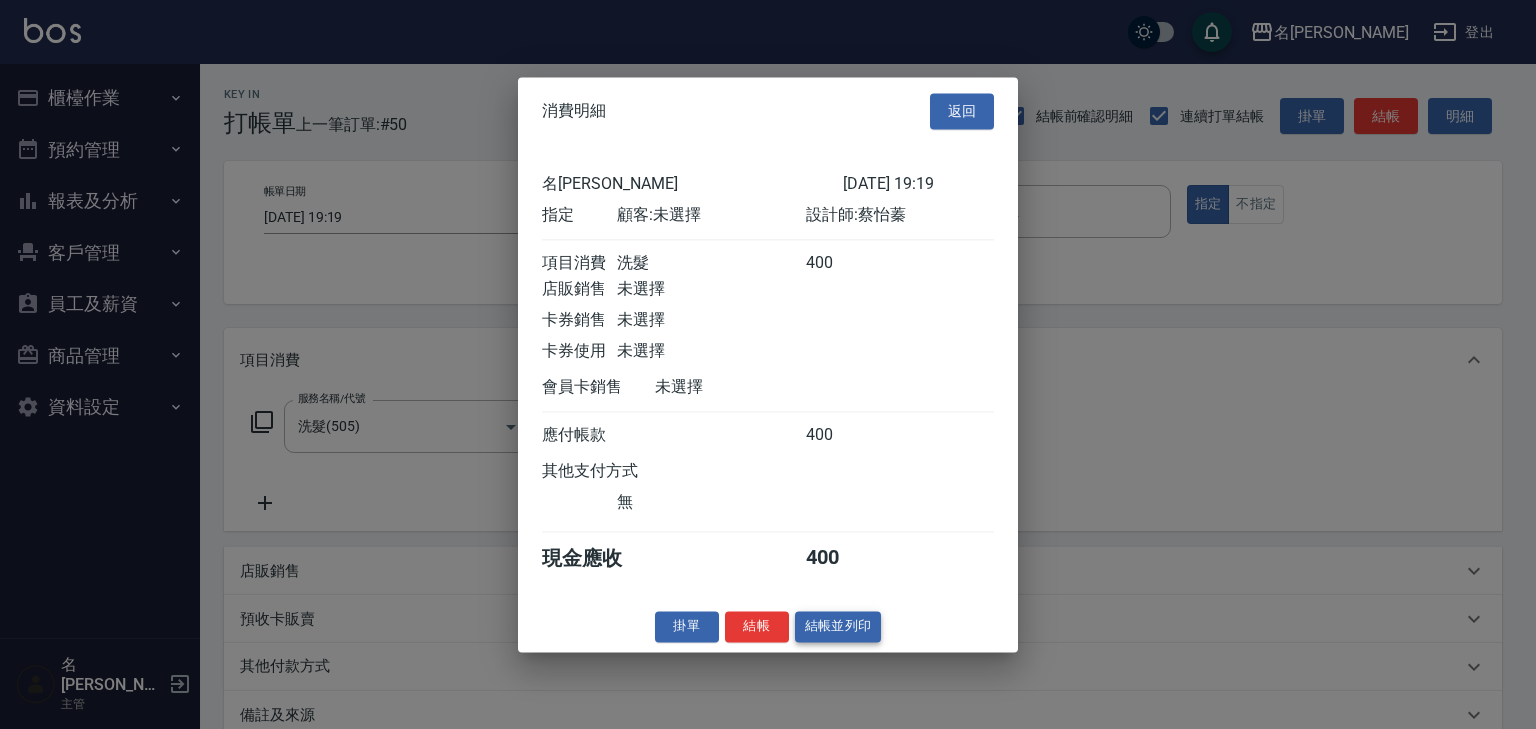 click on "結帳並列印" at bounding box center [838, 626] 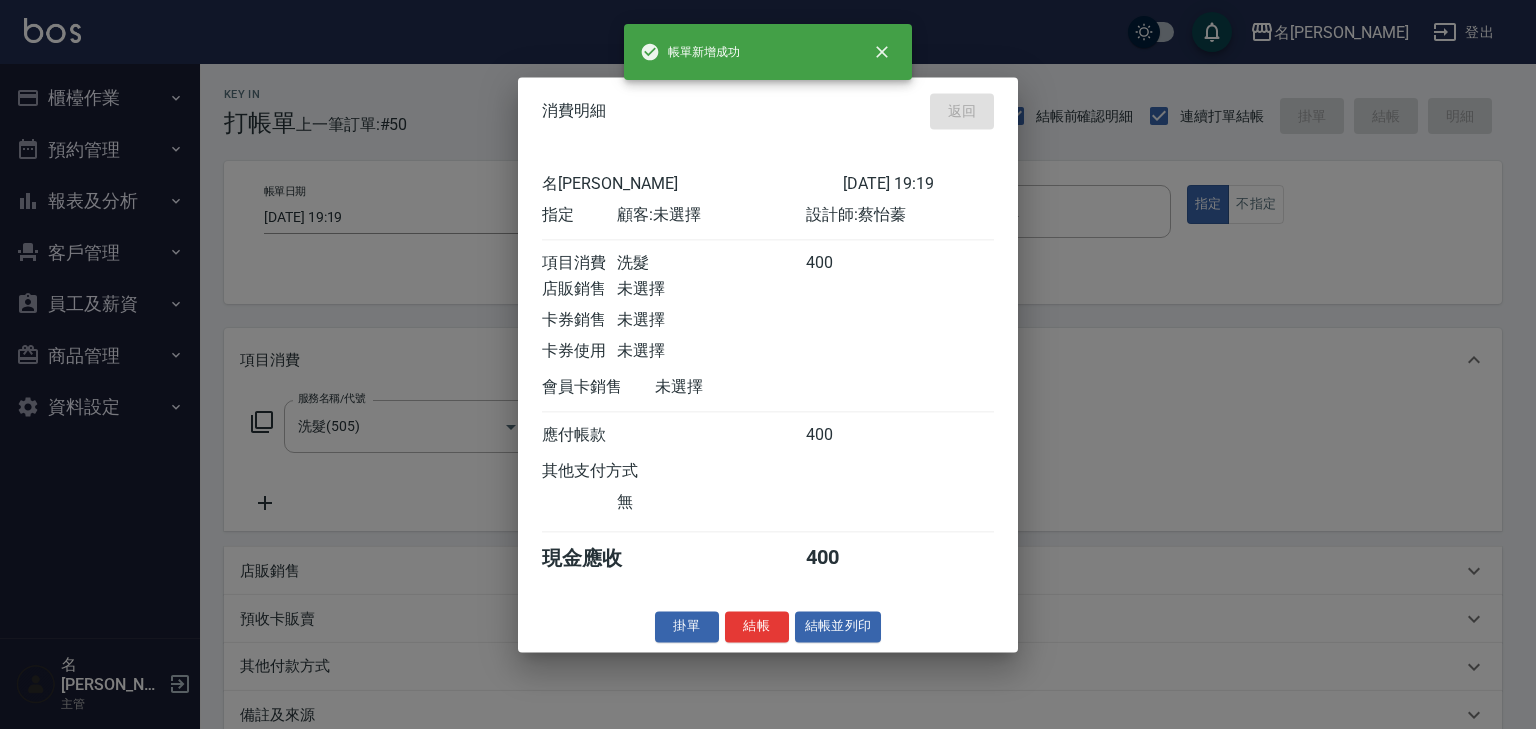 type 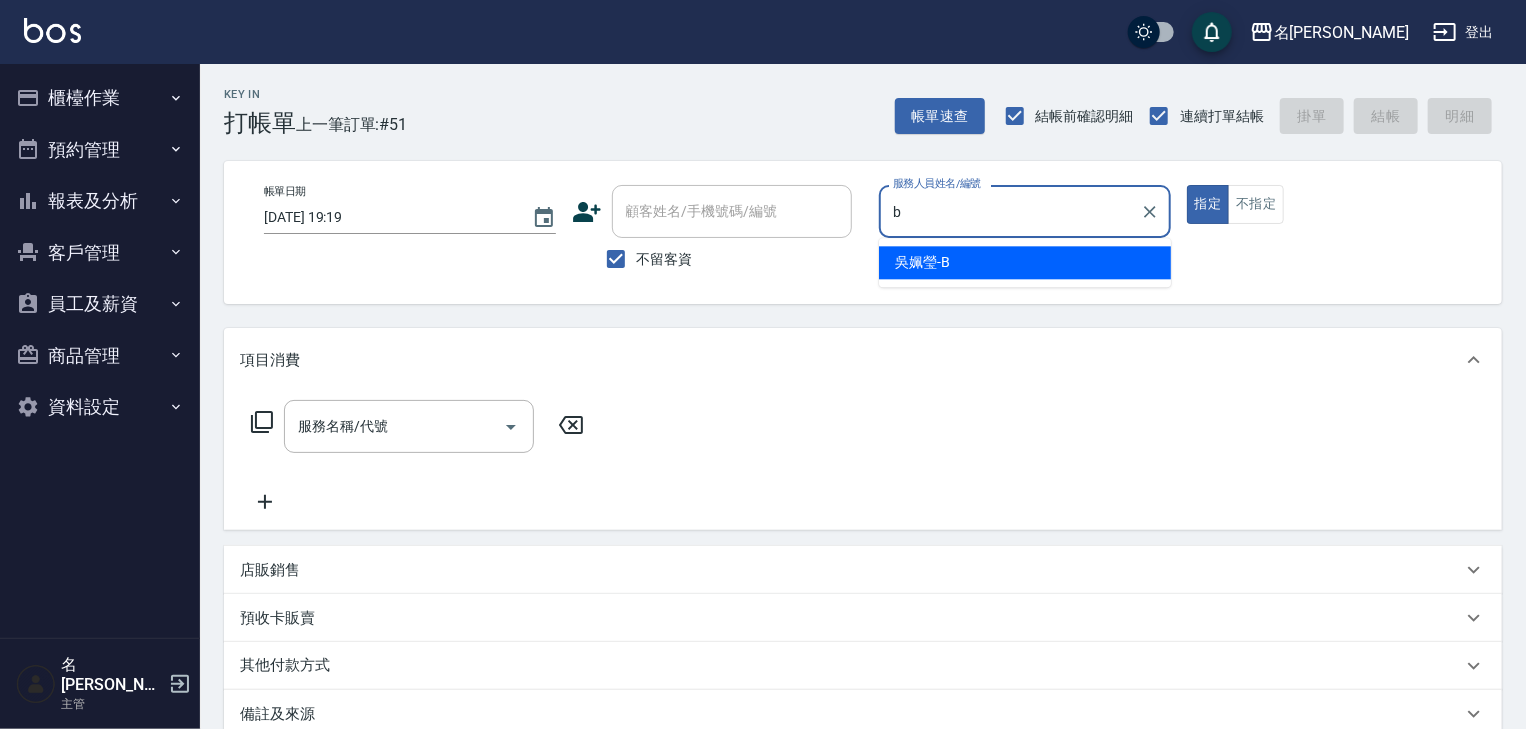 type on "[PERSON_NAME]" 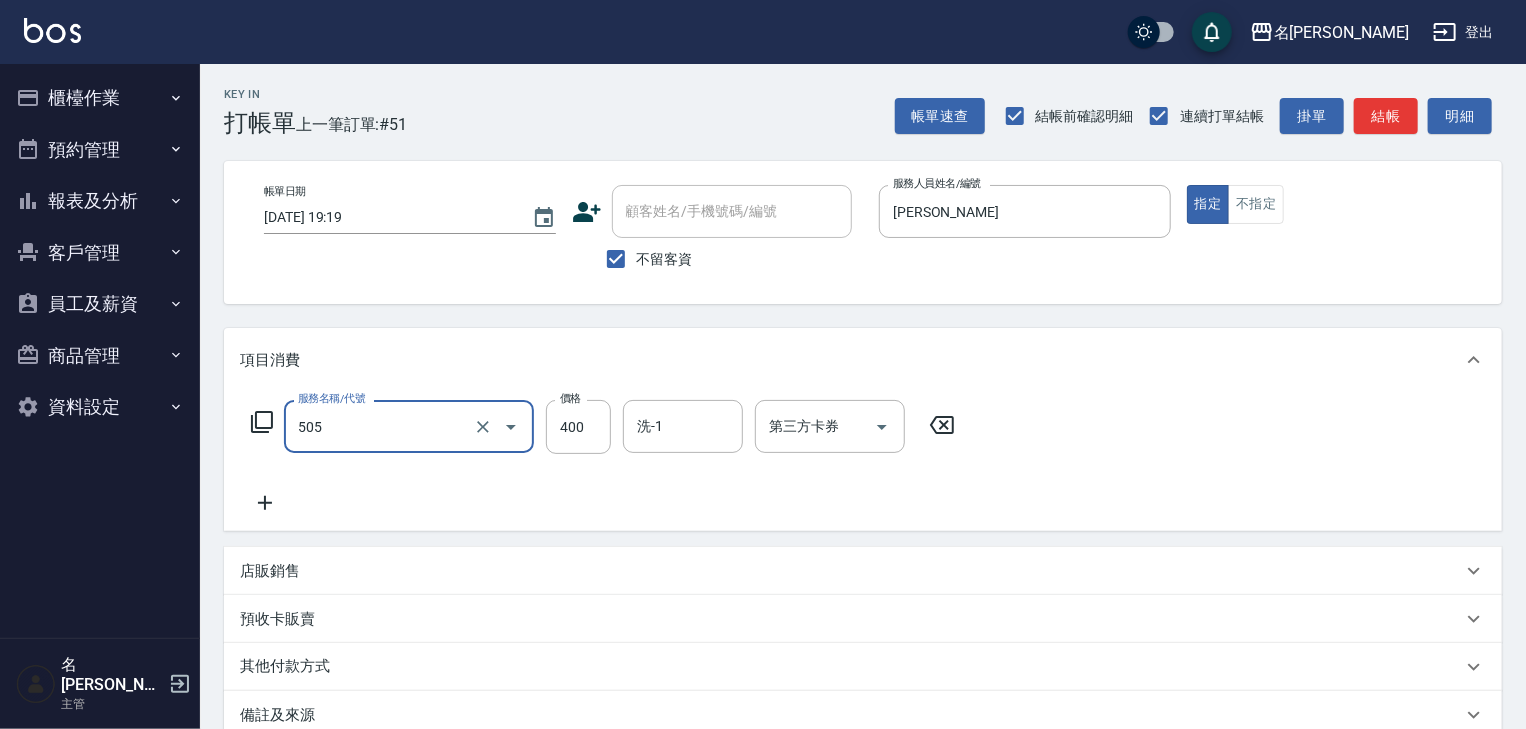 type on "洗髮(505)" 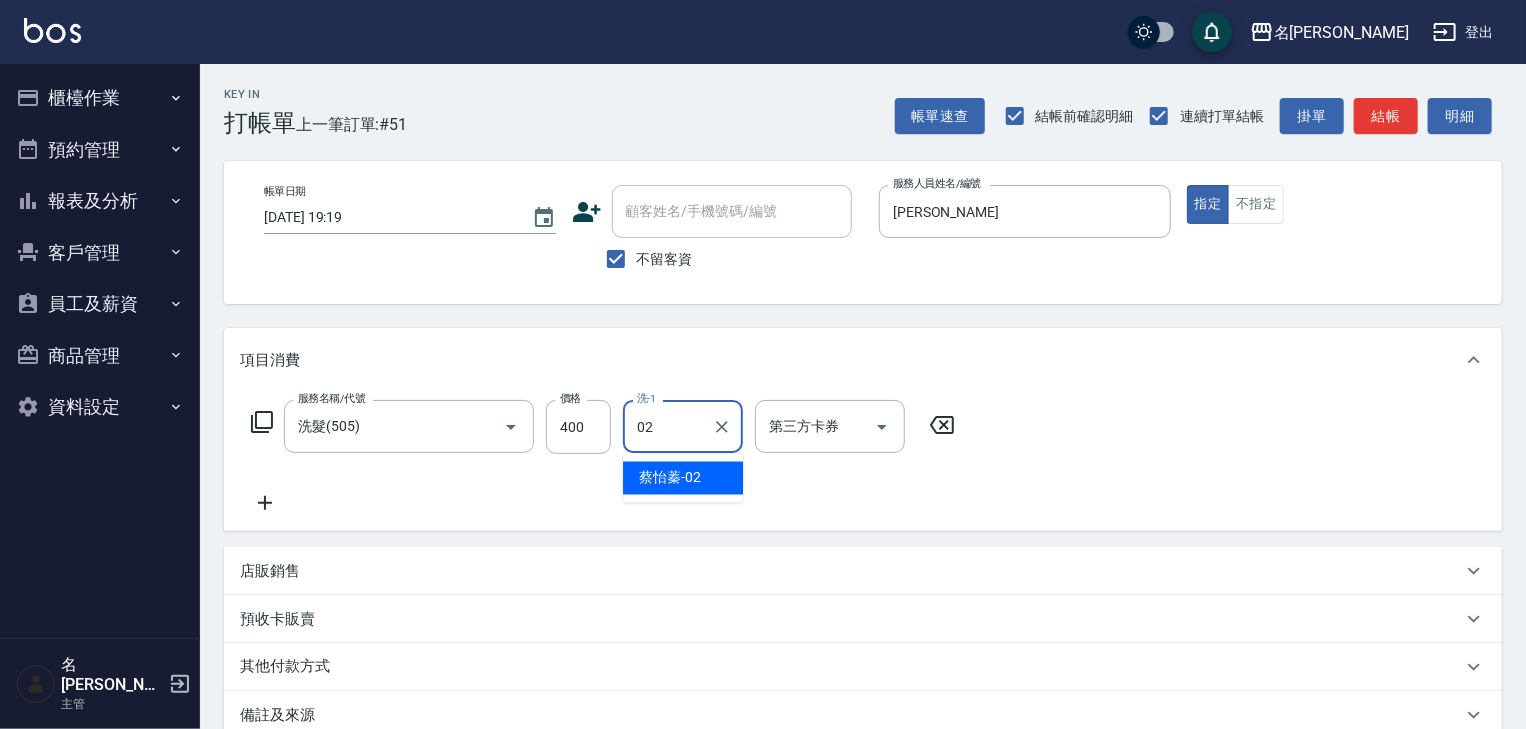 type on "[PERSON_NAME]-02" 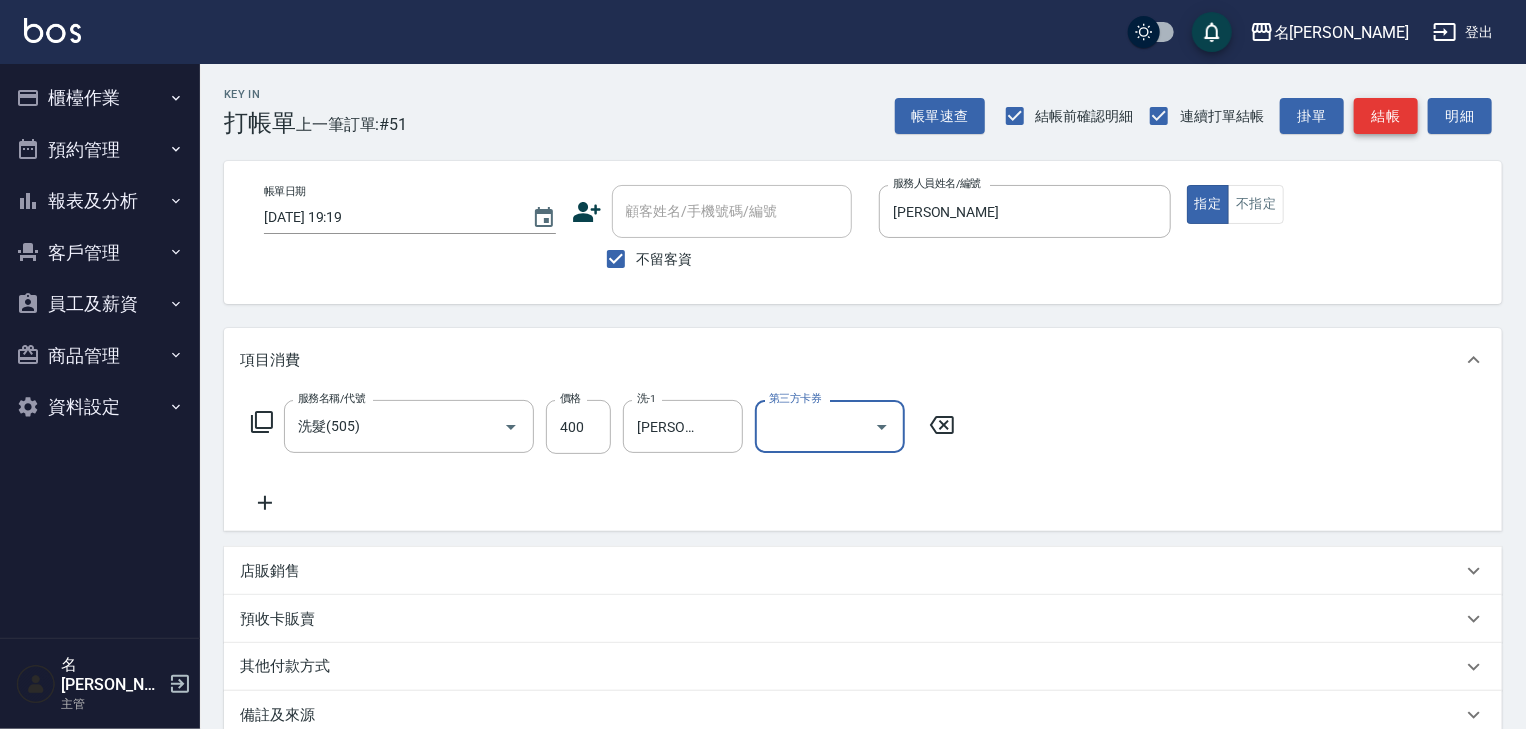 click on "結帳" at bounding box center (1386, 116) 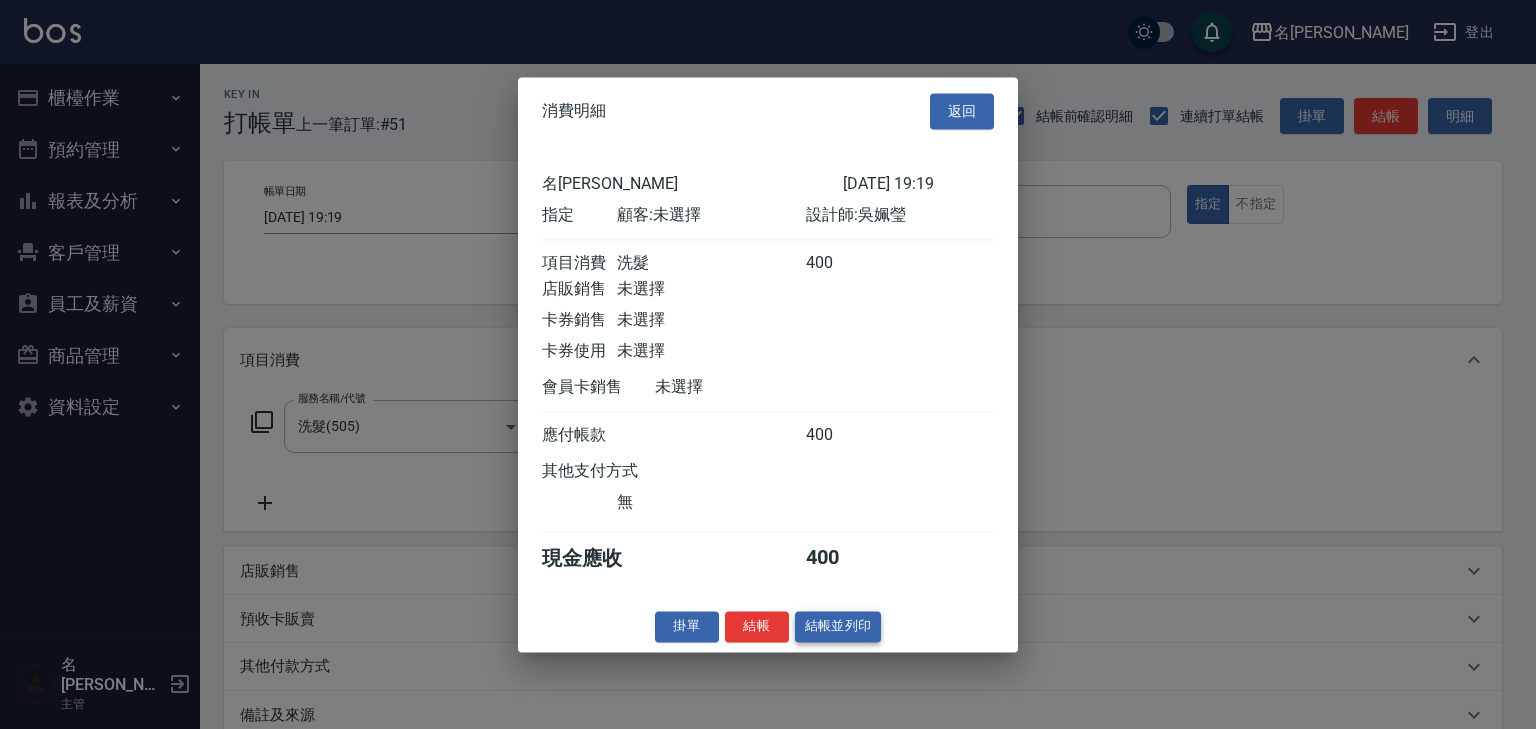 click on "結帳並列印" at bounding box center (838, 626) 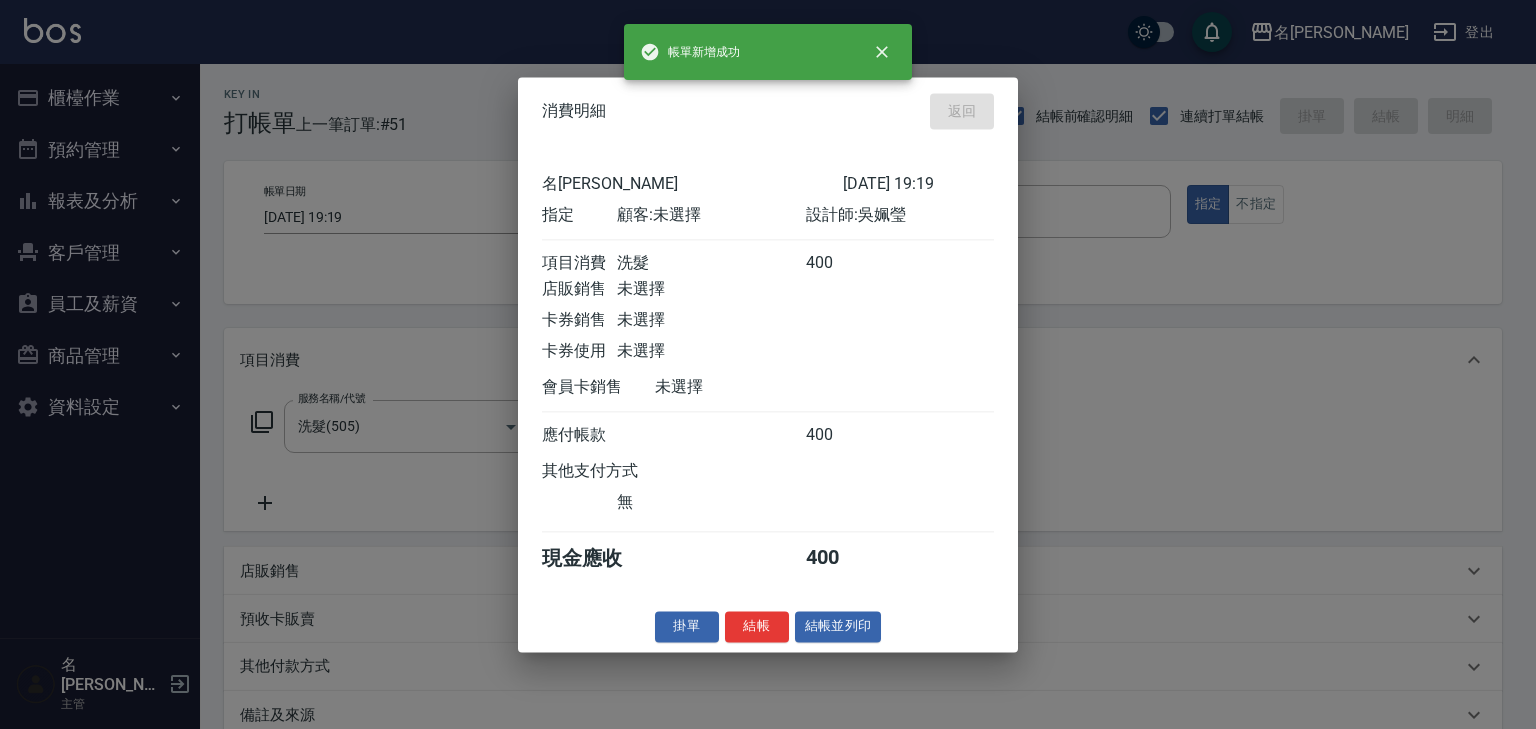 type on "[DATE] 19:31" 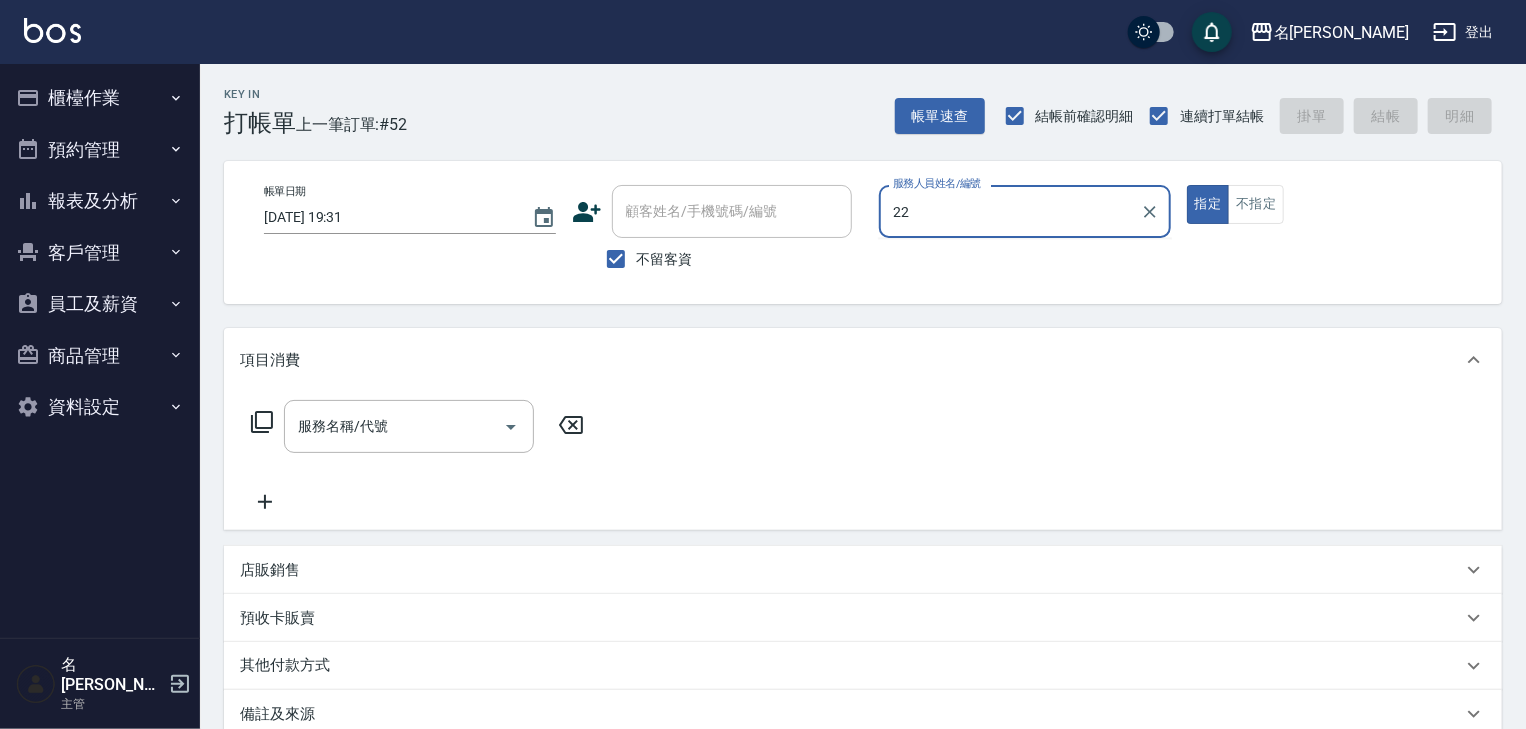 type on "[PERSON_NAME]-22" 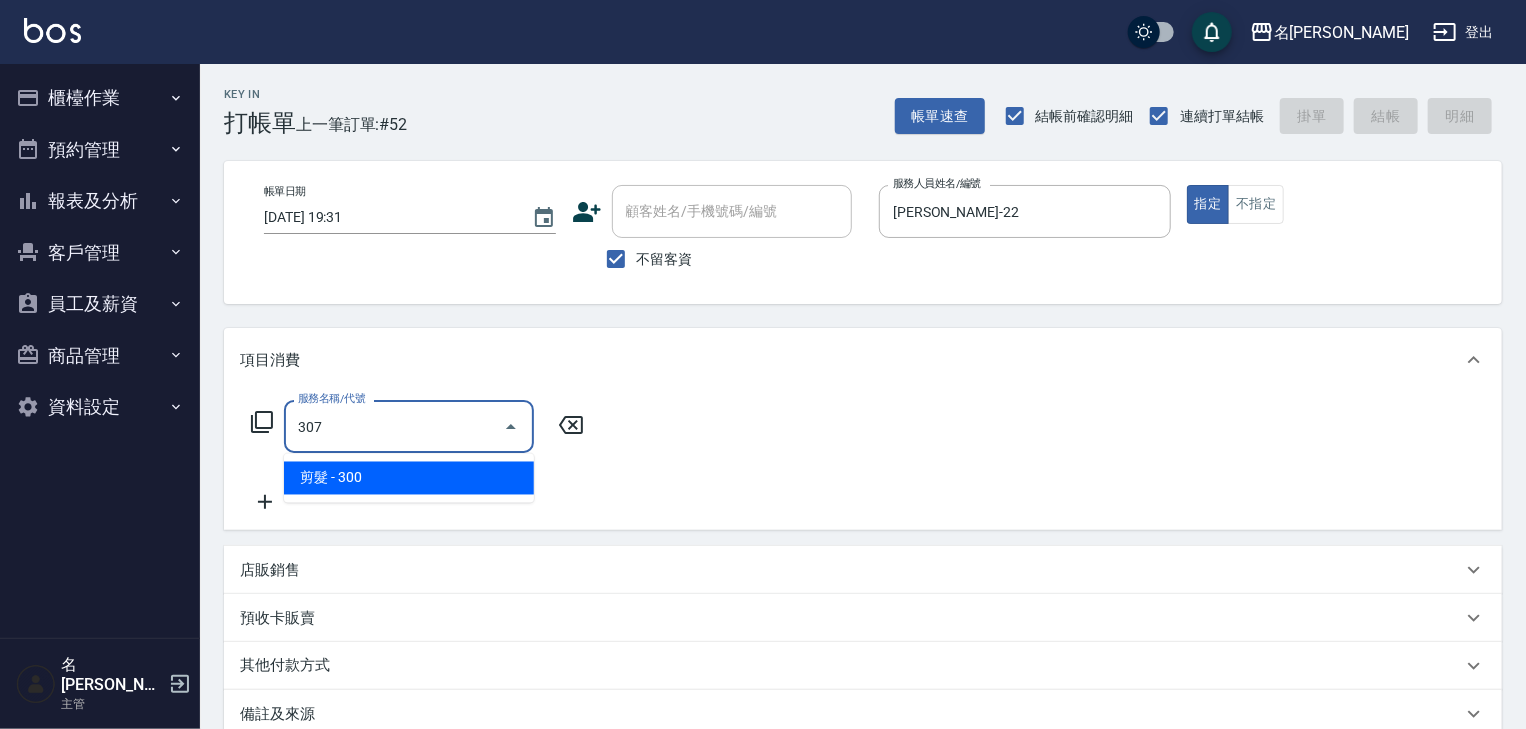 type on "剪髮(307)" 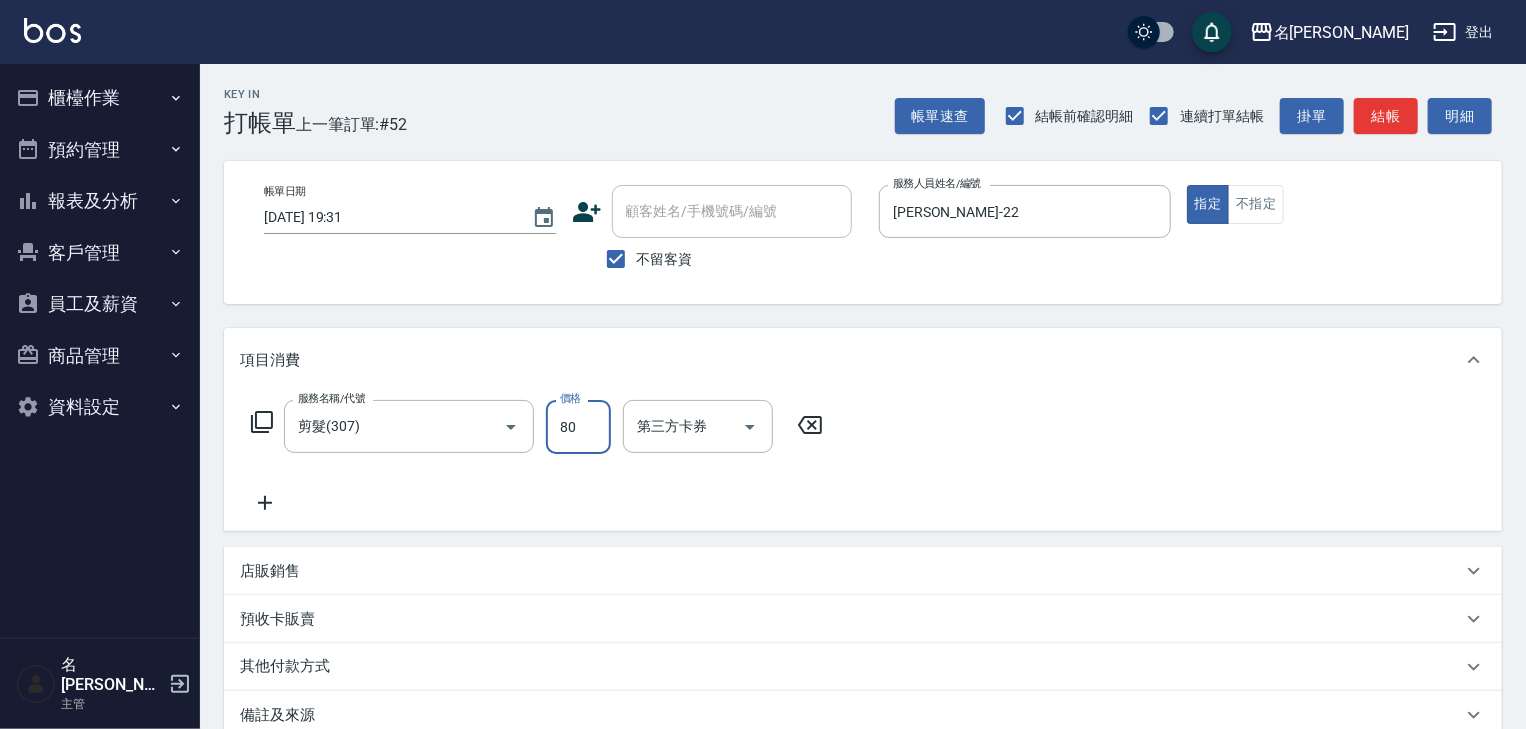 type on "800" 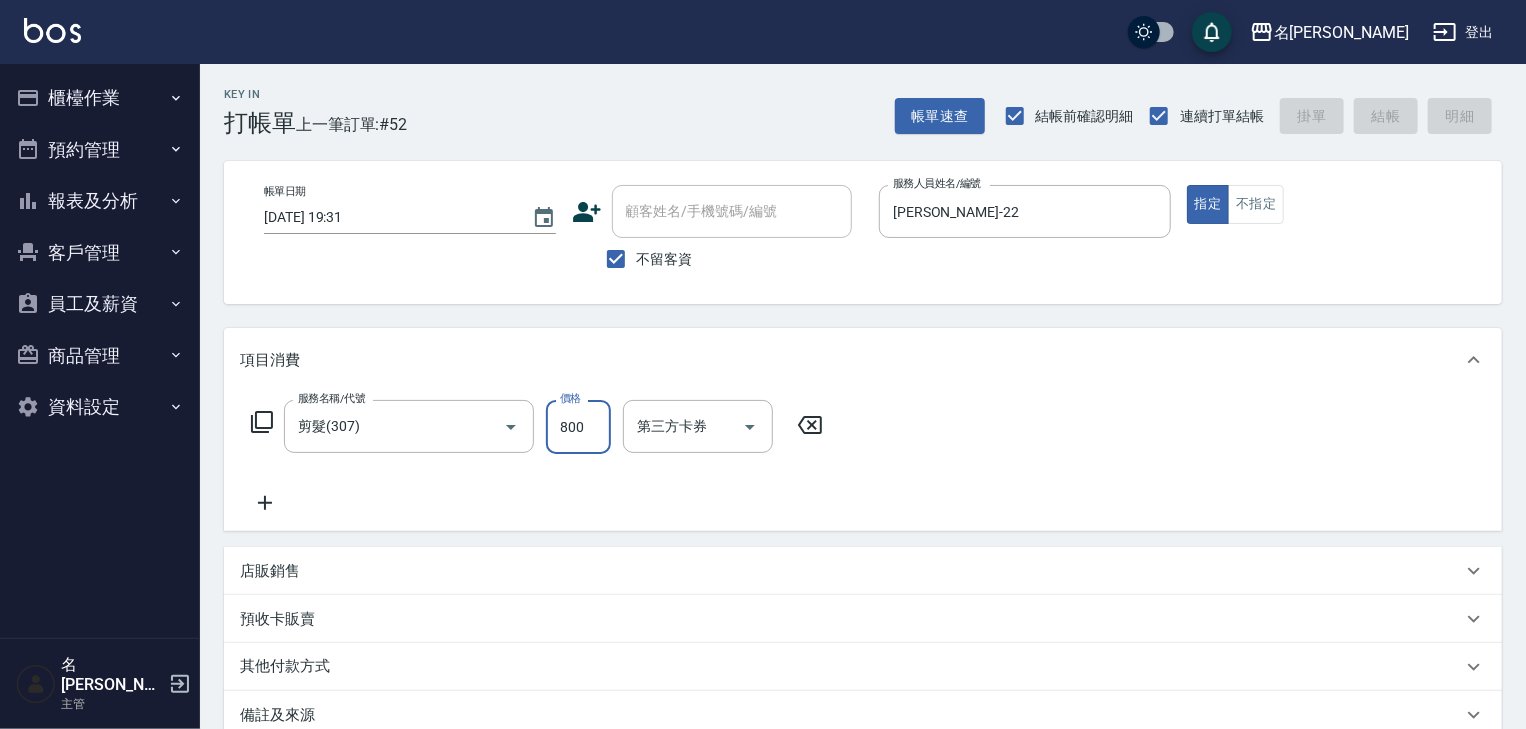 type on "[DATE] 19:32" 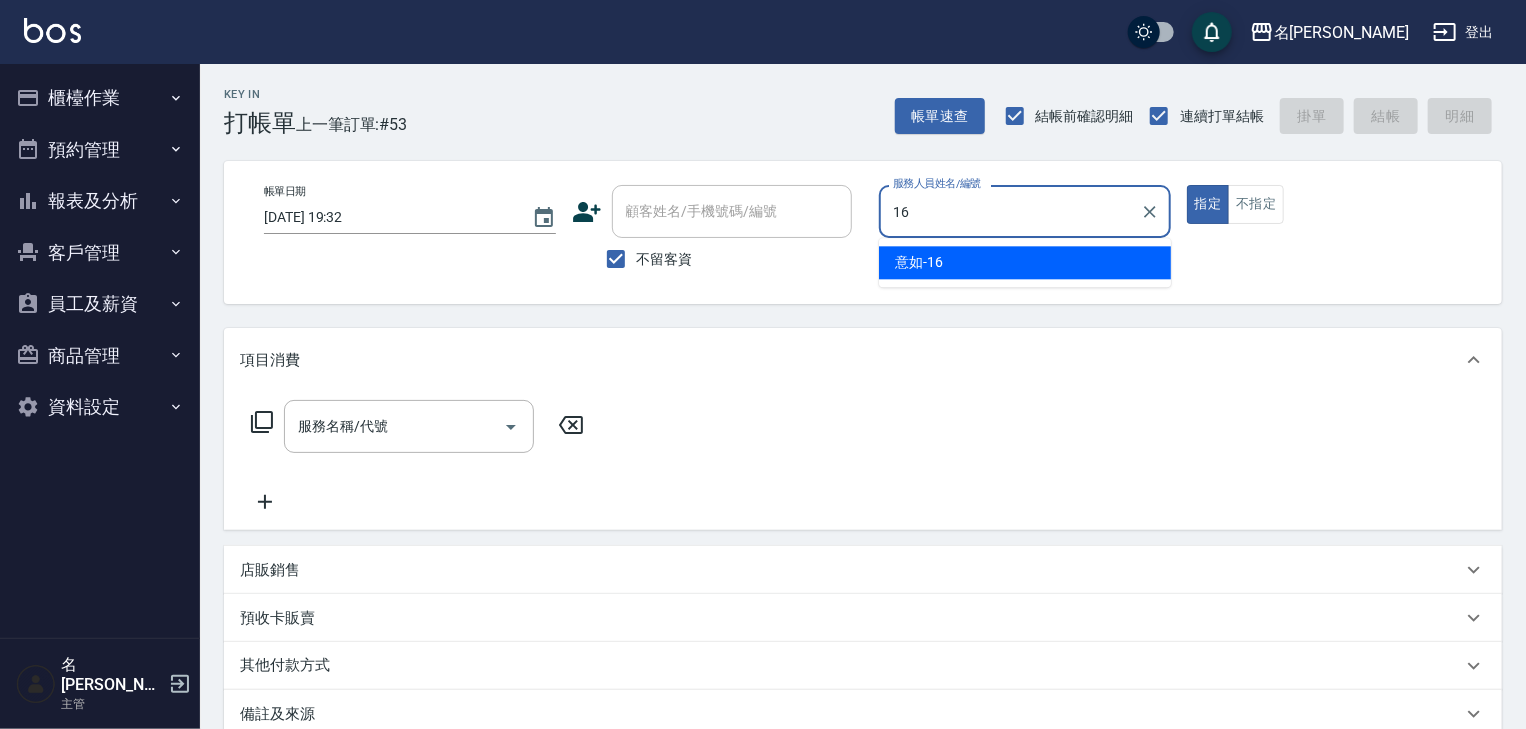 type on "意如-16" 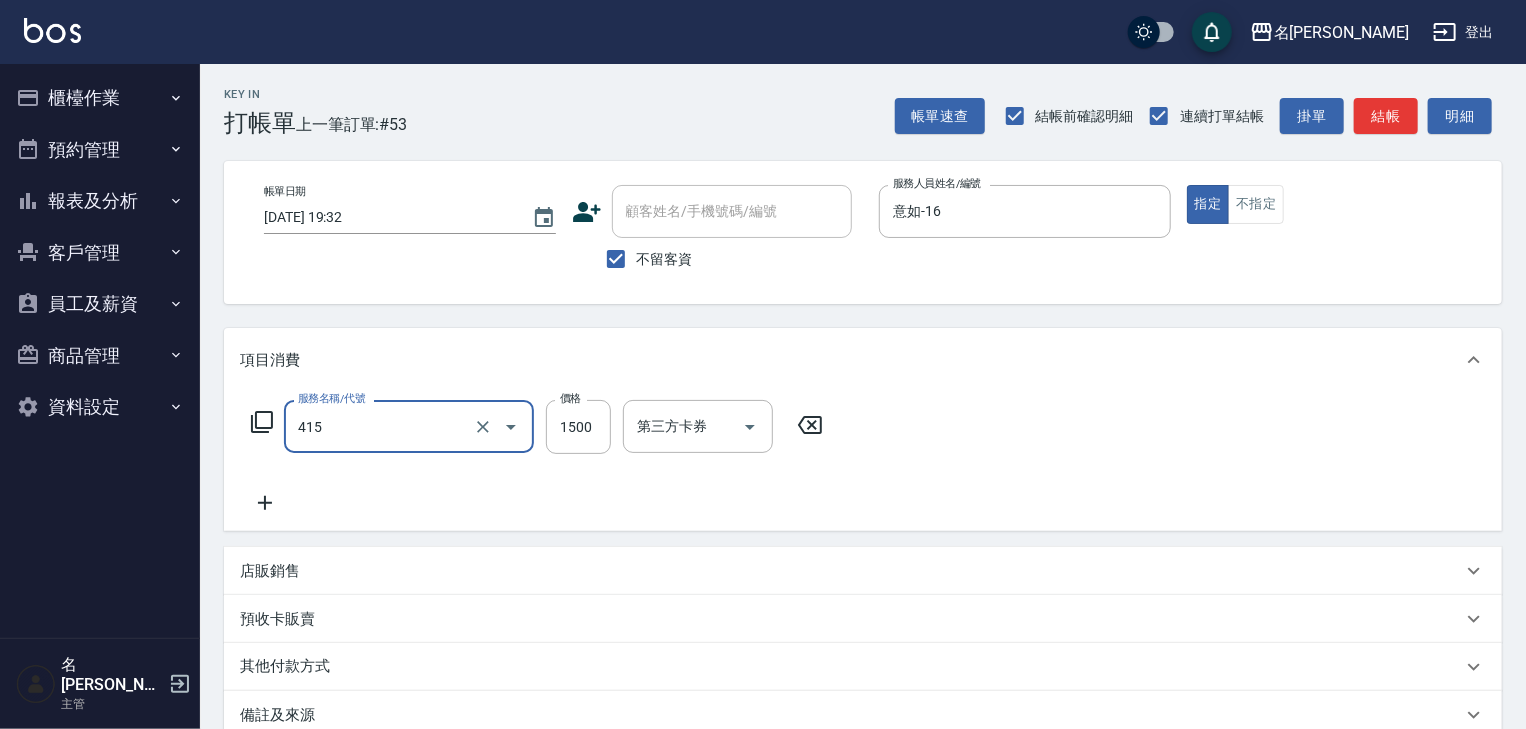 type on "染髮1500↑(415)" 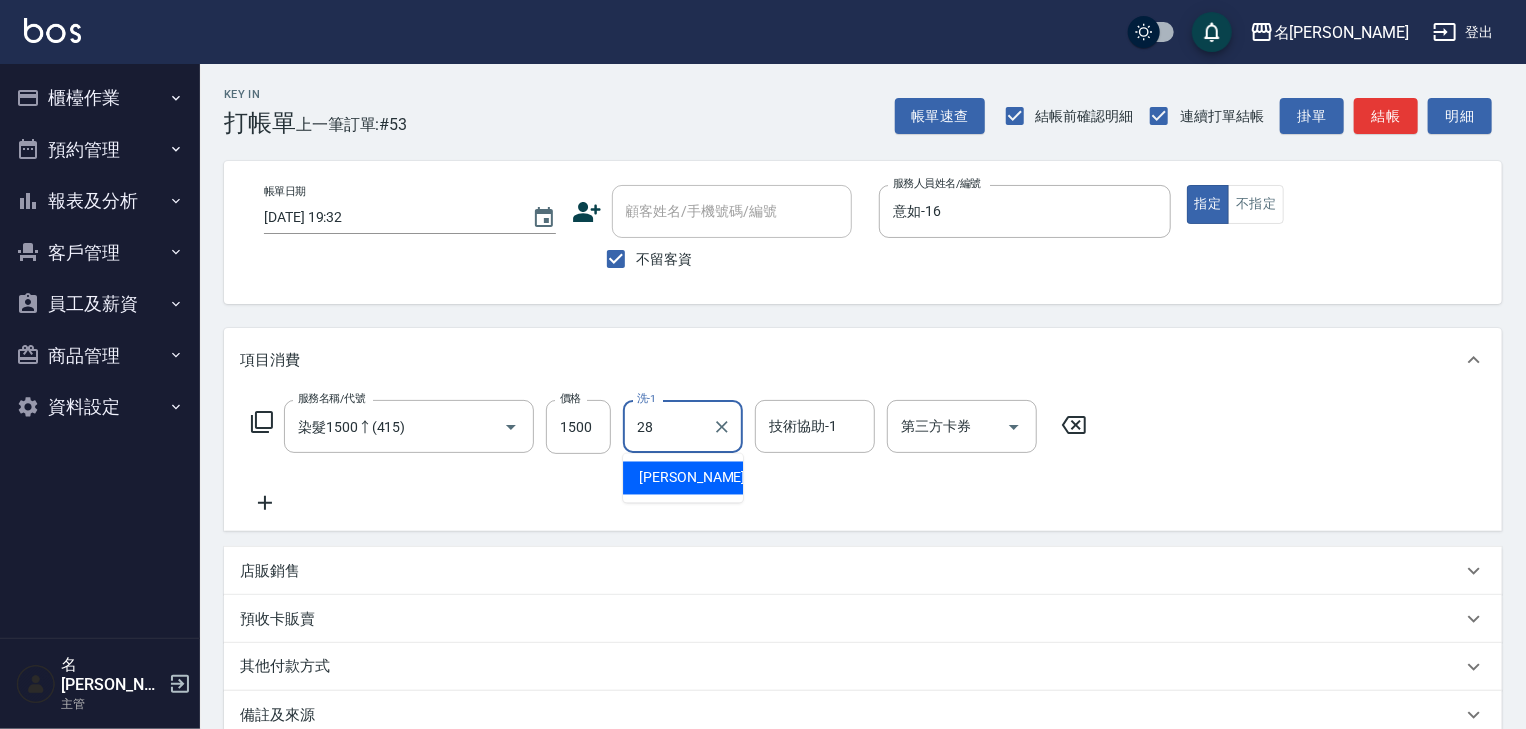 type on "[PERSON_NAME]-28" 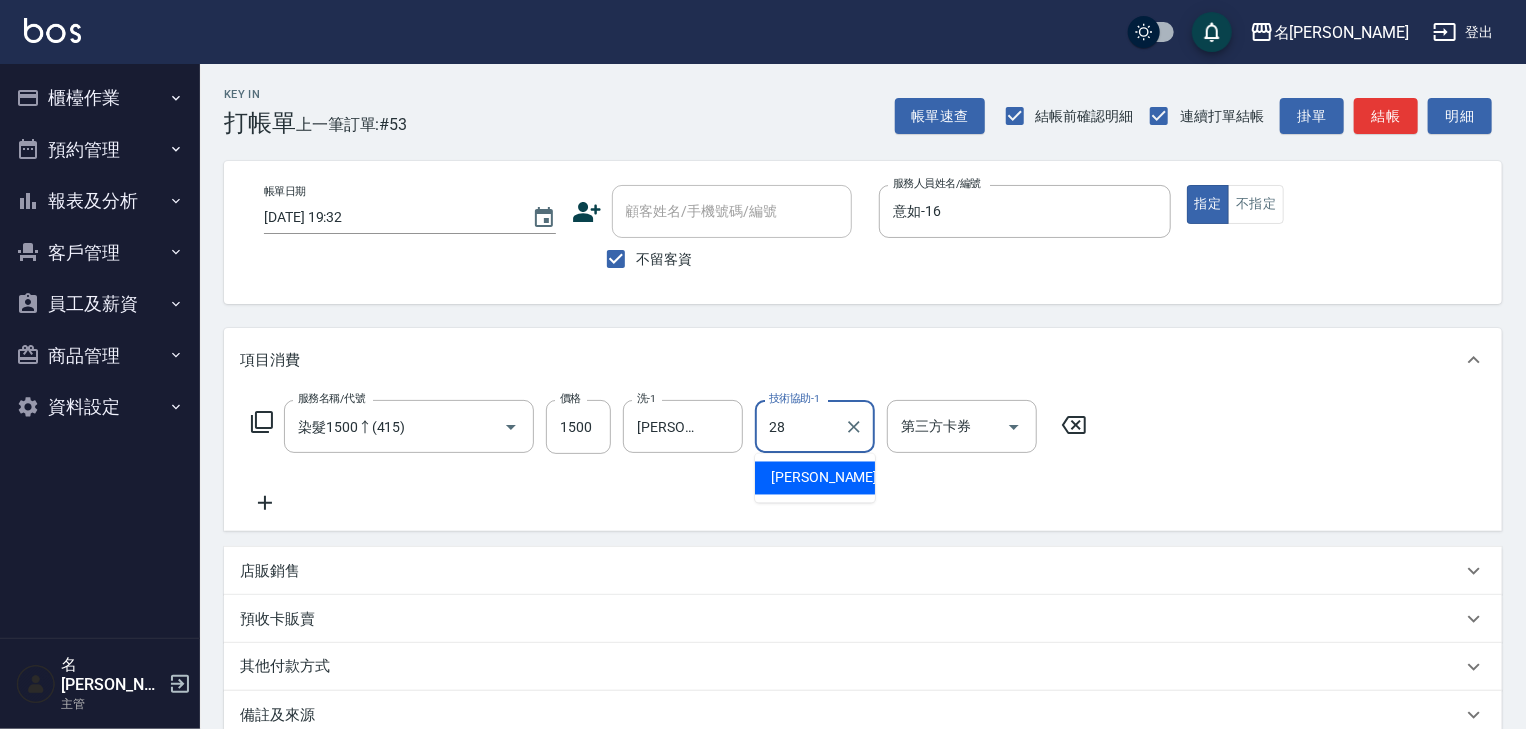 type on "[PERSON_NAME]-28" 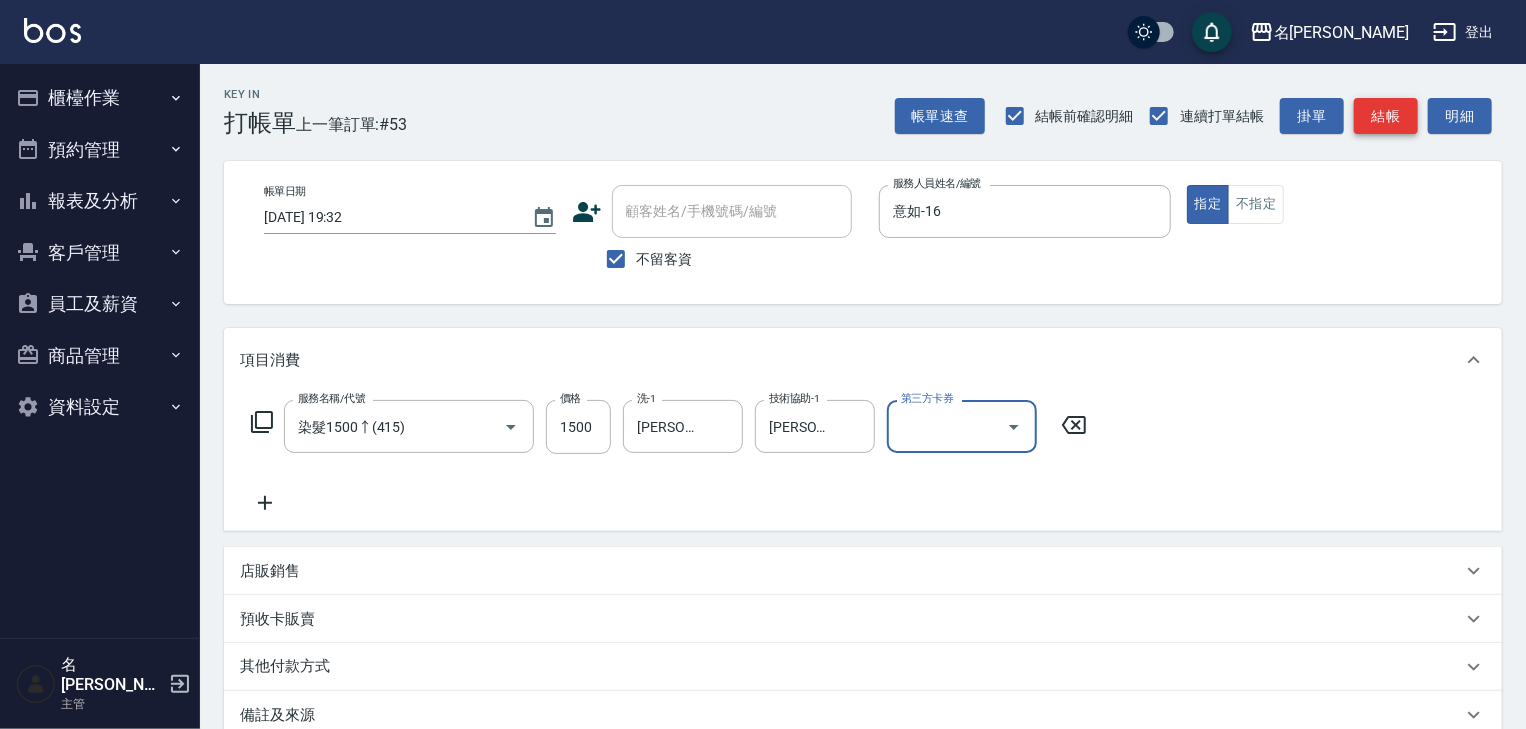 click on "結帳" at bounding box center [1386, 116] 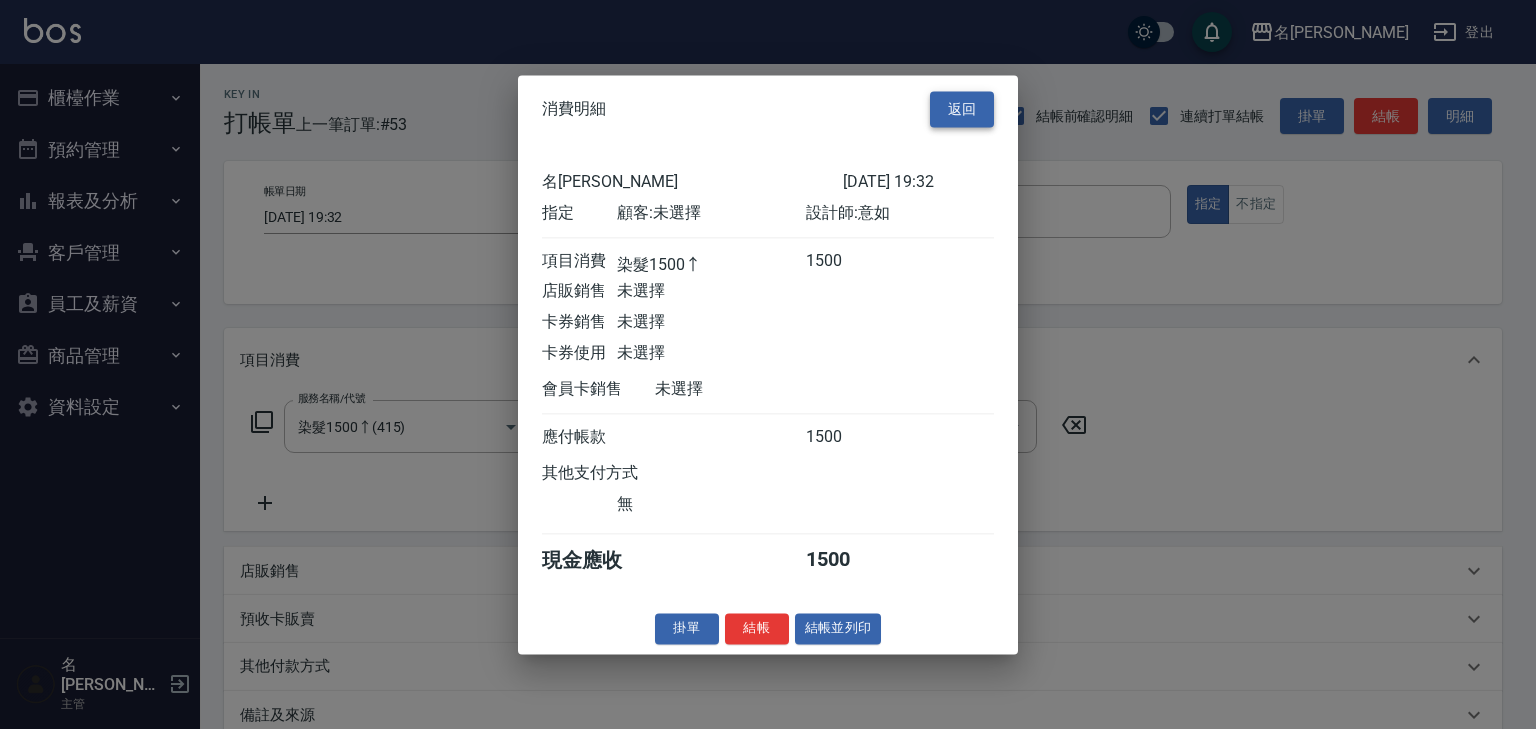 click on "返回" at bounding box center (962, 109) 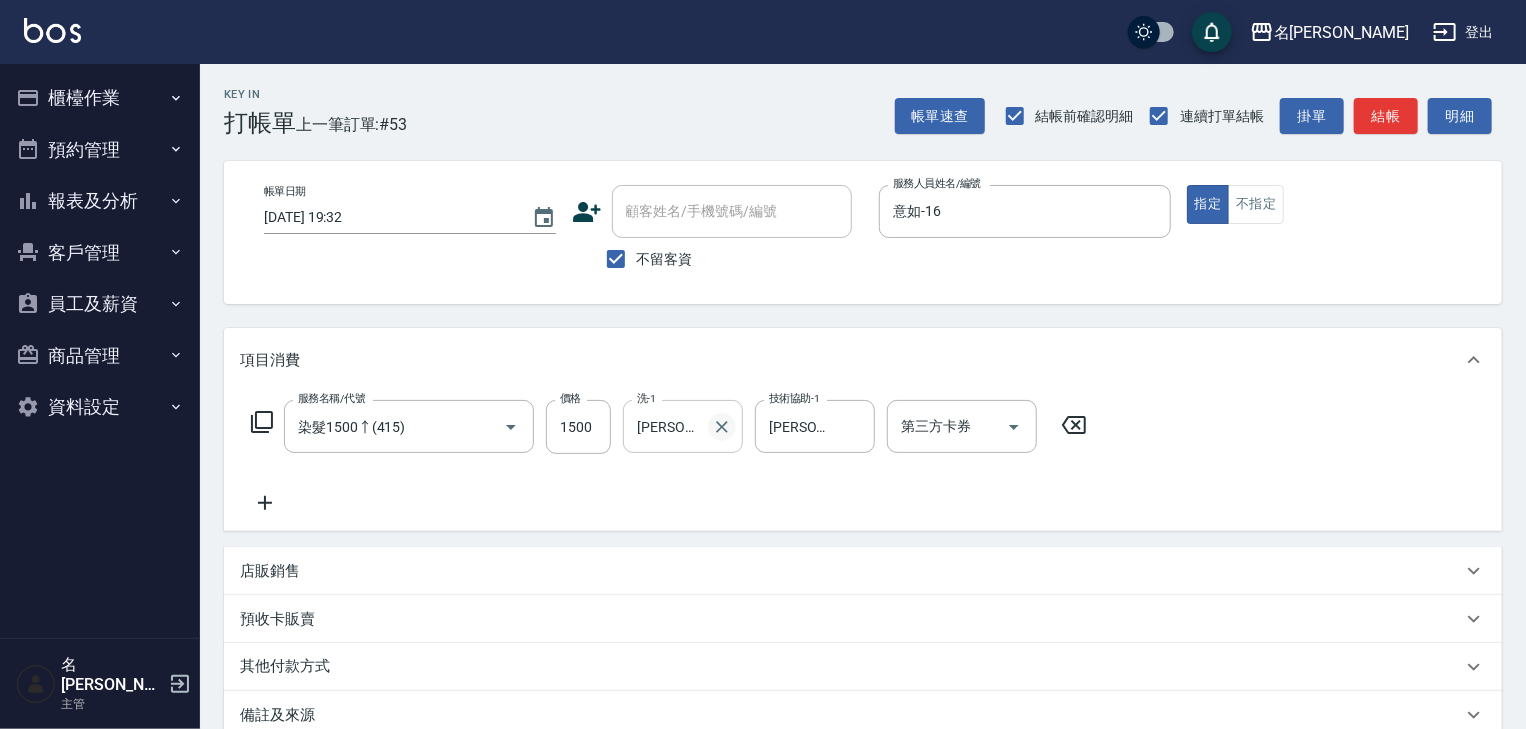 click 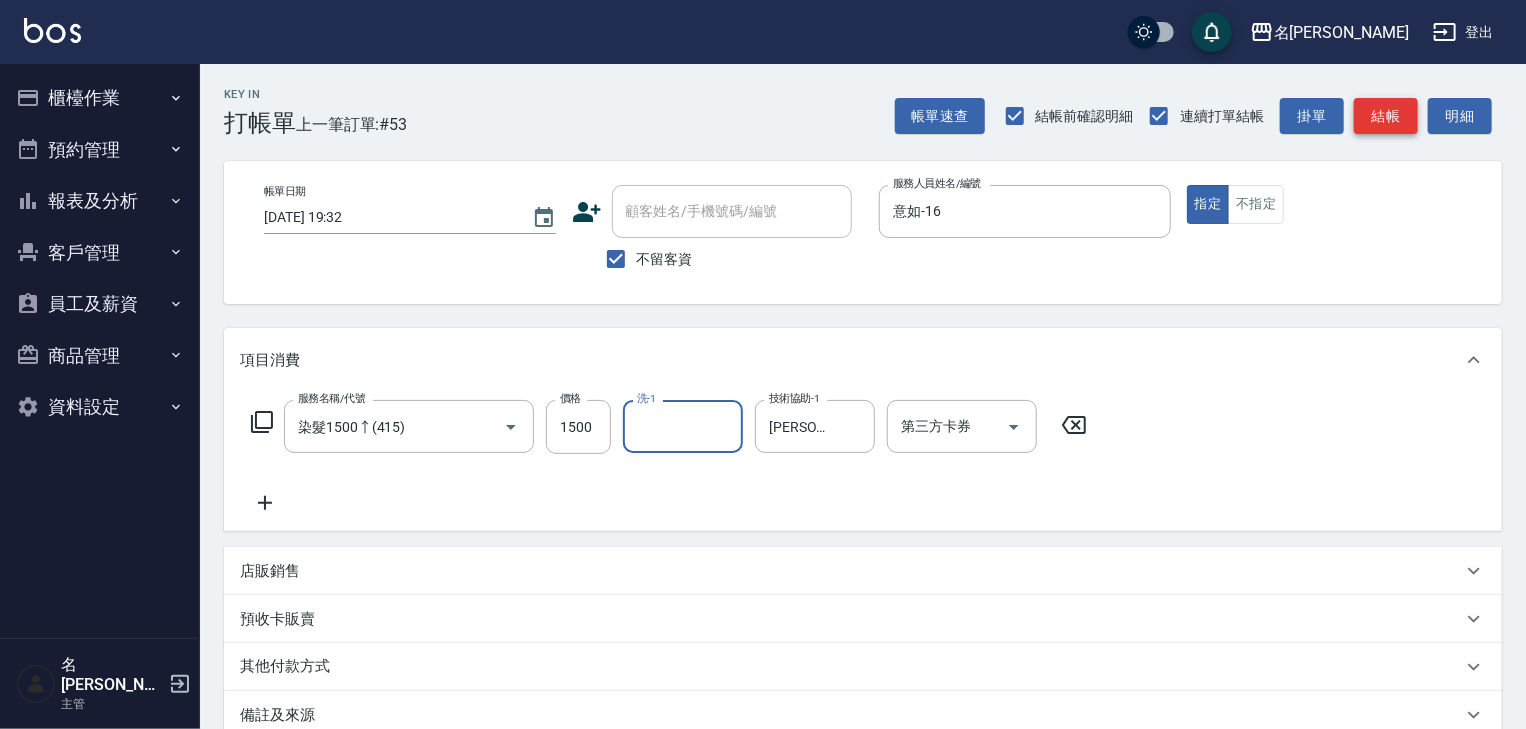 click on "結帳" at bounding box center (1386, 116) 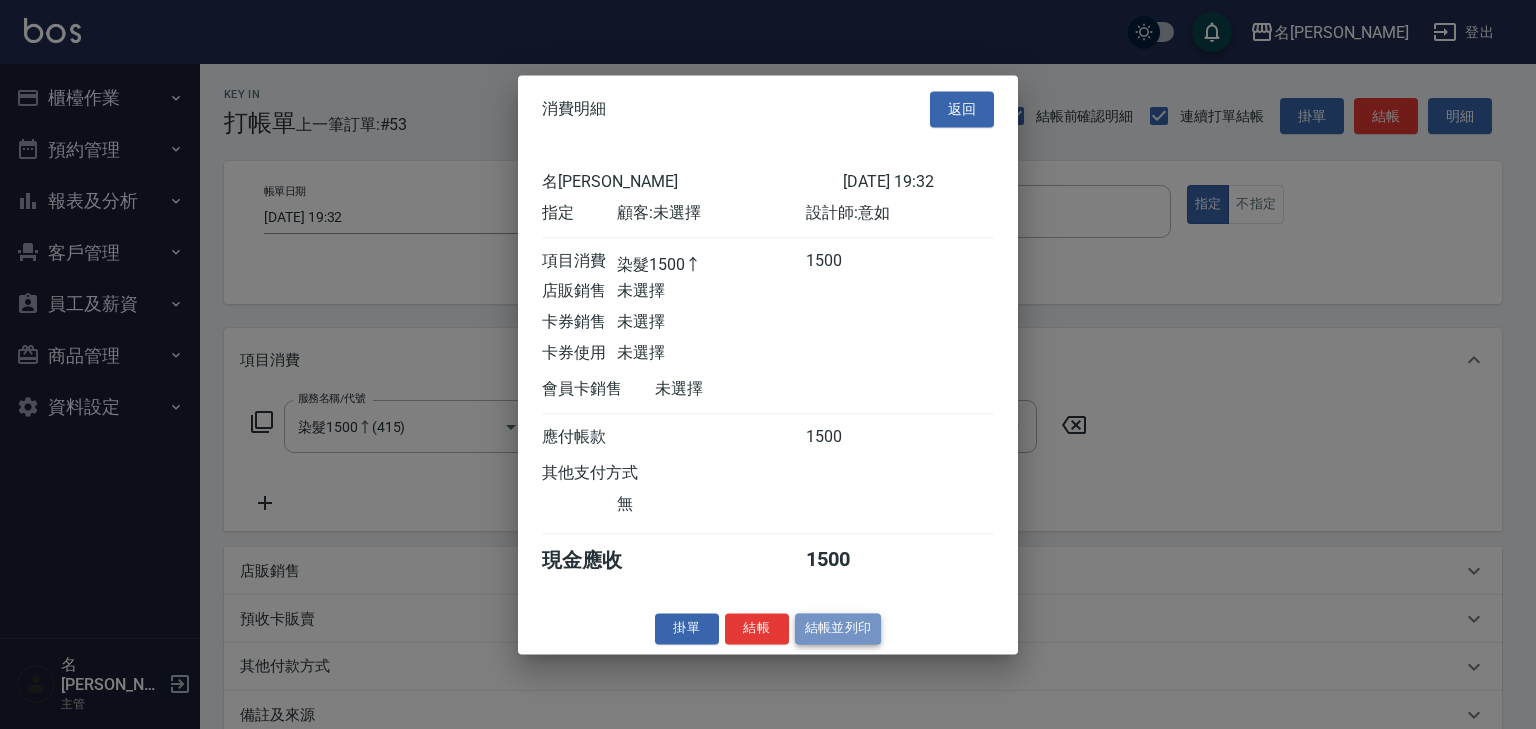 click on "結帳並列印" at bounding box center (838, 628) 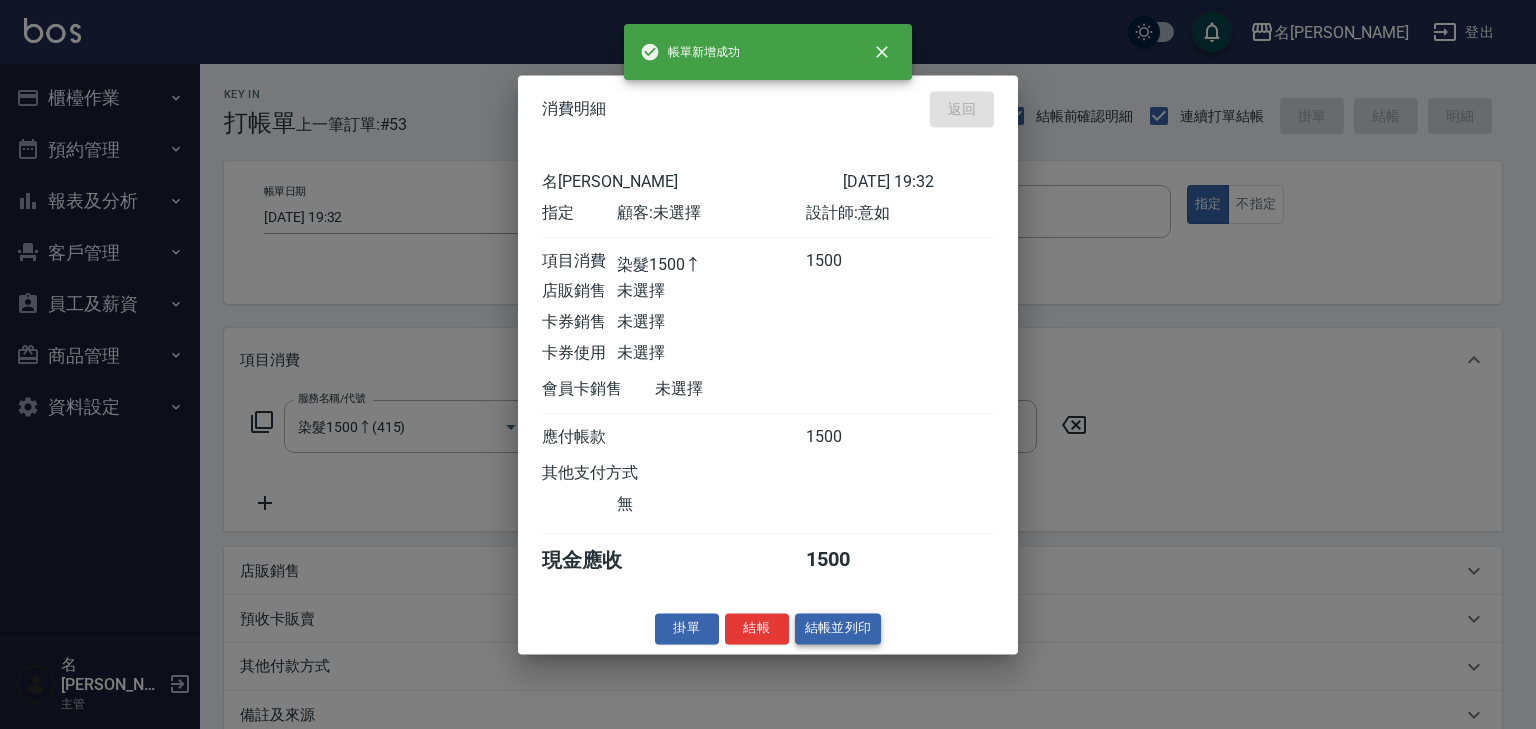 type on "[DATE] 19:33" 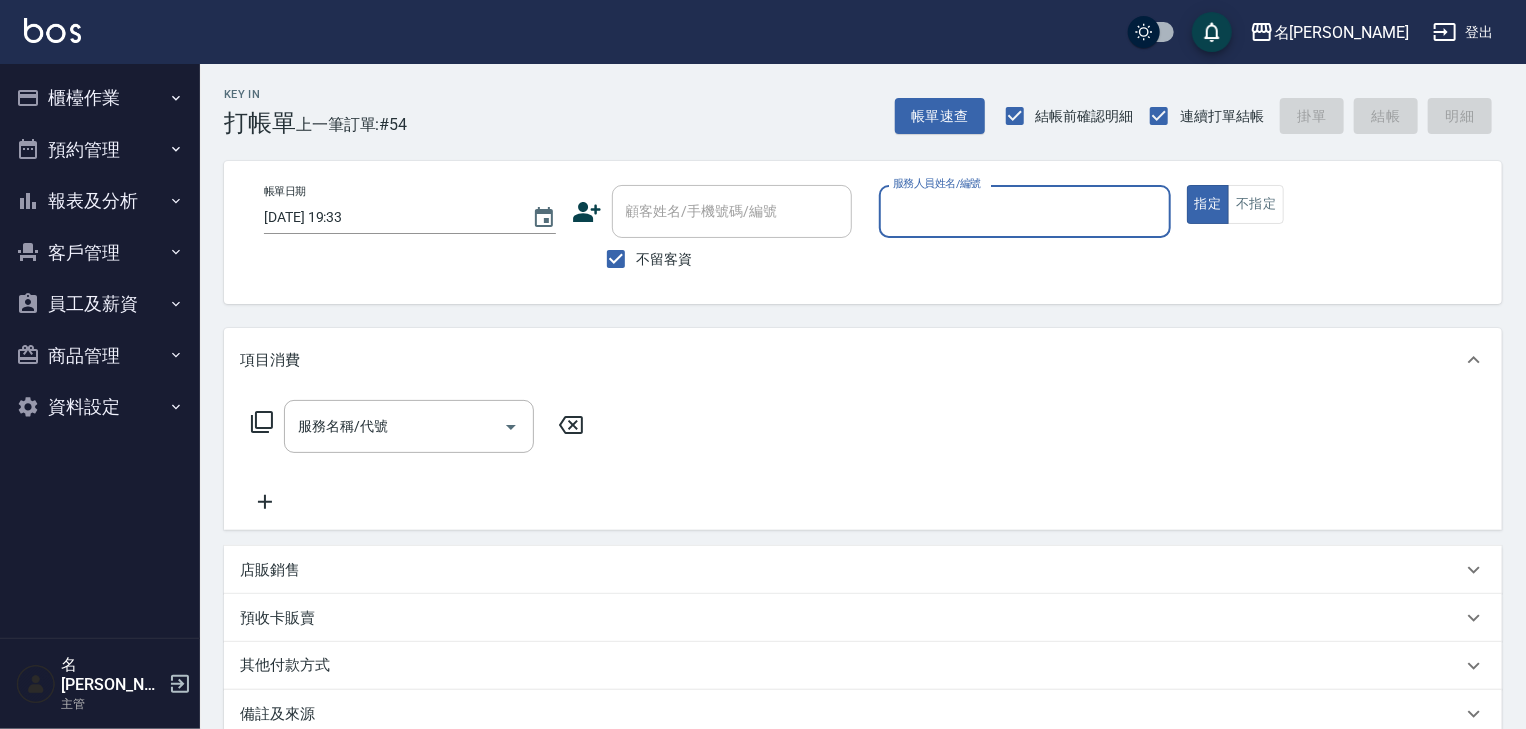 click on "報表及分析" at bounding box center (100, 201) 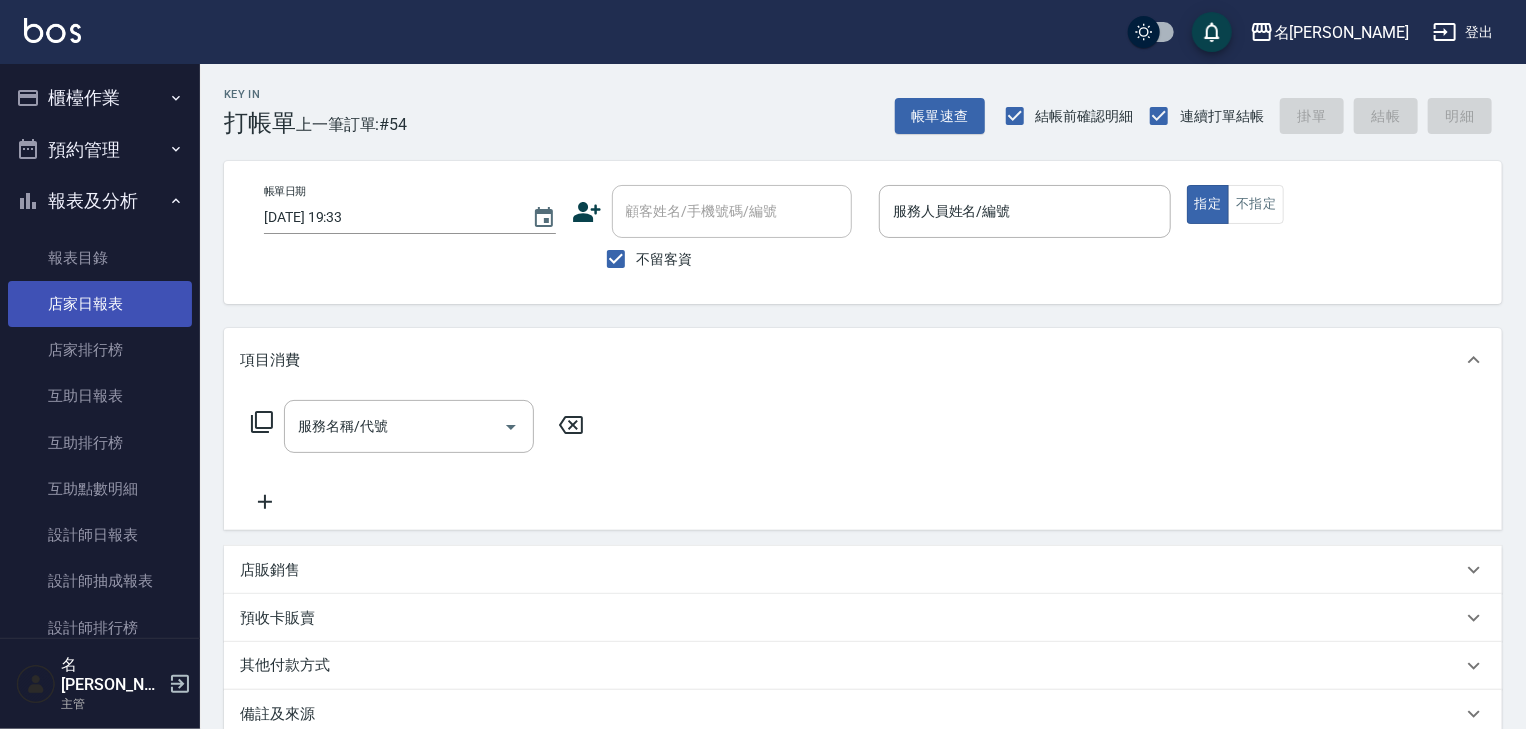 click on "店家日報表" at bounding box center (100, 304) 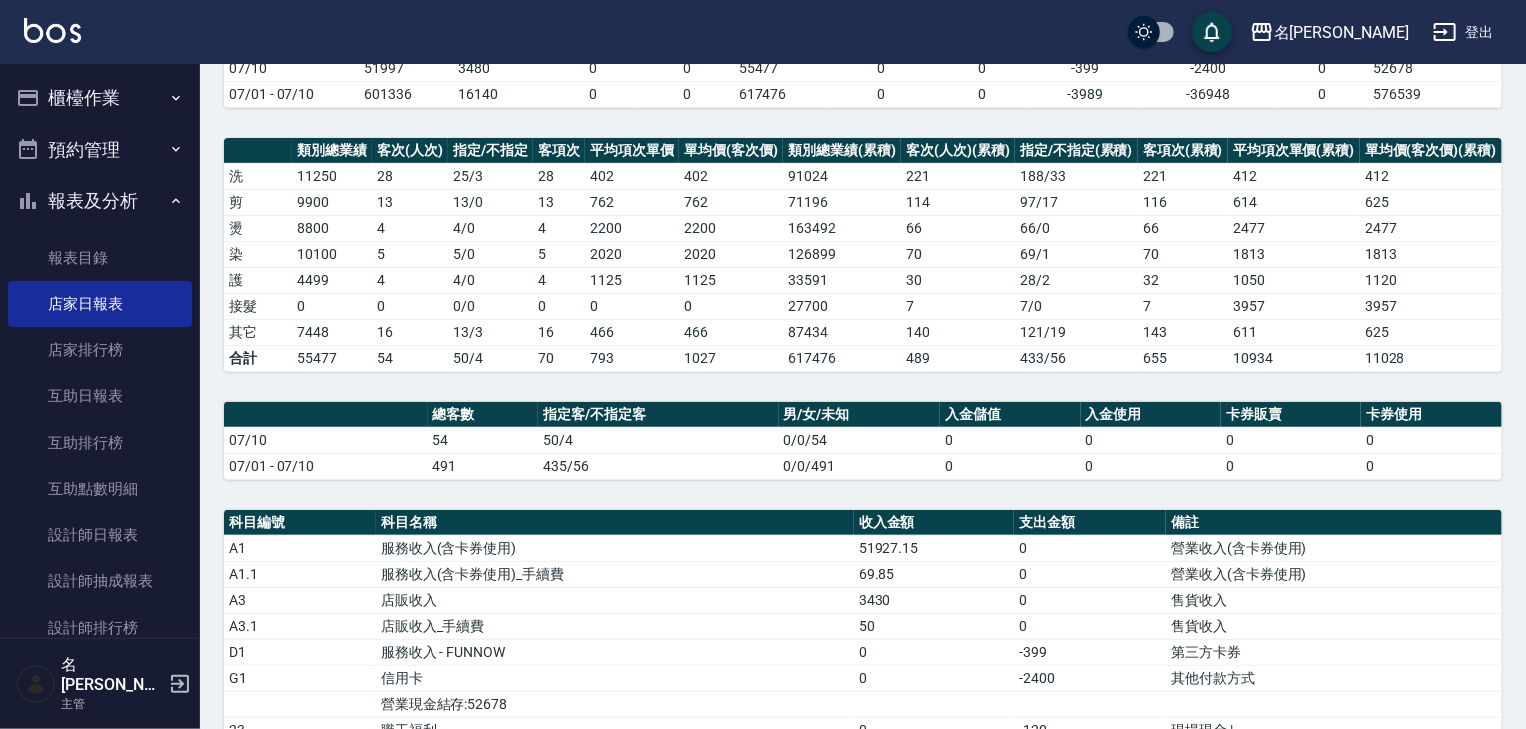scroll, scrollTop: 0, scrollLeft: 0, axis: both 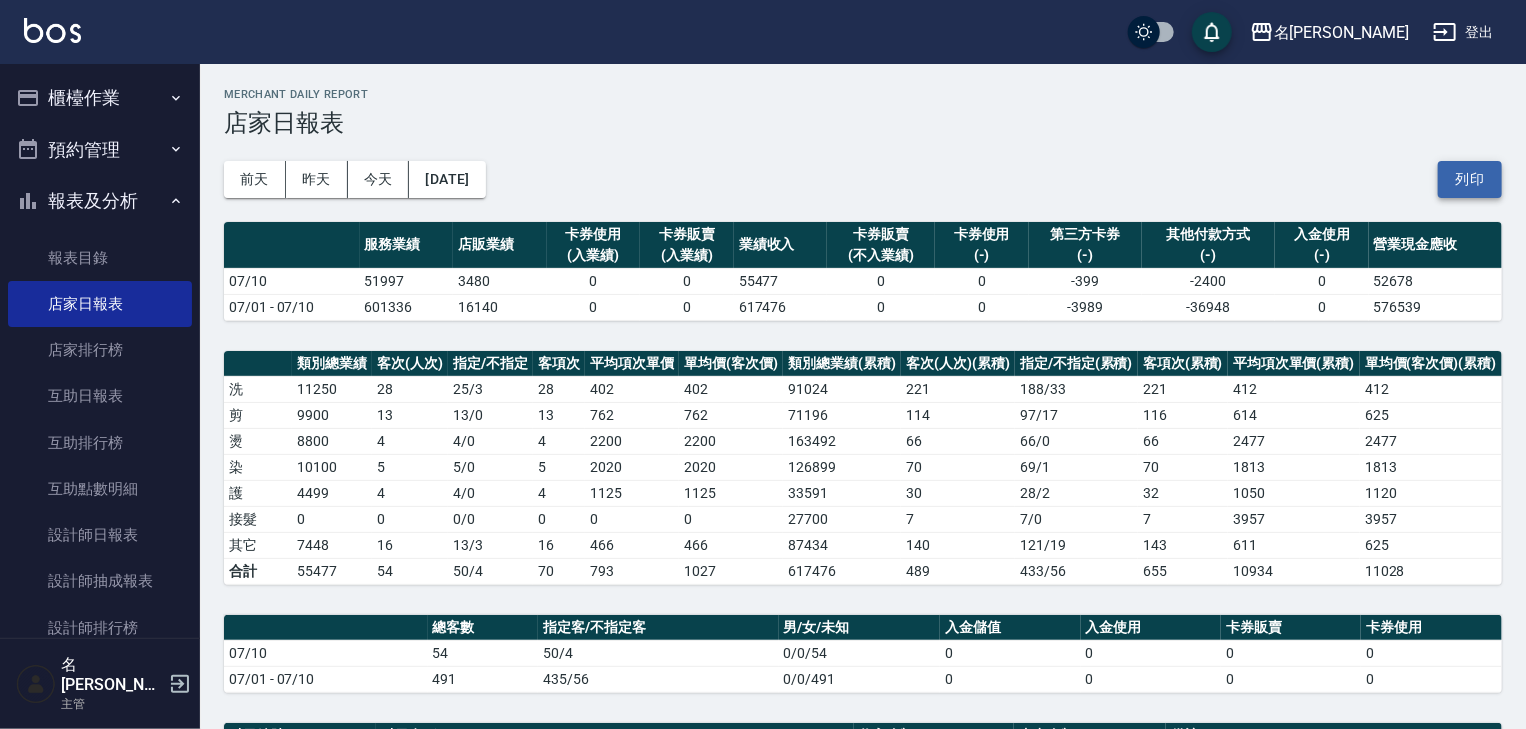 click on "列印" at bounding box center [1470, 179] 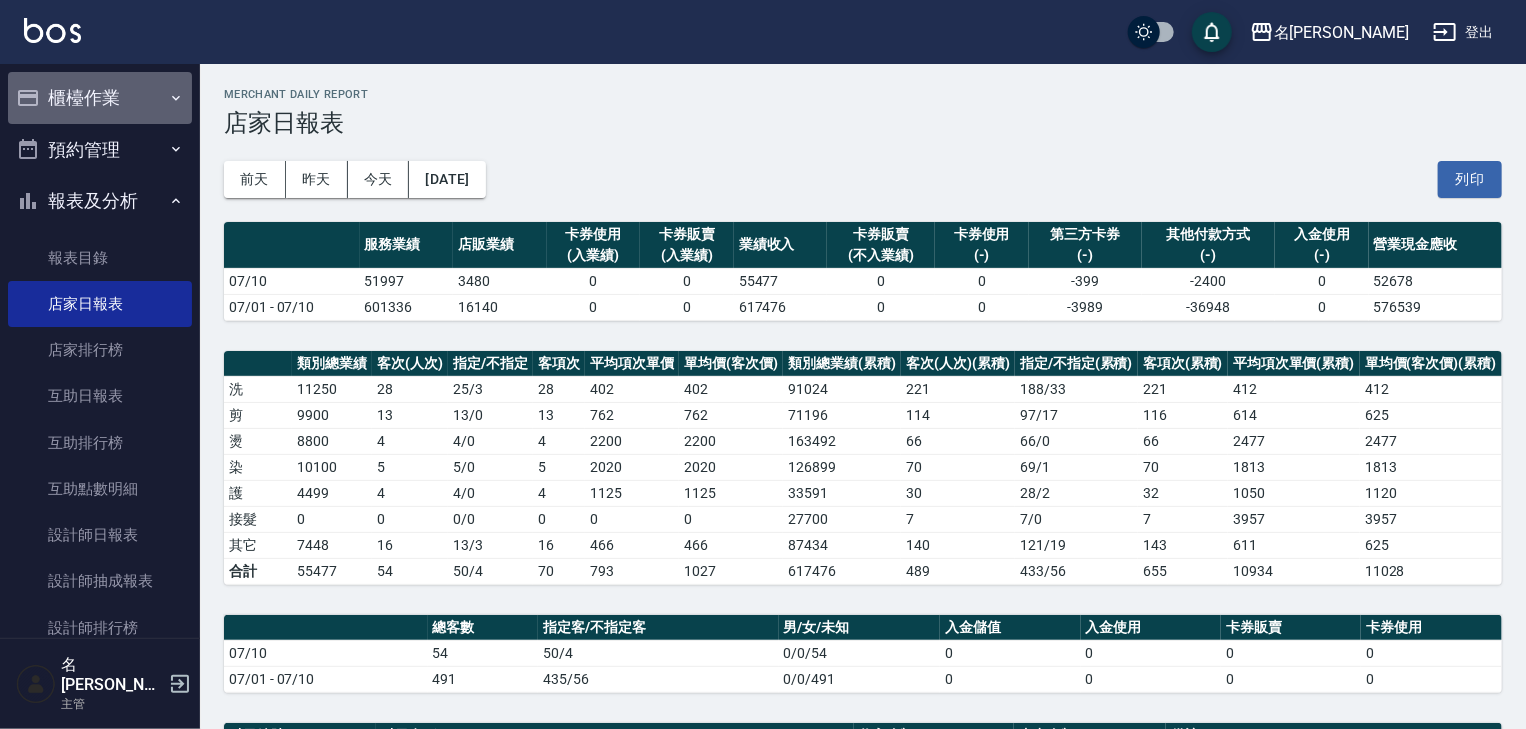 click on "櫃檯作業" at bounding box center (100, 98) 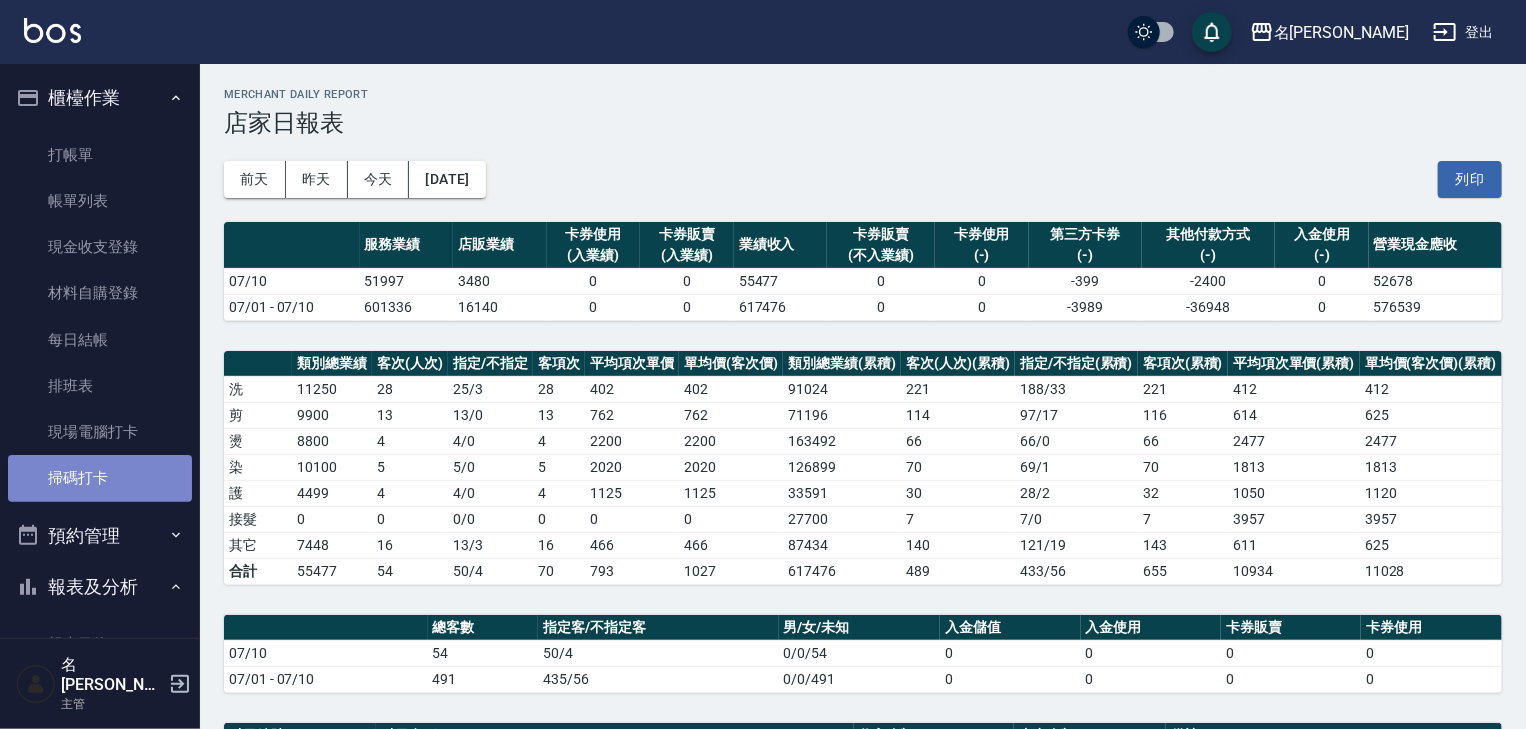 click on "掃碼打卡" at bounding box center [100, 478] 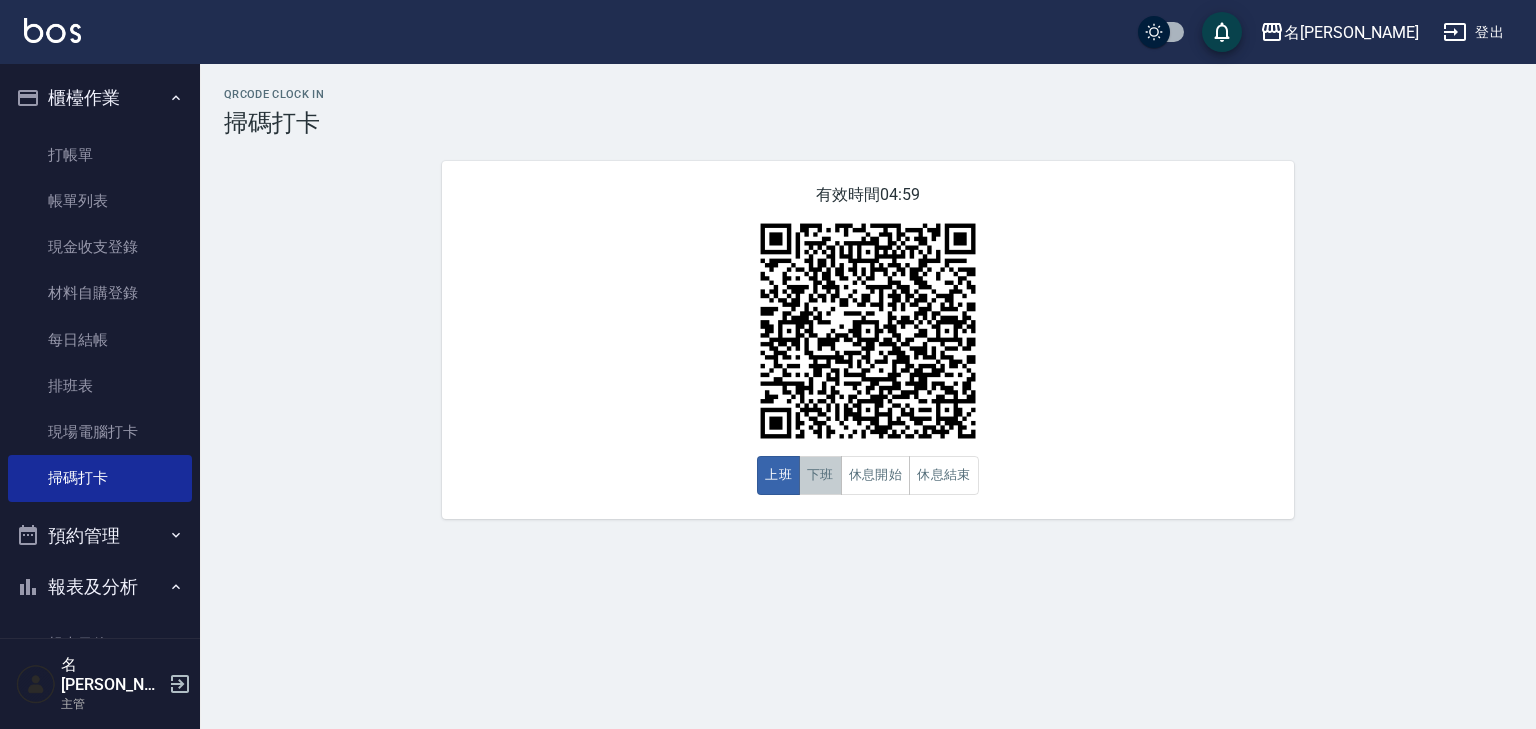 click on "下班" at bounding box center [820, 475] 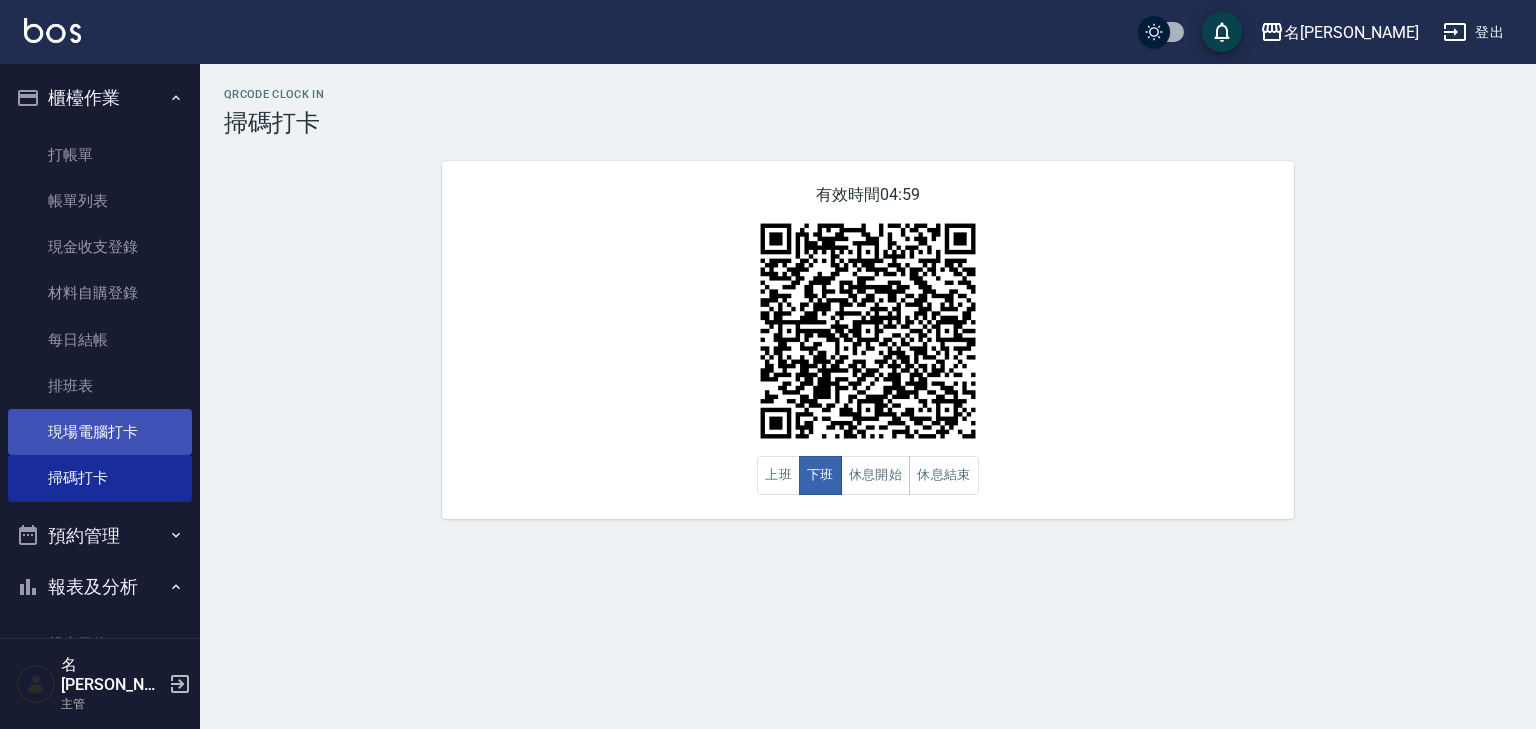 click on "現場電腦打卡" at bounding box center (100, 432) 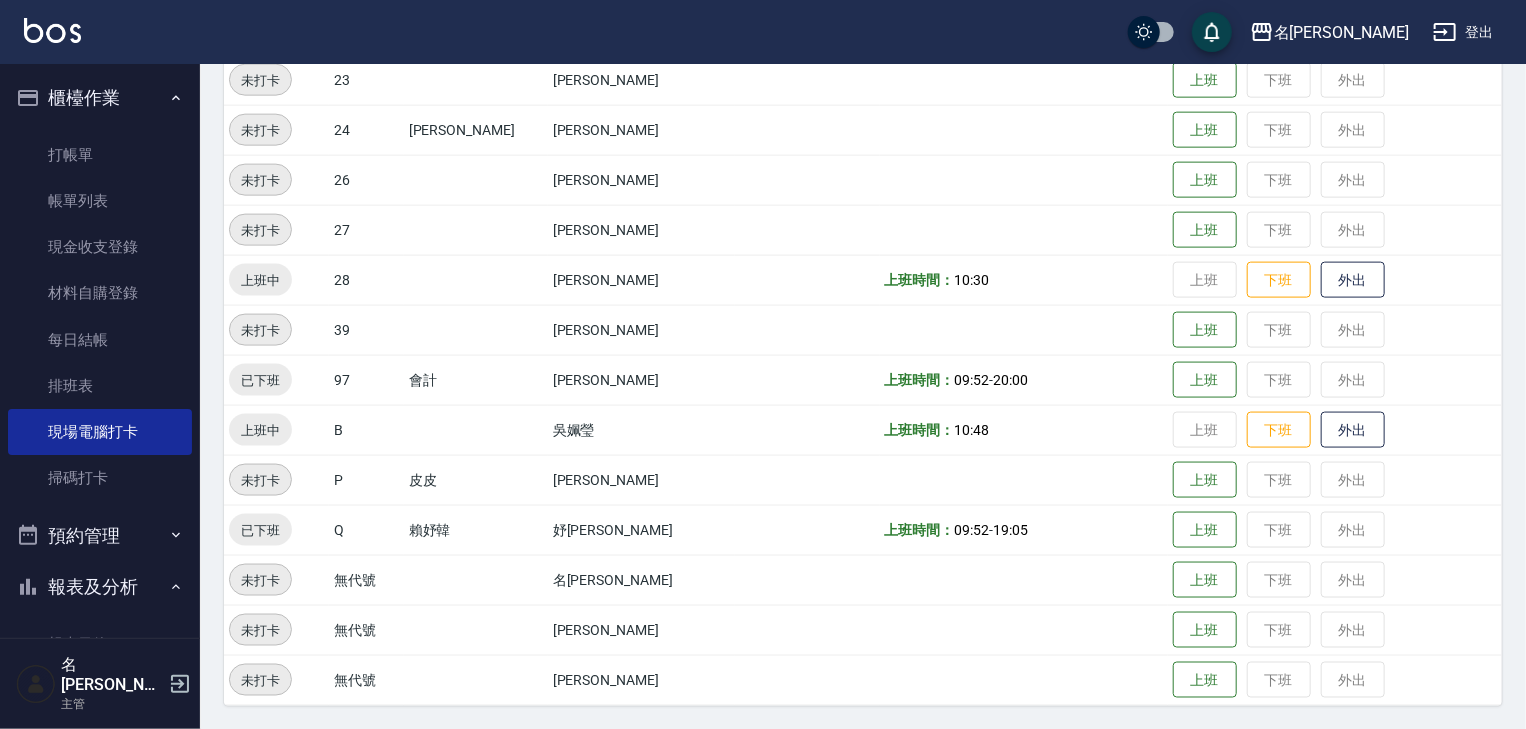scroll, scrollTop: 1112, scrollLeft: 0, axis: vertical 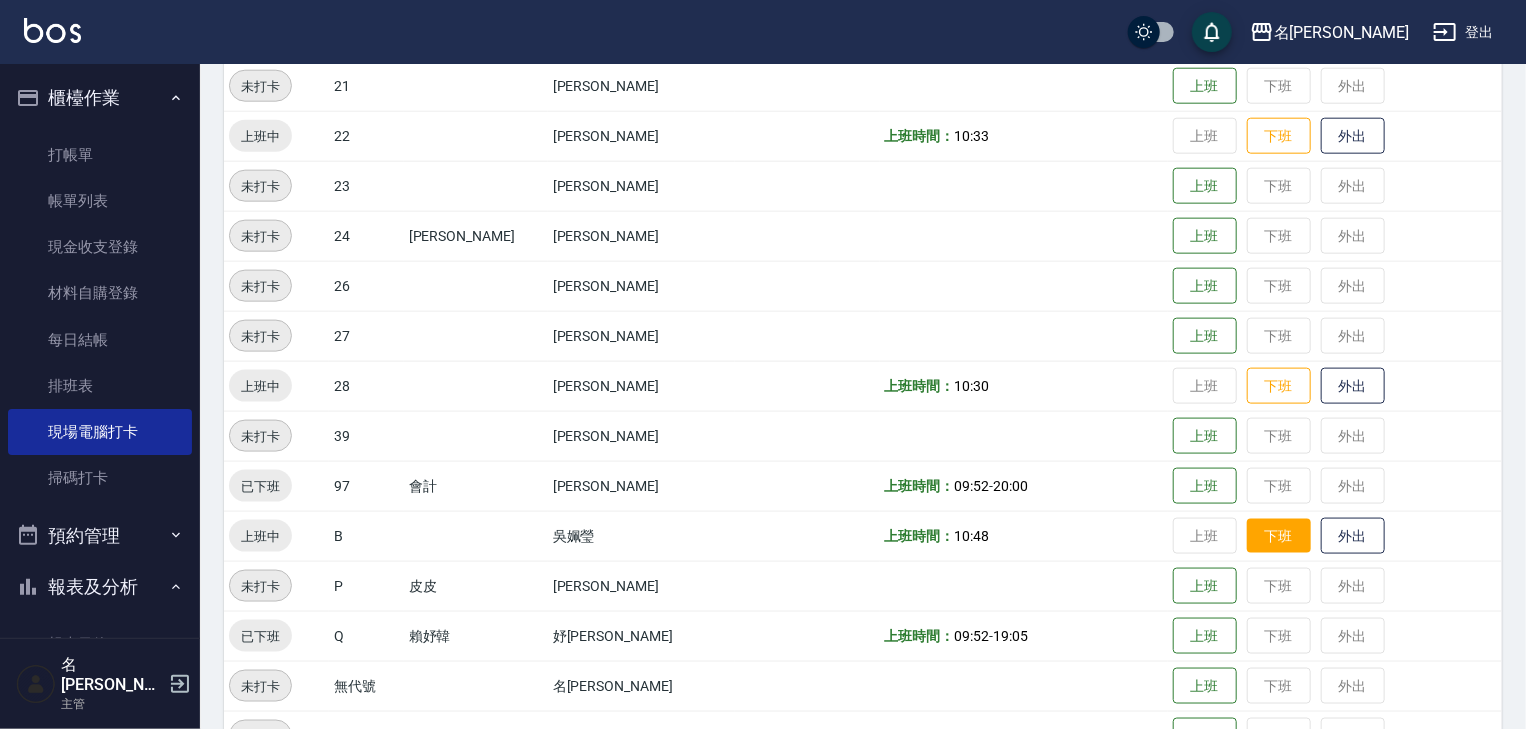 click on "下班" at bounding box center (1279, 536) 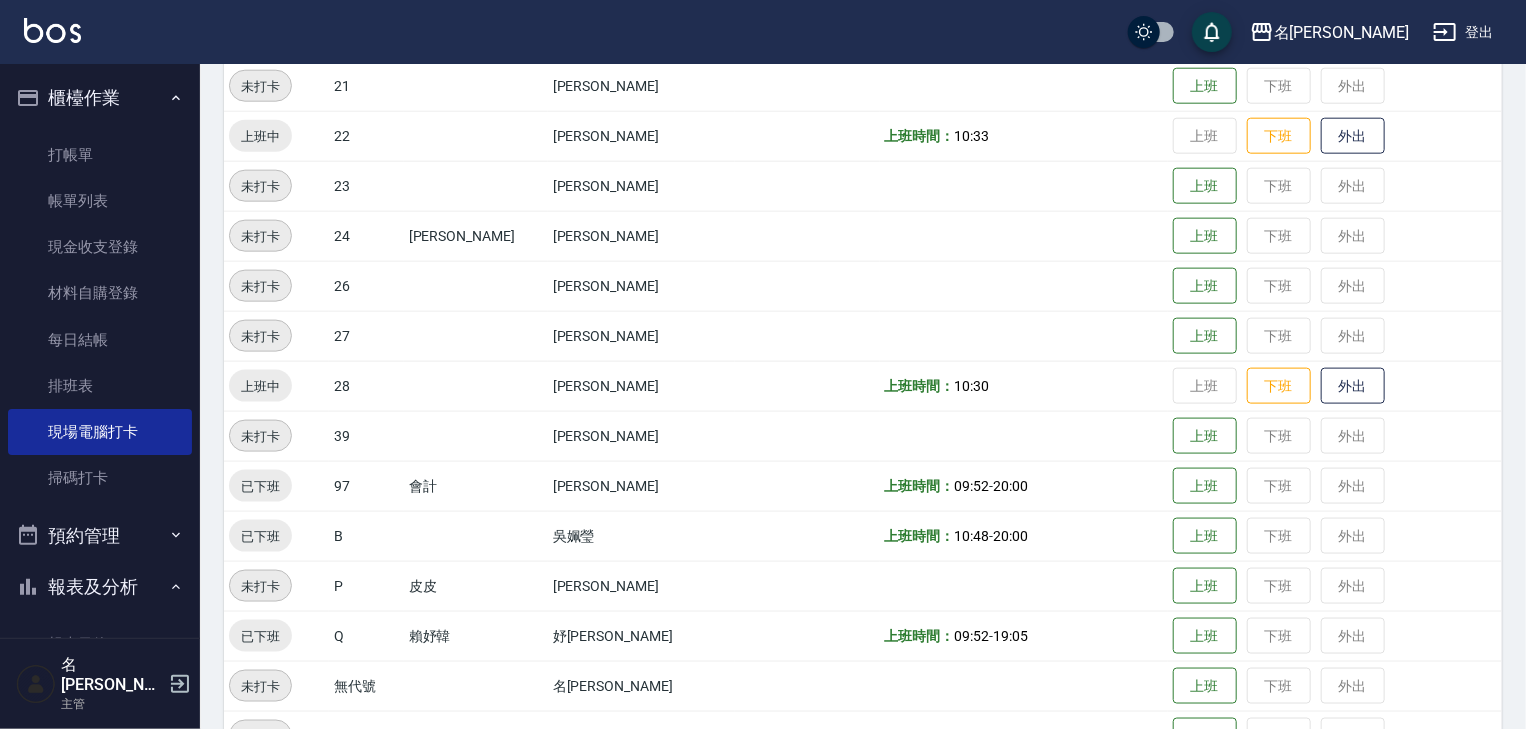 click at bounding box center [52, 30] 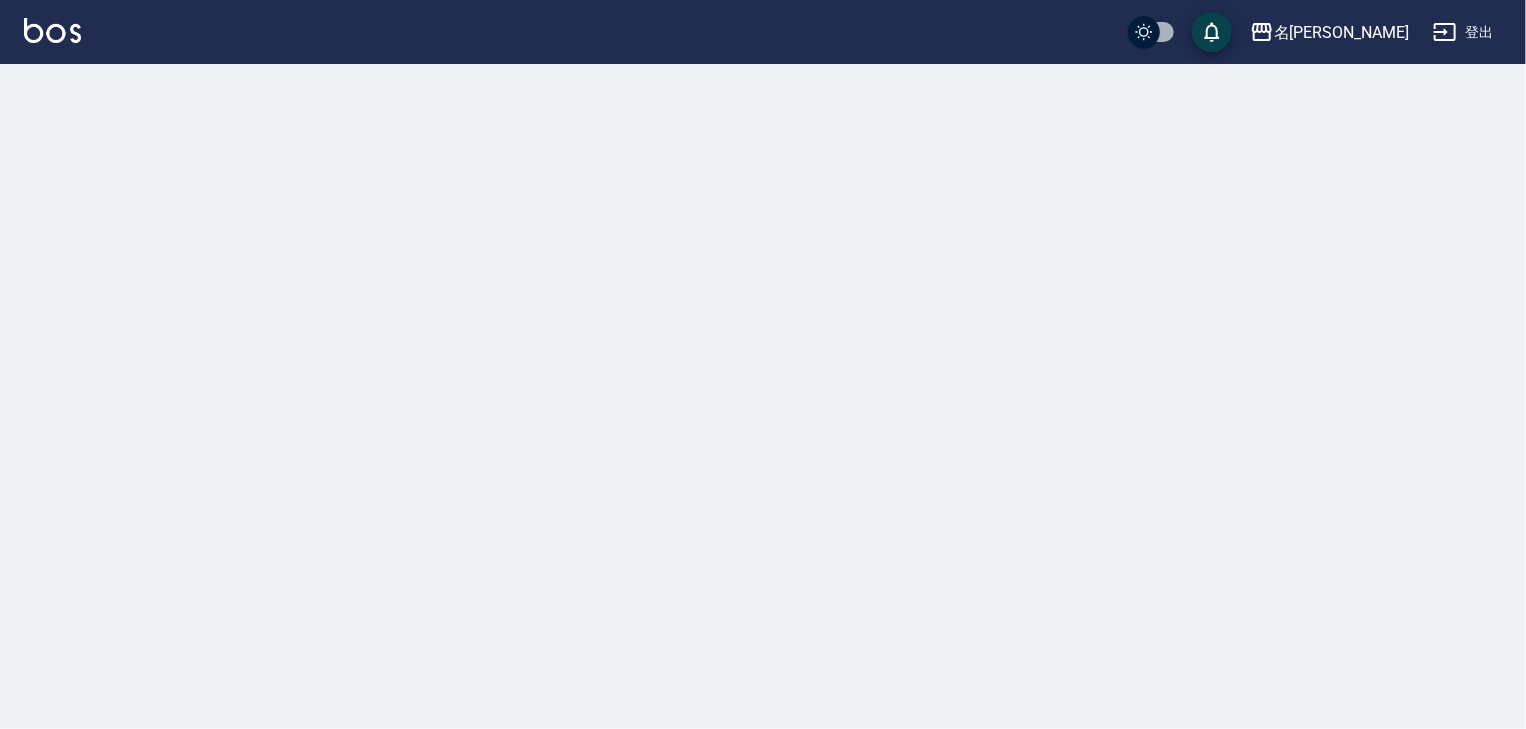 scroll, scrollTop: 0, scrollLeft: 0, axis: both 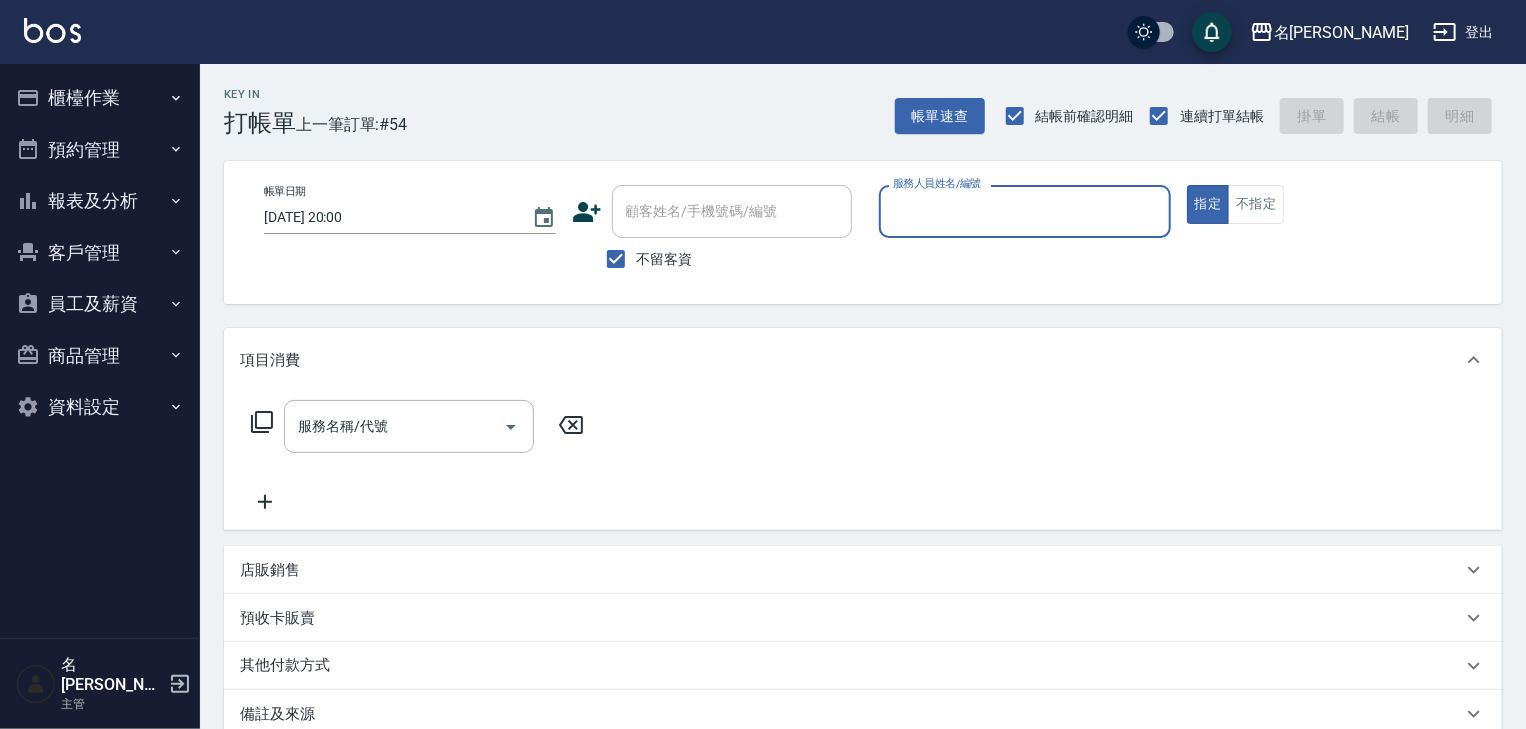 click on "報表及分析" at bounding box center (100, 201) 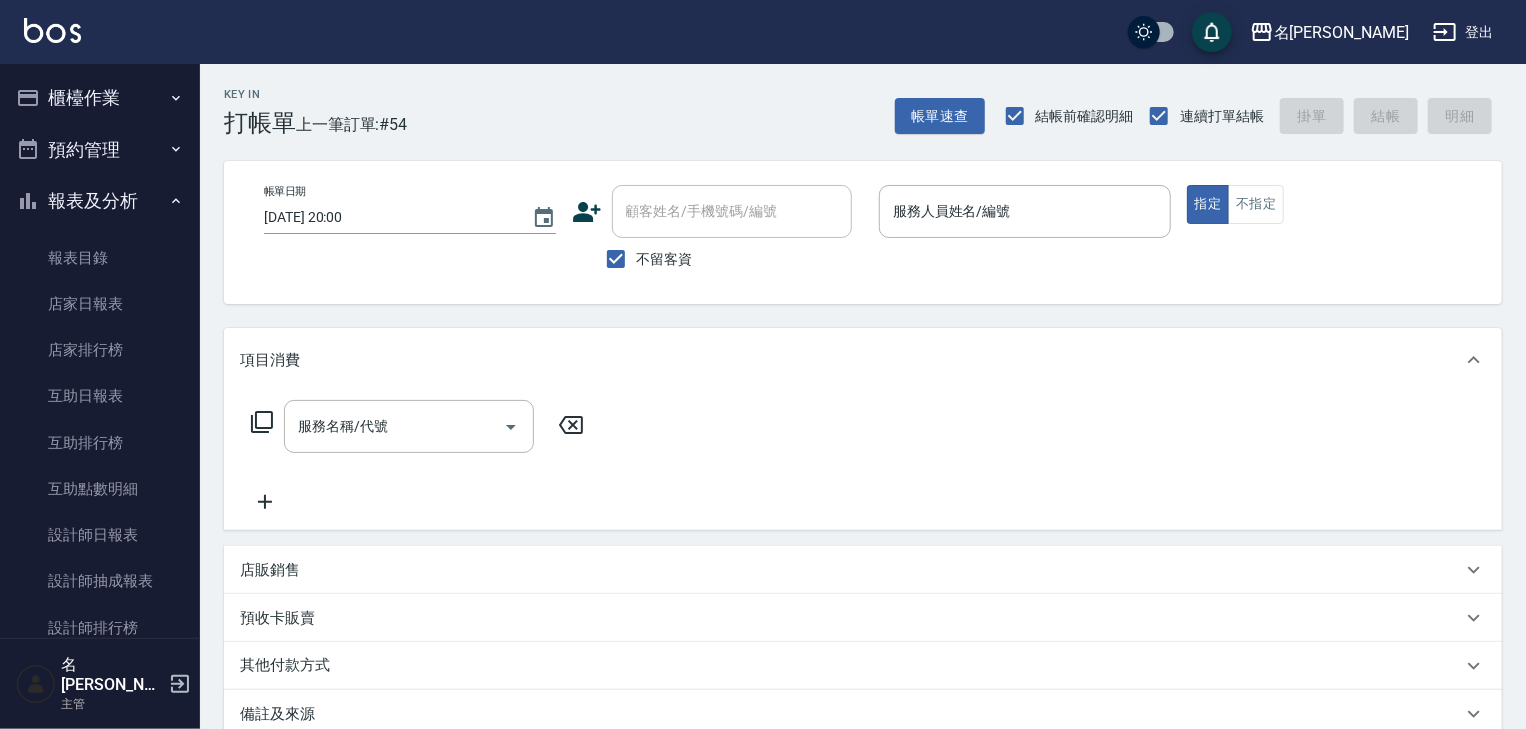 click on "櫃檯作業" at bounding box center [100, 98] 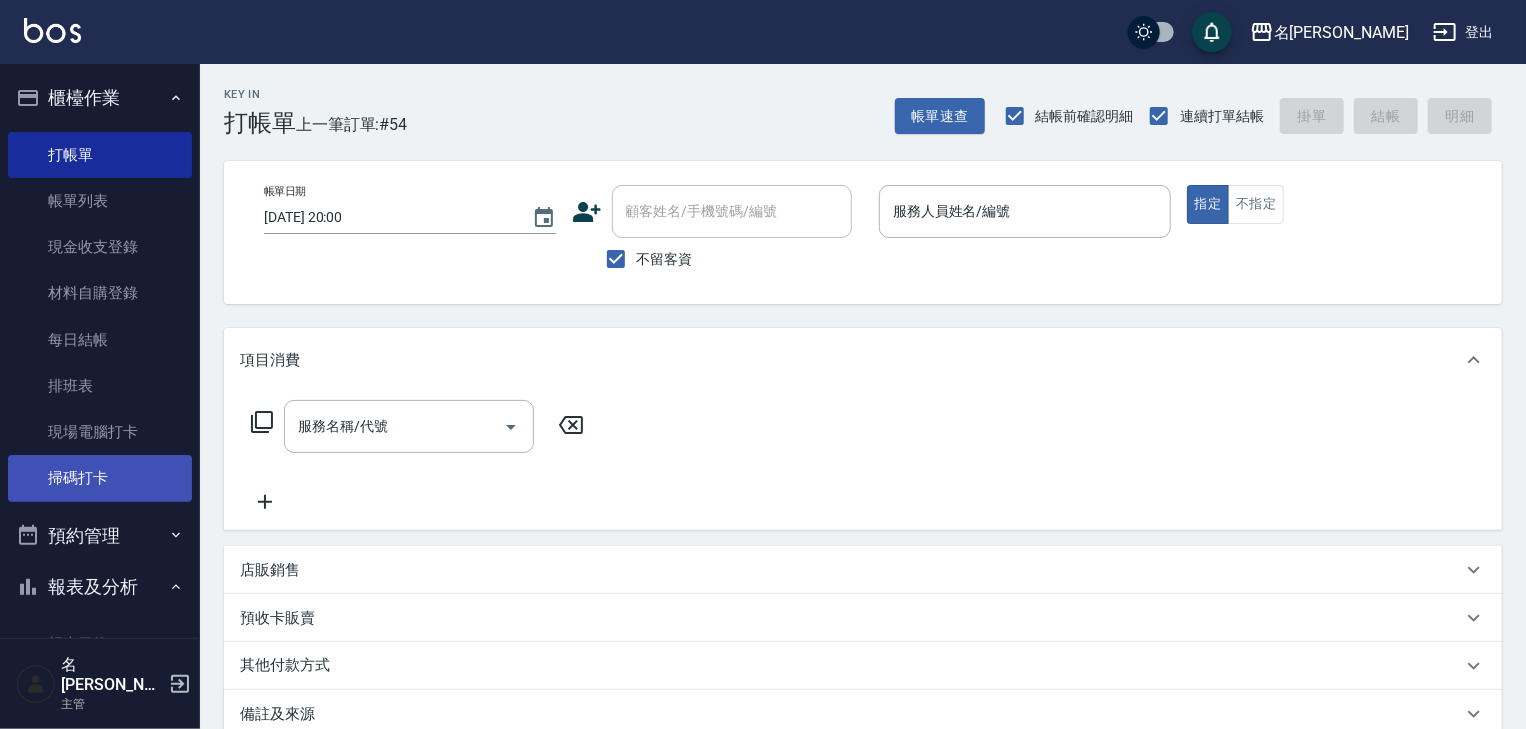 click on "掃碼打卡" at bounding box center [100, 478] 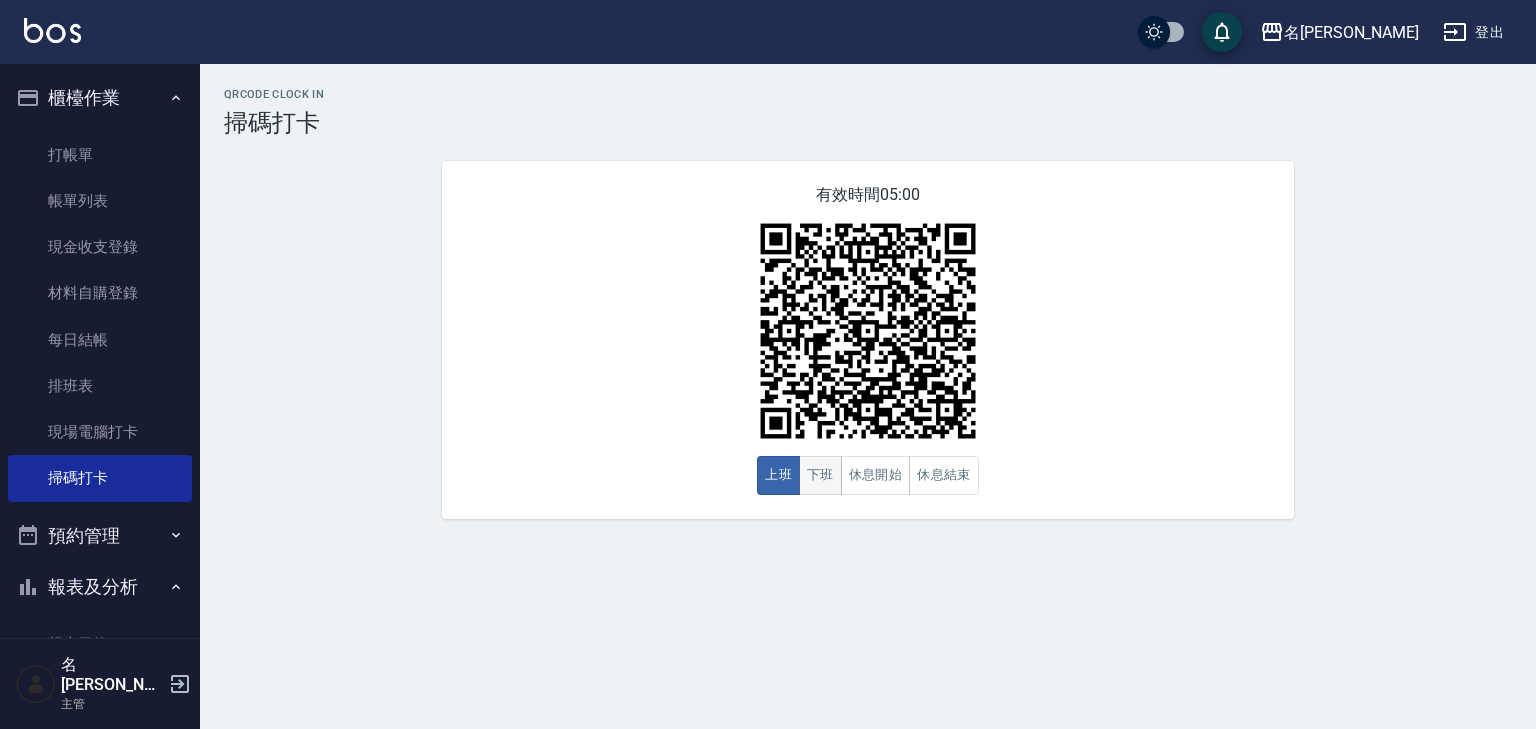 click on "下班" at bounding box center [820, 475] 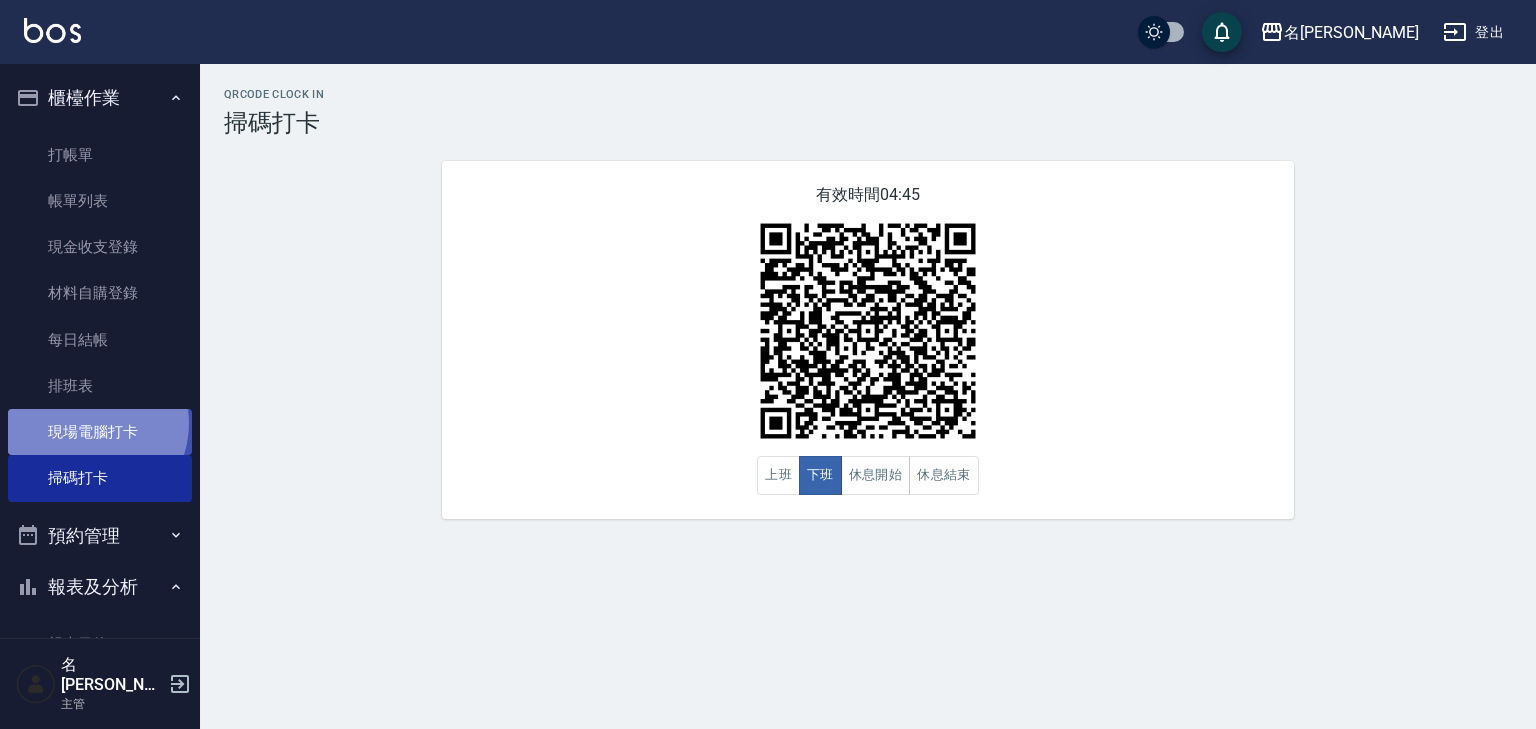 click on "現場電腦打卡" at bounding box center (100, 432) 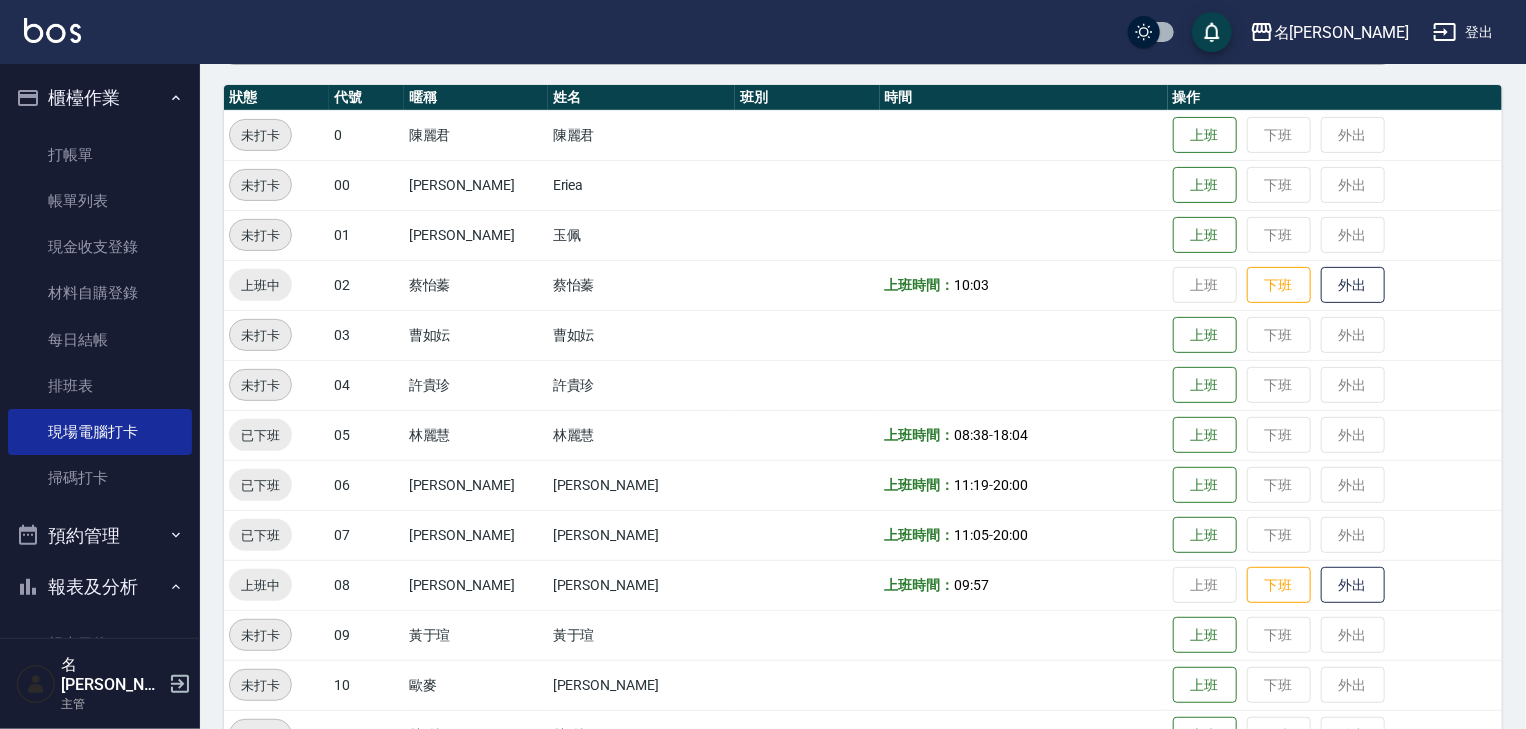 scroll, scrollTop: 320, scrollLeft: 0, axis: vertical 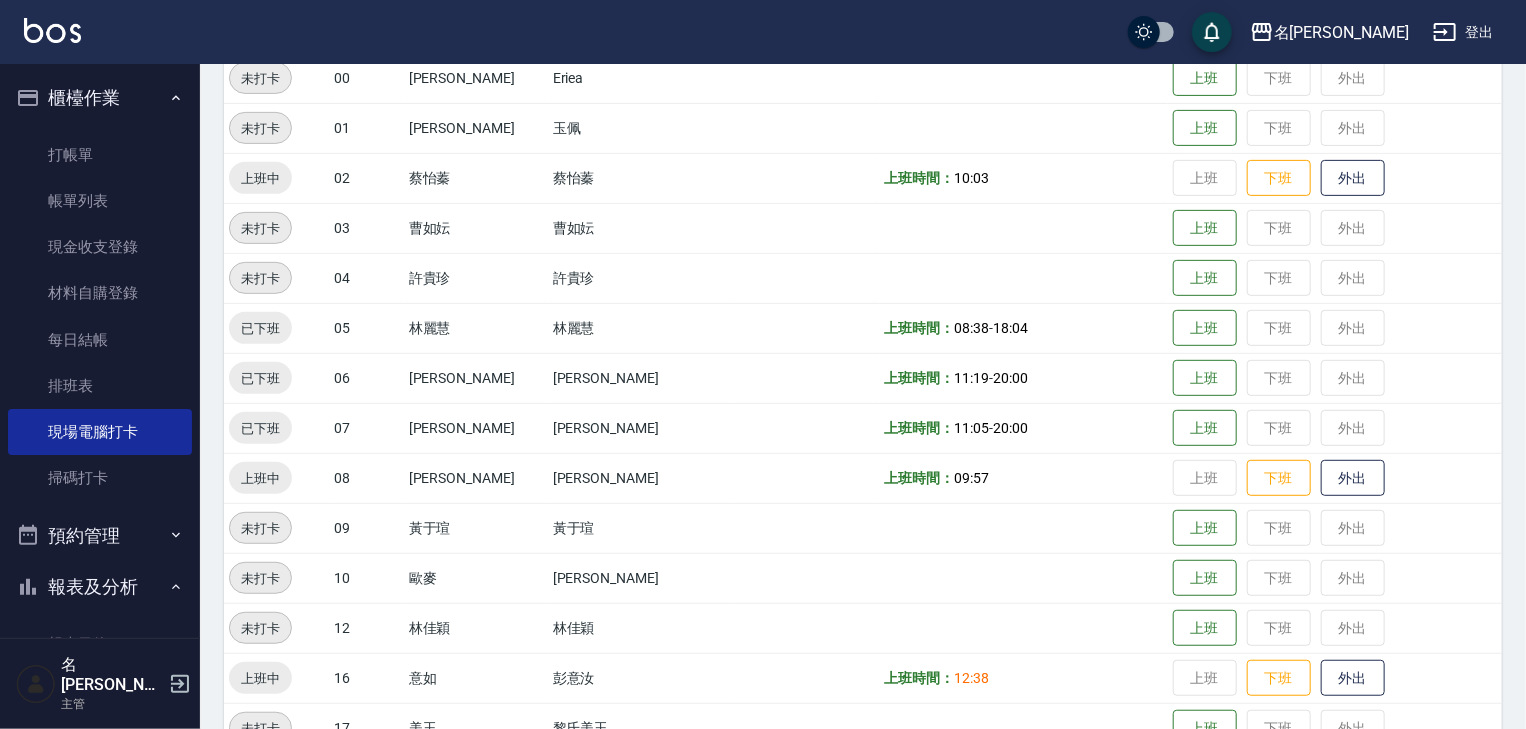 click on "上班 下班 外出" at bounding box center [1335, 228] 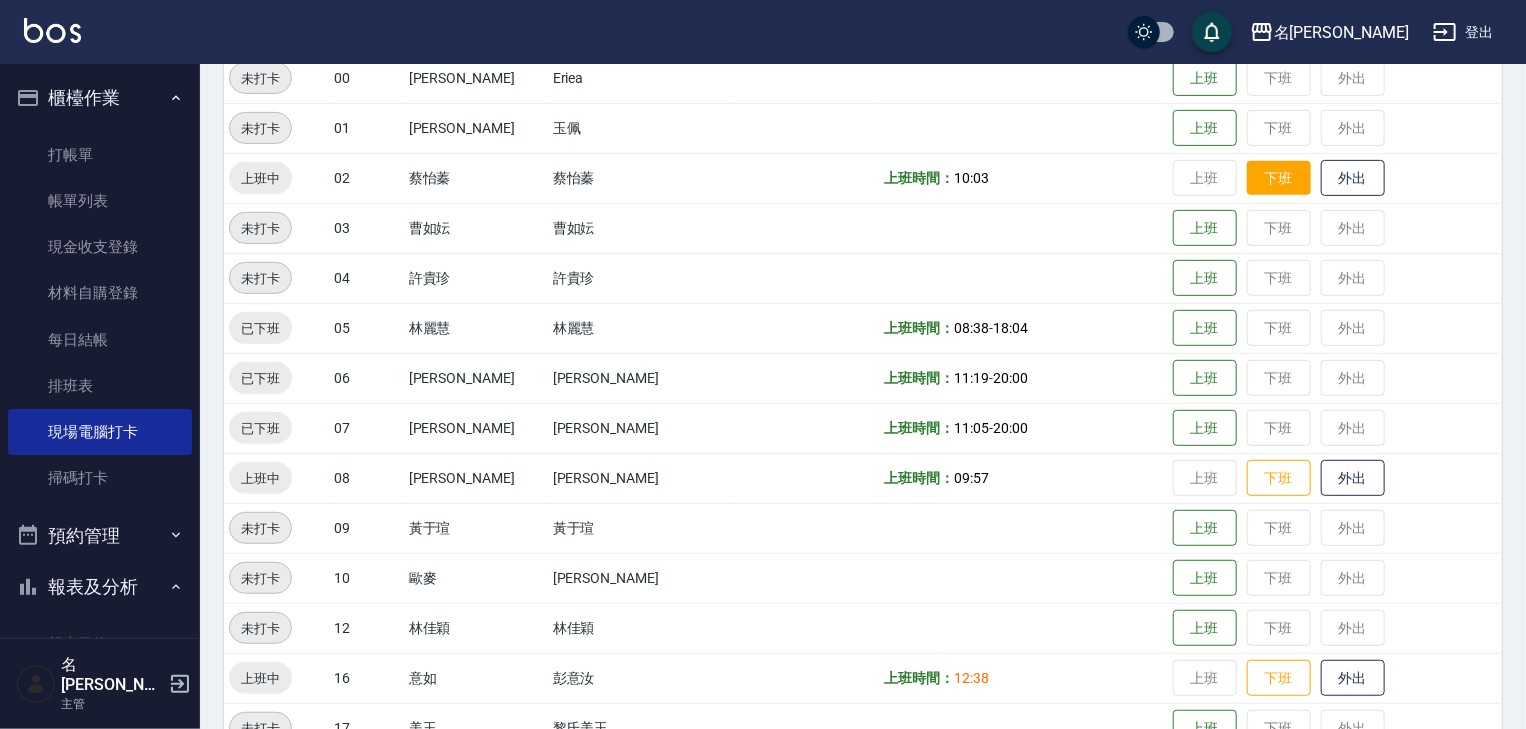 click on "上班 下班 外出" at bounding box center (1335, 178) 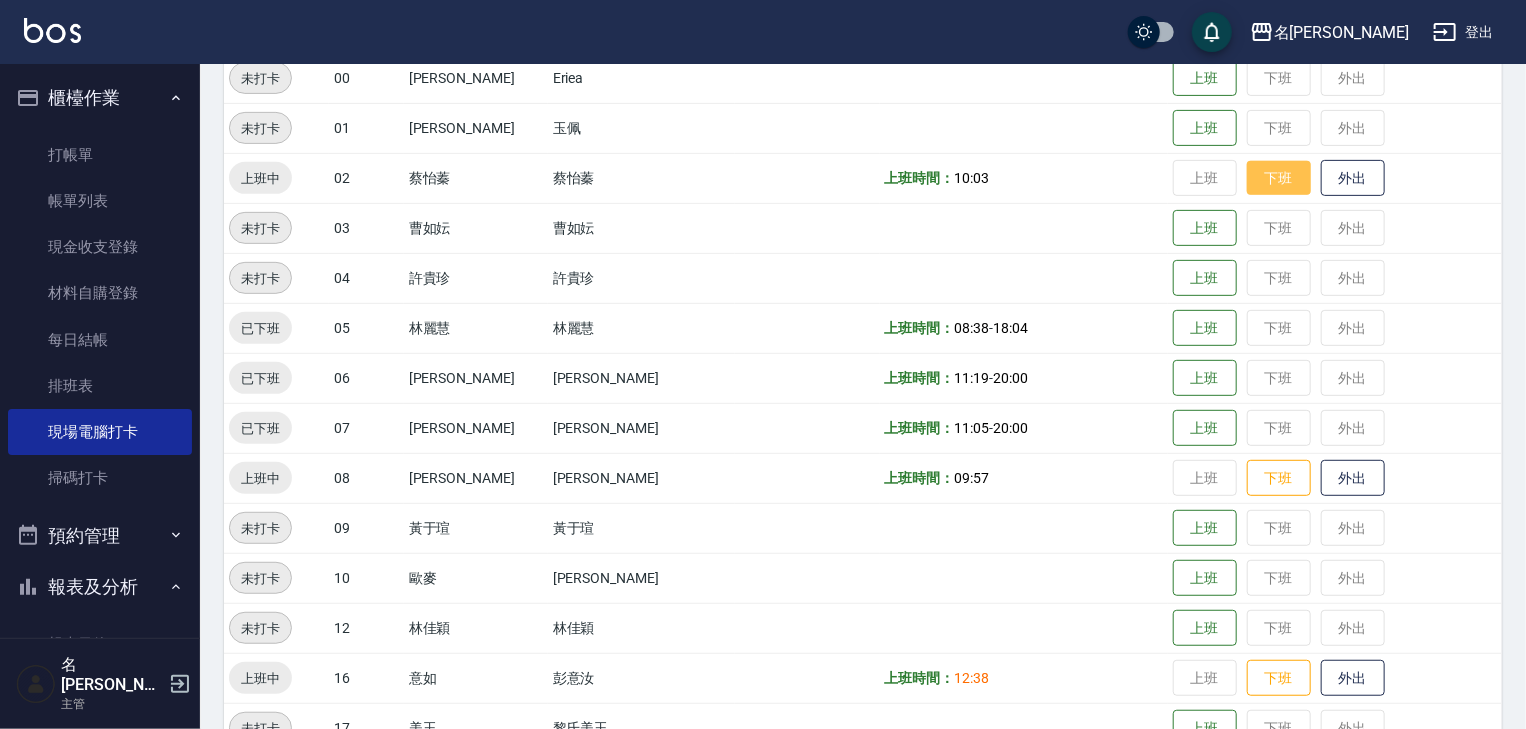 click on "下班" at bounding box center (1279, 178) 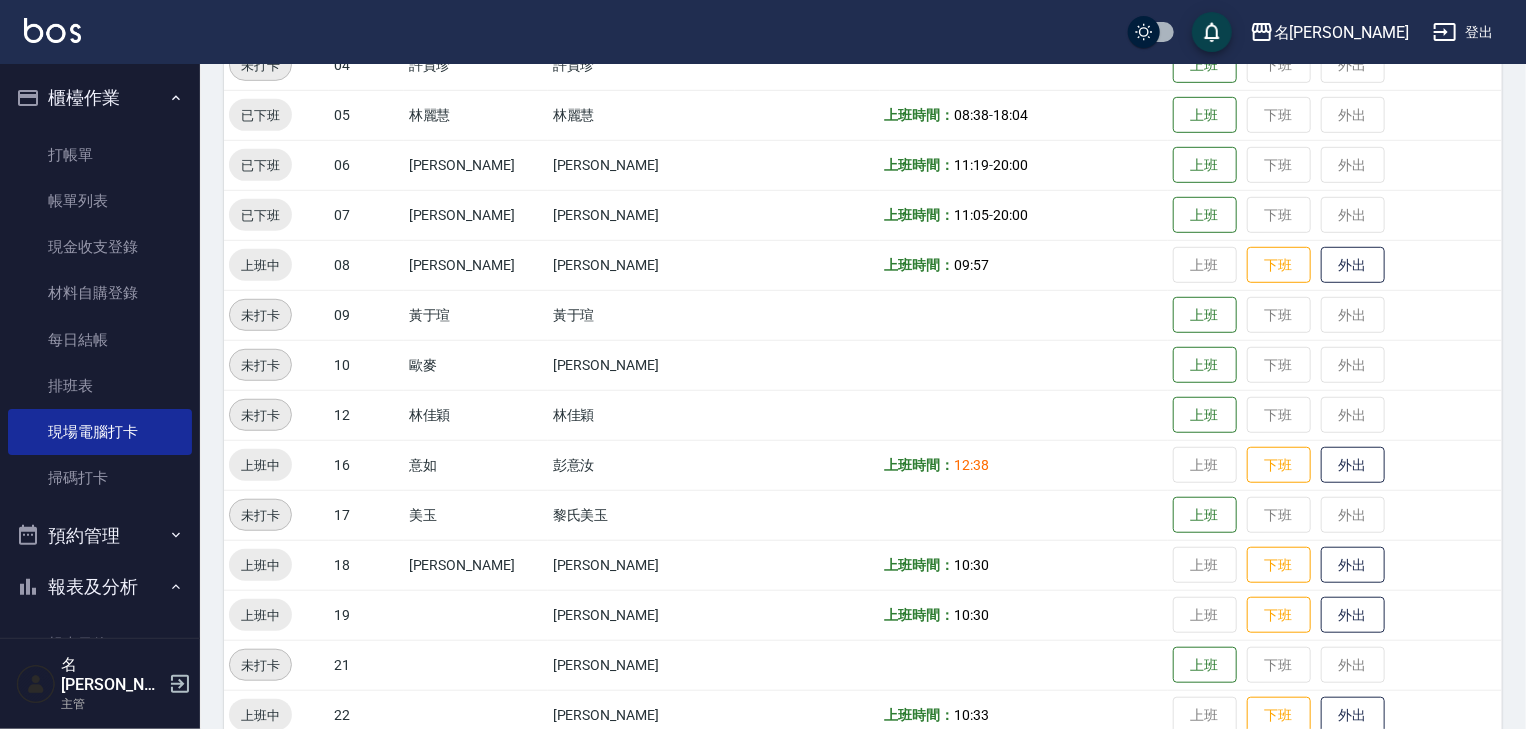 scroll, scrollTop: 853, scrollLeft: 0, axis: vertical 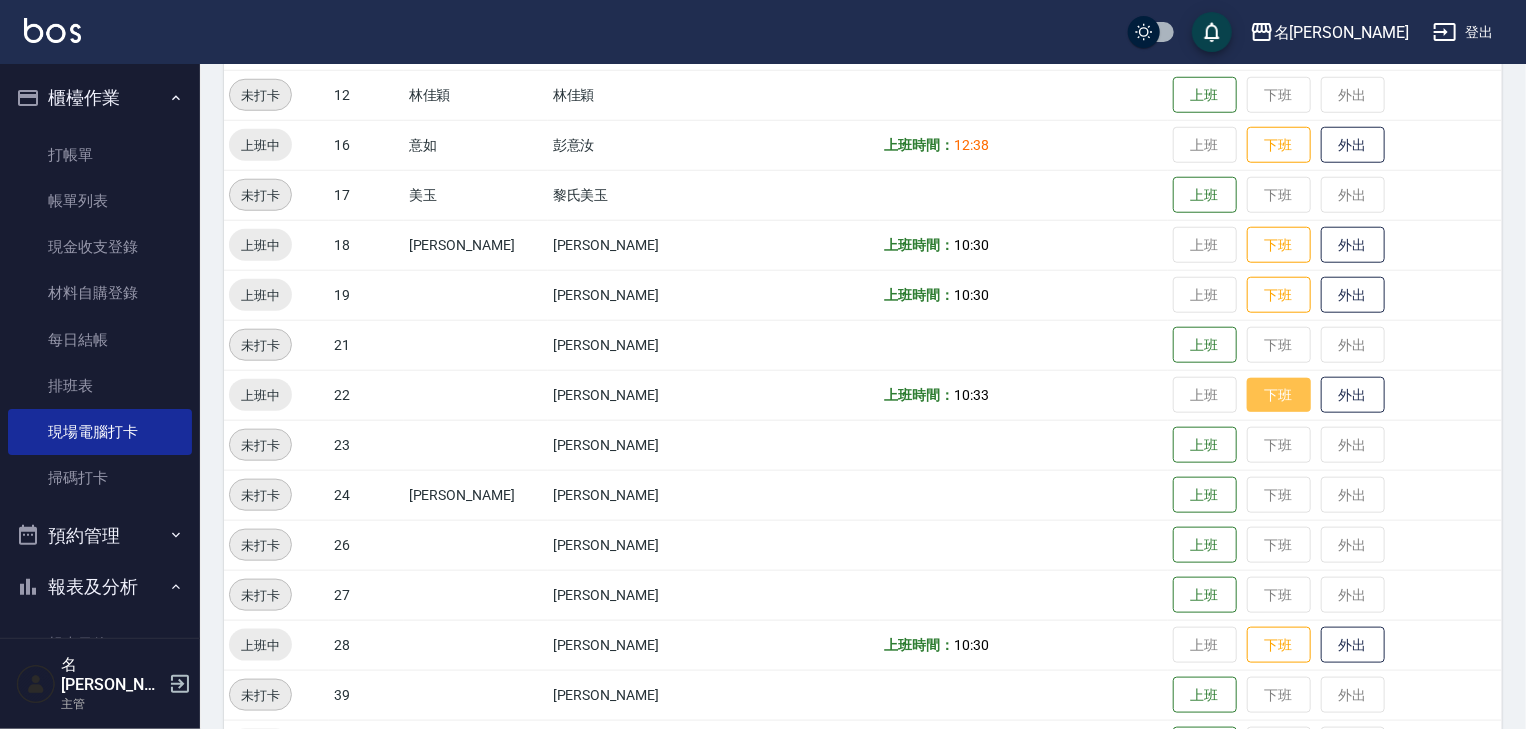 click on "下班" at bounding box center [1279, 395] 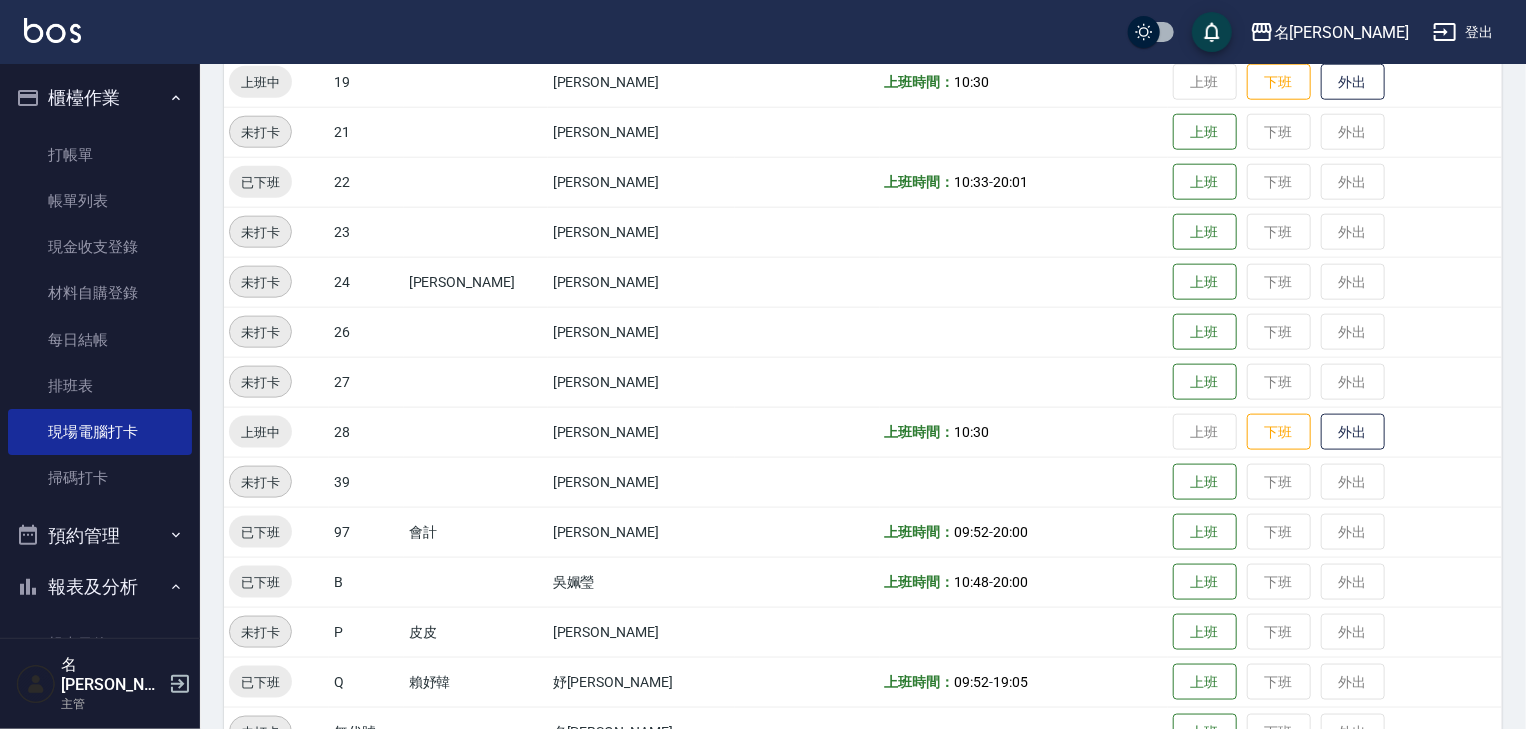 scroll, scrollTop: 1173, scrollLeft: 0, axis: vertical 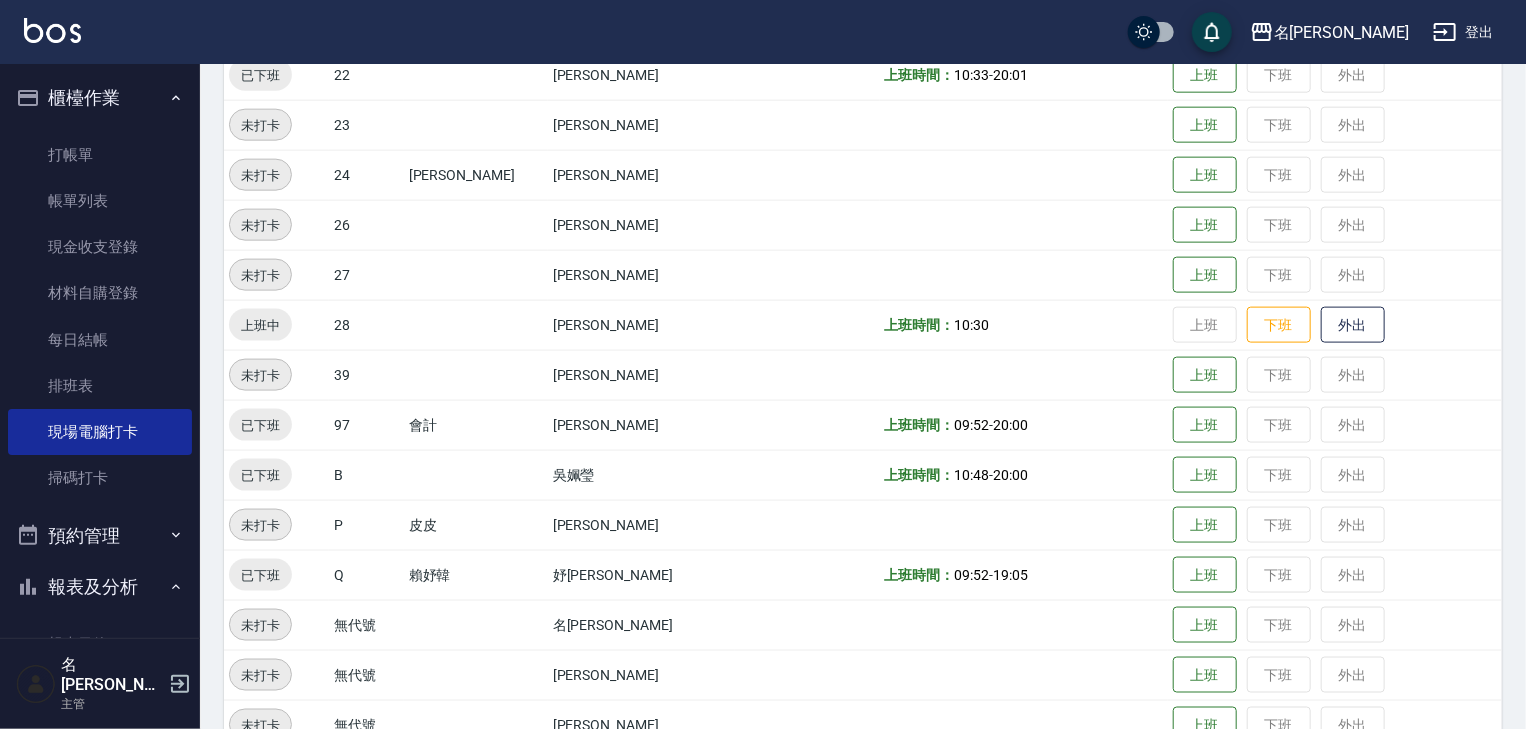 click on "上班 下班 外出" at bounding box center [1335, 475] 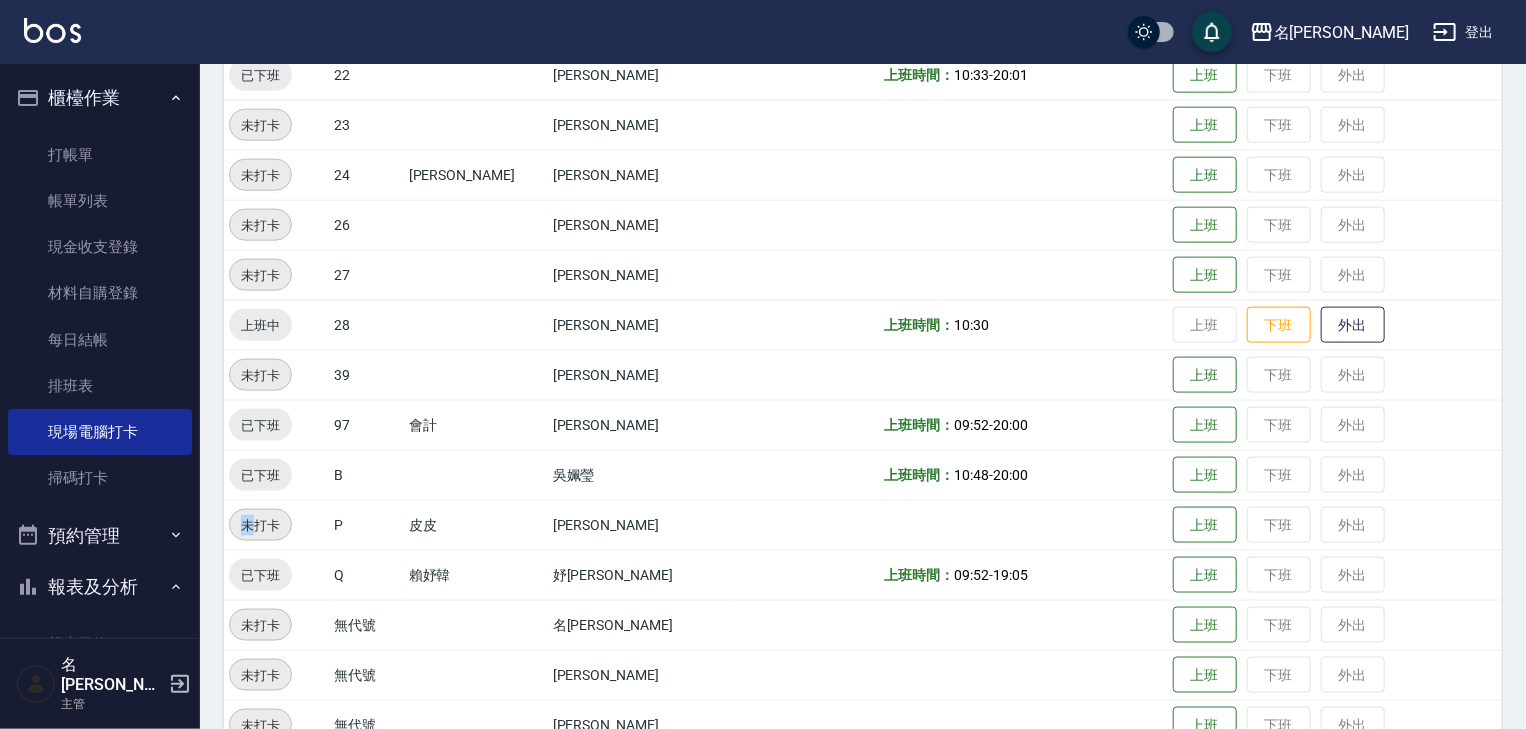 click on "上班 下班 外出" at bounding box center (1335, 475) 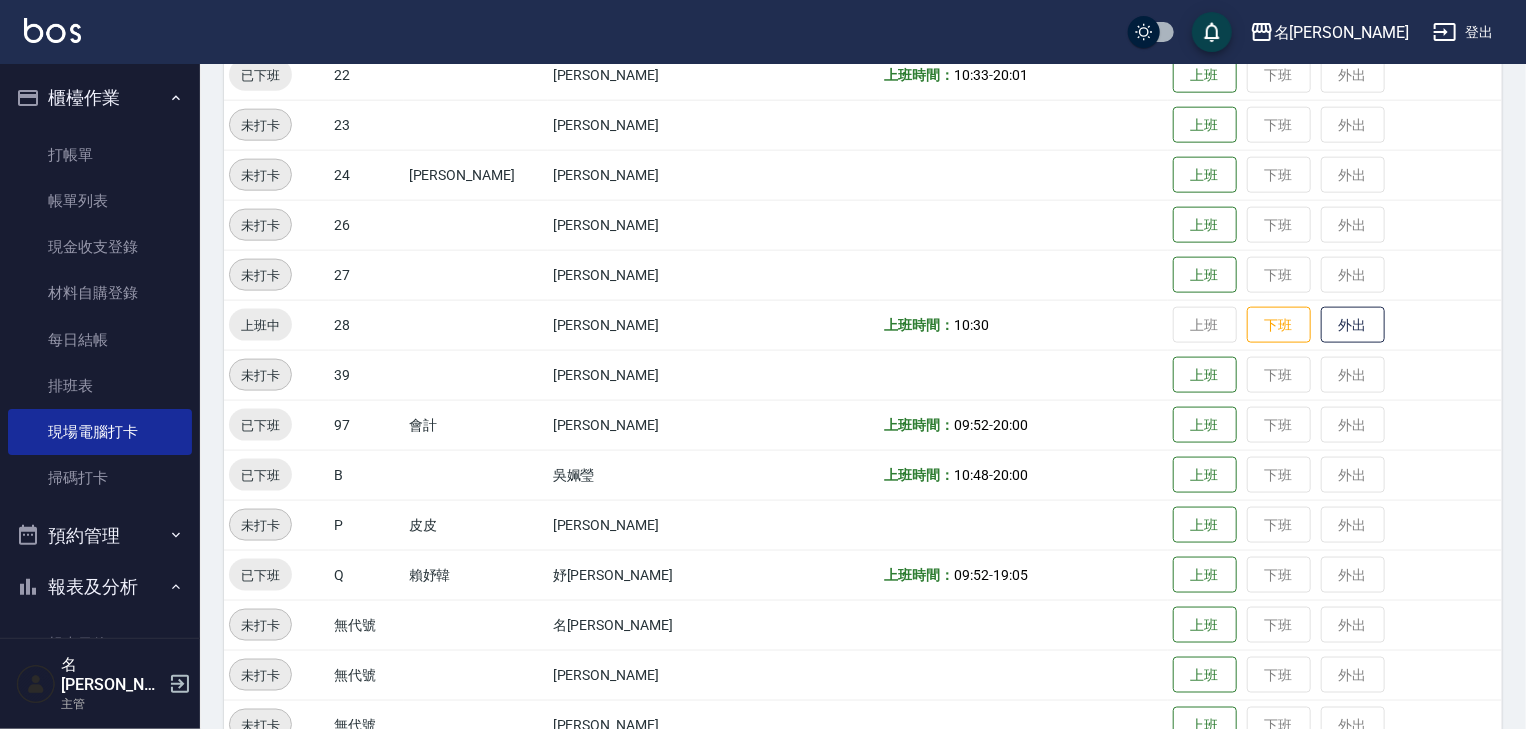 click on "上班 下班 外出" at bounding box center [1335, 475] 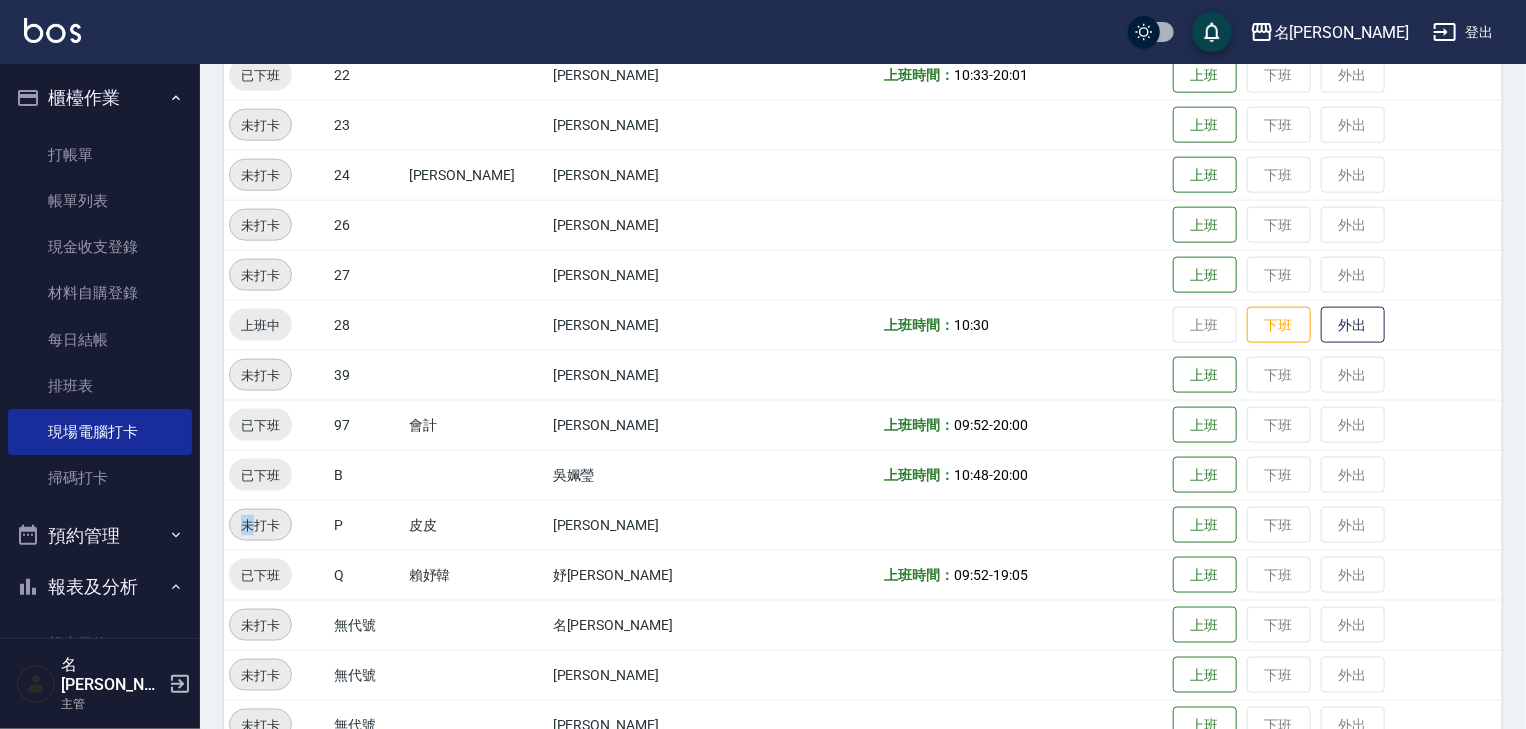 click on "上班 下班 外出" at bounding box center (1335, 475) 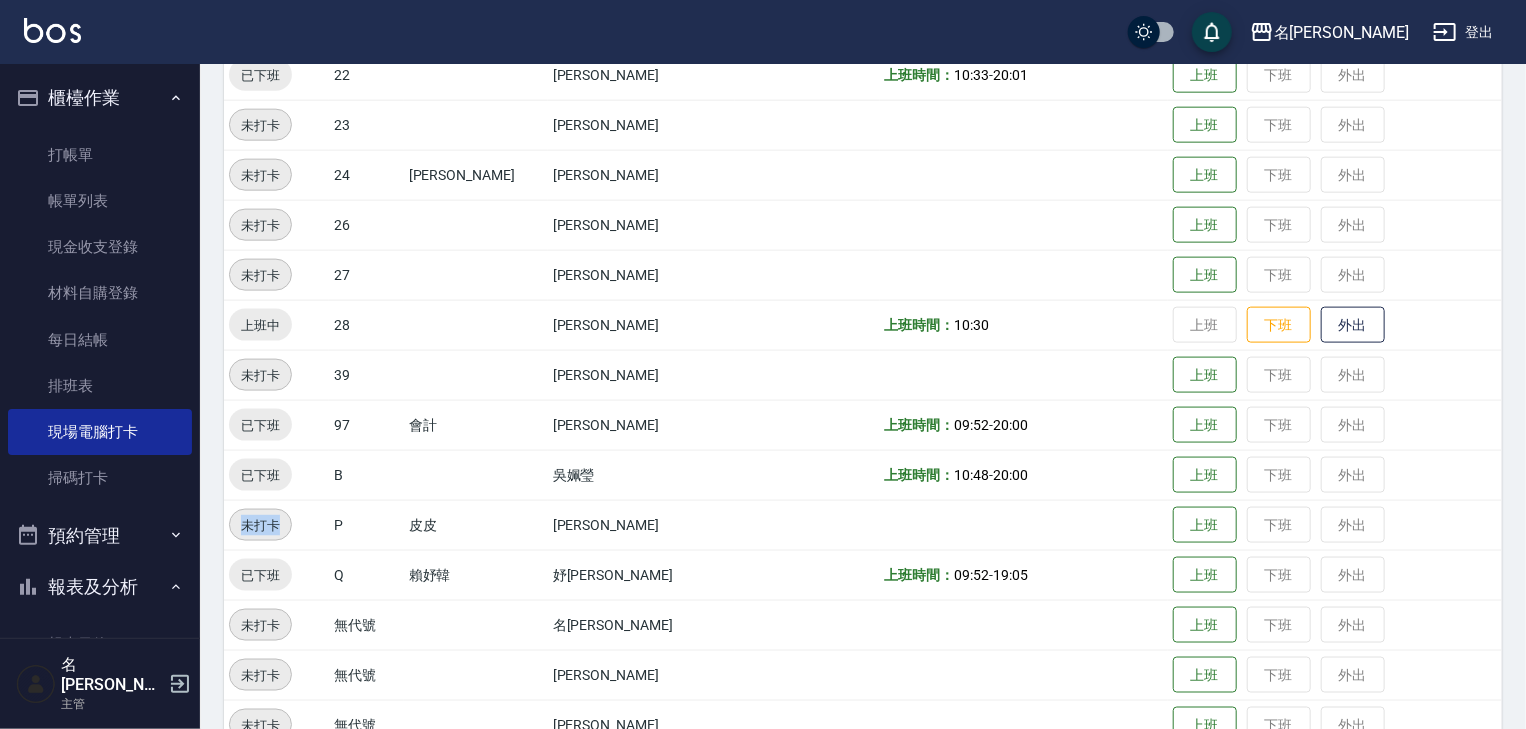 click on "上班 下班 外出" at bounding box center (1335, 475) 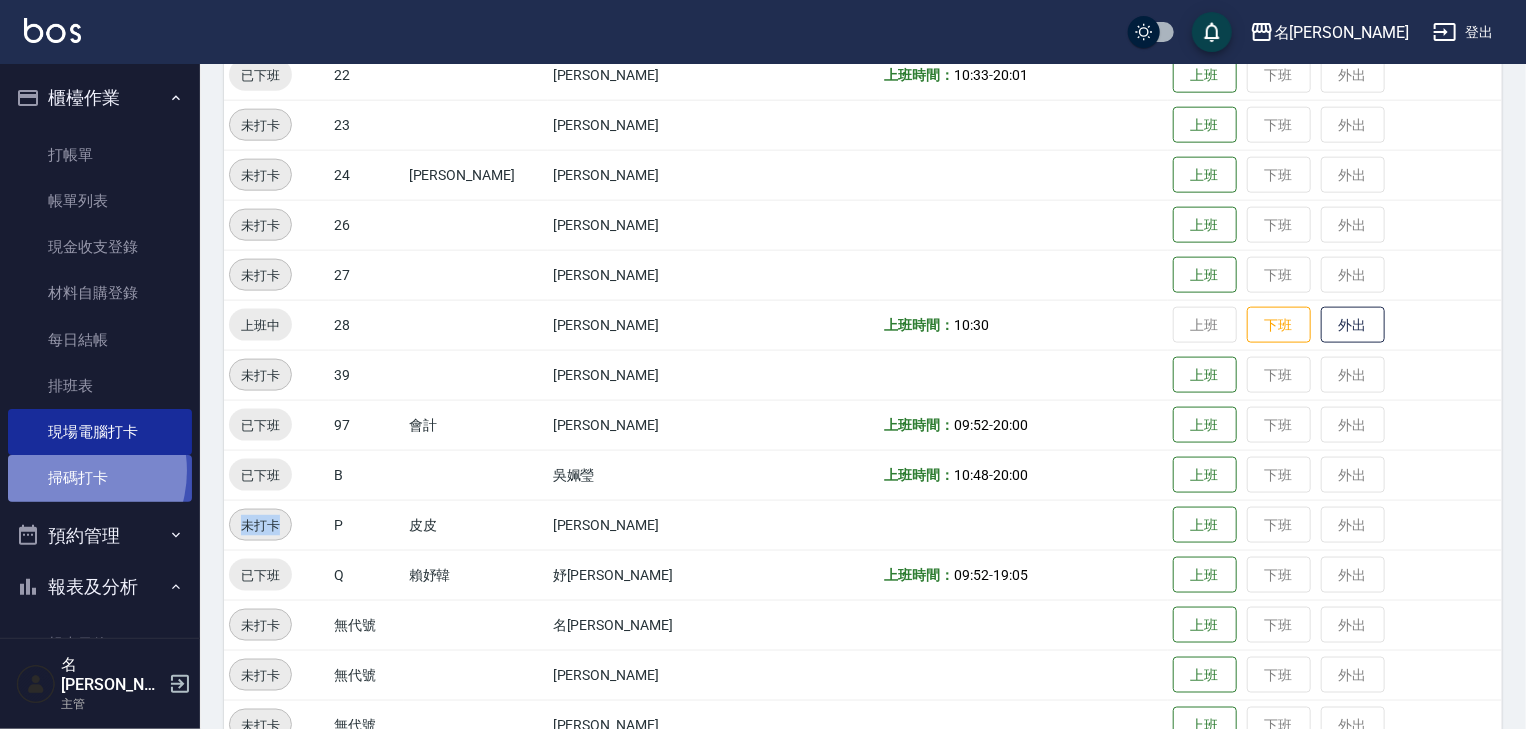 click on "掃碼打卡" at bounding box center (100, 478) 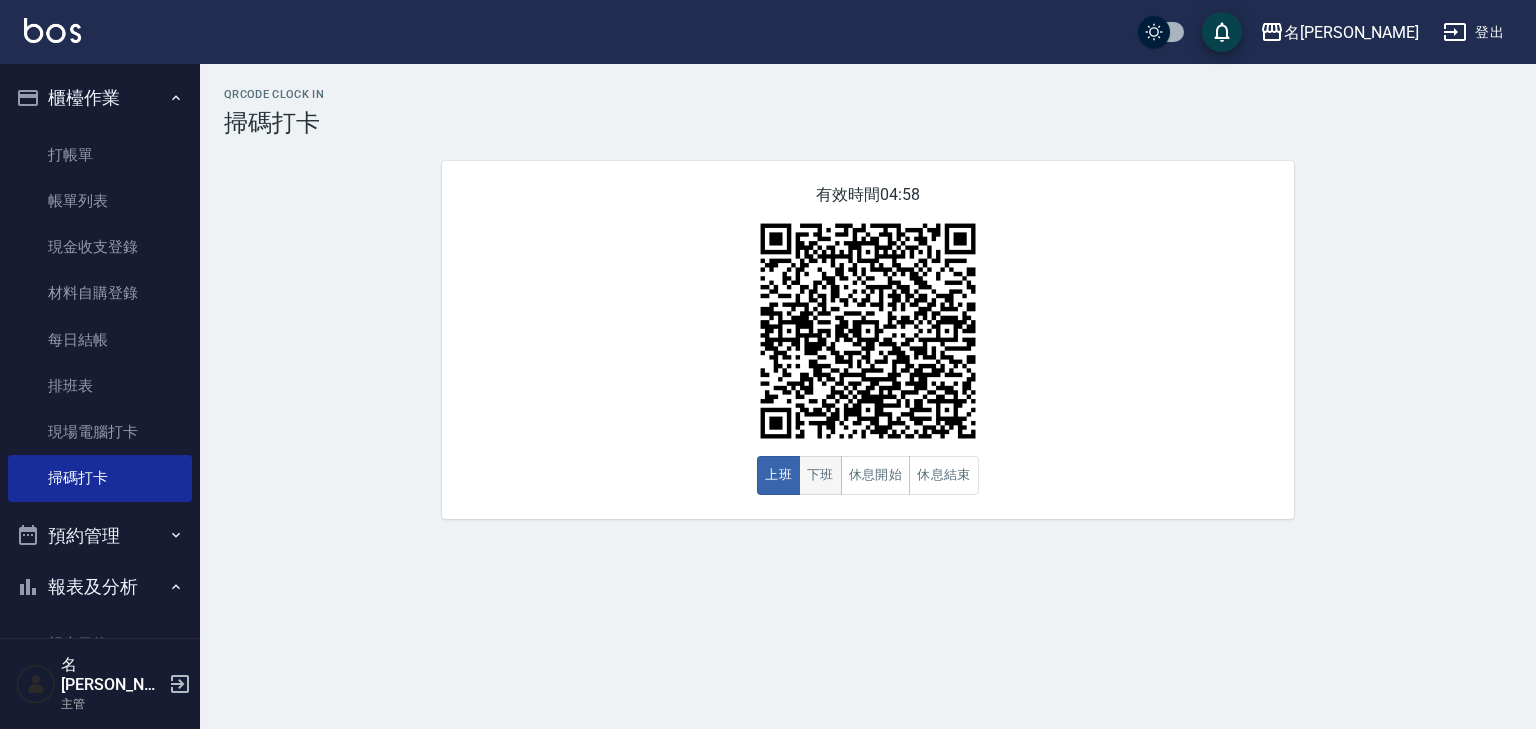 click on "下班" at bounding box center [820, 475] 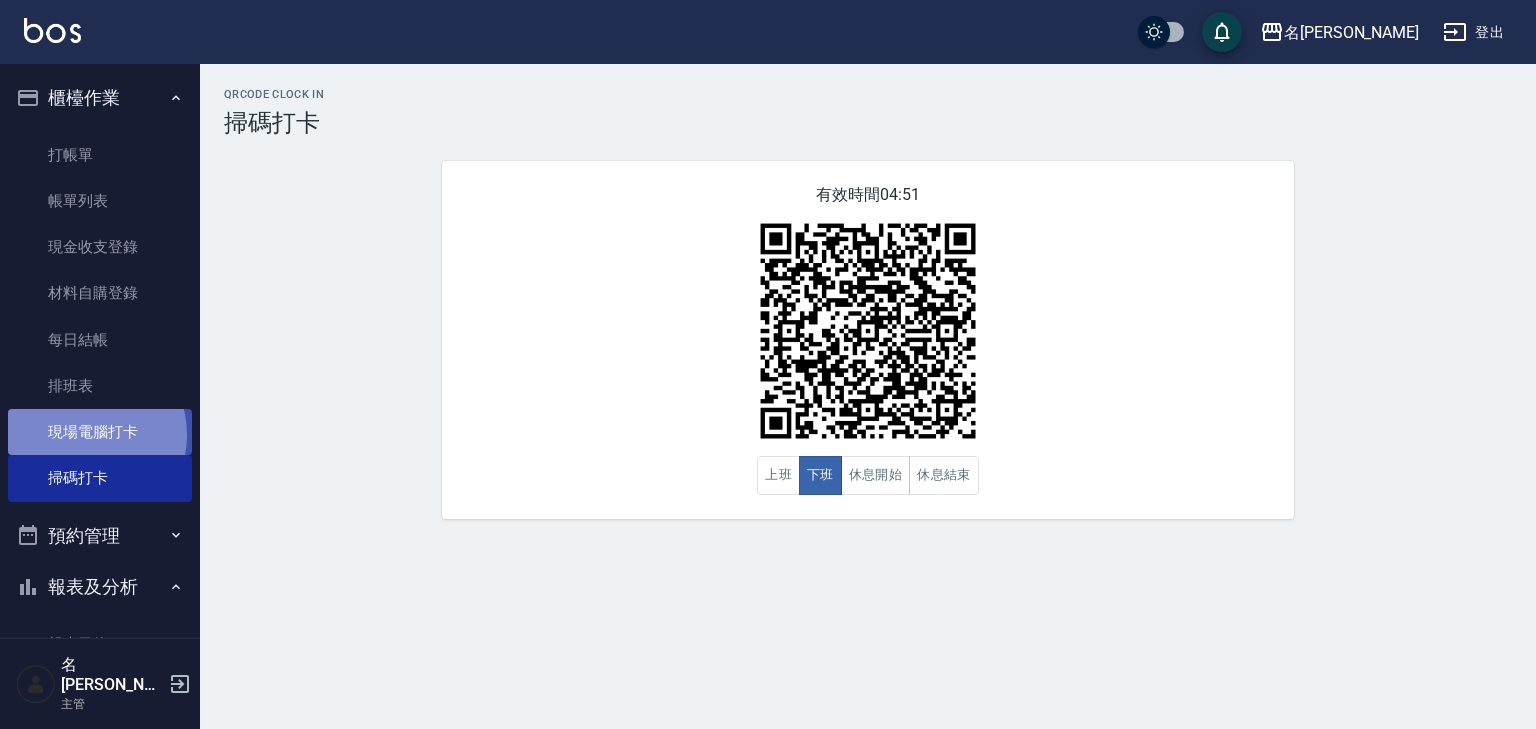click on "現場電腦打卡" at bounding box center (100, 432) 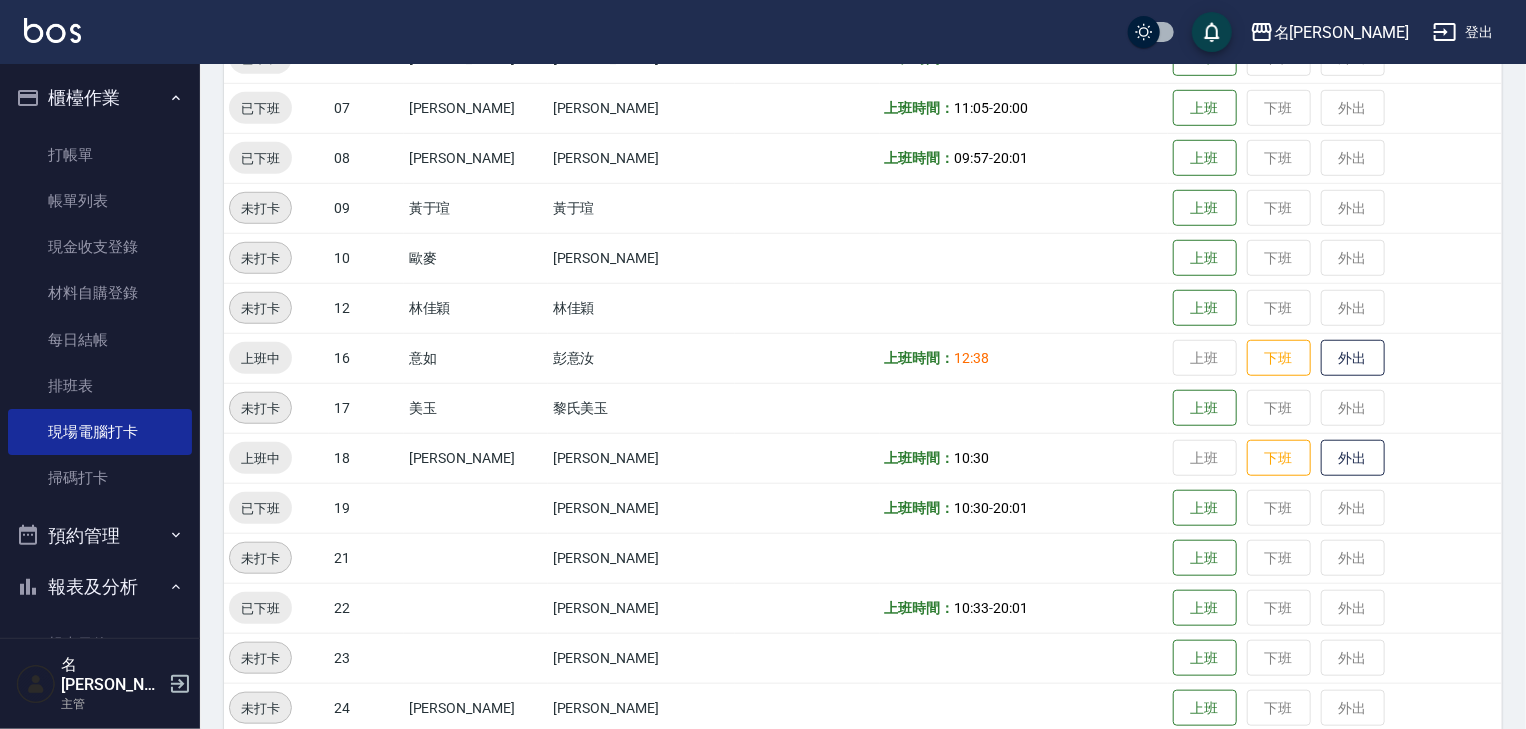 scroll, scrollTop: 853, scrollLeft: 0, axis: vertical 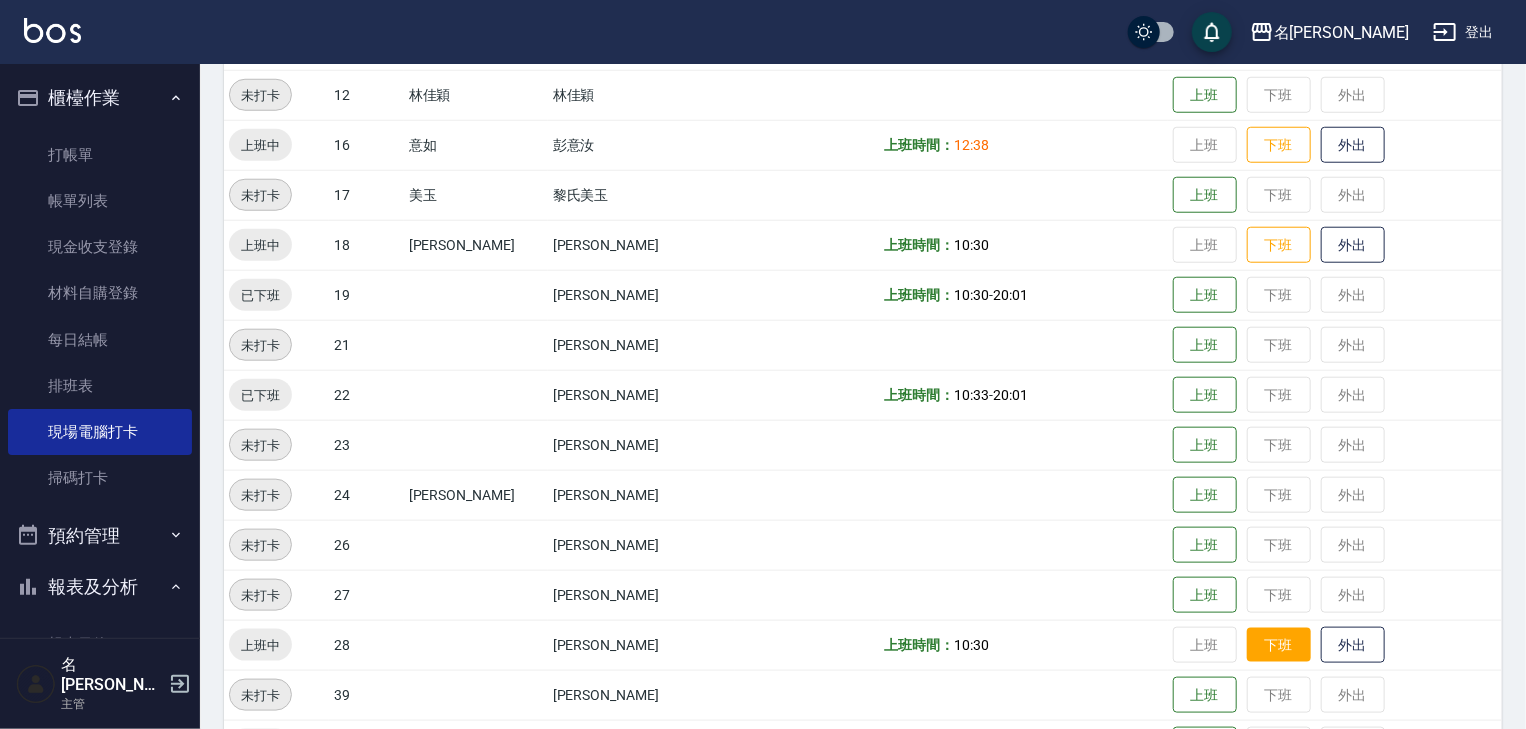 click on "下班" at bounding box center [1279, 645] 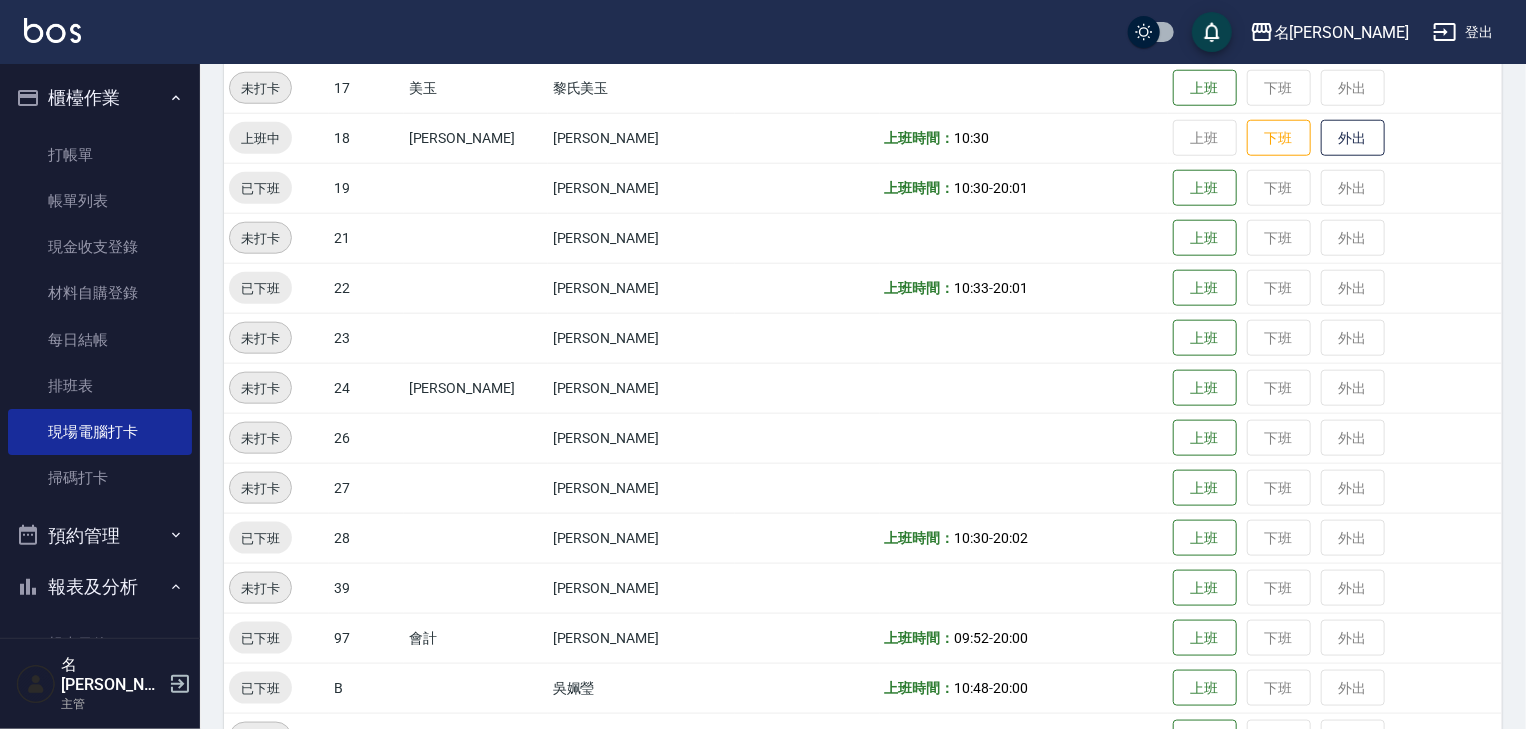 scroll, scrollTop: 1173, scrollLeft: 0, axis: vertical 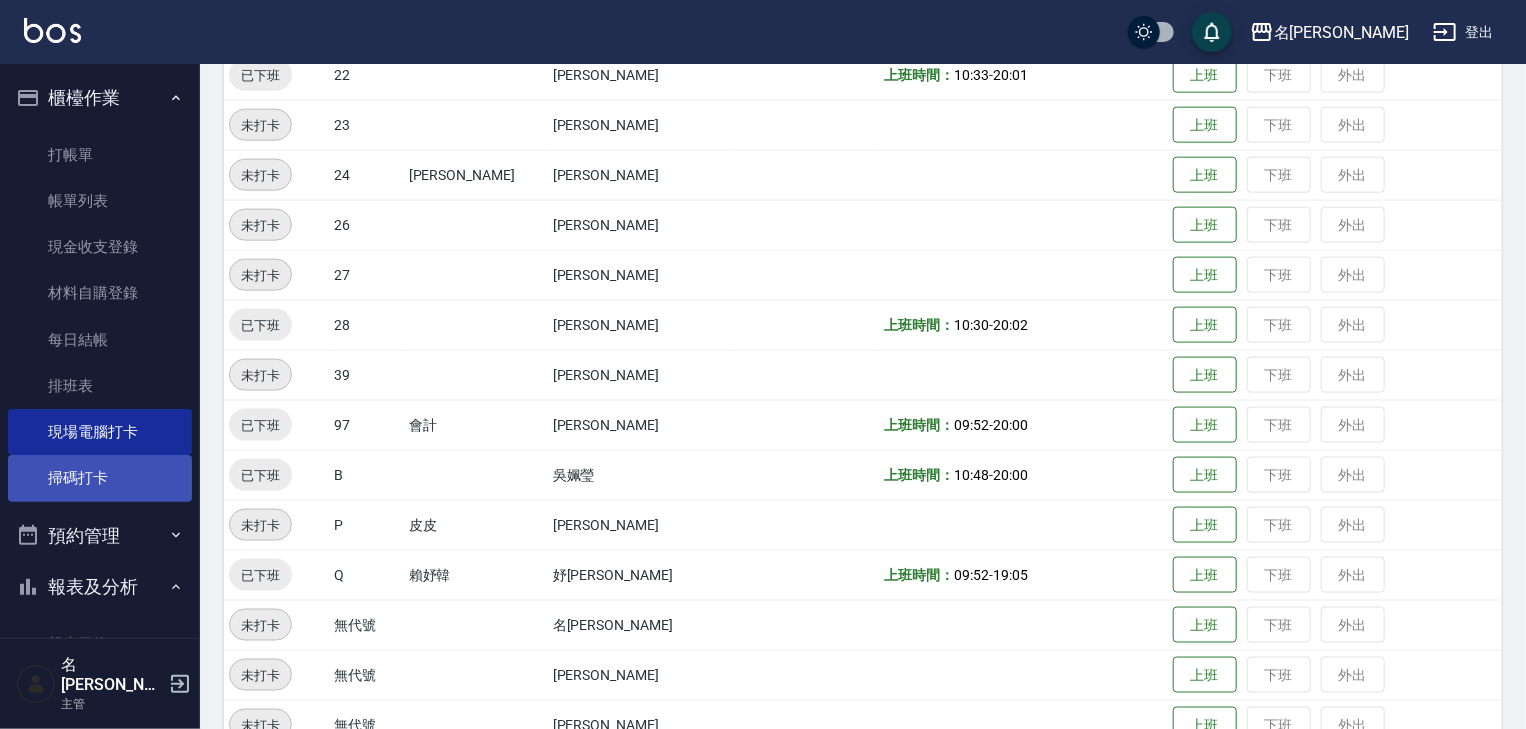 click on "掃碼打卡" at bounding box center [100, 478] 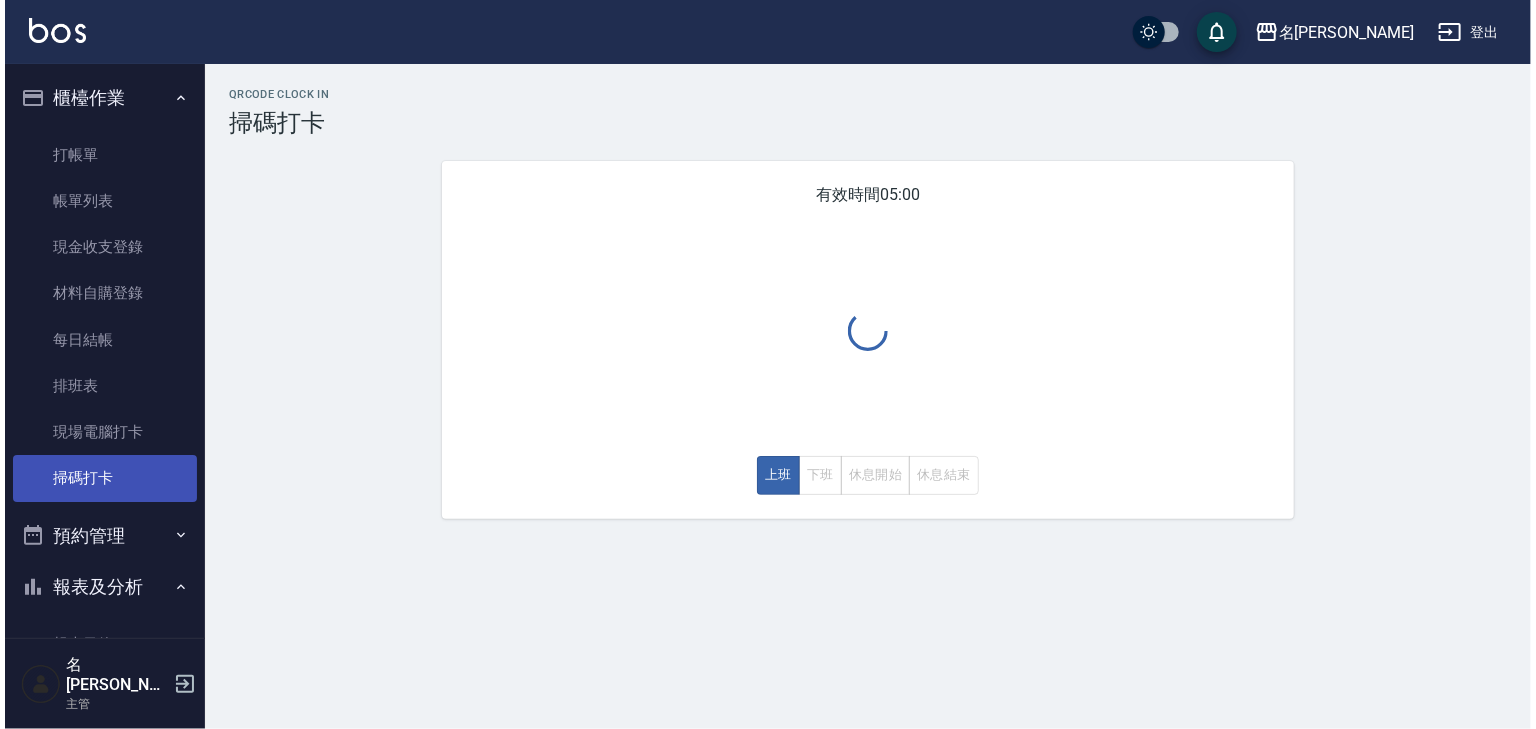 scroll, scrollTop: 0, scrollLeft: 0, axis: both 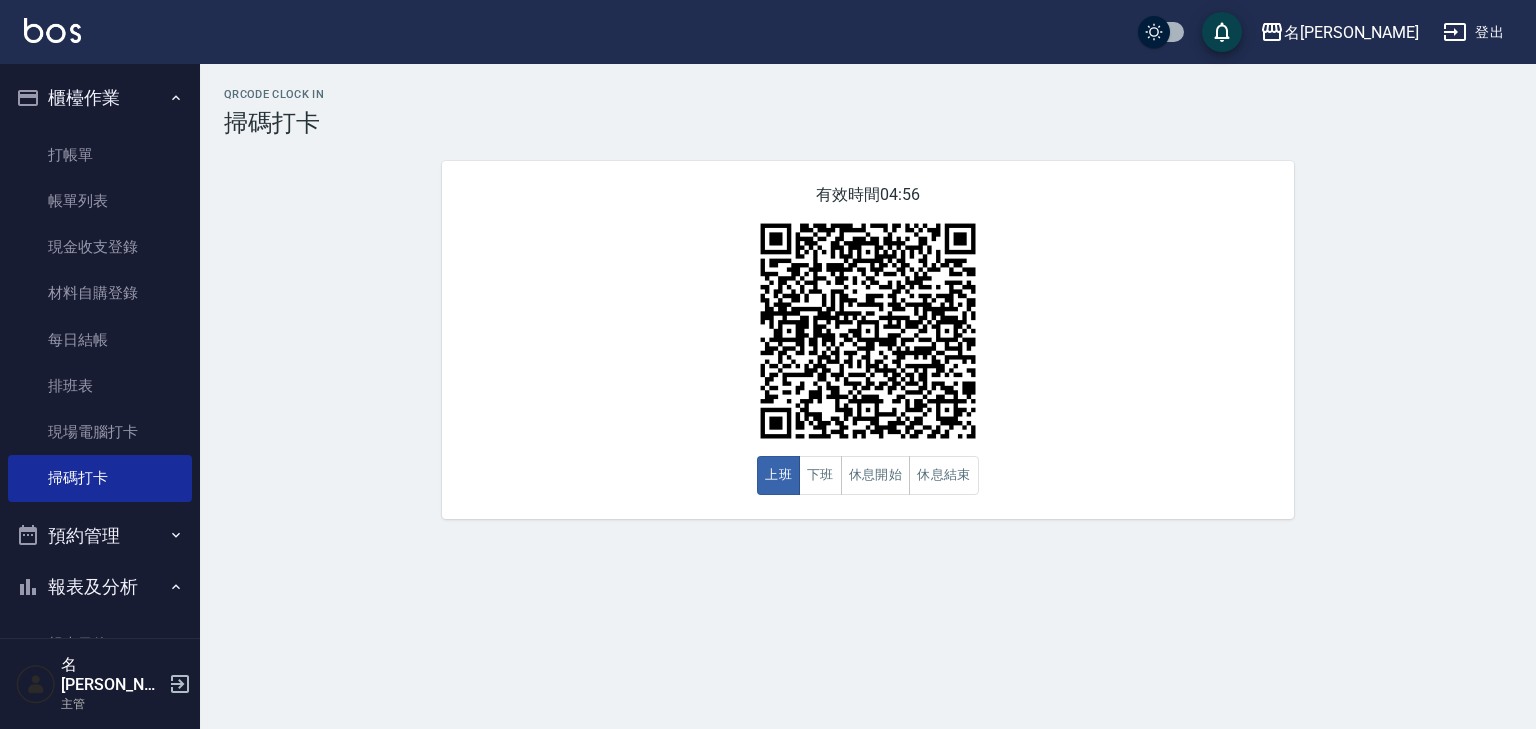 click at bounding box center [868, 331] 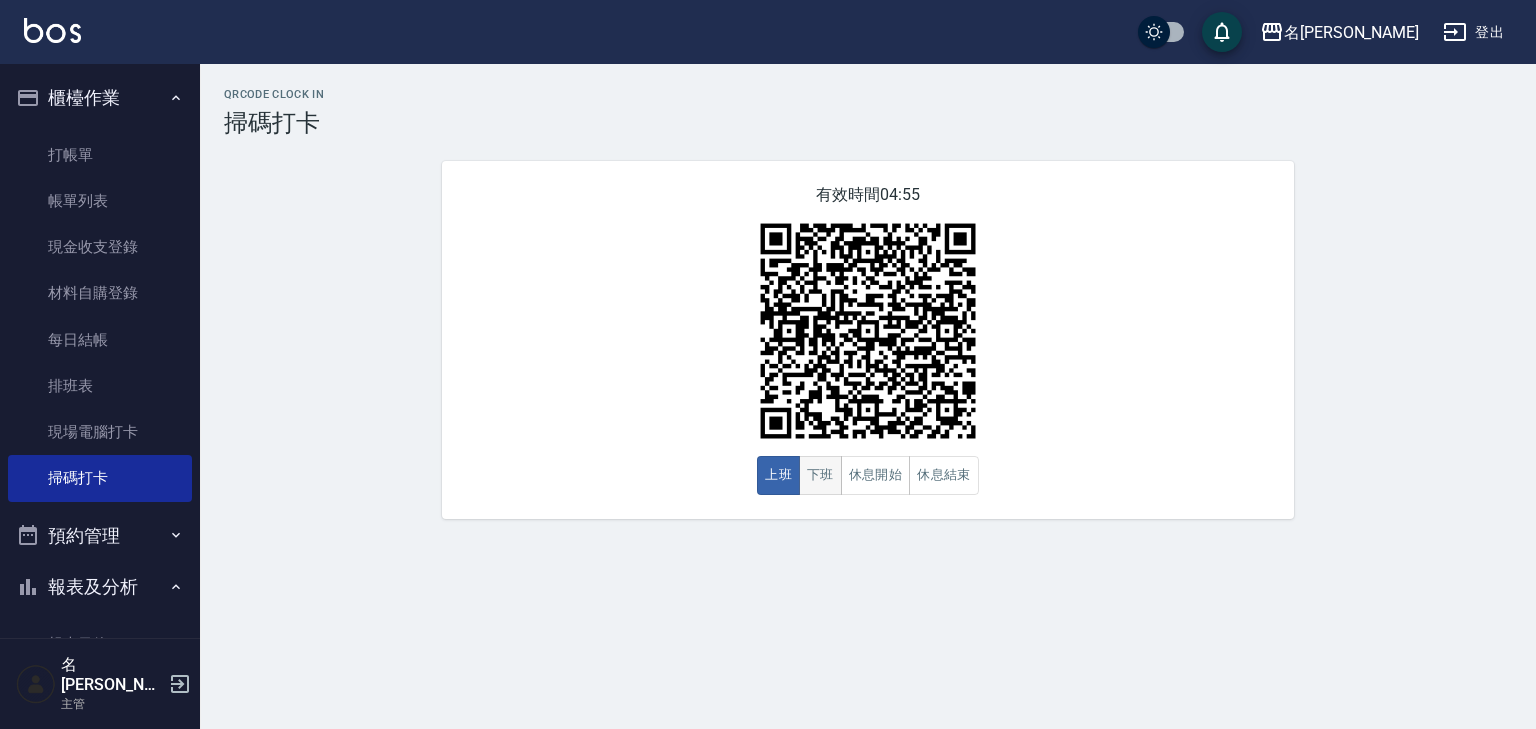 click on "下班" at bounding box center (820, 475) 